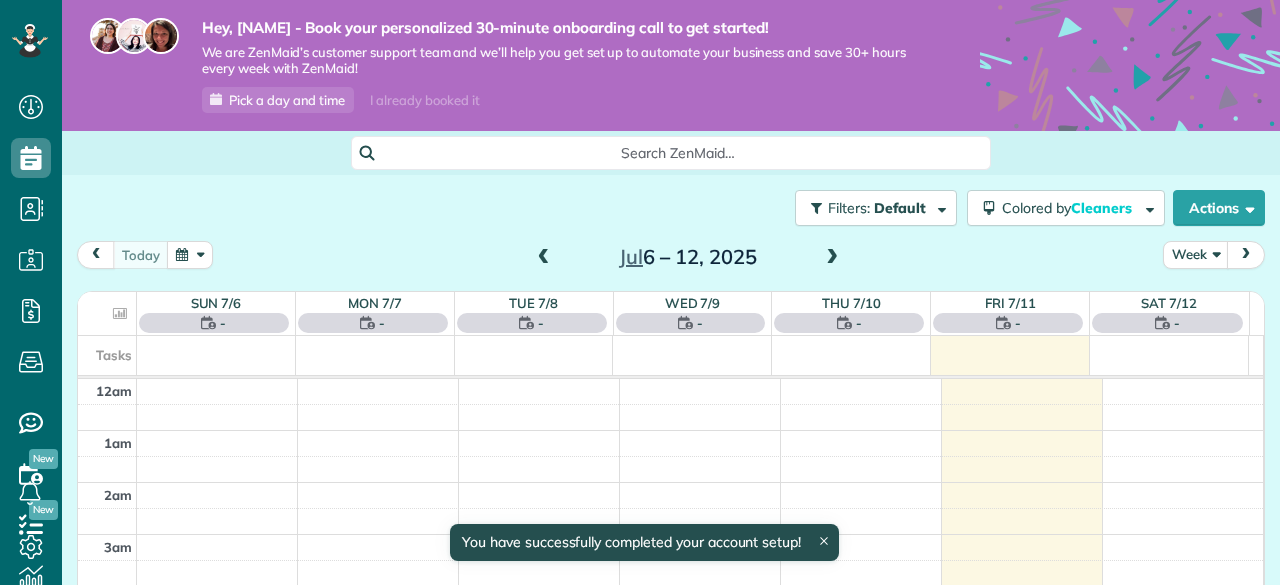 scroll, scrollTop: 0, scrollLeft: 0, axis: both 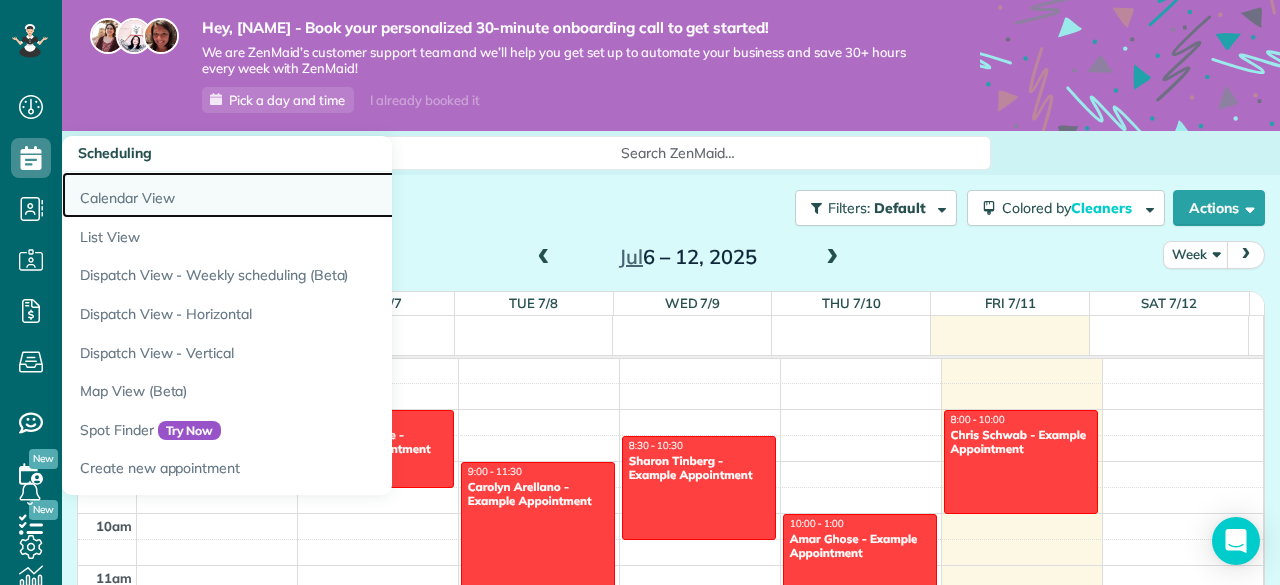 click on "Calendar View" at bounding box center [312, 195] 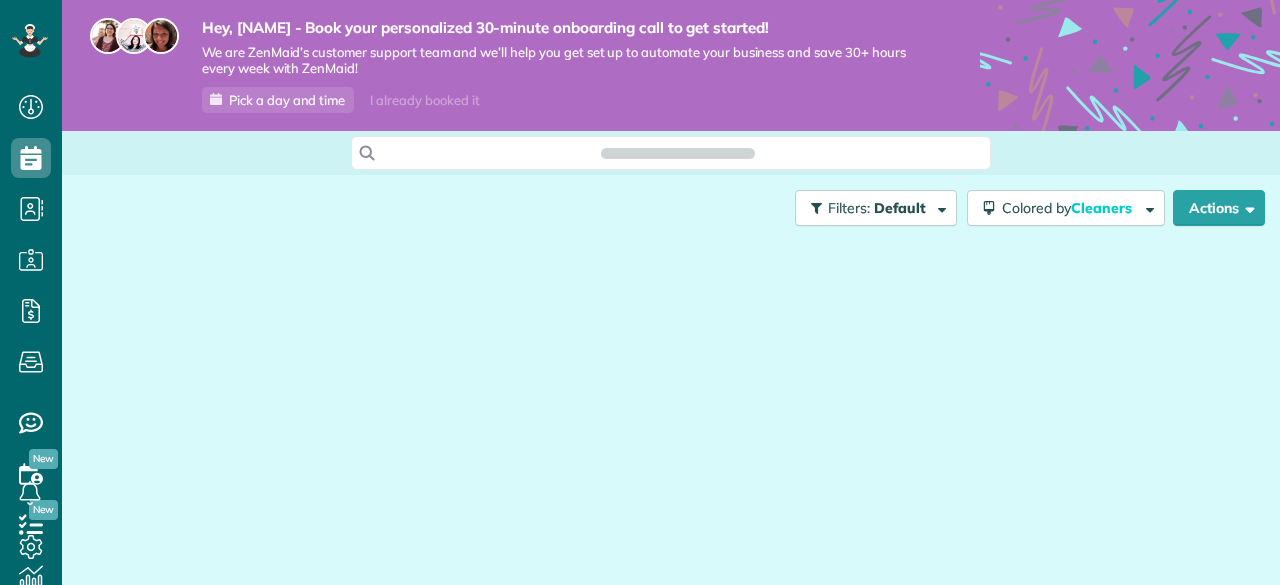 scroll, scrollTop: 0, scrollLeft: 0, axis: both 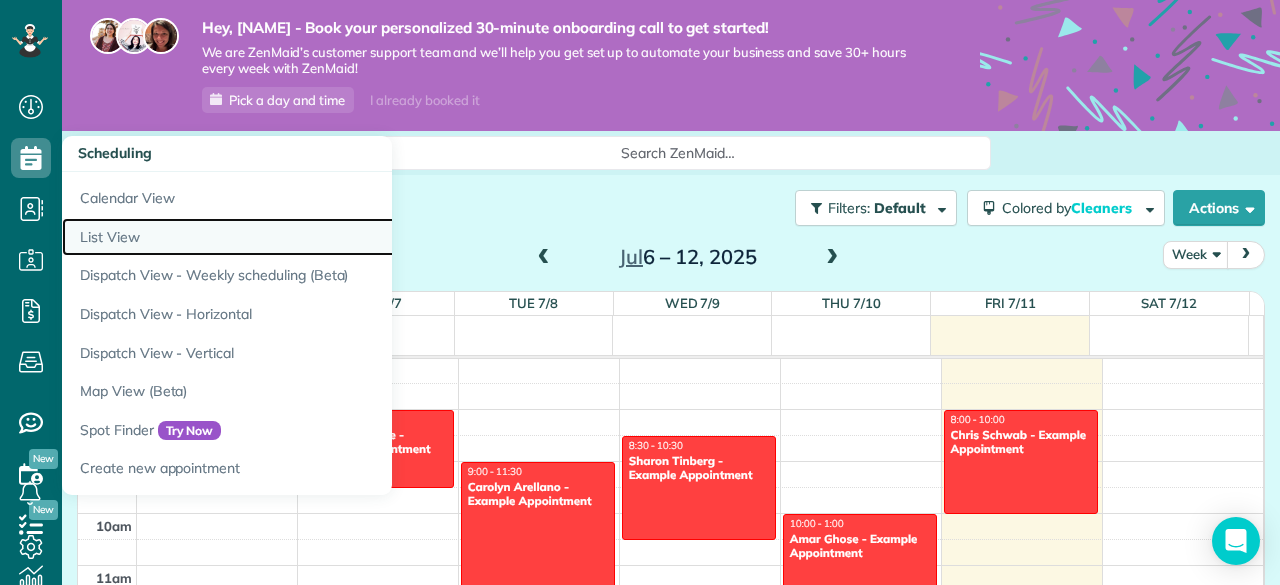 click on "List View" at bounding box center [312, 237] 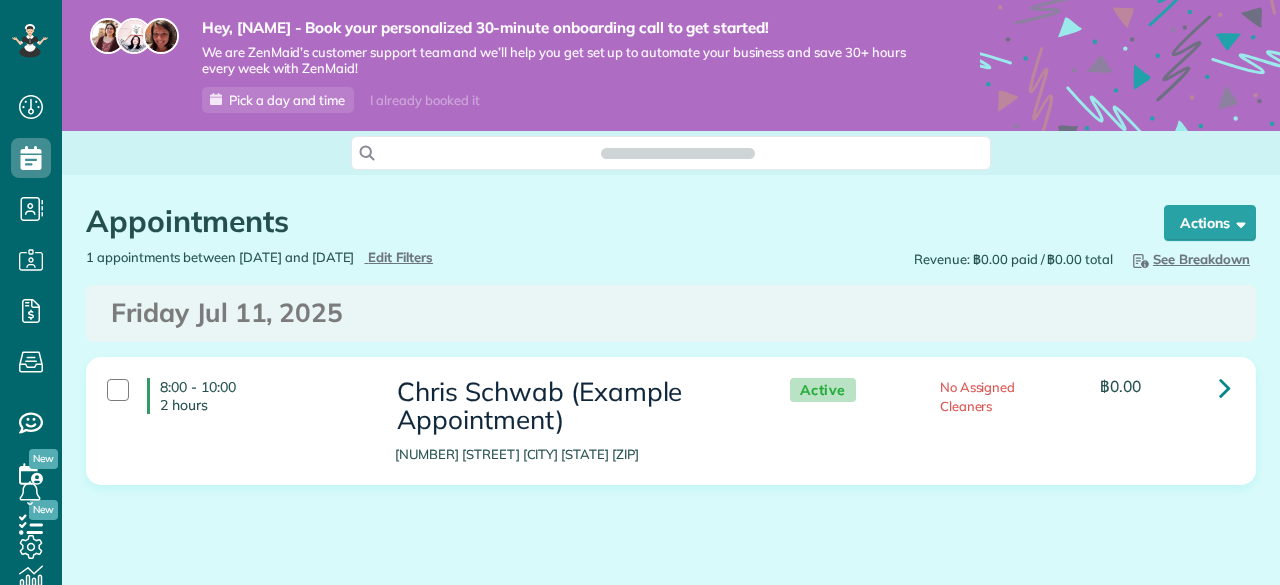 scroll, scrollTop: 0, scrollLeft: 0, axis: both 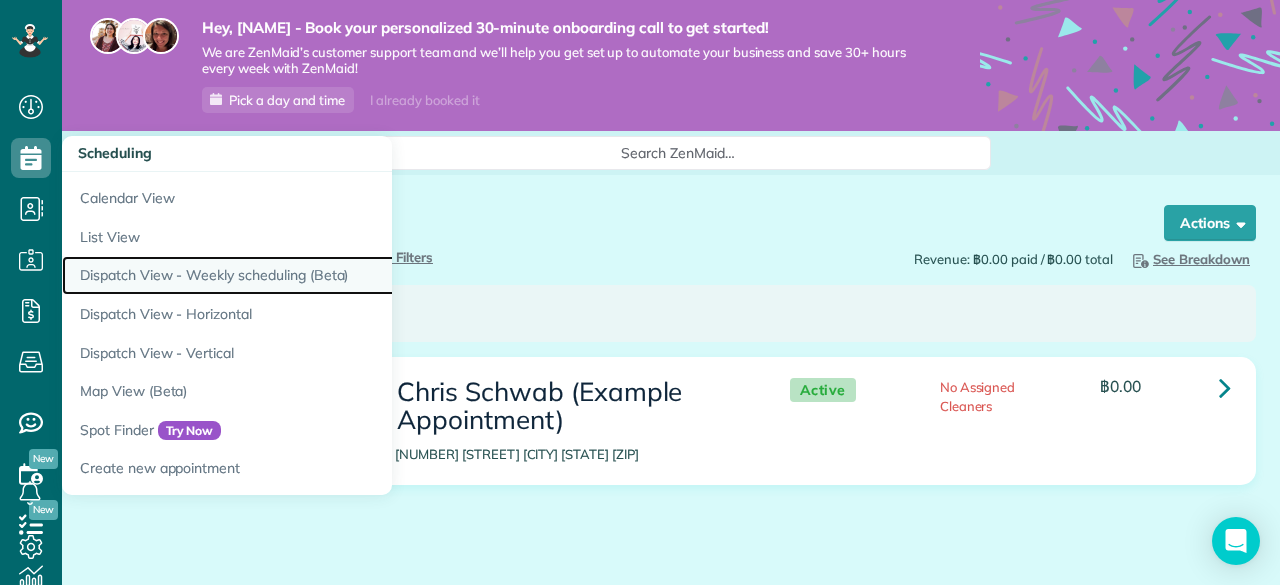click on "Dispatch View - Weekly scheduling (Beta)" at bounding box center [312, 275] 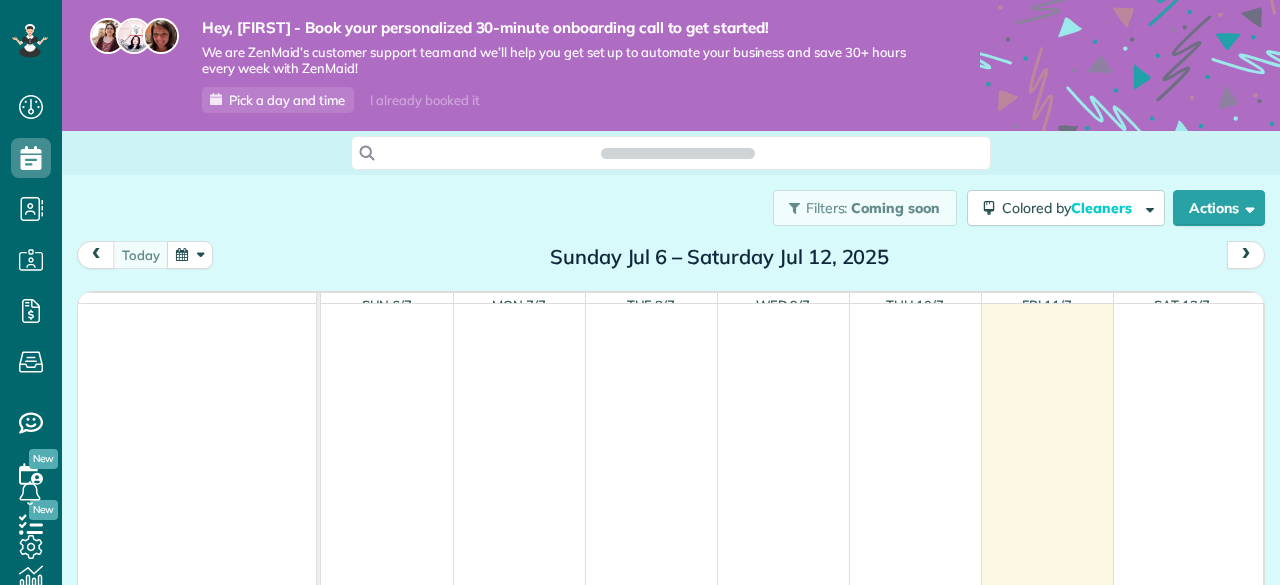 scroll, scrollTop: 0, scrollLeft: 0, axis: both 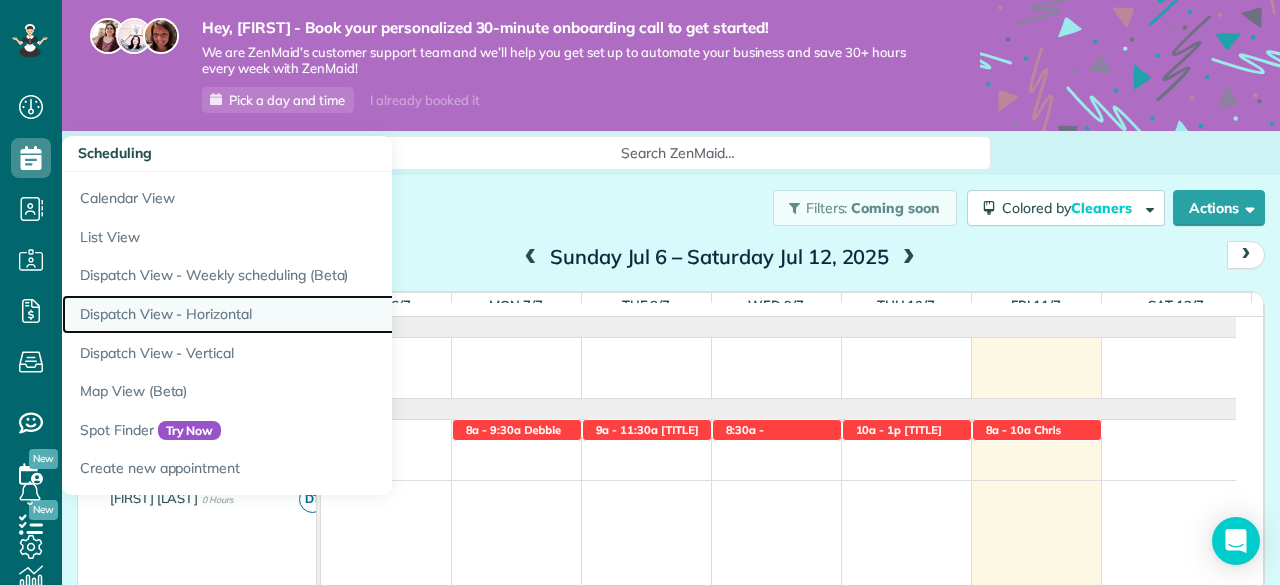 click on "Dispatch View - Horizontal" at bounding box center [312, 314] 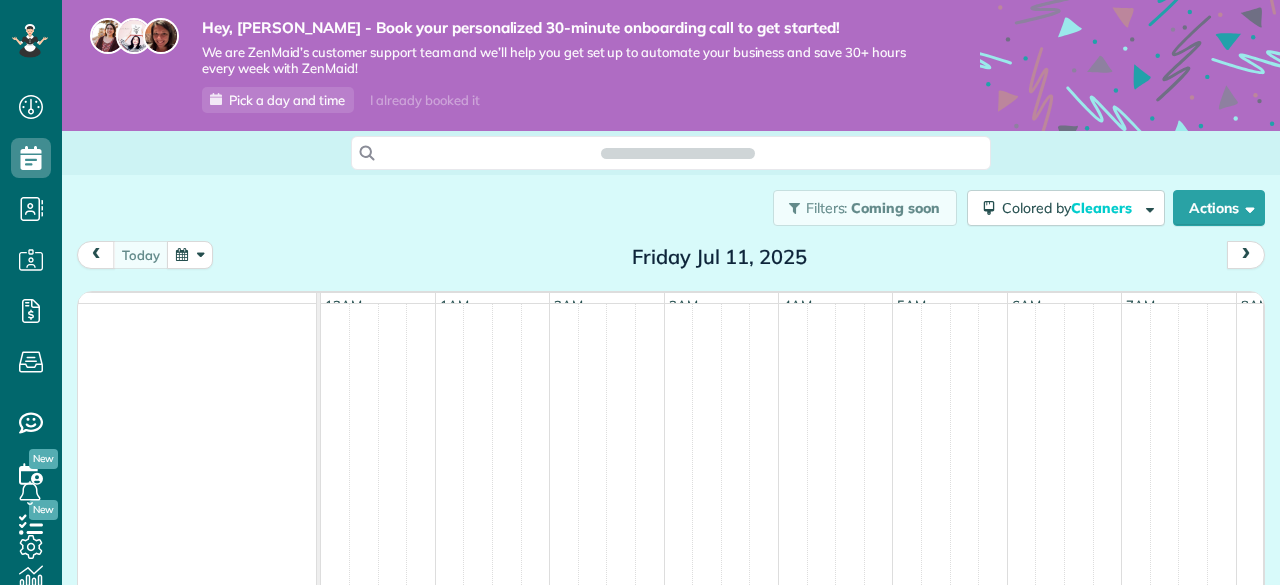 scroll, scrollTop: 0, scrollLeft: 0, axis: both 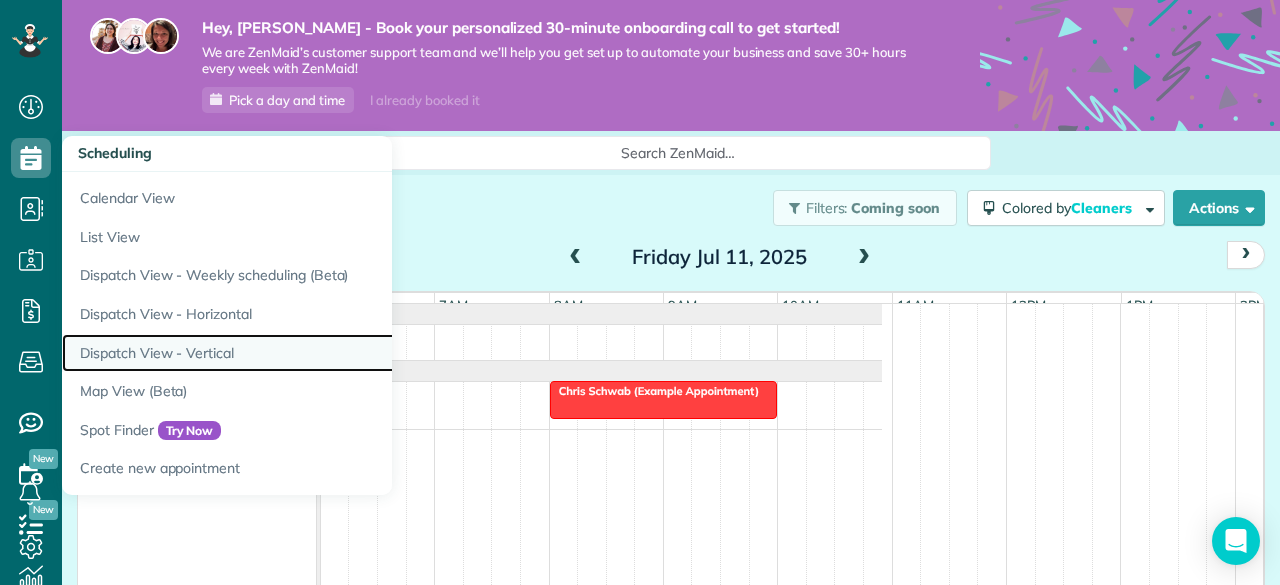 click on "Dispatch View - Vertical" at bounding box center (312, 353) 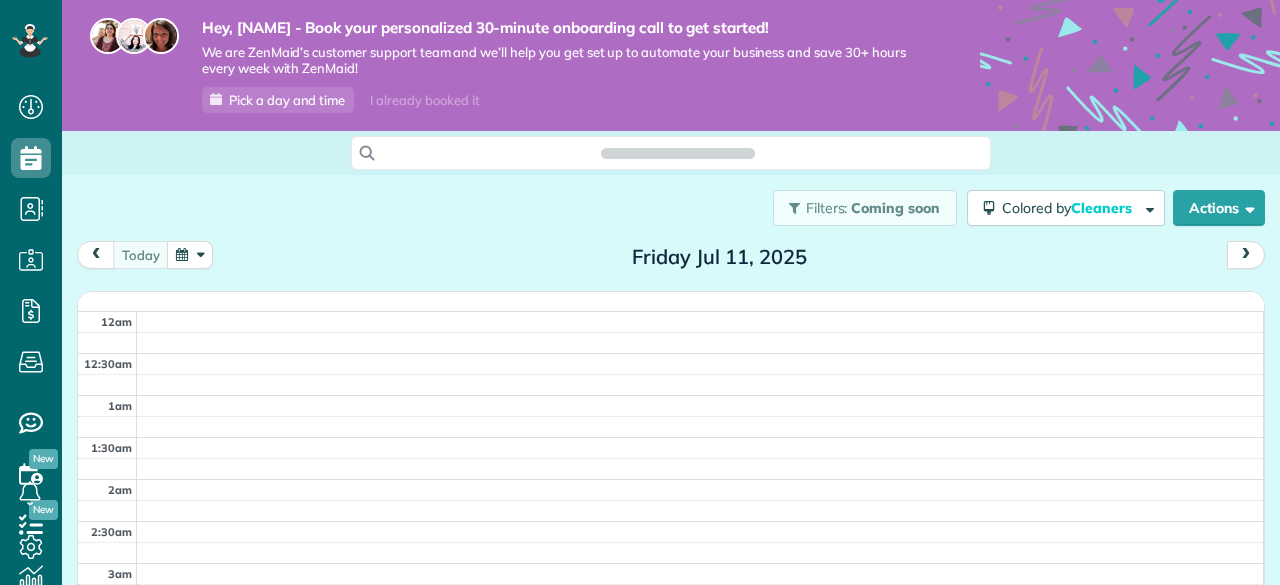 scroll, scrollTop: 0, scrollLeft: 0, axis: both 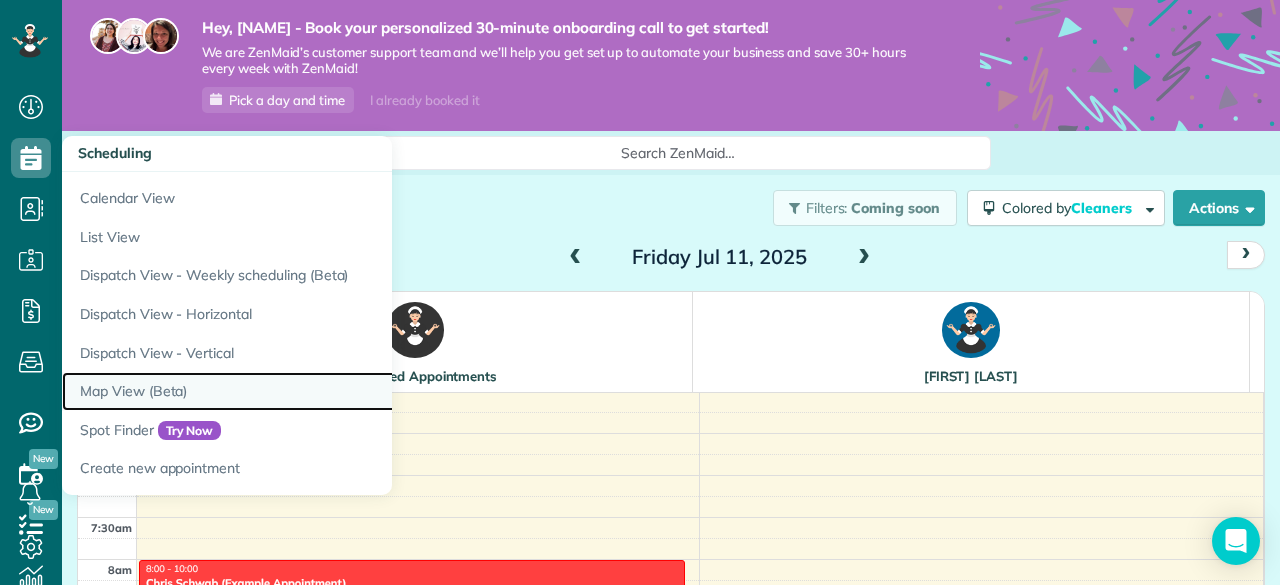 click on "Map View (Beta)" at bounding box center (312, 391) 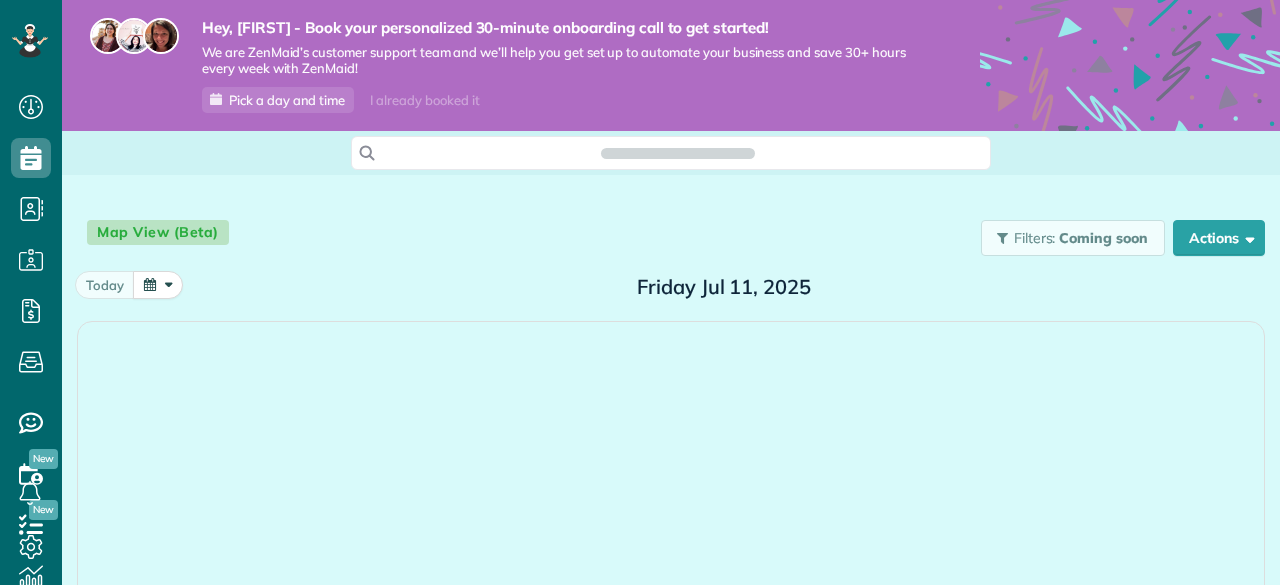 scroll, scrollTop: 0, scrollLeft: 0, axis: both 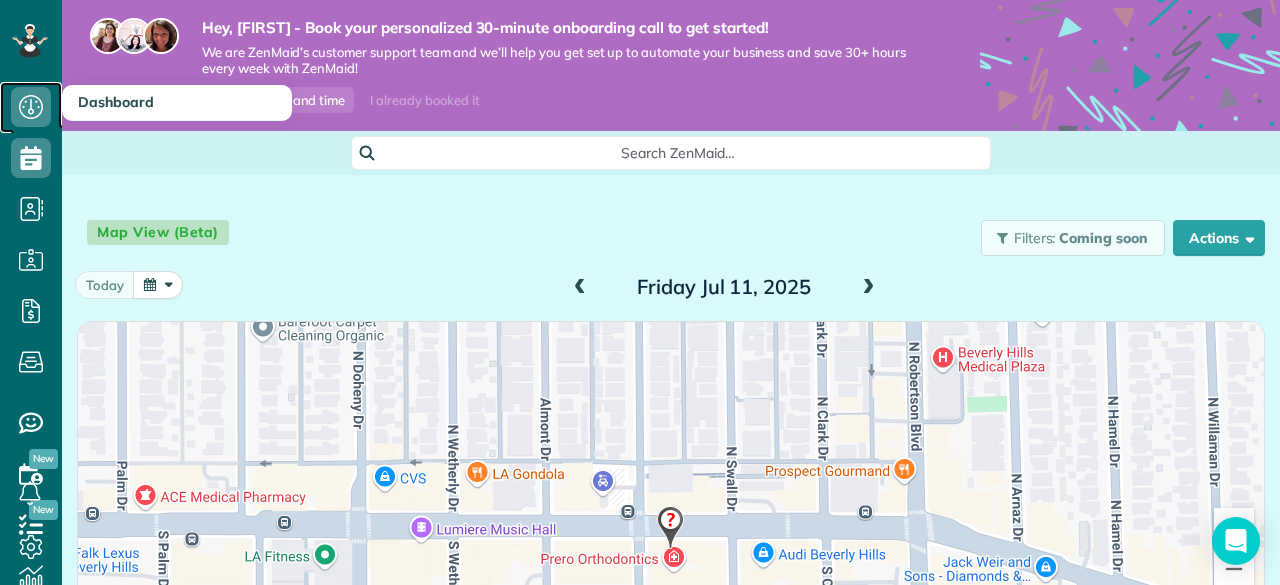 click 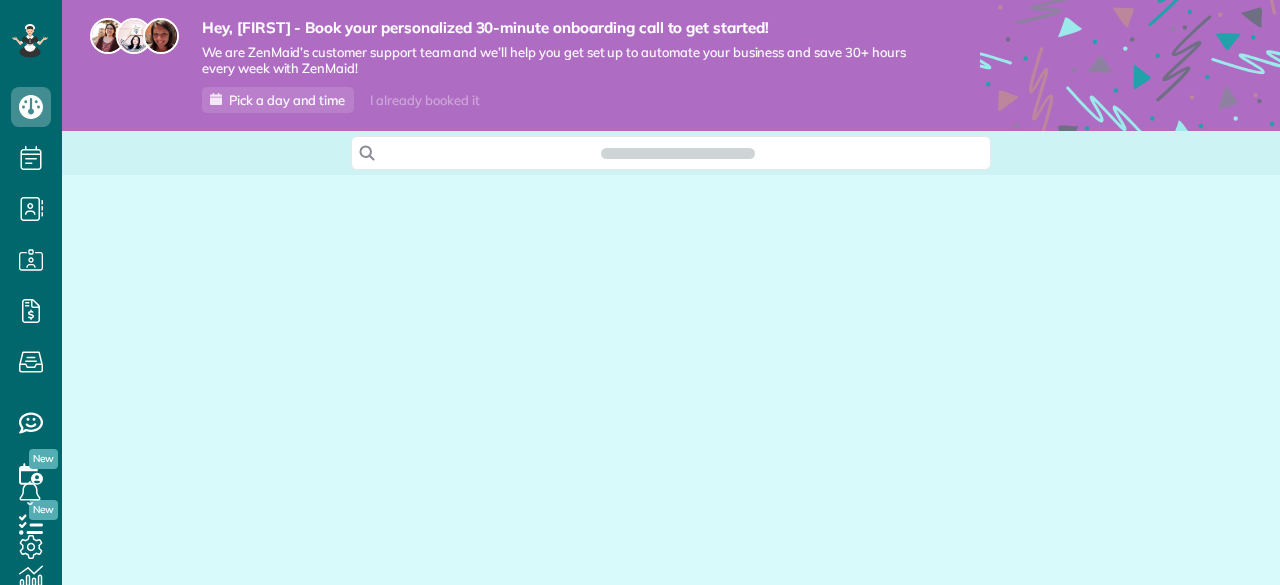 scroll, scrollTop: 0, scrollLeft: 0, axis: both 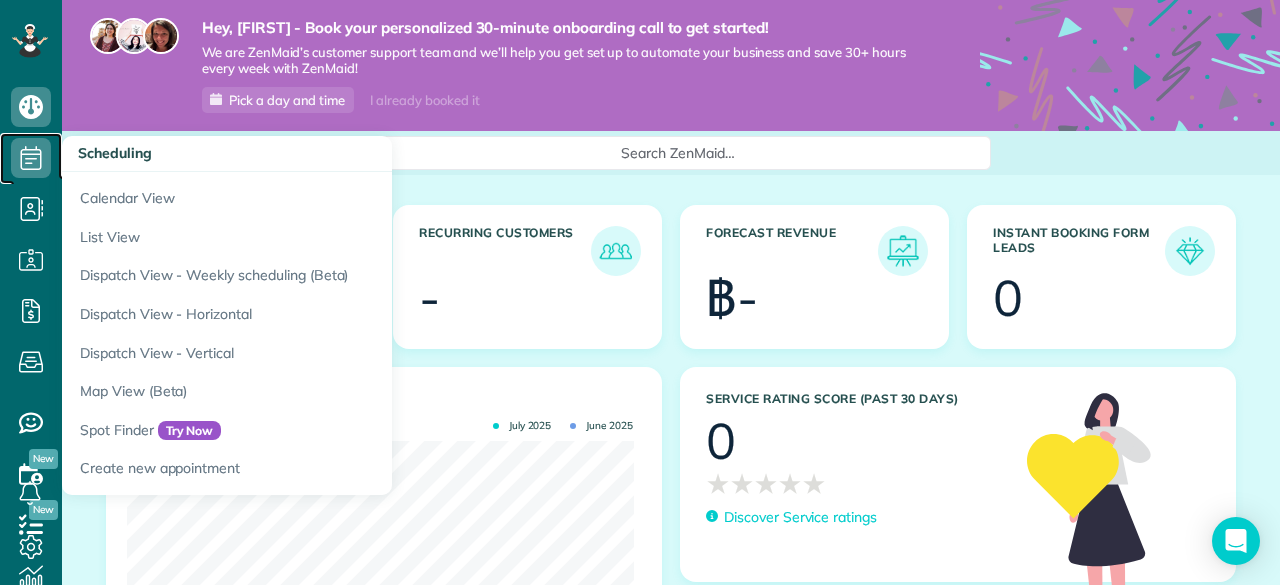 click 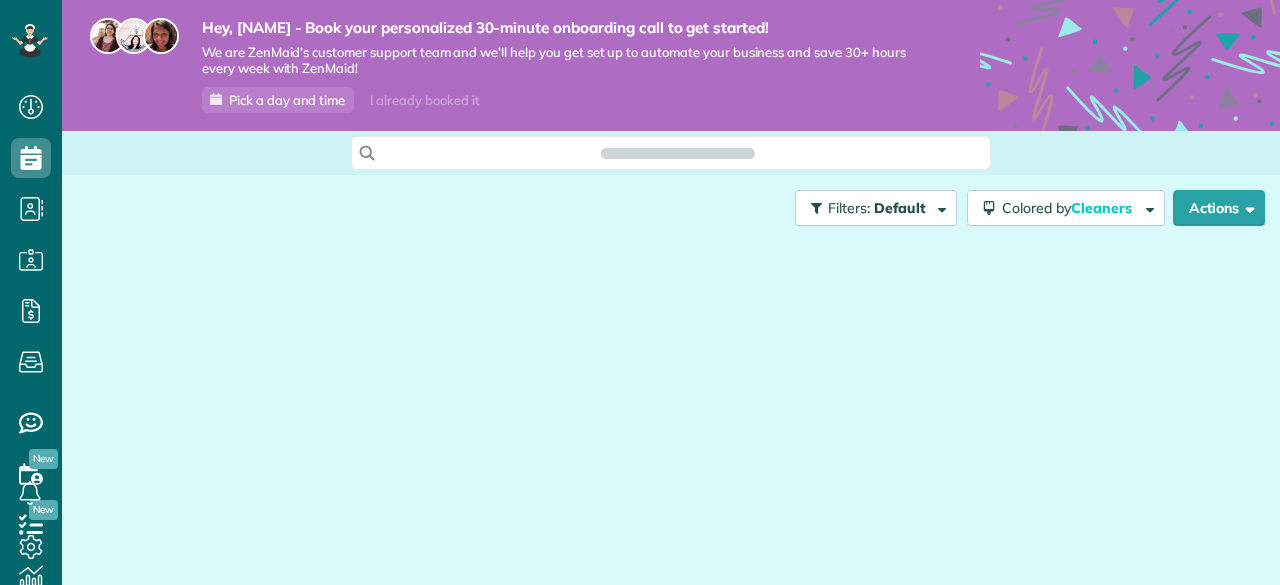 scroll, scrollTop: 0, scrollLeft: 0, axis: both 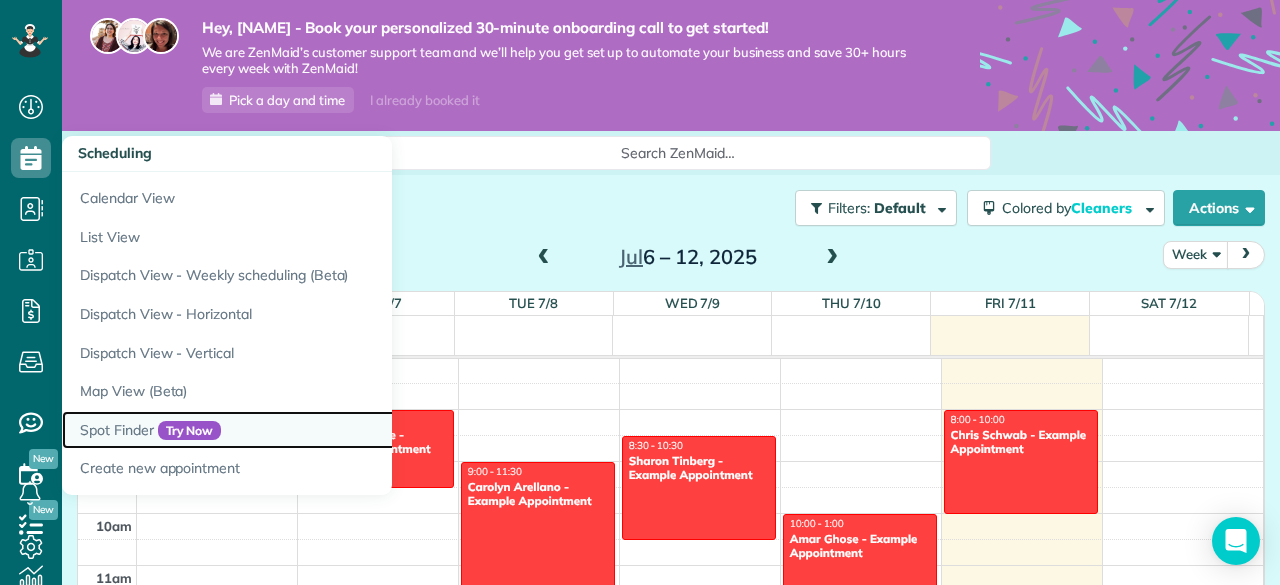 click on "Spot Finder
Try Now" at bounding box center [312, 430] 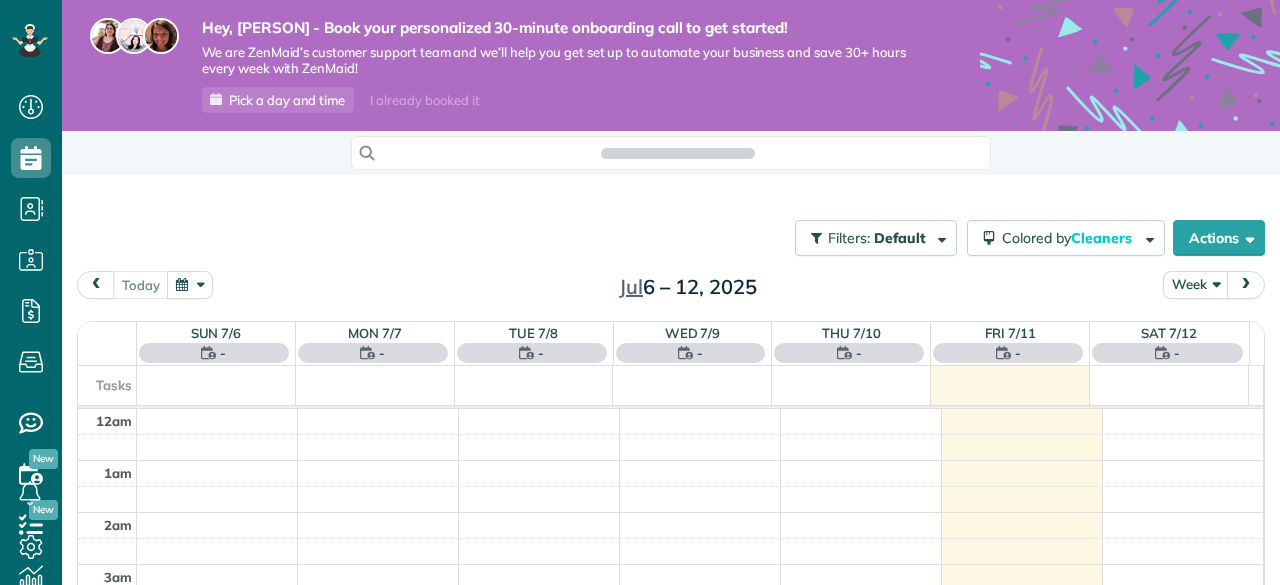 scroll, scrollTop: 0, scrollLeft: 0, axis: both 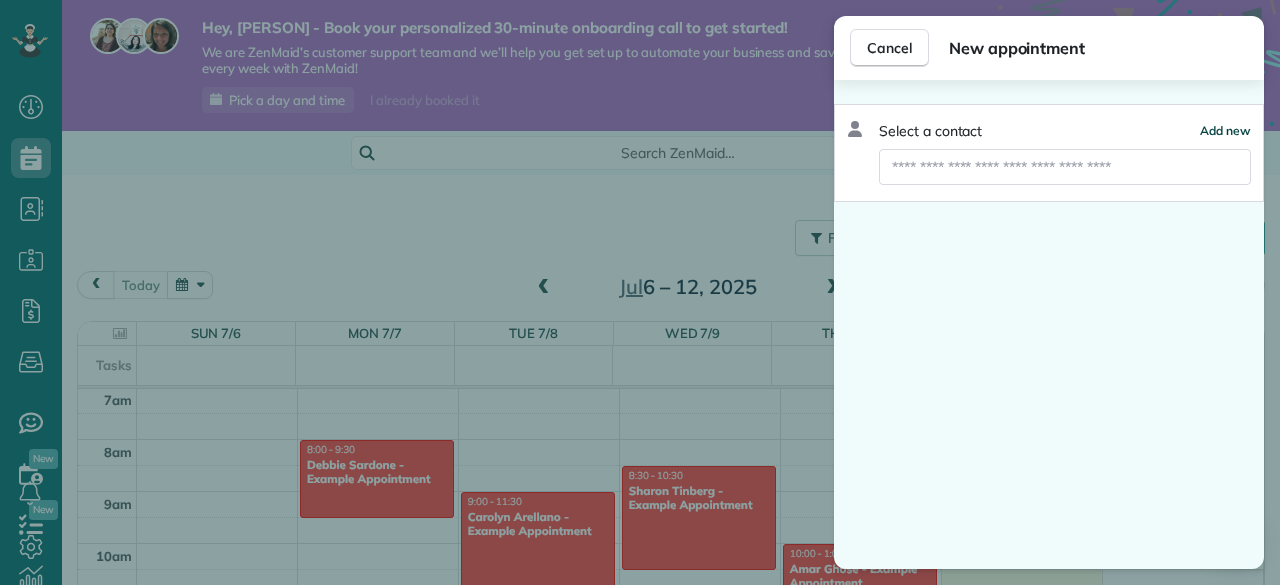 click on "Add new" at bounding box center (1225, 130) 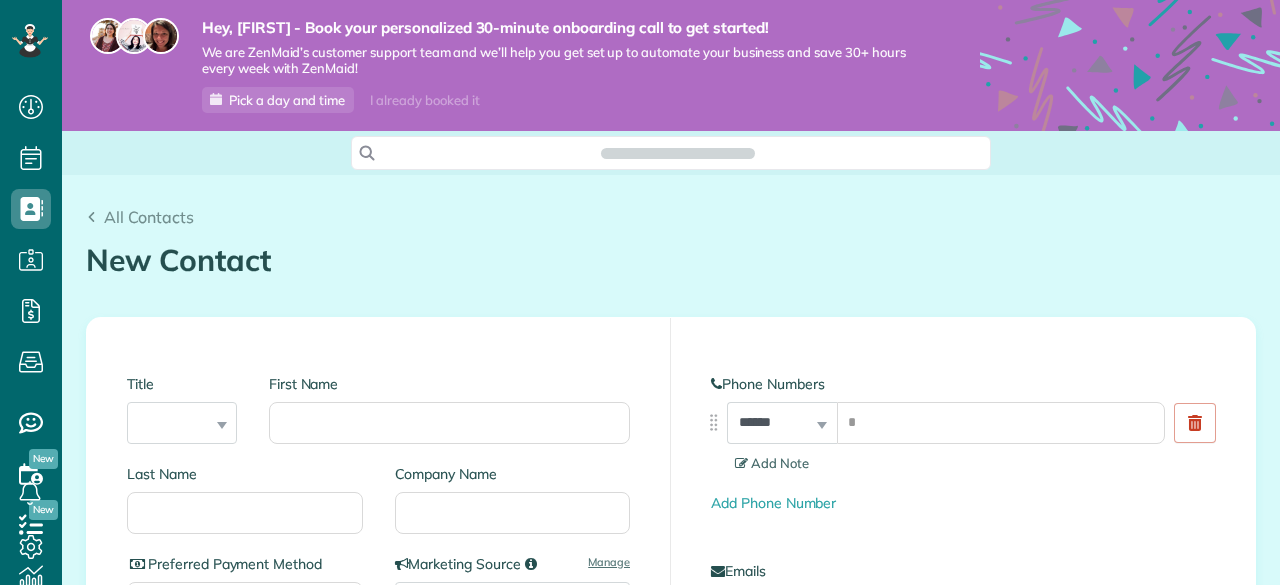 scroll, scrollTop: 0, scrollLeft: 0, axis: both 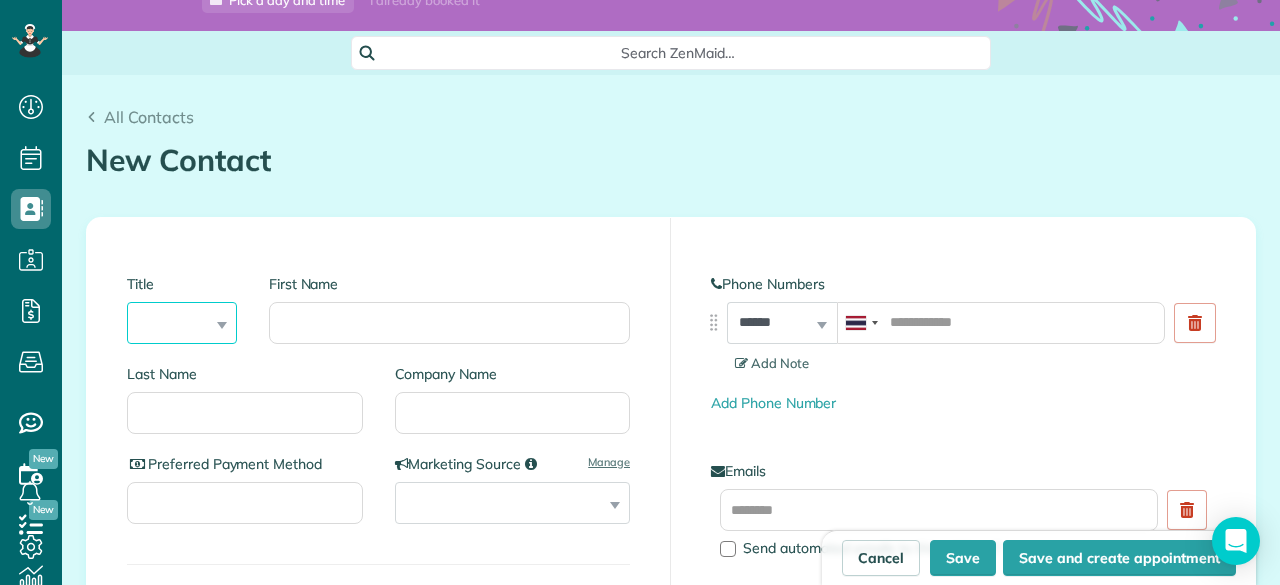 click on "***
****
***
***" at bounding box center [182, 323] 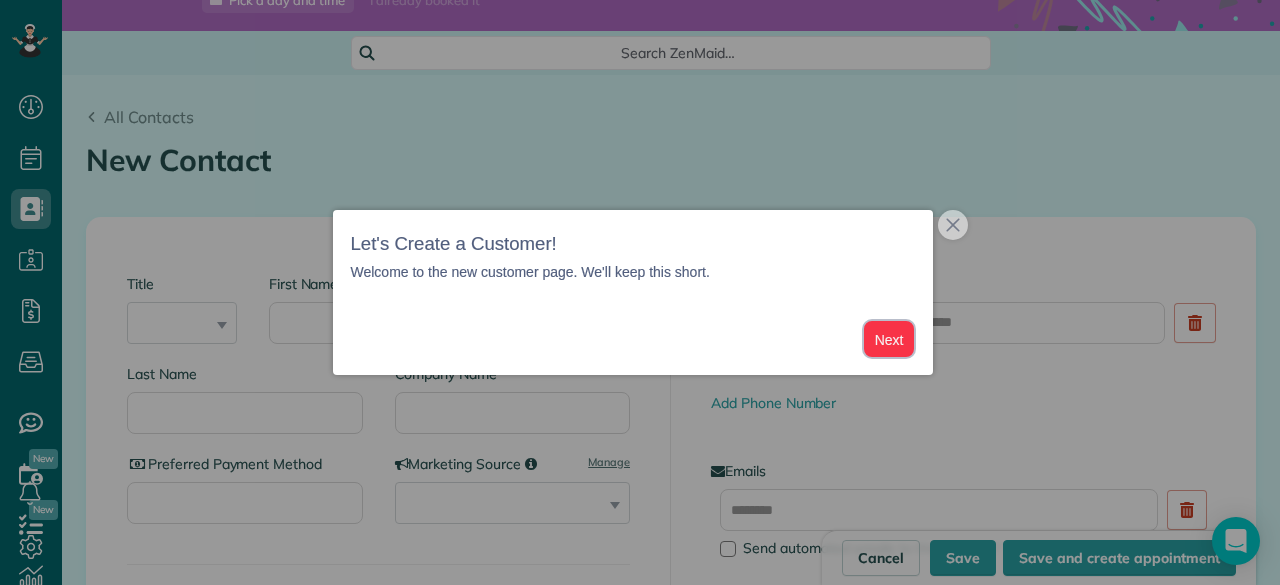 click on "Next" at bounding box center (889, 339) 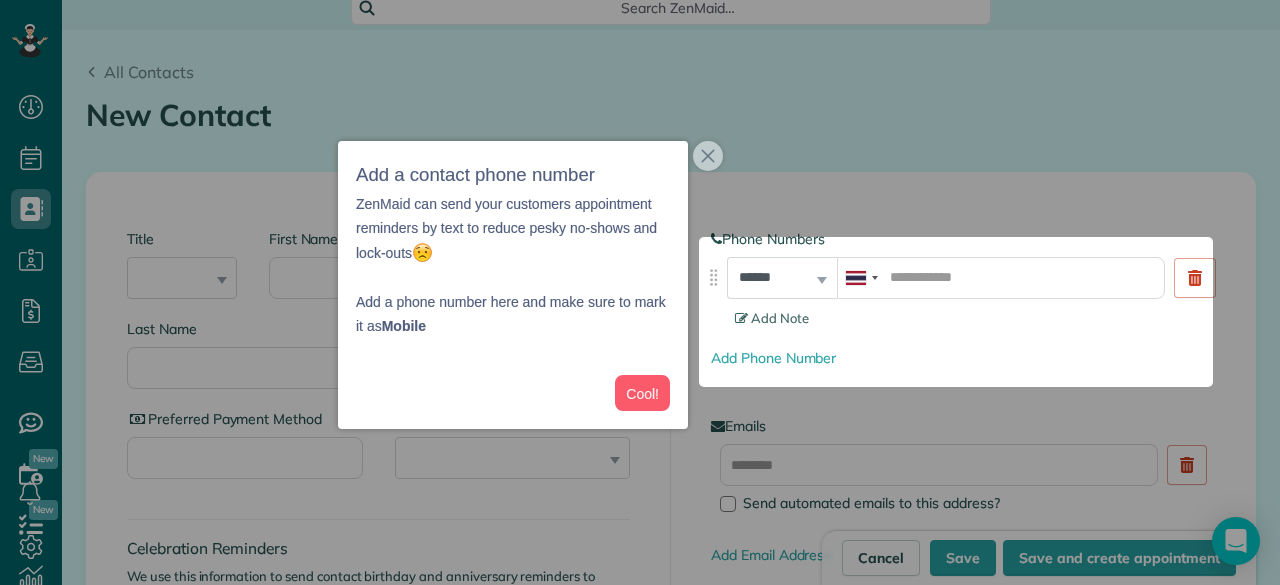 scroll, scrollTop: 150, scrollLeft: 0, axis: vertical 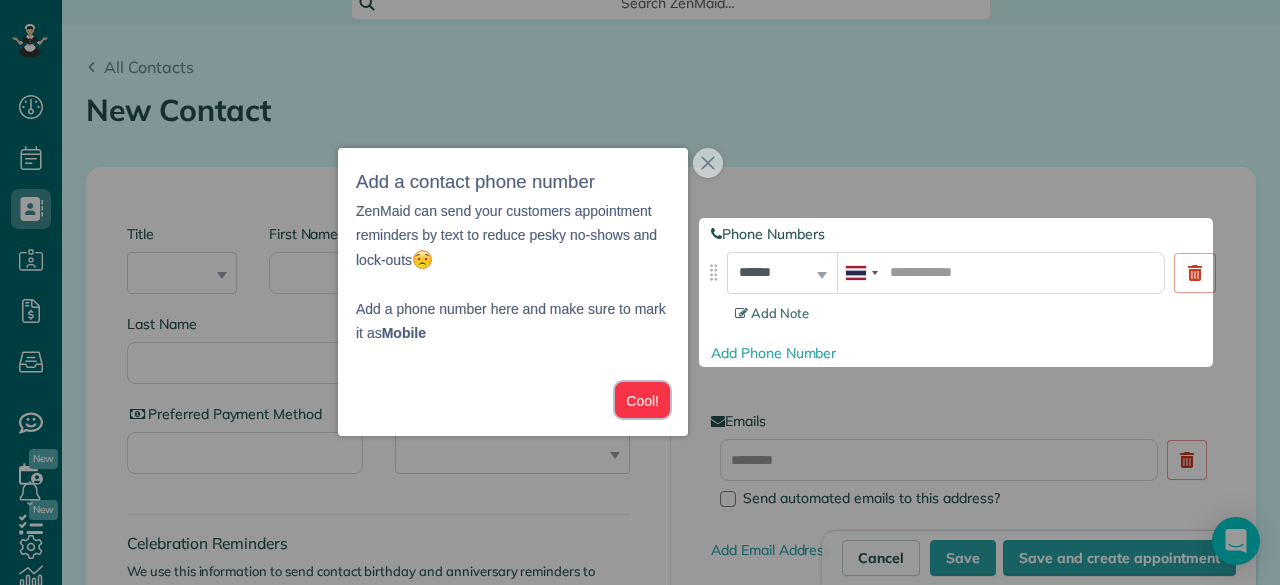 click on "Cool!" at bounding box center [642, 400] 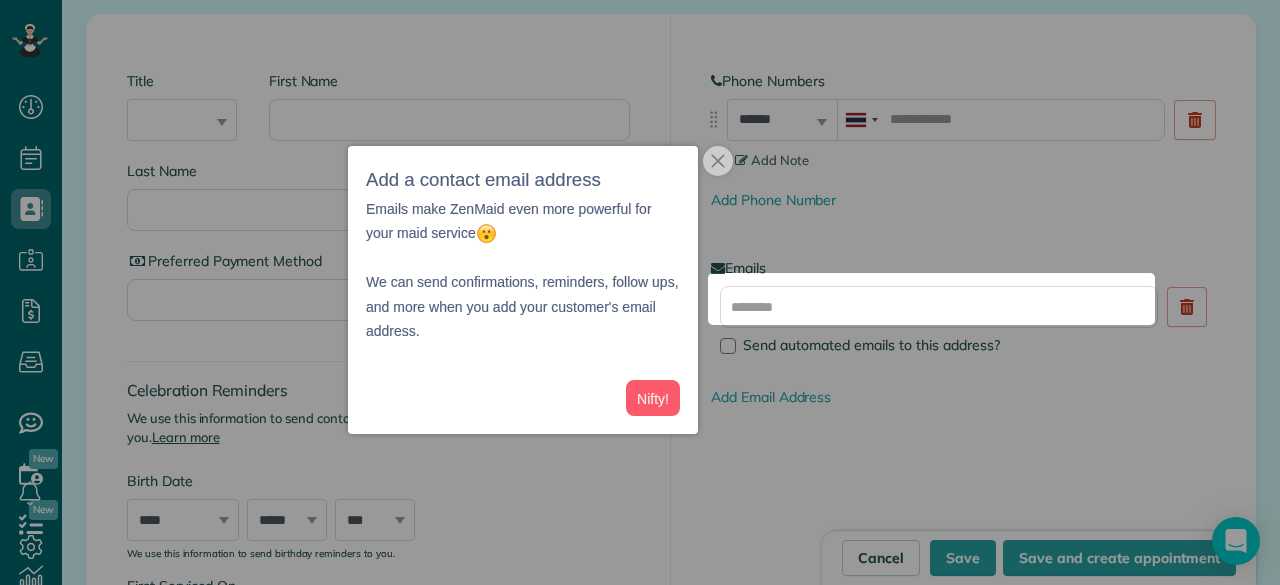 scroll, scrollTop: 317, scrollLeft: 0, axis: vertical 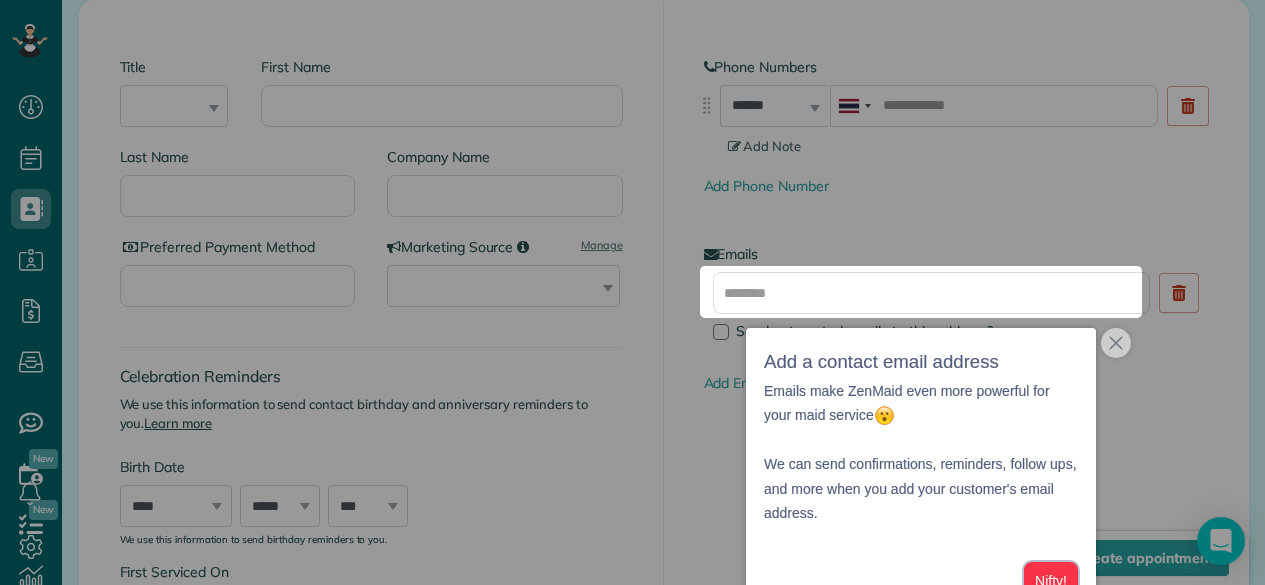 click on "Nifty!" at bounding box center [1051, 580] 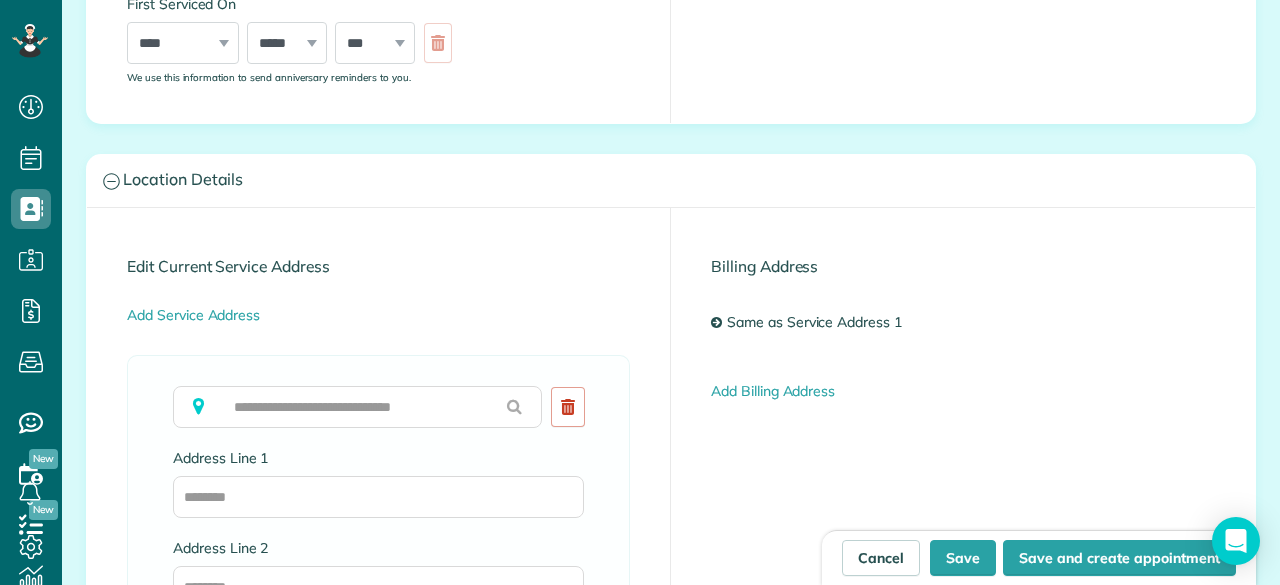 scroll, scrollTop: 1830, scrollLeft: 0, axis: vertical 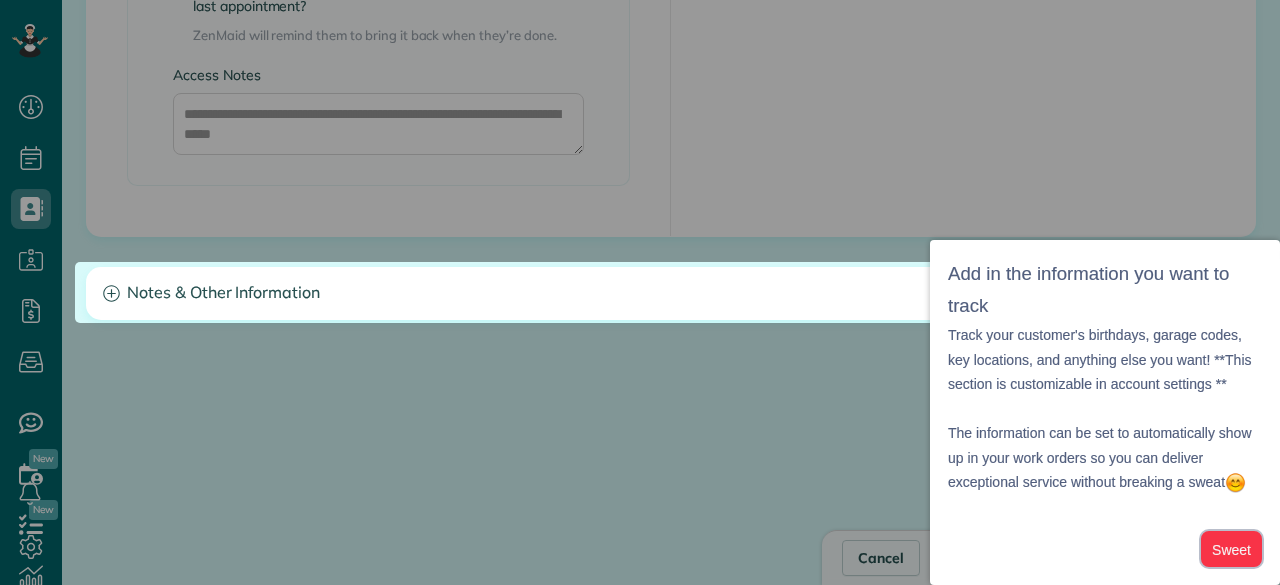 click on "Sweet" at bounding box center [1231, 549] 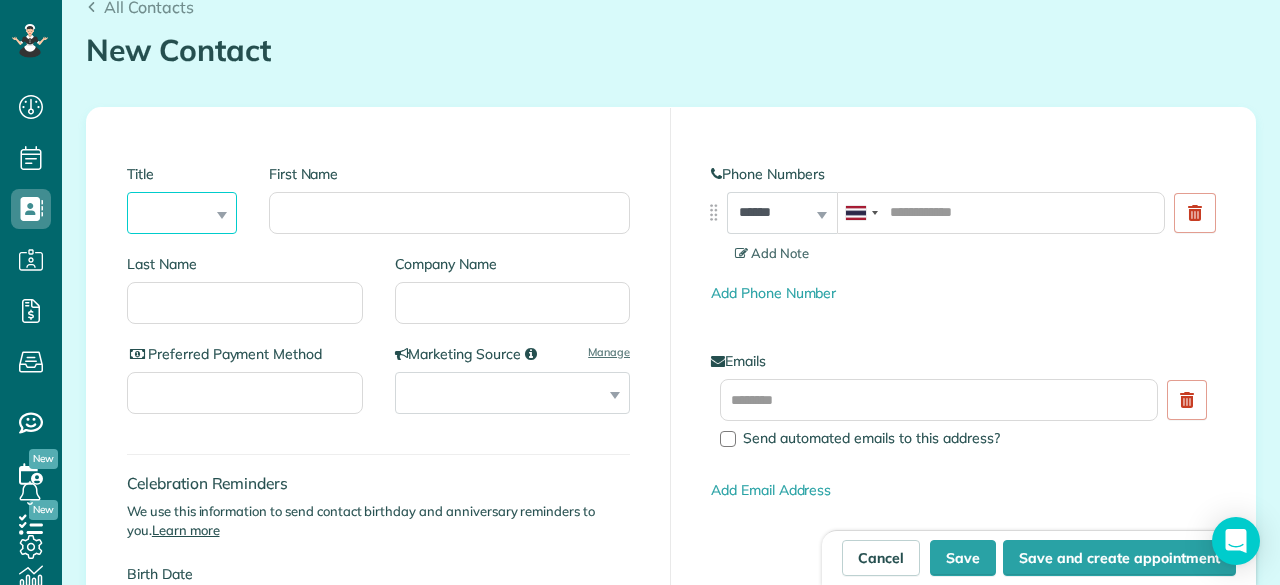 scroll, scrollTop: 230, scrollLeft: 0, axis: vertical 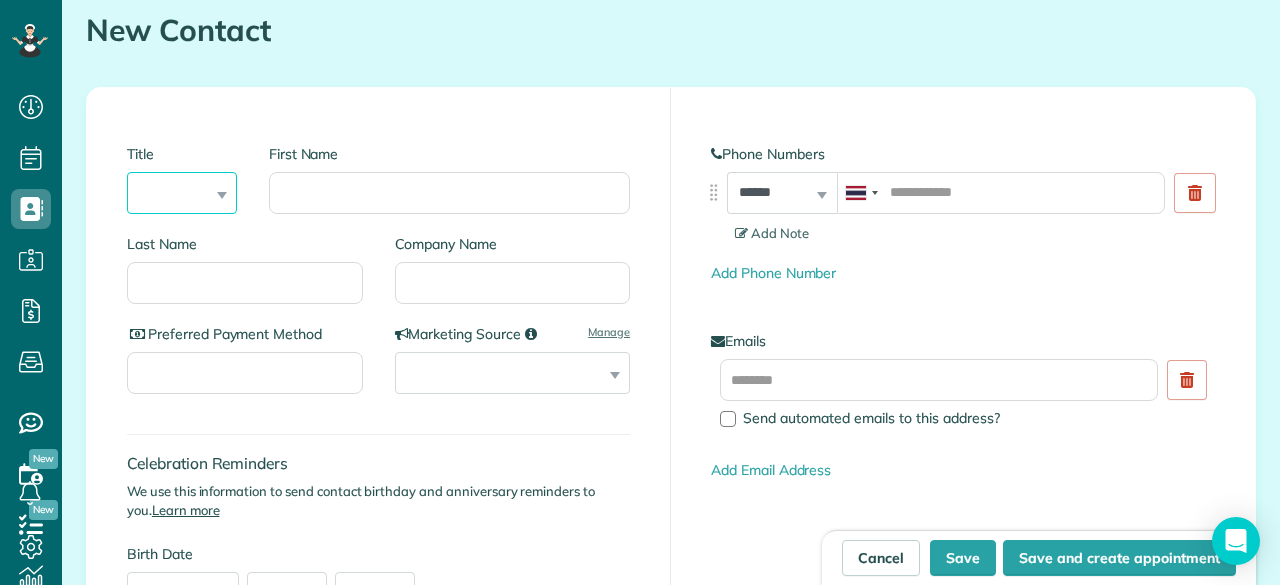 click on "***
****
***
***" at bounding box center (182, 193) 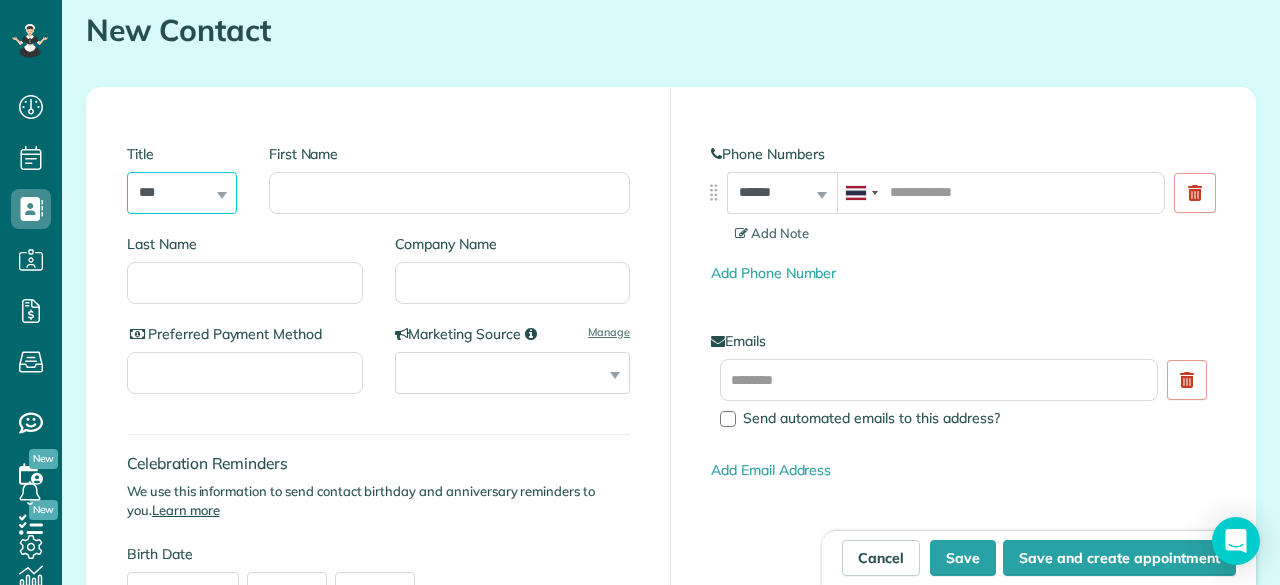 click on "***
****
***
***" at bounding box center [182, 193] 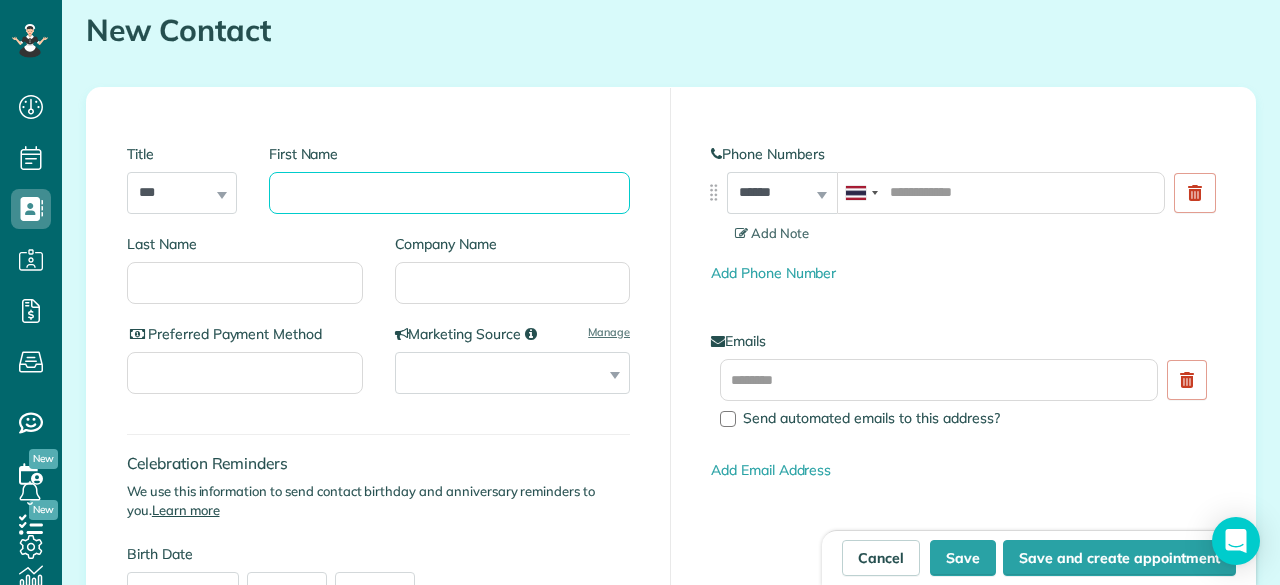 click on "First Name" at bounding box center (449, 193) 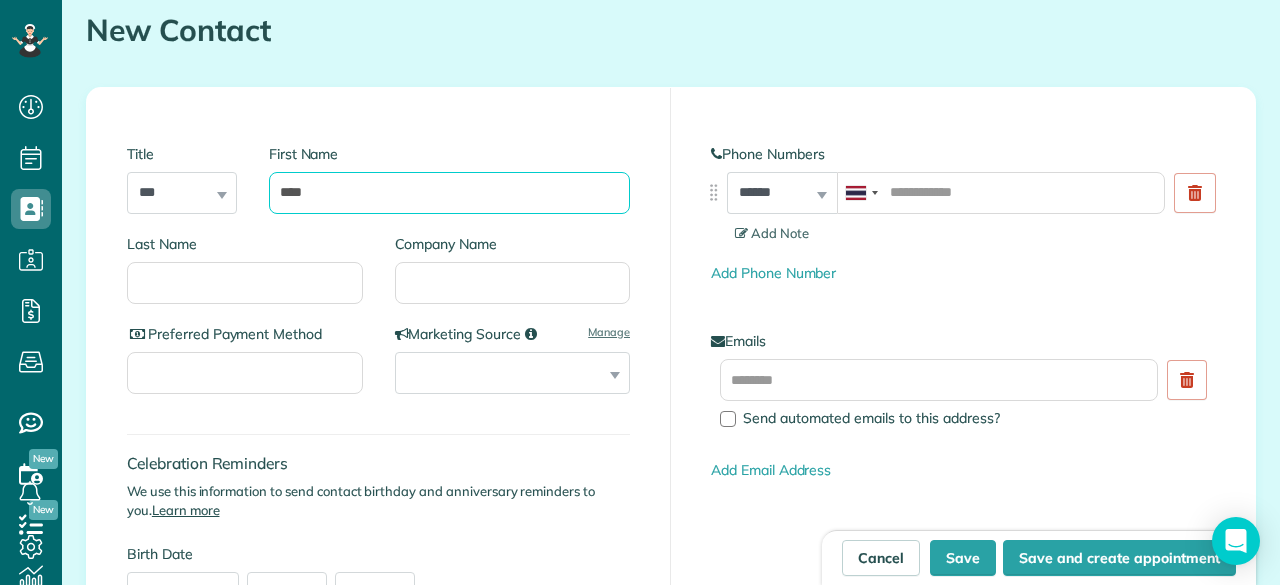 type on "****" 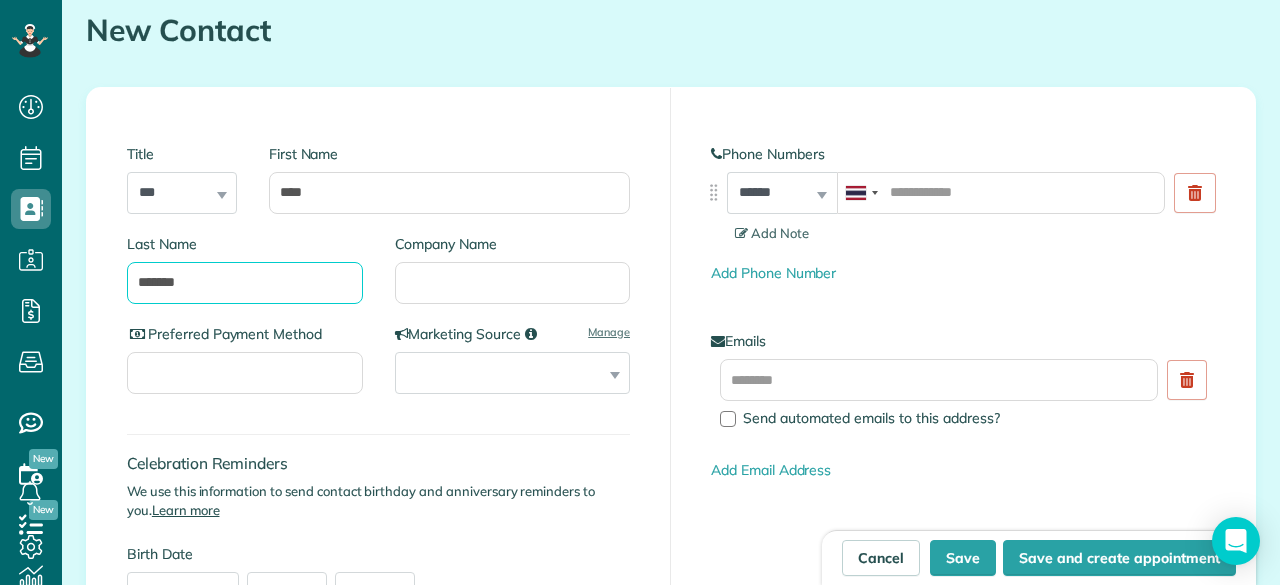 type on "*******" 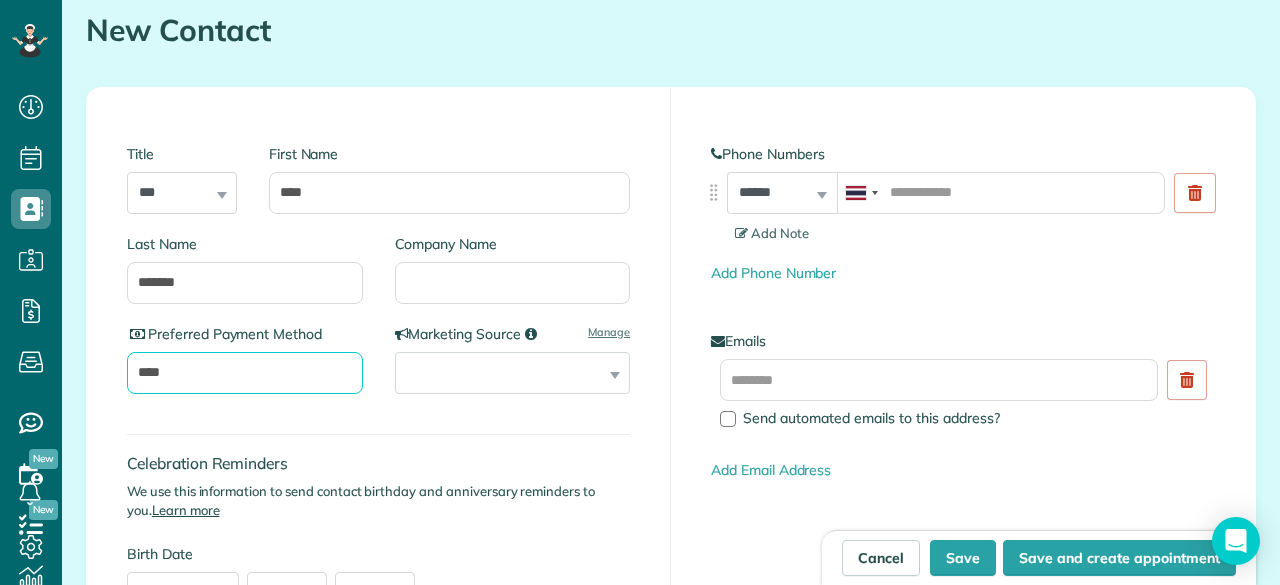 type on "****" 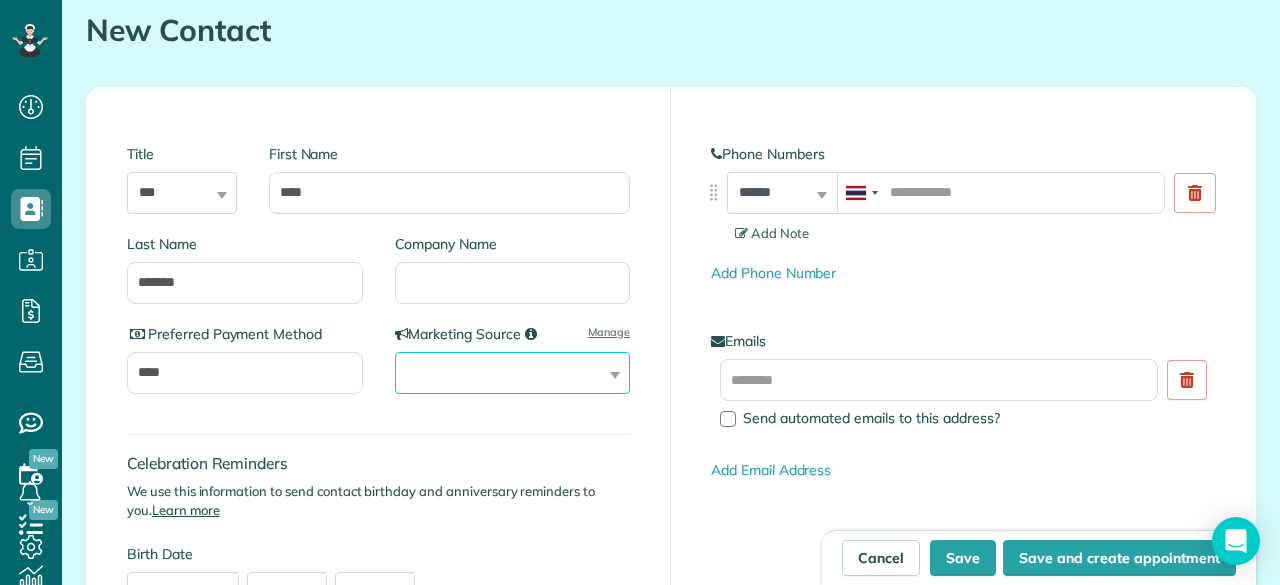 click on "**********" at bounding box center [513, 373] 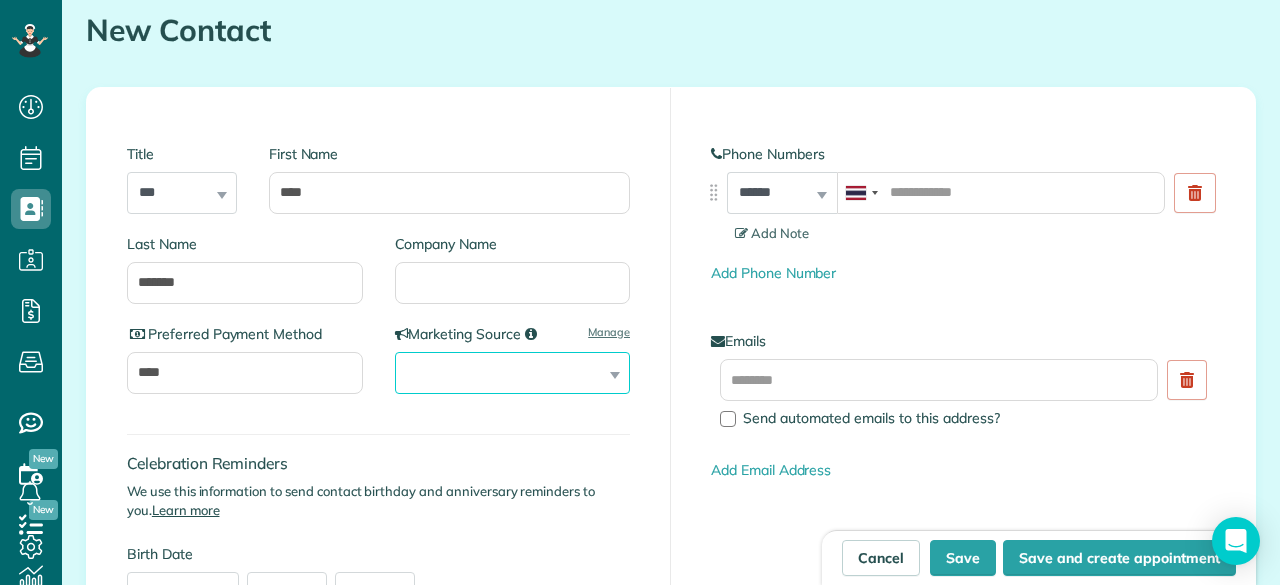 select on "**********" 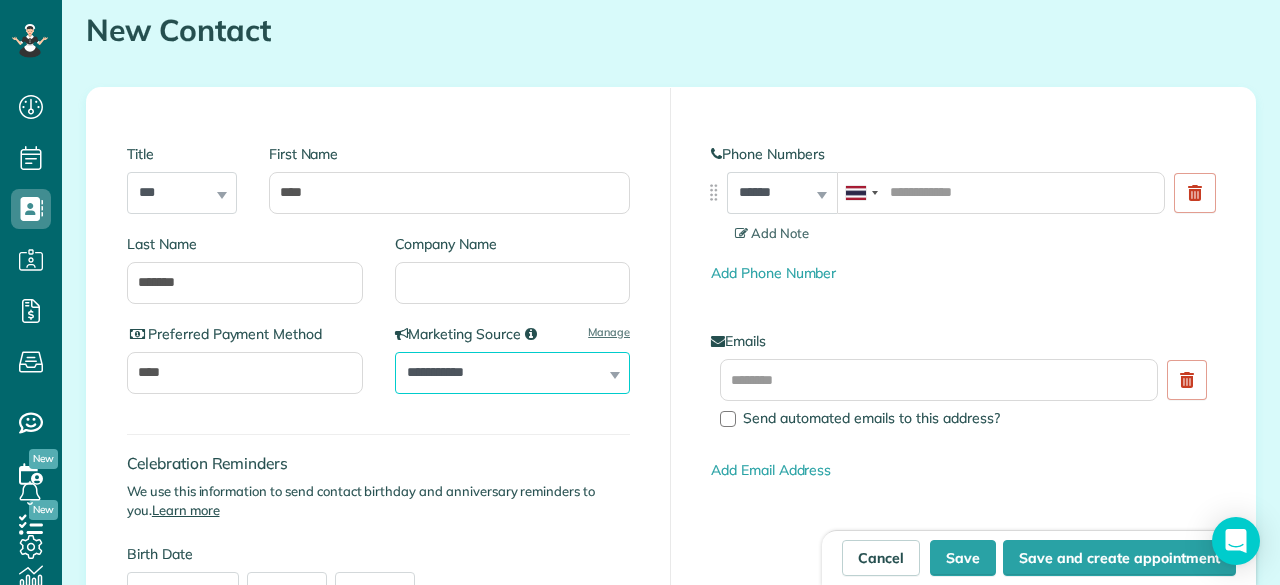 click on "**********" at bounding box center (513, 373) 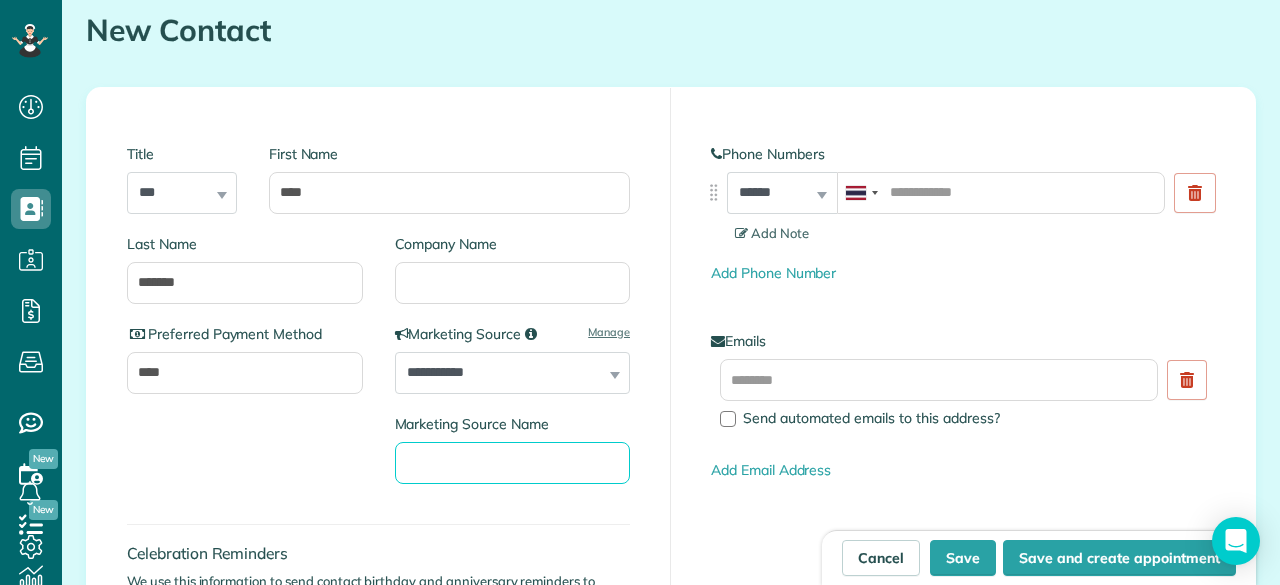 click on "Marketing Source Name" at bounding box center [513, 463] 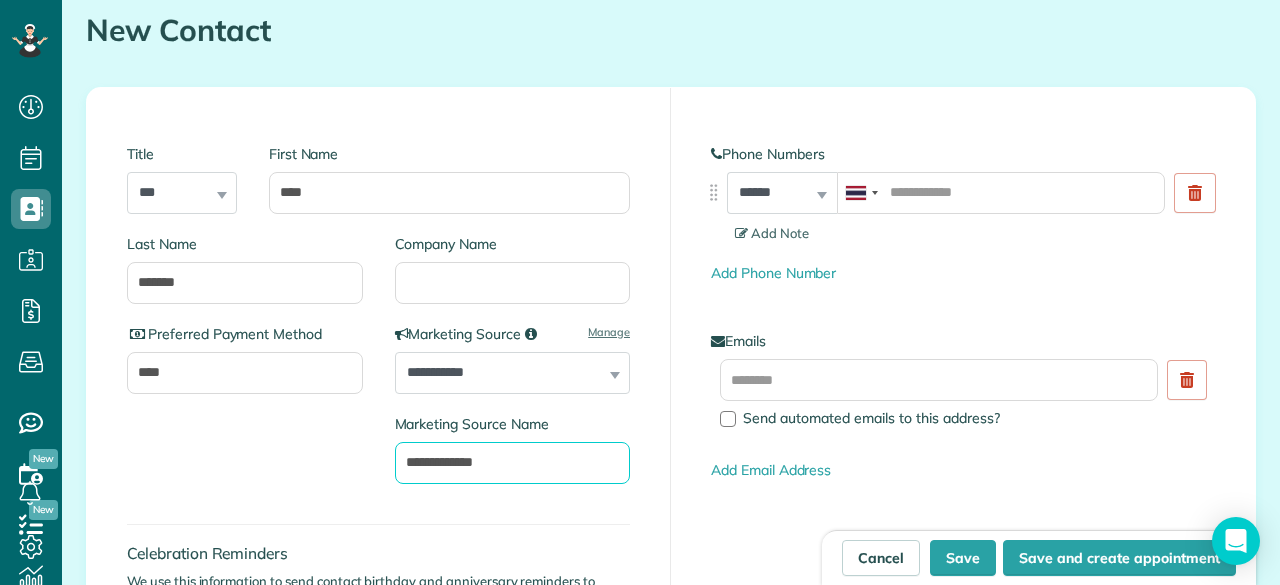 type on "**********" 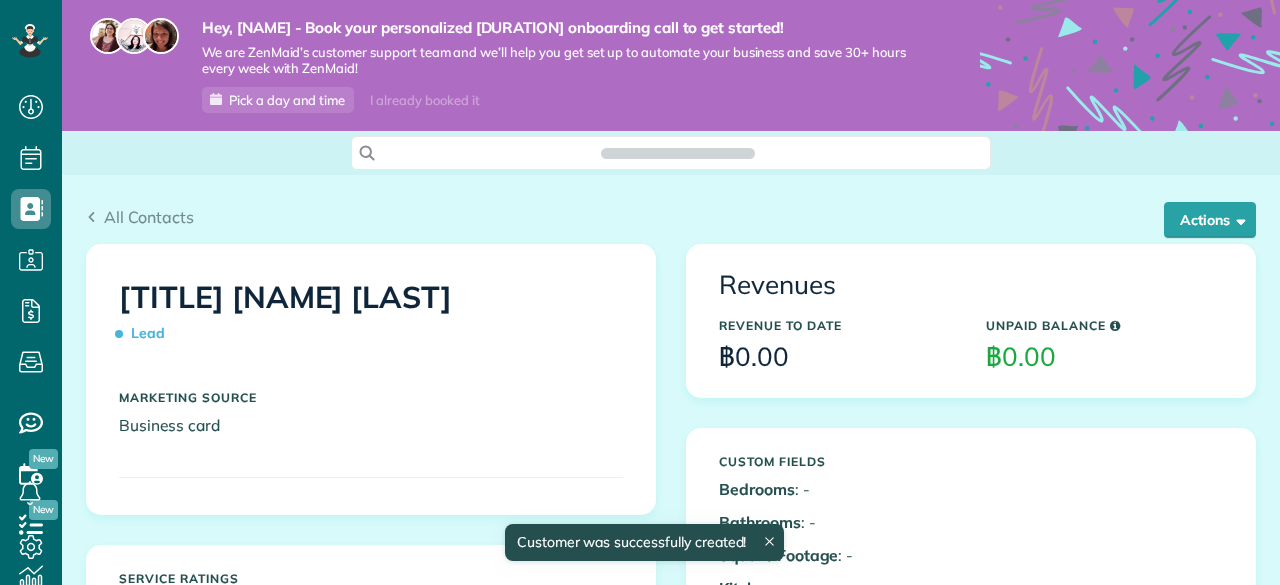 scroll, scrollTop: 0, scrollLeft: 0, axis: both 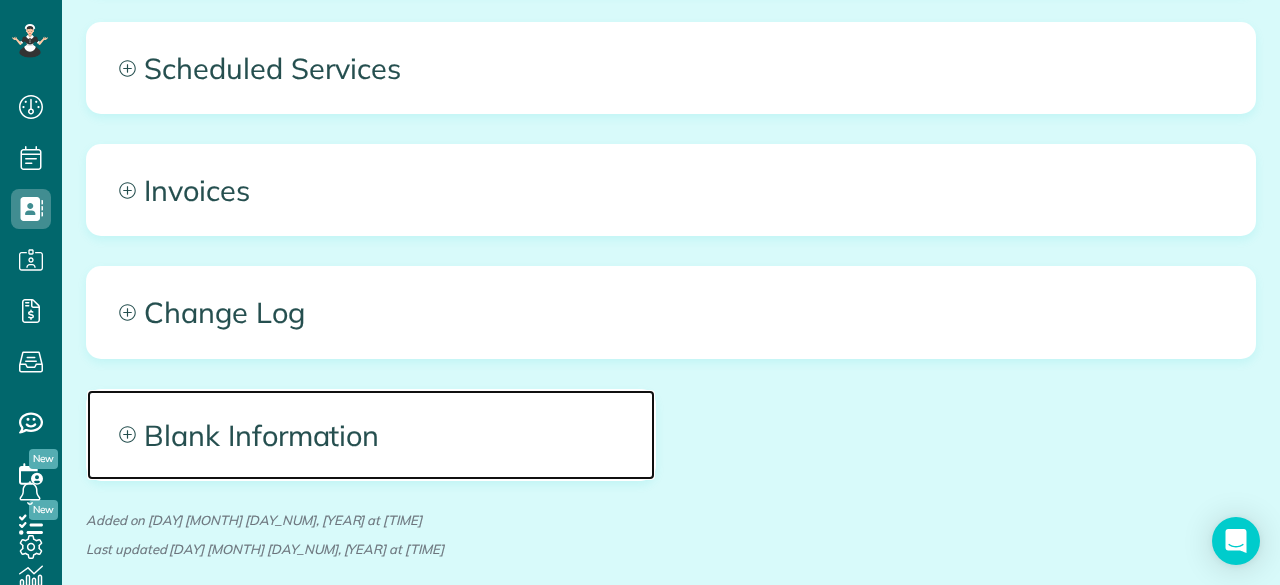click on "Blank Information" at bounding box center (371, 435) 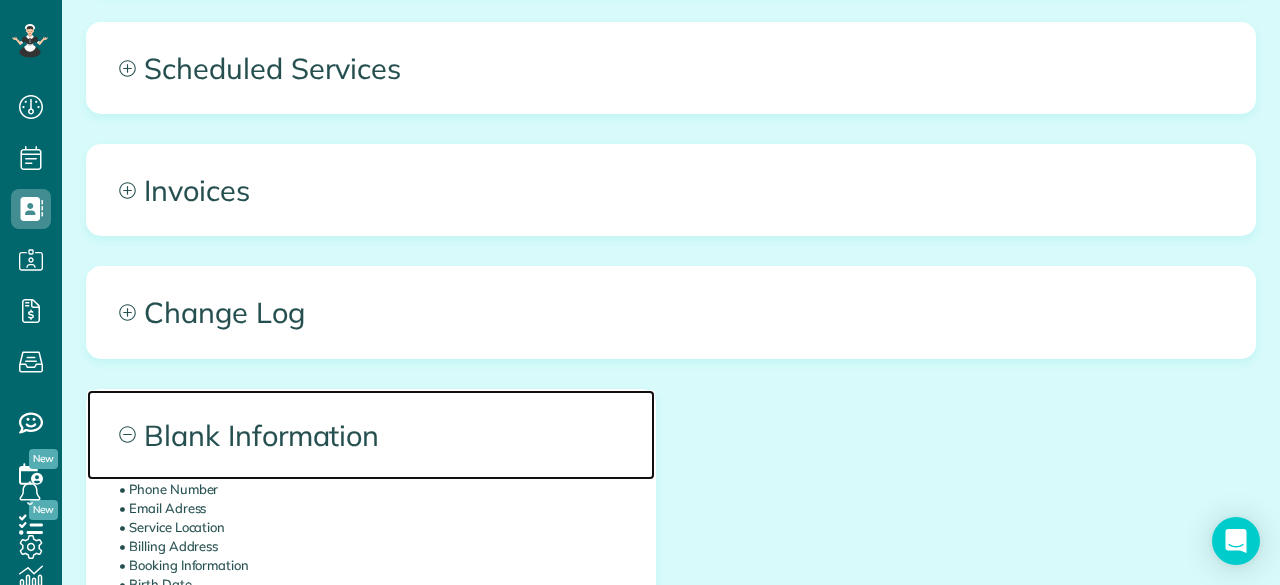 scroll, scrollTop: 1298, scrollLeft: 0, axis: vertical 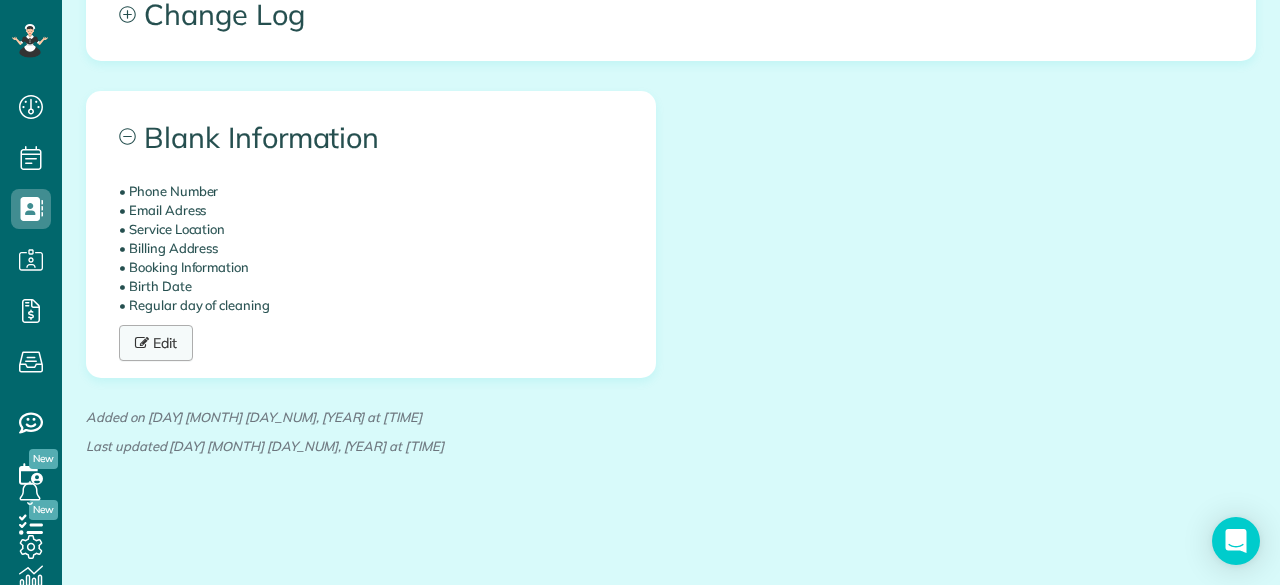 click on "Edit" at bounding box center (156, 343) 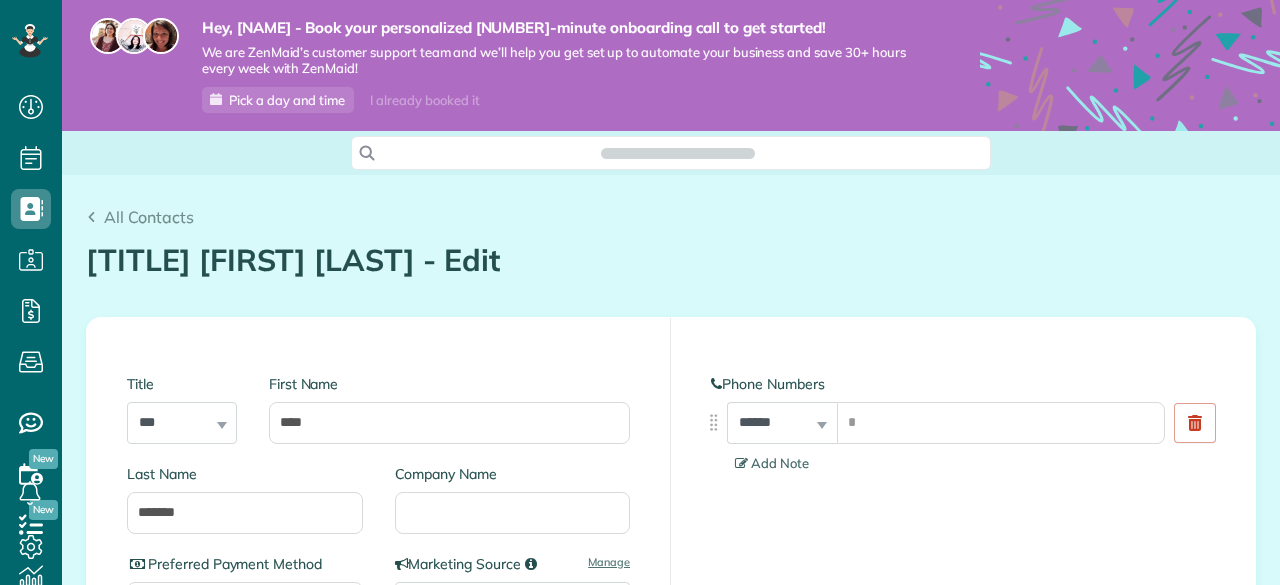 scroll, scrollTop: 0, scrollLeft: 0, axis: both 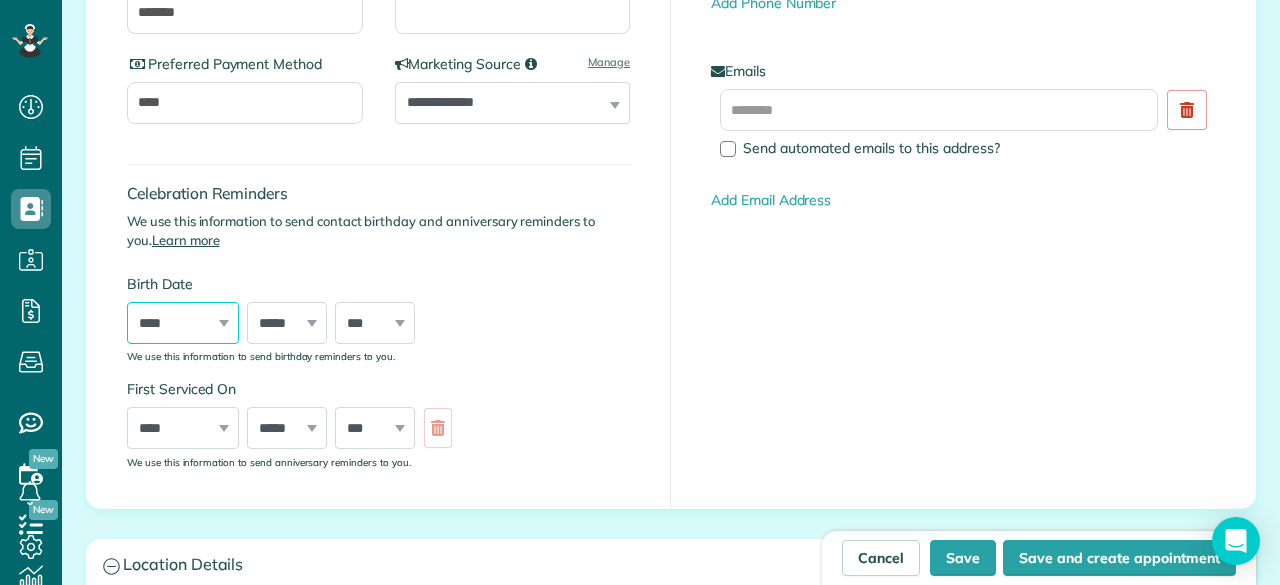 click on "****
****
****
****
****
****
****
****
****
****
****
****
****
****
****
****
****
****
****
****
****
****
****
****
****
****
****
****
****
****
****
****
****
****
****
****
****
****
****
****
****
****
****
****
****
****
****
****
****
****
****
****
****
****
****
****
****
****
****
****
****
****
****
****
****
****
****
****
****
****
****
****
****
****
****
****
****
****
****
****" at bounding box center [183, 323] 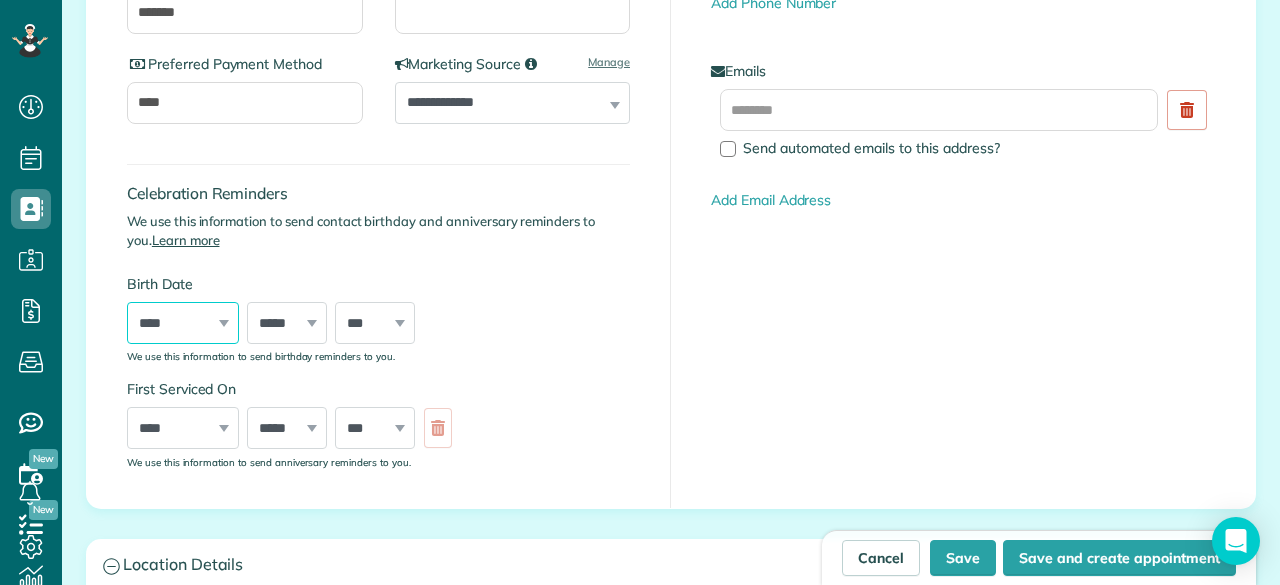select on "****" 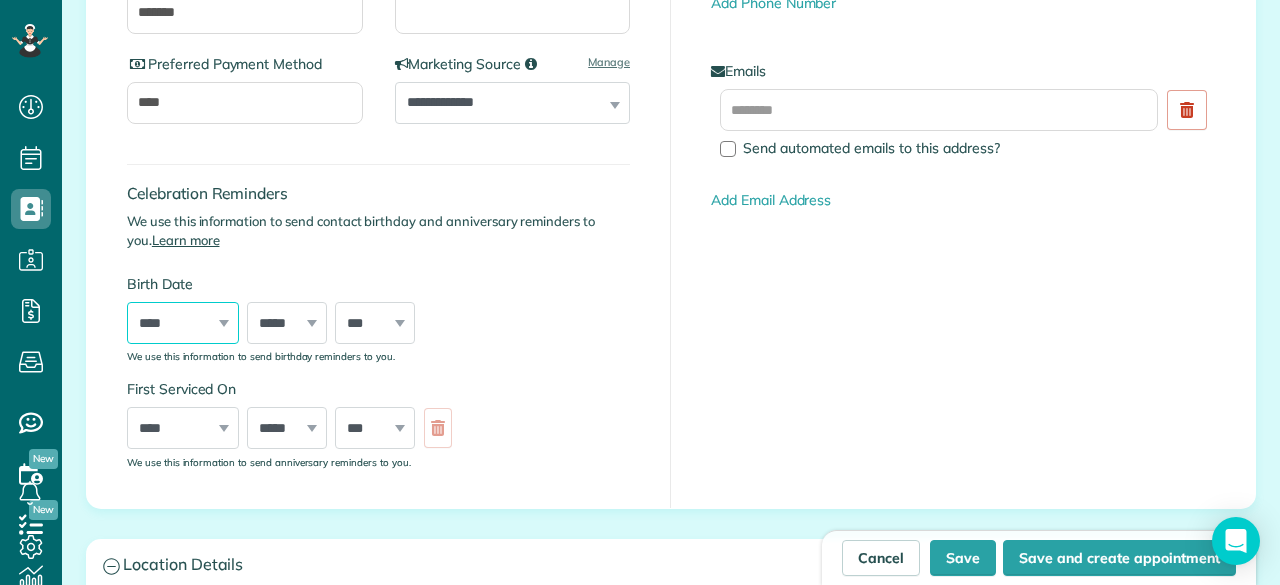 click on "****
****
****
****
****
****
****
****
****
****
****
****
****
****
****
****
****
****
****
****
****
****
****
****
****
****
****
****
****
****
****
****
****
****
****
****
****
****
****
****
****
****
****
****
****
****
****
****
****
****
****
****
****
****
****
****
****
****
****
****
****
****
****
****
****
****
****
****
****
****
****
****
****
****
****
****
****
****
****
****" at bounding box center [183, 323] 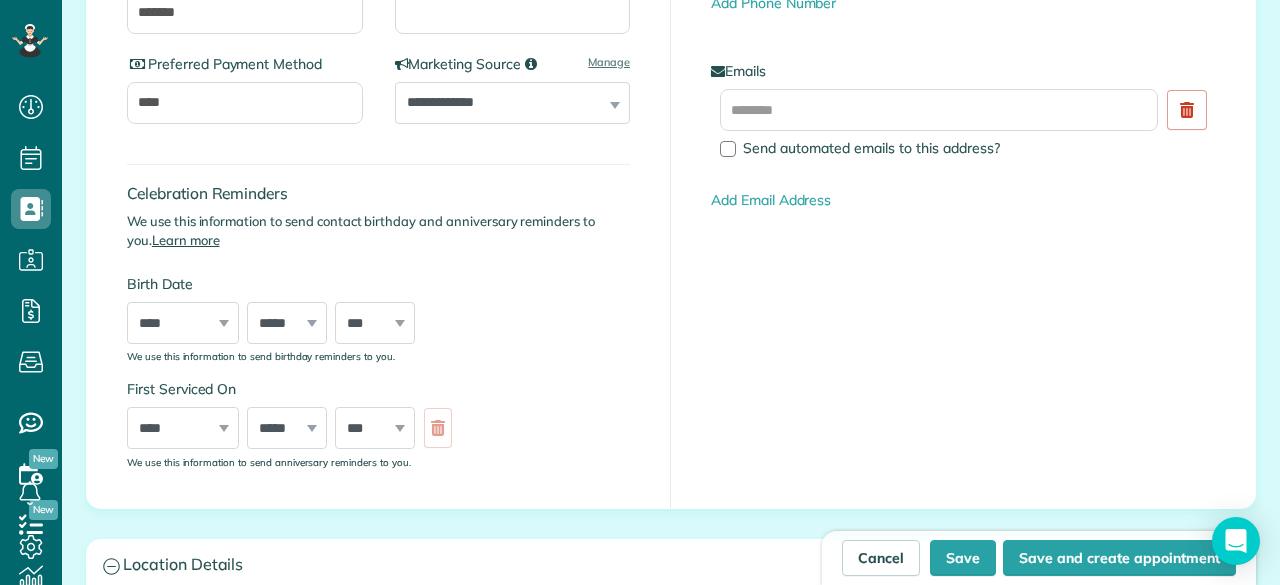 click on "*****
*******
********
*****
*****
***
****
****
******
*********
*******
********
********" at bounding box center [287, 323] 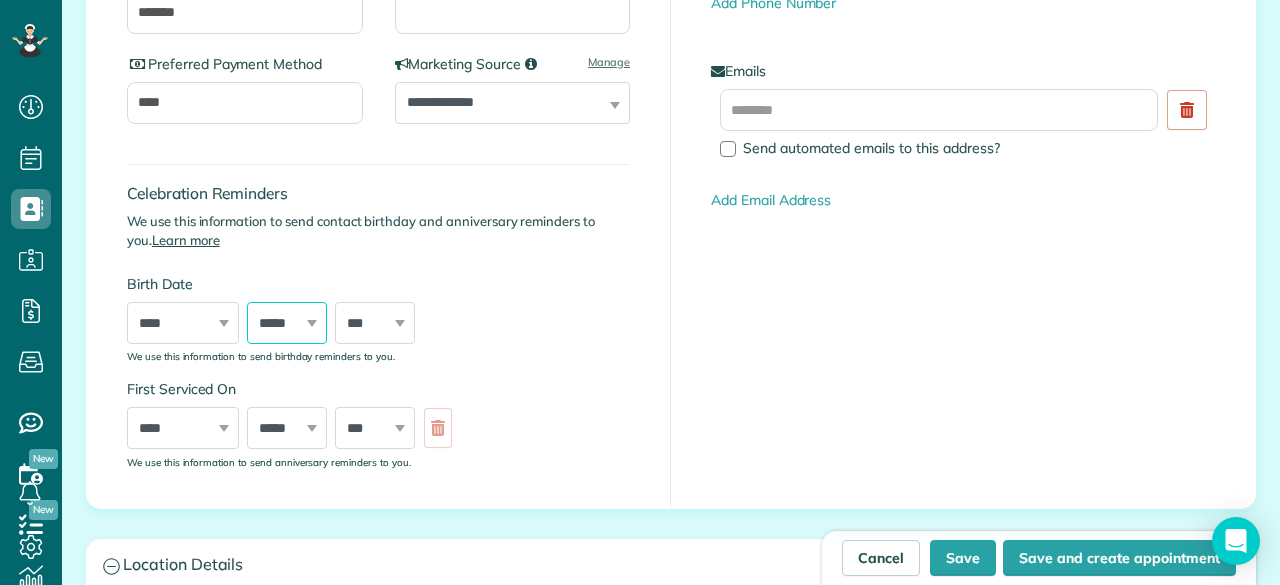 click on "*****
*******
********
*****
*****
***
****
****
******
*********
*******
********
********" at bounding box center (287, 323) 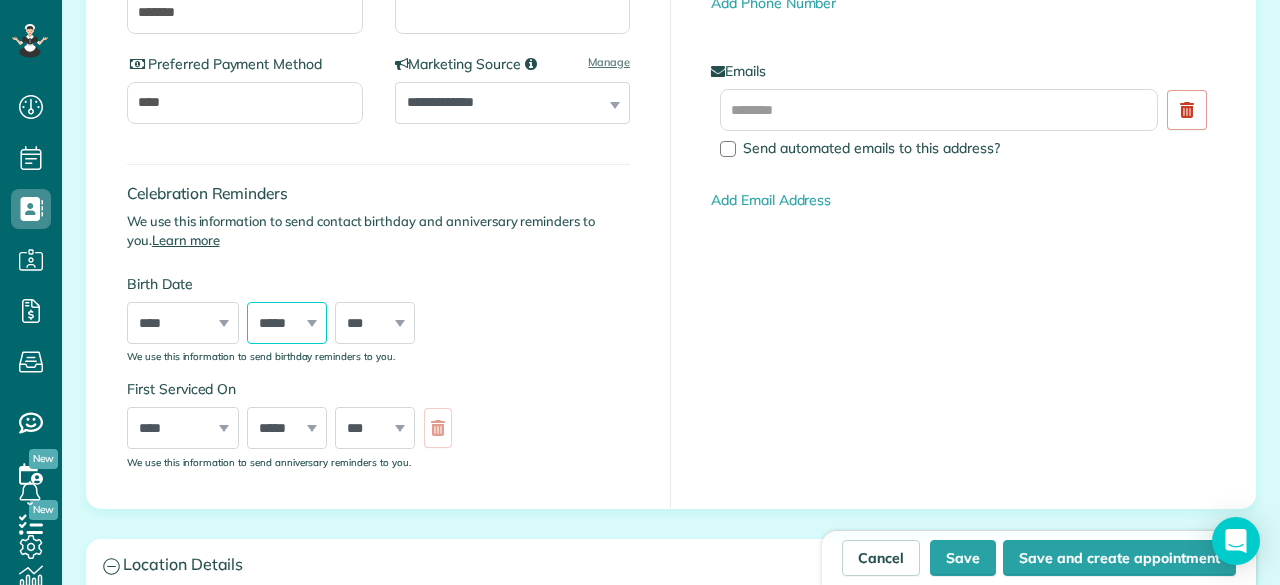 select on "*" 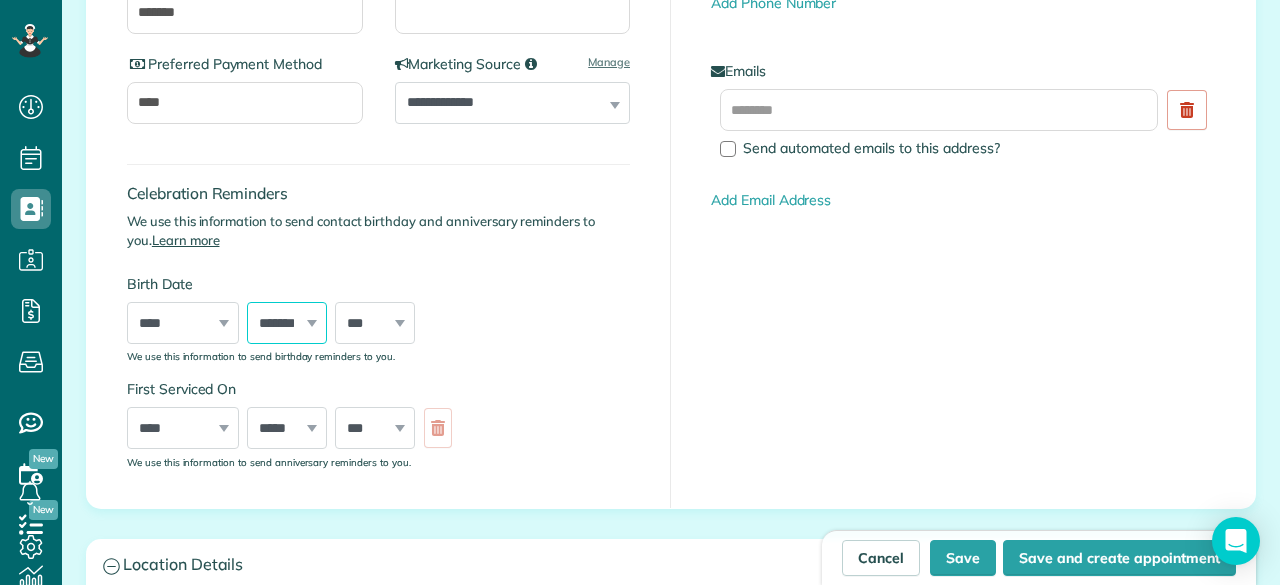 click on "*****
*******
********
*****
*****
***
****
****
******
*********
*******
********
********" at bounding box center [287, 323] 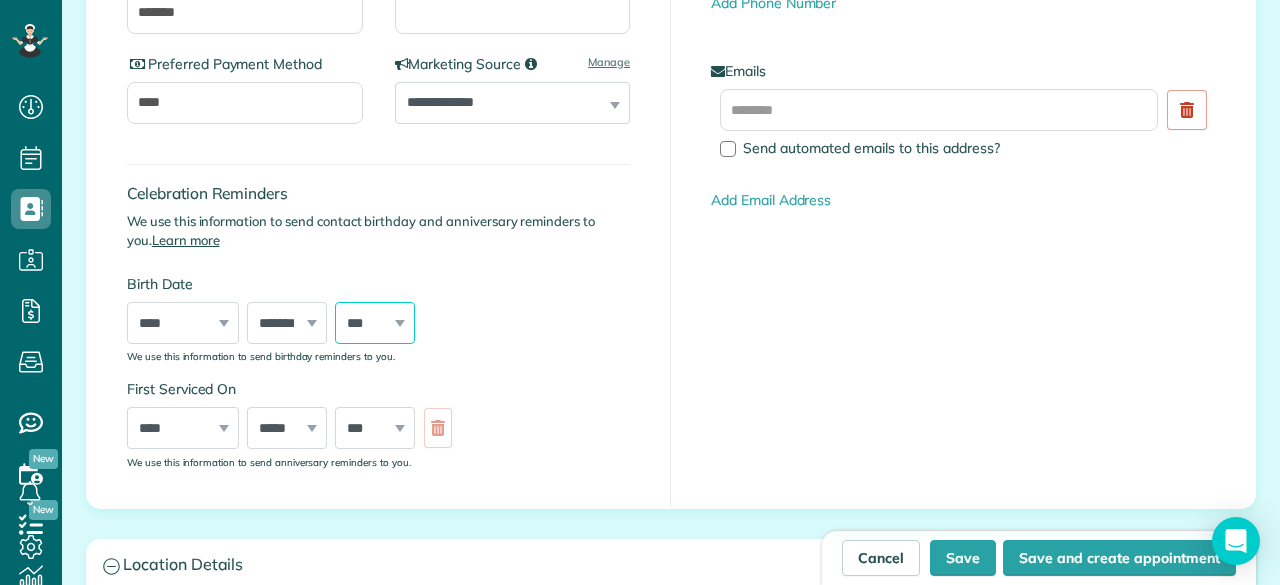 click on "***
*
*
*
*
*
*
*
*
*
**
**
**
**
**
**
**
**
**
**
**
**
**
**
**
**
**
**
**
**
**
**" at bounding box center [375, 323] 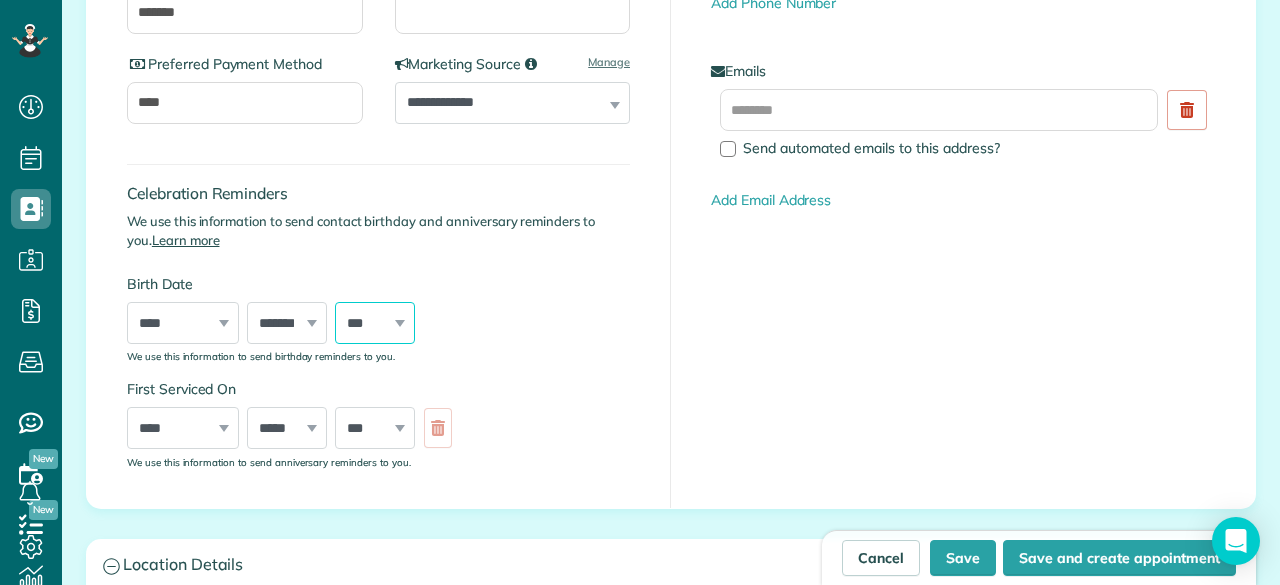select on "**" 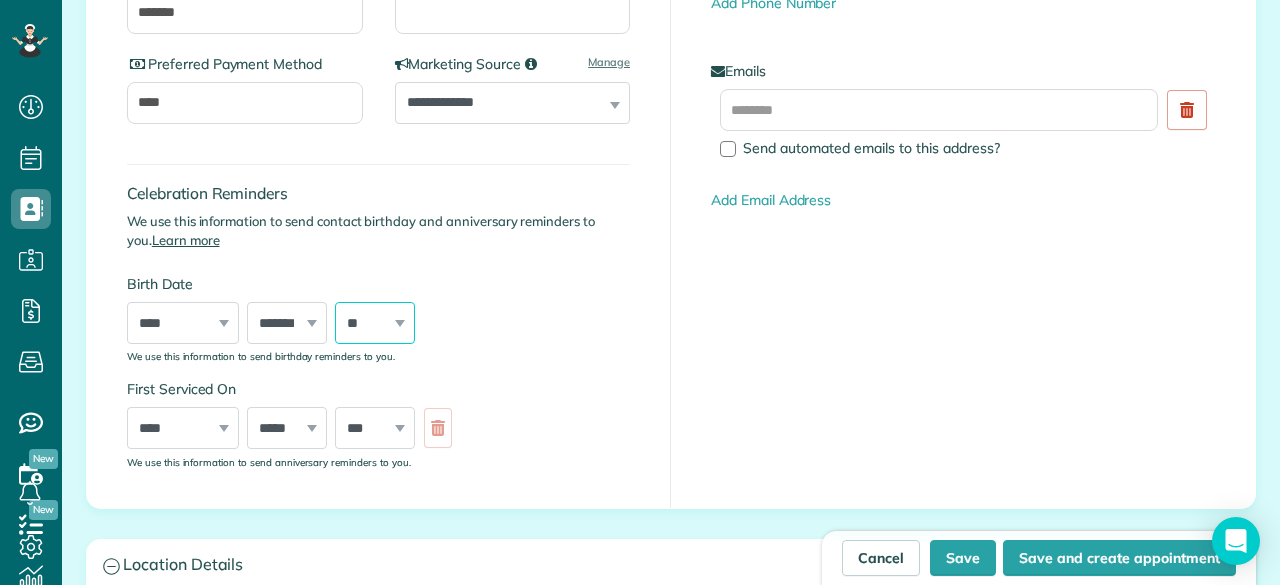 click on "***
*
*
*
*
*
*
*
*
*
**
**
**
**
**
**
**
**
**
**
**
**
**
**
**
**
**
**
**
**
**
**" at bounding box center [375, 323] 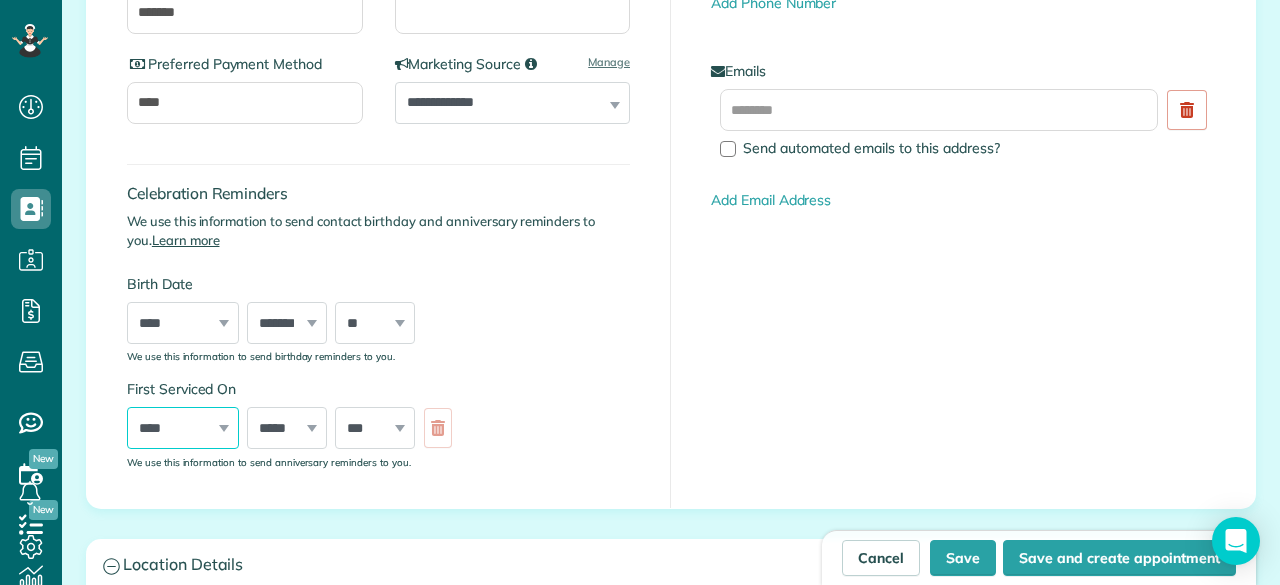 click on "****
****
****
****
****
****
****
****
****
****
****
****
****
****
****
****
****
****
****
****
****
****
****
****
****
****
****
****
****
****
****
****
****
****
****
****
****
****
****
****
****
****
****
****
****
****
****
****
****
****
****
****" at bounding box center [183, 428] 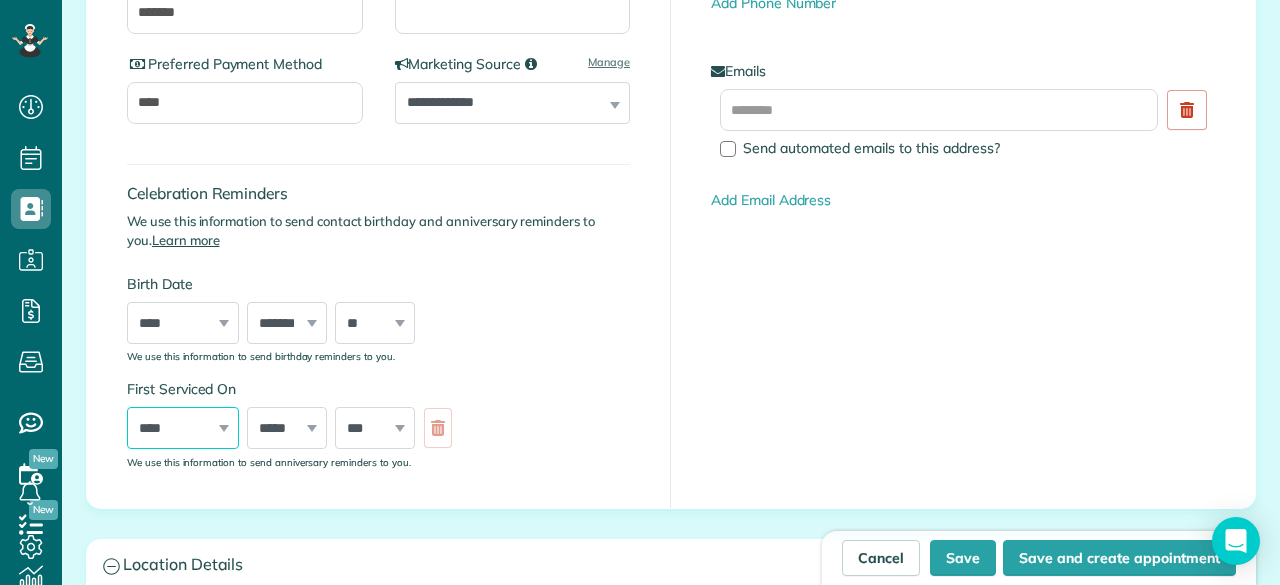 select on "****" 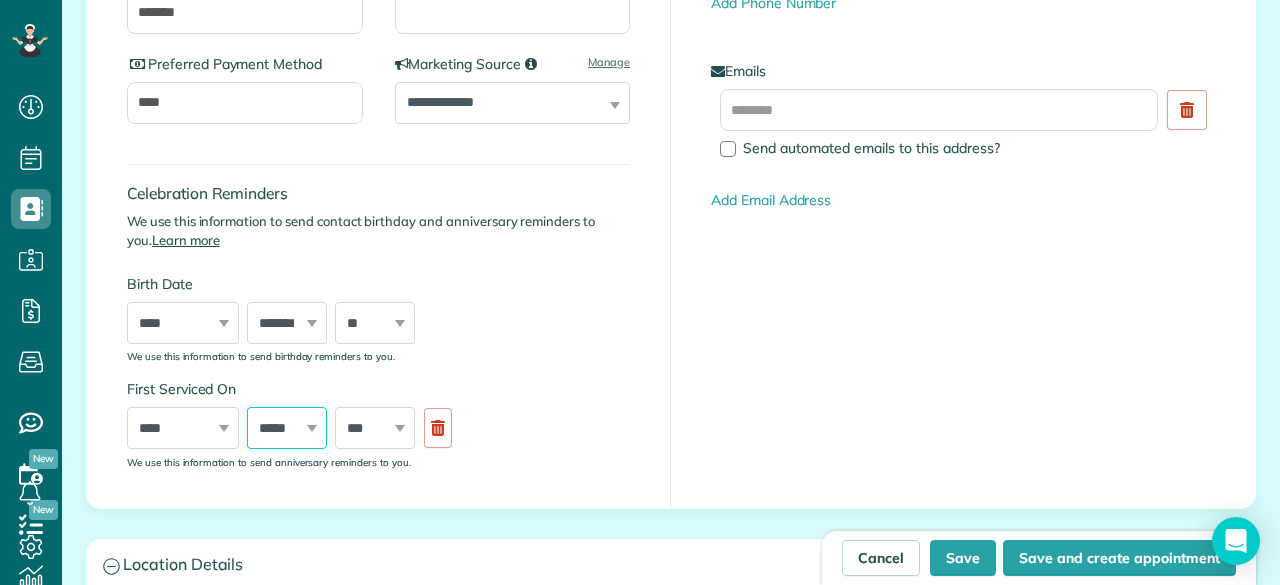 click on "*****
*******
********
*****
*****
***
****
****
******
*********
*******
********
********" at bounding box center [287, 428] 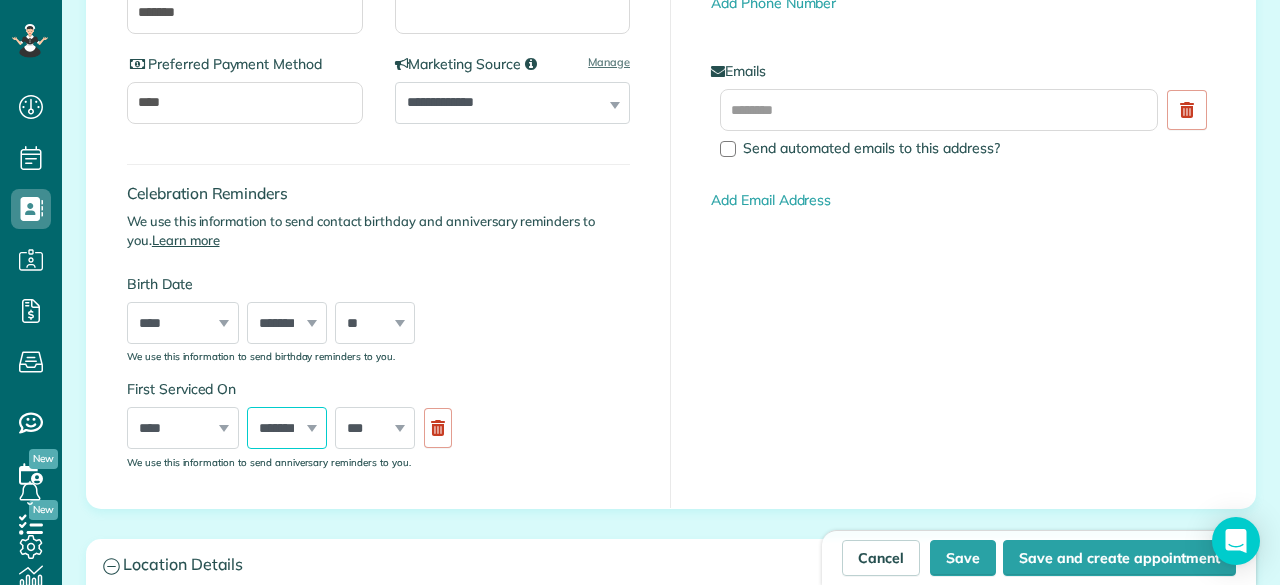 click on "*****
*******
********
*****
*****
***
****
****
******
*********
*******
********
********" at bounding box center [287, 428] 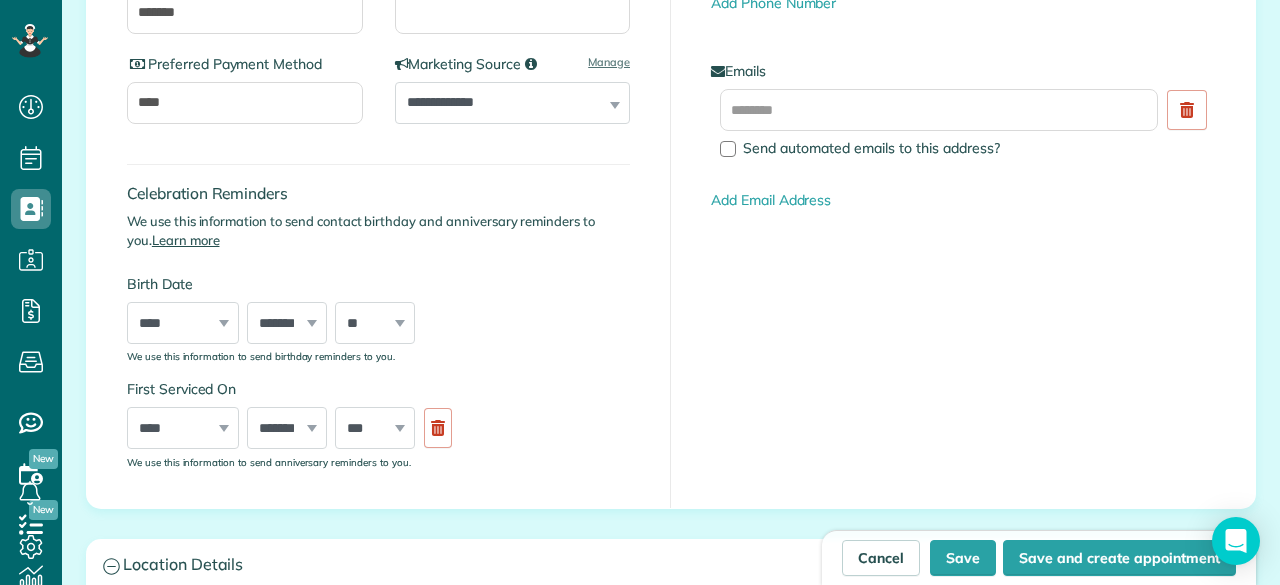 click on "***
*
*
*
*
*
*
*
*
*
**
**
**
**
**
**
**
**
**
**
**
**
**
**
**
**
**
**
**
**
**
**" at bounding box center [375, 428] 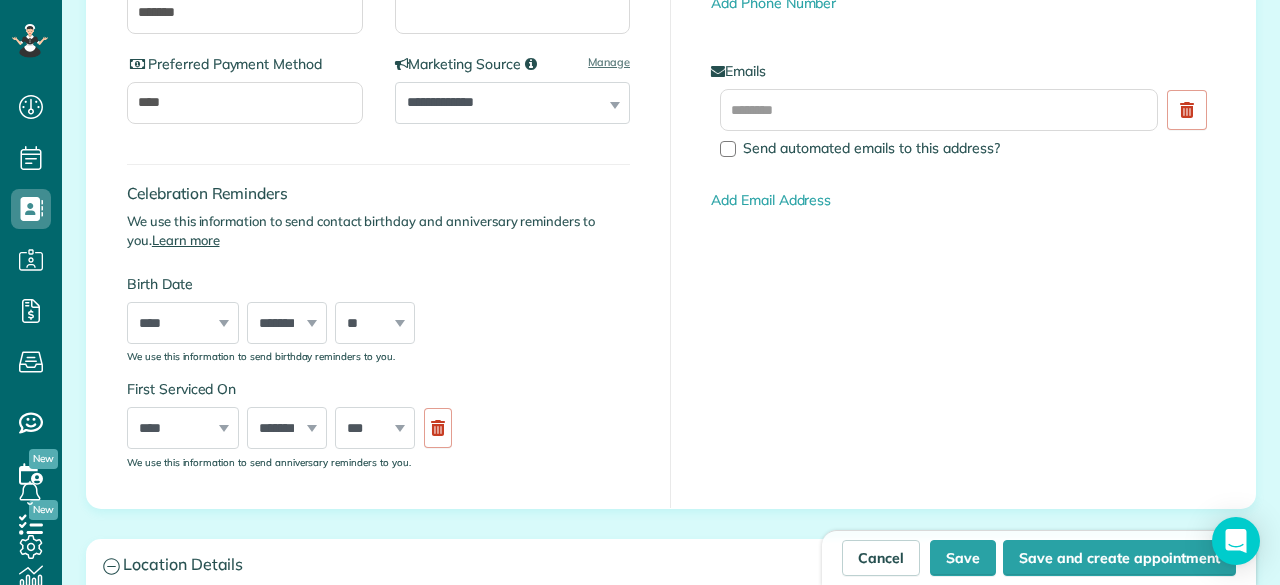 click on "***
*
*
*
*
*
*
*
*
*
**
**
**
**
**
**
**
**
**
**
**
**
**
**
**
**
**
**
**
**
**
**" at bounding box center (375, 428) 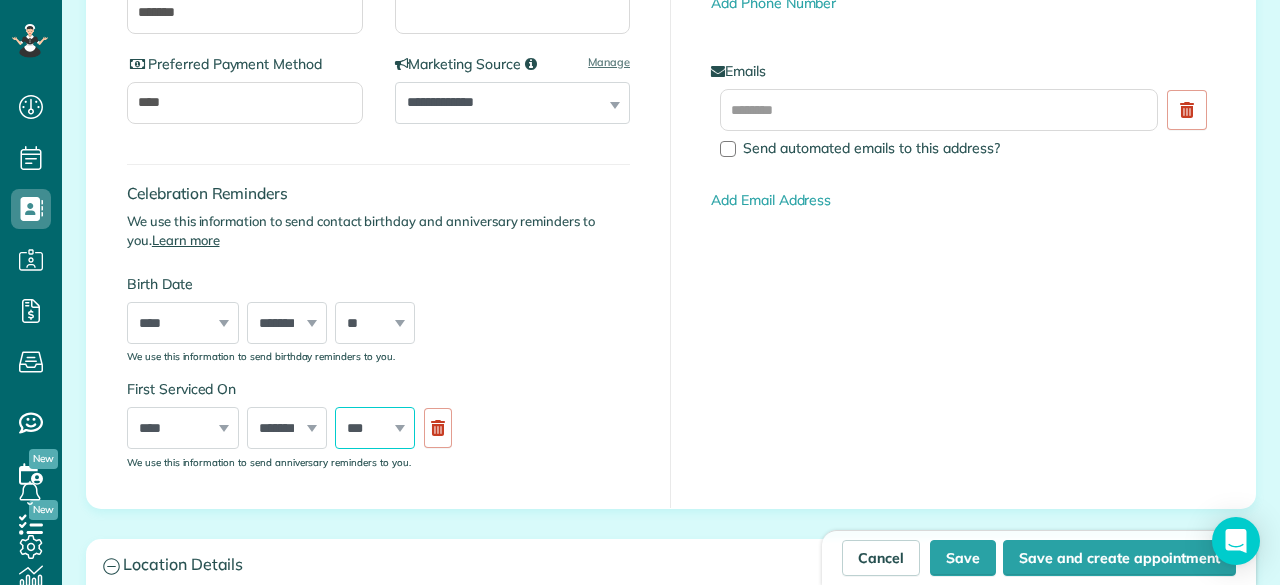 click on "***
*
*
*
*
*
*
*
*
*
**
**
**
**
**
**
**
**
**
**
**
**
**
**
**
**
**
**
**
**
**
**" at bounding box center [375, 428] 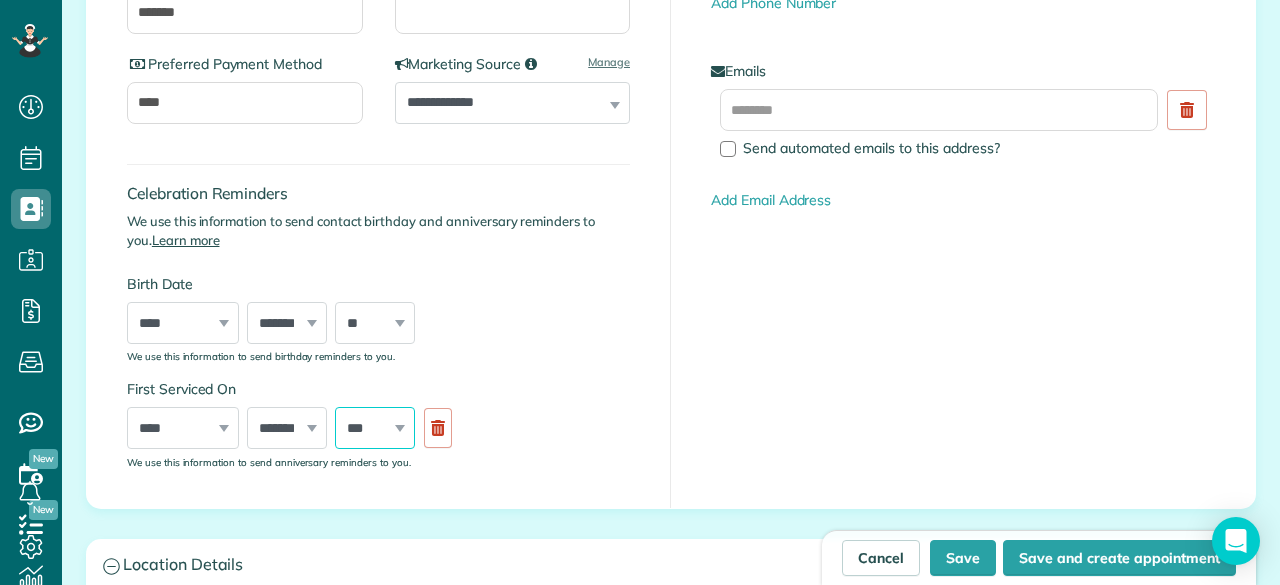 select on "**" 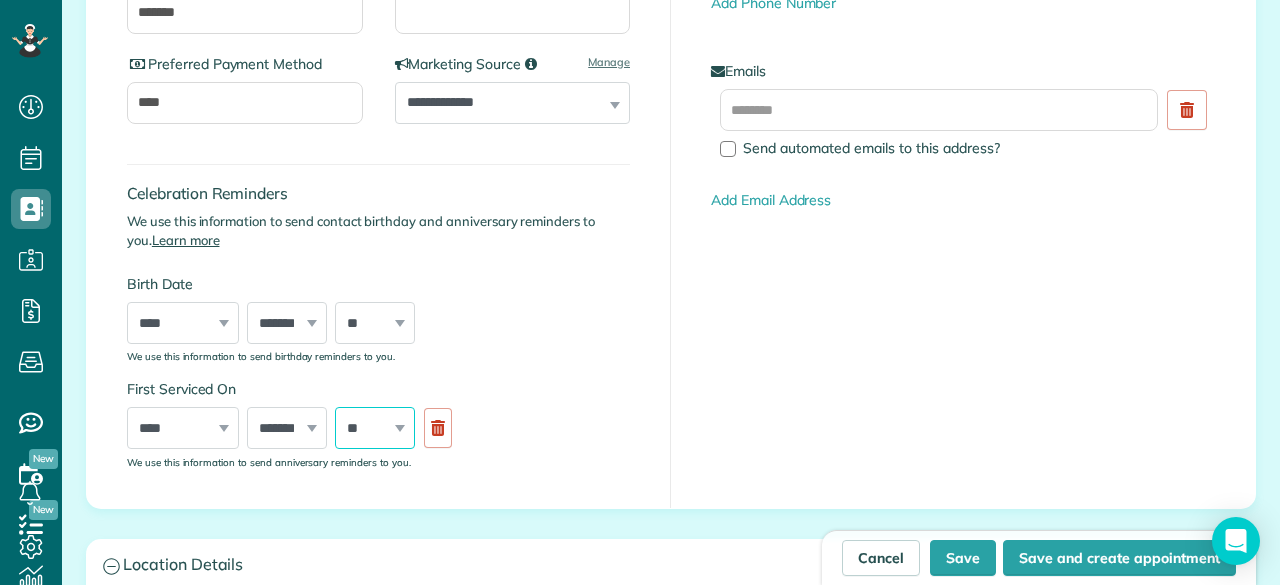 click on "***
*
*
*
*
*
*
*
*
*
**
**
**
**
**
**
**
**
**
**
**
**
**
**
**
**
**
**
**
**
**
**" at bounding box center (375, 428) 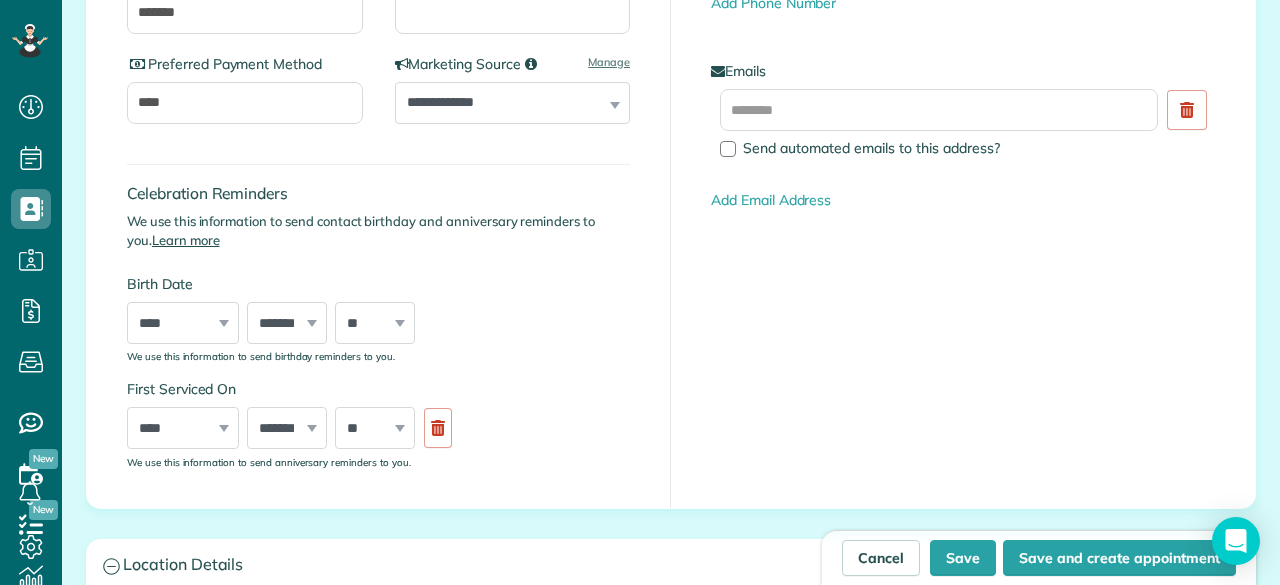 click on "**********" at bounding box center [379, 163] 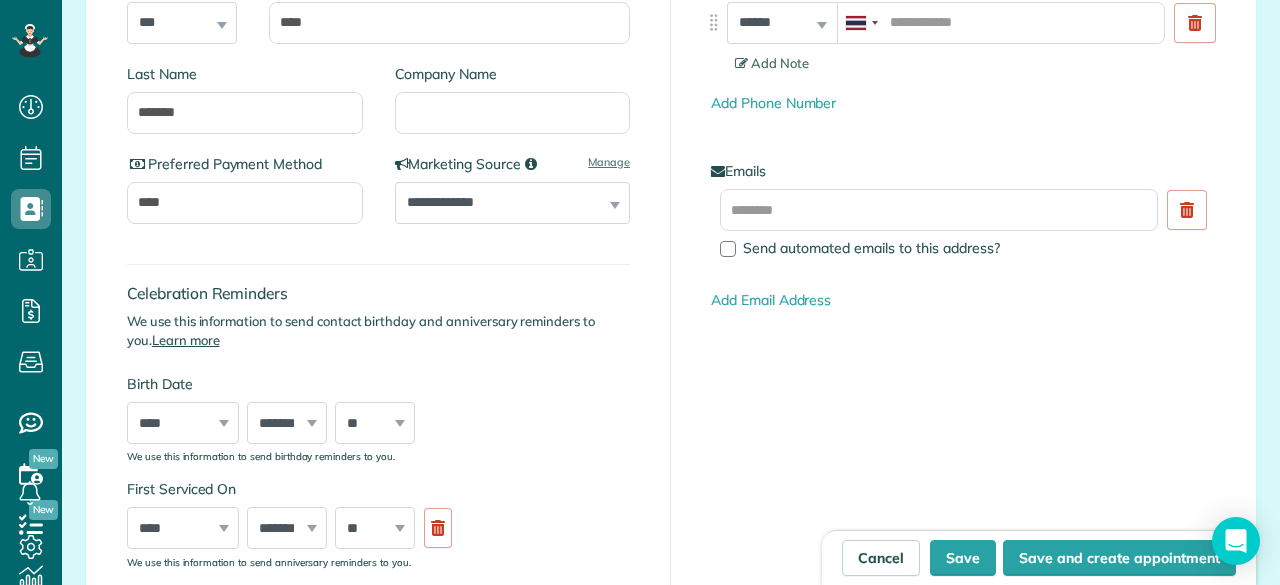 scroll, scrollTop: 300, scrollLeft: 0, axis: vertical 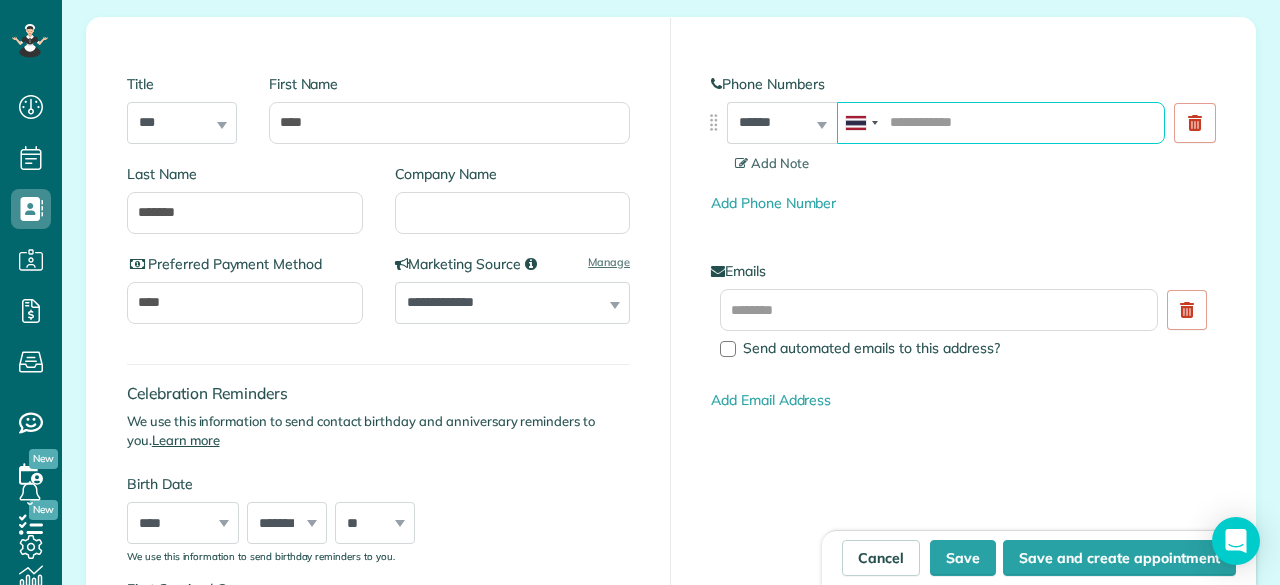 click at bounding box center [1001, 123] 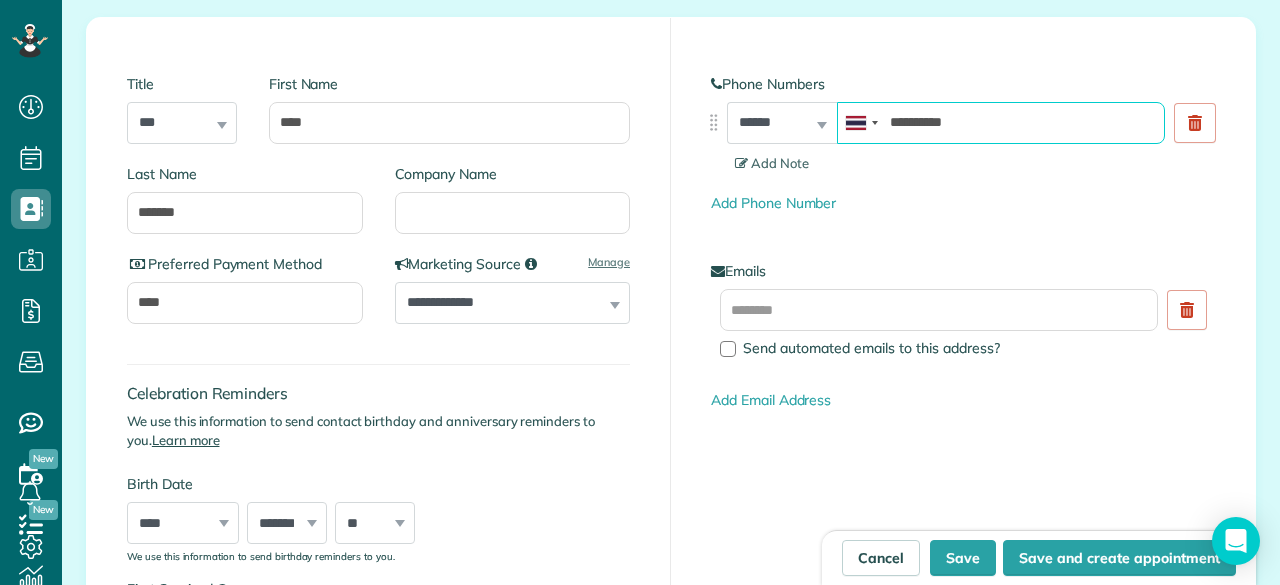 type on "**********" 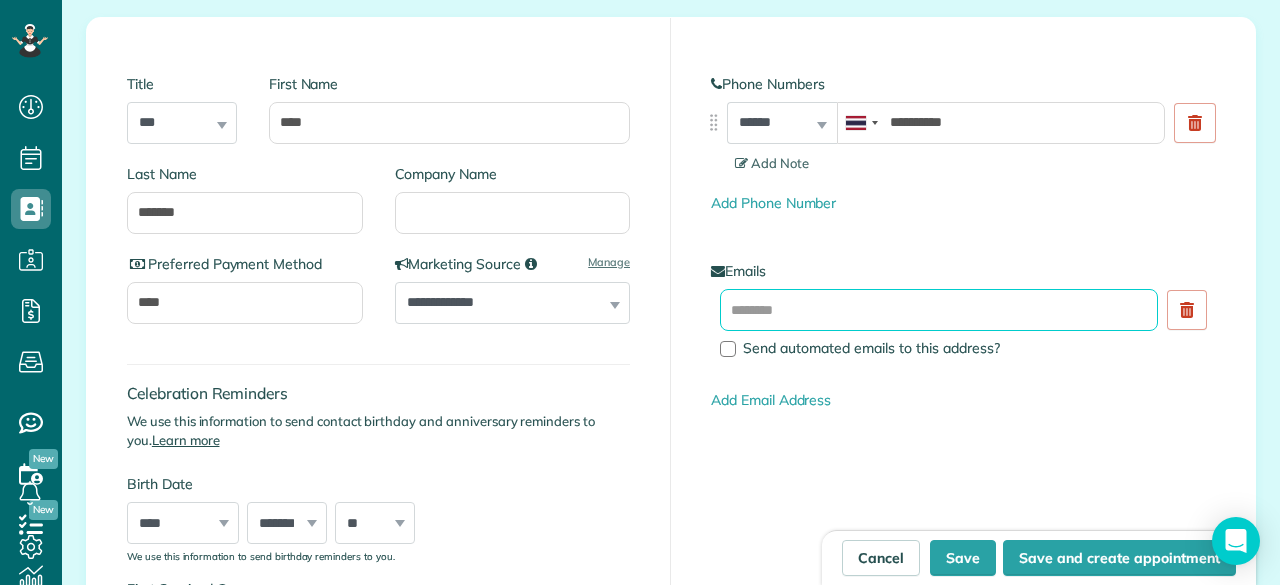 click at bounding box center [939, 310] 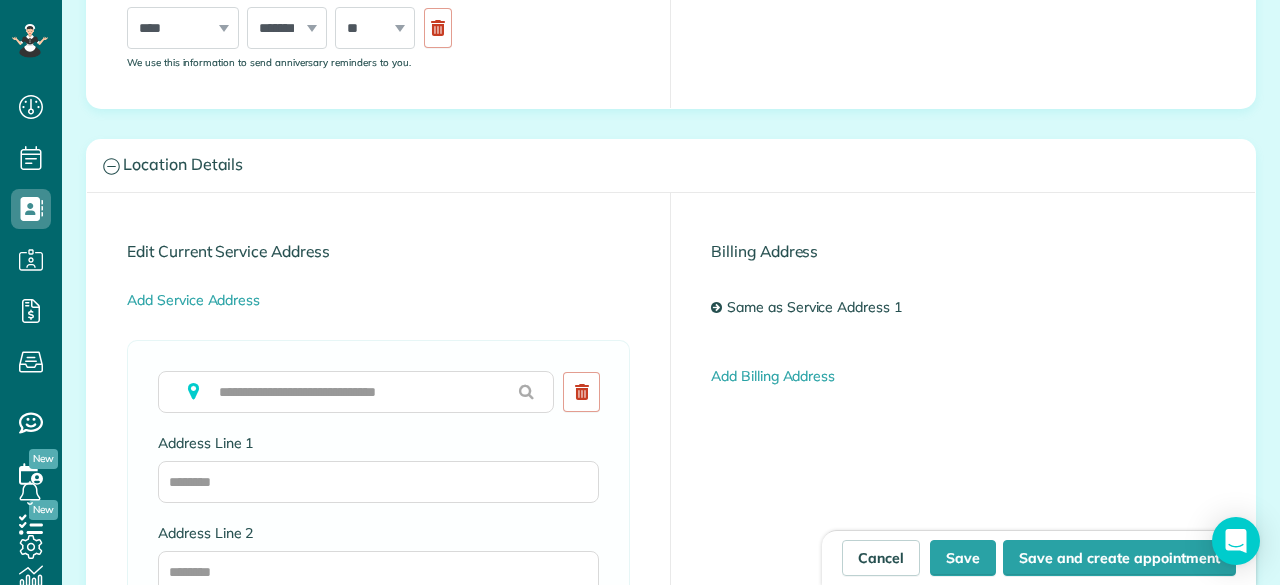 scroll, scrollTop: 1000, scrollLeft: 0, axis: vertical 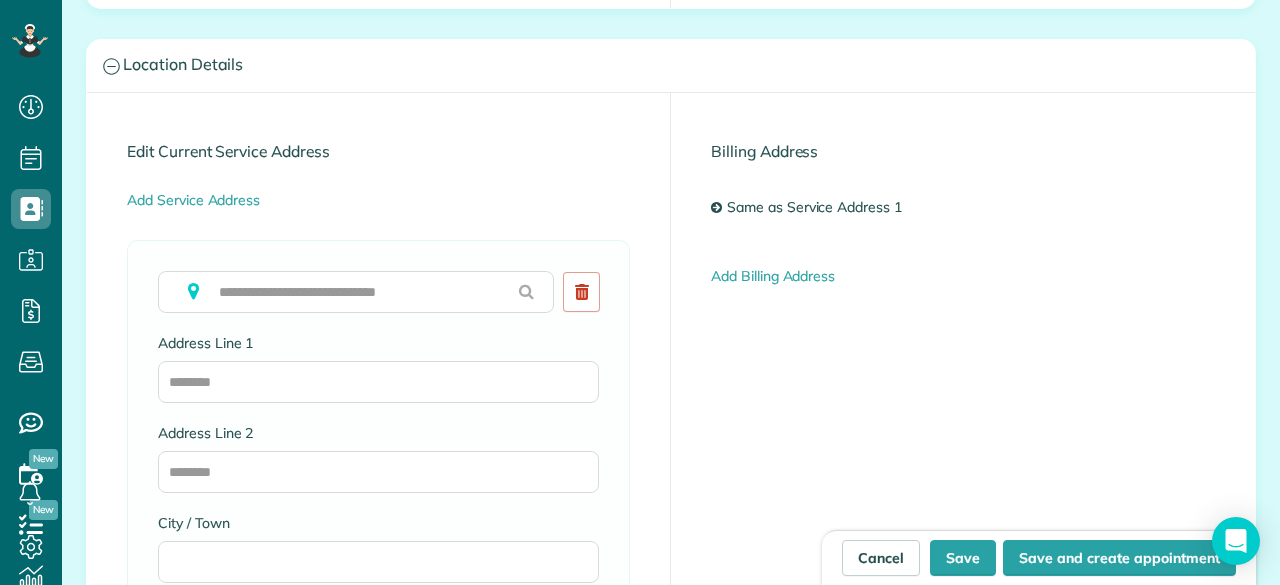 type on "**********" 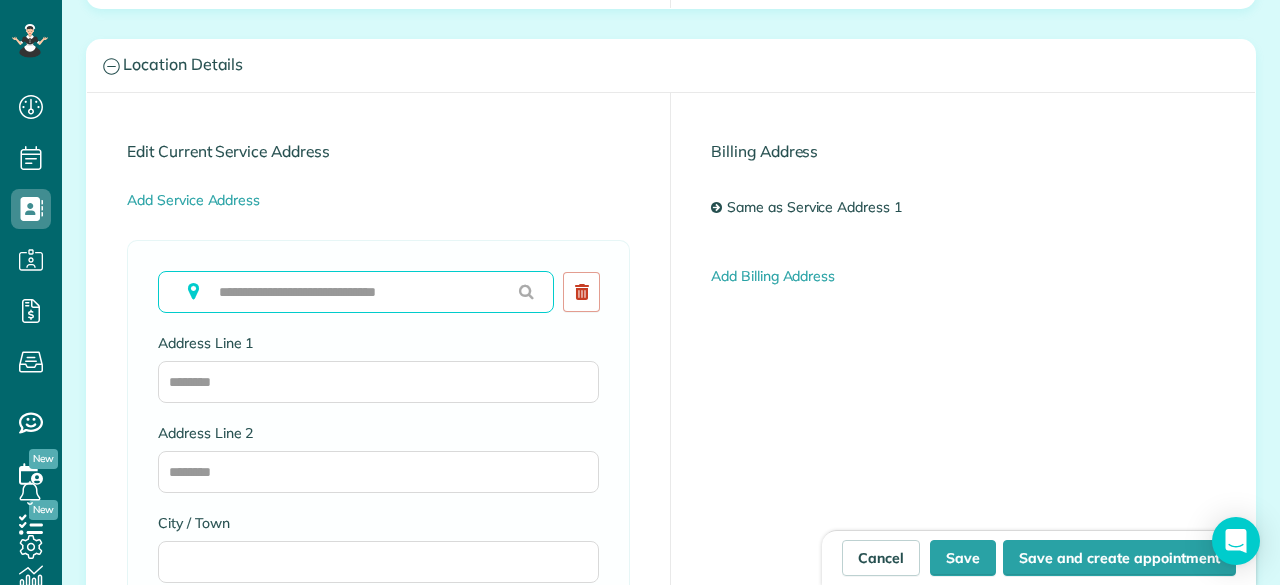 click at bounding box center [356, 292] 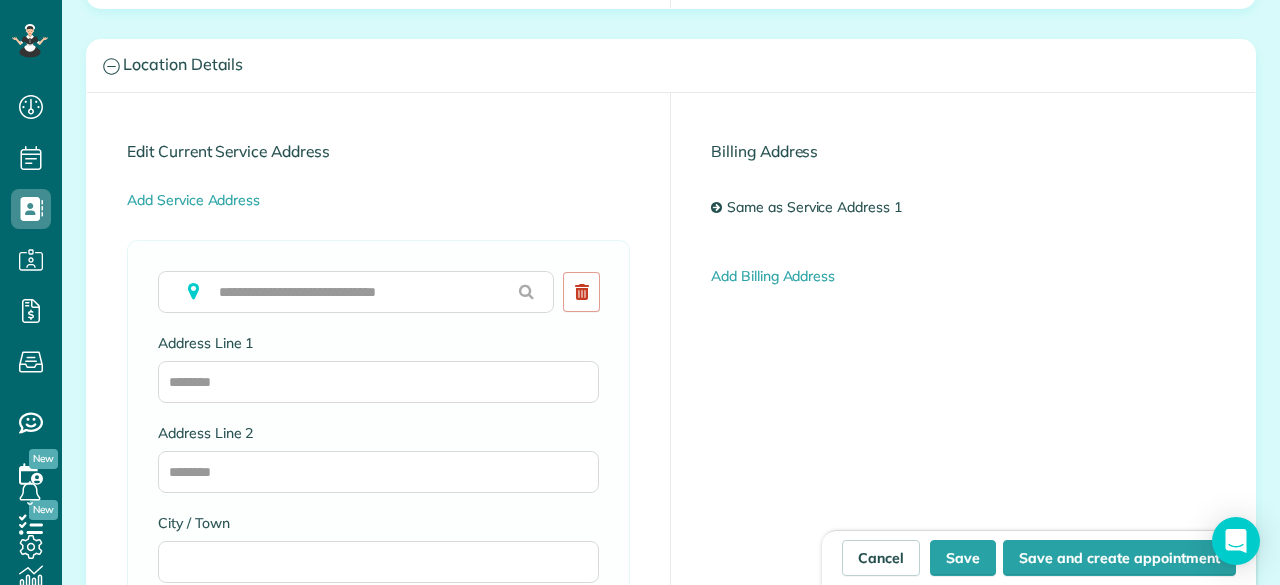 click at bounding box center [193, 291] 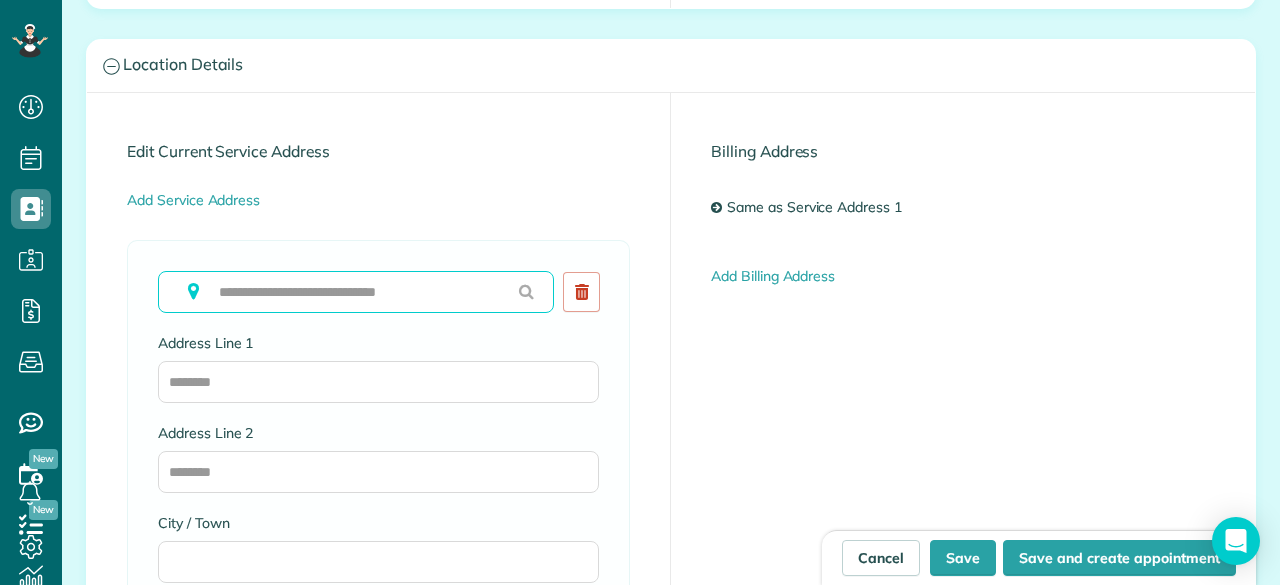 click at bounding box center [356, 292] 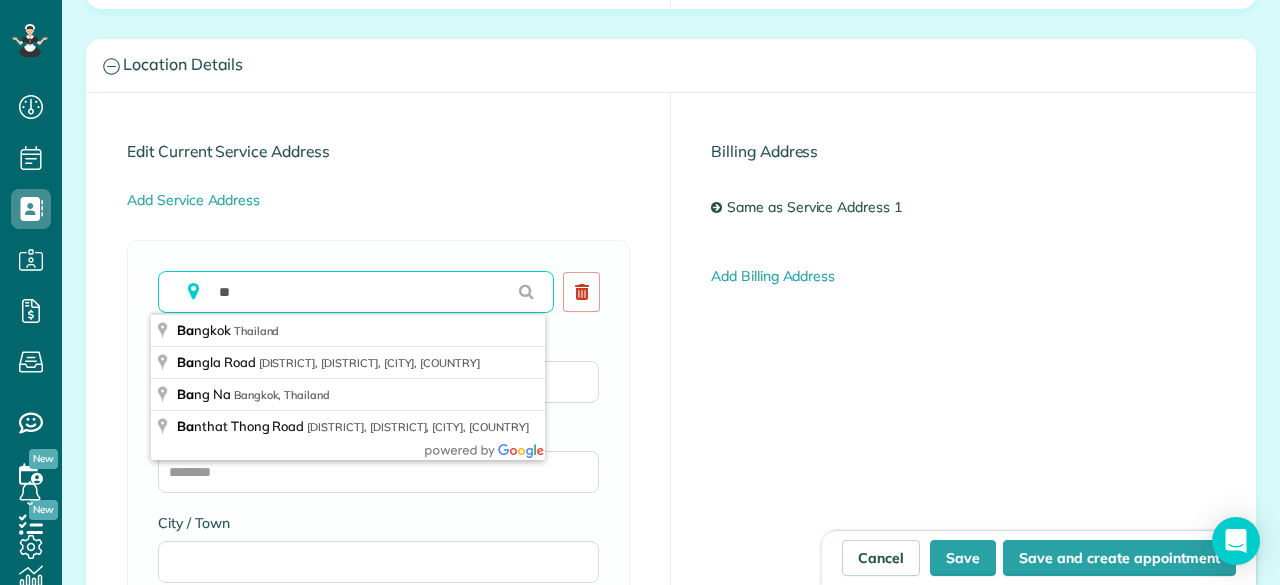 type on "*" 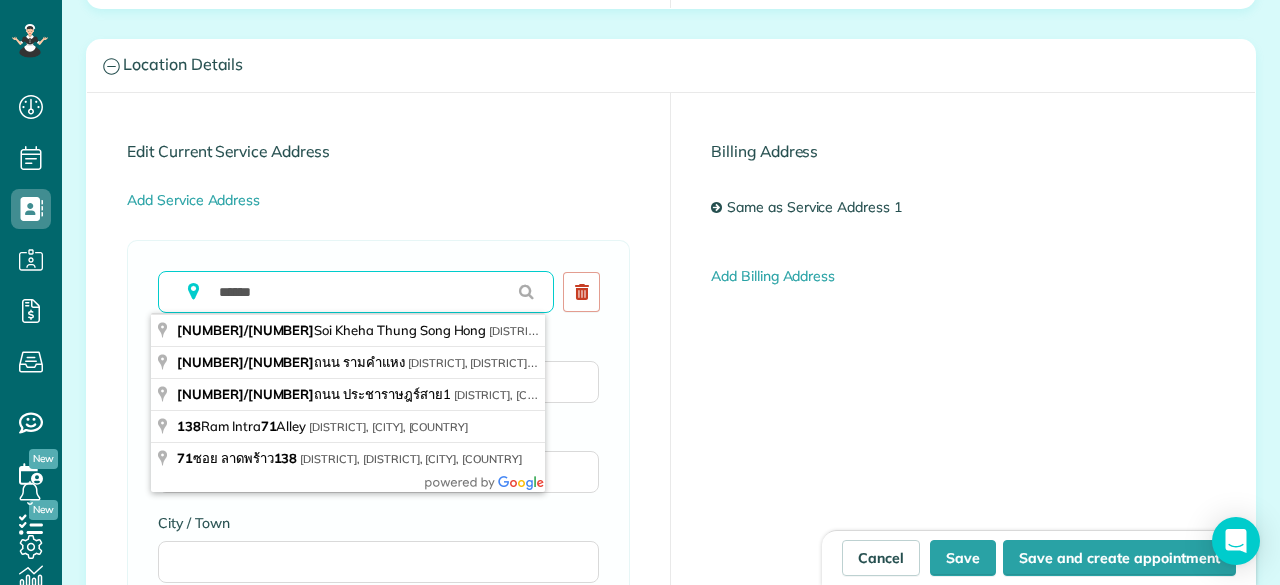 type on "******" 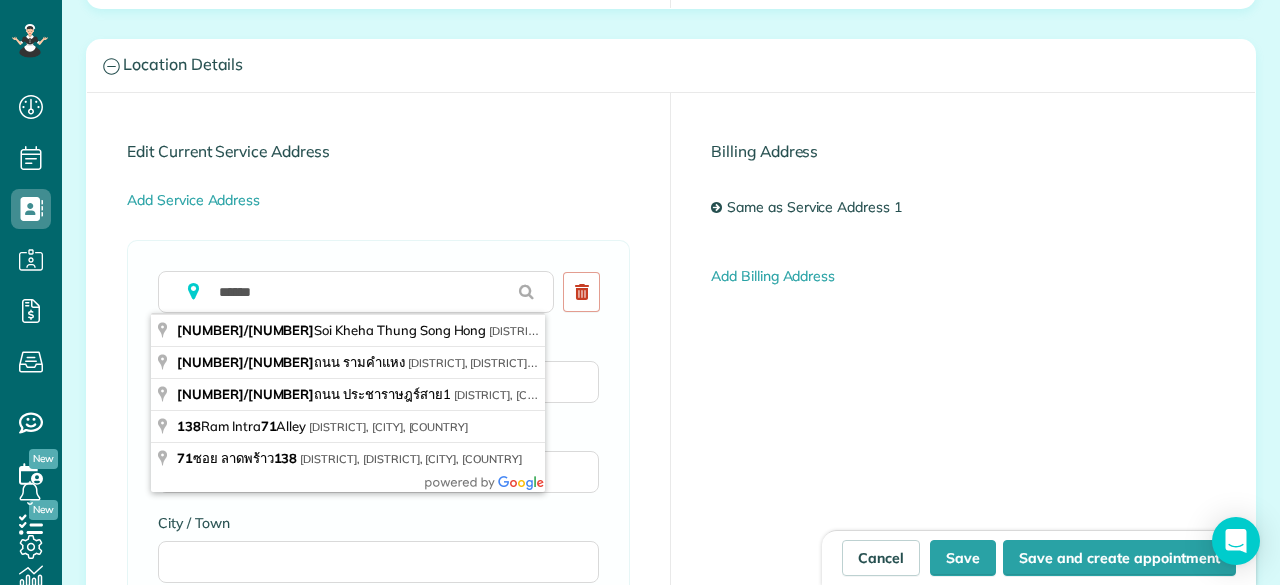 click on "Edit Current Service Address
Add Service Address
******
To copy over, please clear field above
Address Line 1
Address Line 2
City / Town
State / Province / Region
ZIP / Postal Code
Property access information
Do cleaners need to pick up a key from your office to get in? ZenMaid will remind them to grab the key at the start of the day.
Do cleaners need to return the keys to the office after the last appointment?
Access Notes" at bounding box center (379, 579) 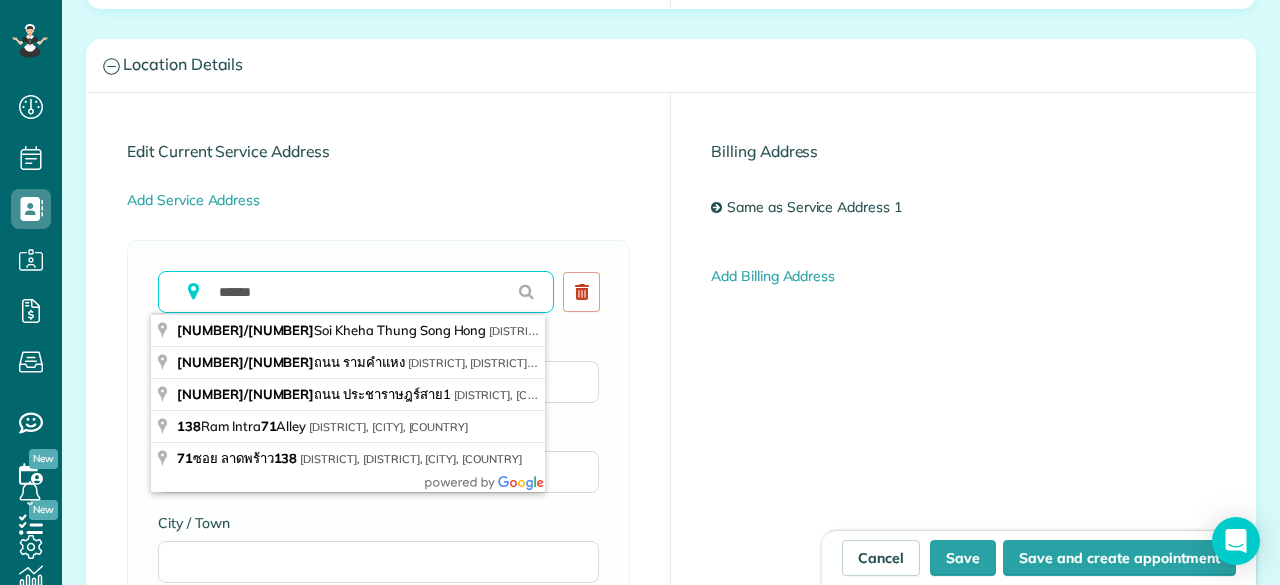 drag, startPoint x: 347, startPoint y: 296, endPoint x: 165, endPoint y: 311, distance: 182.61708 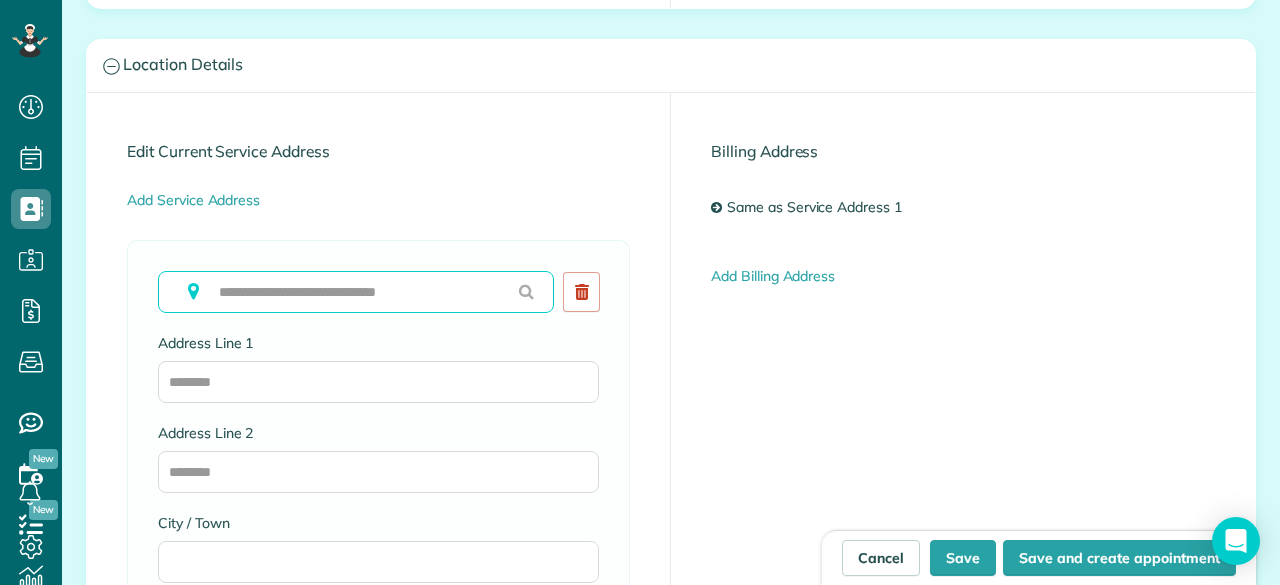 type 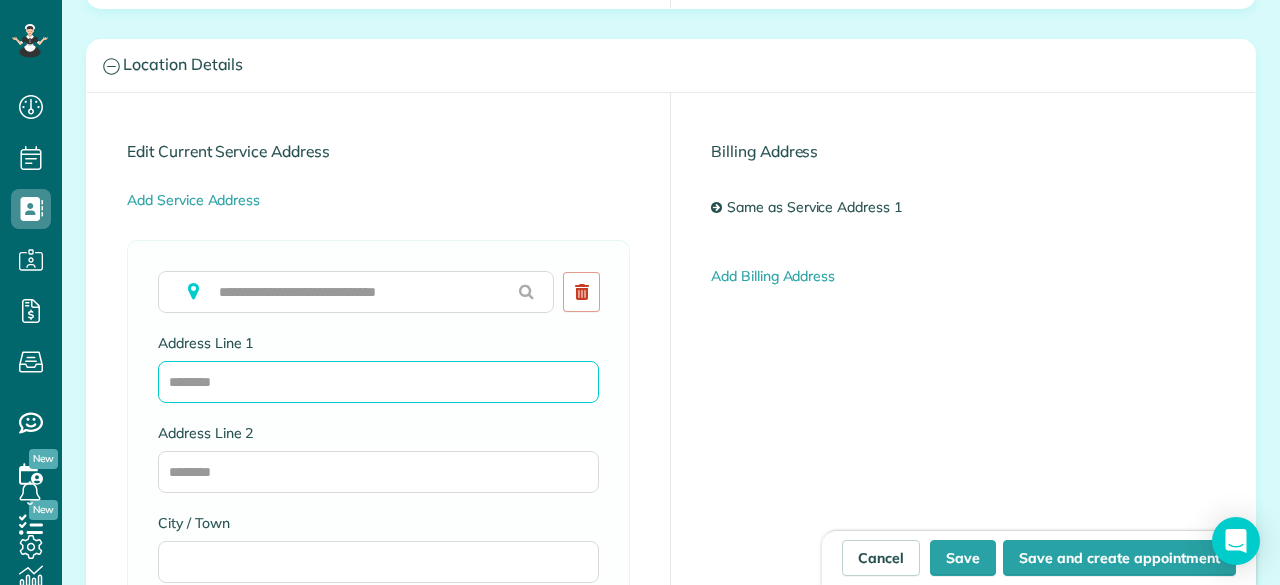 click on "Address Line 1" at bounding box center [378, 382] 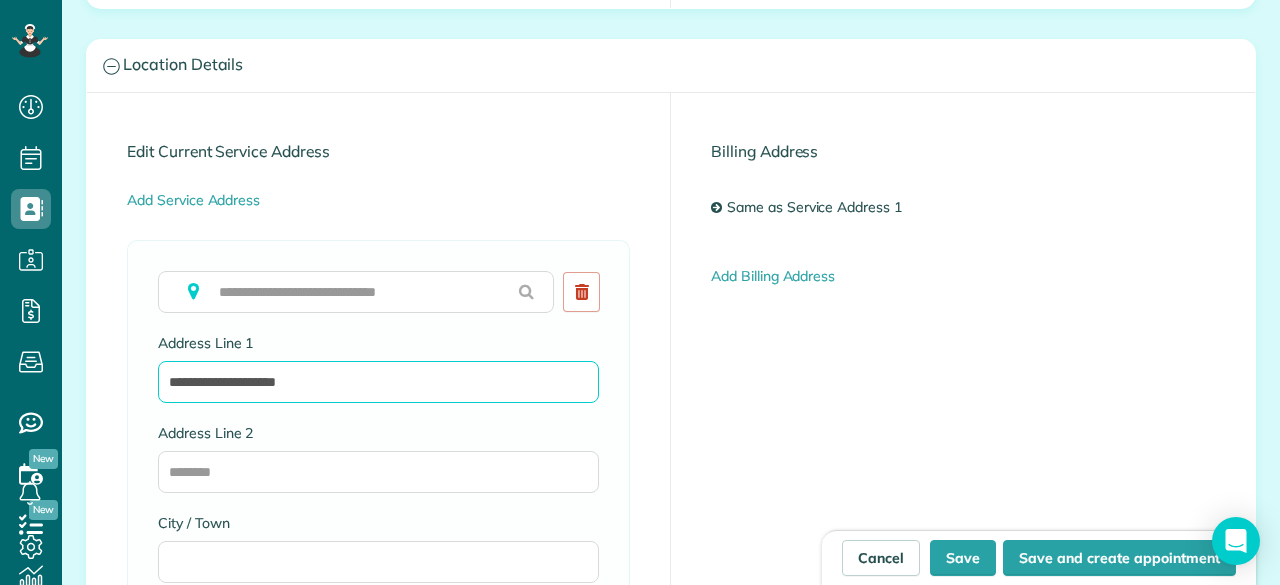 type on "**********" 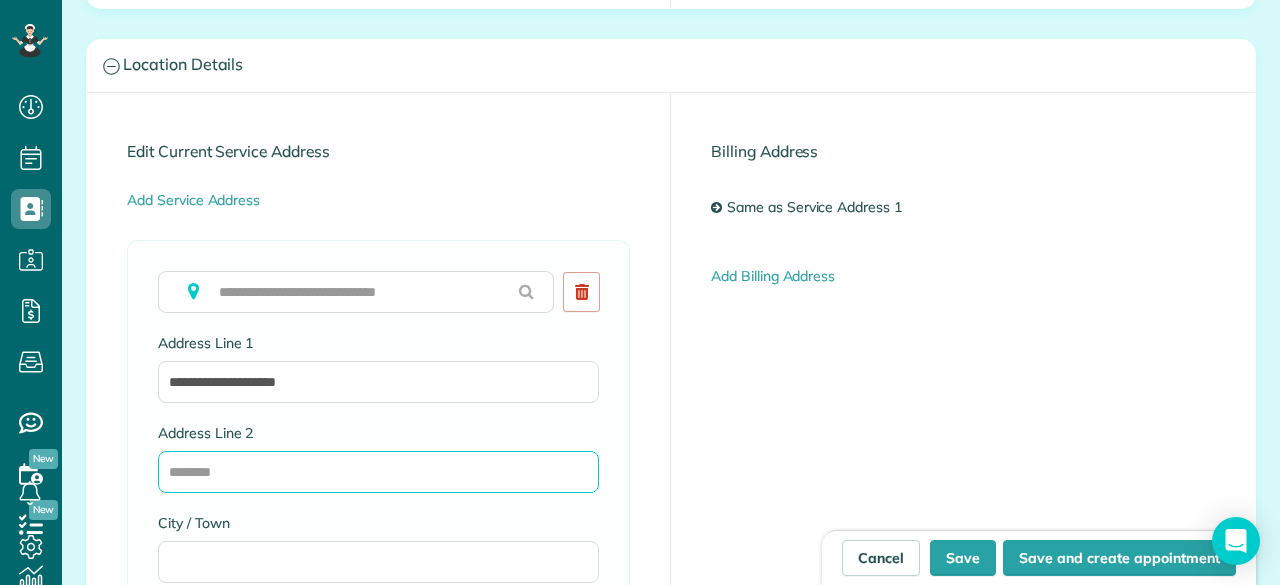 click on "Address Line 2" at bounding box center [378, 472] 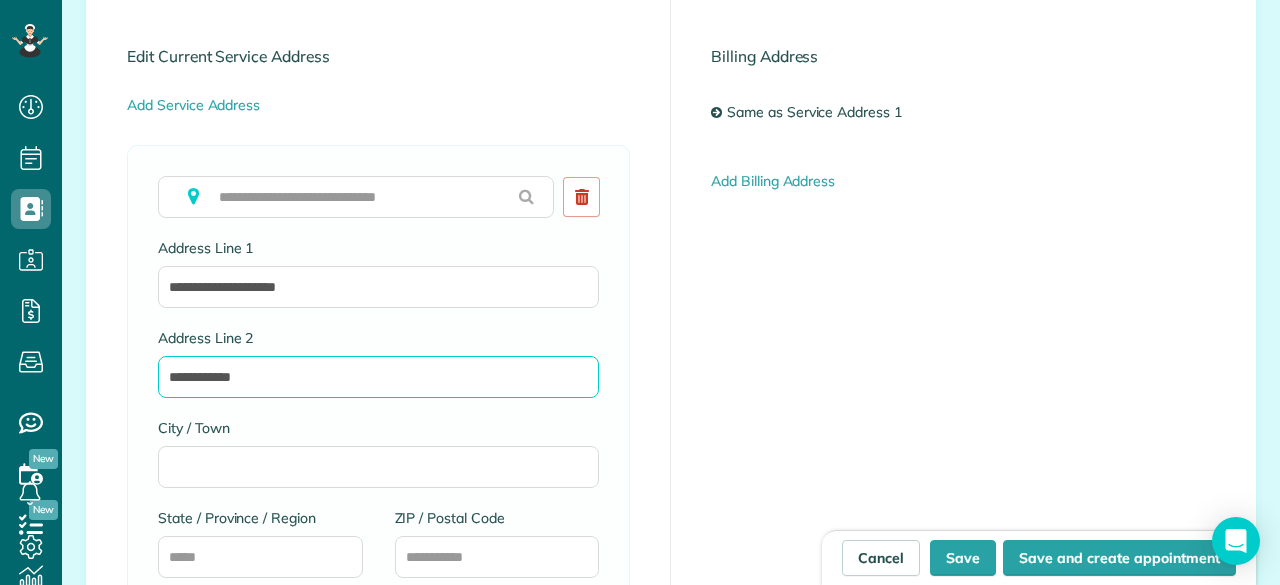 scroll, scrollTop: 1200, scrollLeft: 0, axis: vertical 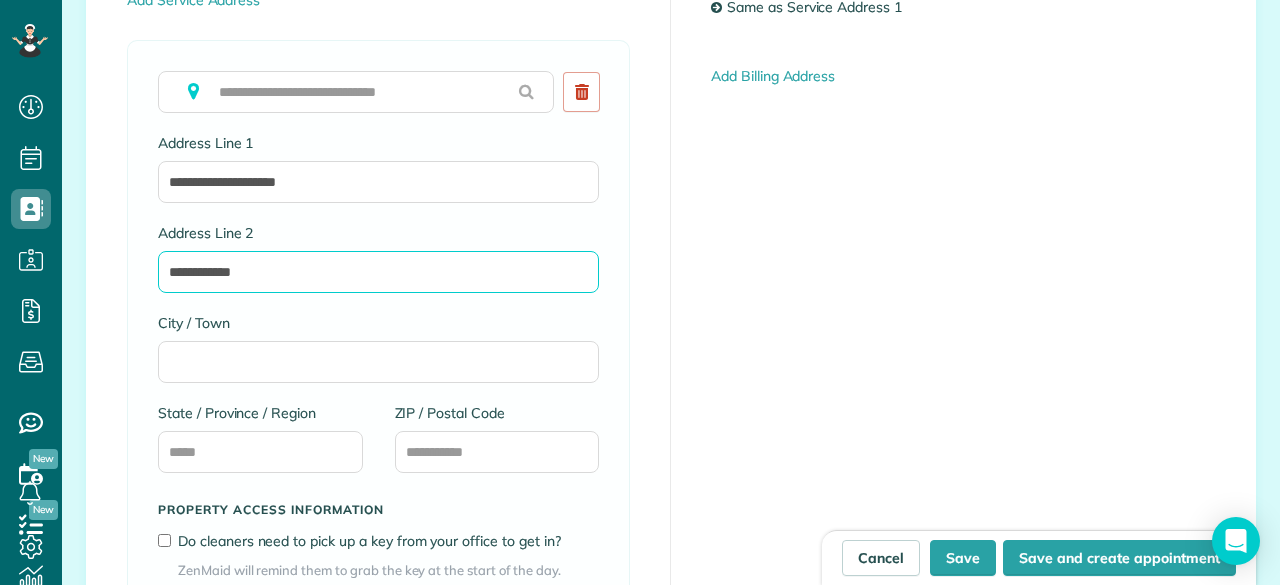 type on "**********" 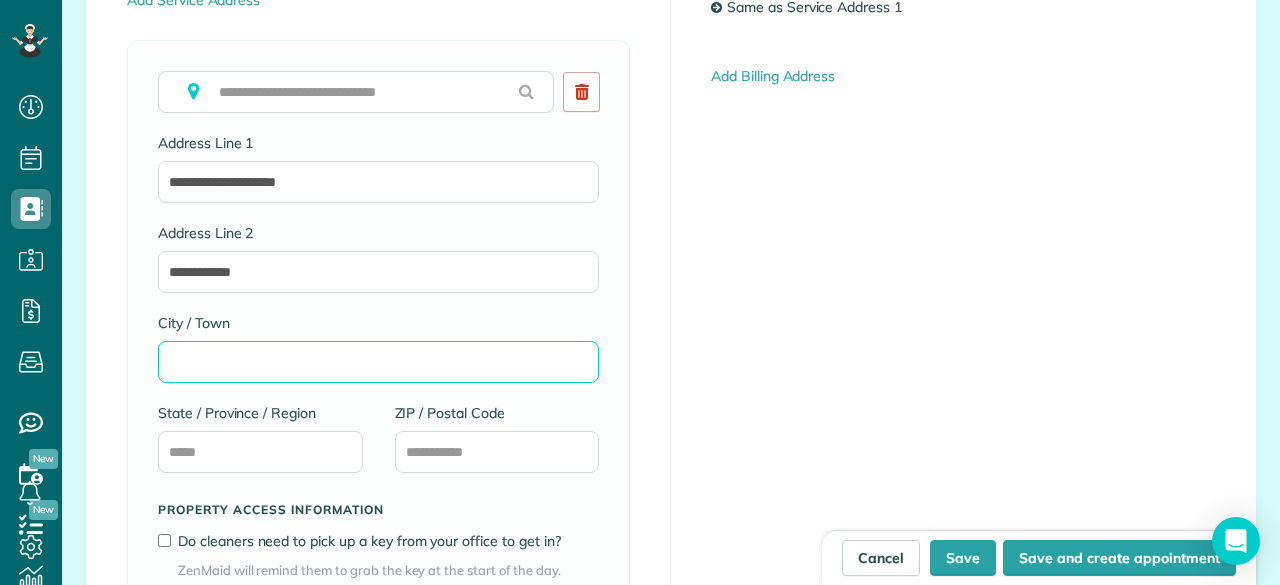 click on "City / Town" at bounding box center (378, 362) 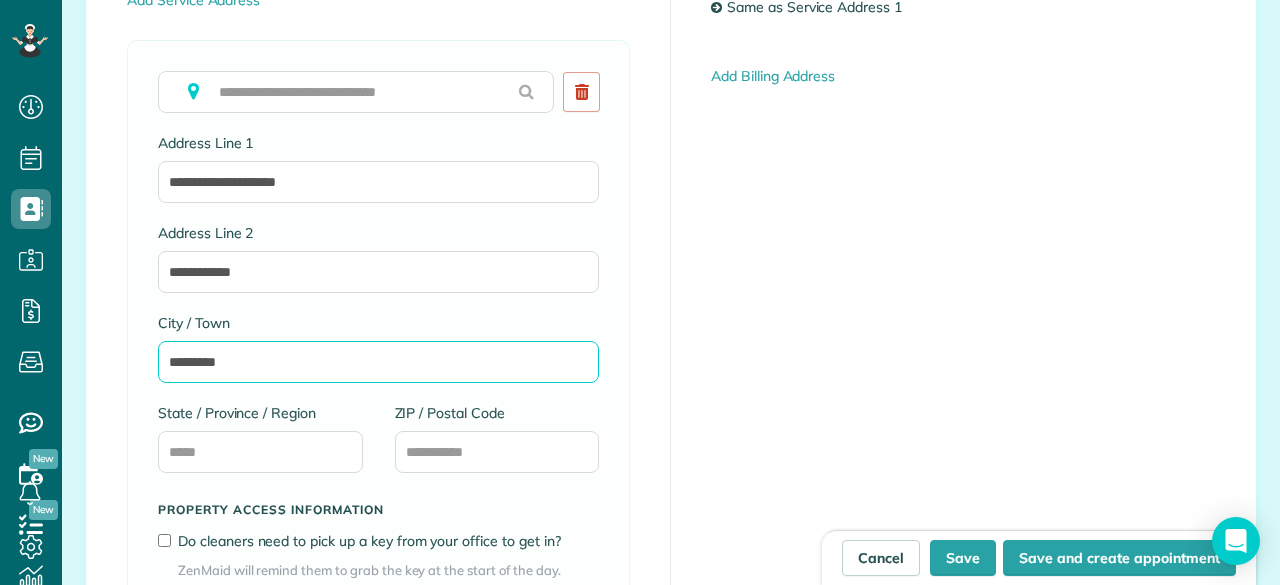 type on "*********" 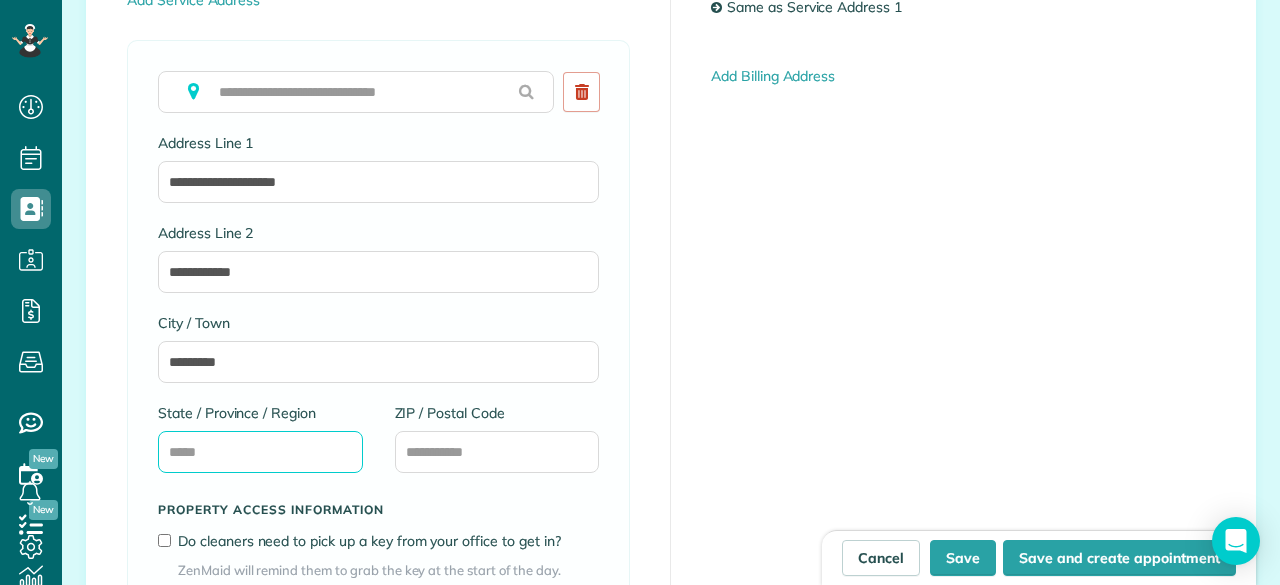 click on "State / Province / Region" at bounding box center (260, 452) 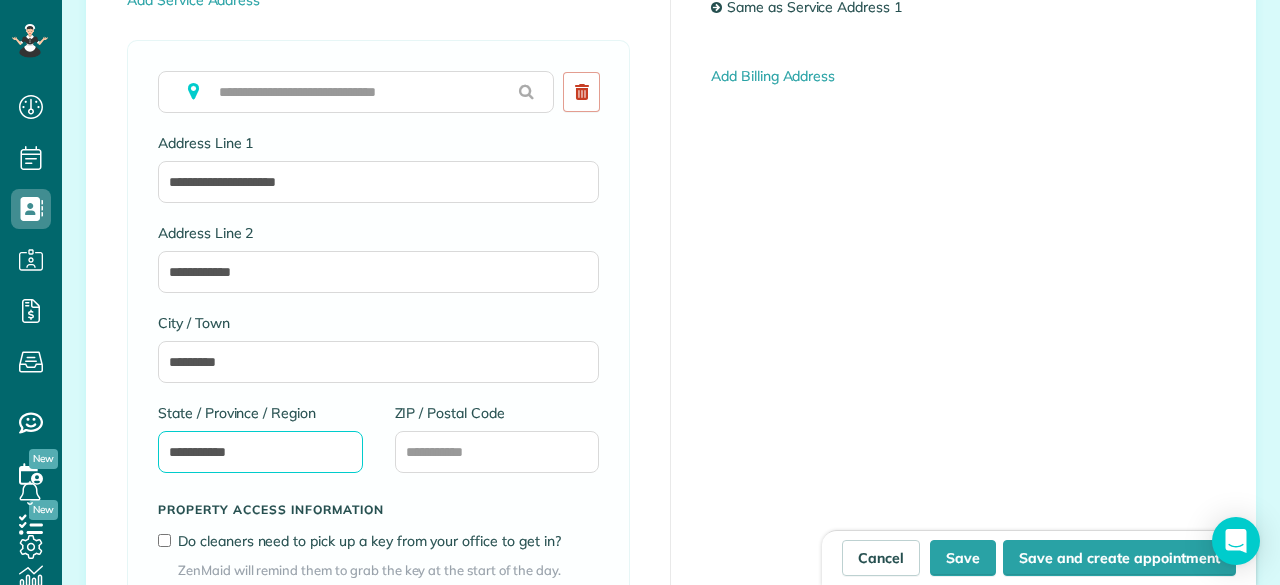 type on "**********" 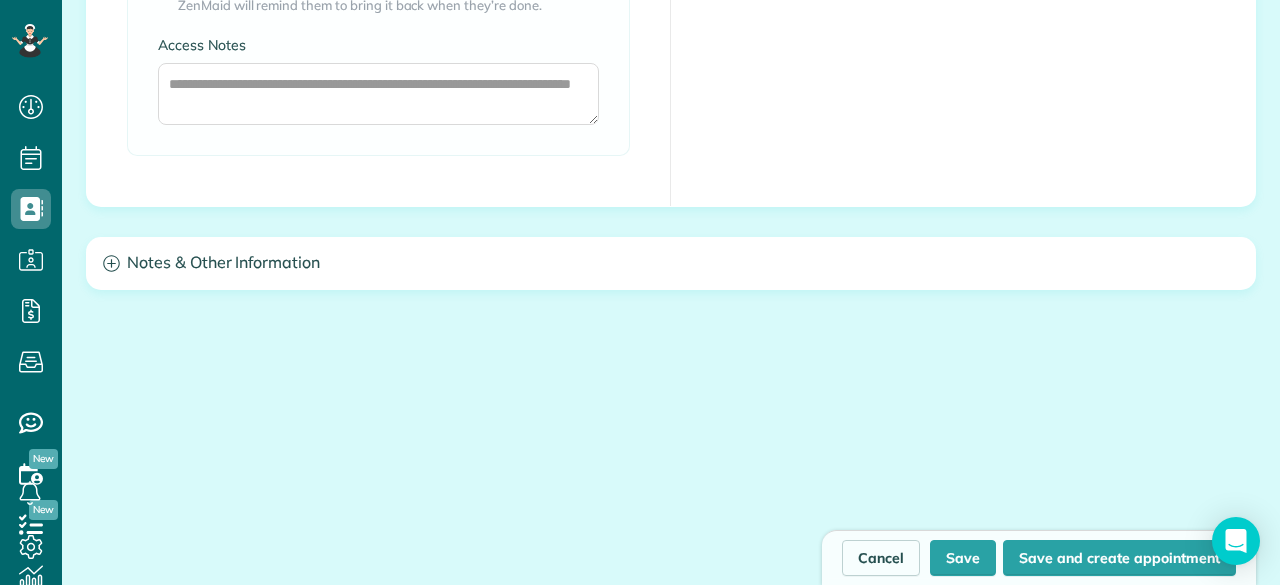 scroll, scrollTop: 1900, scrollLeft: 0, axis: vertical 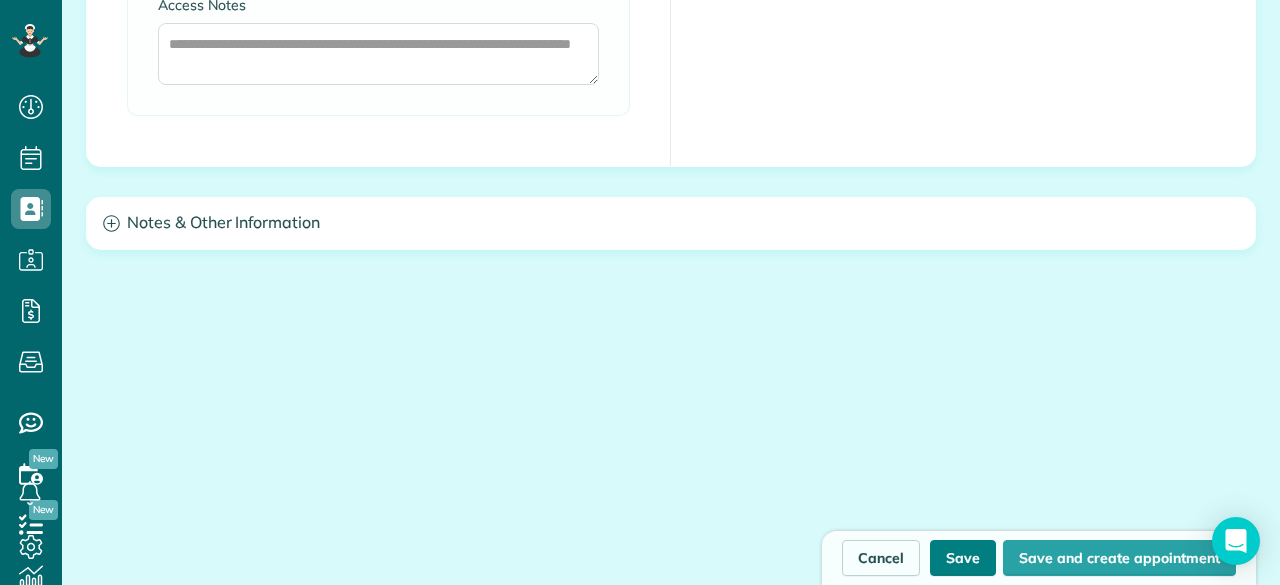 type on "*****" 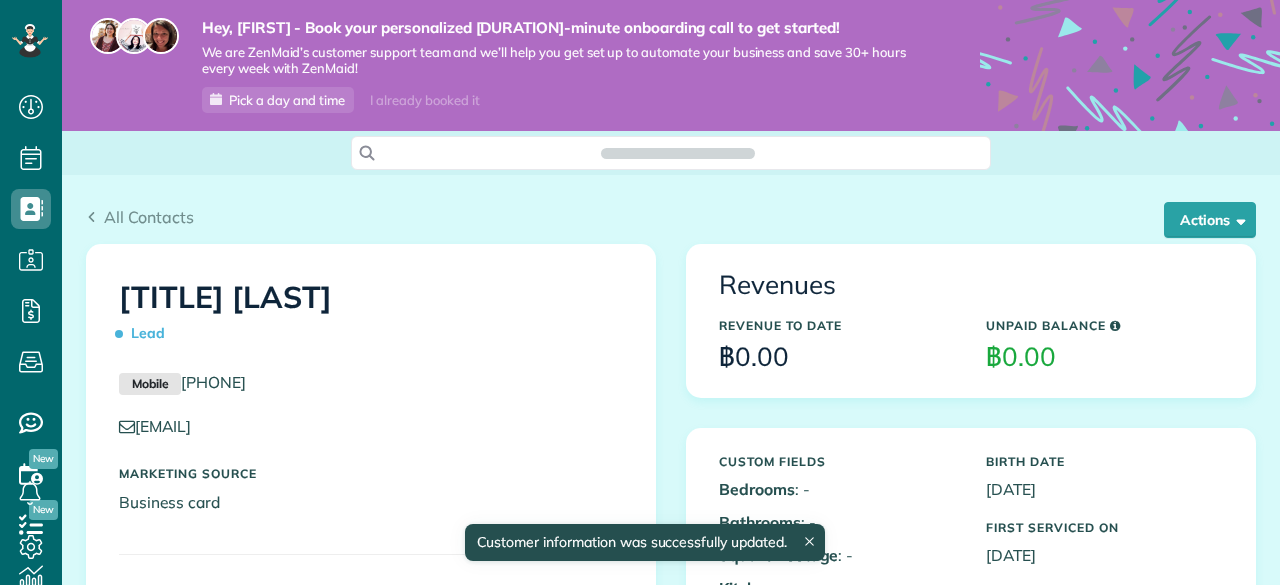 scroll, scrollTop: 0, scrollLeft: 0, axis: both 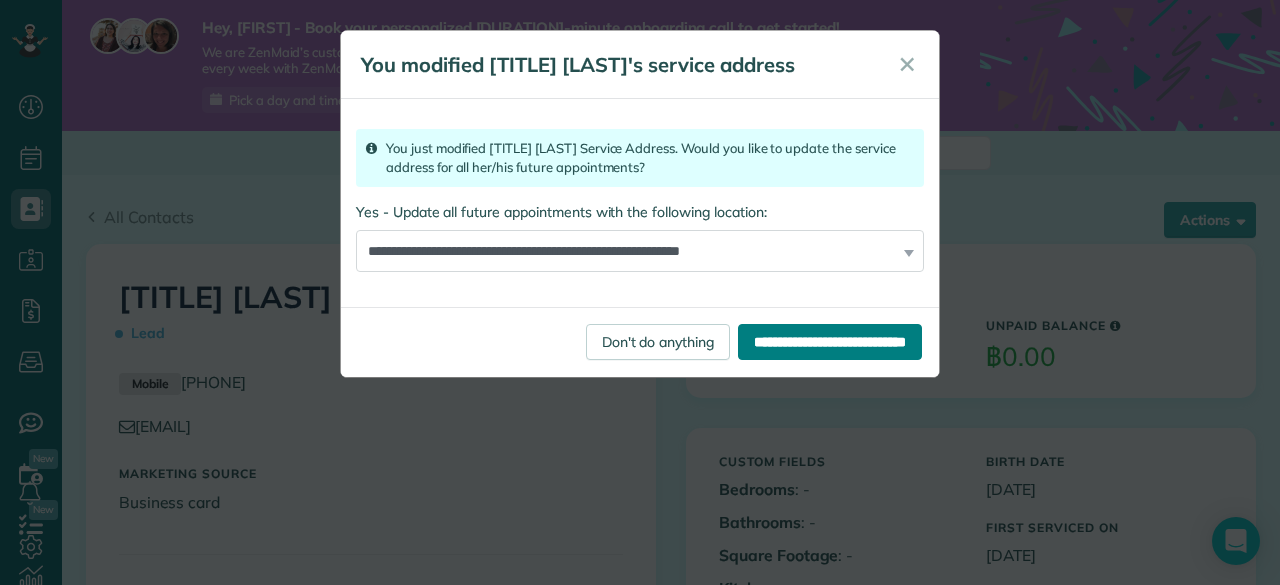click on "**********" at bounding box center [830, 342] 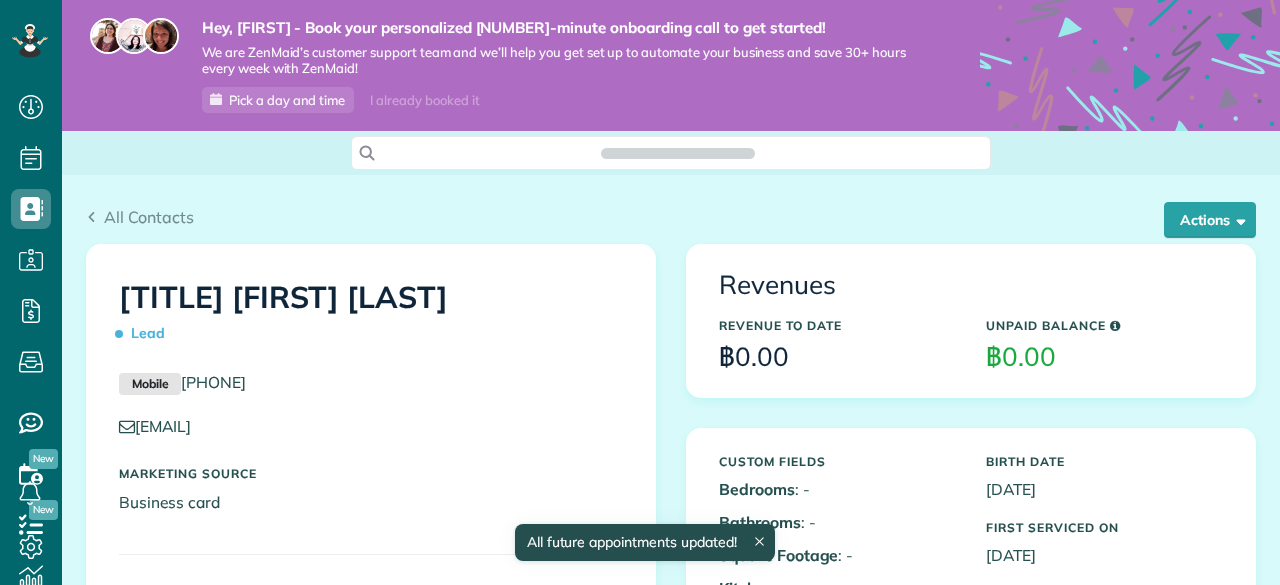 scroll, scrollTop: 0, scrollLeft: 0, axis: both 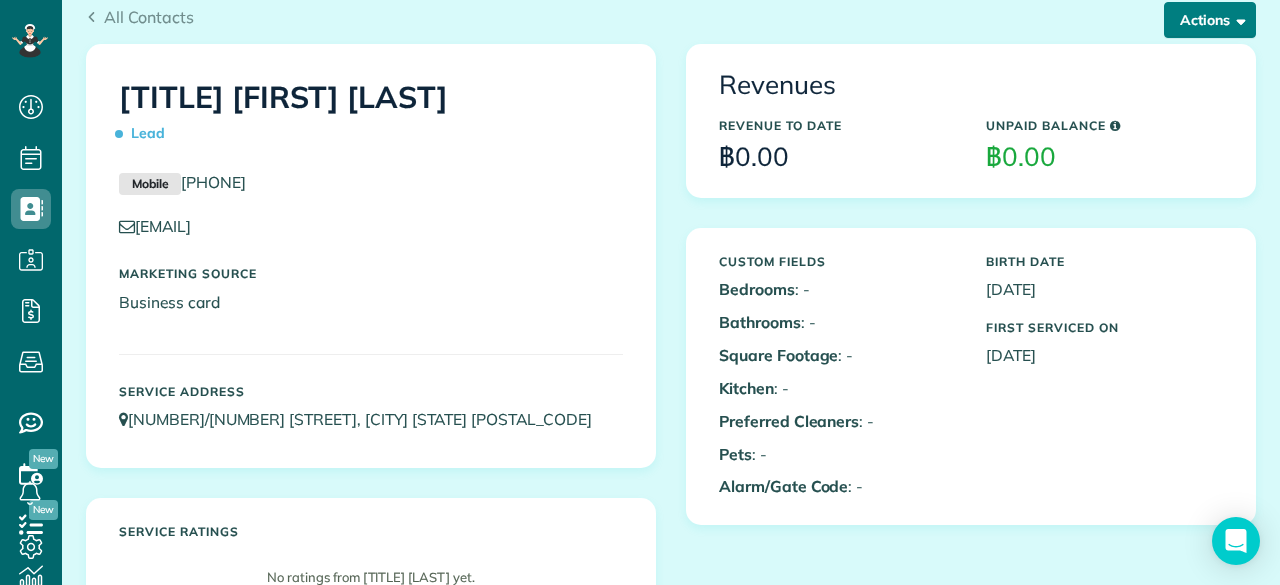 click at bounding box center (1237, 19) 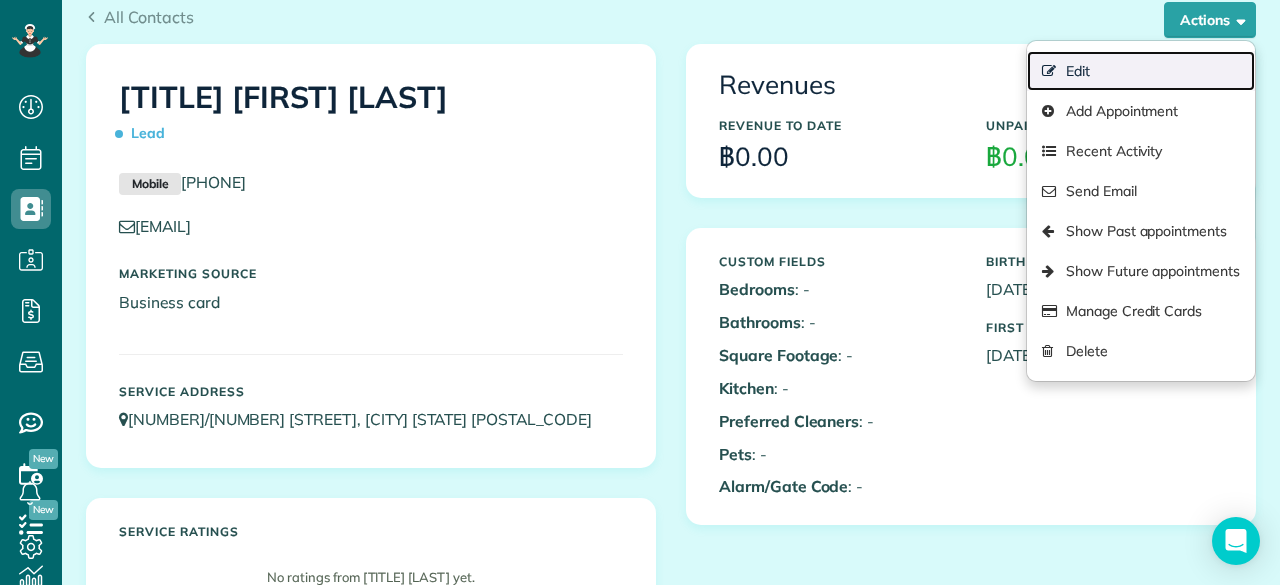 click on "Edit" at bounding box center [1141, 71] 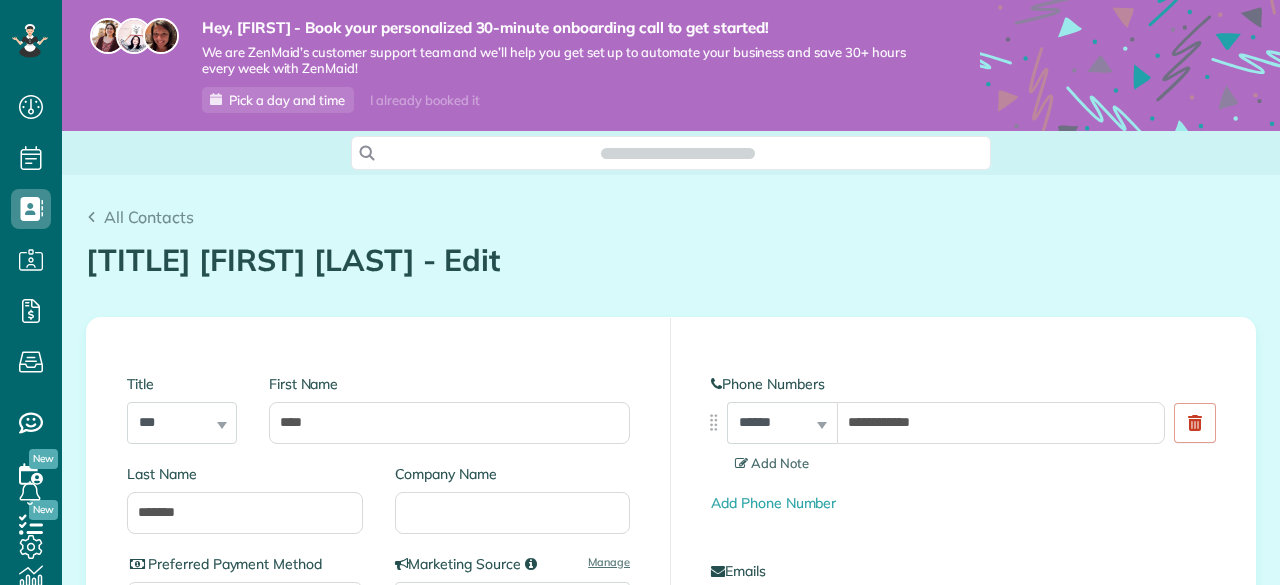 scroll, scrollTop: 0, scrollLeft: 0, axis: both 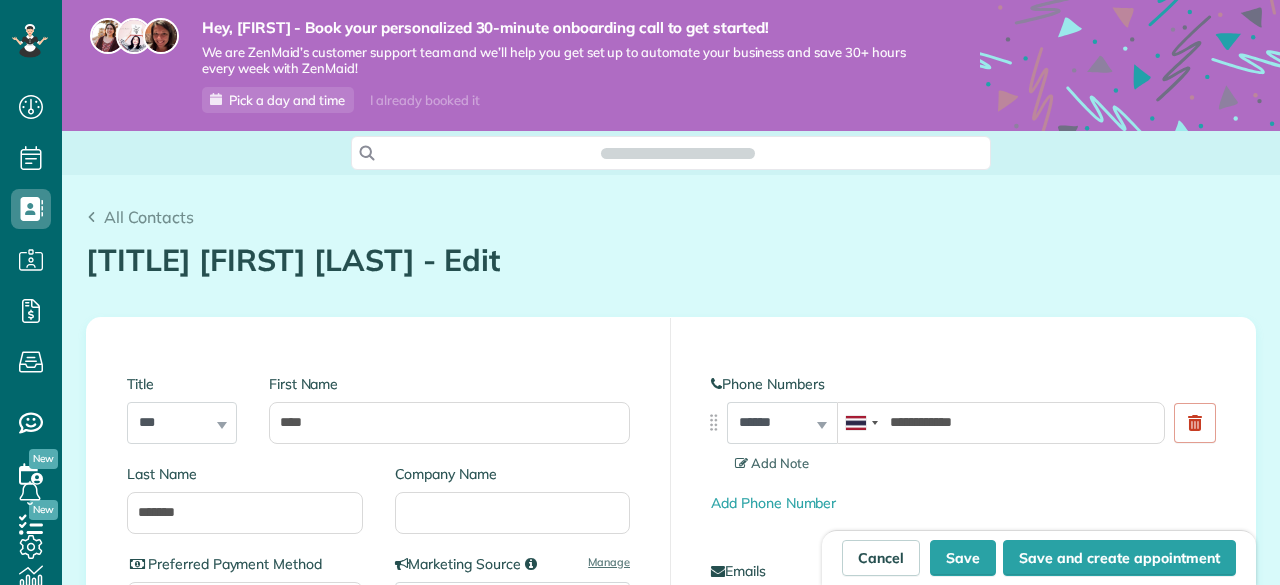 type on "**********" 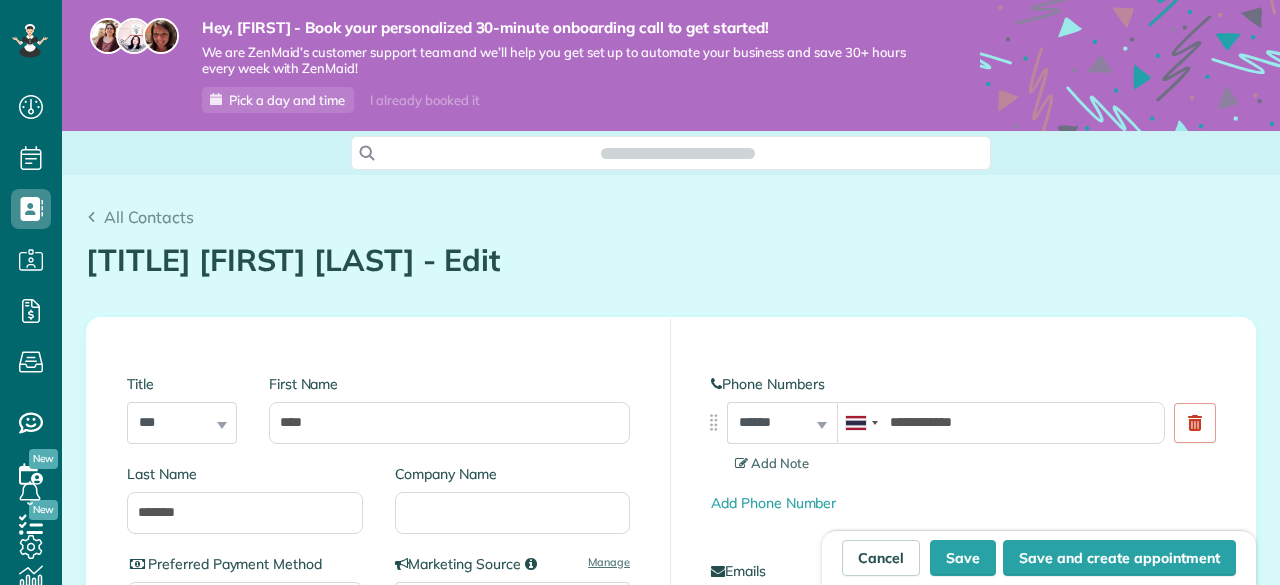 scroll, scrollTop: 585, scrollLeft: 62, axis: both 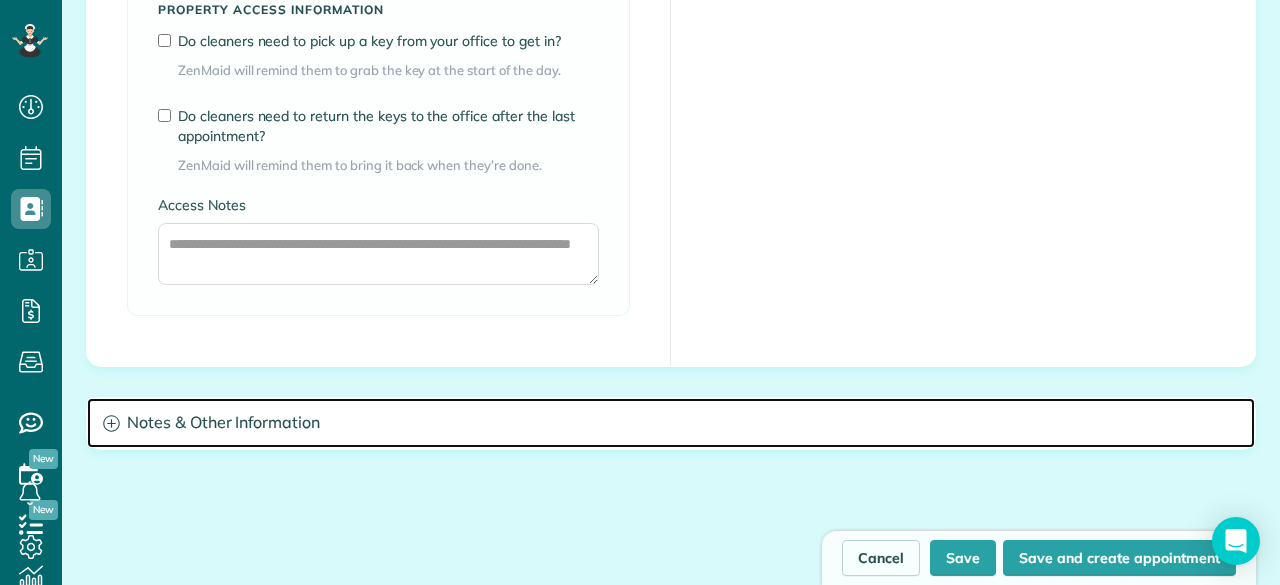 click 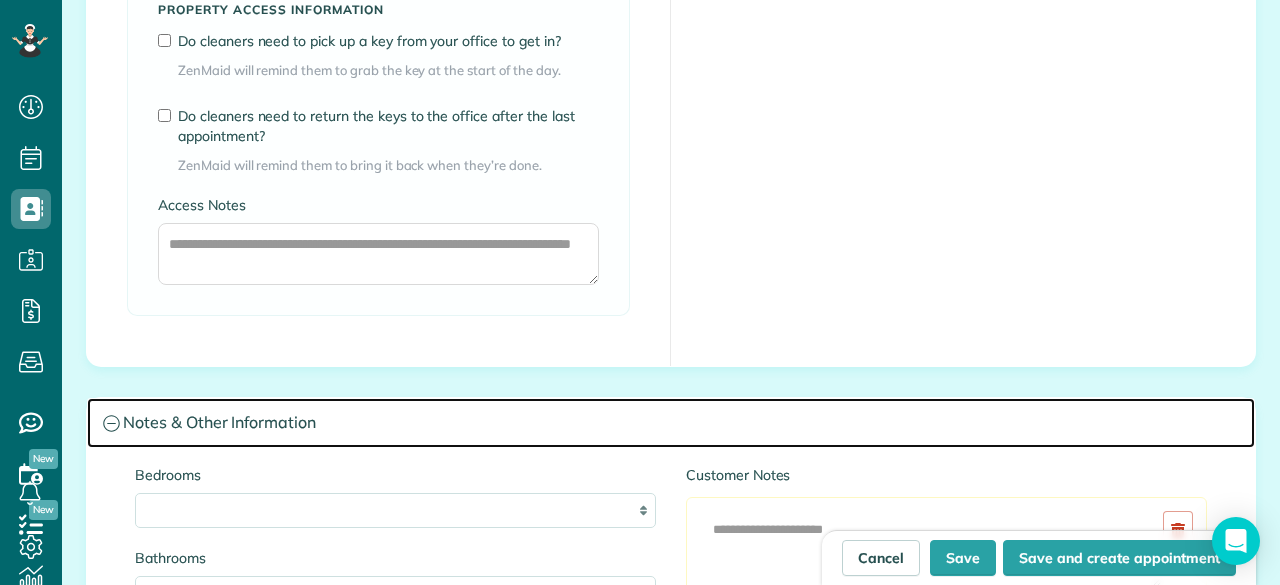 scroll, scrollTop: 1900, scrollLeft: 0, axis: vertical 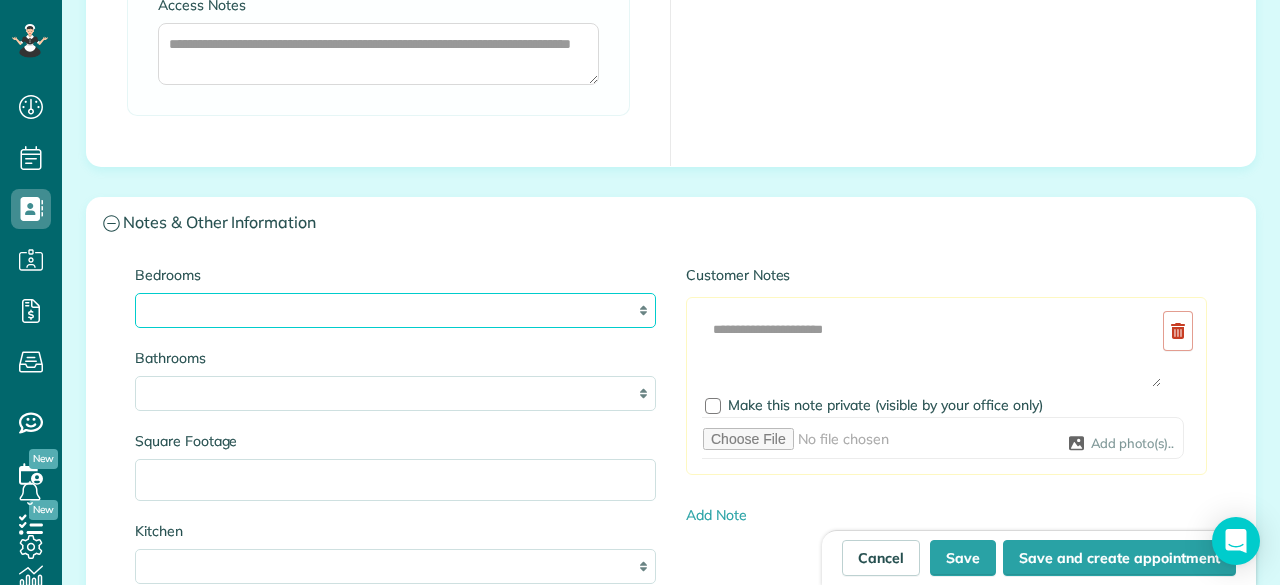 click on "*
*
*
*
**" at bounding box center [395, 310] 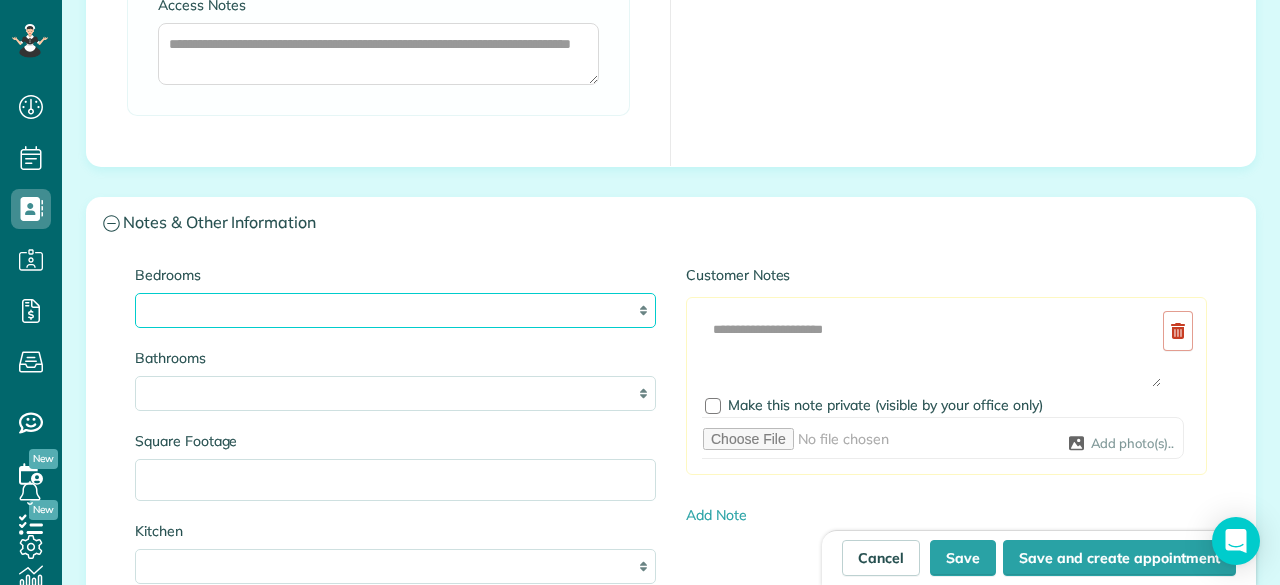 select on "*" 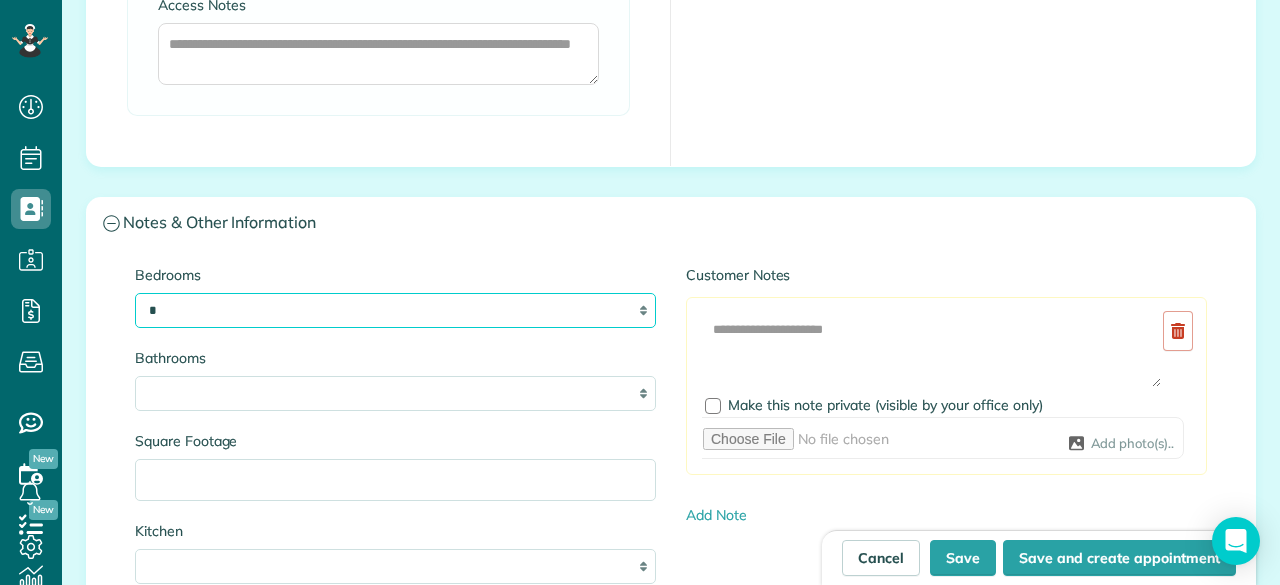 click on "*
*
*
*
**" at bounding box center [395, 310] 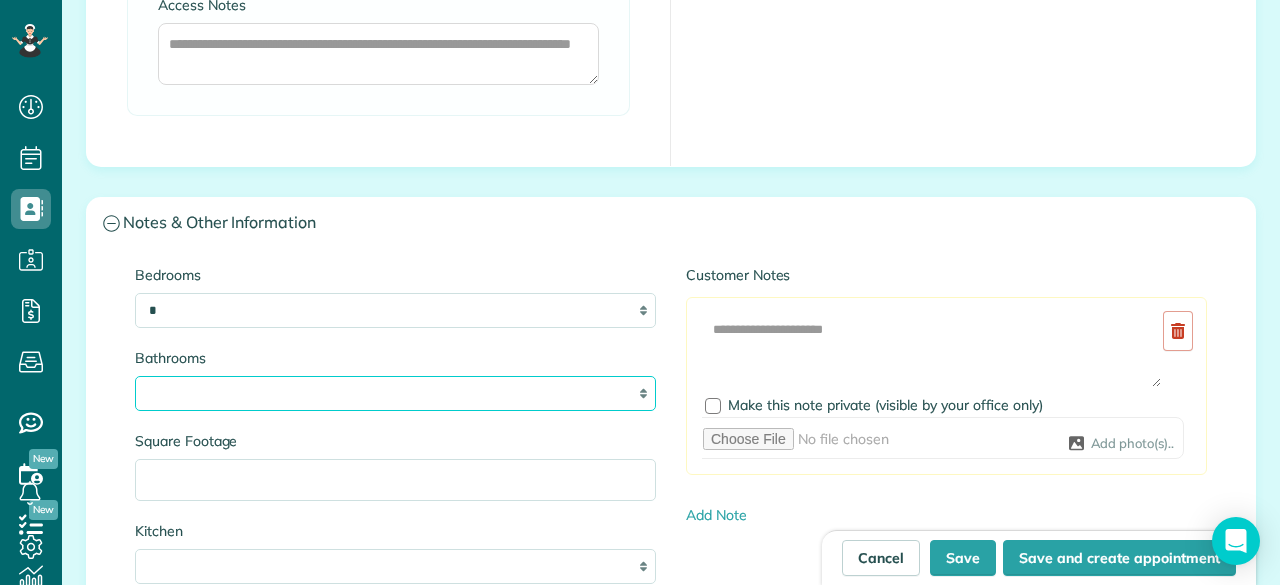 click on "*
***
*
***
*
***
*
***
**" at bounding box center (395, 393) 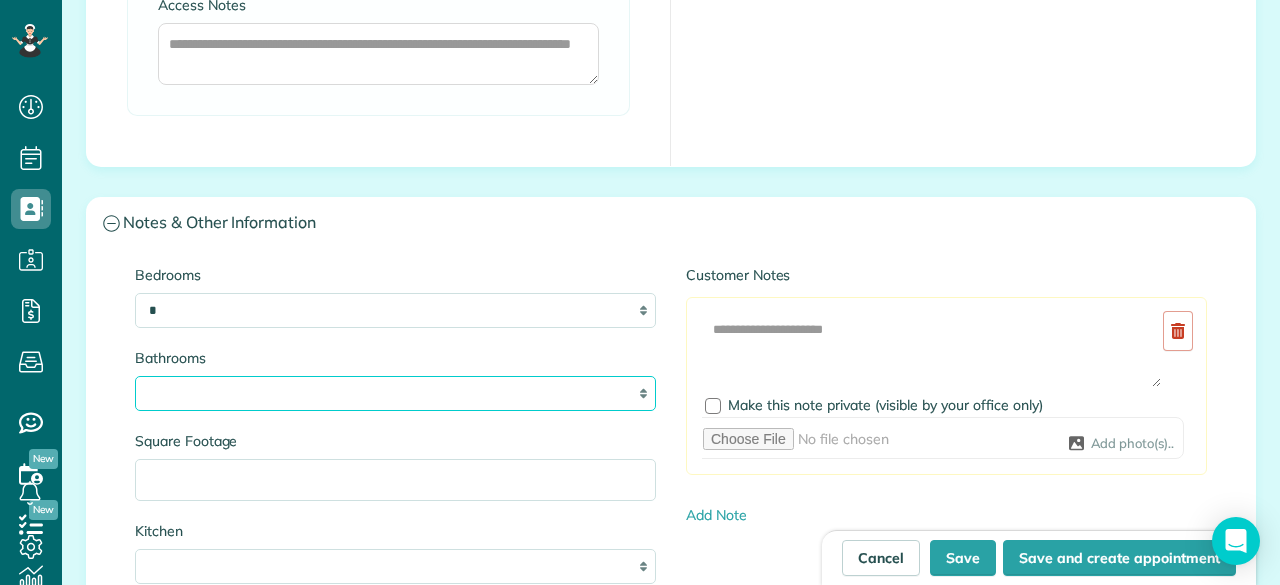 select on "*" 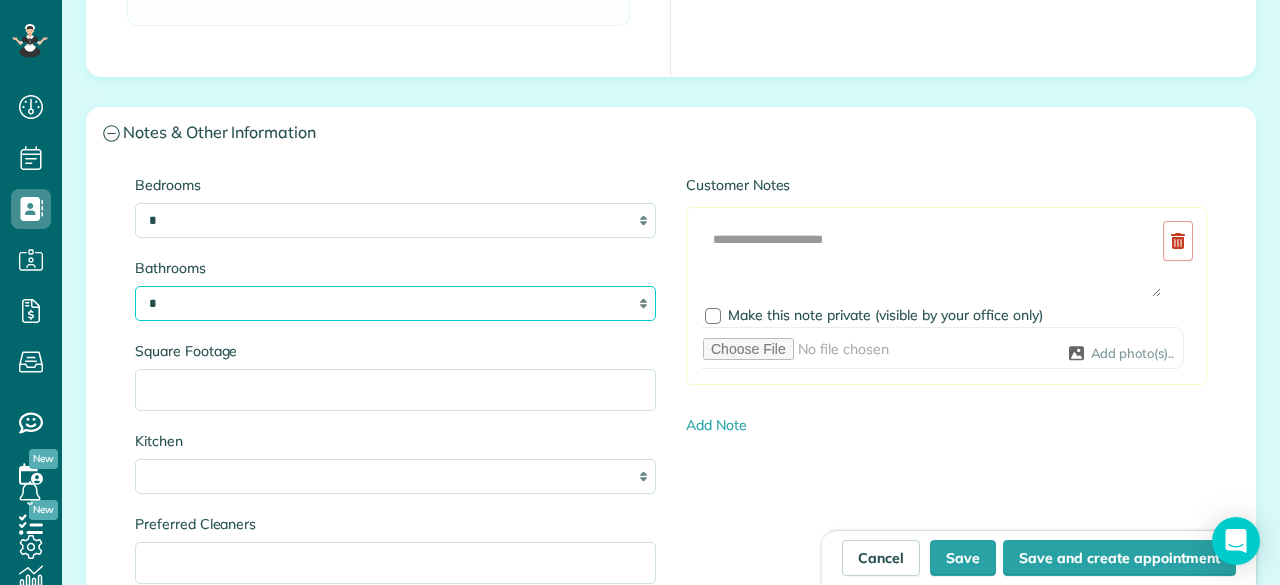 scroll, scrollTop: 2000, scrollLeft: 0, axis: vertical 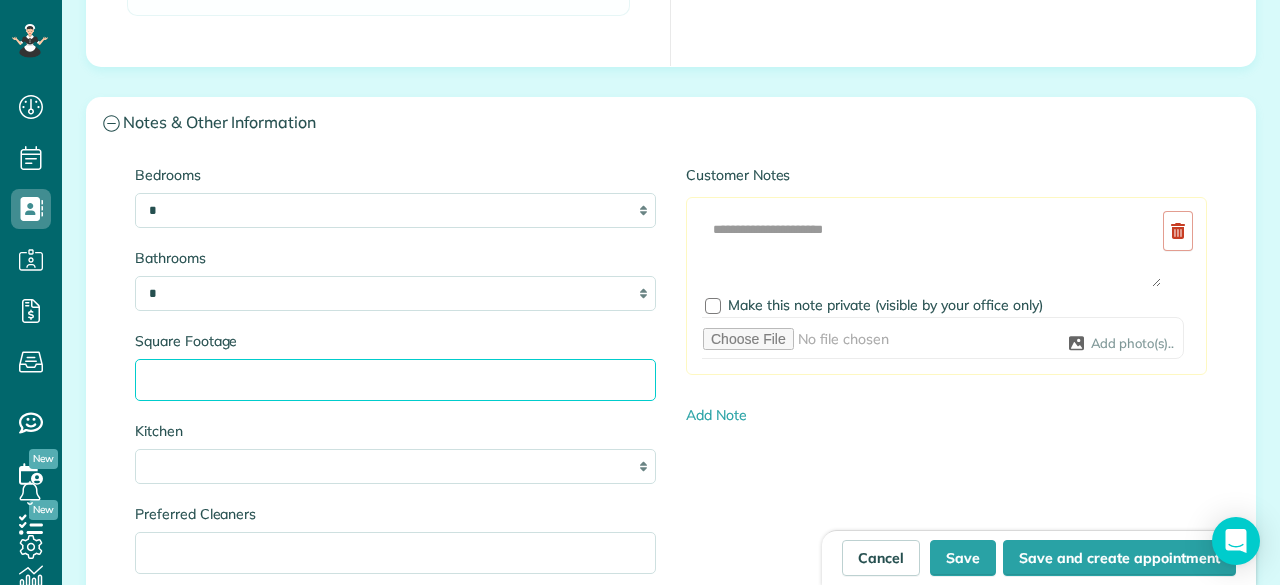 click on "Square Footage" at bounding box center (395, 380) 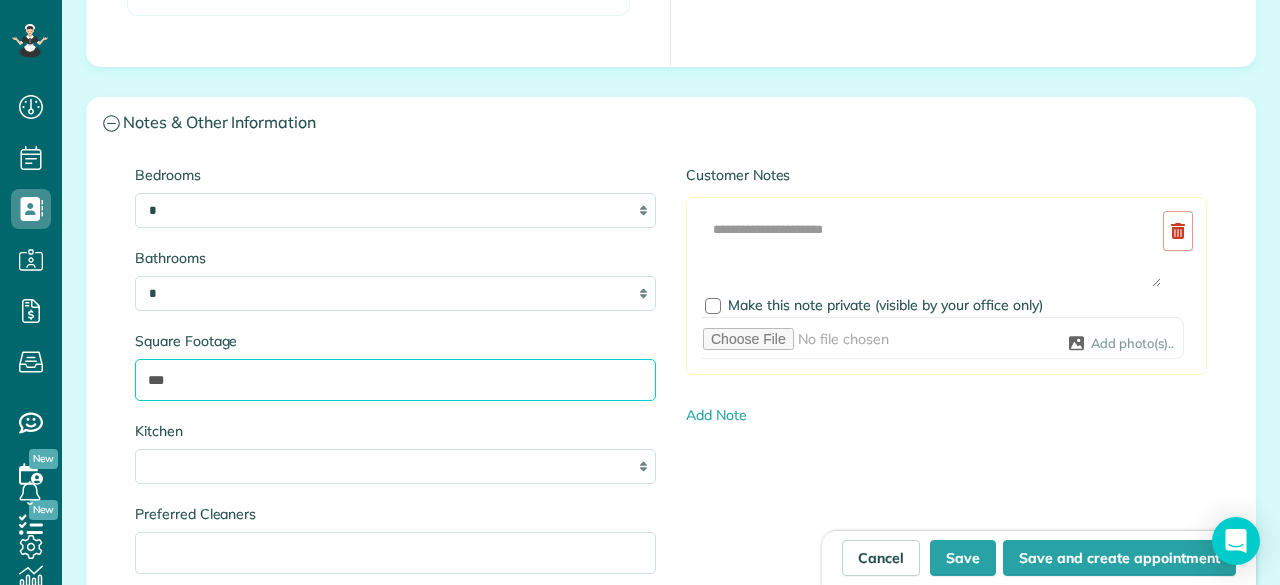 type on "***" 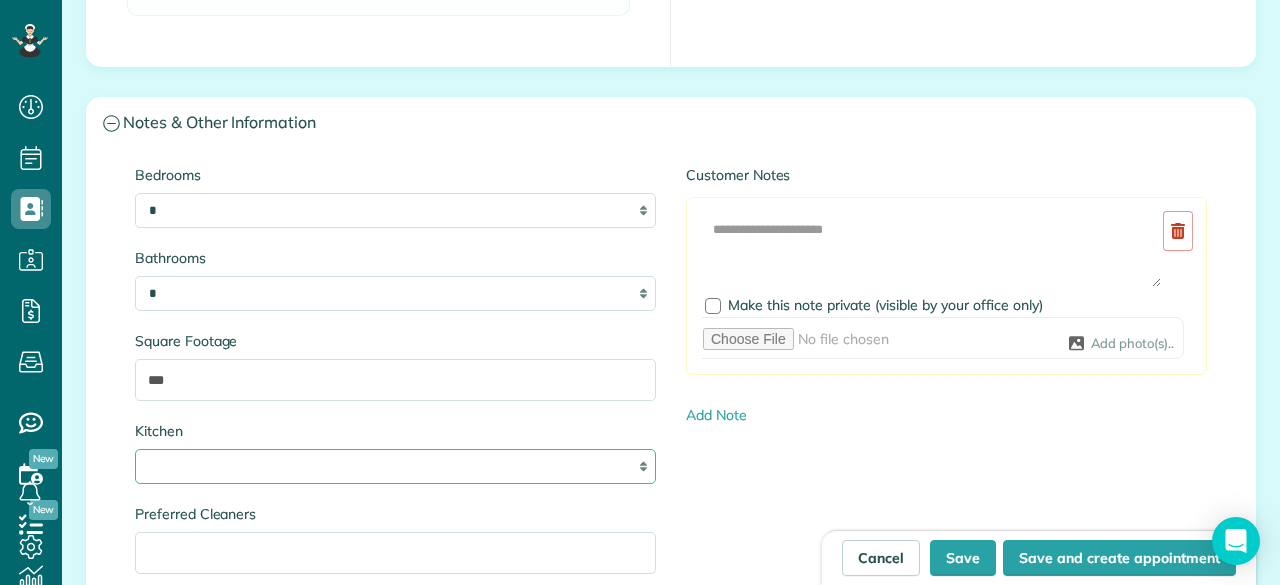 click on "*
*
*
*" at bounding box center [395, 466] 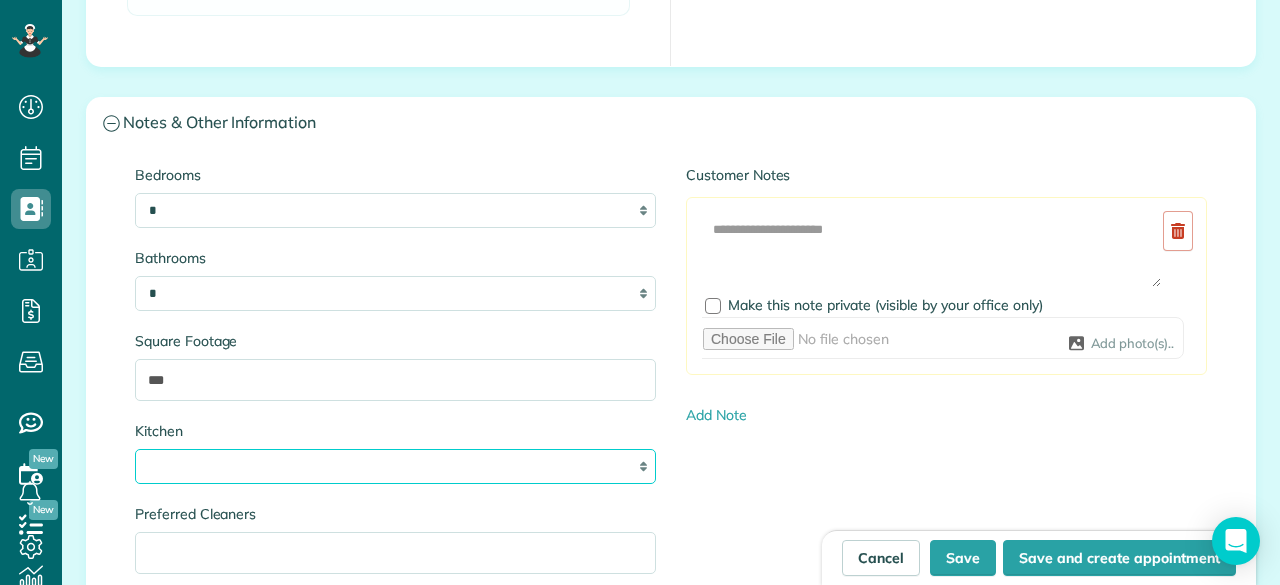 select on "*" 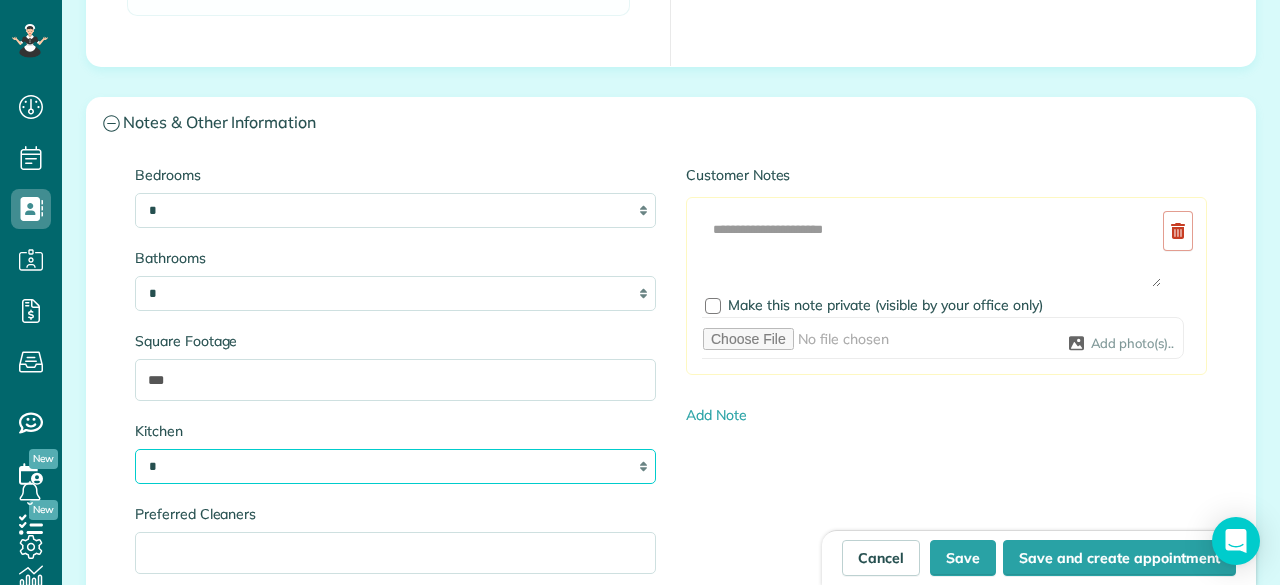 click on "*
*
*
*" at bounding box center [395, 466] 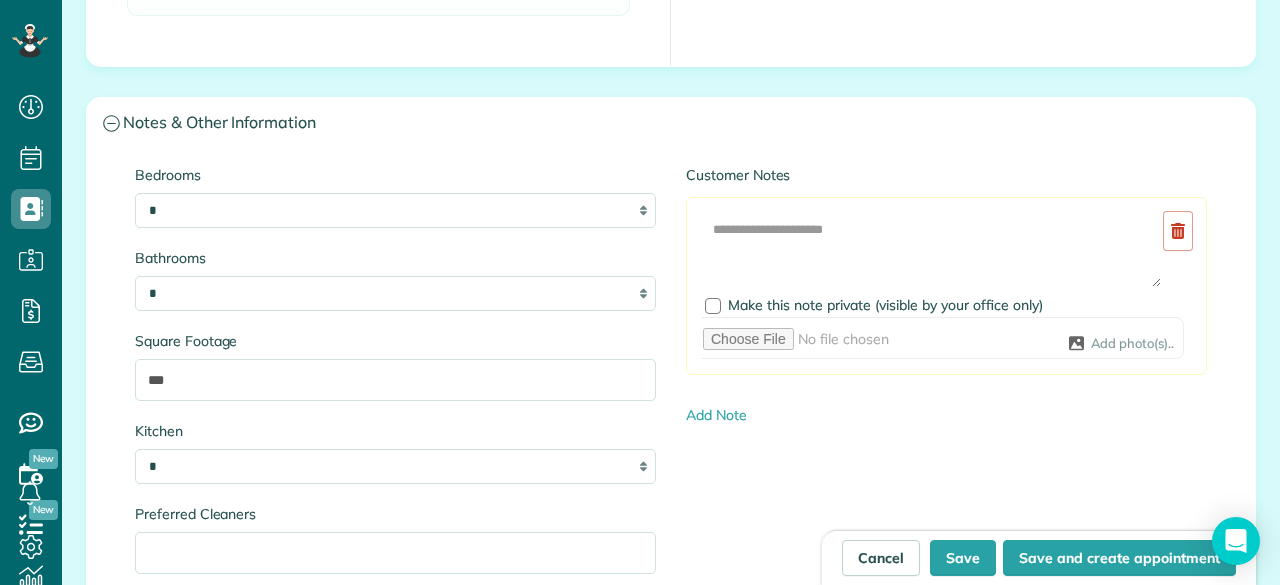 click on "Bedrooms
*
*
*
*
**
Bathrooms
*
***
*
***
*
***
*
***
**
Square Footage ***
Kitchen
*
*
*
*
Preferred Cleaners
Pets
Alarm/Gate Code
Customer Notes
Add Image
Make this note private (visible by your office only)
Add photo(s)..
Add Note" at bounding box center [671, 469] 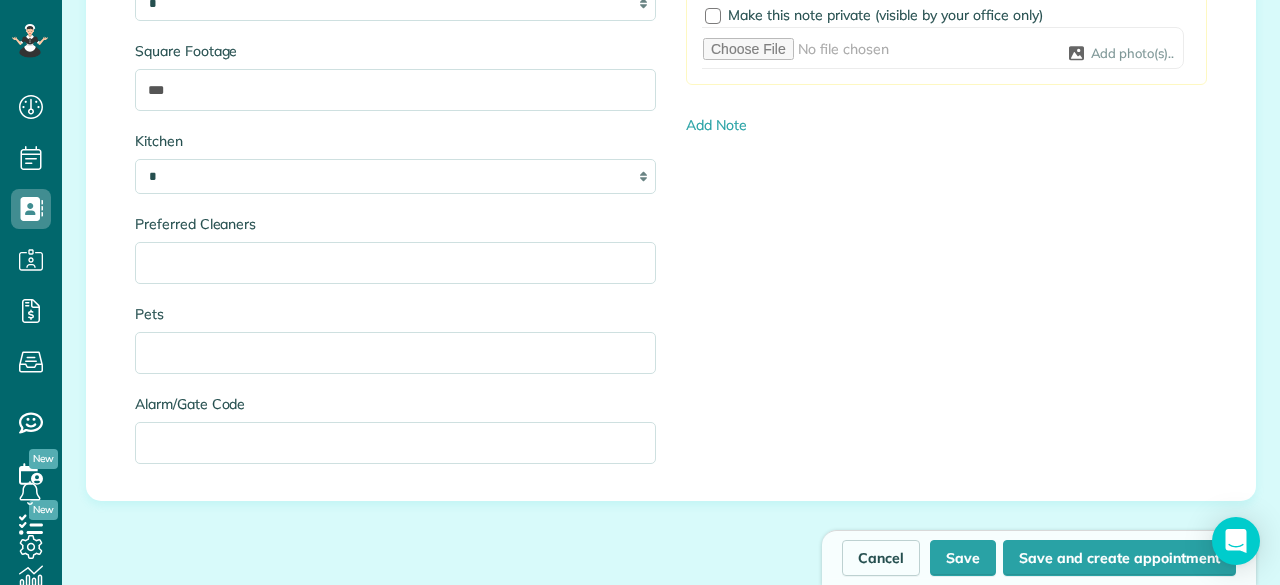 scroll, scrollTop: 2300, scrollLeft: 0, axis: vertical 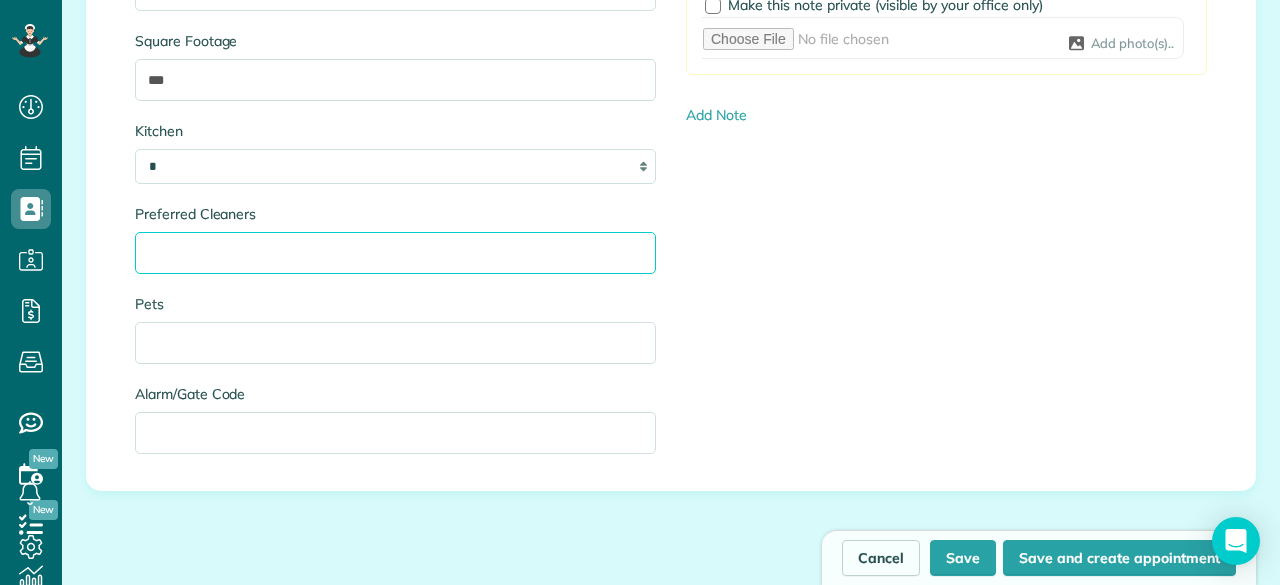 click on "Preferred Cleaners" at bounding box center [395, 253] 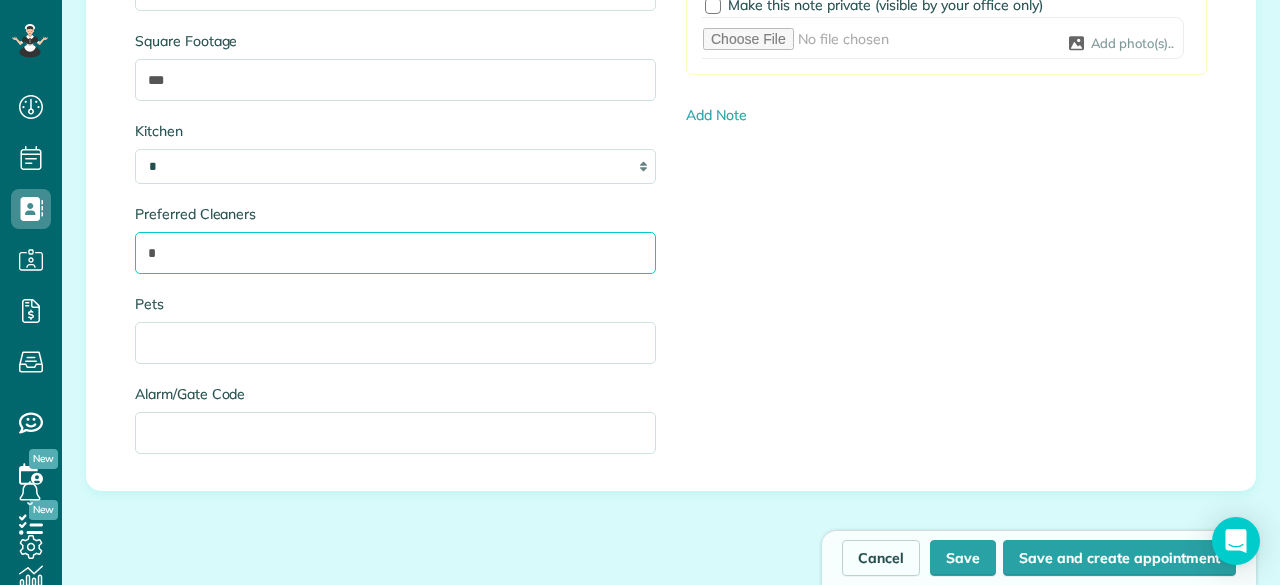 type on "*" 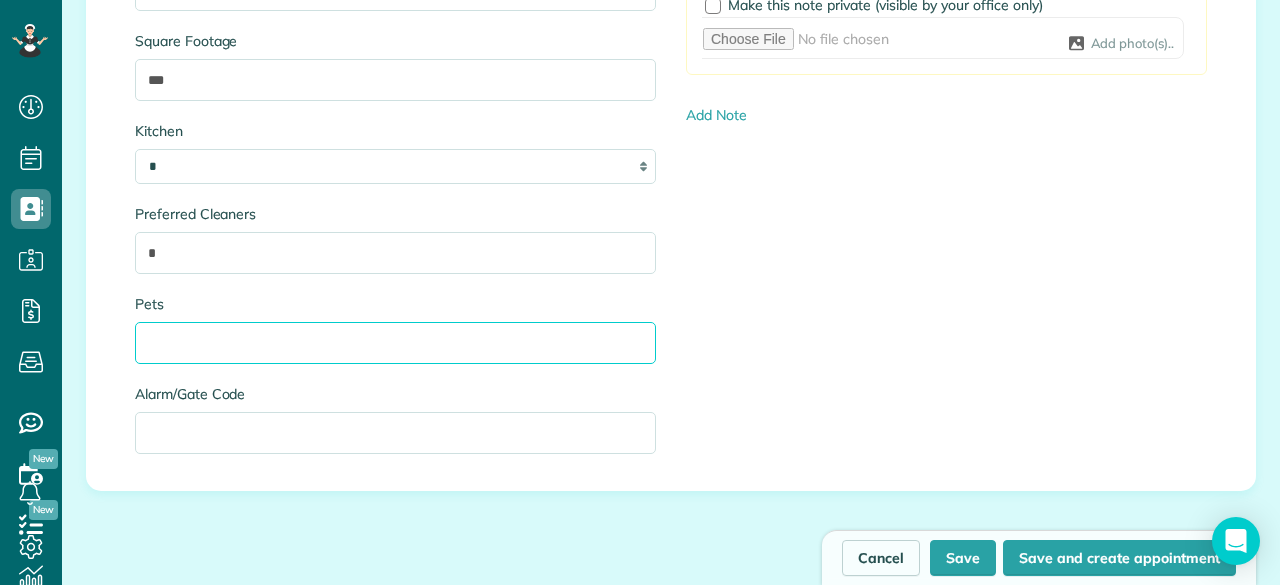 click on "Pets" at bounding box center [395, 343] 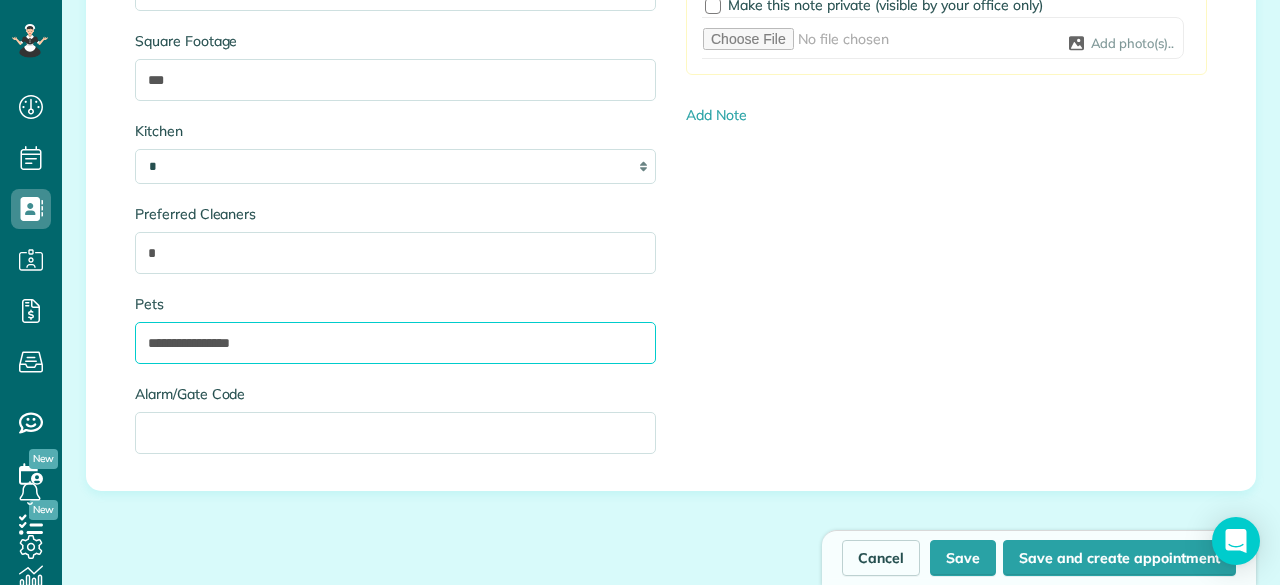 type on "**********" 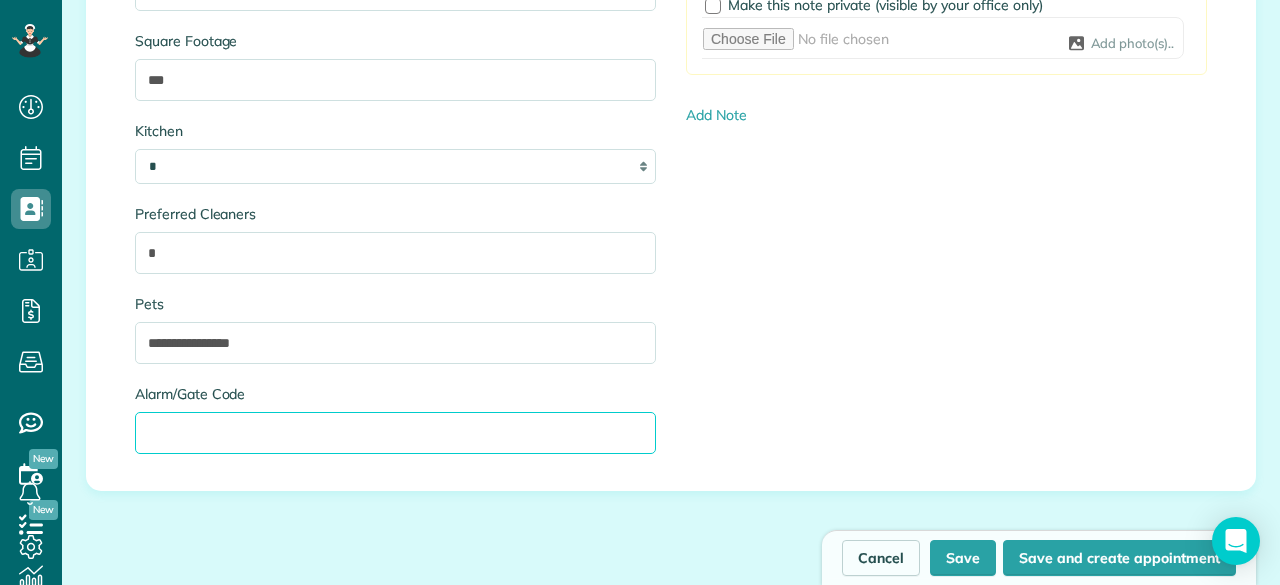 click on "Alarm/Gate Code" at bounding box center (395, 433) 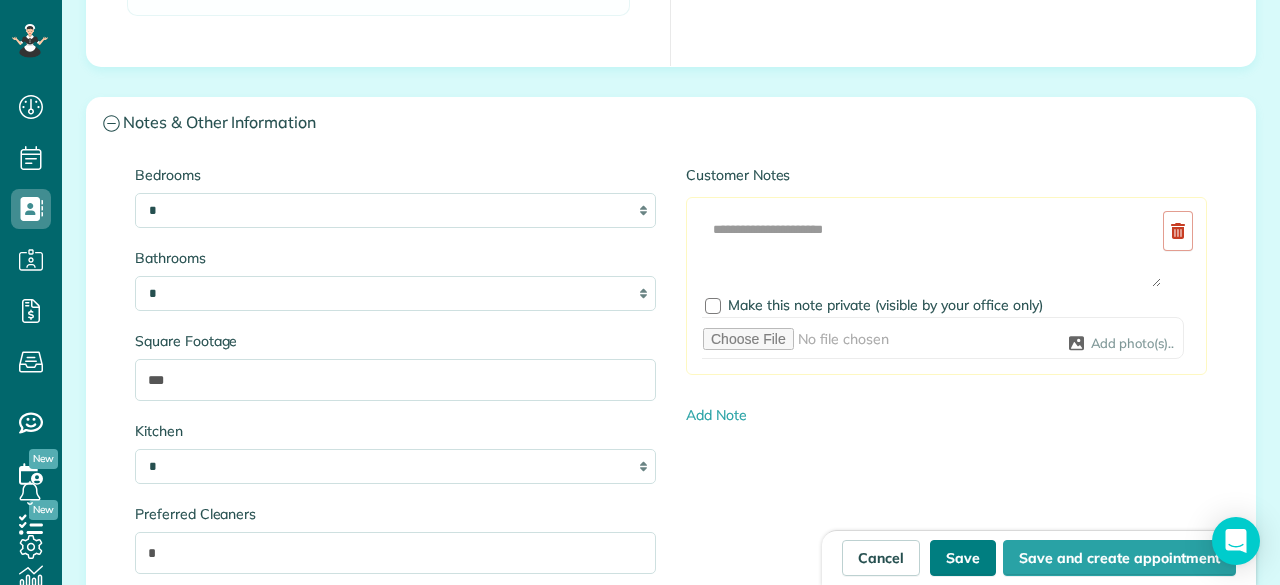click on "Save" at bounding box center (963, 558) 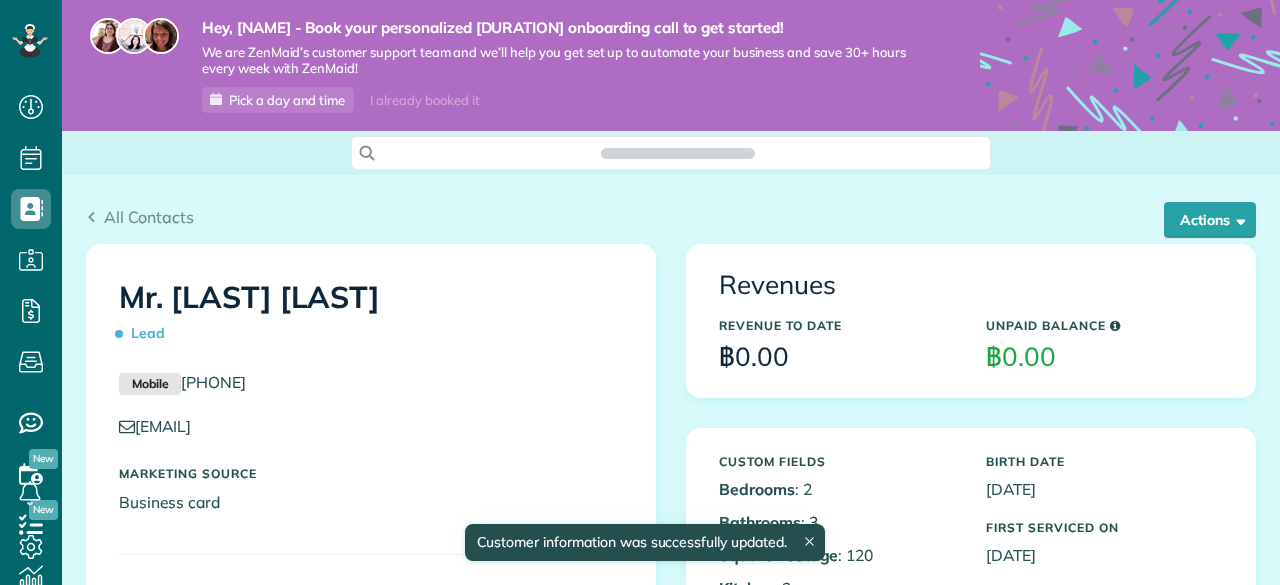 scroll, scrollTop: 0, scrollLeft: 0, axis: both 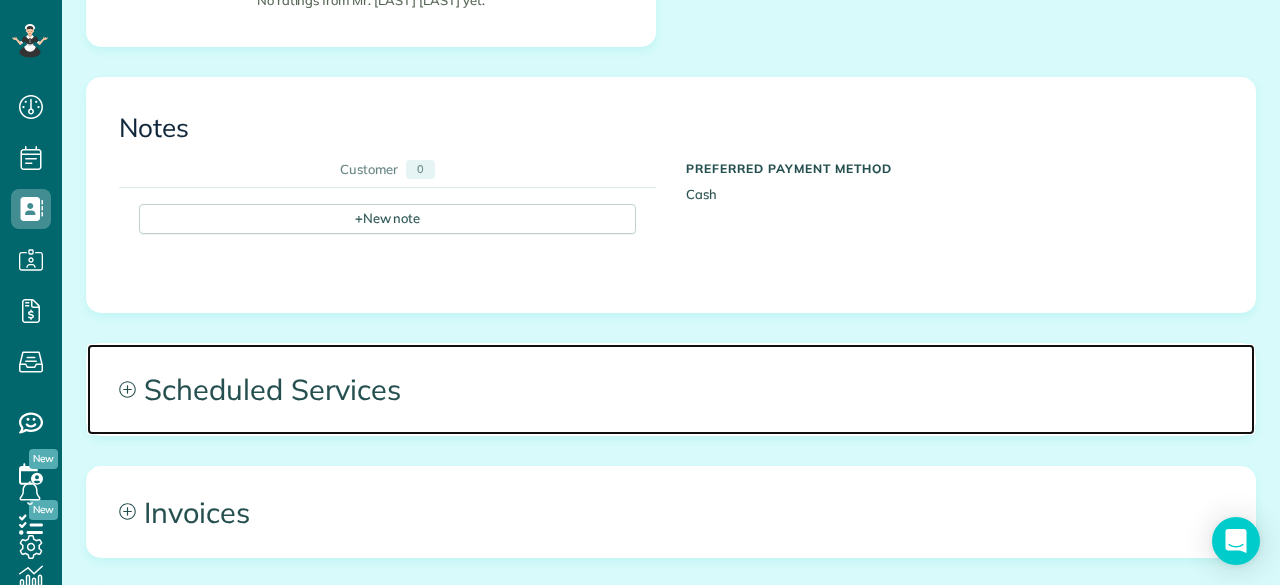 click on "Scheduled Services" at bounding box center [671, 389] 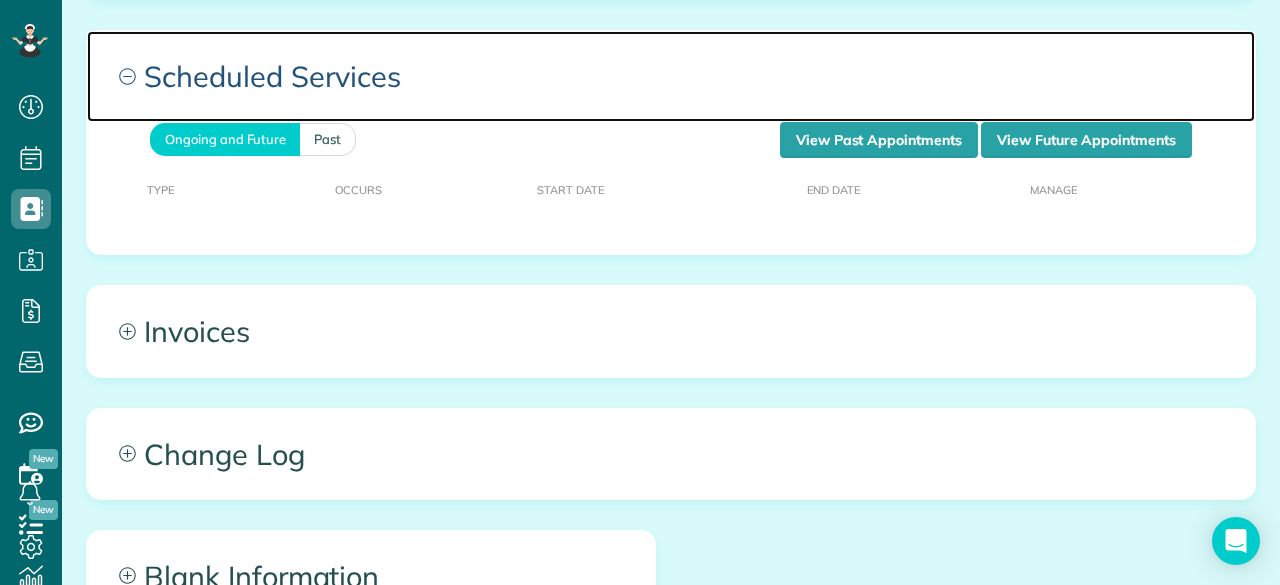 scroll, scrollTop: 1200, scrollLeft: 0, axis: vertical 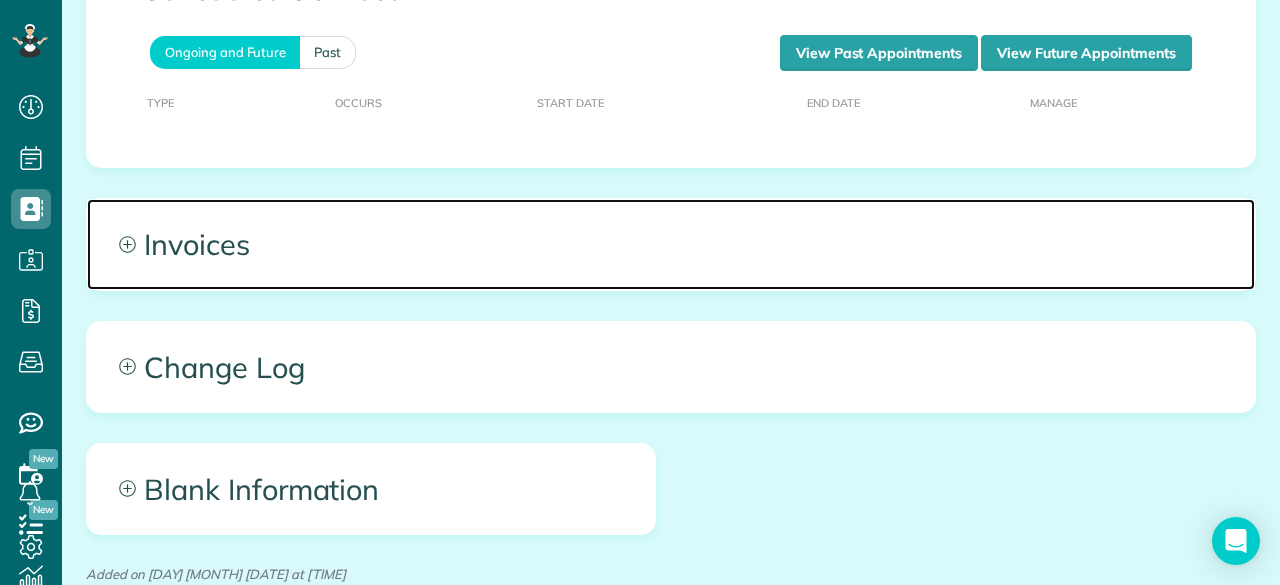 click on "Invoices" at bounding box center (671, 244) 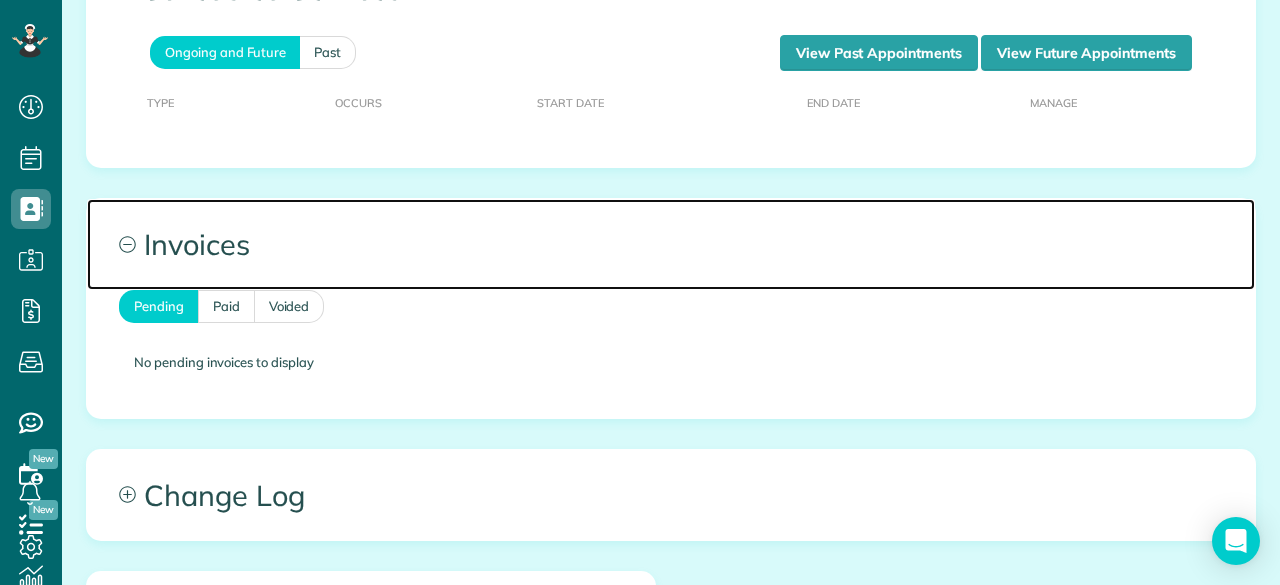 click on "Invoices" at bounding box center [671, 244] 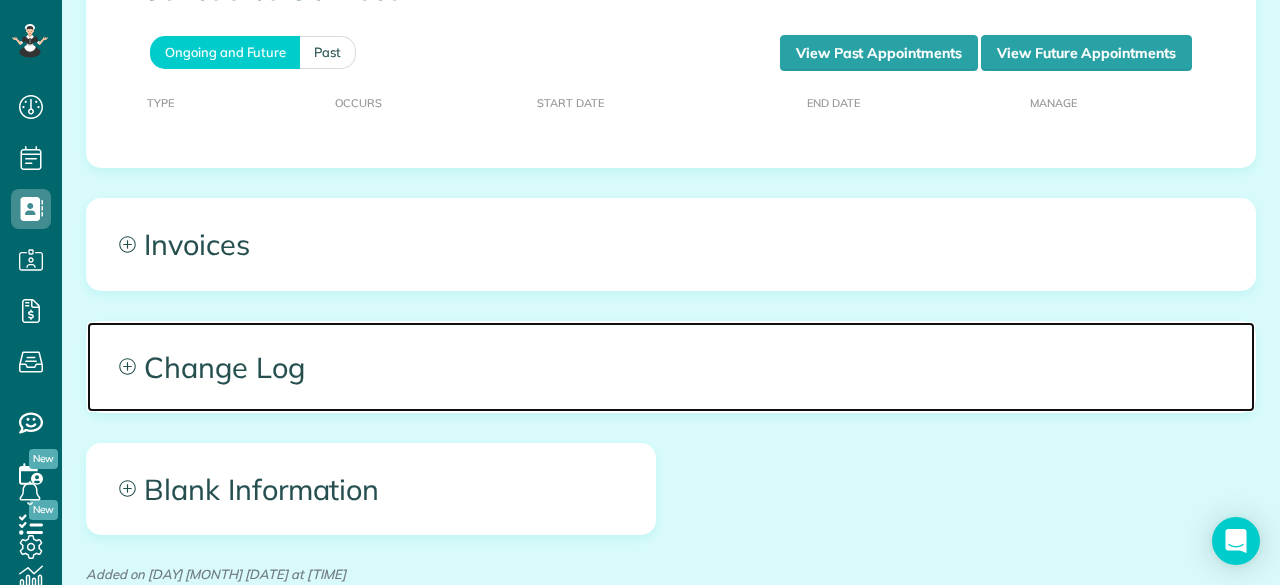 click on "Change Log" at bounding box center (671, 367) 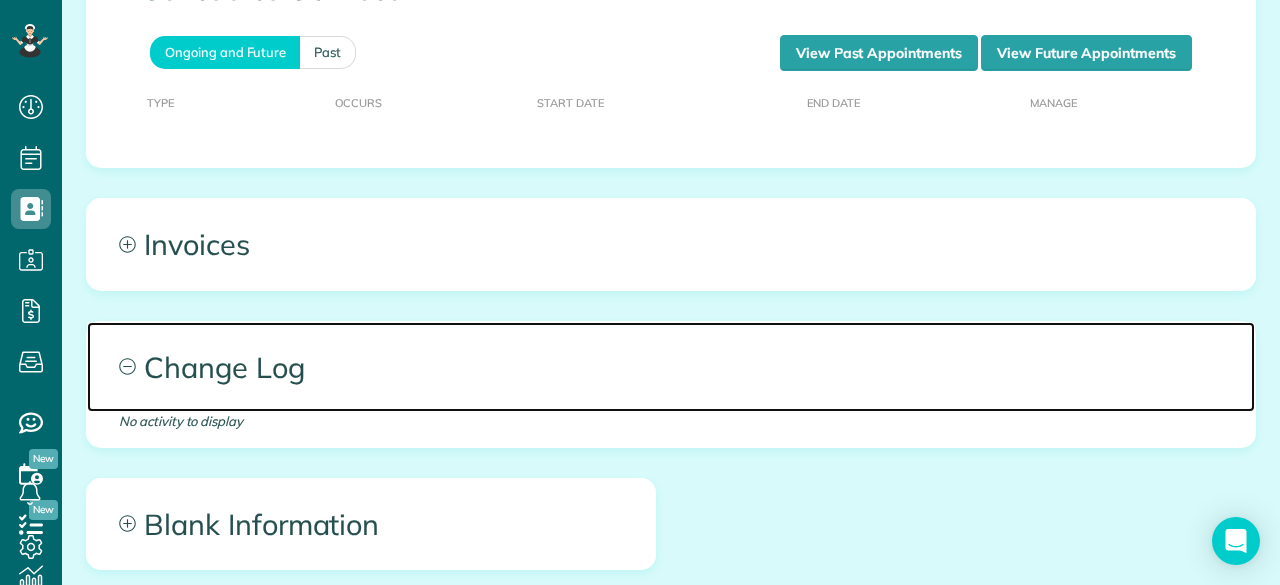 click on "Change Log" at bounding box center (671, 367) 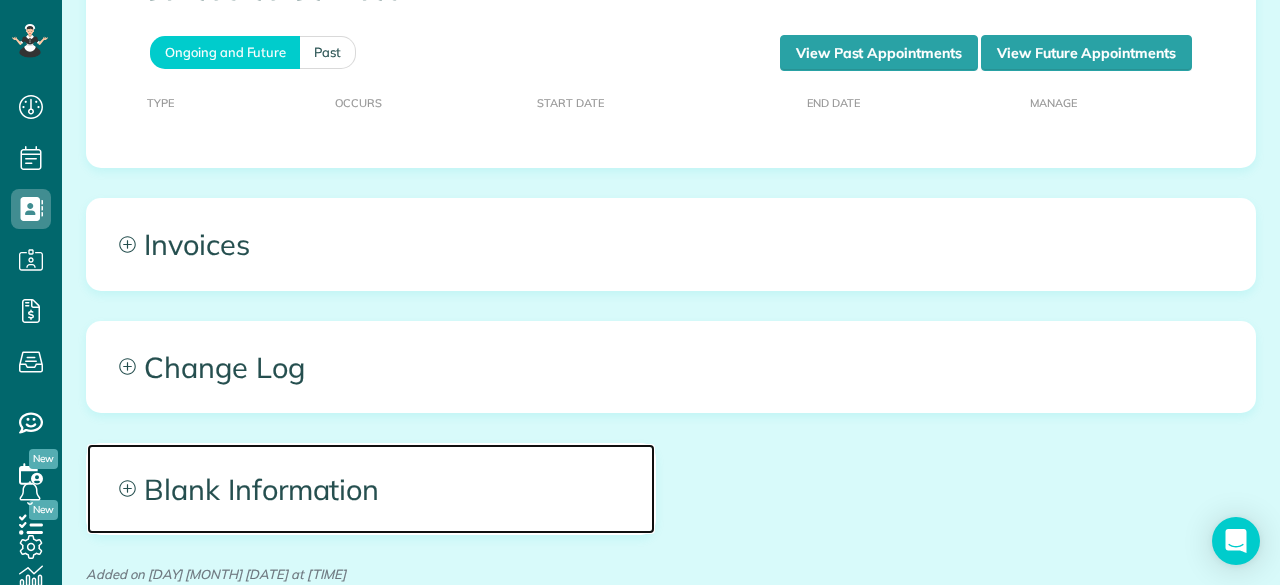 click on "Blank Information" at bounding box center (371, 489) 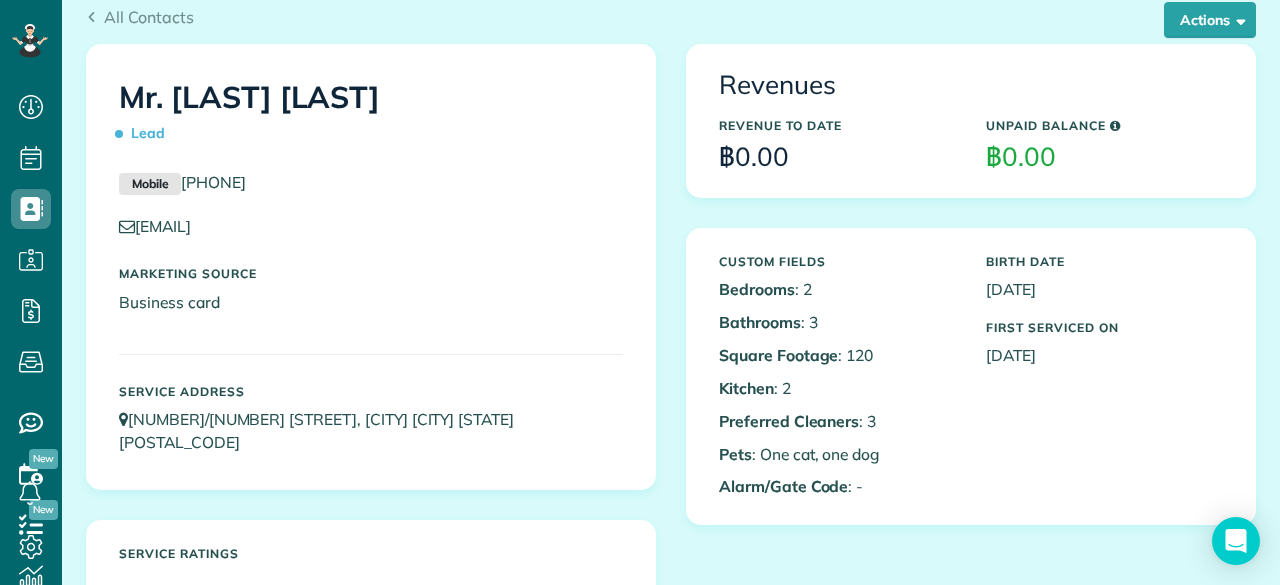 scroll, scrollTop: 0, scrollLeft: 0, axis: both 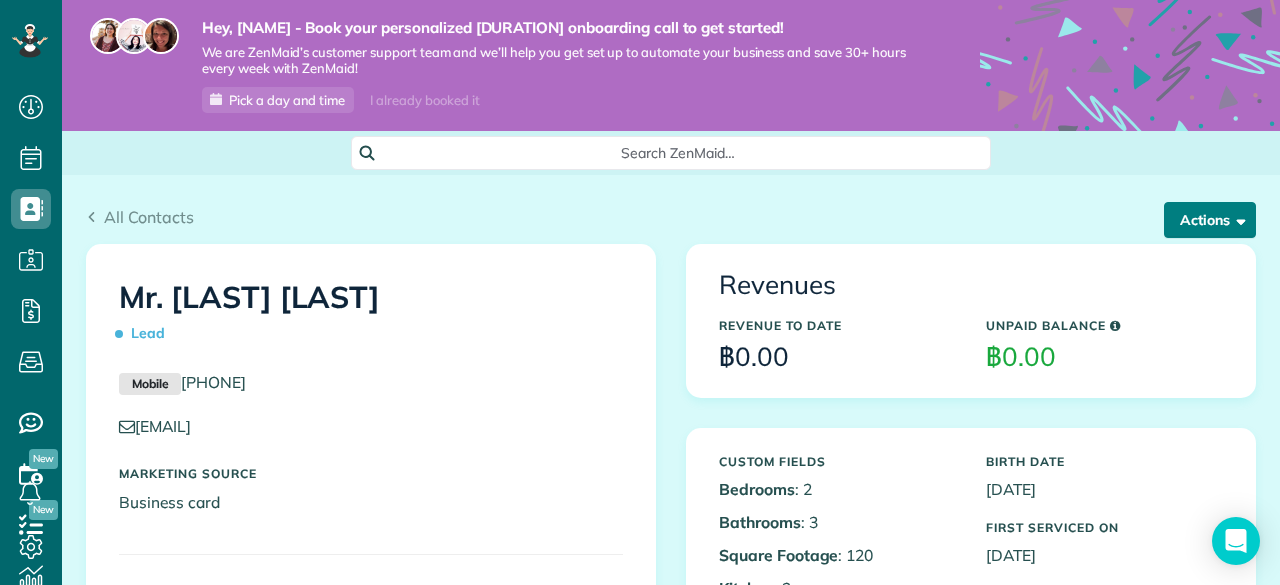 click at bounding box center (1237, 219) 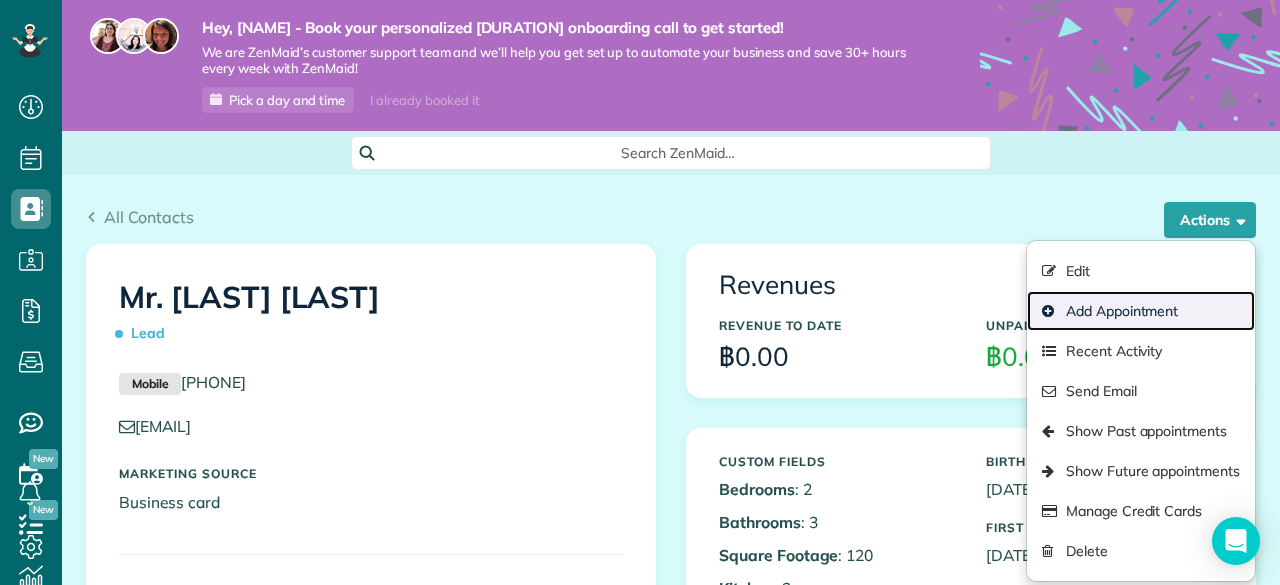 click on "Add Appointment" at bounding box center (1141, 311) 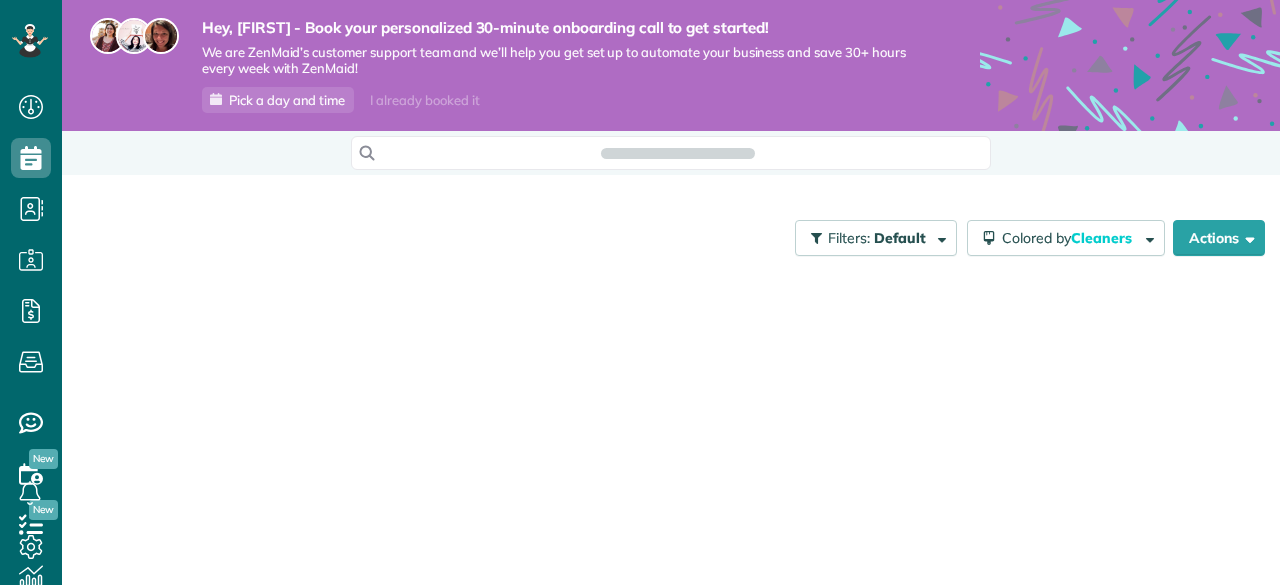 scroll, scrollTop: 0, scrollLeft: 0, axis: both 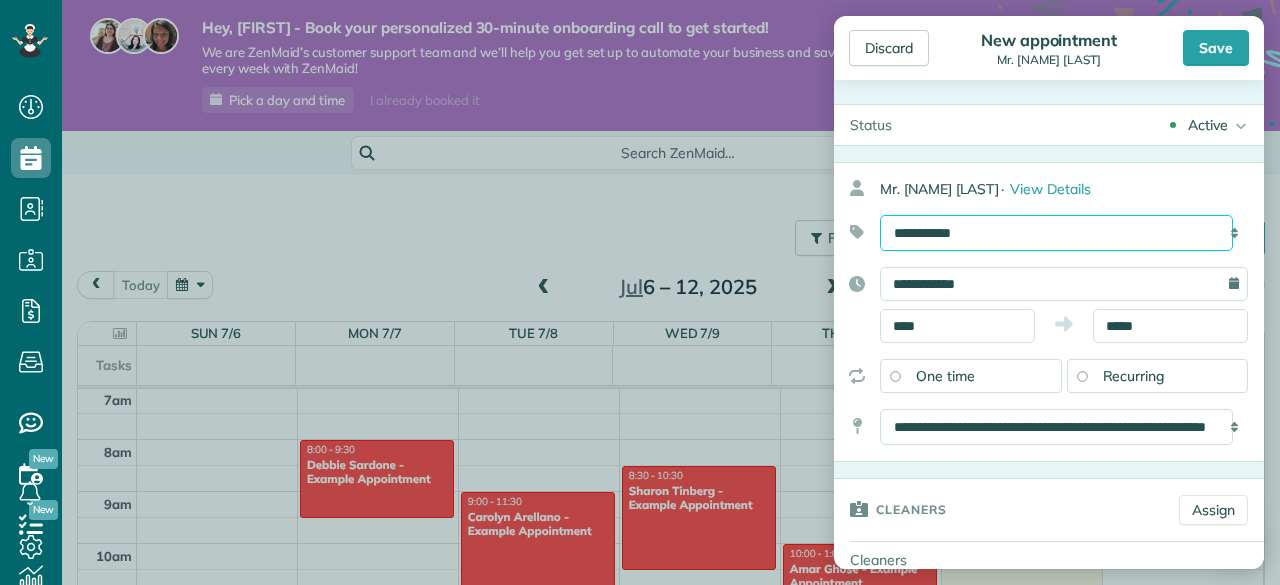 click on "**********" at bounding box center [1056, 233] 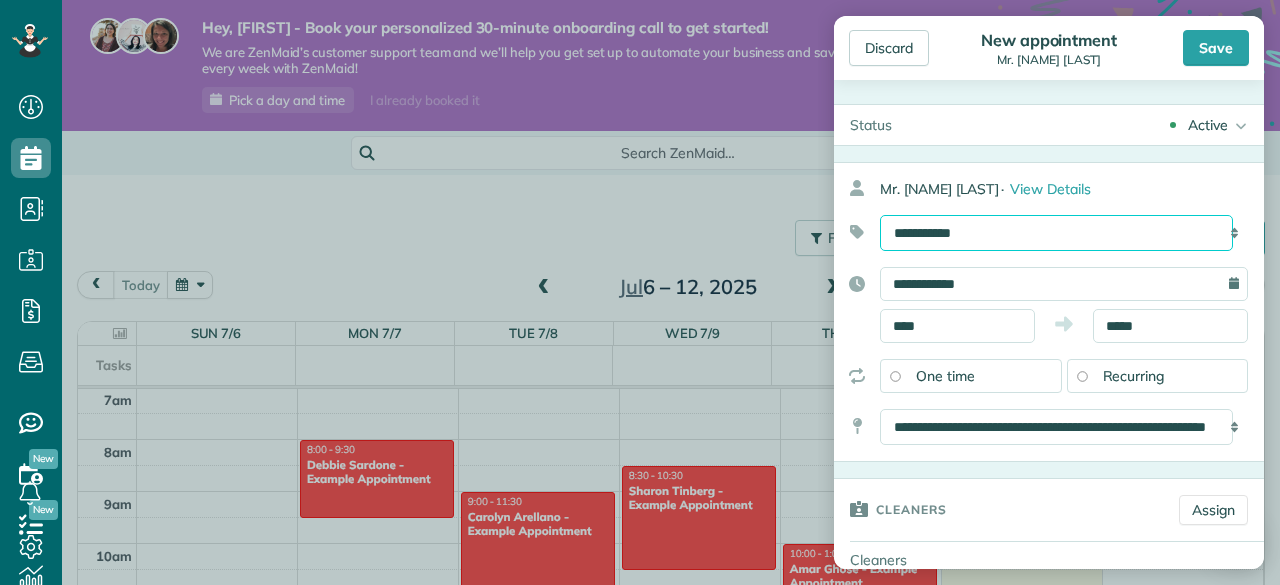 click on "**********" at bounding box center [1056, 233] 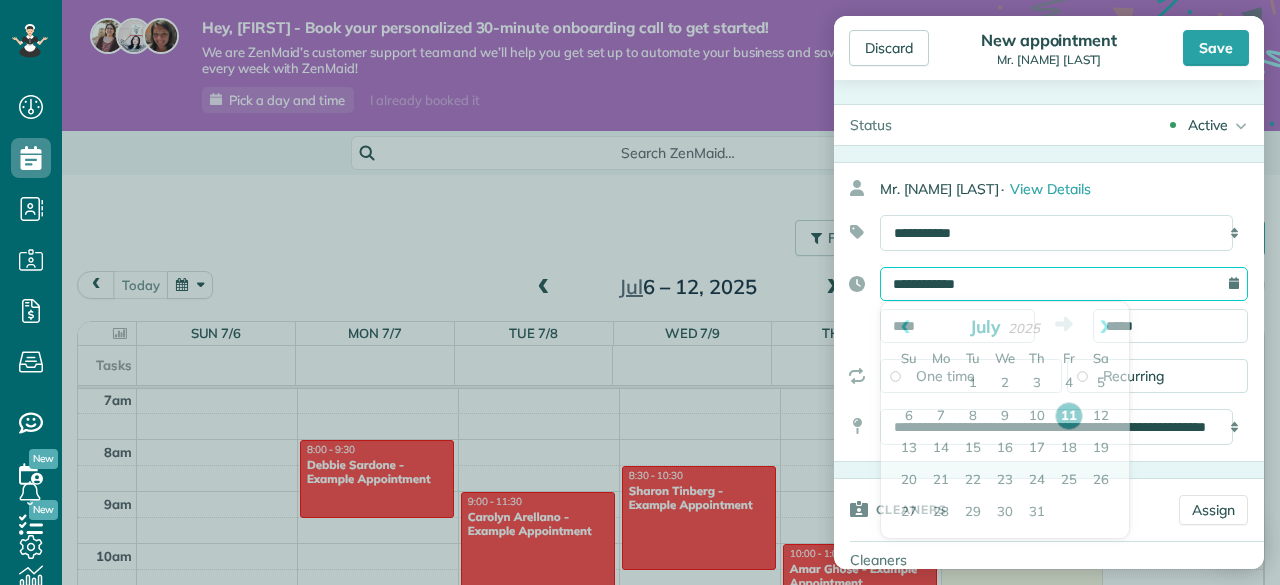 click on "**********" at bounding box center [1064, 284] 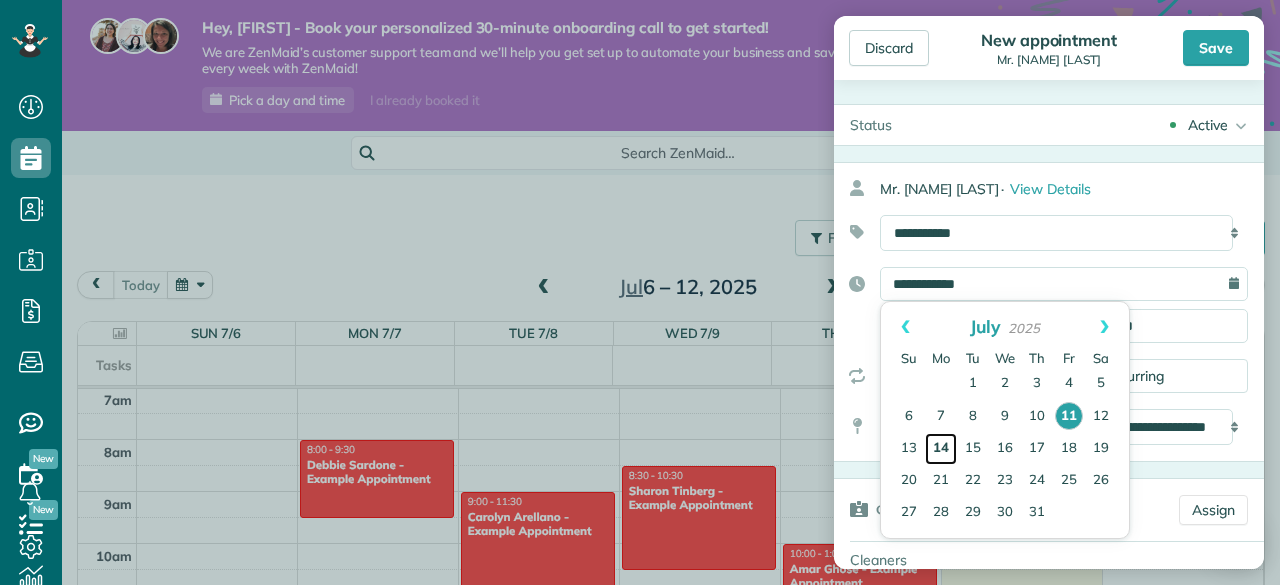 click on "14" at bounding box center (941, 449) 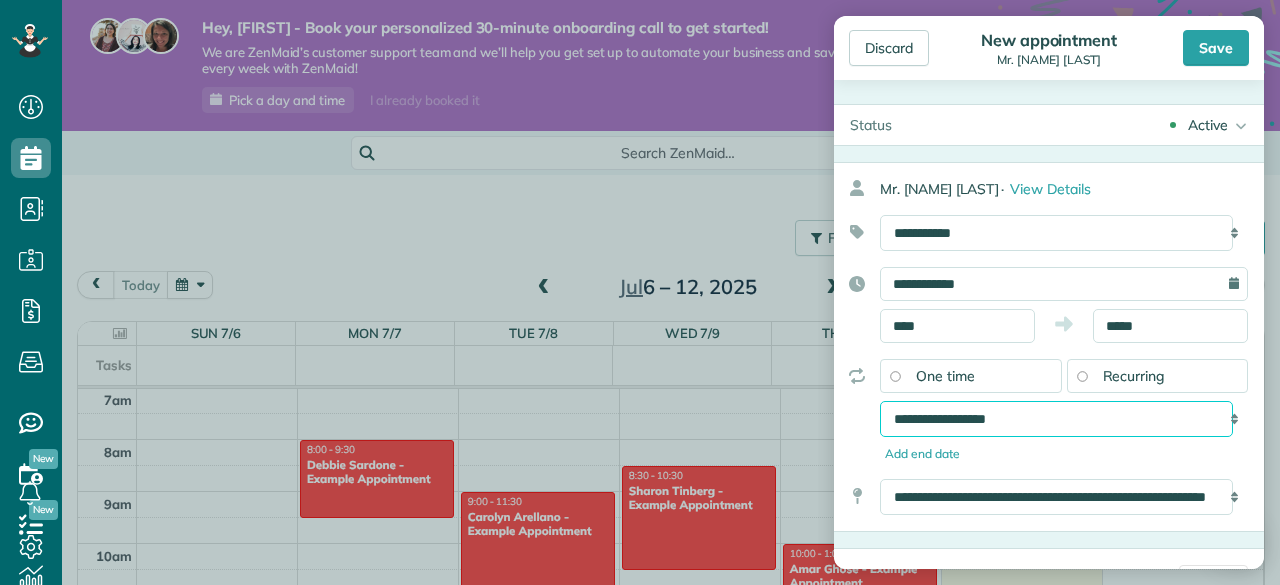 click on "**********" at bounding box center [1056, 419] 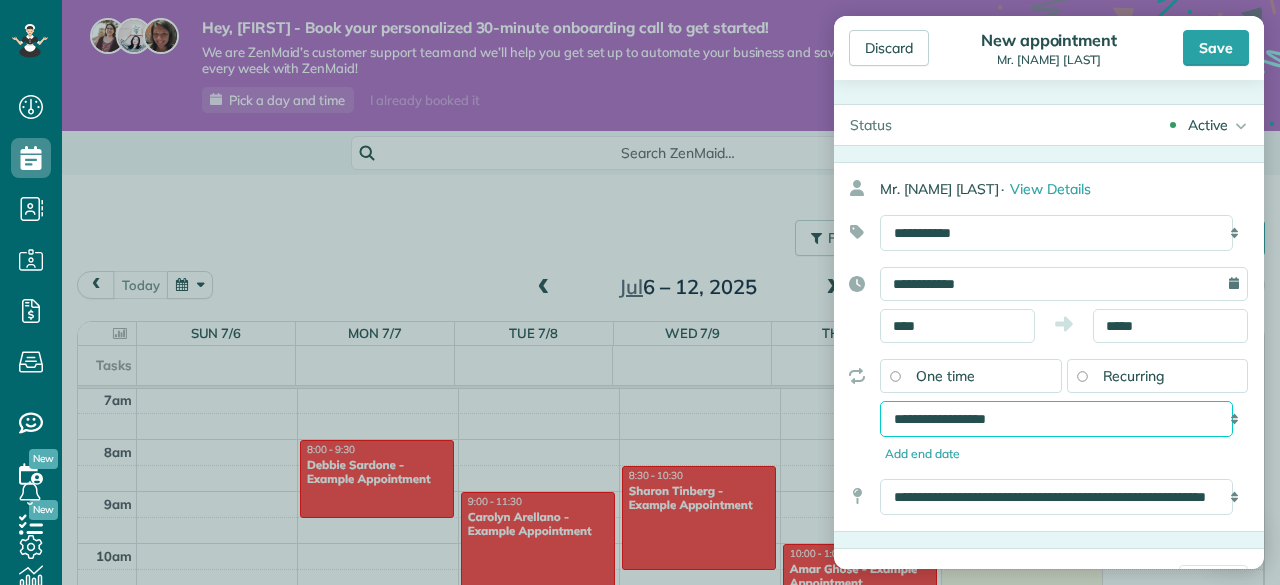 click on "**********" at bounding box center [1056, 419] 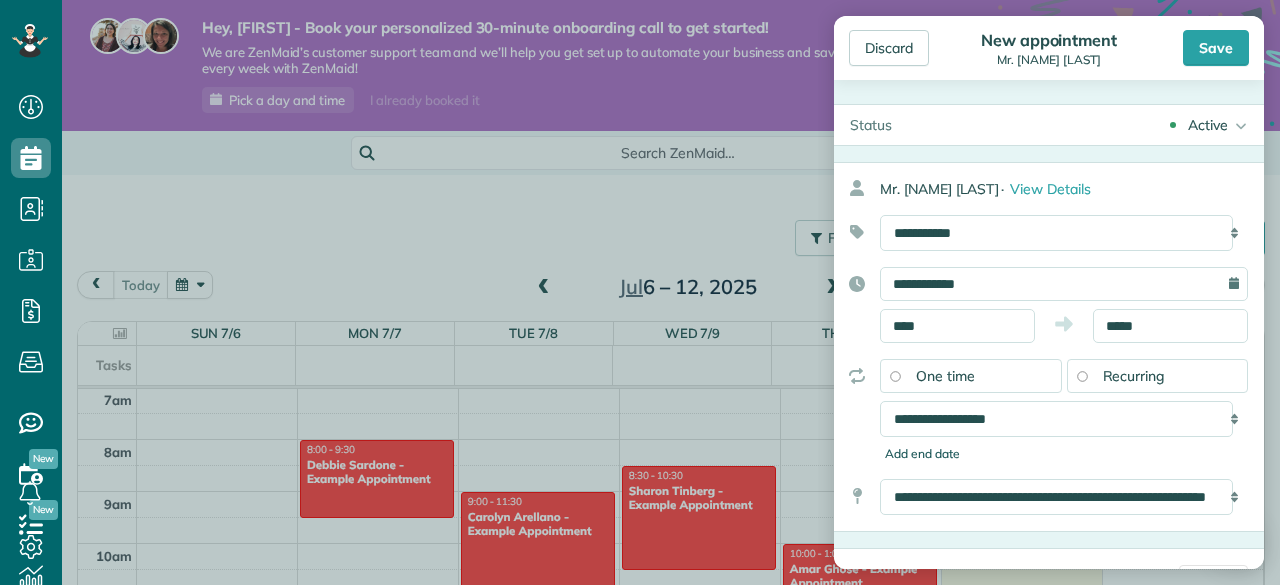 click on "Add end date" at bounding box center [1064, 454] 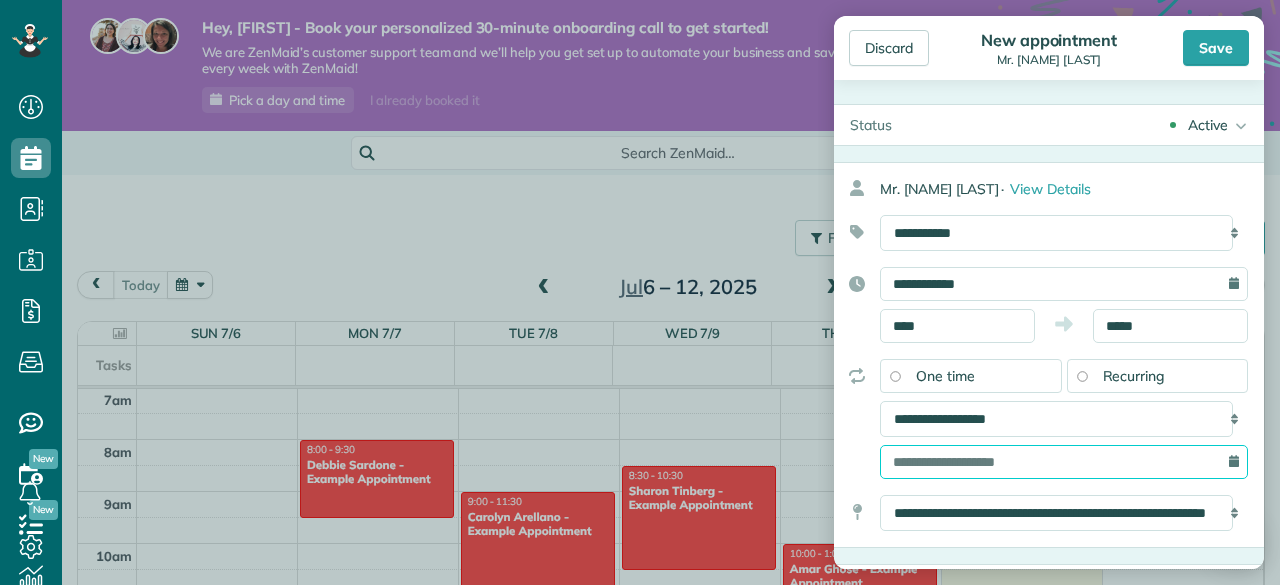 click at bounding box center (1064, 462) 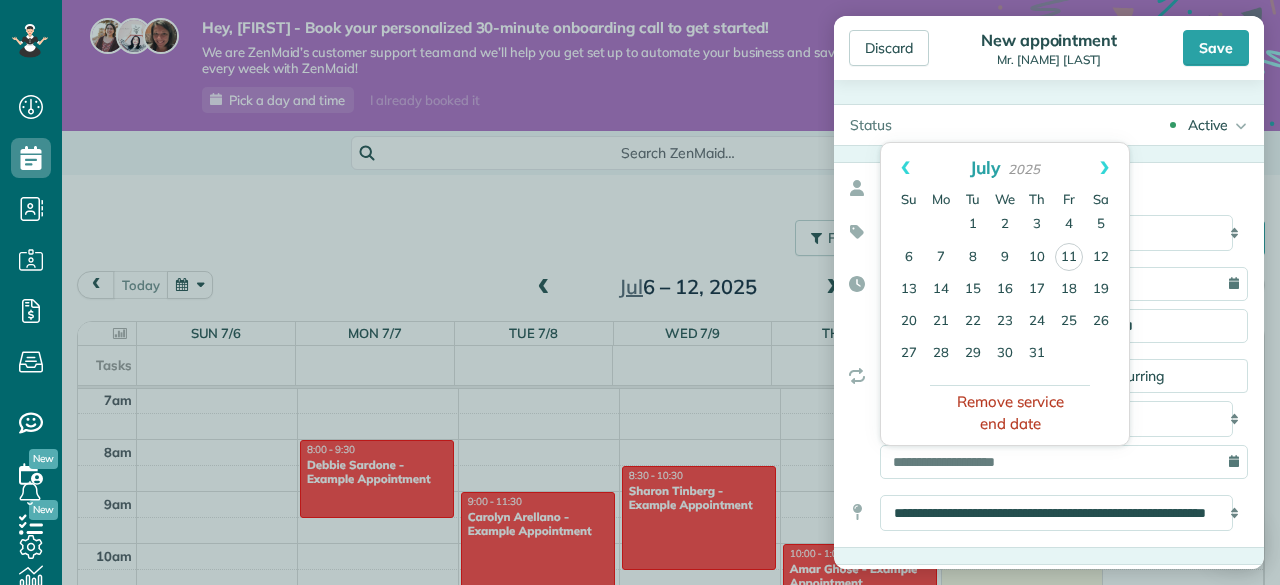 click on "Remove service end date" at bounding box center (1010, 412) 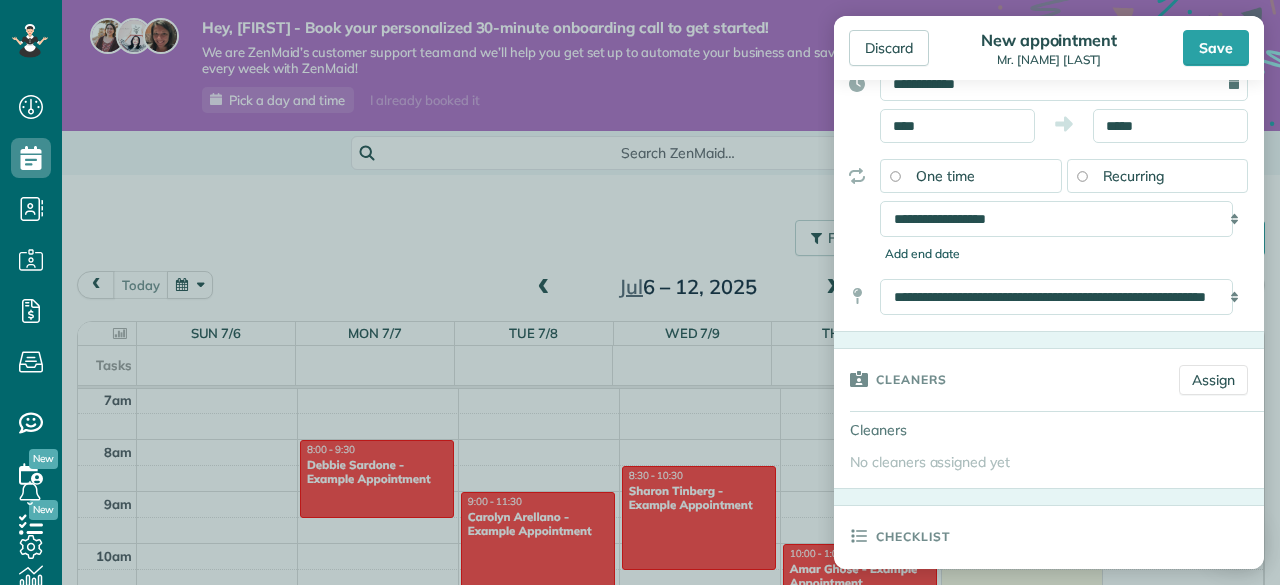 scroll, scrollTop: 300, scrollLeft: 0, axis: vertical 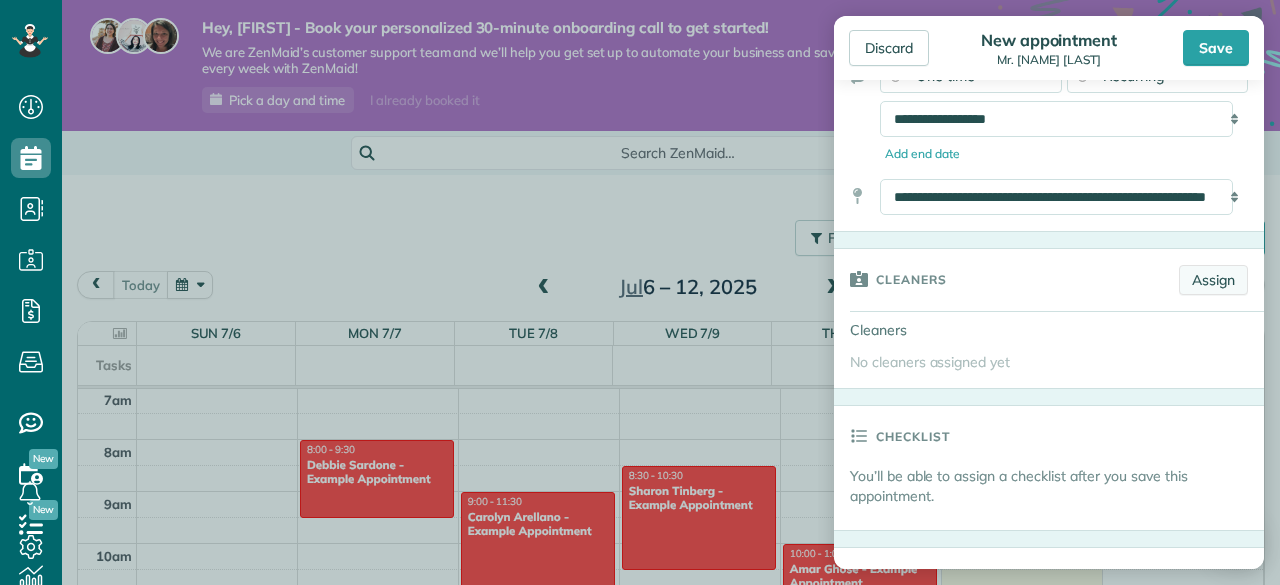 click on "Assign" at bounding box center [1213, 280] 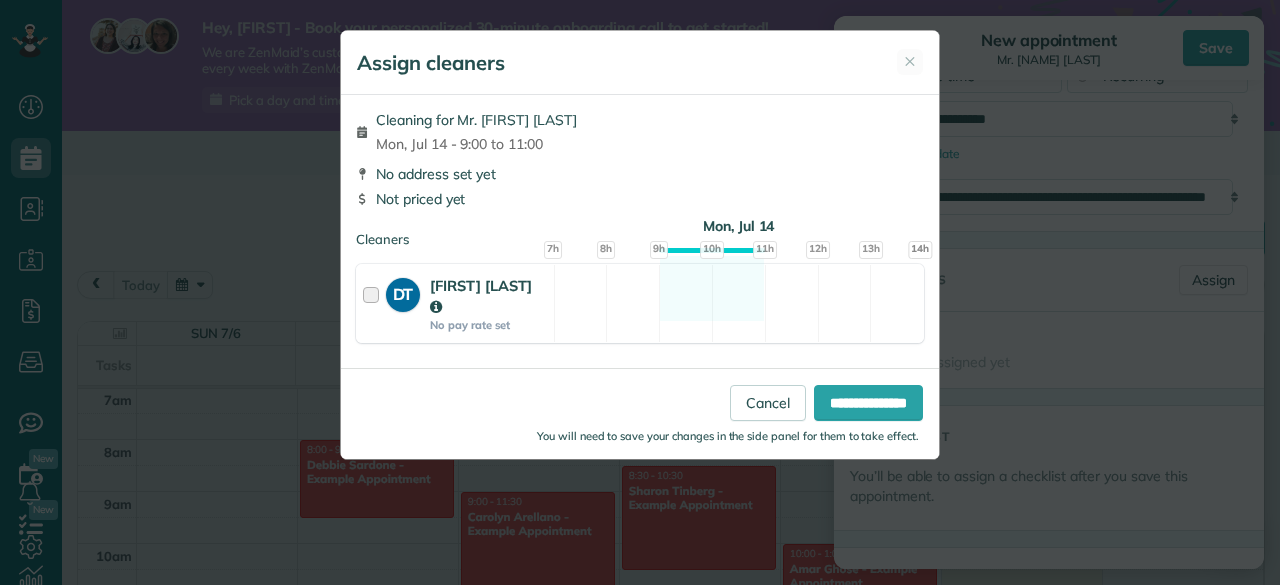 click at bounding box center [374, 303] 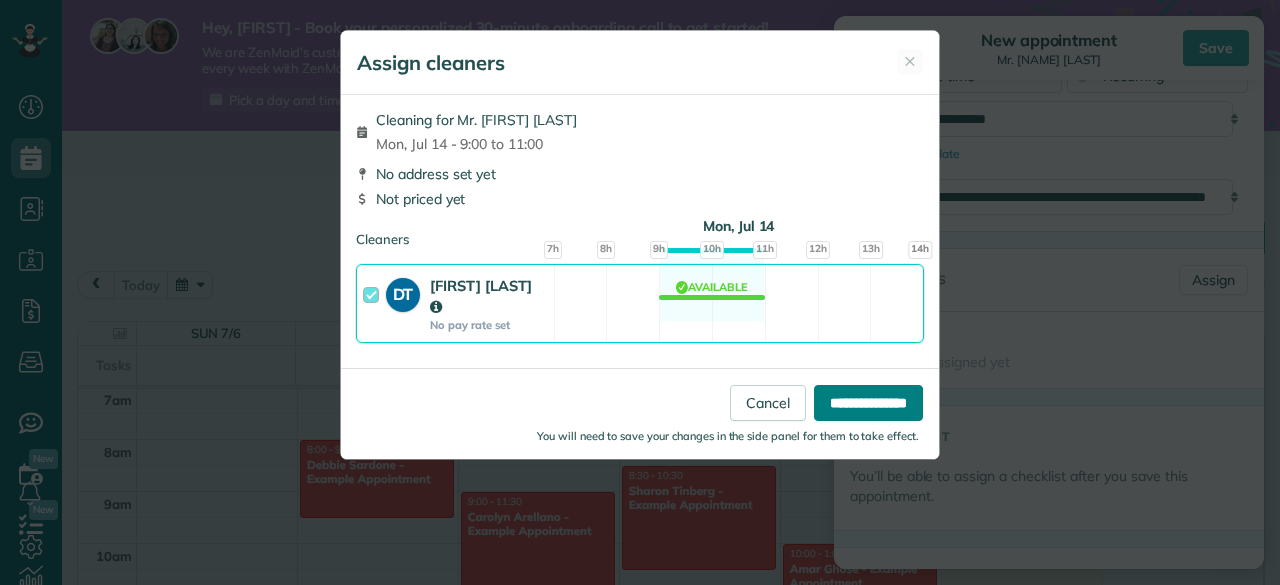 click on "**********" at bounding box center [868, 403] 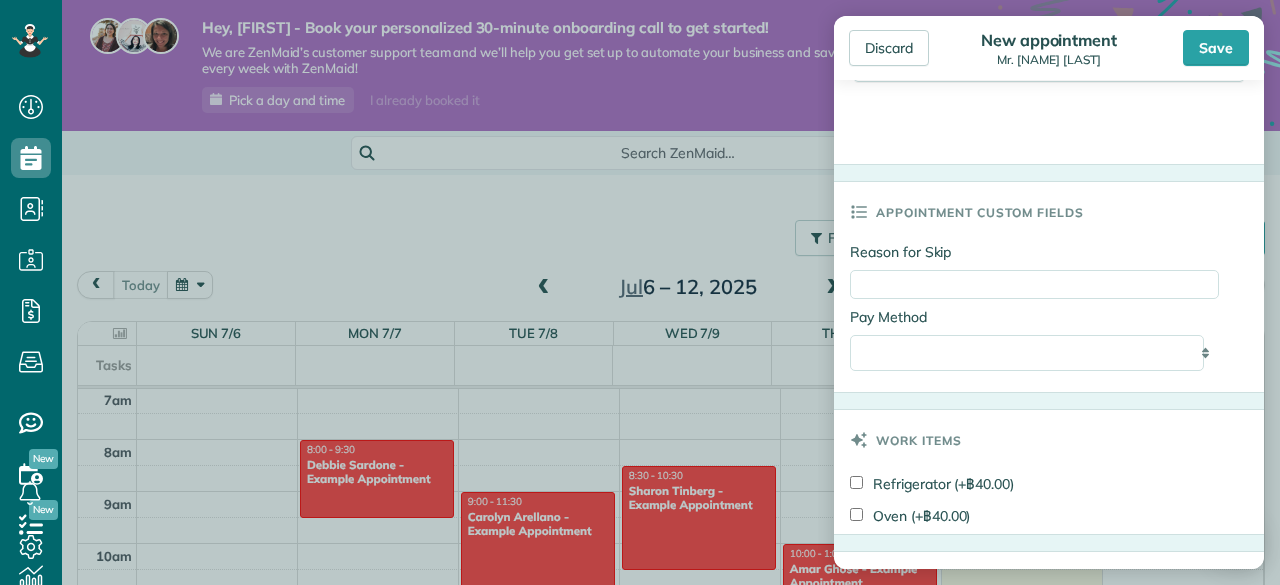 scroll, scrollTop: 1100, scrollLeft: 0, axis: vertical 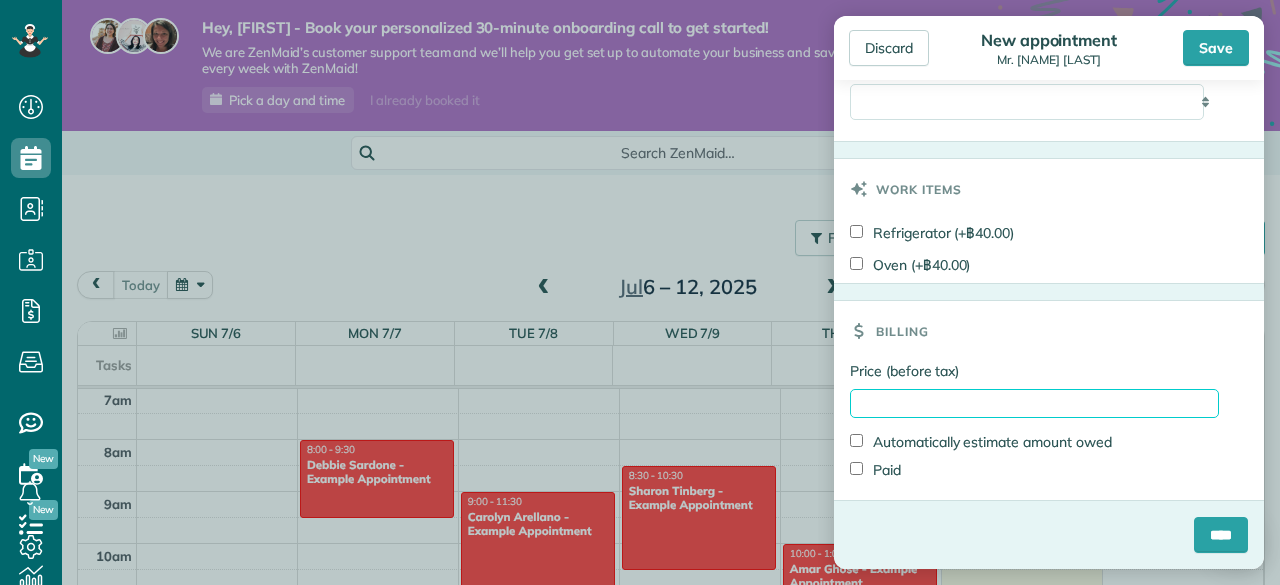 click on "Price (before tax)" at bounding box center (1034, 403) 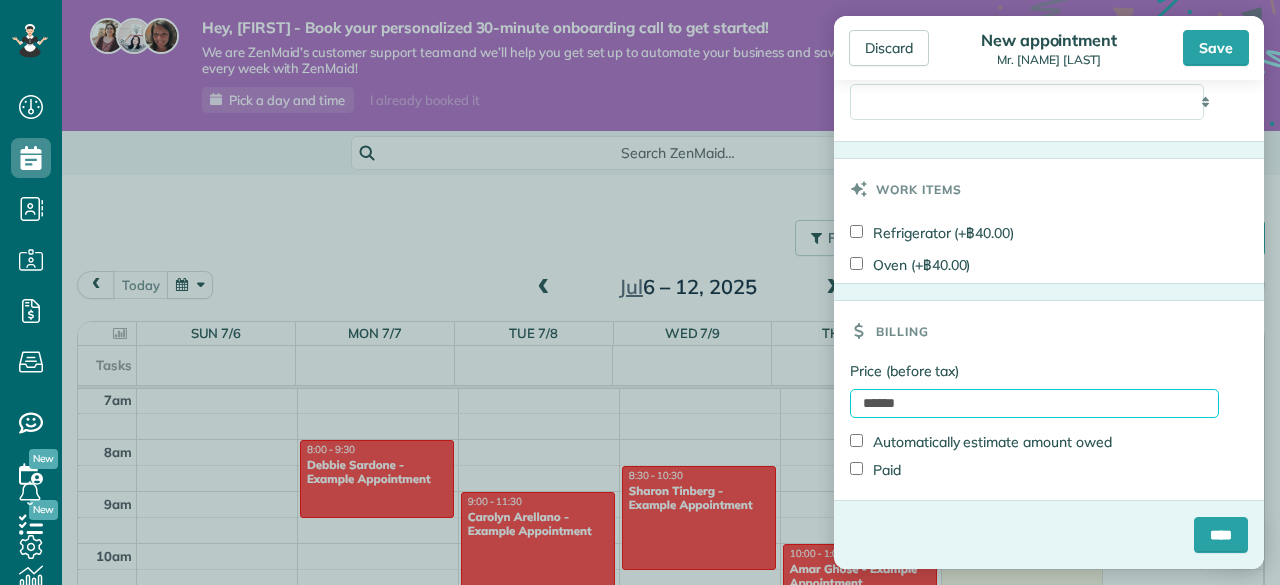 drag, startPoint x: 931, startPoint y: 398, endPoint x: 743, endPoint y: 399, distance: 188.00266 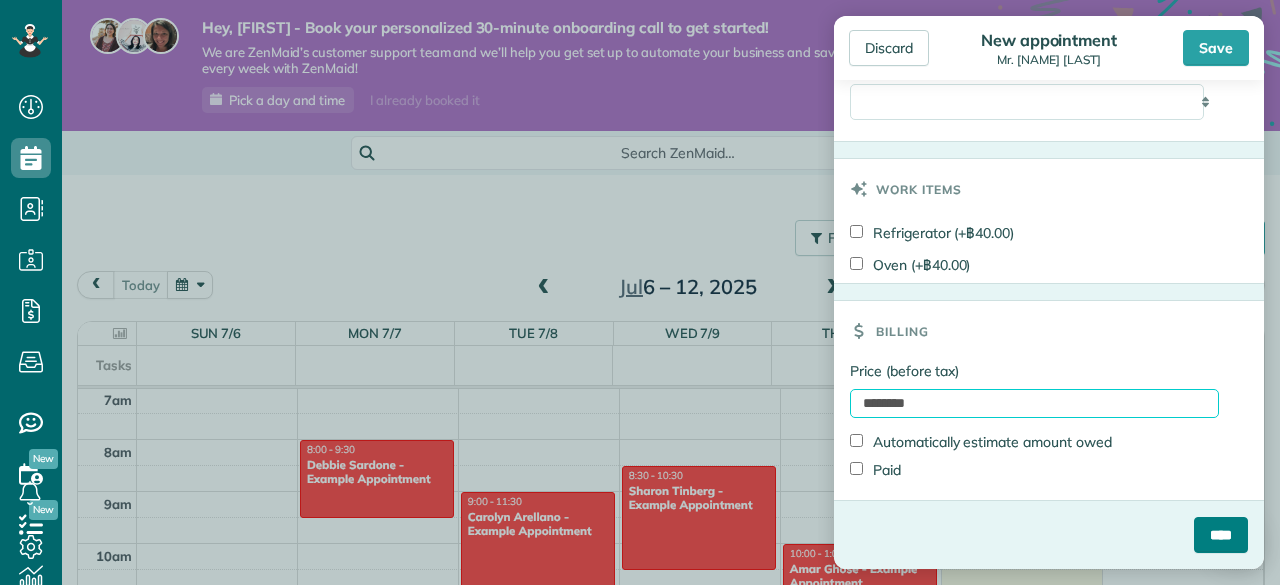 type on "********" 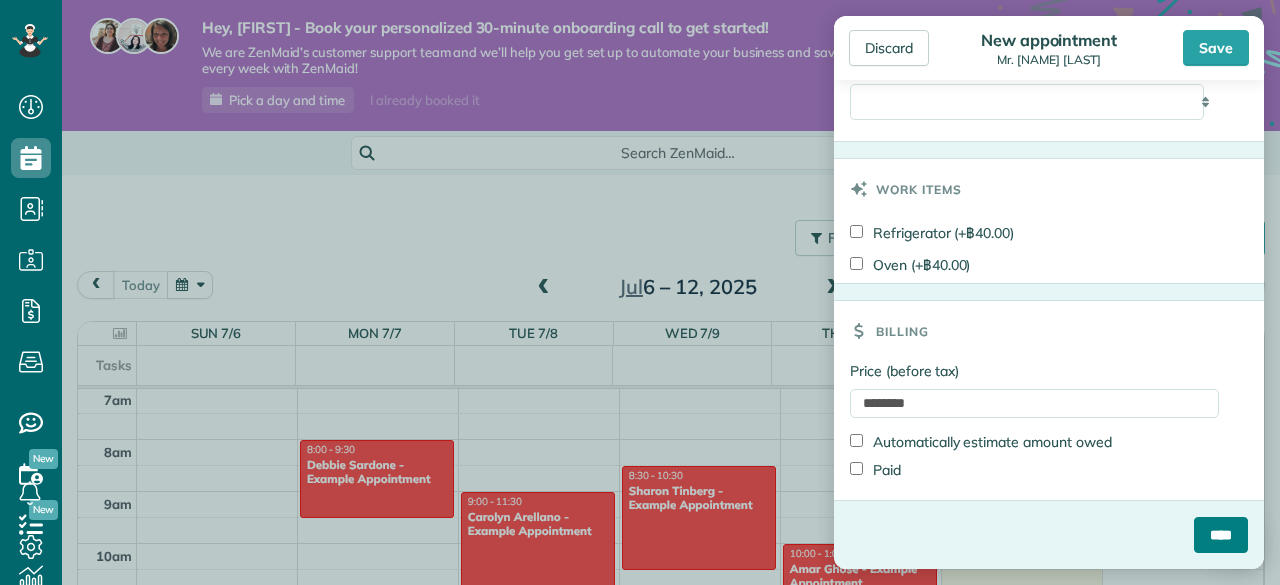 click on "****" at bounding box center [1221, 535] 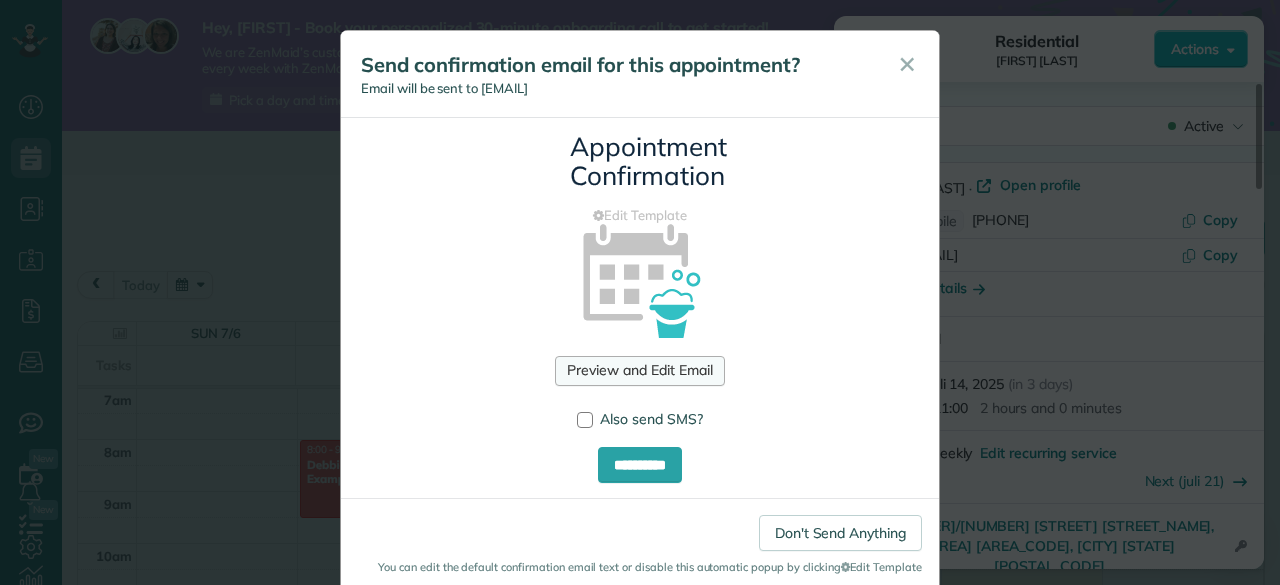 click on "Preview and Edit Email" at bounding box center (639, 371) 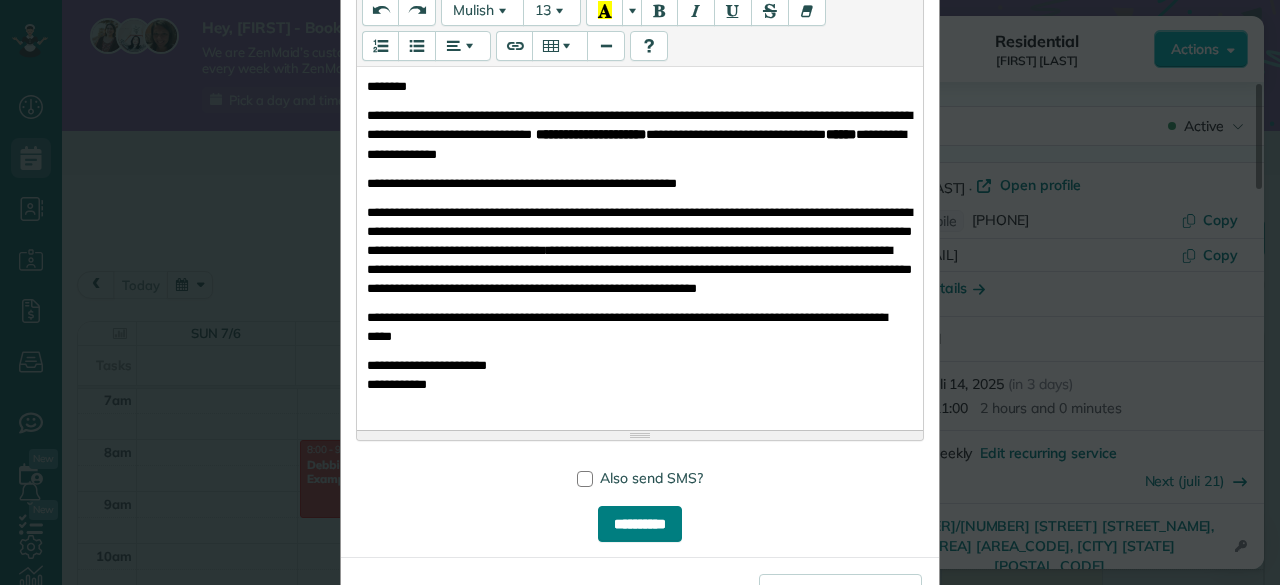 scroll, scrollTop: 597, scrollLeft: 0, axis: vertical 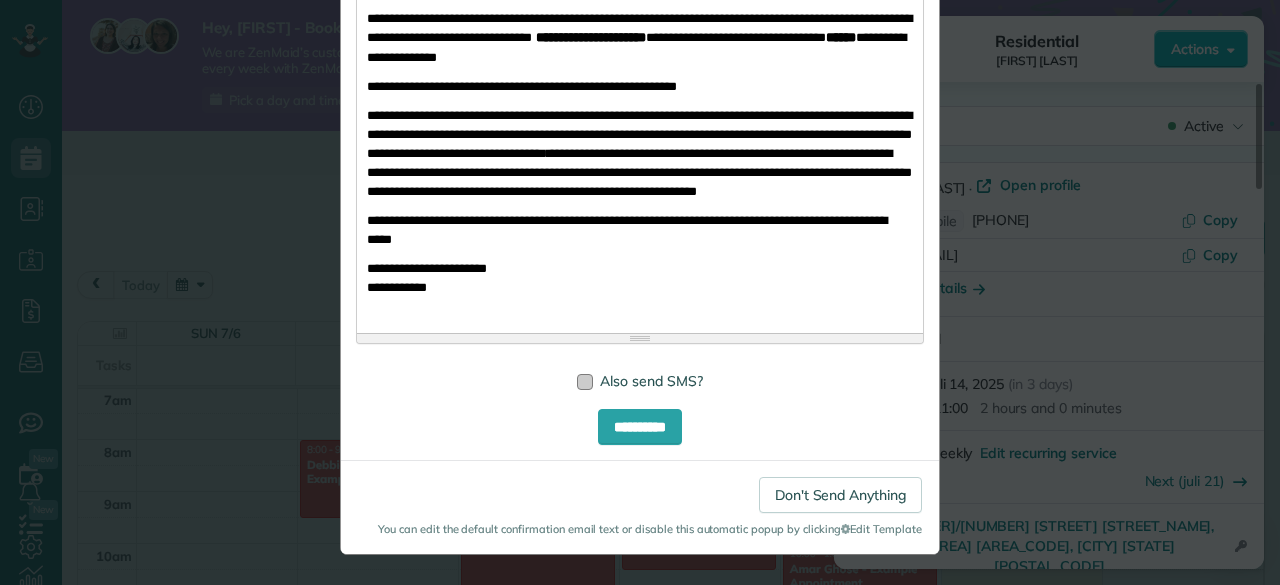 click at bounding box center [585, 382] 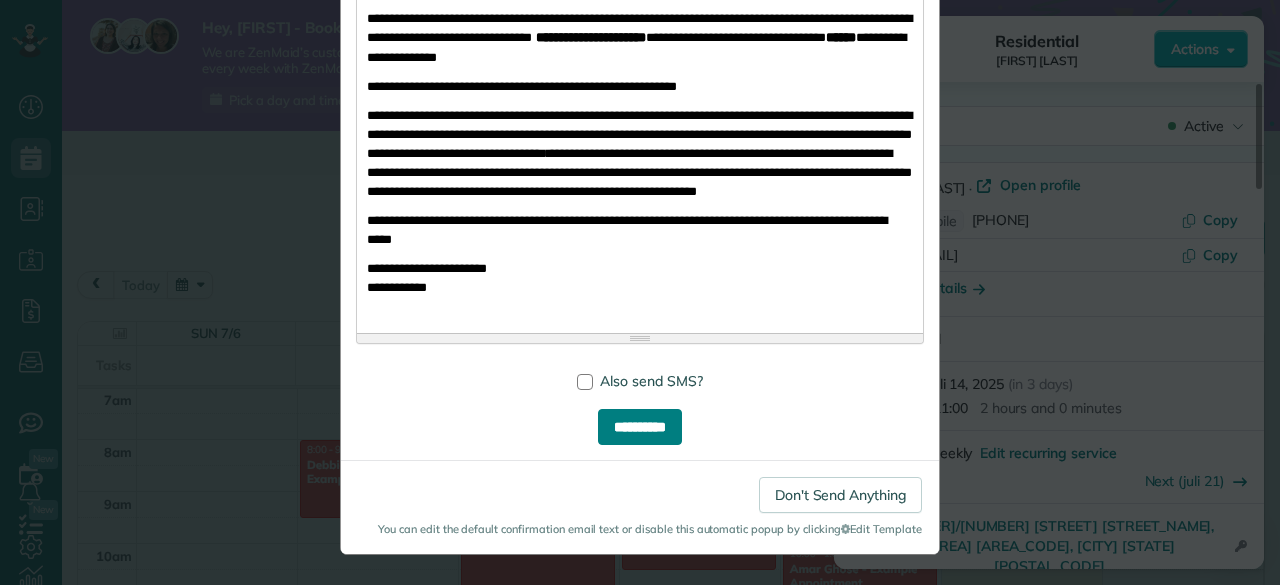 click on "**********" at bounding box center (640, 427) 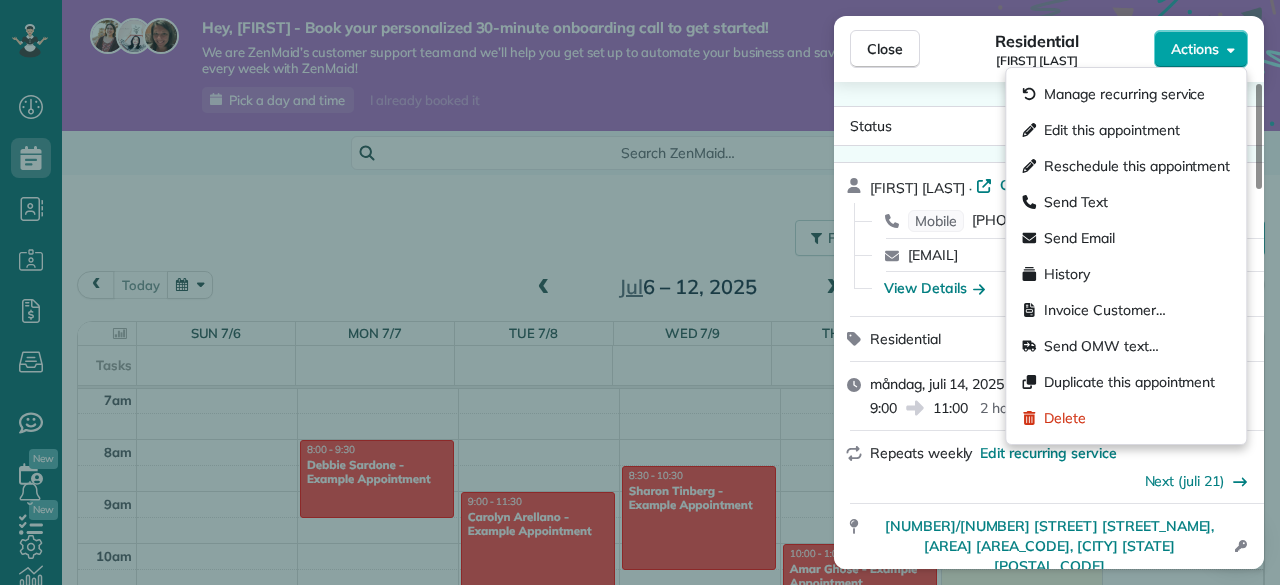 click on "Actions" at bounding box center (1195, 49) 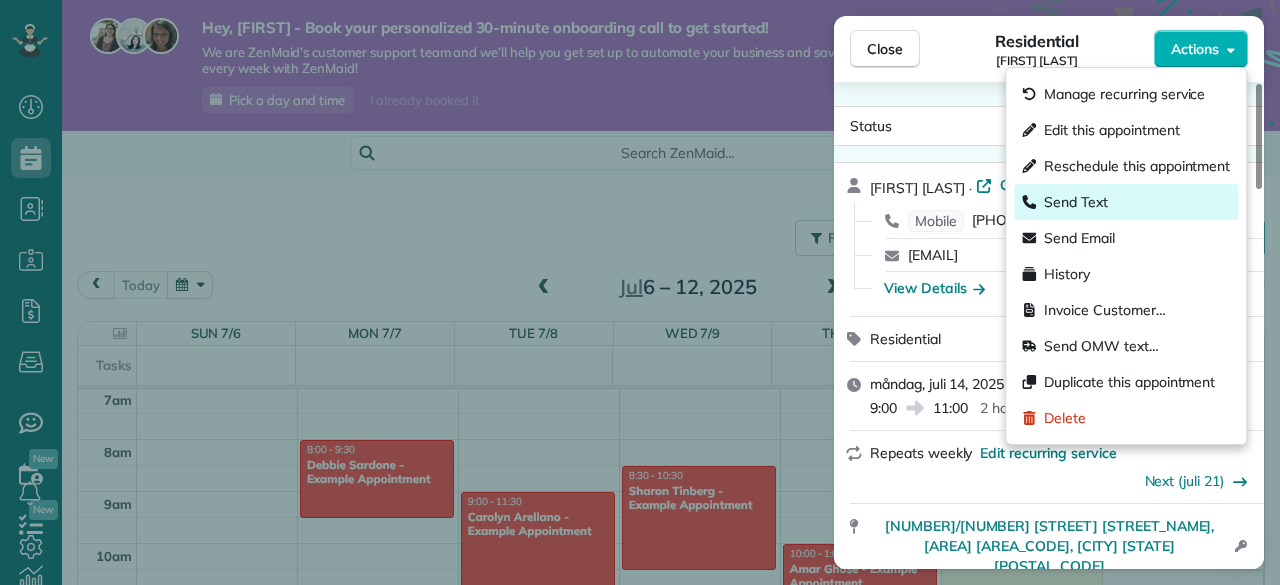 click on "Send Text" at bounding box center [1126, 202] 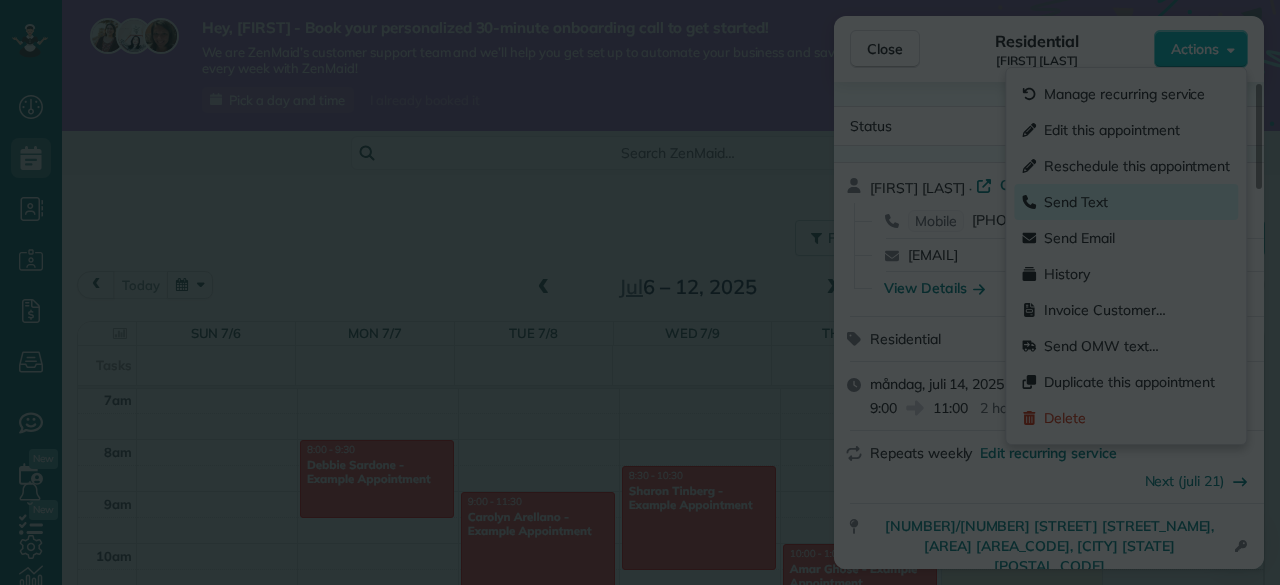 scroll, scrollTop: 0, scrollLeft: 0, axis: both 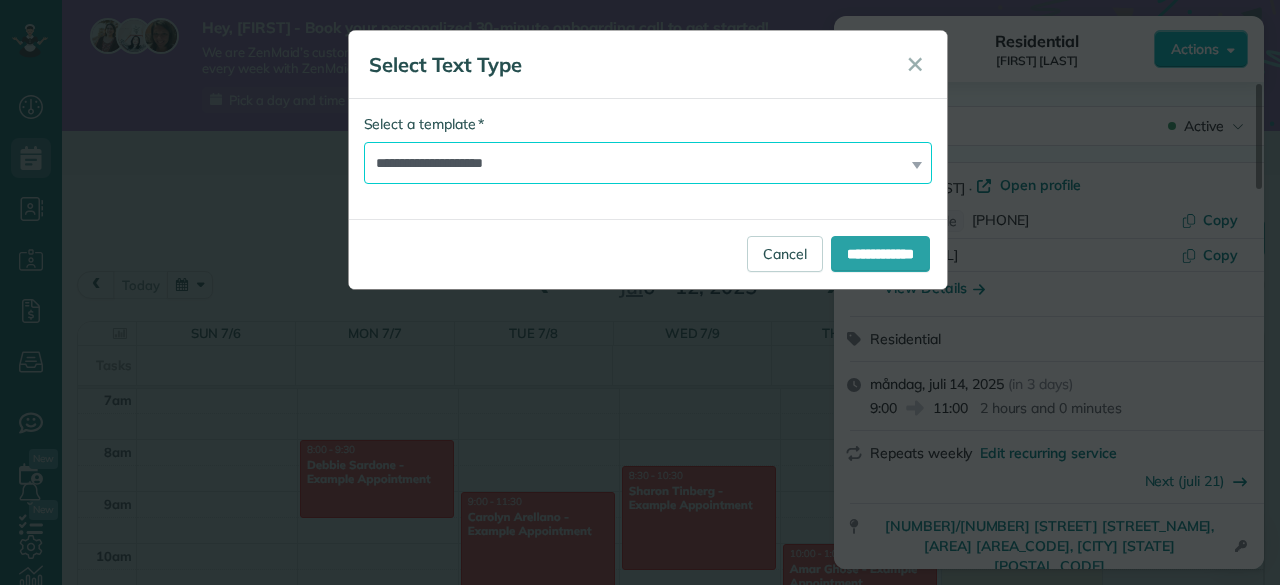 click on "**********" at bounding box center [648, 163] 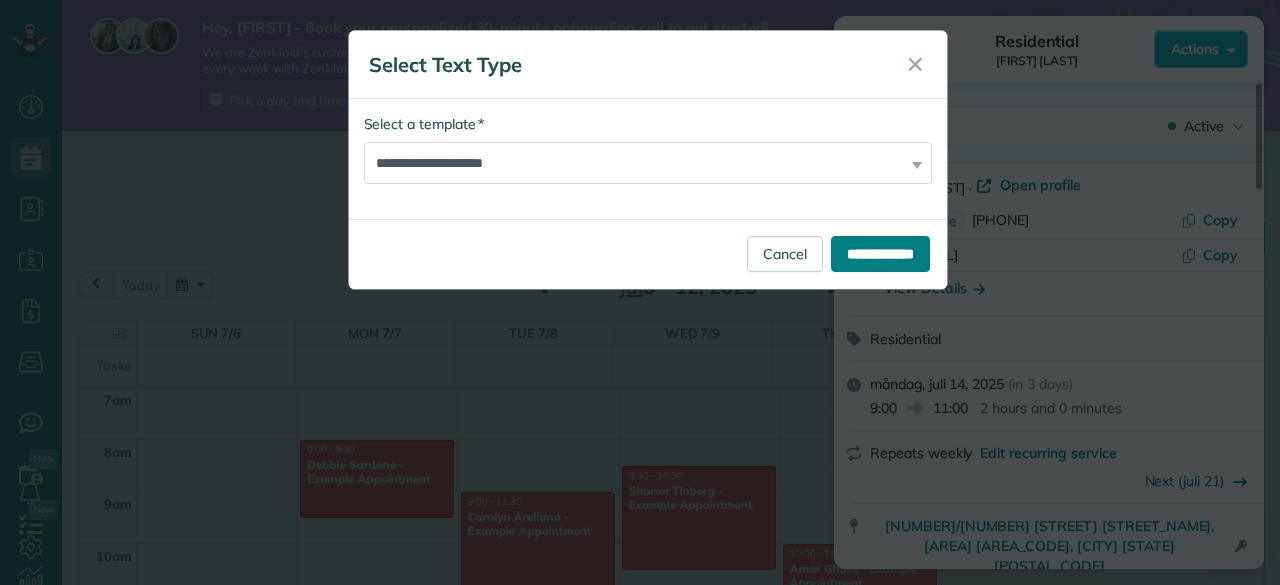 click on "**********" at bounding box center (880, 254) 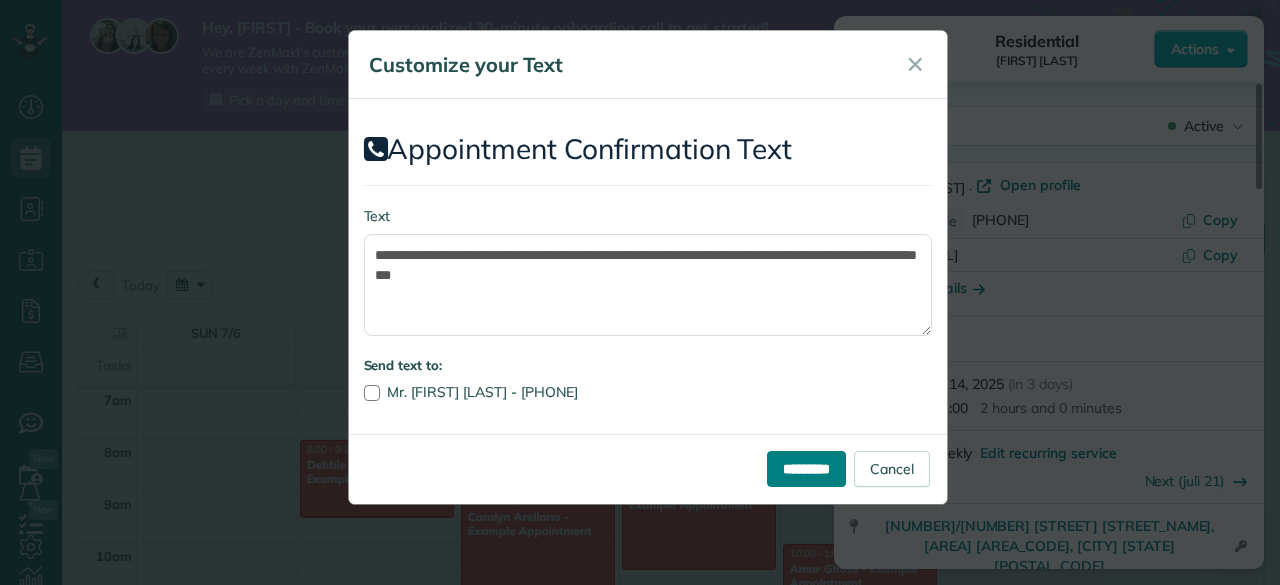 click on "*********" at bounding box center (806, 469) 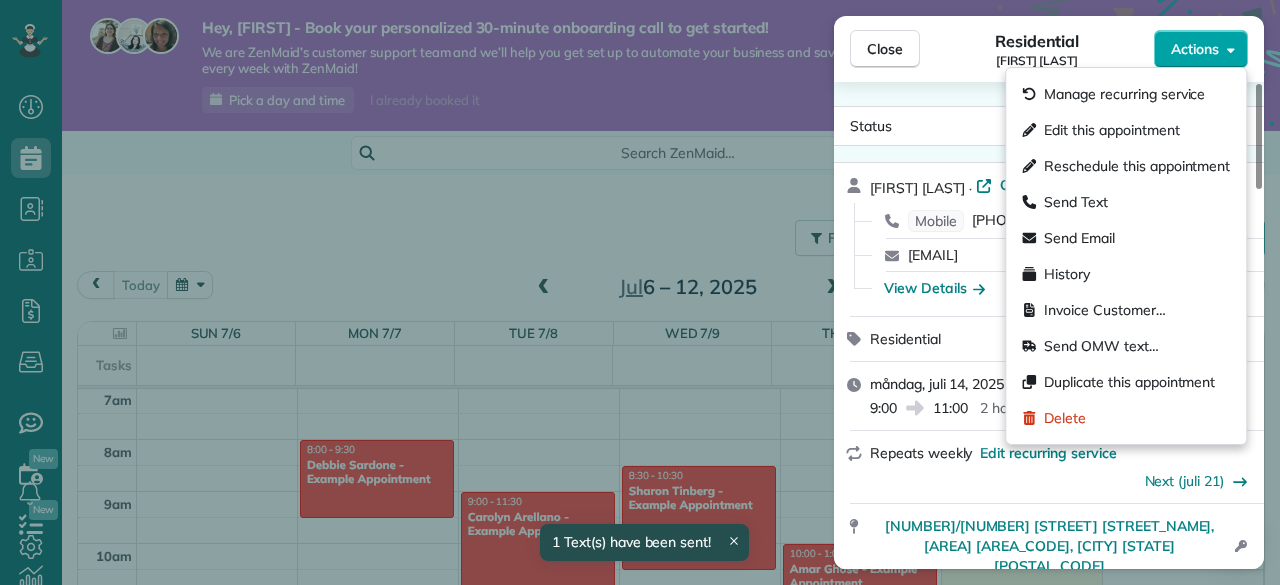 click on "Actions" at bounding box center (1201, 49) 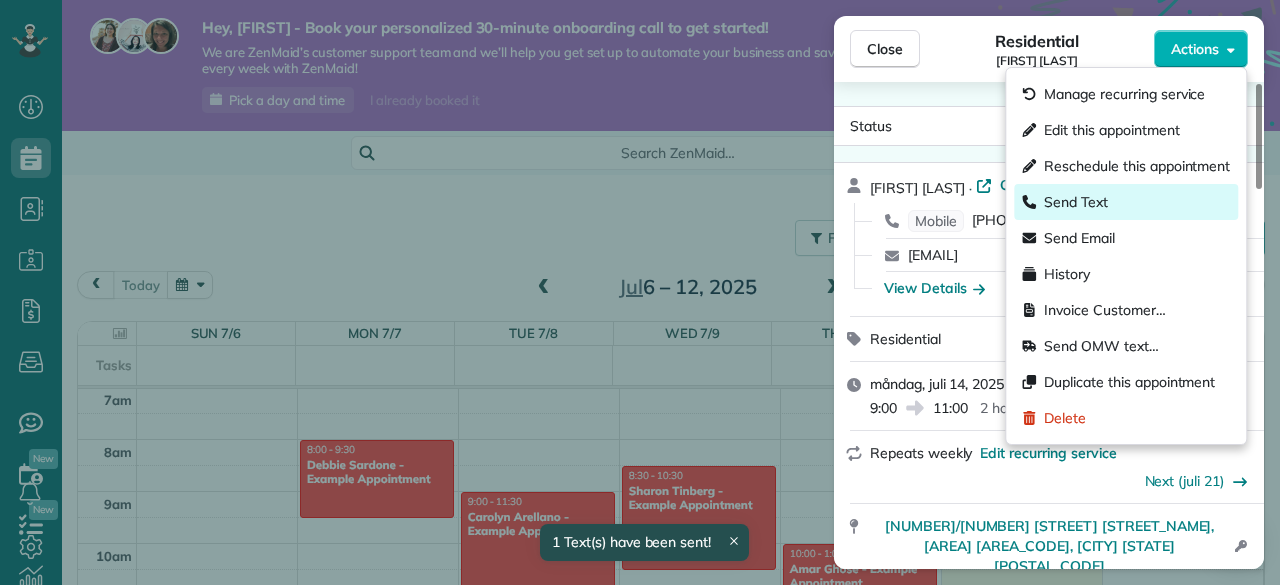 click on "Send Text" at bounding box center (1126, 202) 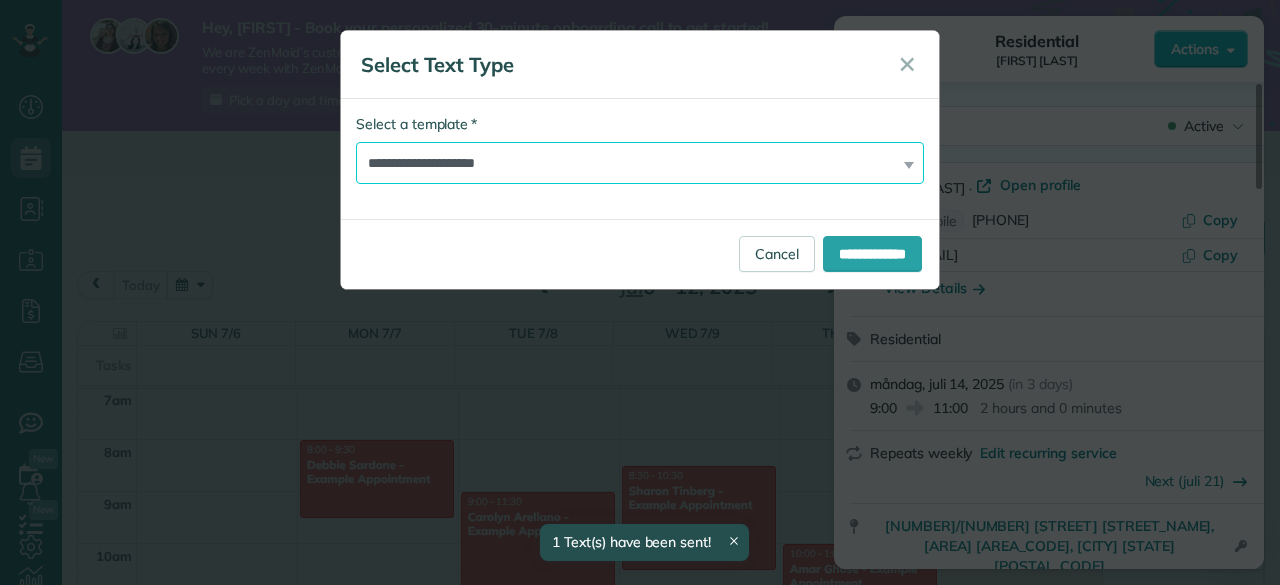 click on "**********" at bounding box center (640, 163) 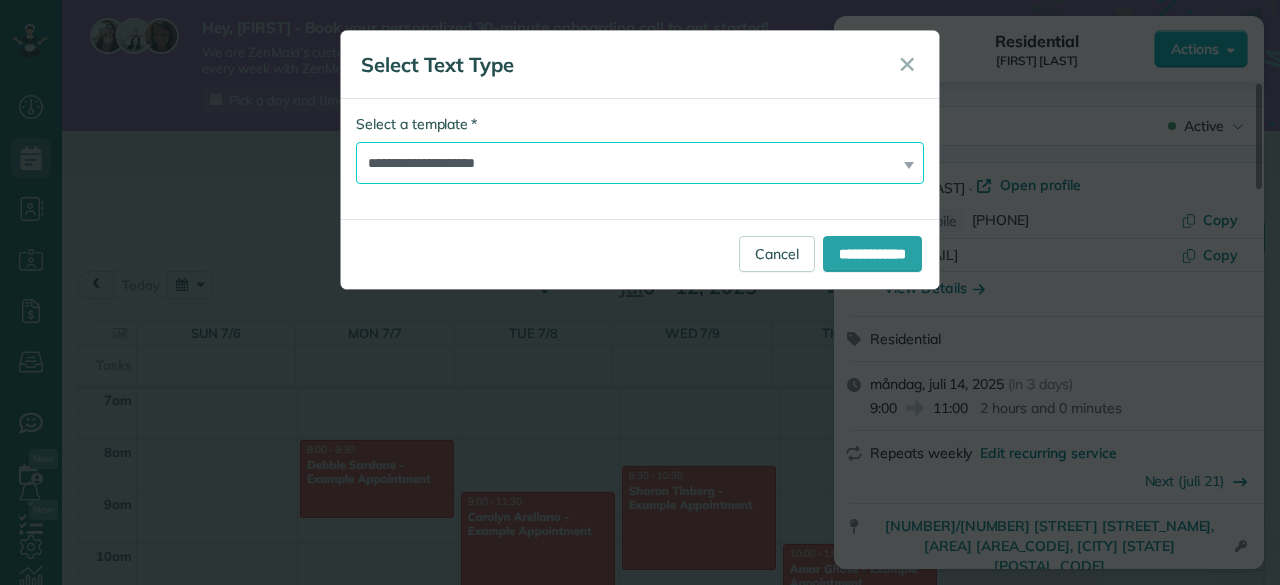 select on "*******" 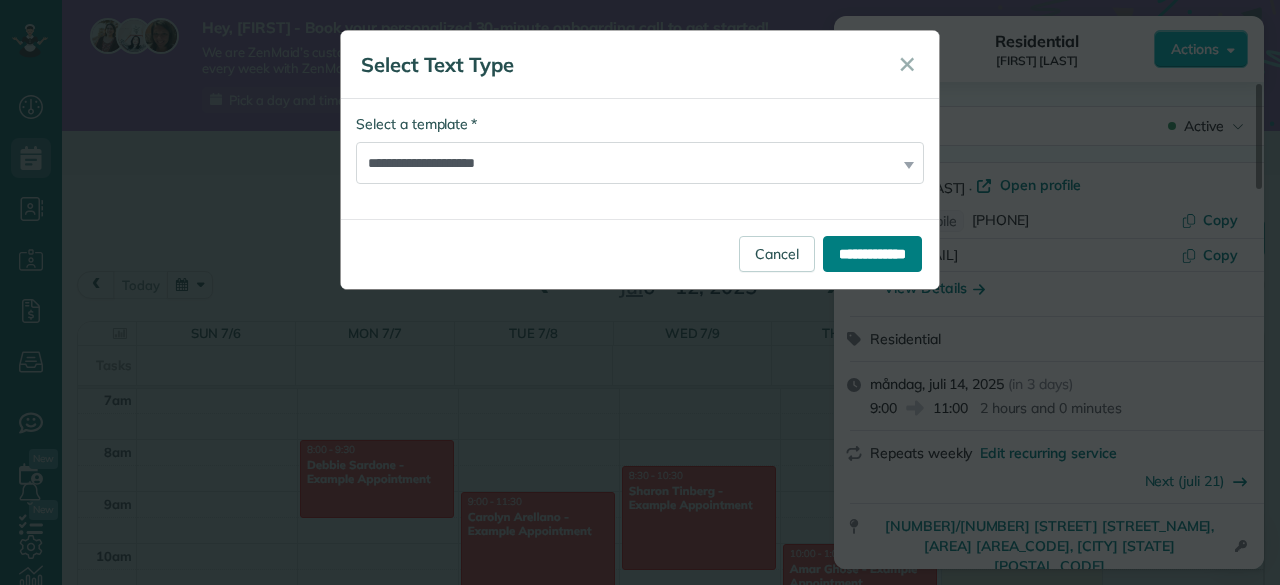 click on "**********" at bounding box center [872, 254] 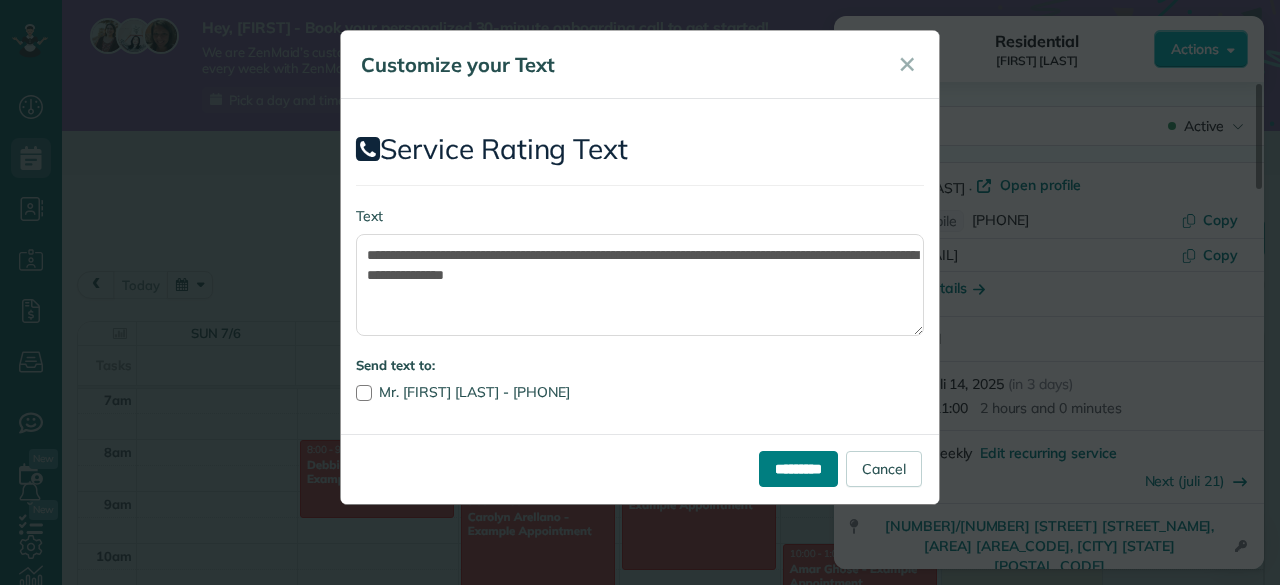 click on "*********" at bounding box center [798, 469] 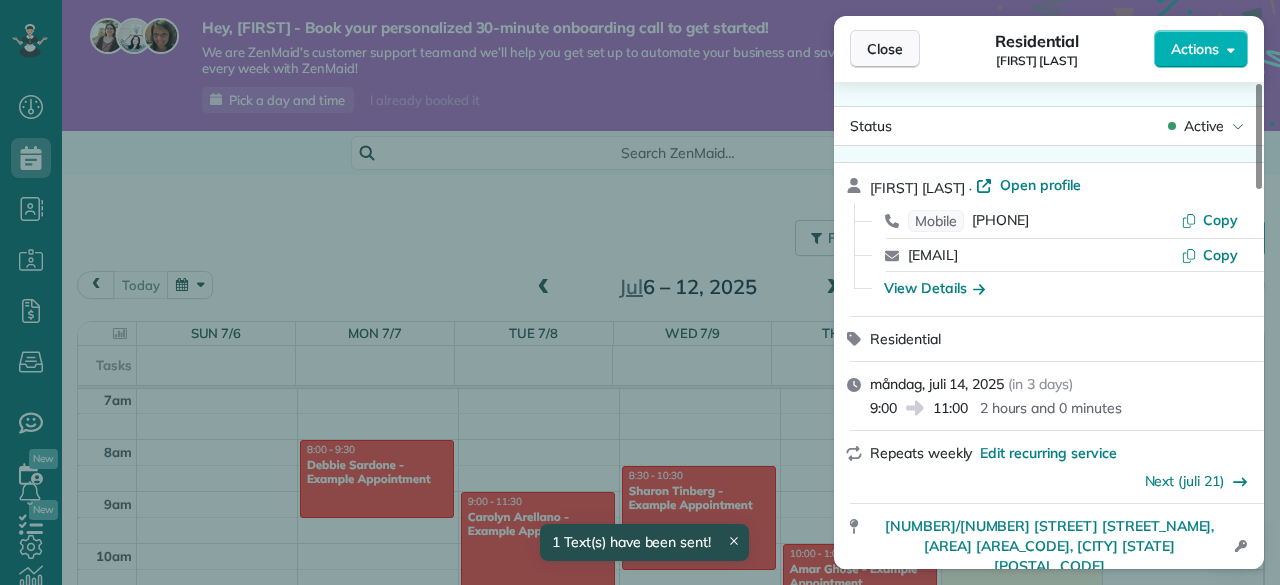 click on "Close" at bounding box center (885, 49) 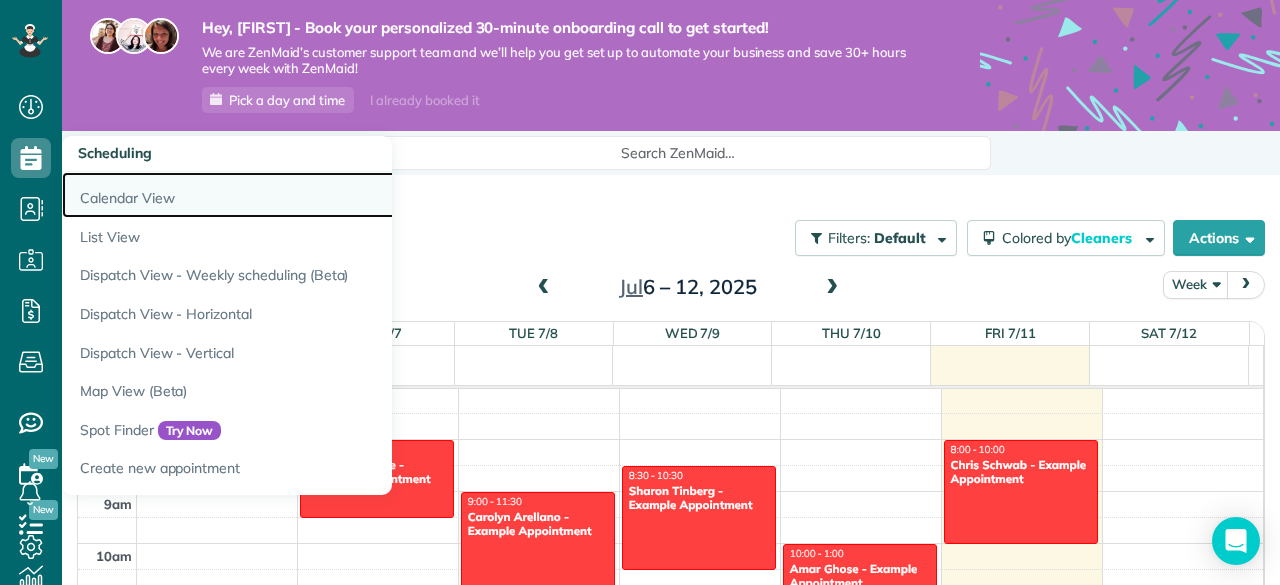 click on "Calendar View" at bounding box center [312, 195] 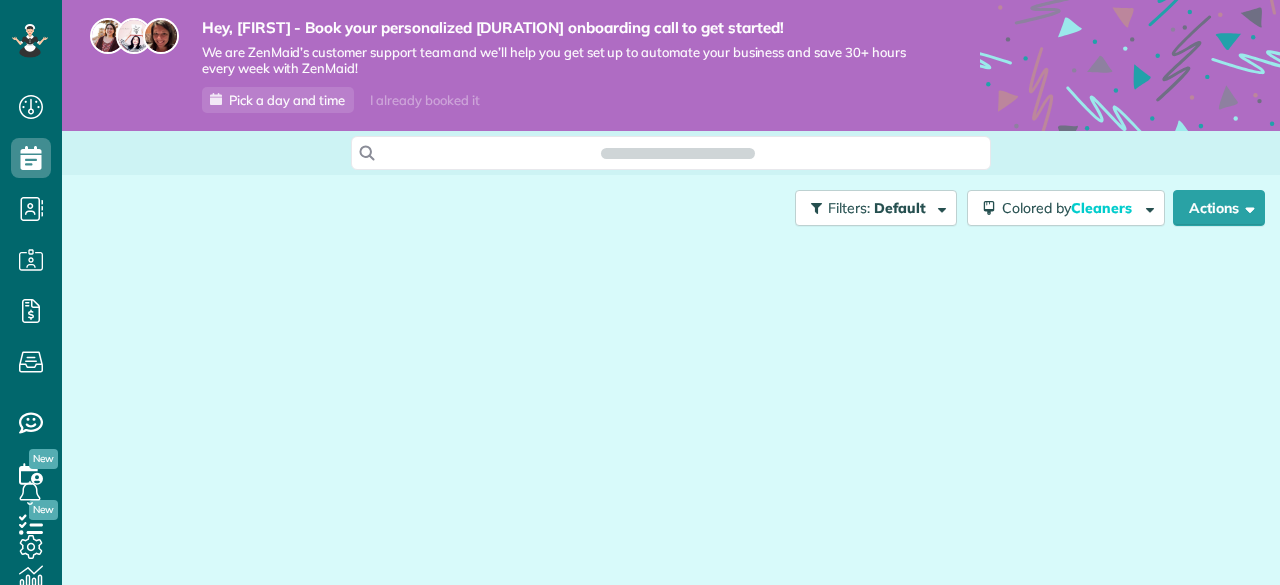 scroll, scrollTop: 0, scrollLeft: 0, axis: both 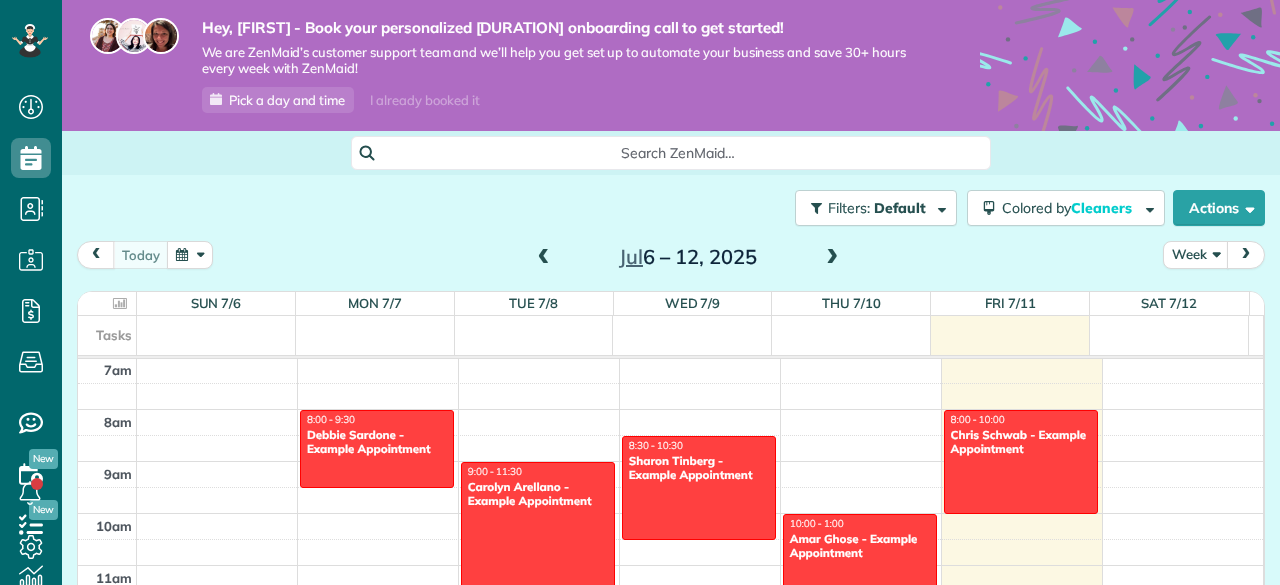 click at bounding box center (832, 258) 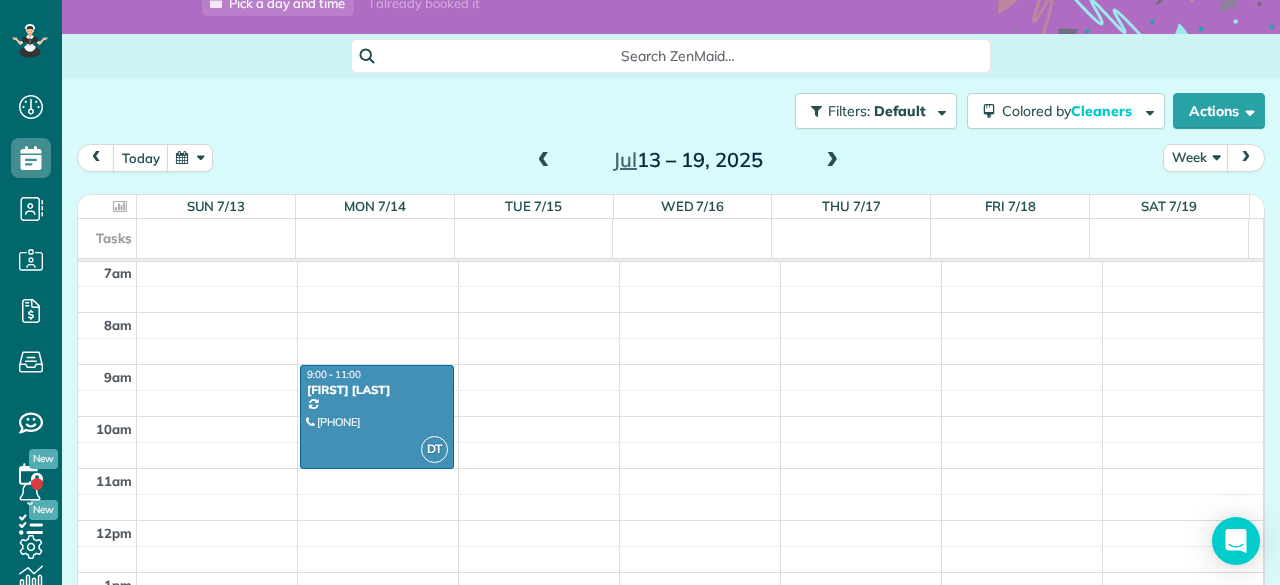 scroll, scrollTop: 156, scrollLeft: 0, axis: vertical 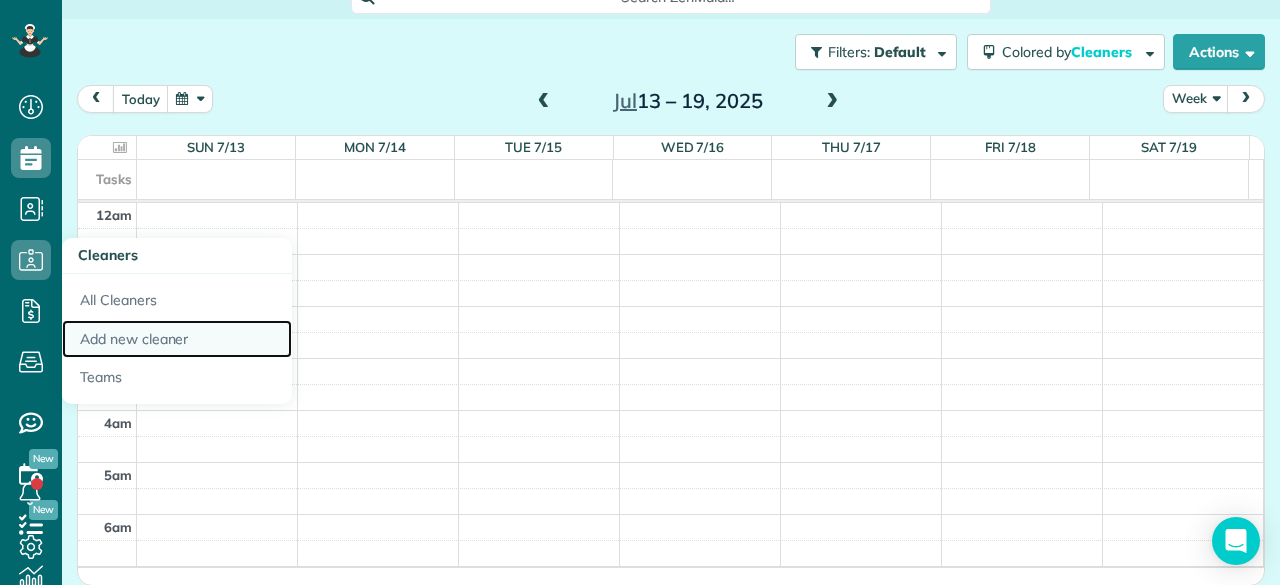 click on "Add new cleaner" at bounding box center [177, 339] 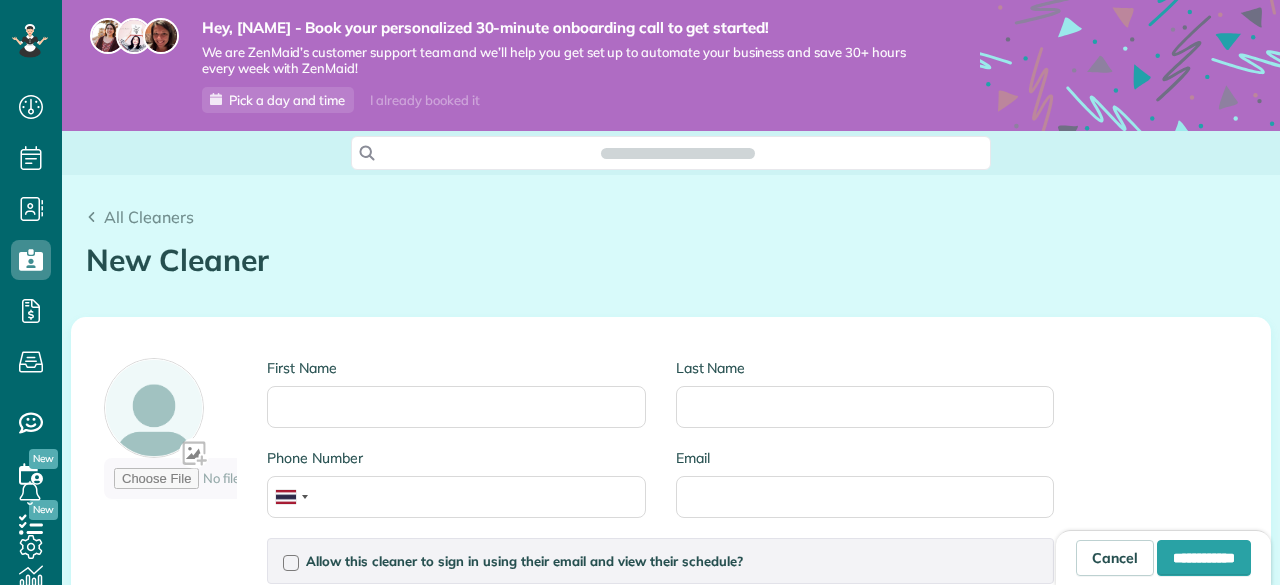 scroll, scrollTop: 0, scrollLeft: 0, axis: both 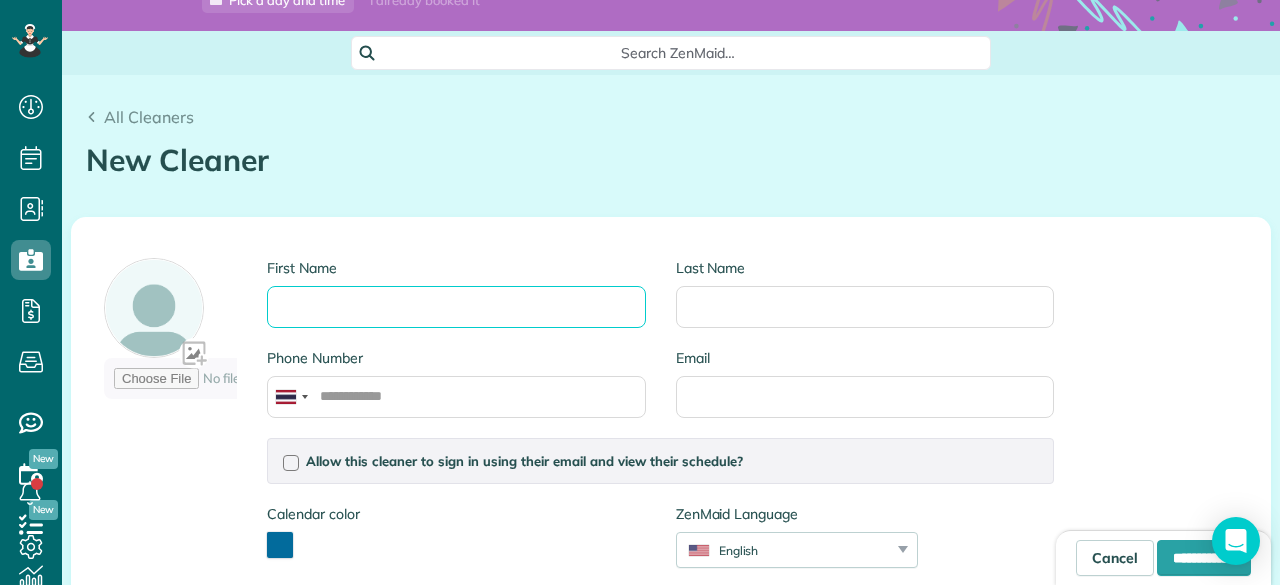 click on "First Name" at bounding box center [456, 307] 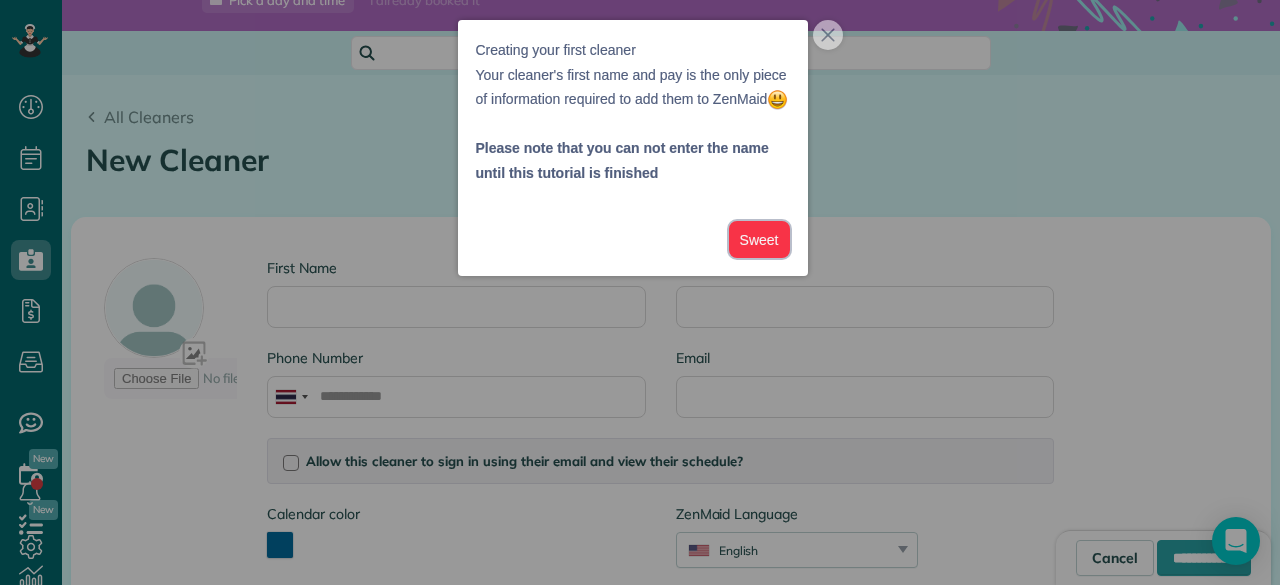 click on "Sweet" at bounding box center (759, 239) 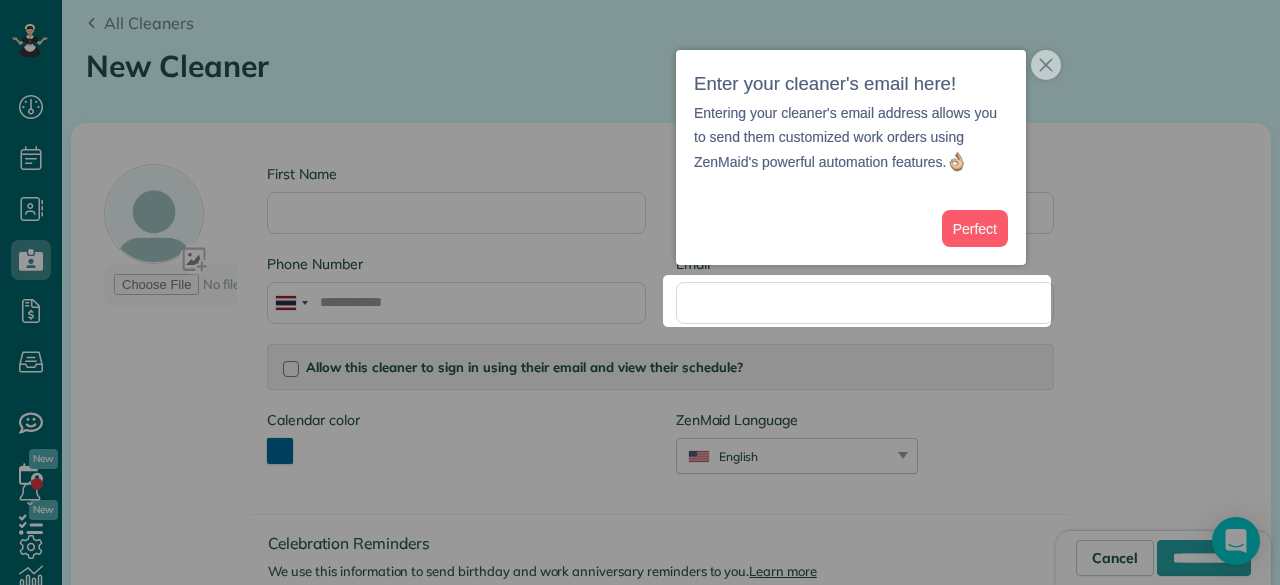 scroll, scrollTop: 203, scrollLeft: 0, axis: vertical 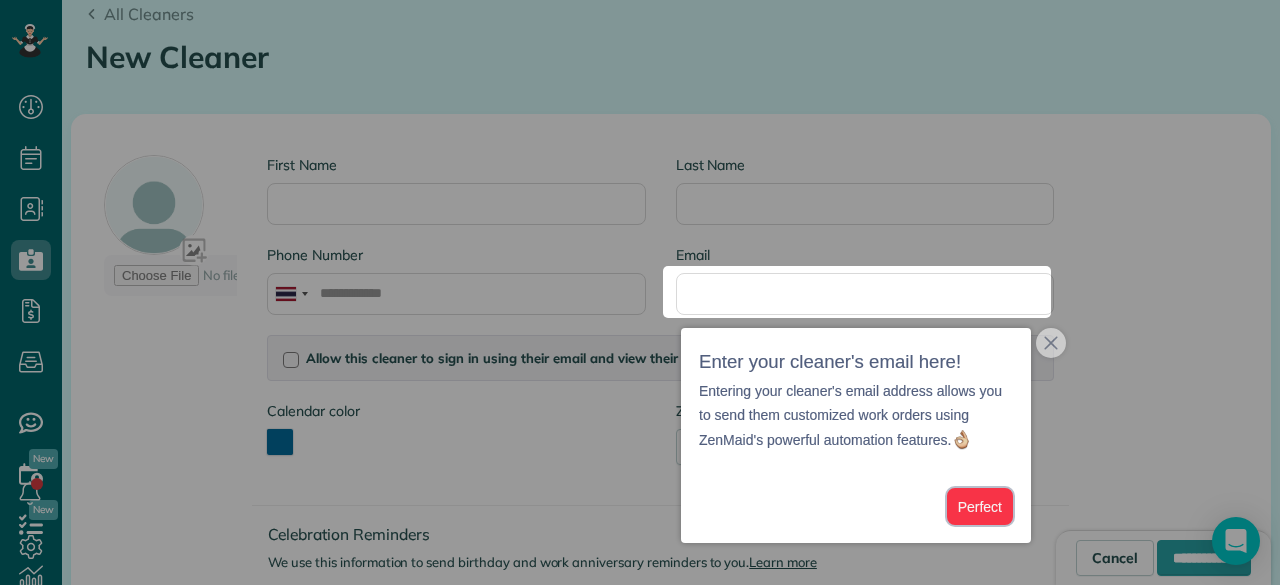 click on "Perfect" at bounding box center [980, 506] 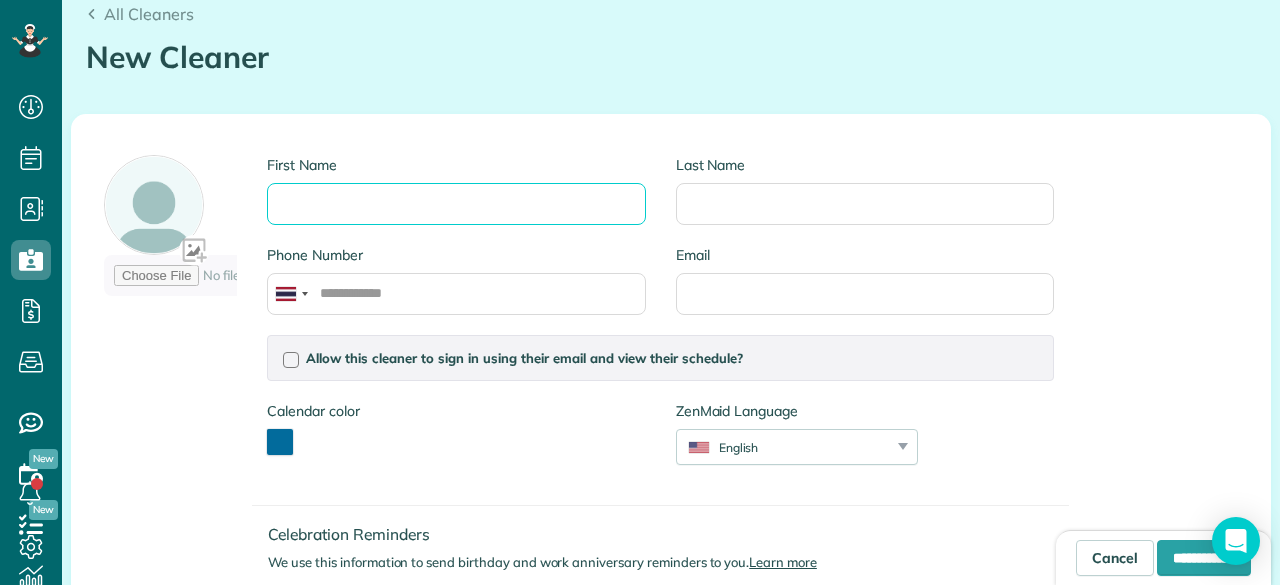 click on "First Name" at bounding box center (456, 204) 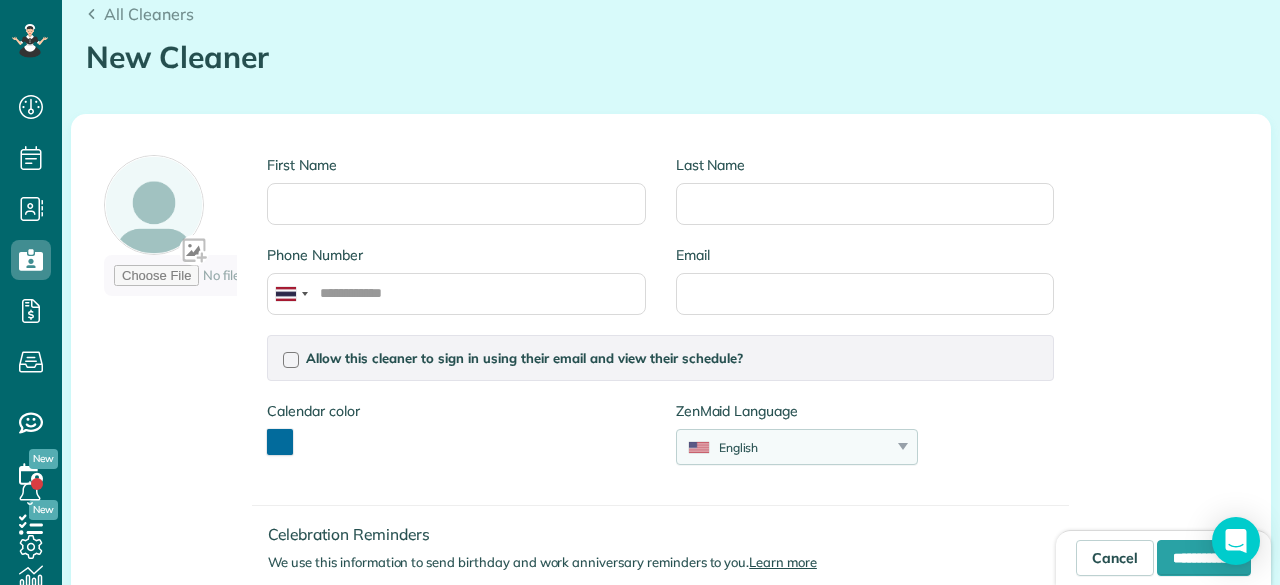 click on "English" at bounding box center (784, 447) 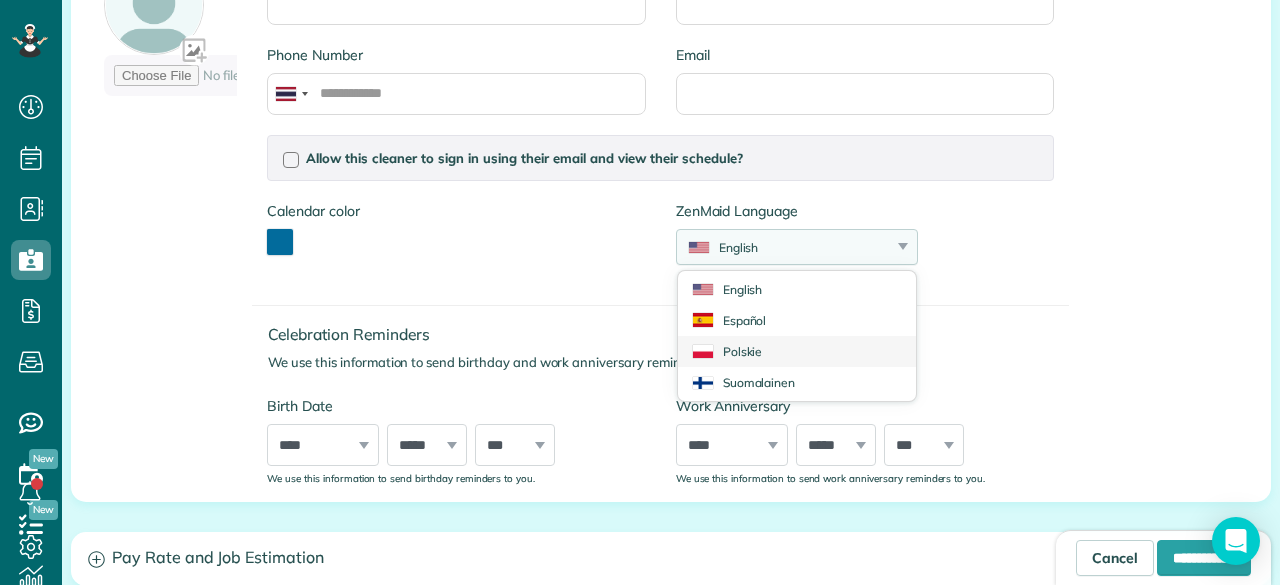 scroll, scrollTop: 303, scrollLeft: 0, axis: vertical 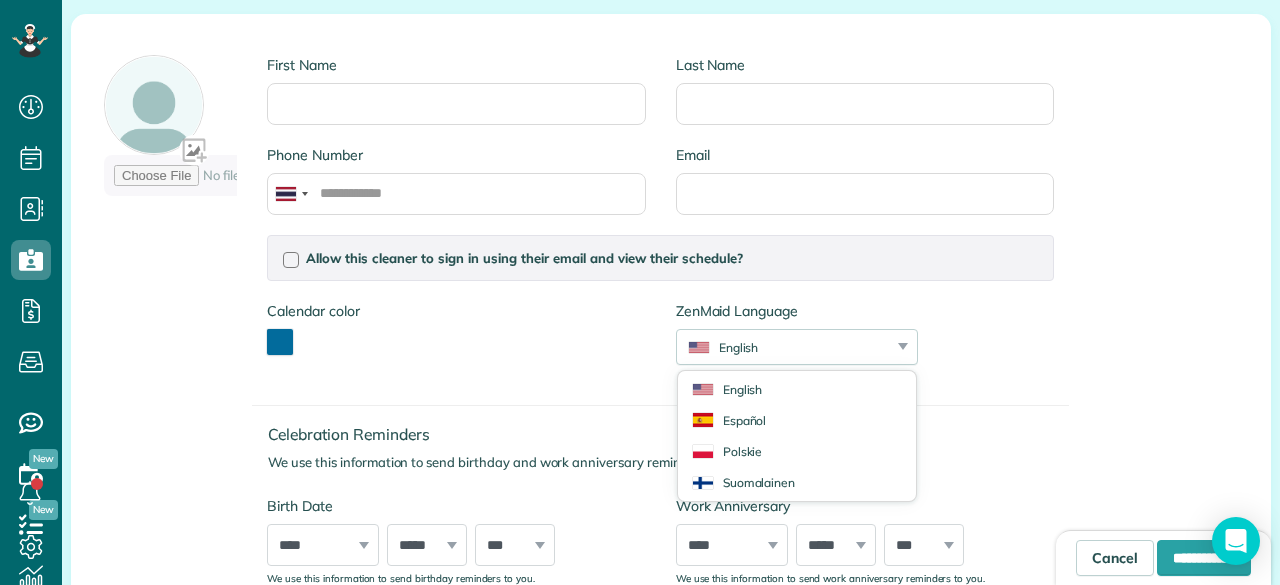 click on "Calendar color
*******" at bounding box center [456, 338] 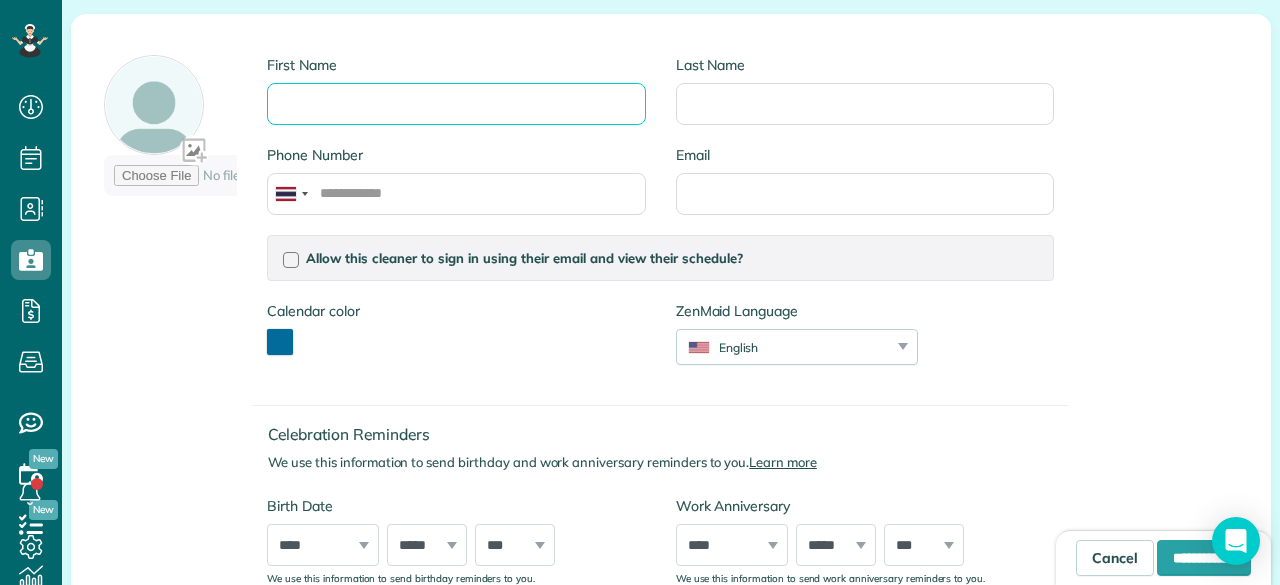 click on "First Name" at bounding box center [456, 104] 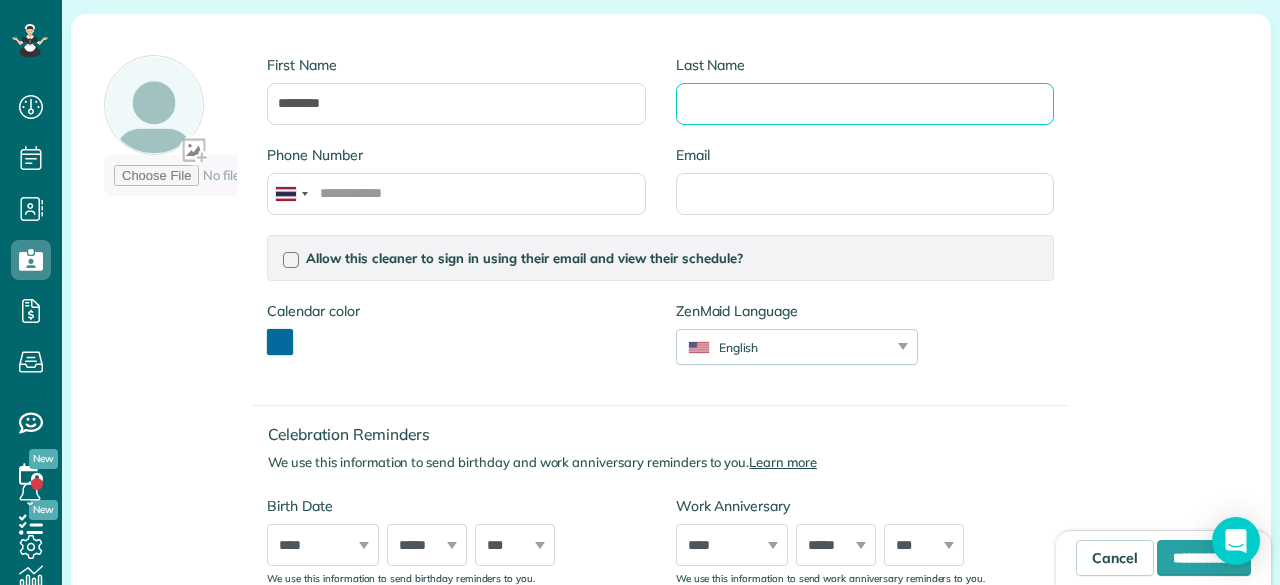 click on "Last Name" at bounding box center [865, 104] 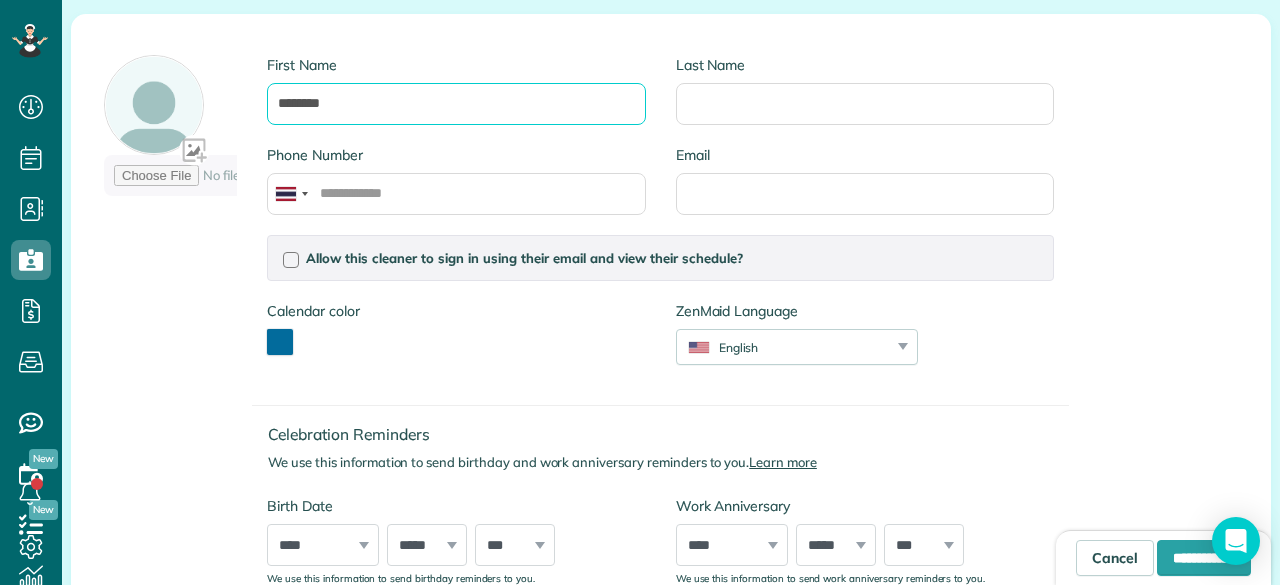 click on "********" at bounding box center [456, 104] 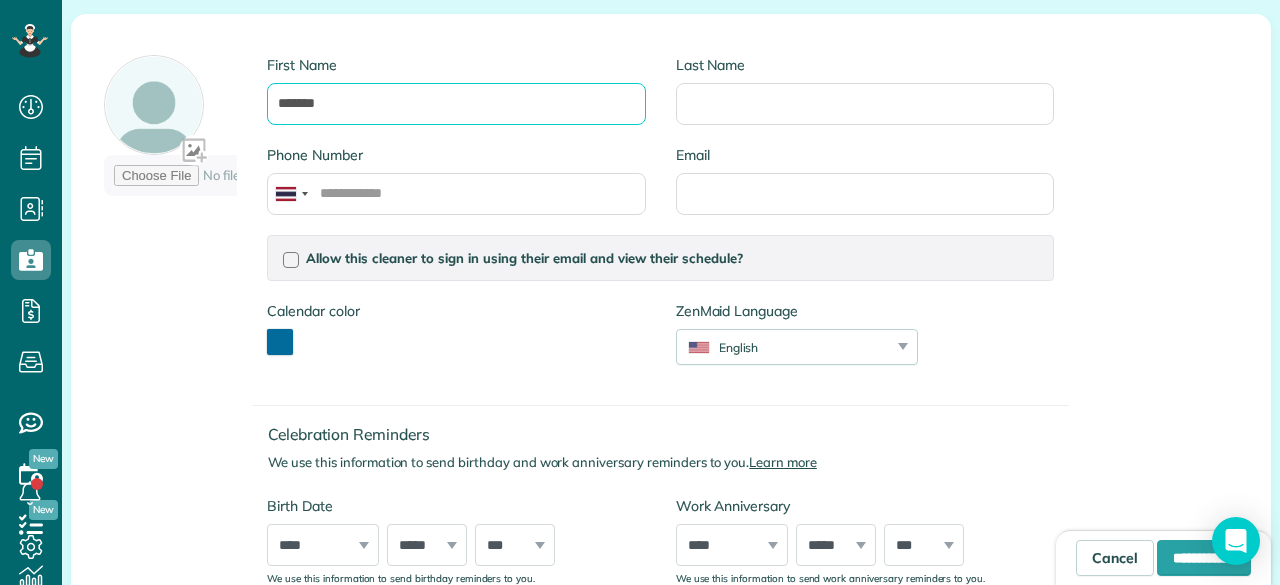 type on "*******" 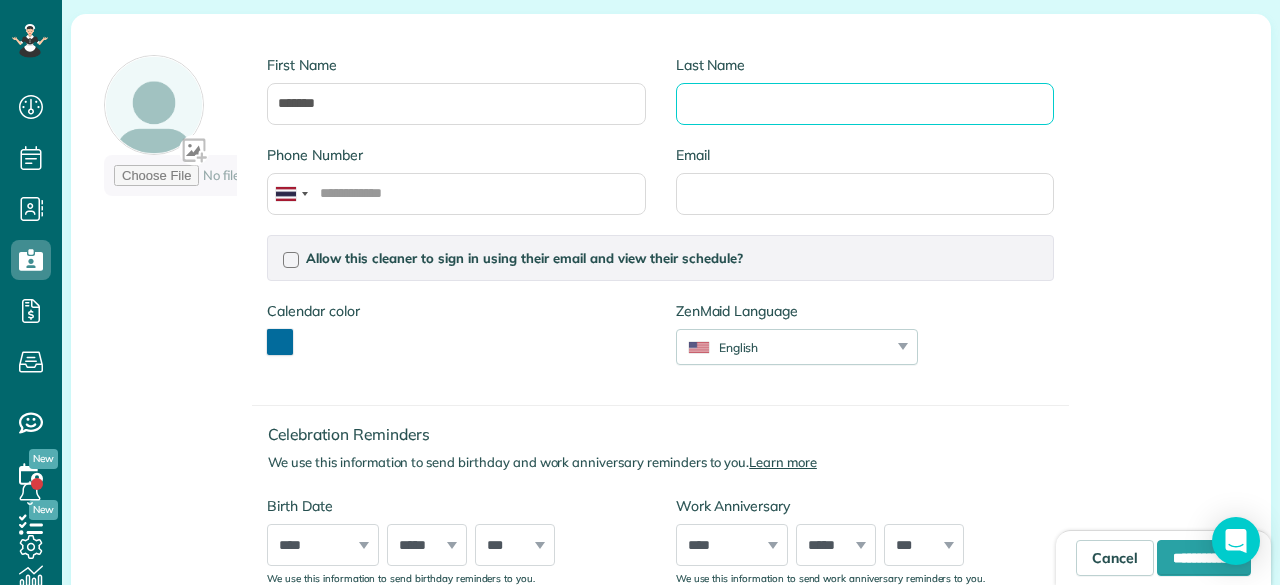 click on "Last Name" at bounding box center (865, 104) 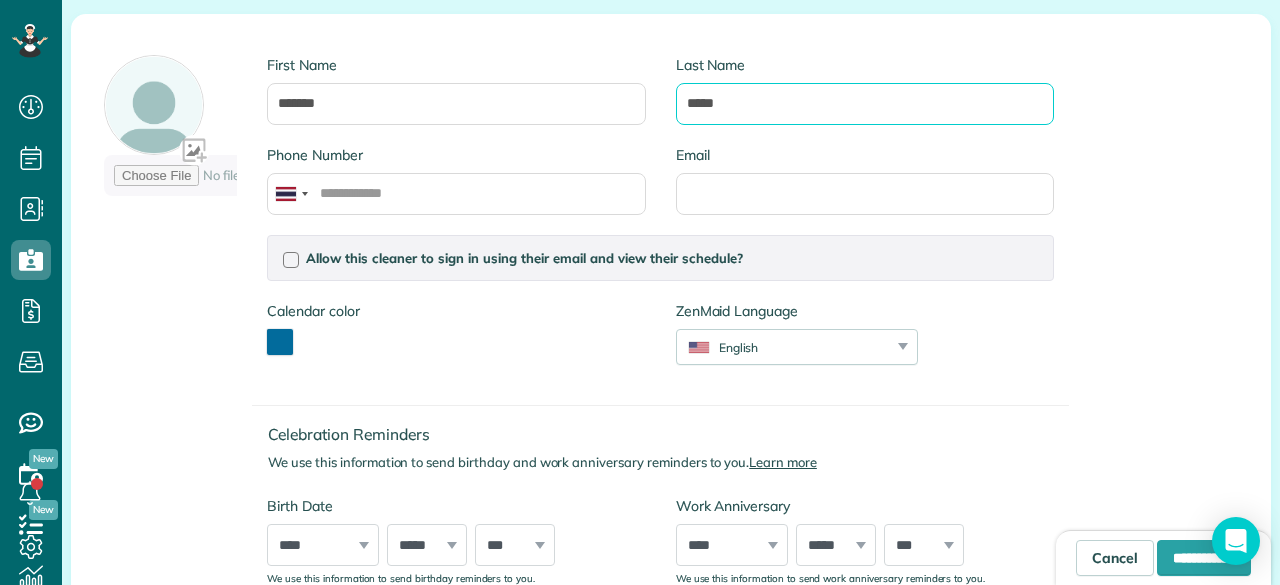 type on "*****" 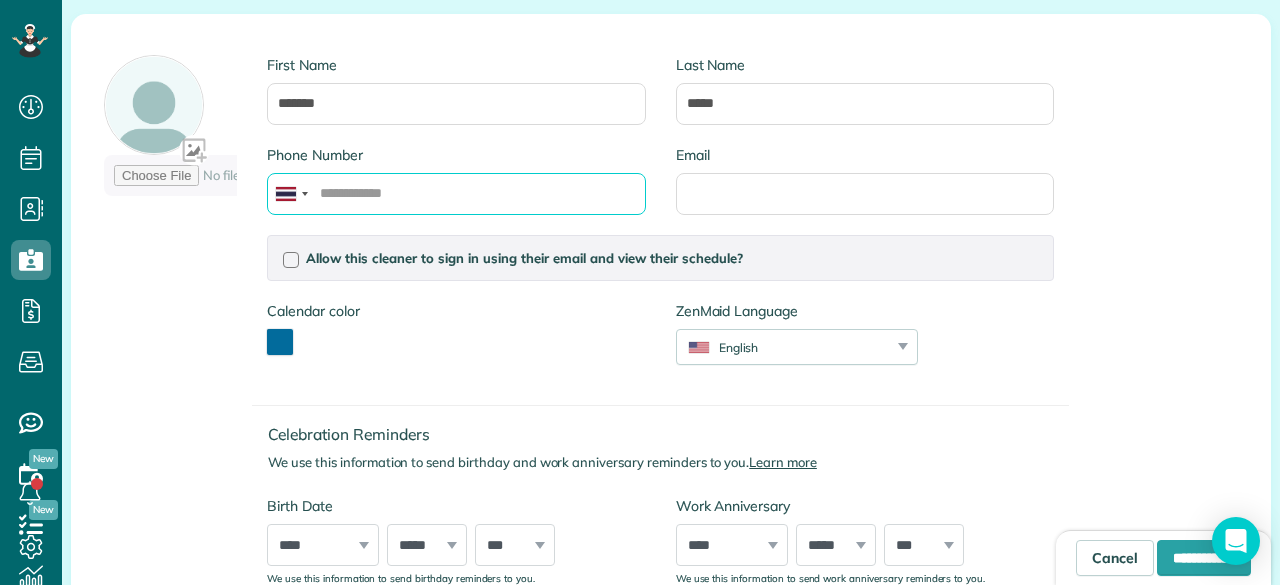 click on "Phone Number" at bounding box center (456, 194) 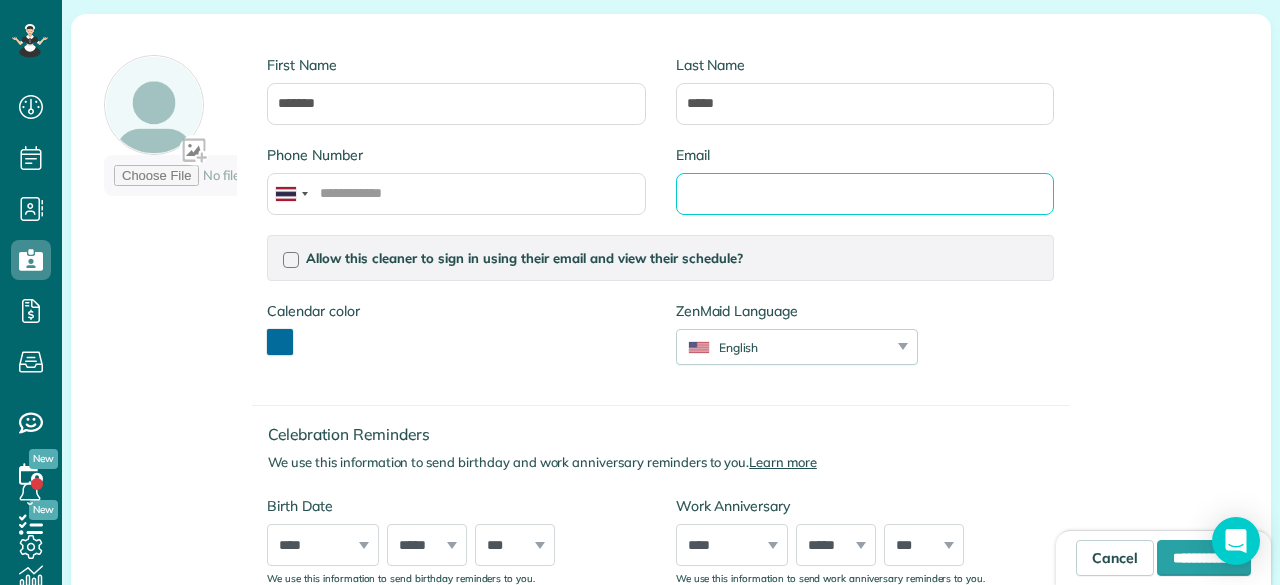 click on "Email" at bounding box center [865, 194] 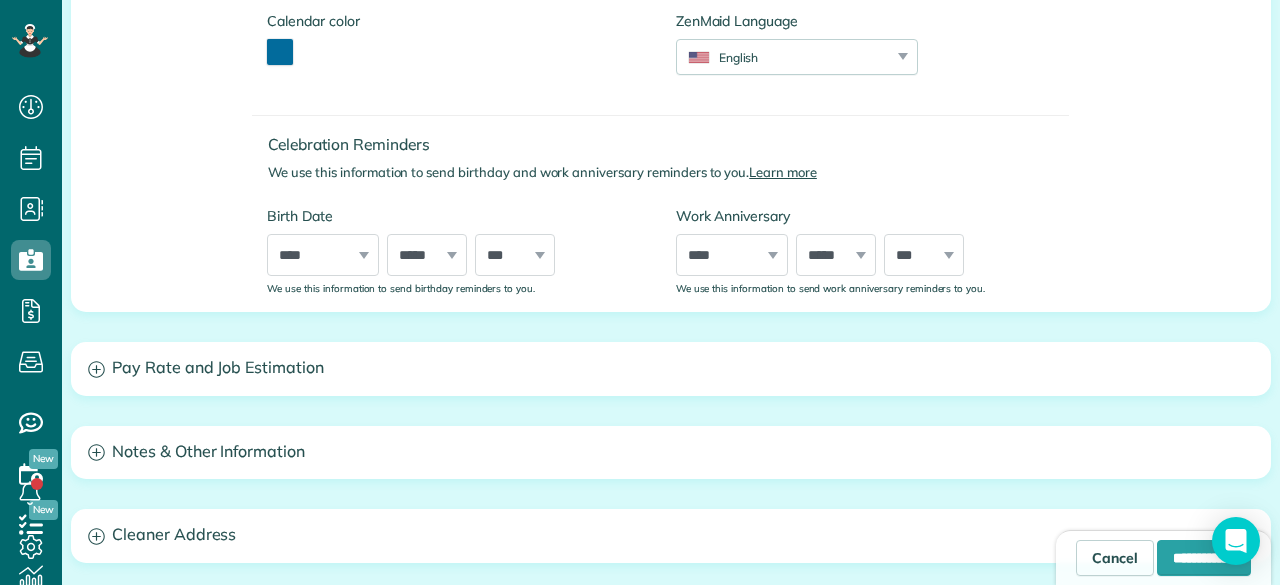 scroll, scrollTop: 603, scrollLeft: 0, axis: vertical 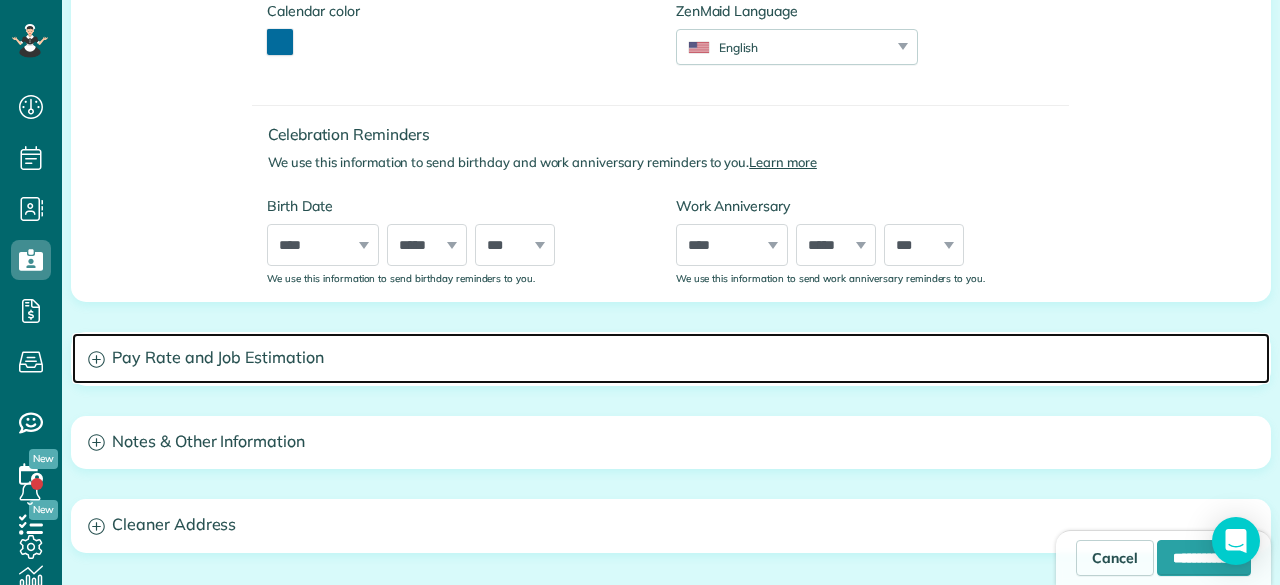 click on "Pay Rate and Job Estimation" at bounding box center [671, 358] 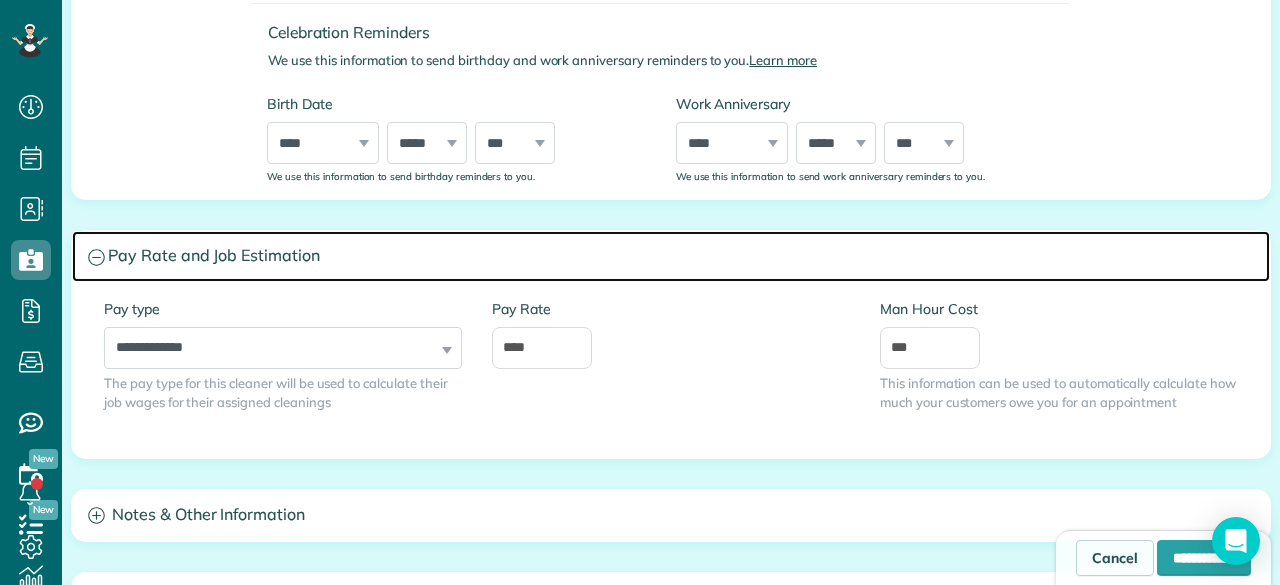 scroll, scrollTop: 803, scrollLeft: 0, axis: vertical 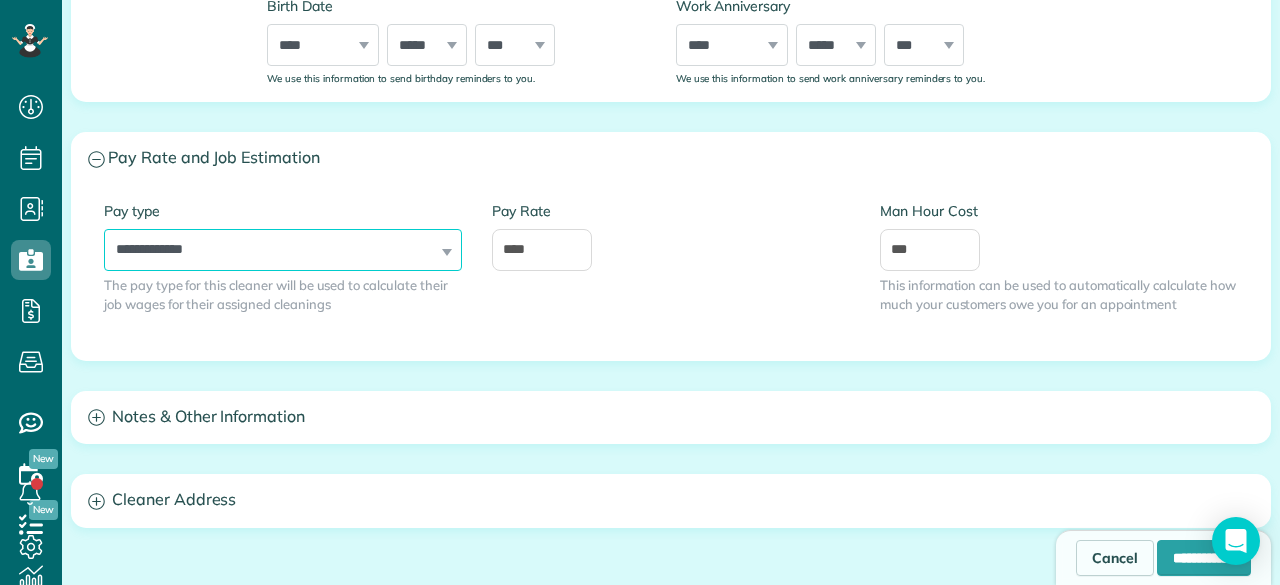 click on "**********" at bounding box center (283, 250) 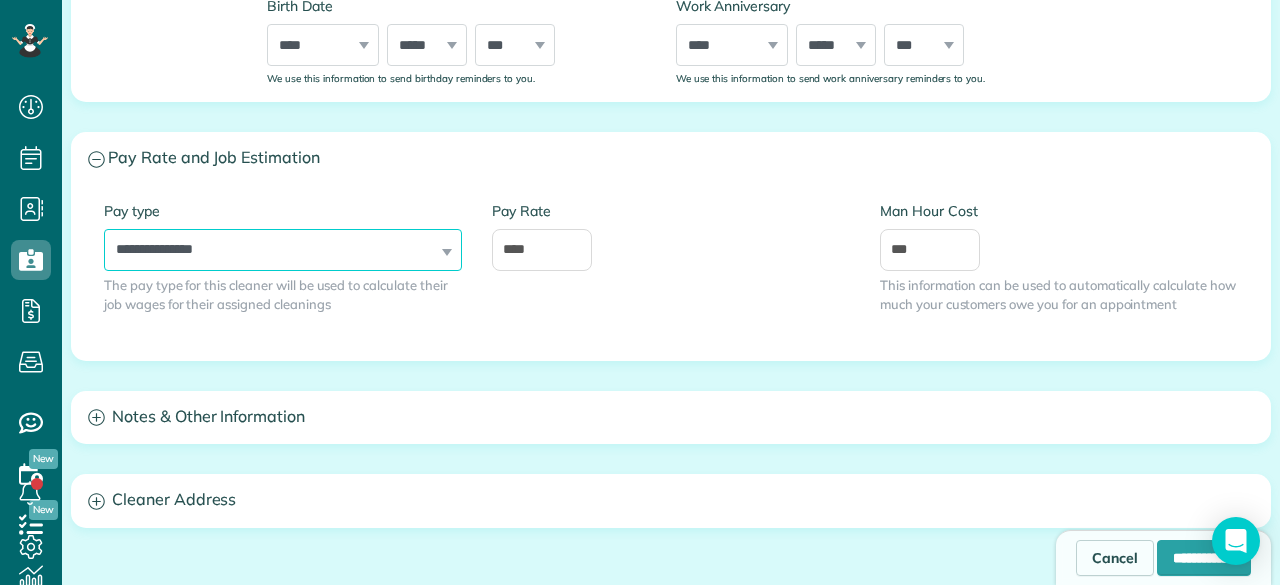 click on "**********" at bounding box center (283, 250) 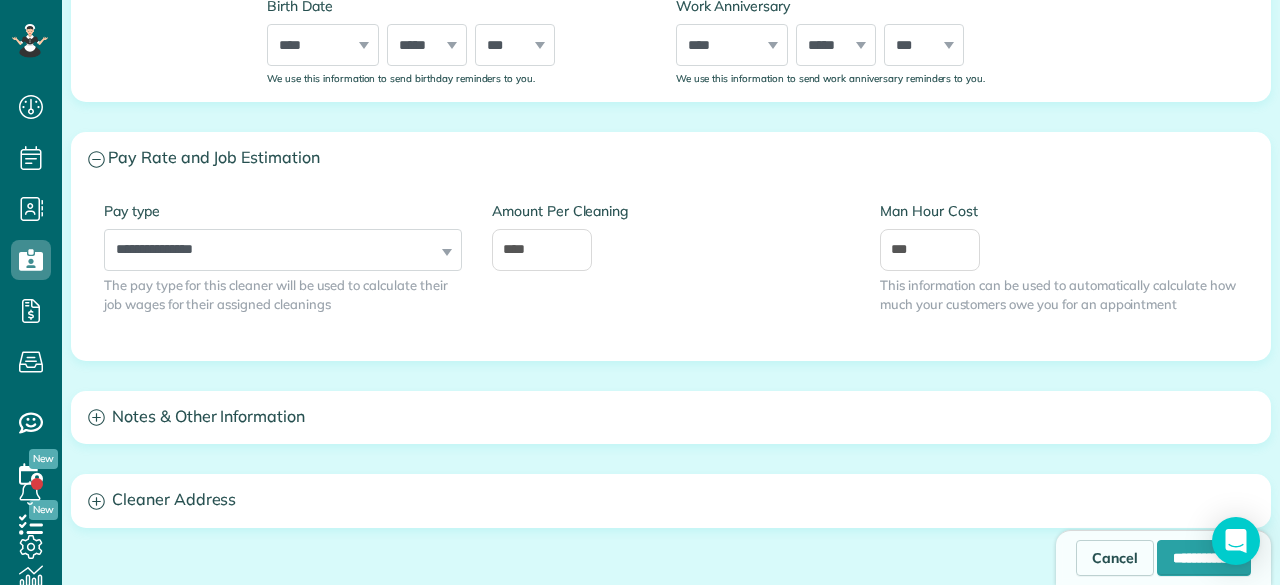 click on "**********" at bounding box center [283, 236] 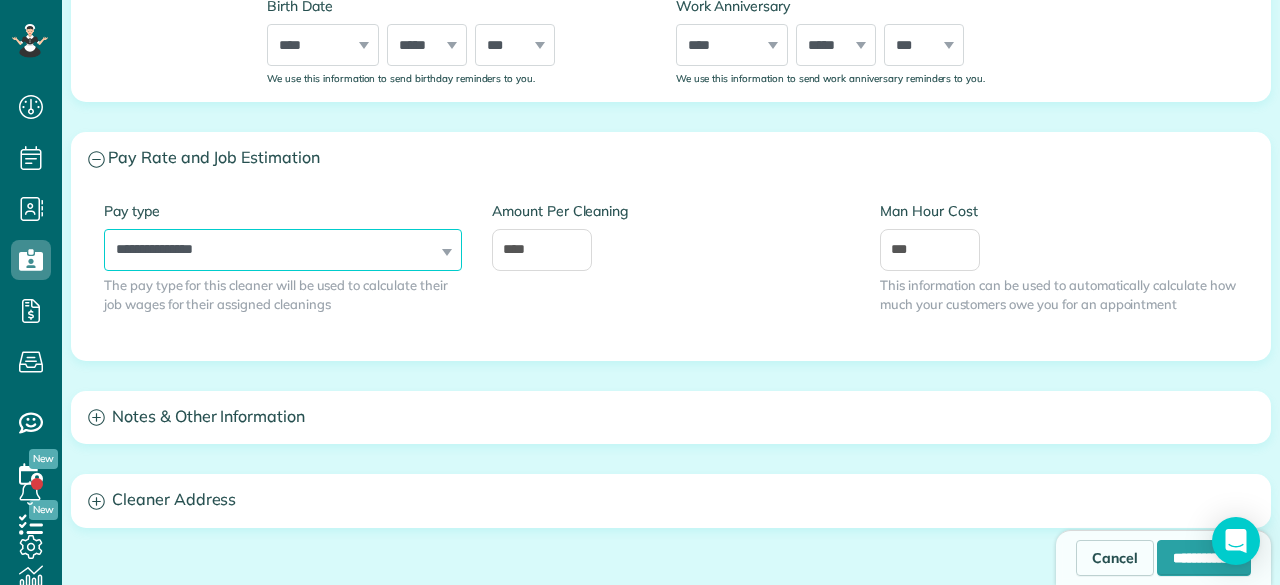 click on "**********" at bounding box center (283, 250) 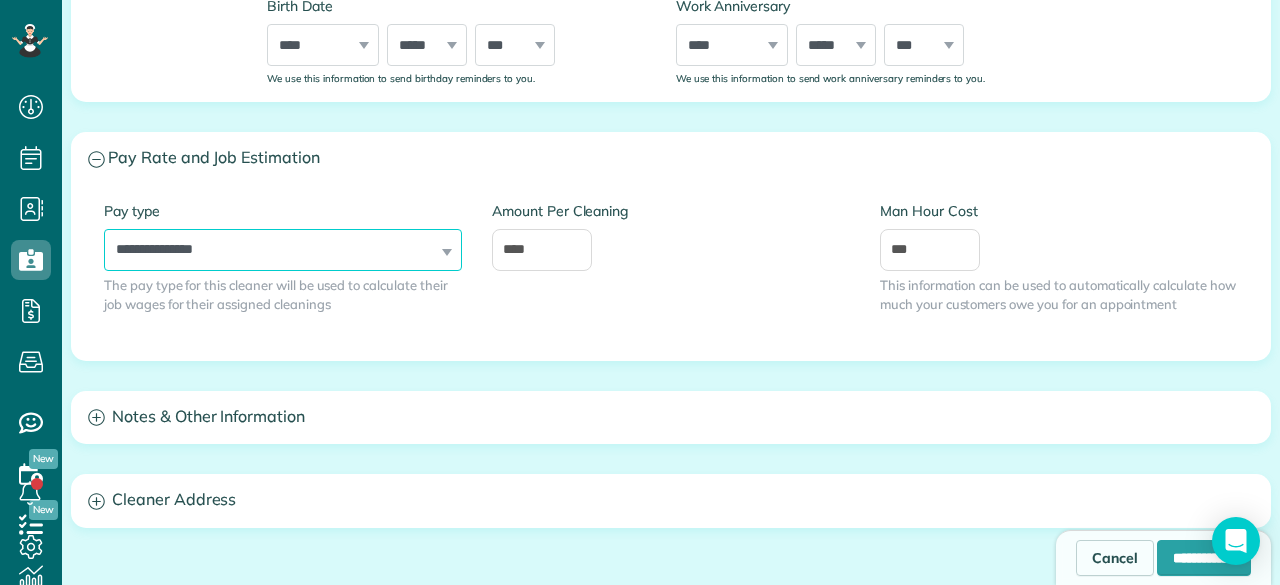select on "**********" 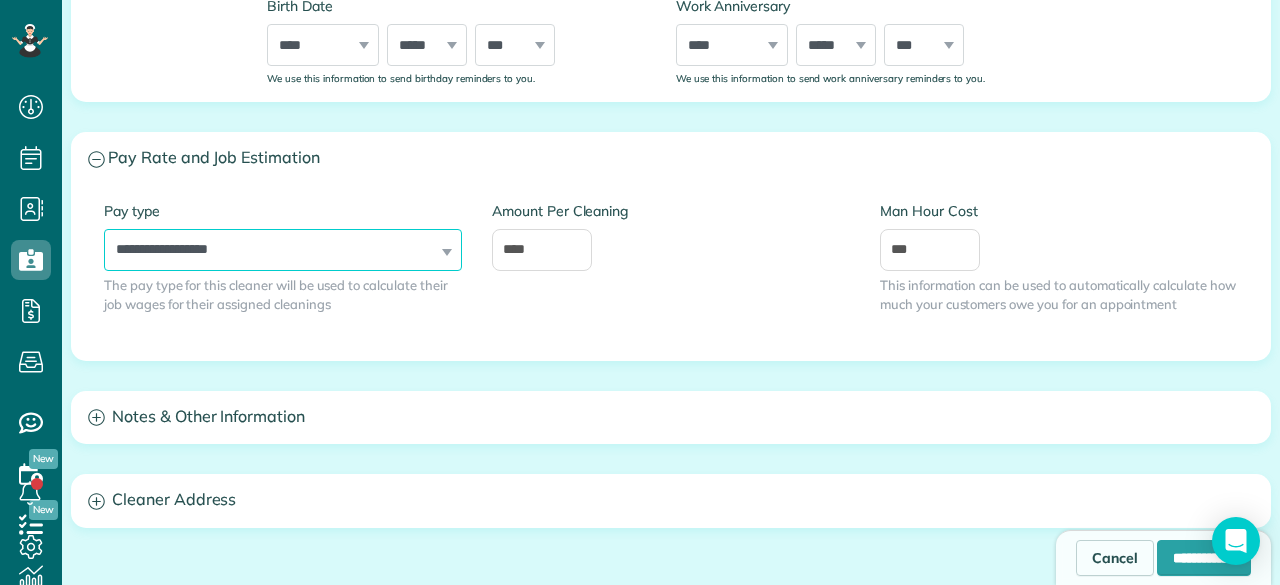click on "**********" at bounding box center [283, 250] 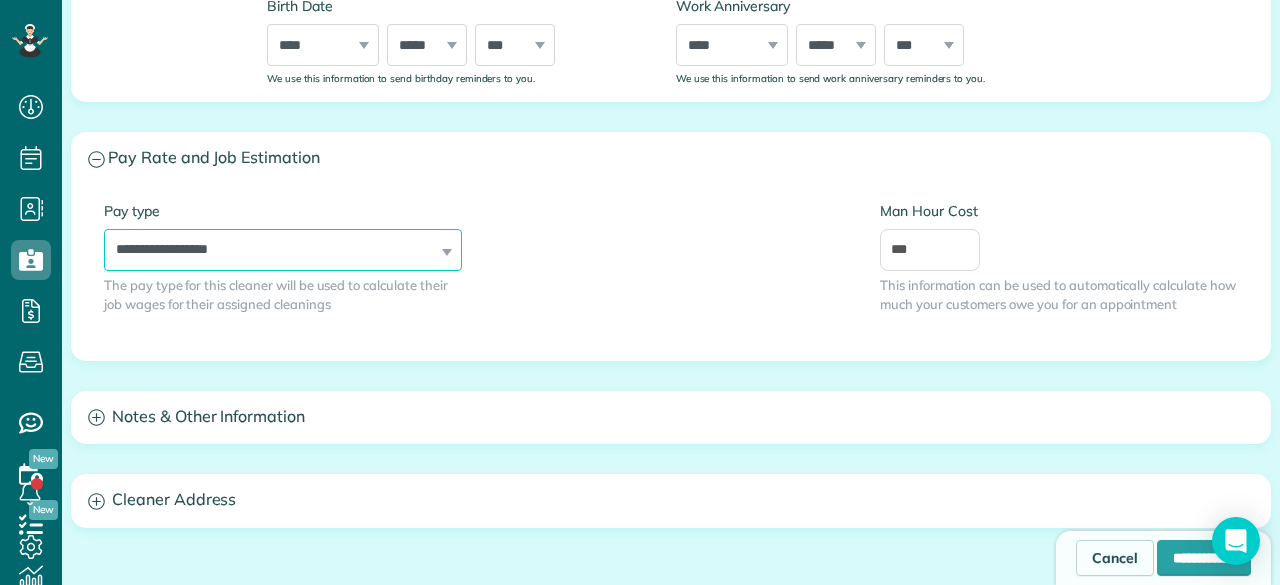 click on "**********" at bounding box center [283, 250] 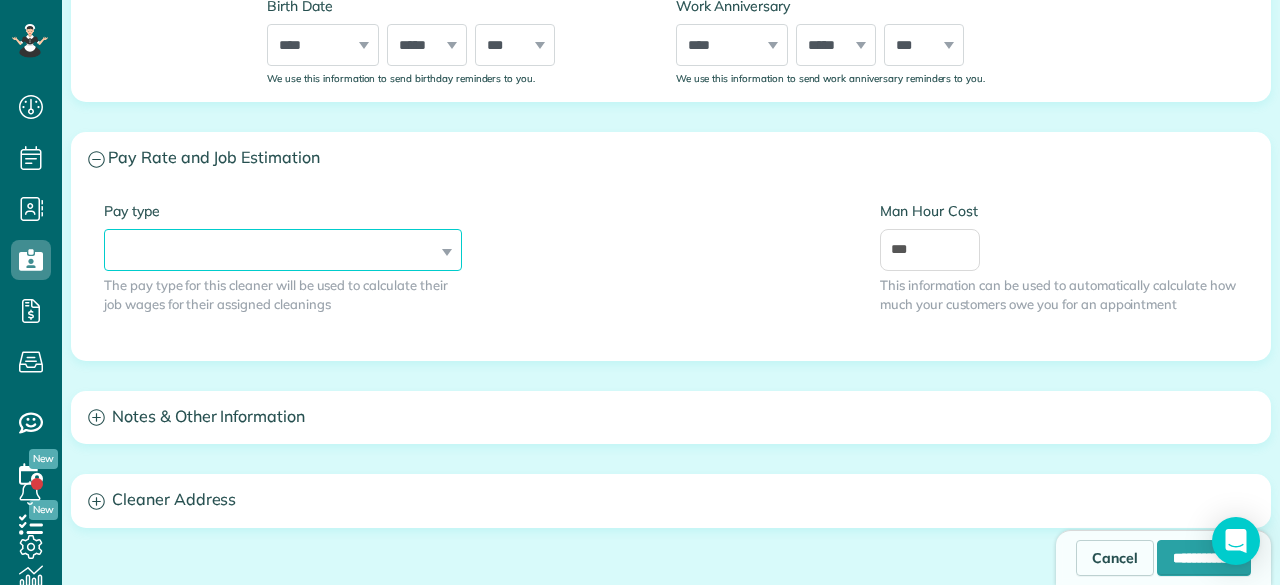 click on "**********" at bounding box center [283, 250] 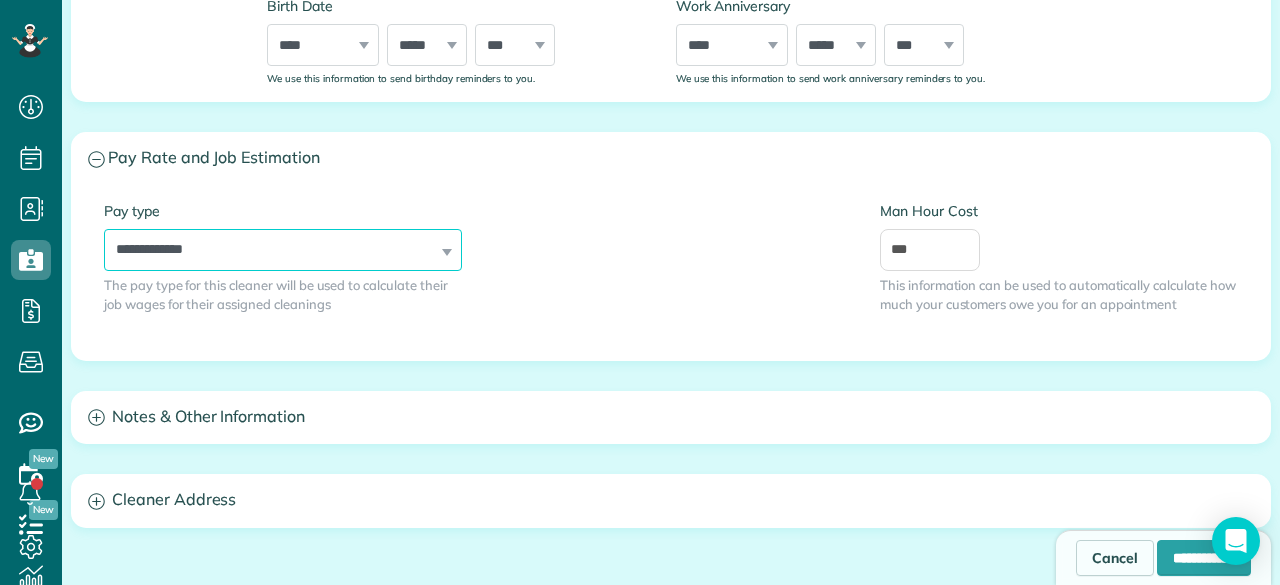click on "**********" at bounding box center (283, 250) 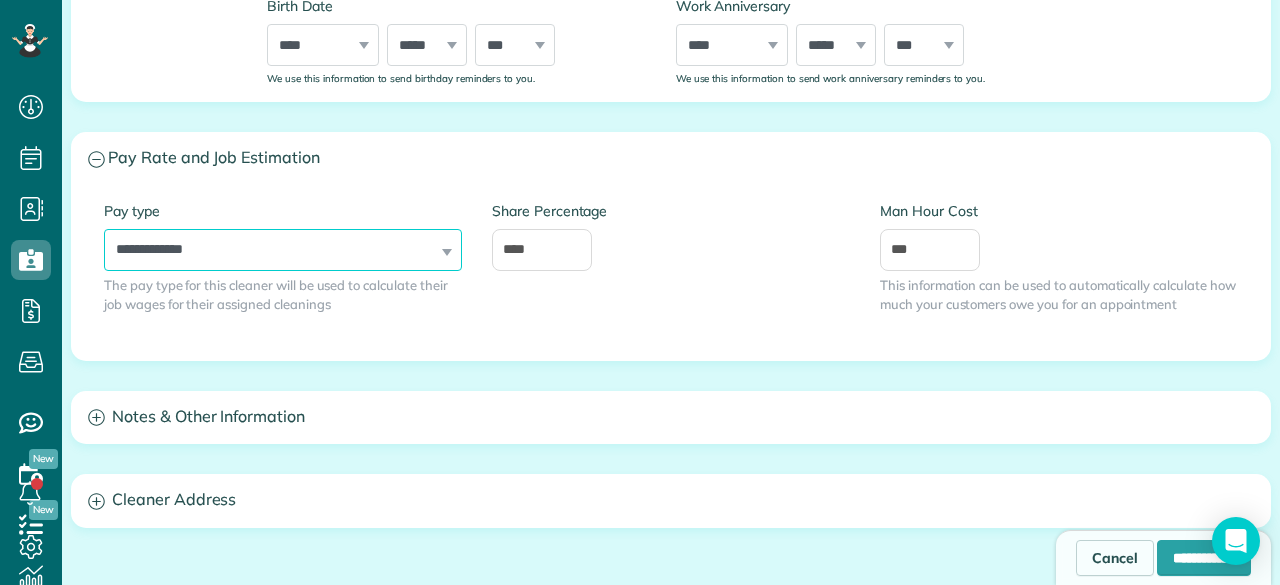 click on "**********" at bounding box center [283, 250] 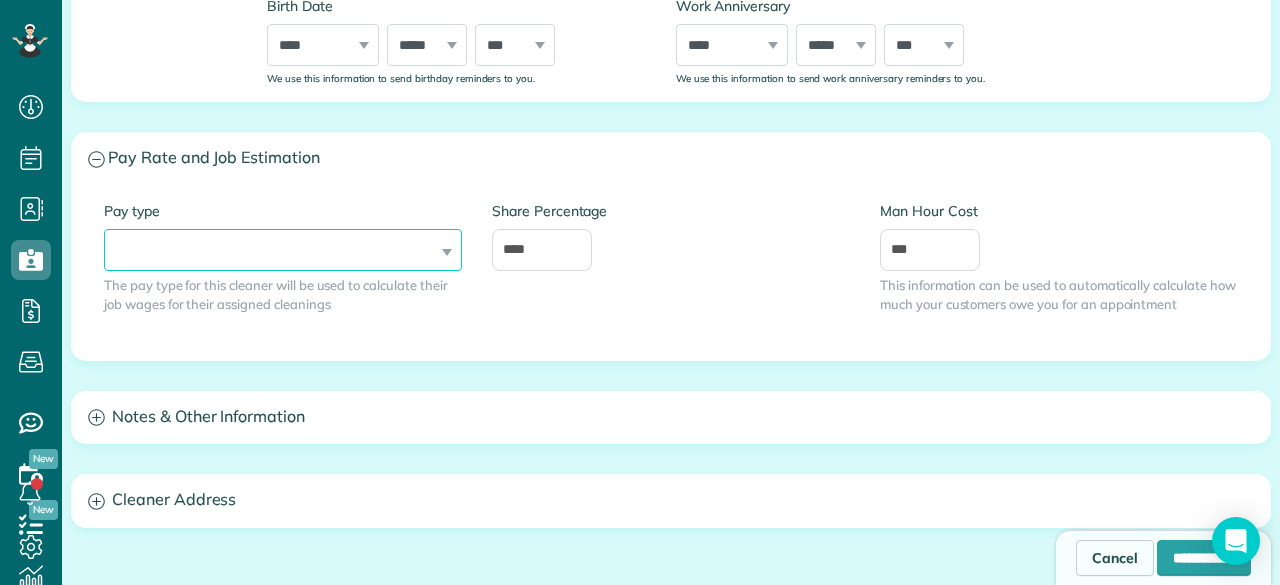 click on "**********" at bounding box center [283, 250] 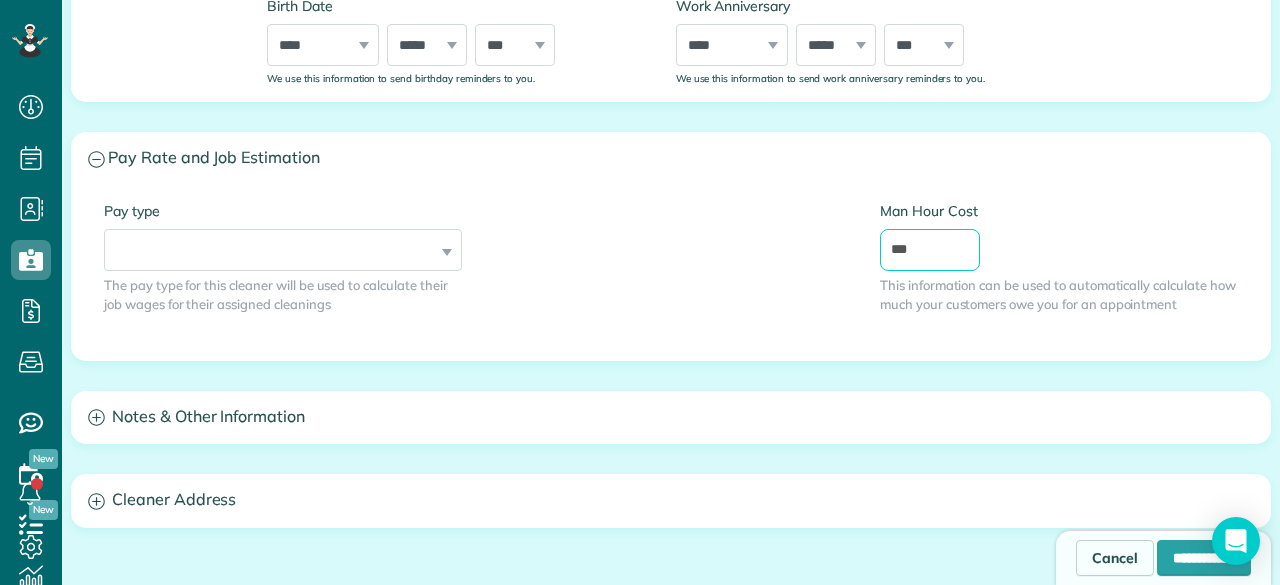 click on "***" at bounding box center [930, 250] 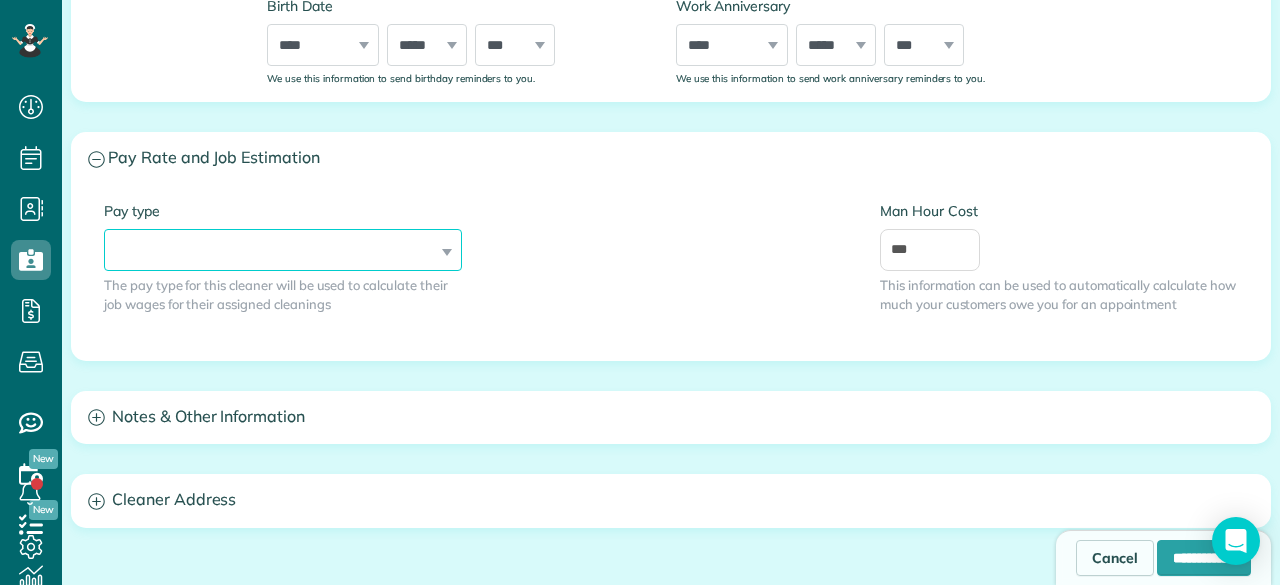 click on "**********" at bounding box center (283, 250) 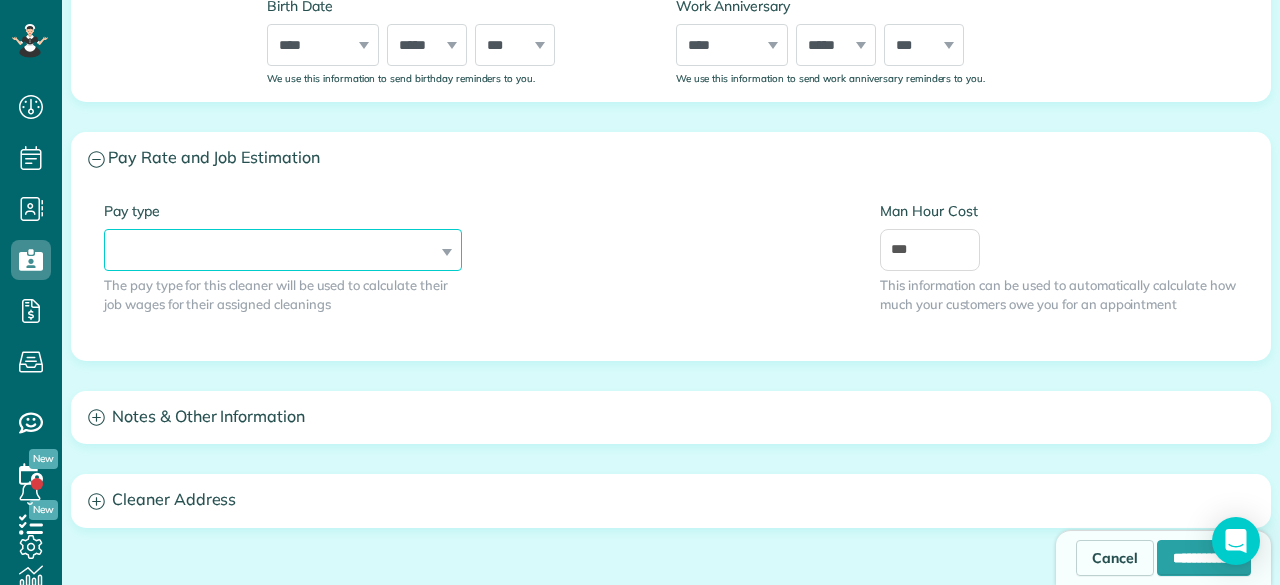 select on "******" 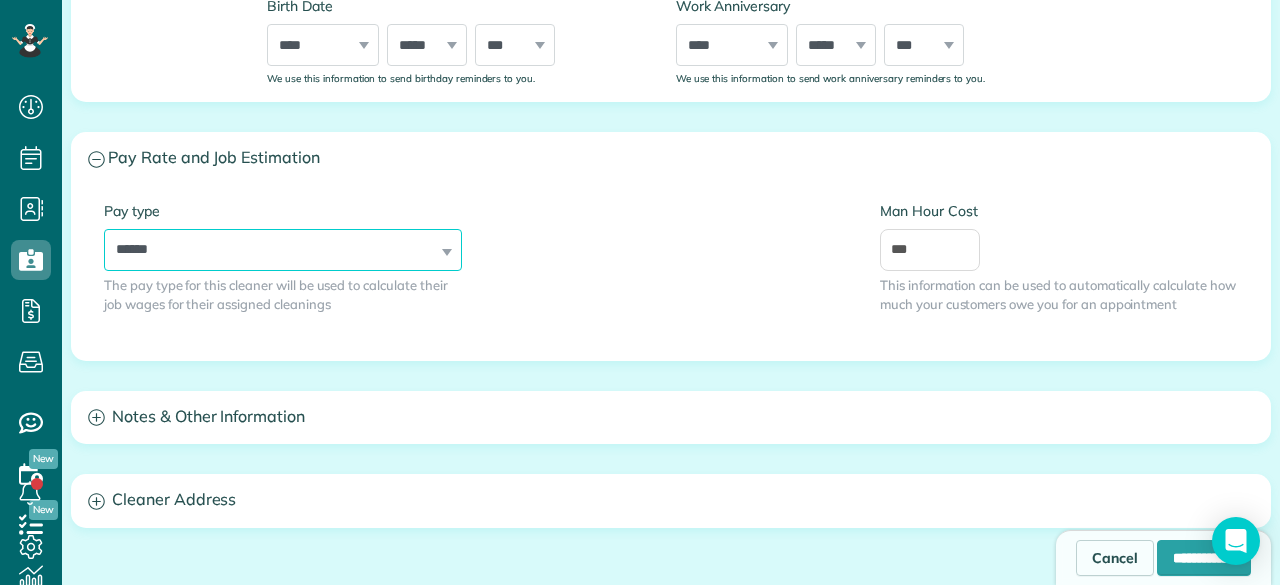 click on "**********" at bounding box center [283, 250] 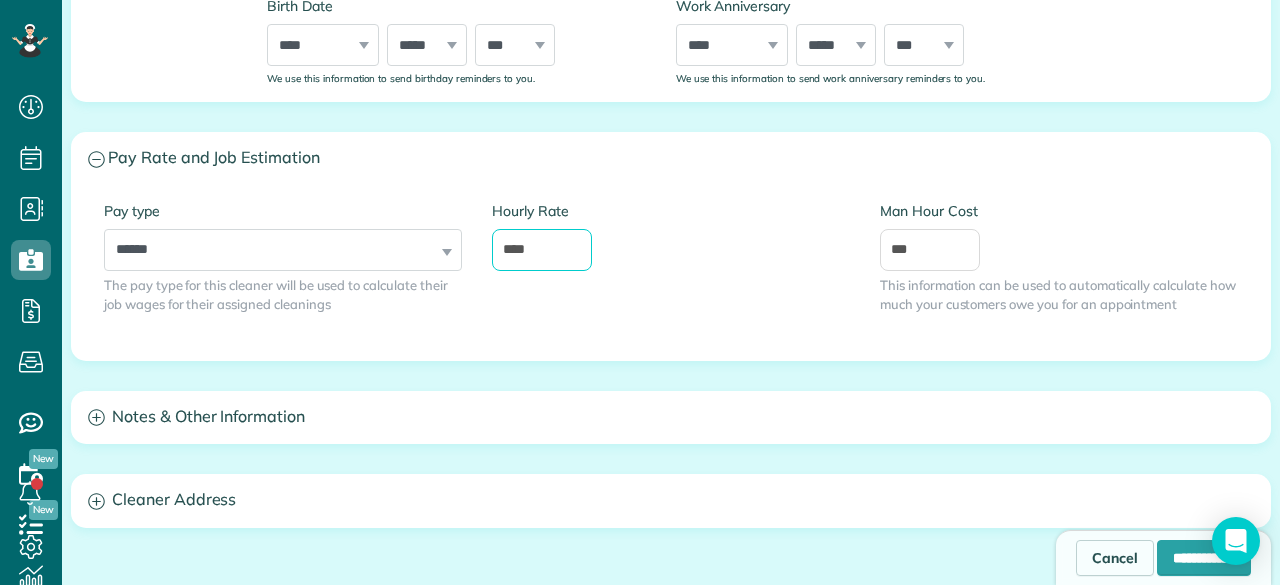 drag, startPoint x: 571, startPoint y: 253, endPoint x: 438, endPoint y: 253, distance: 133 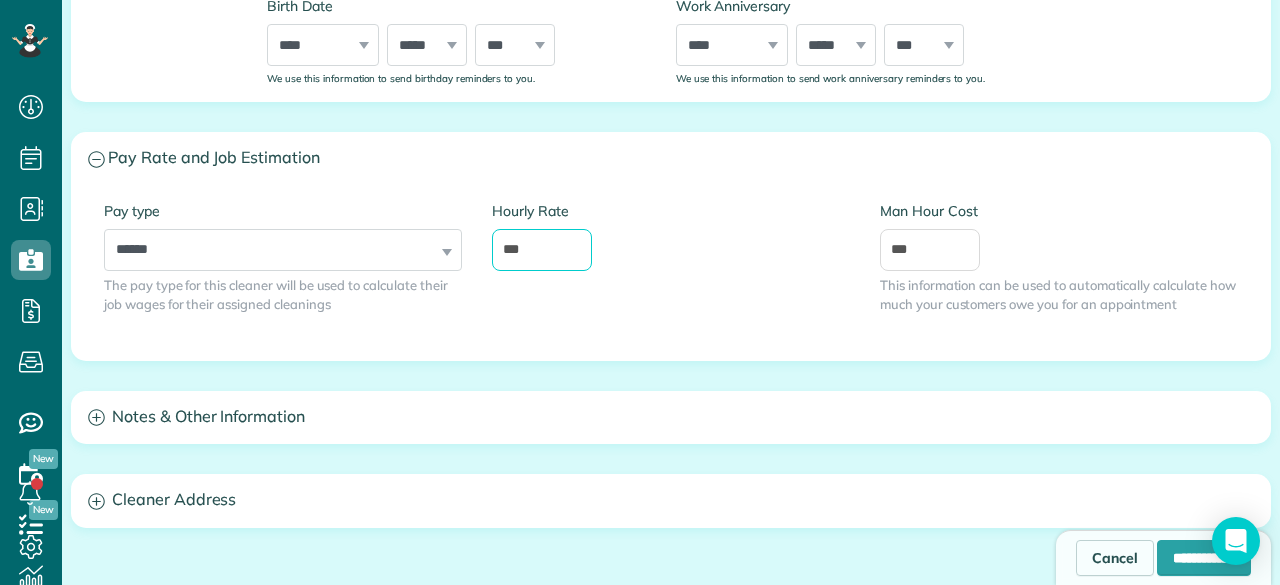 type on "***" 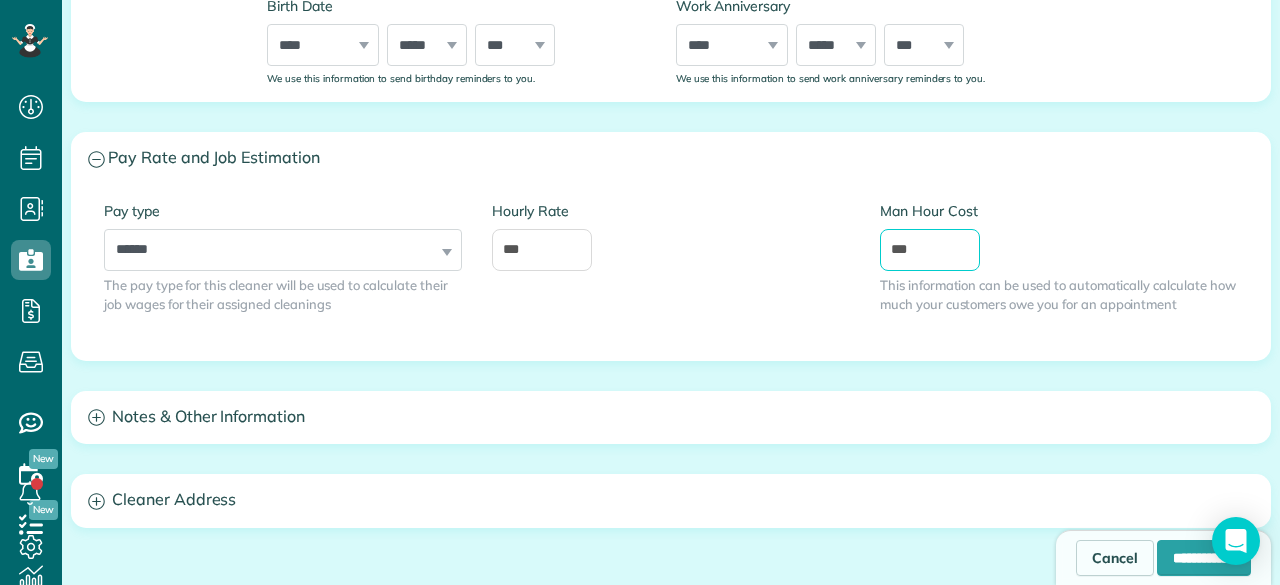 click on "***" at bounding box center (930, 250) 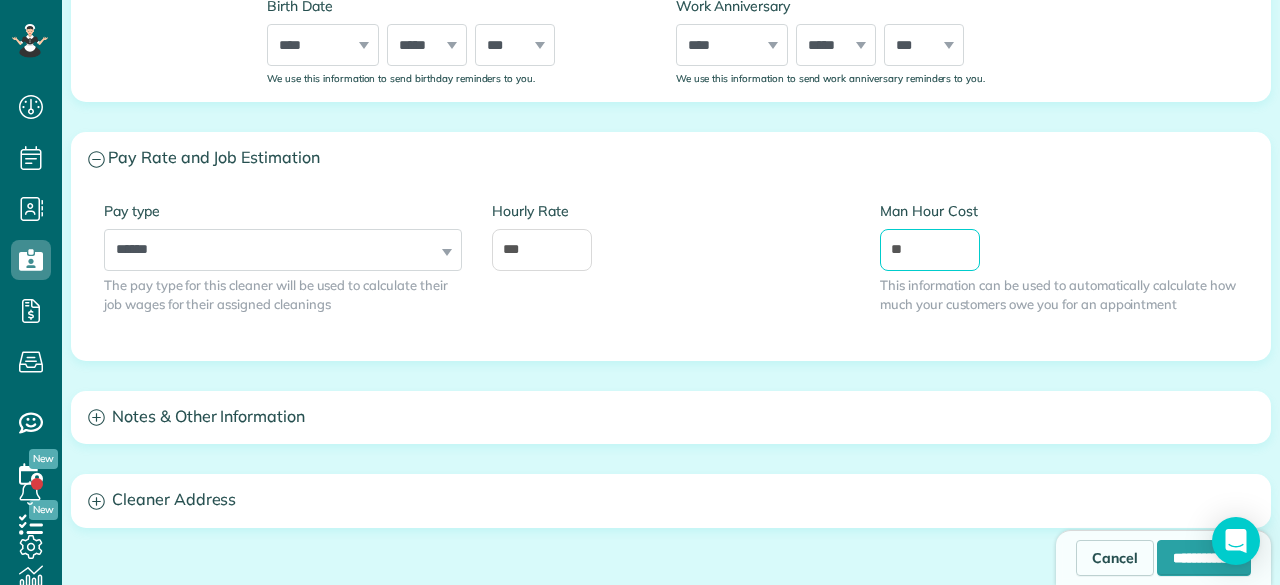 type on "*" 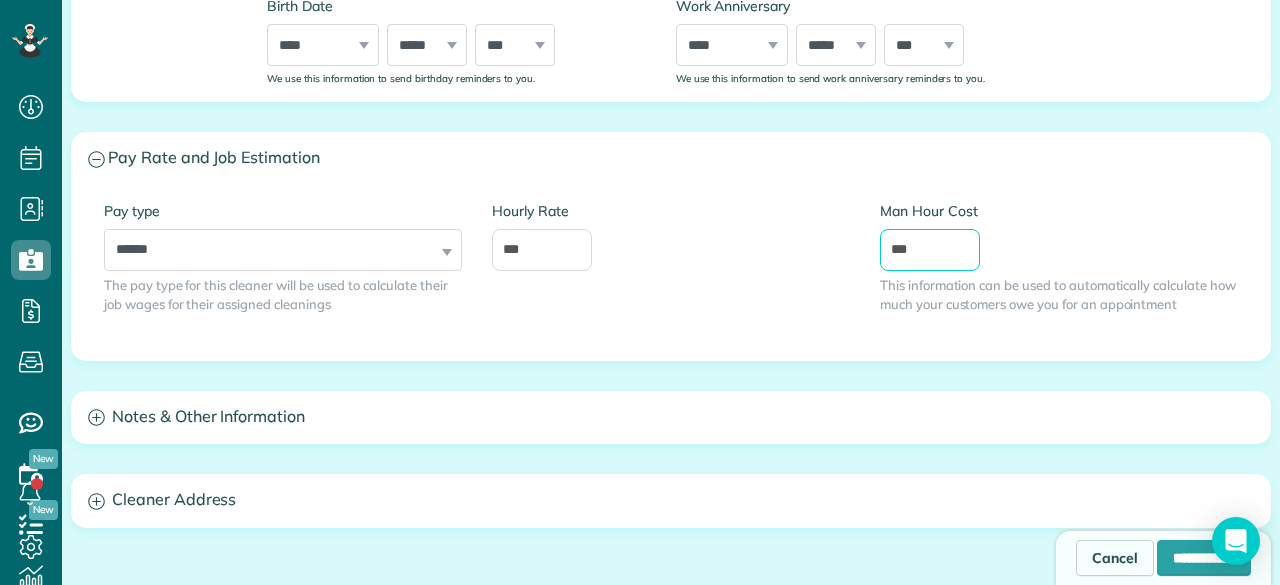 type on "***" 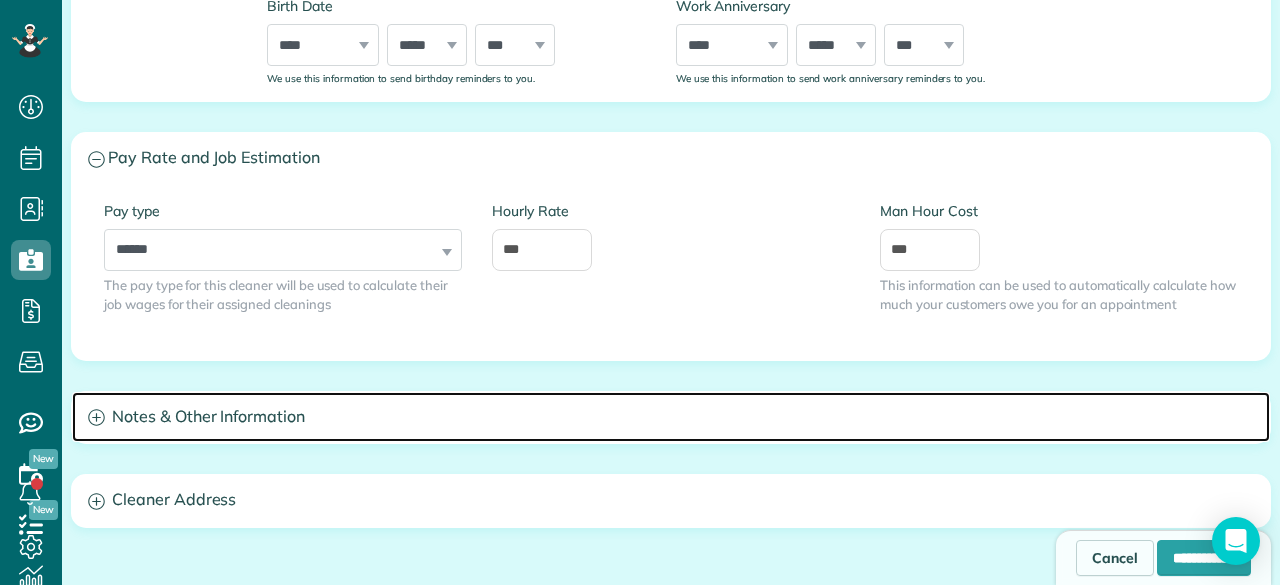 click on "Notes & Other Information" at bounding box center [671, 417] 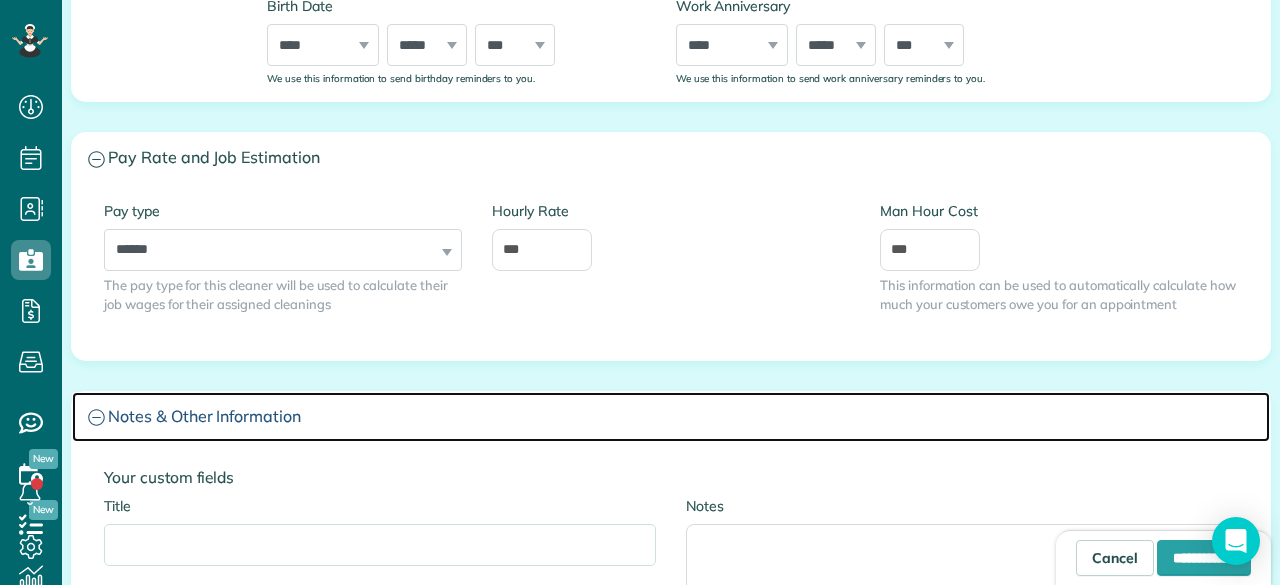 scroll, scrollTop: 1003, scrollLeft: 0, axis: vertical 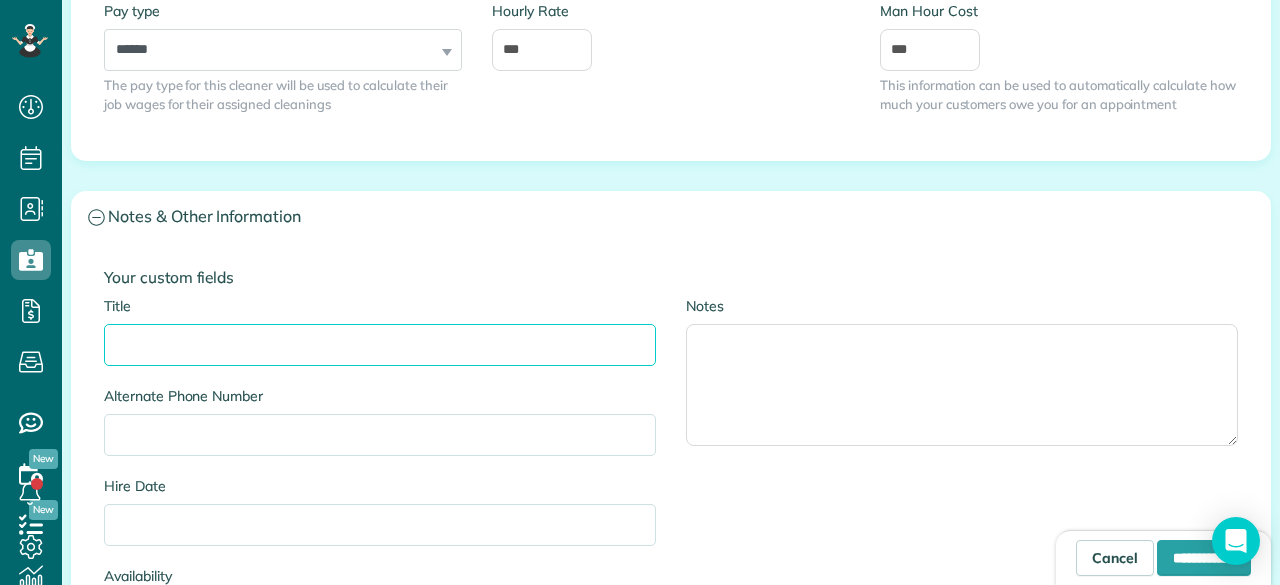 click on "Title" at bounding box center [380, 345] 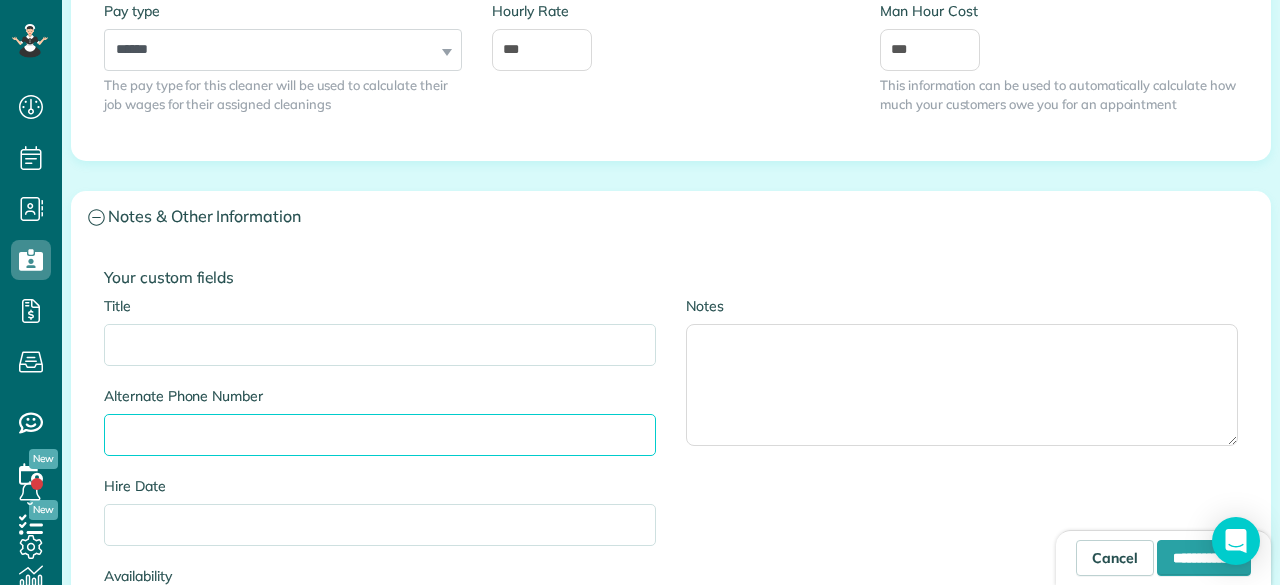 click on "Alternate Phone Number" at bounding box center (380, 435) 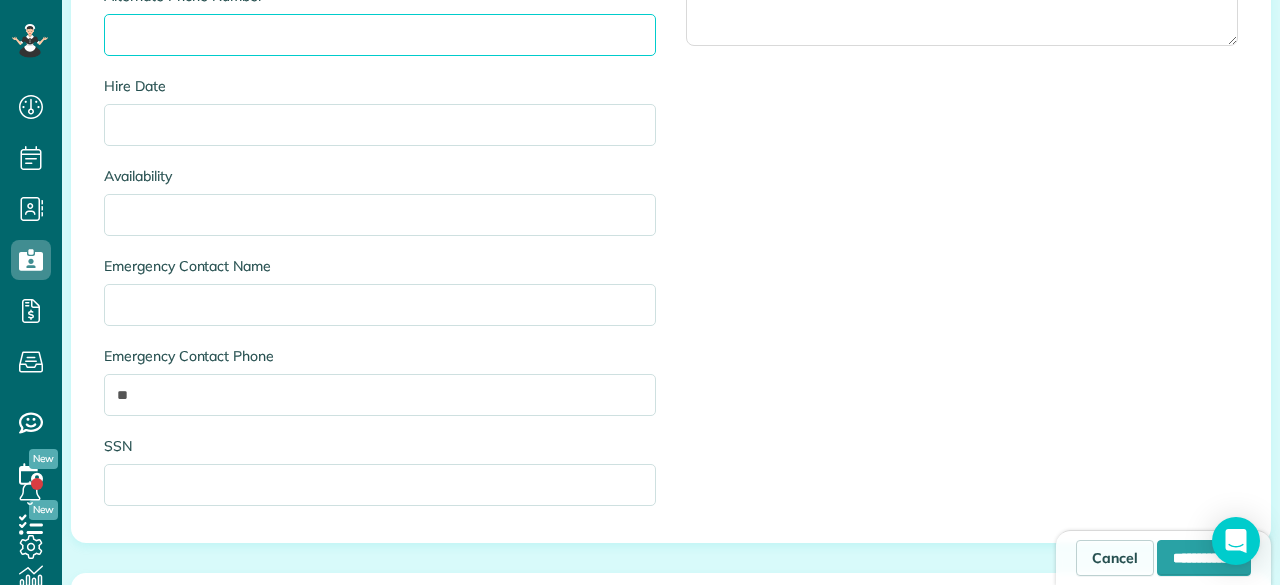 scroll, scrollTop: 1715, scrollLeft: 0, axis: vertical 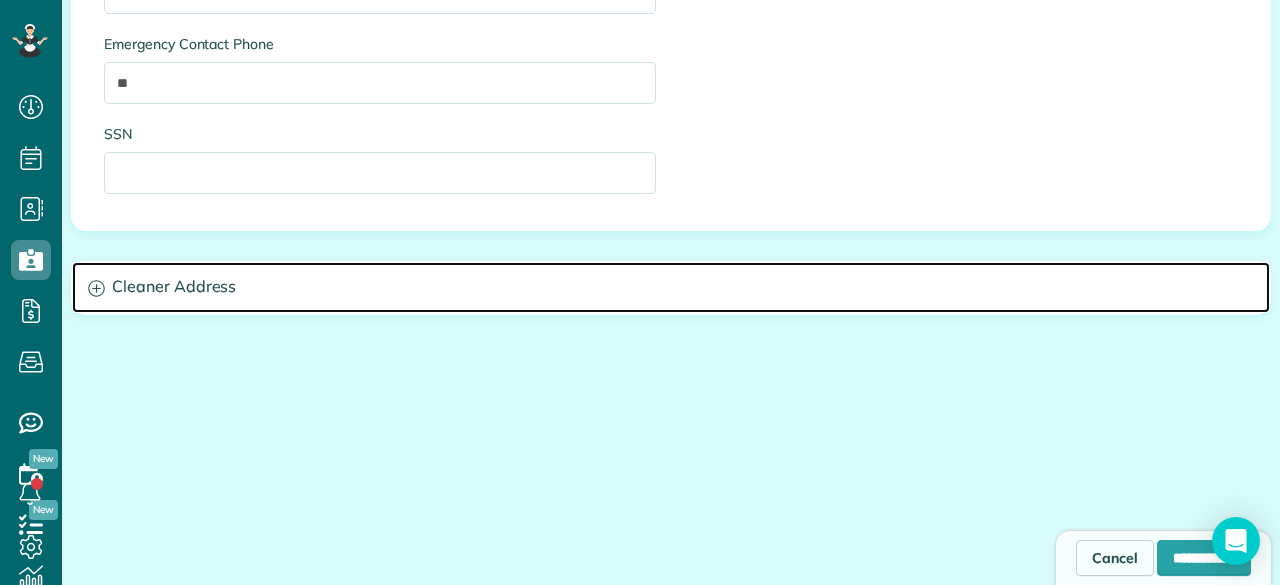 click on "Cleaner Address" at bounding box center (671, 287) 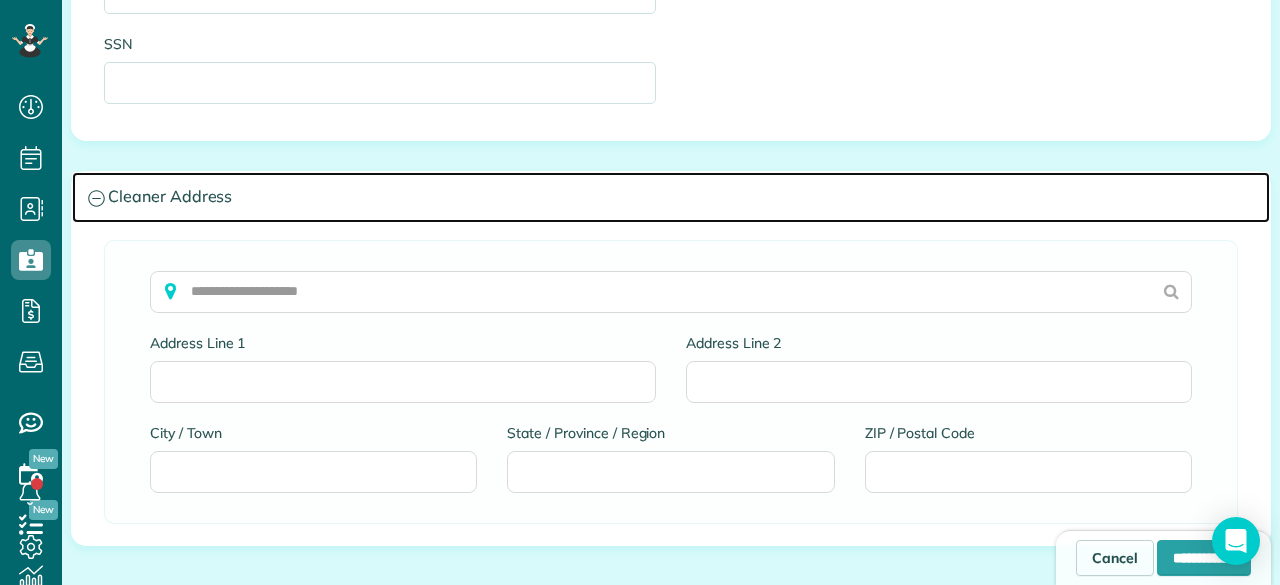 scroll, scrollTop: 1715, scrollLeft: 0, axis: vertical 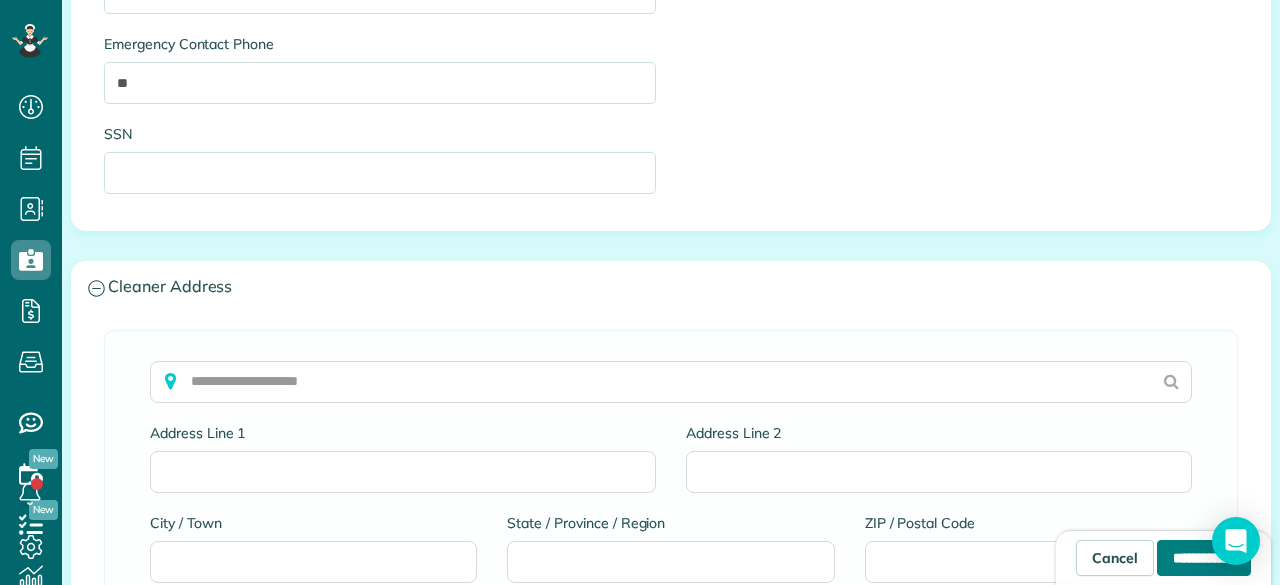 click on "**********" at bounding box center [1204, 558] 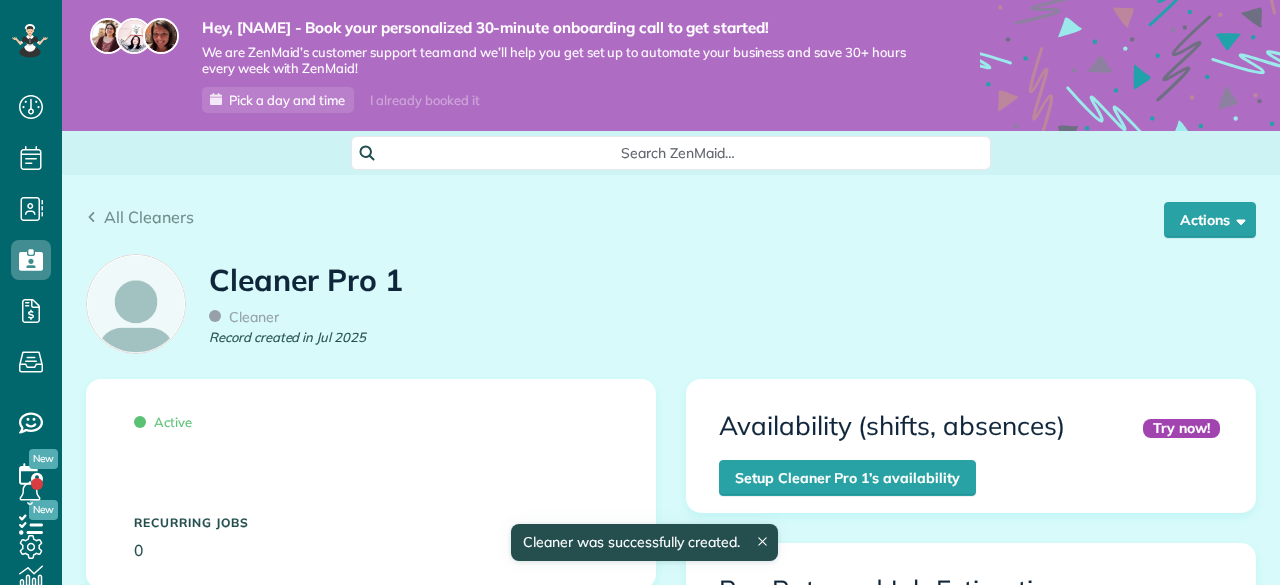 scroll, scrollTop: 0, scrollLeft: 0, axis: both 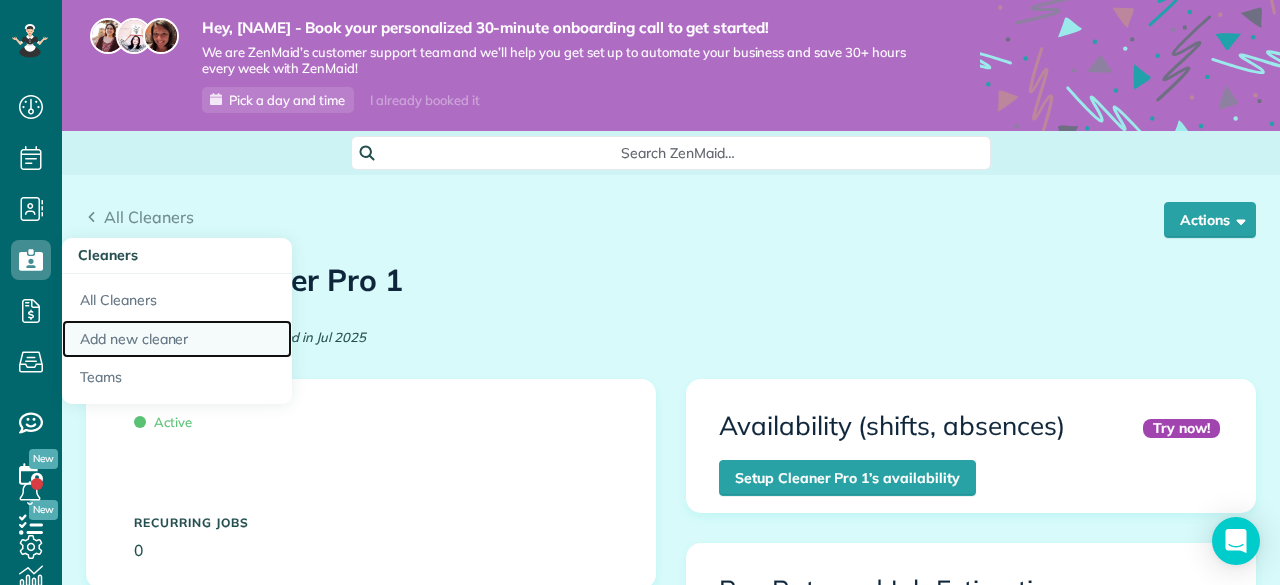 click on "Add new cleaner" at bounding box center [177, 339] 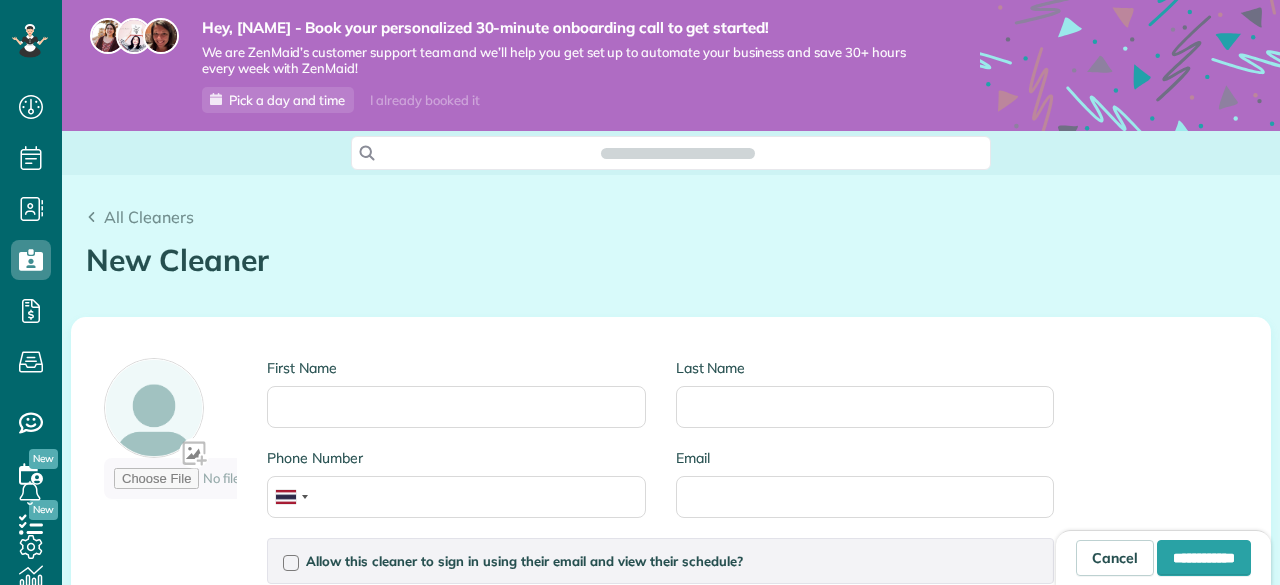 scroll, scrollTop: 0, scrollLeft: 0, axis: both 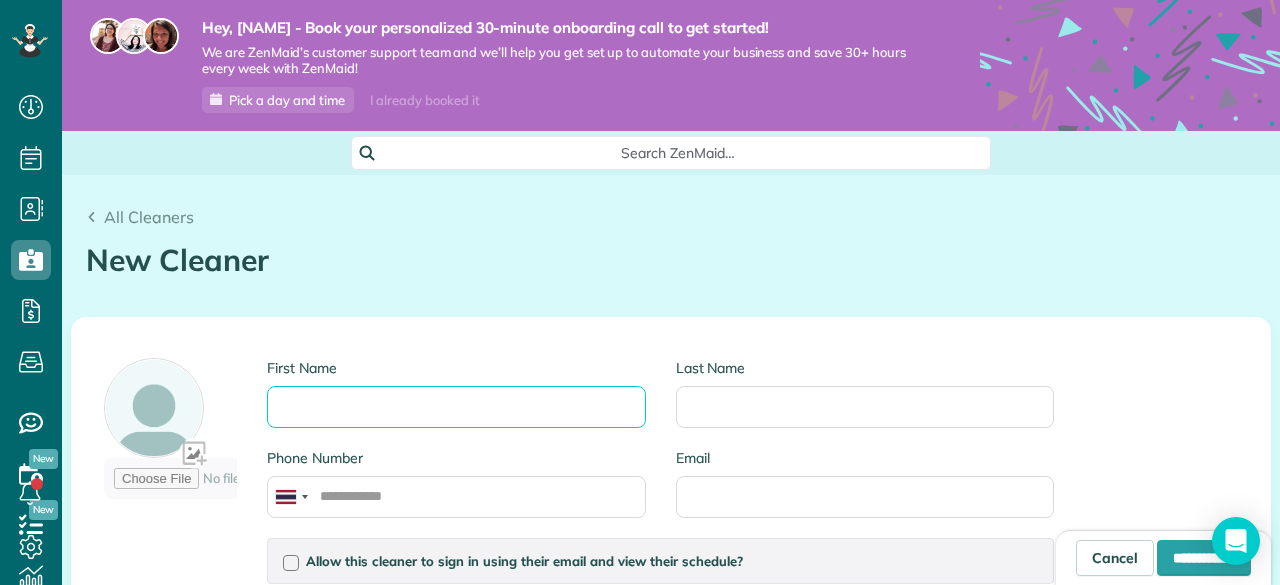 click on "First Name" at bounding box center [456, 407] 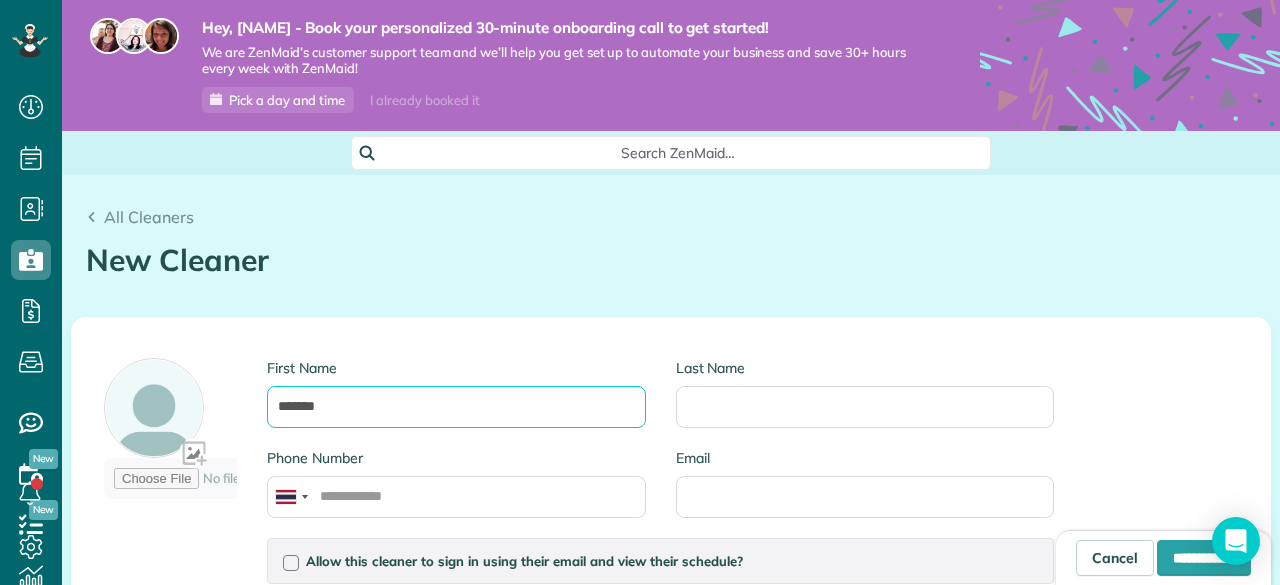 type on "*******" 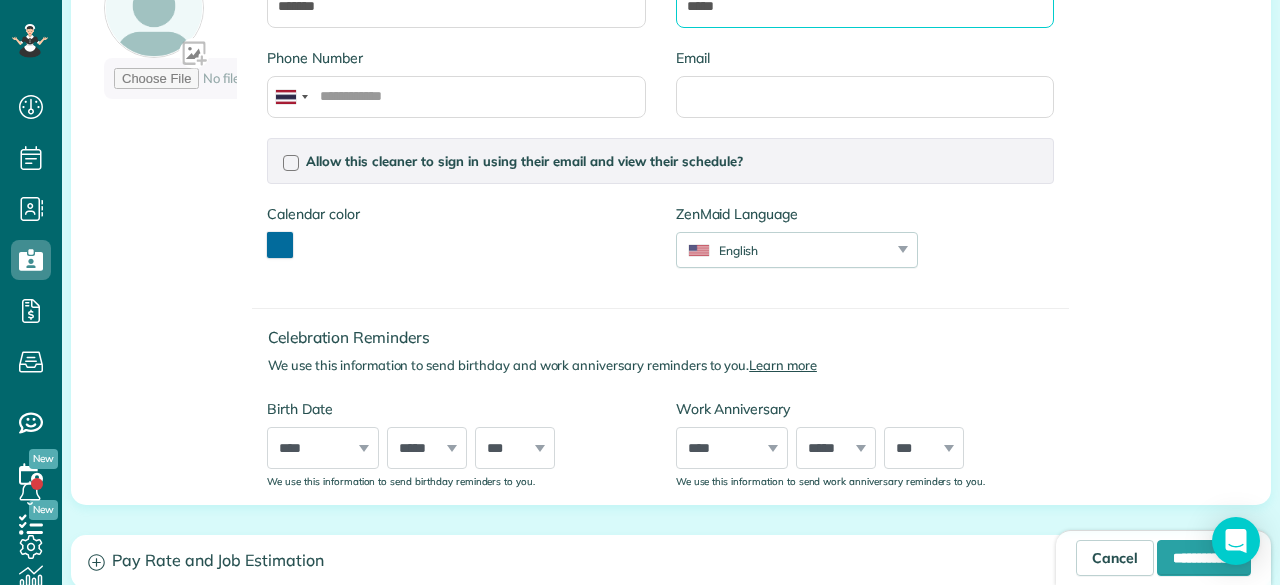 scroll, scrollTop: 600, scrollLeft: 0, axis: vertical 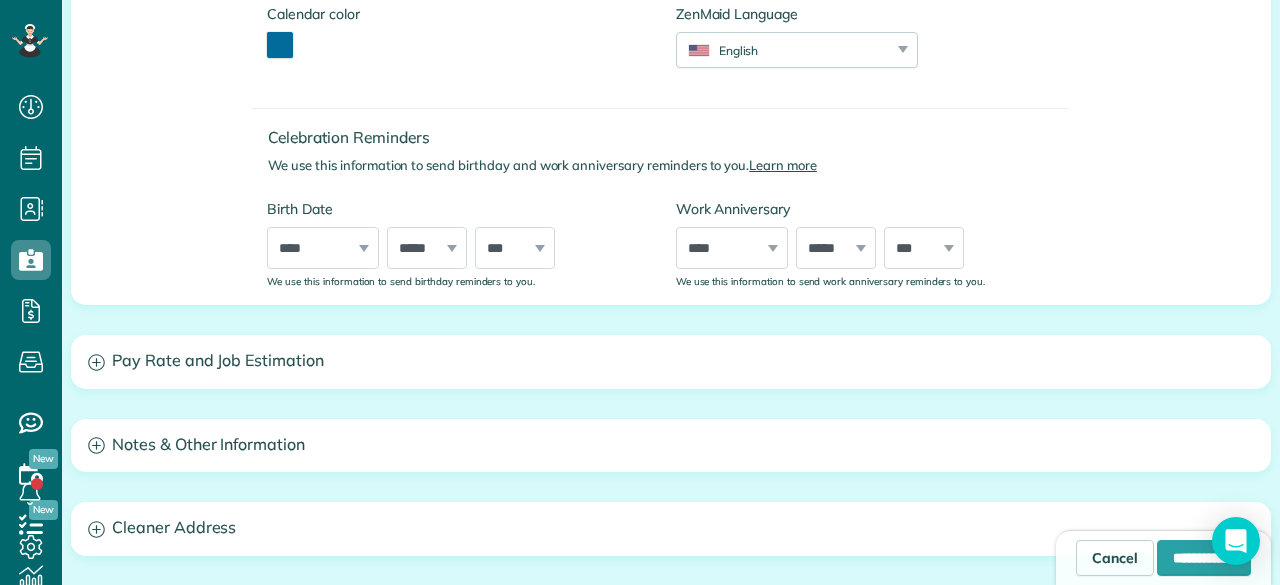 type on "*****" 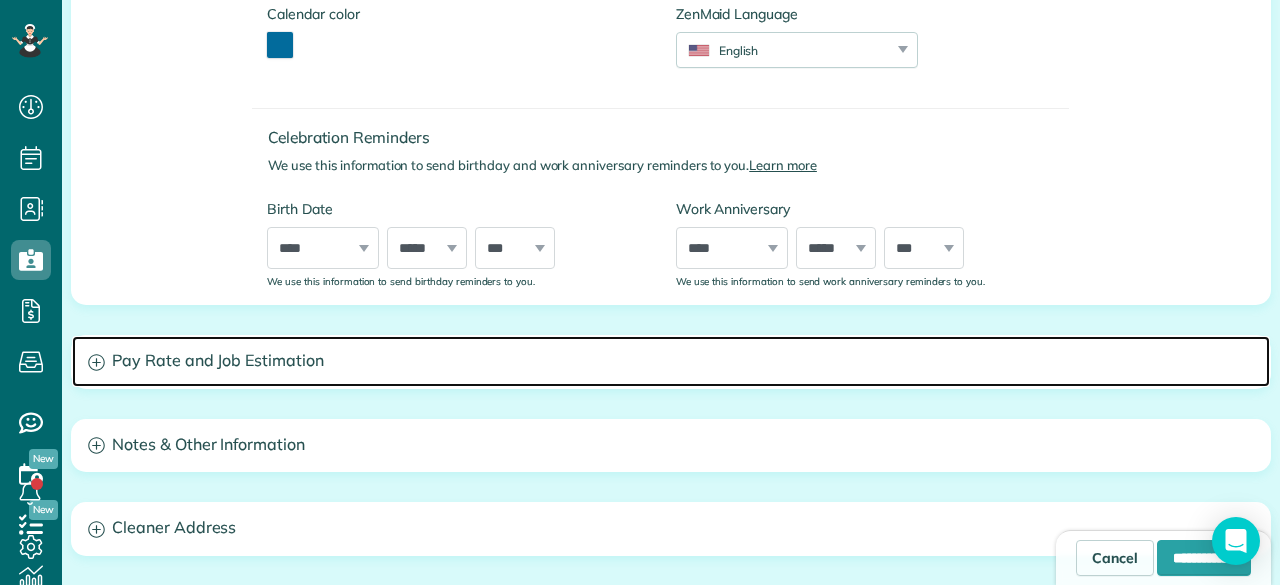 click on "Pay Rate and Job Estimation" at bounding box center (671, 361) 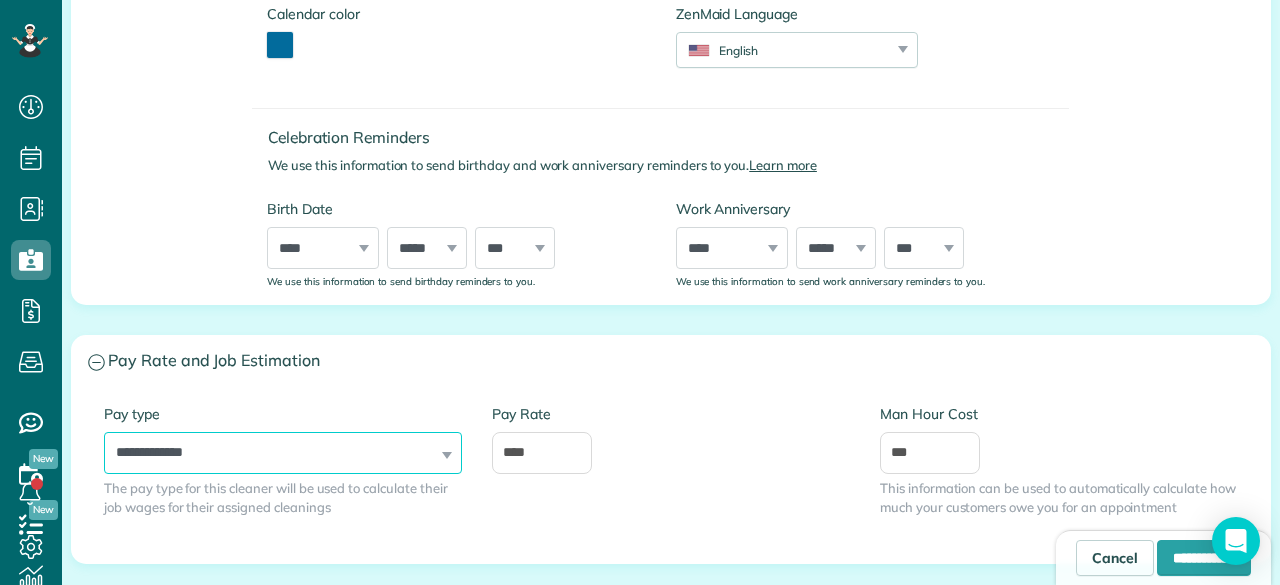 click on "**********" at bounding box center [283, 453] 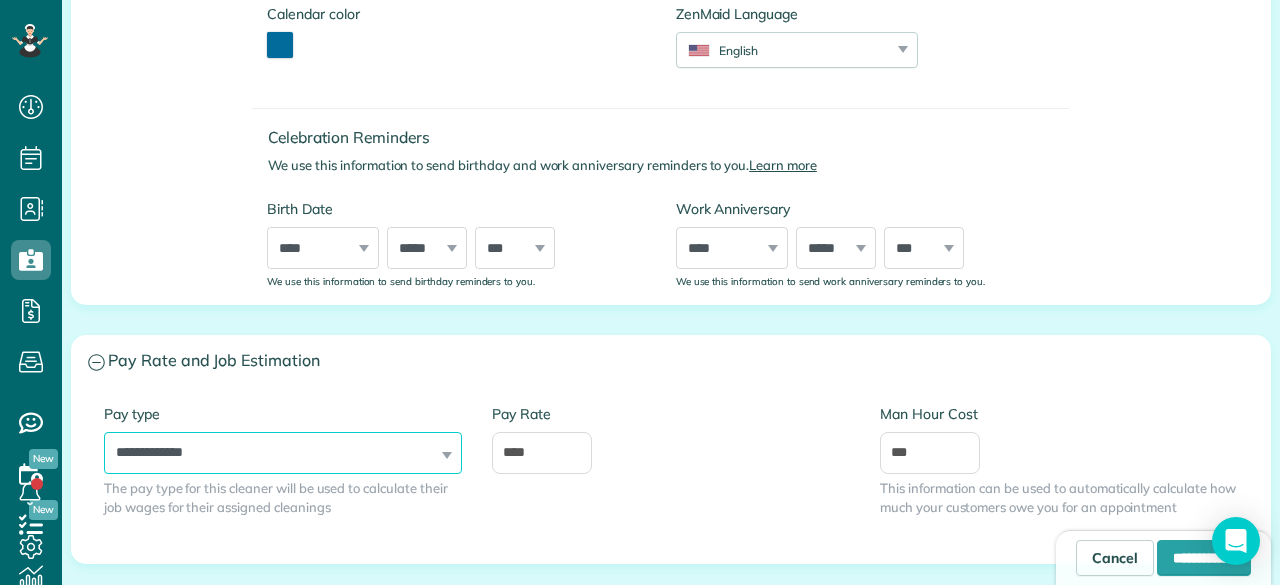select on "******" 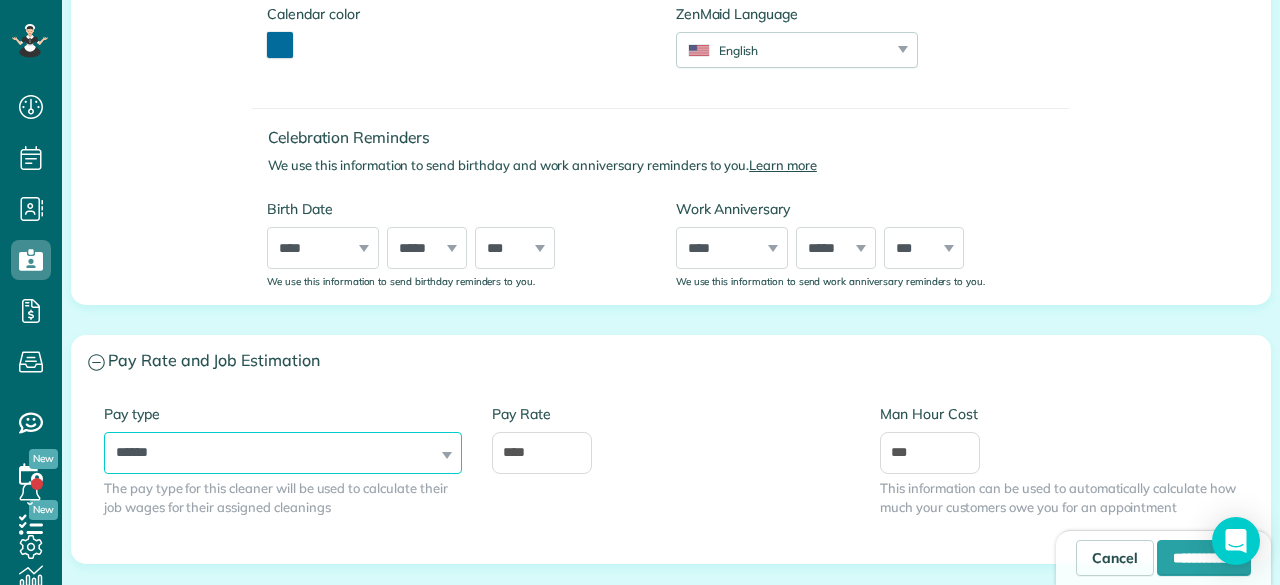 click on "**********" at bounding box center (283, 453) 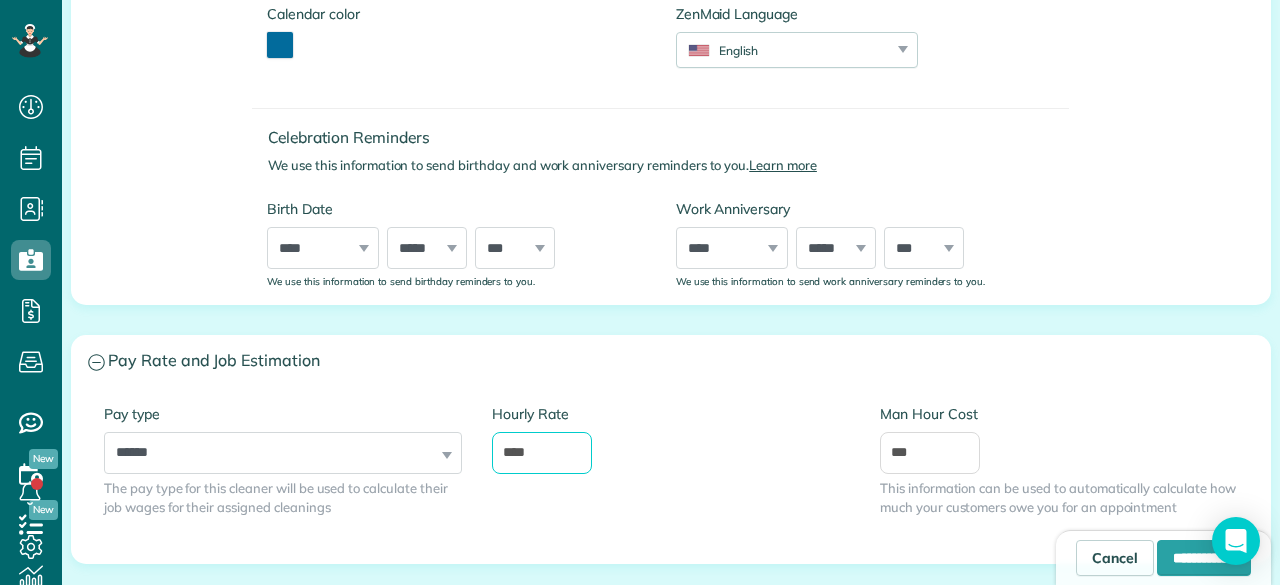 drag, startPoint x: 544, startPoint y: 448, endPoint x: 405, endPoint y: 466, distance: 140.16063 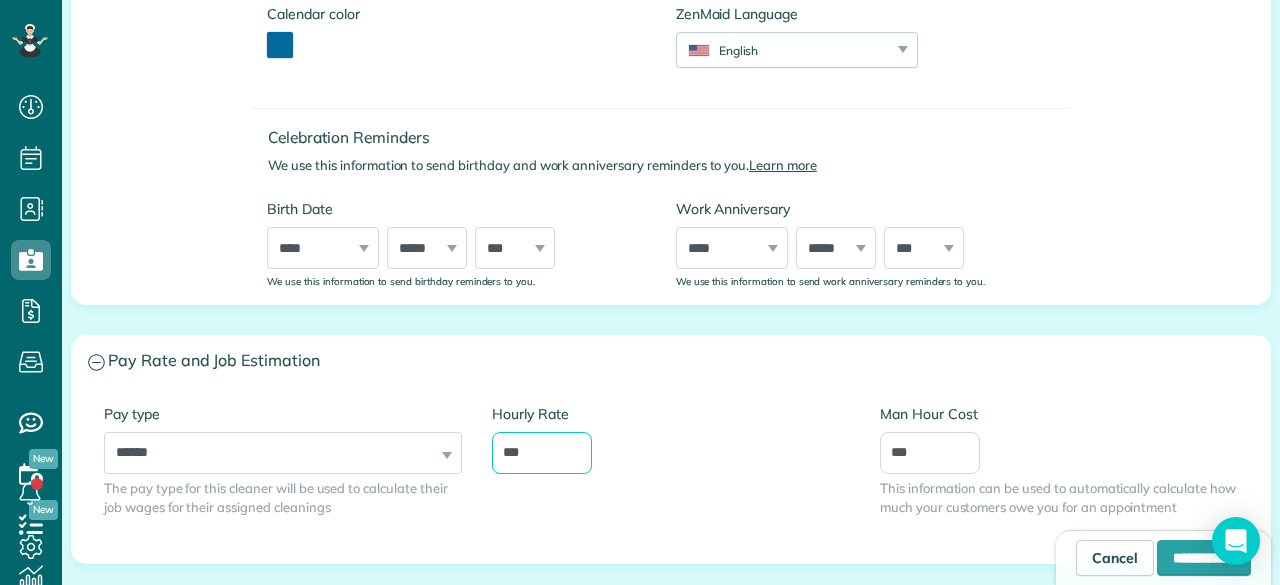 type on "***" 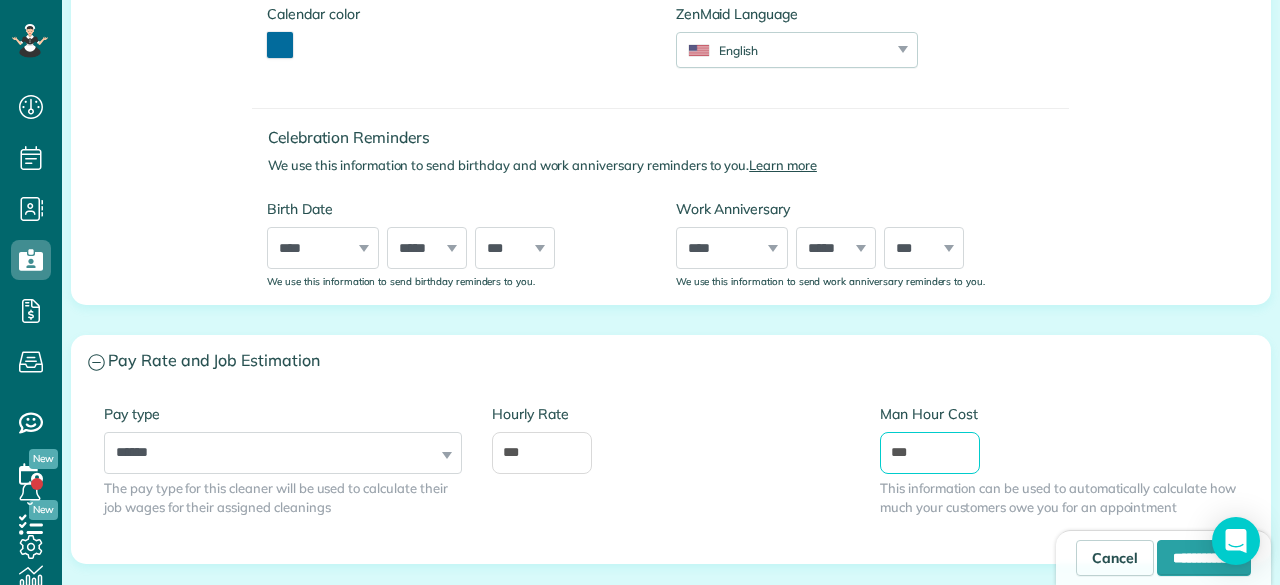 drag, startPoint x: 939, startPoint y: 448, endPoint x: 774, endPoint y: 455, distance: 165.14842 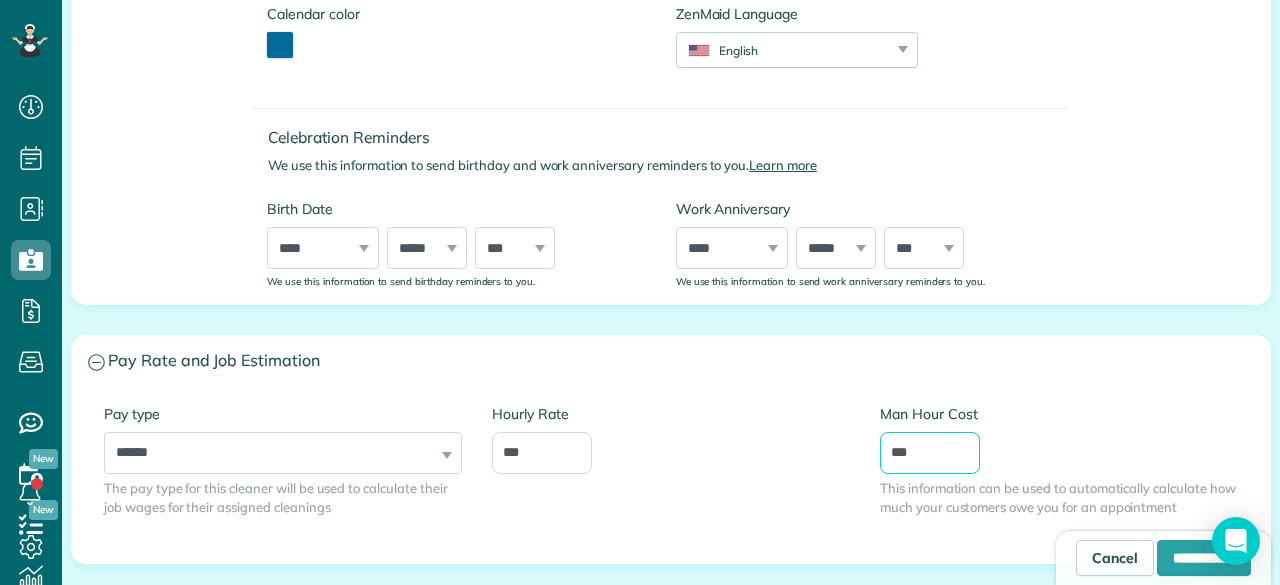 scroll, scrollTop: 800, scrollLeft: 0, axis: vertical 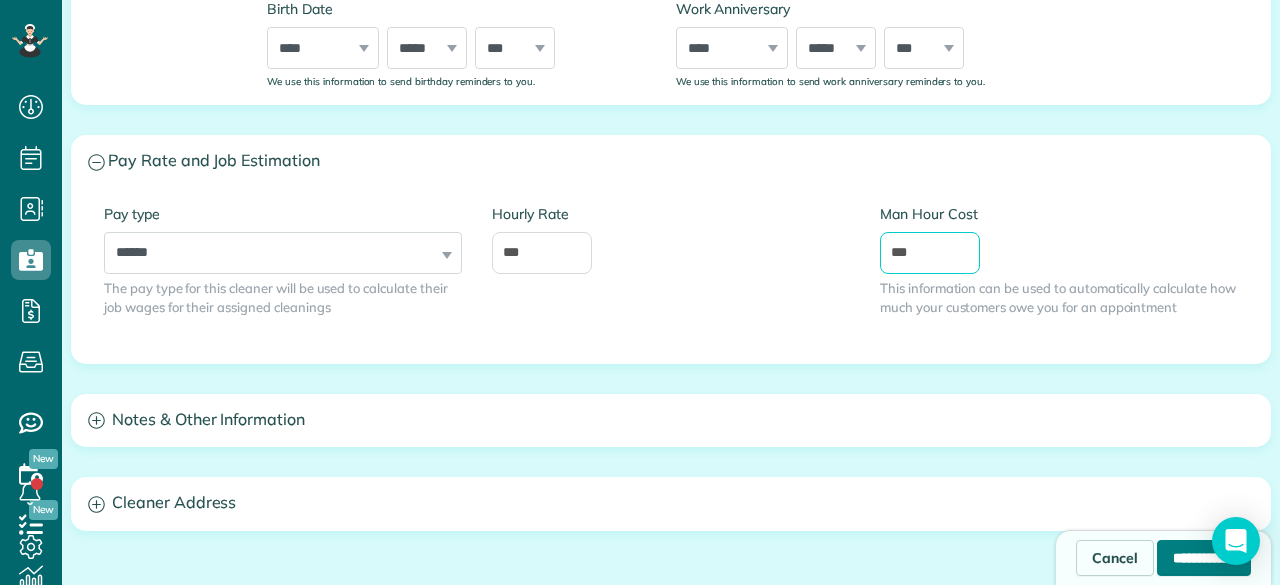type on "***" 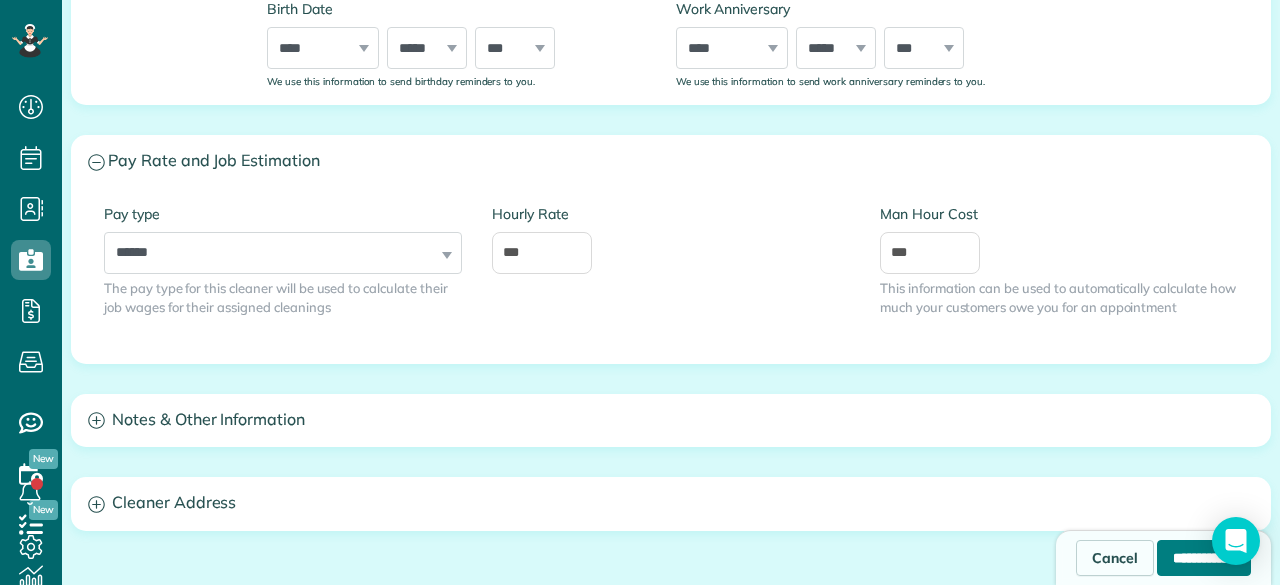 click on "**********" at bounding box center [1204, 558] 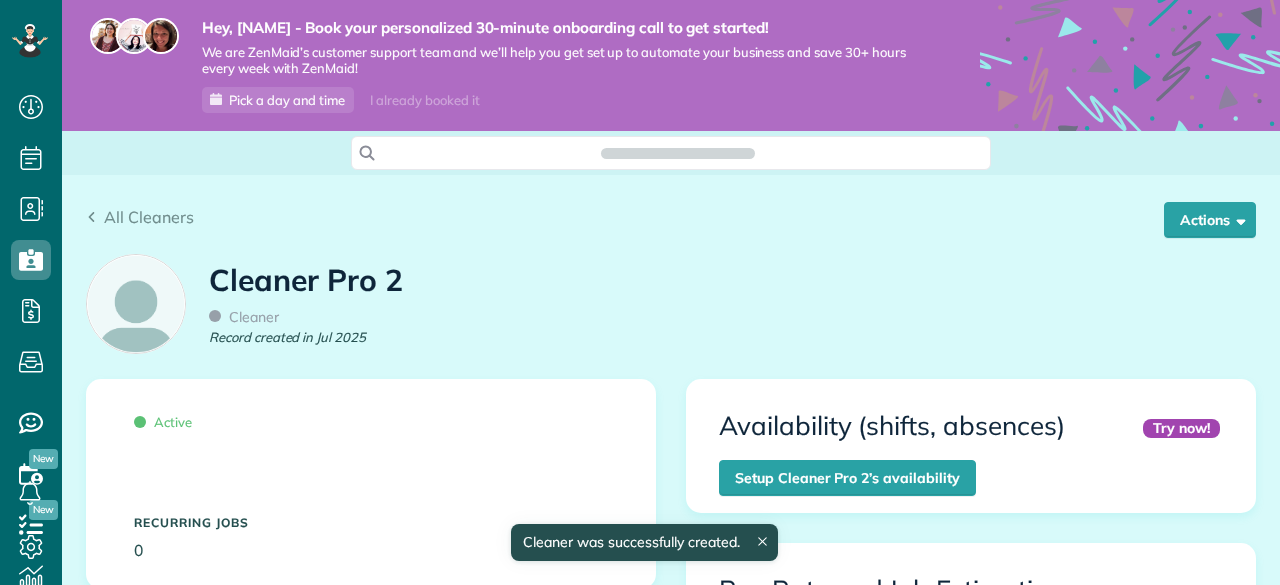 scroll, scrollTop: 0, scrollLeft: 0, axis: both 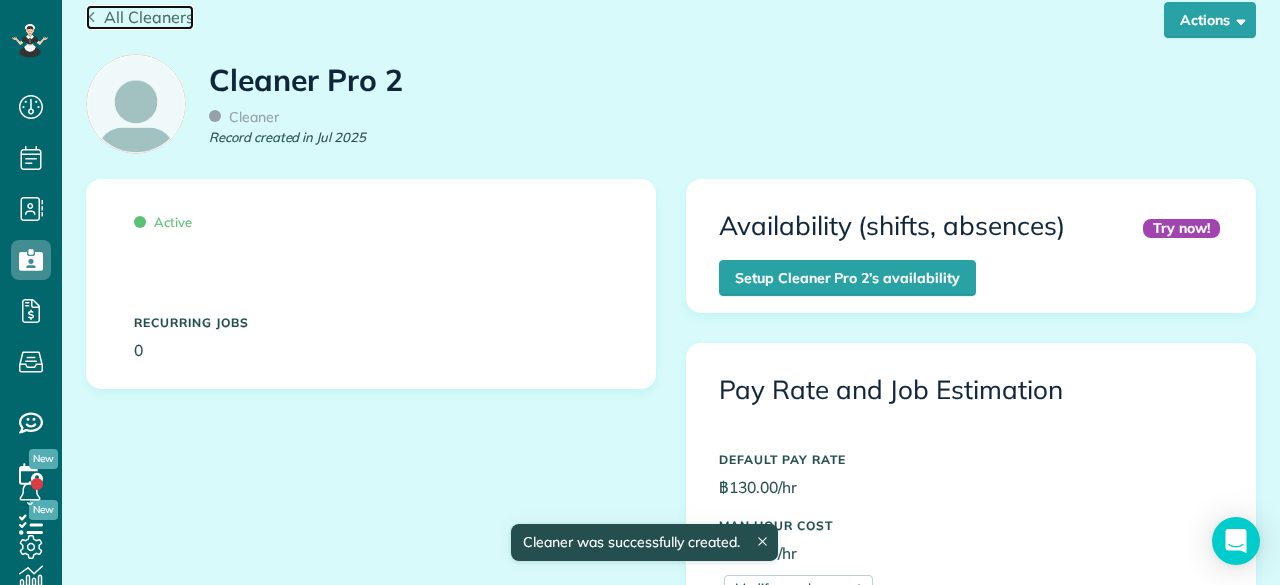 click on "All Cleaners" at bounding box center (140, 17) 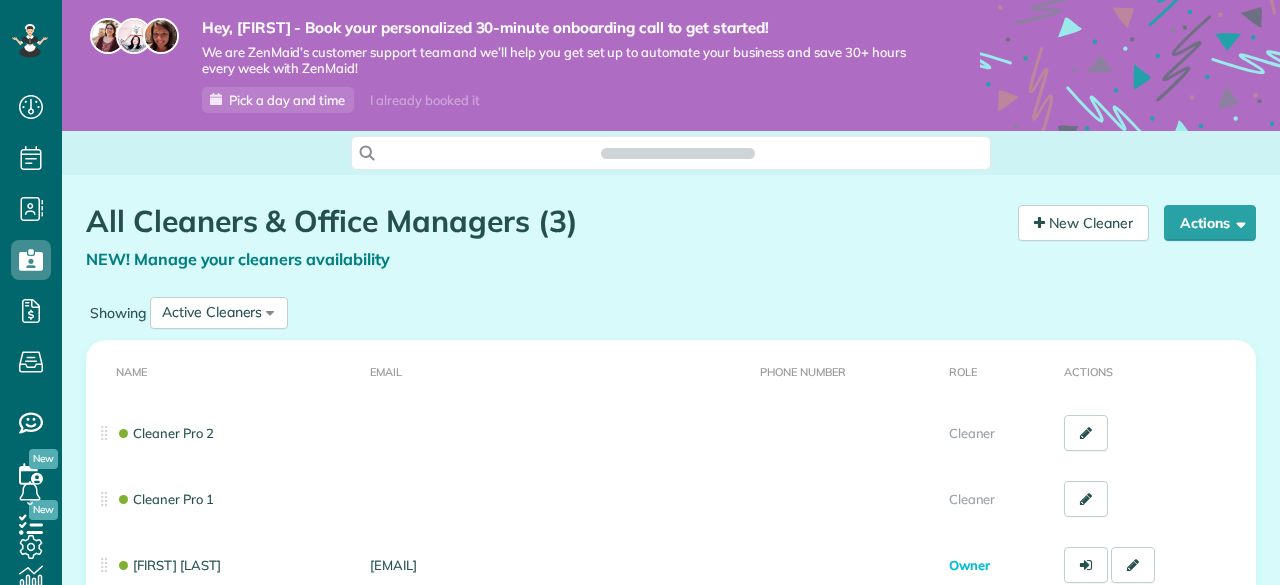 scroll, scrollTop: 0, scrollLeft: 0, axis: both 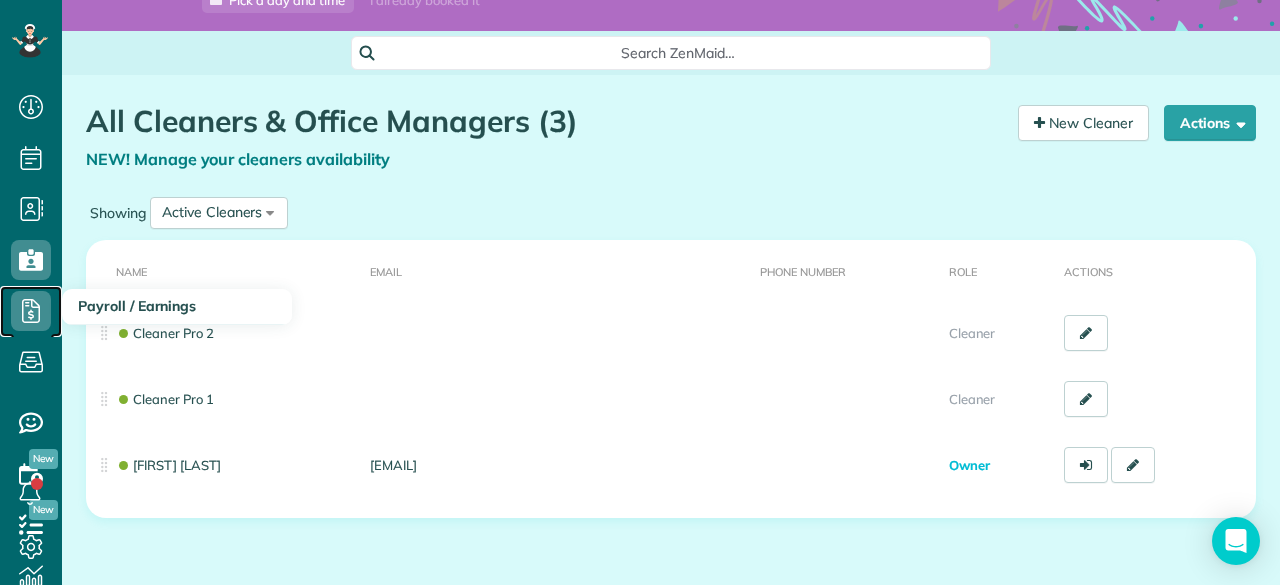 click 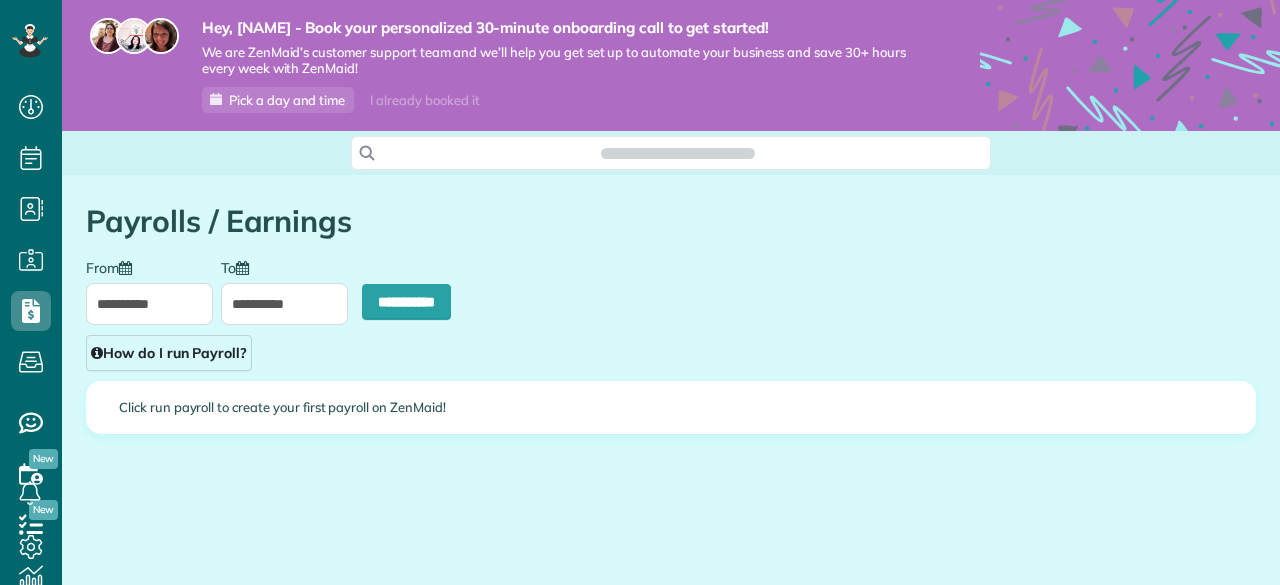 scroll, scrollTop: 0, scrollLeft: 0, axis: both 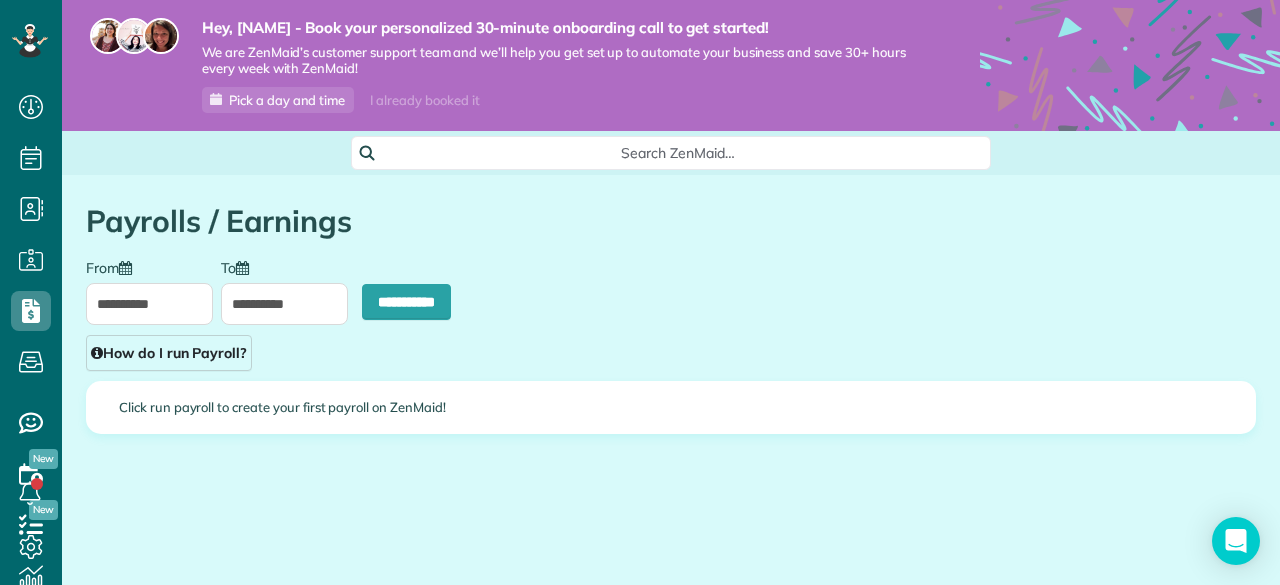 type on "**********" 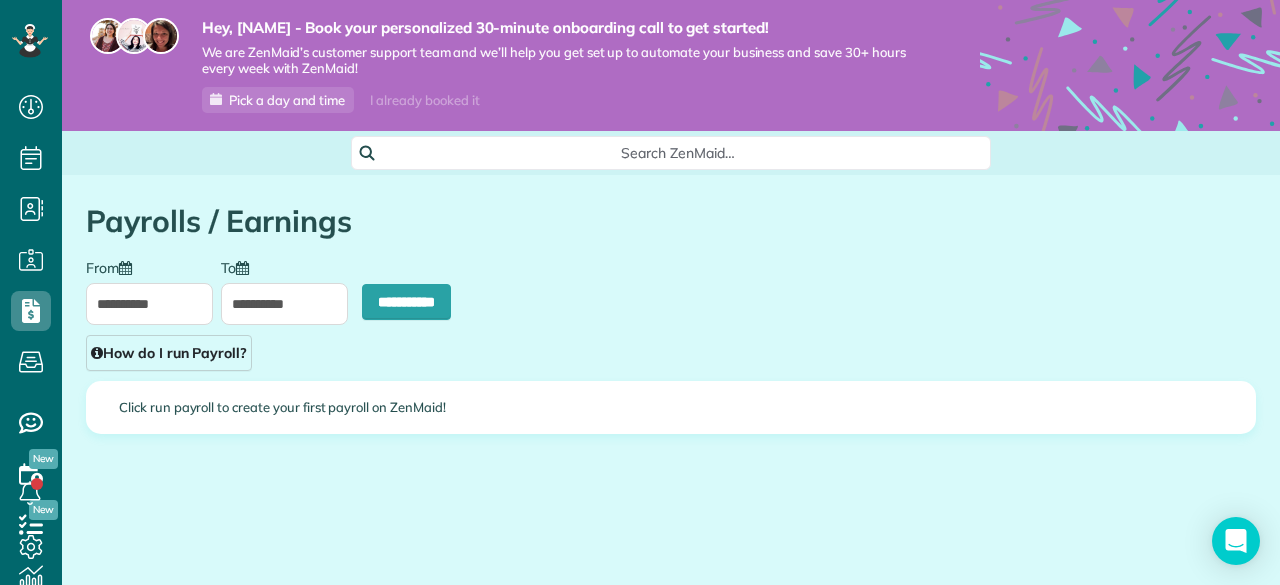 type on "**********" 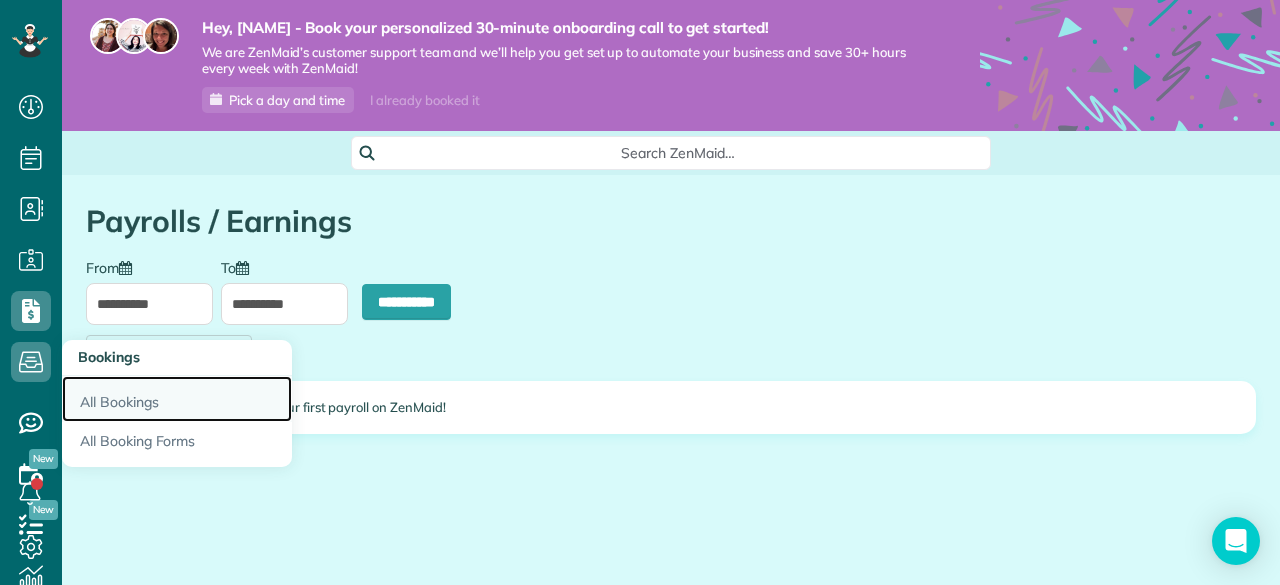 click on "All Bookings" at bounding box center (177, 399) 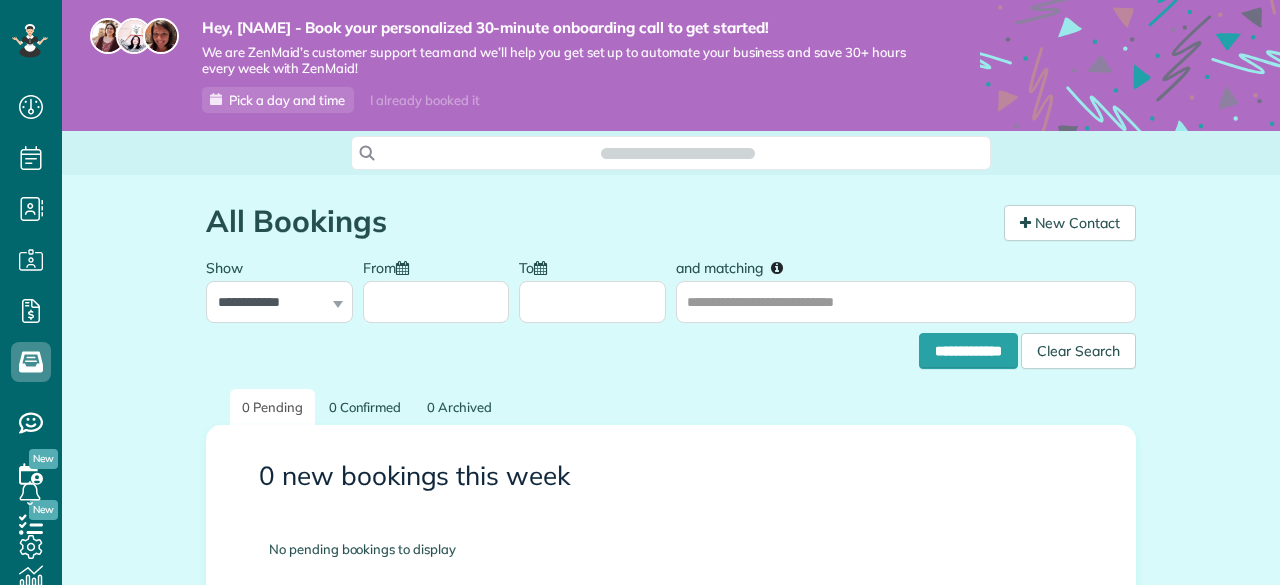 scroll, scrollTop: 0, scrollLeft: 0, axis: both 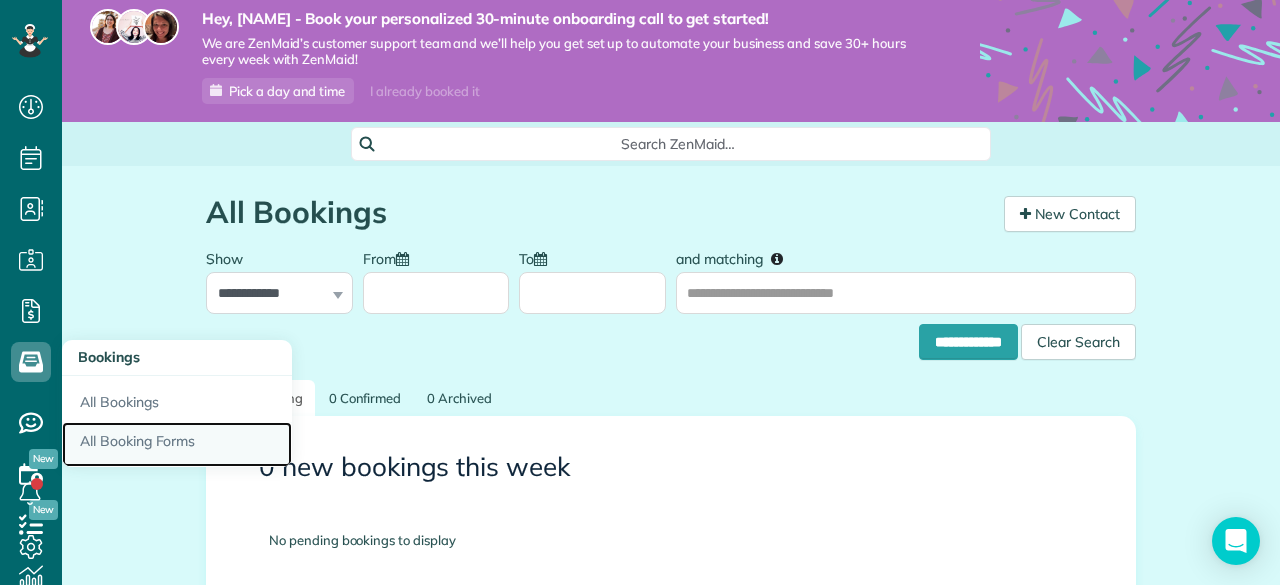 click on "All Booking Forms" at bounding box center [177, 445] 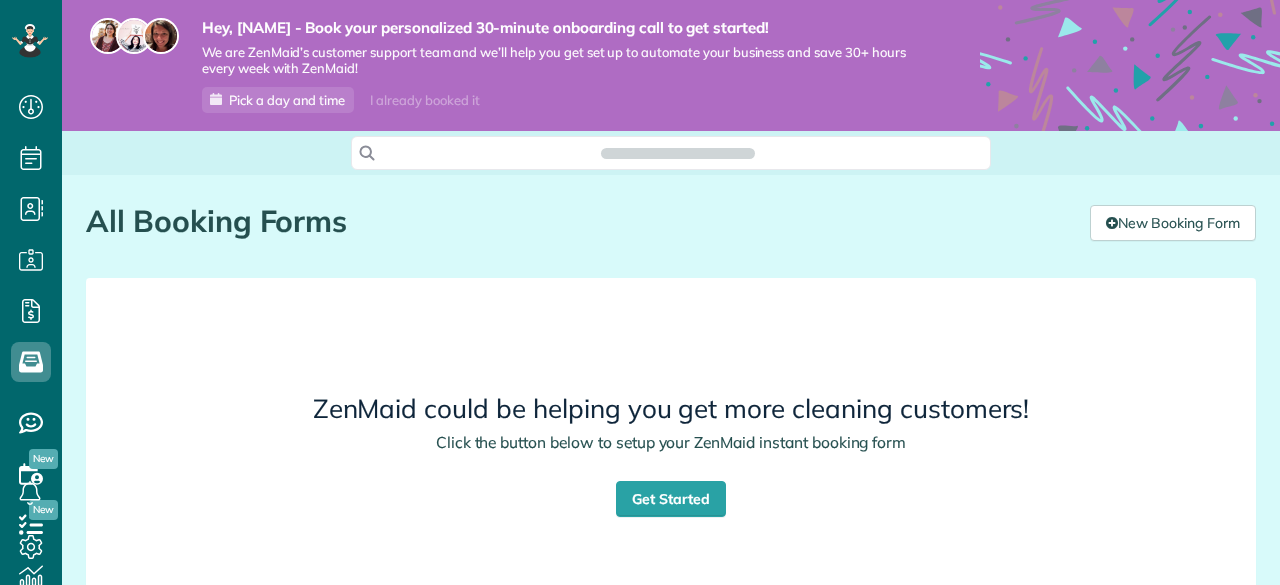 scroll, scrollTop: 0, scrollLeft: 0, axis: both 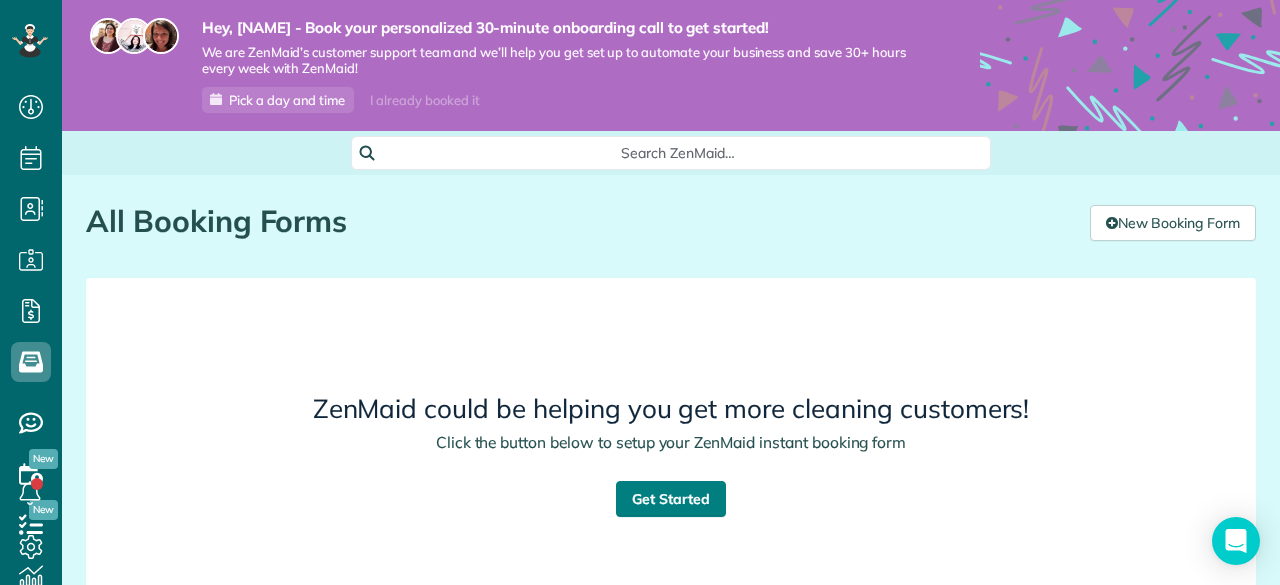 click on "Get Started" at bounding box center (671, 499) 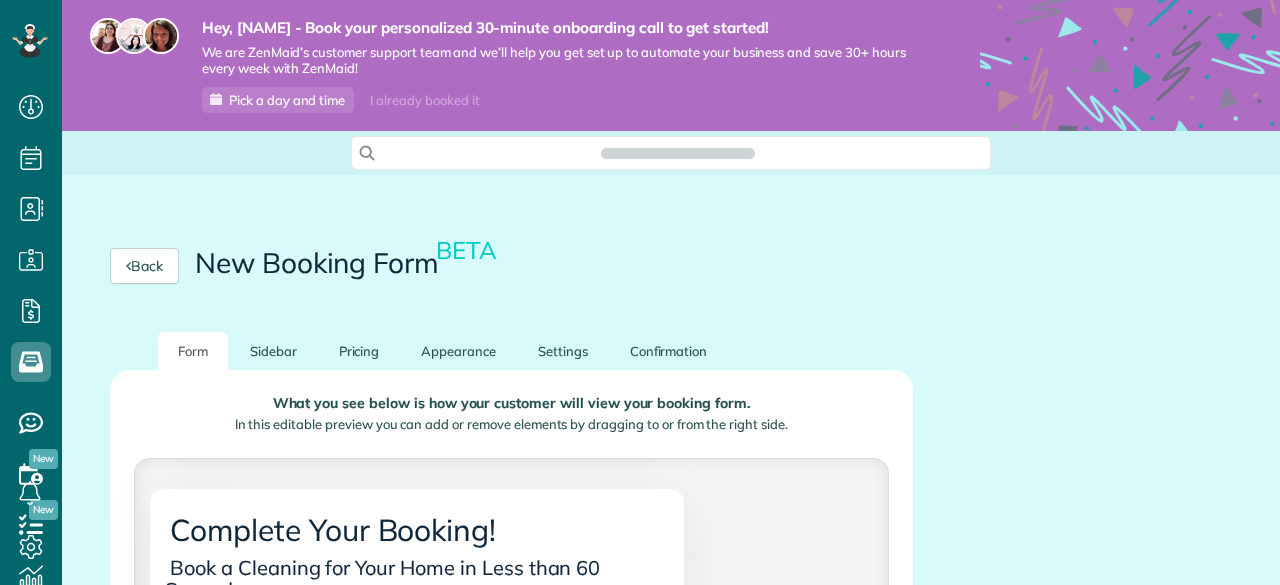 scroll, scrollTop: 0, scrollLeft: 0, axis: both 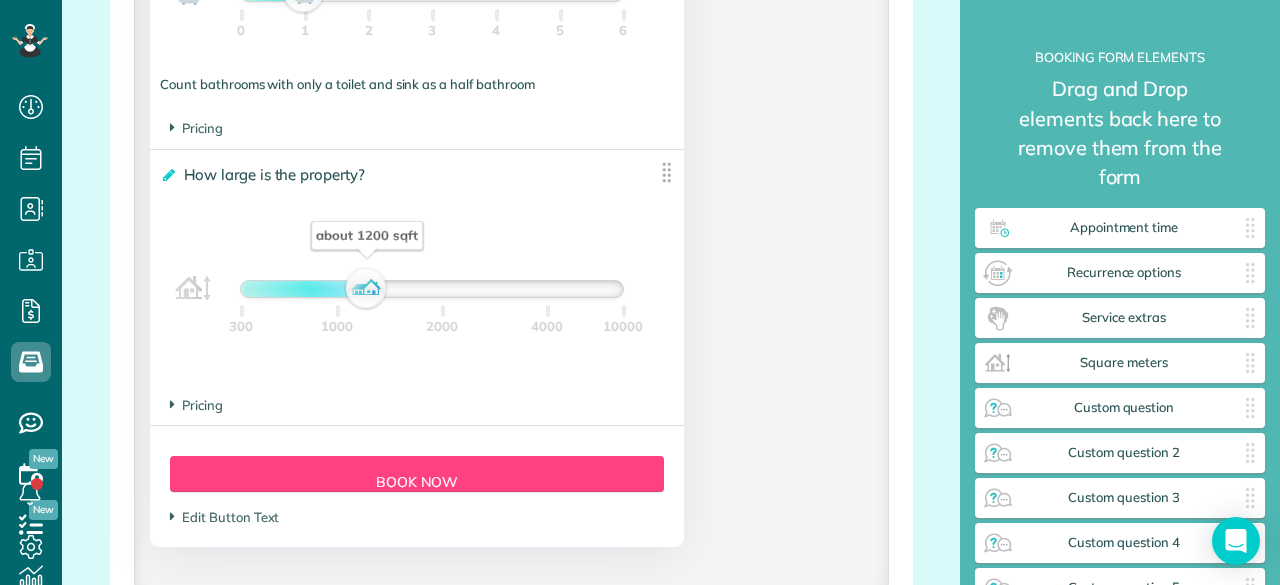 click at bounding box center (167, 175) 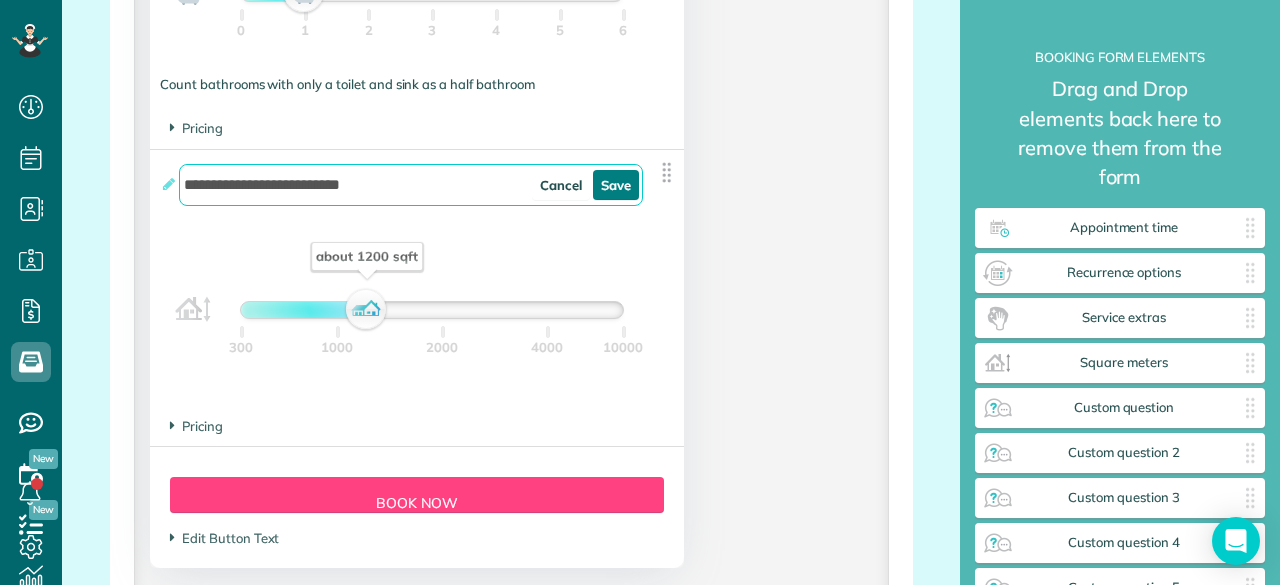 click on "Save" at bounding box center (616, 185) 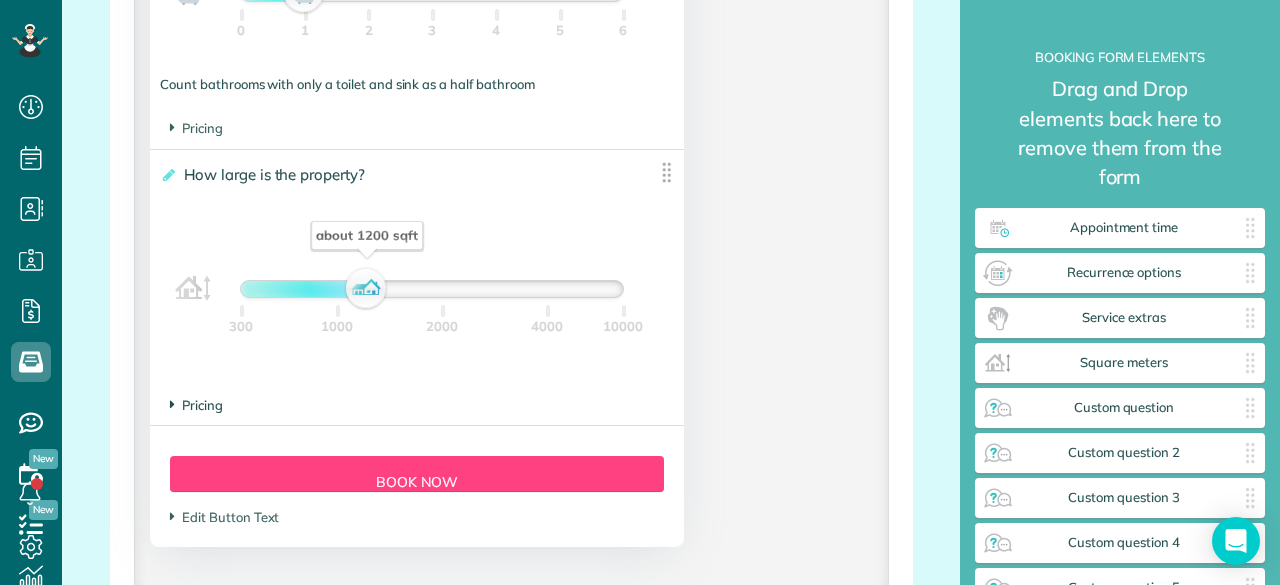 click on "Pricing" at bounding box center [196, 405] 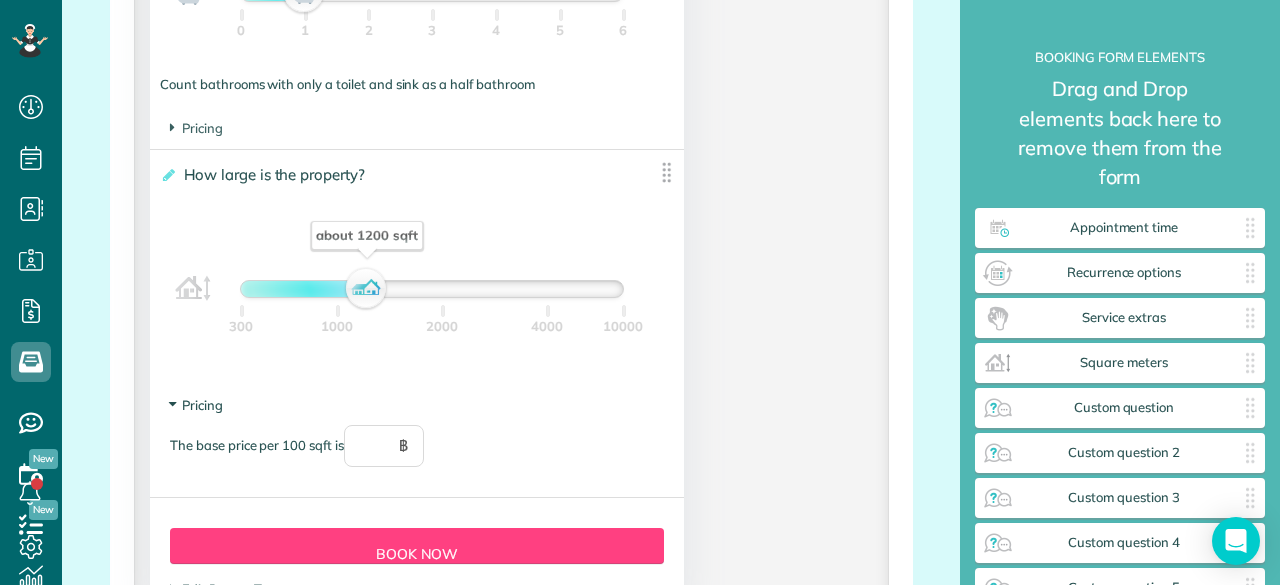 click on "Pricing" at bounding box center (196, 405) 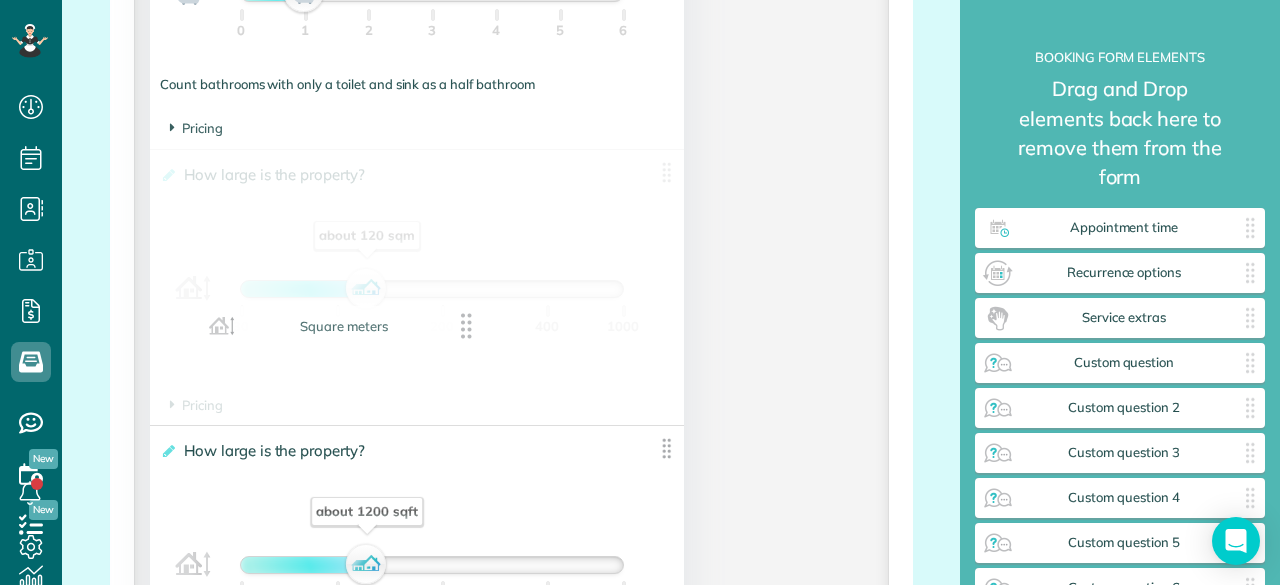 drag, startPoint x: 1092, startPoint y: 338, endPoint x: 300, endPoint y: 329, distance: 792.05115 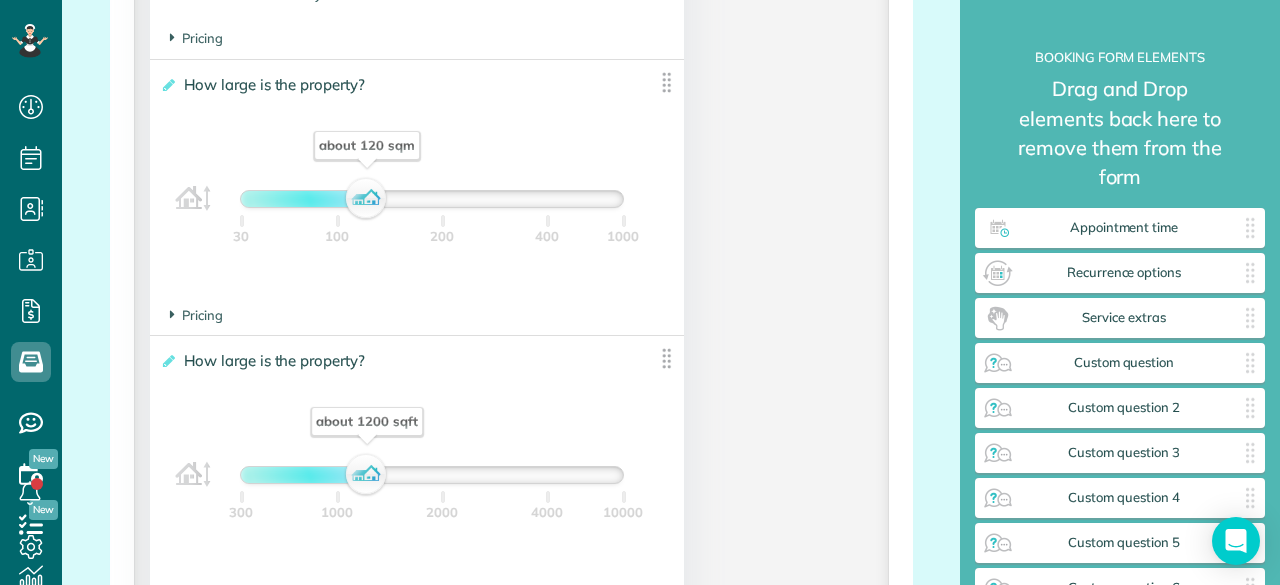 scroll, scrollTop: 2000, scrollLeft: 0, axis: vertical 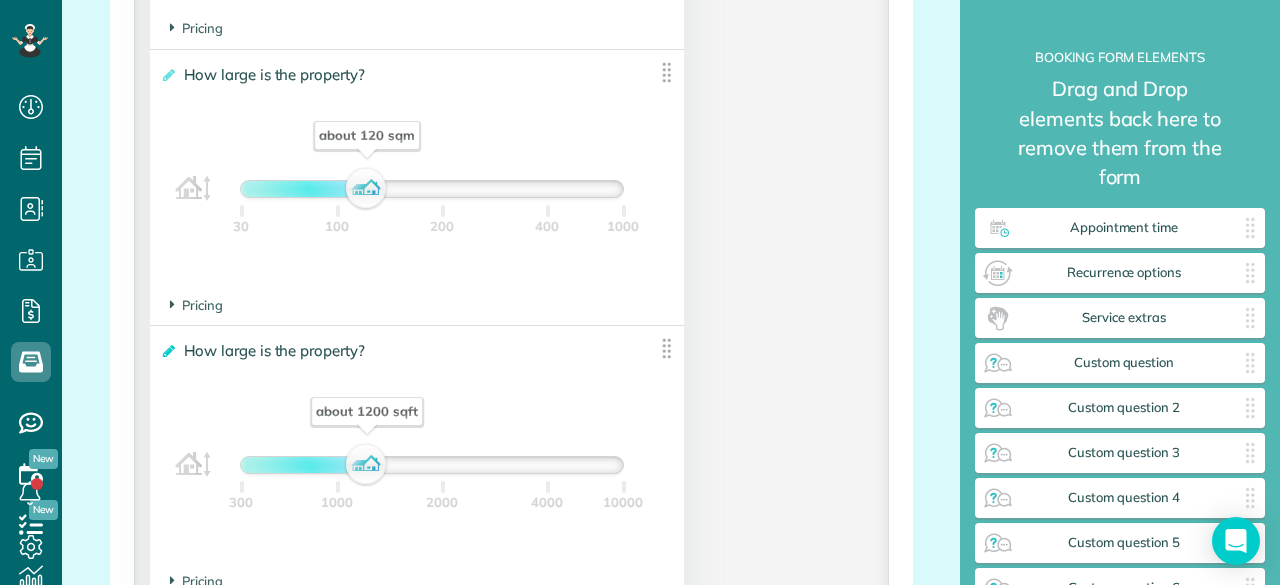 click at bounding box center [167, 351] 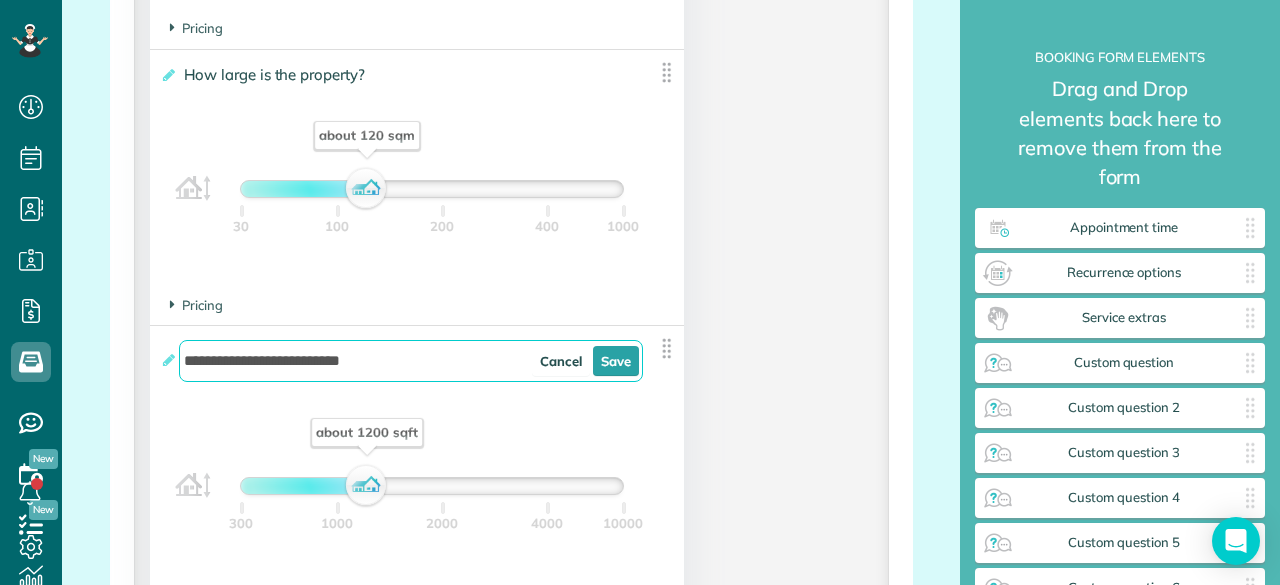 click at bounding box center (666, 348) 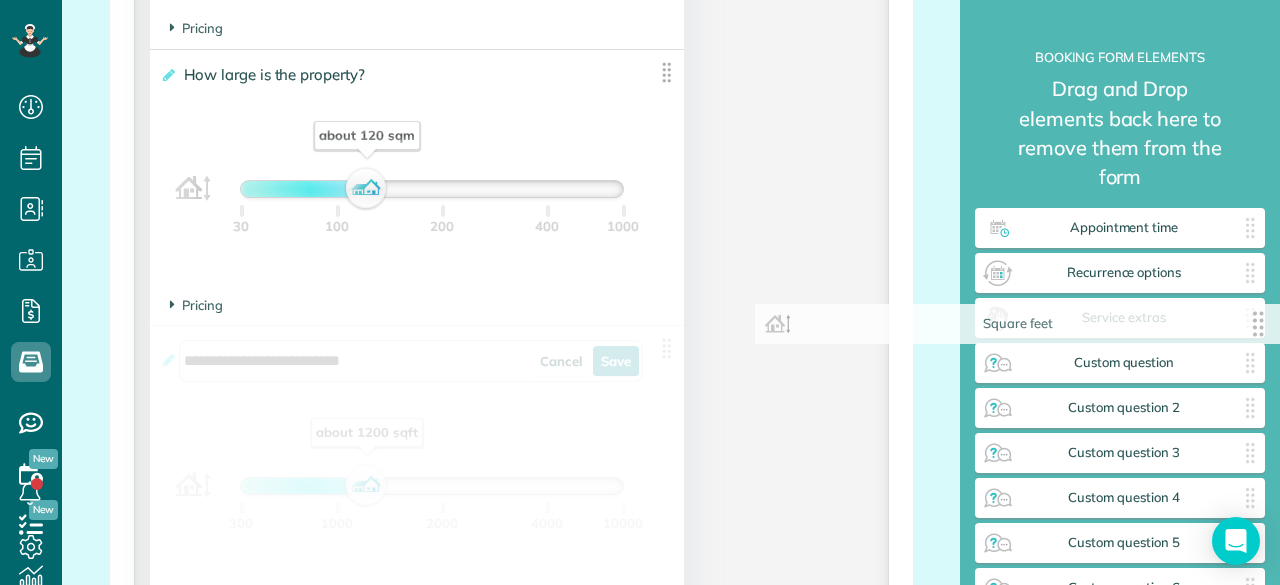 drag, startPoint x: 659, startPoint y: 354, endPoint x: 1279, endPoint y: 328, distance: 620.5449 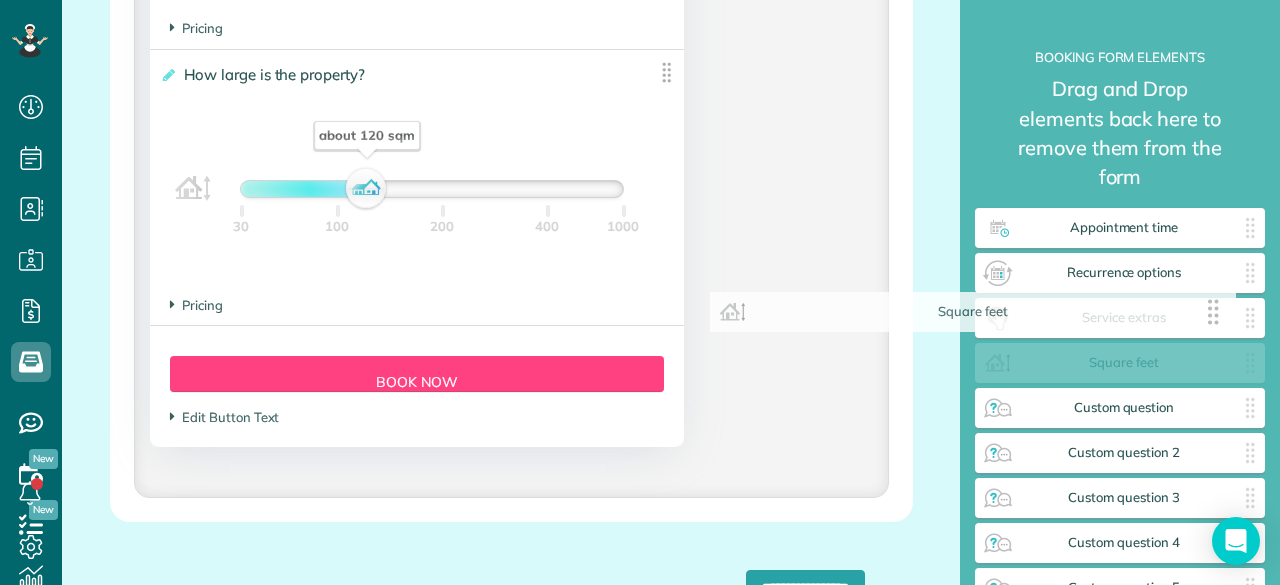 drag, startPoint x: 660, startPoint y: 354, endPoint x: 1235, endPoint y: 316, distance: 576.2543 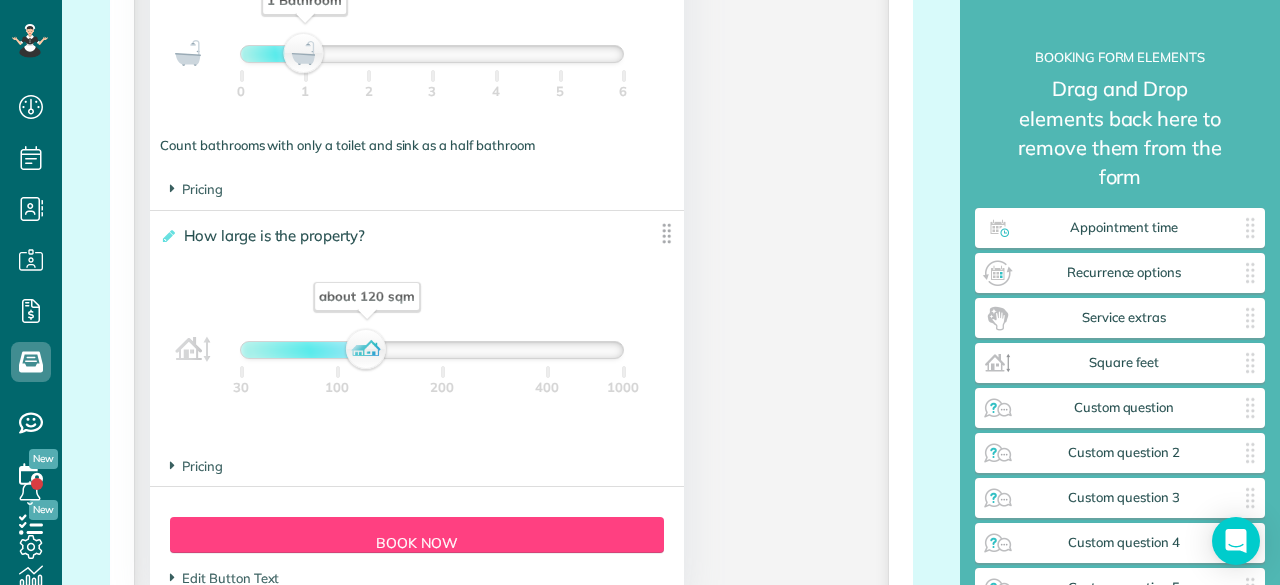 scroll, scrollTop: 1900, scrollLeft: 0, axis: vertical 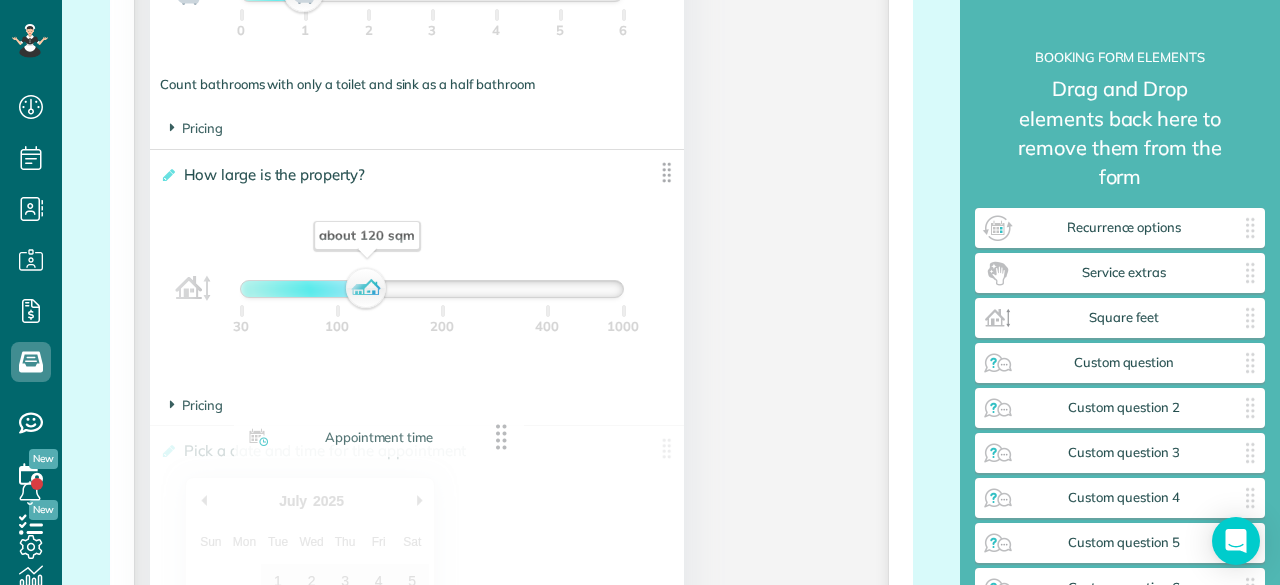 drag, startPoint x: 1076, startPoint y: 204, endPoint x: 336, endPoint y: 443, distance: 777.63806 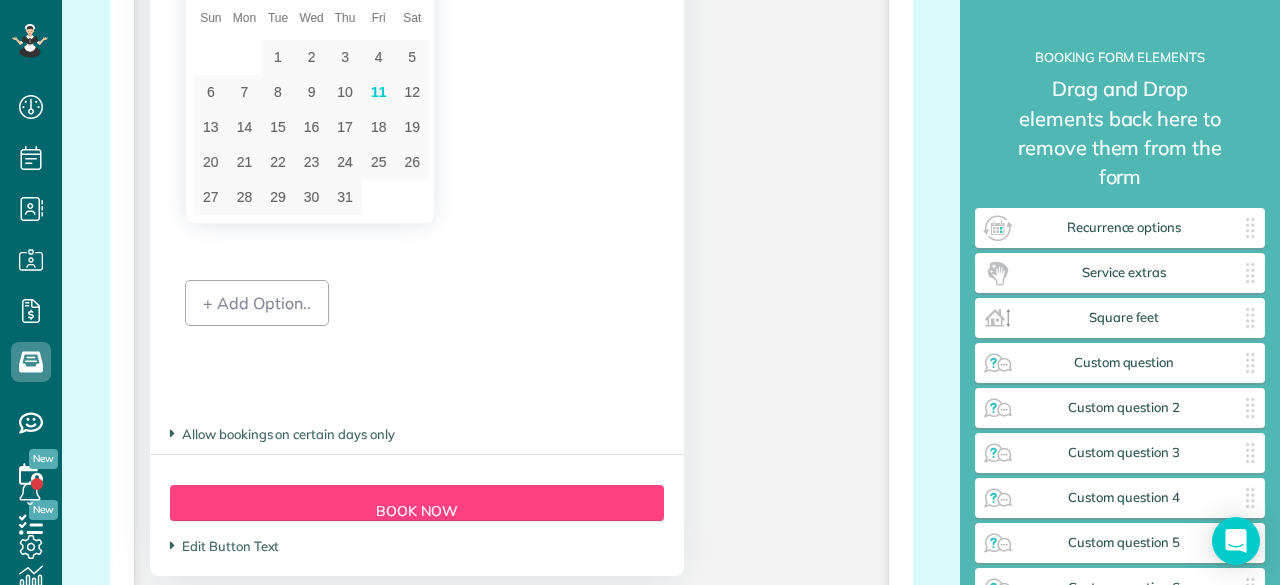 scroll, scrollTop: 2500, scrollLeft: 0, axis: vertical 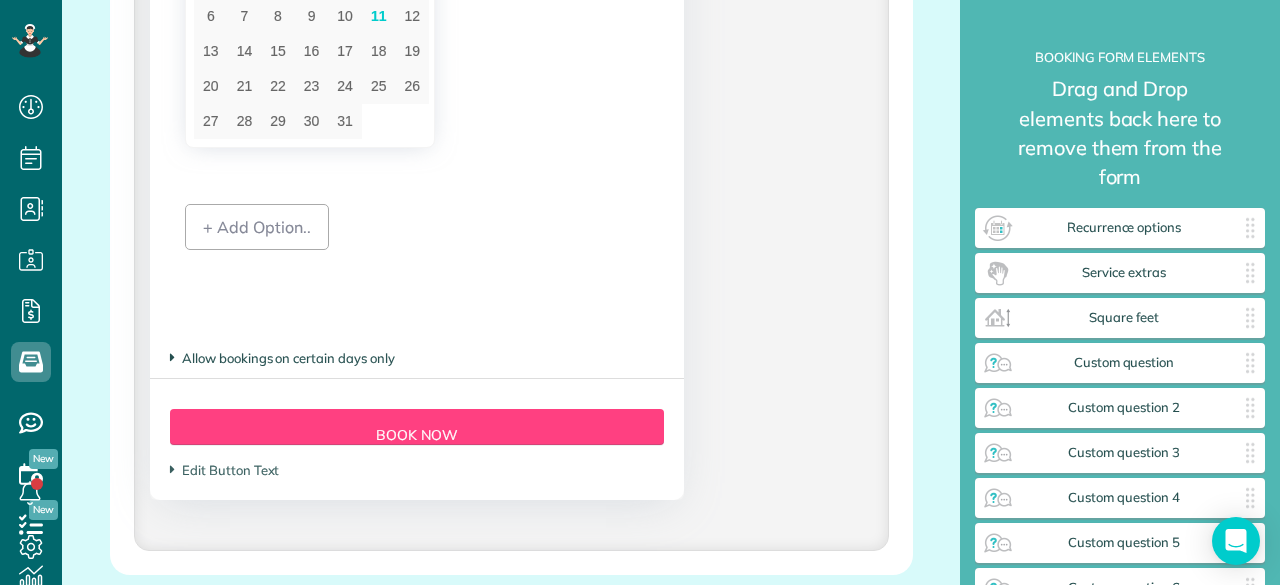 click on "Allow bookings on certain days only" at bounding box center (282, 358) 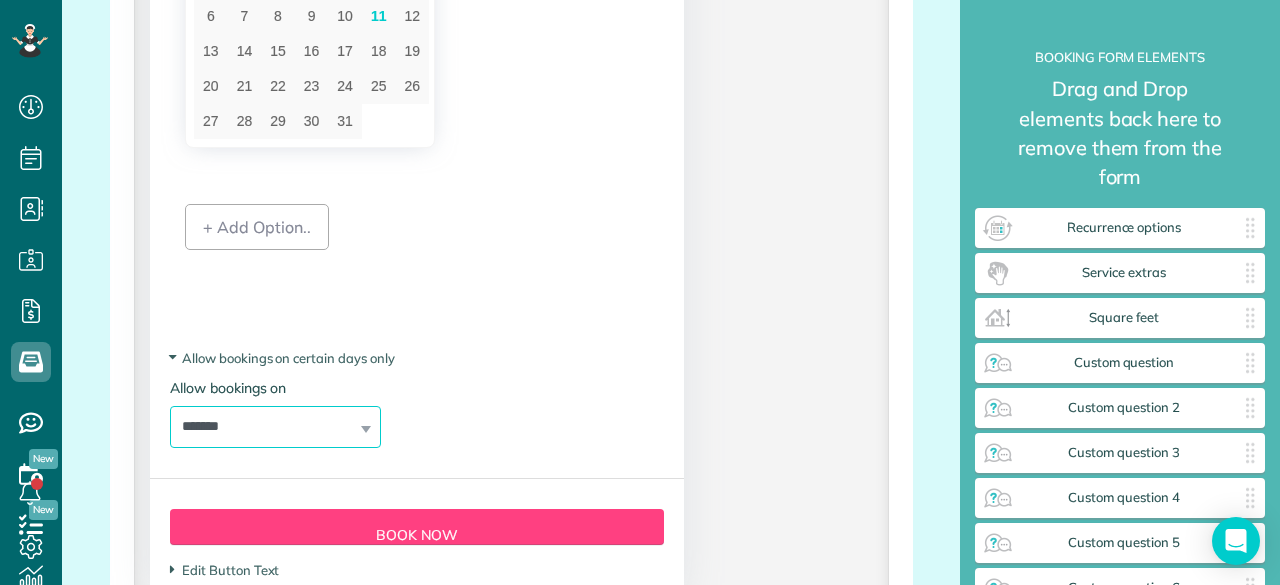 click on "**********" at bounding box center (275, 427) 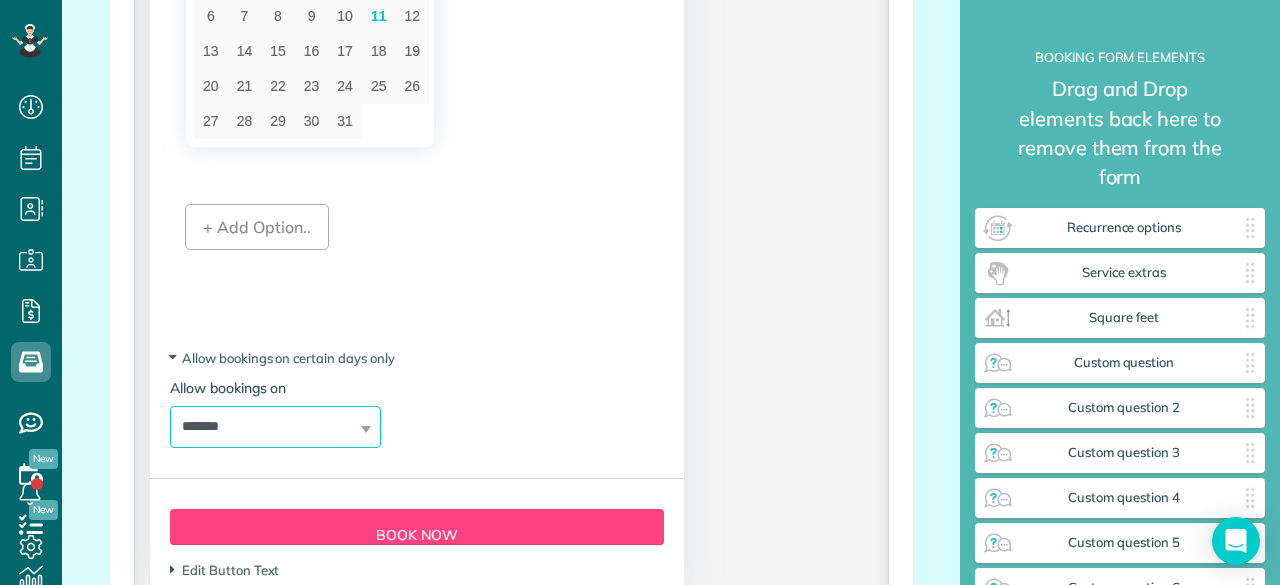 select on "**********" 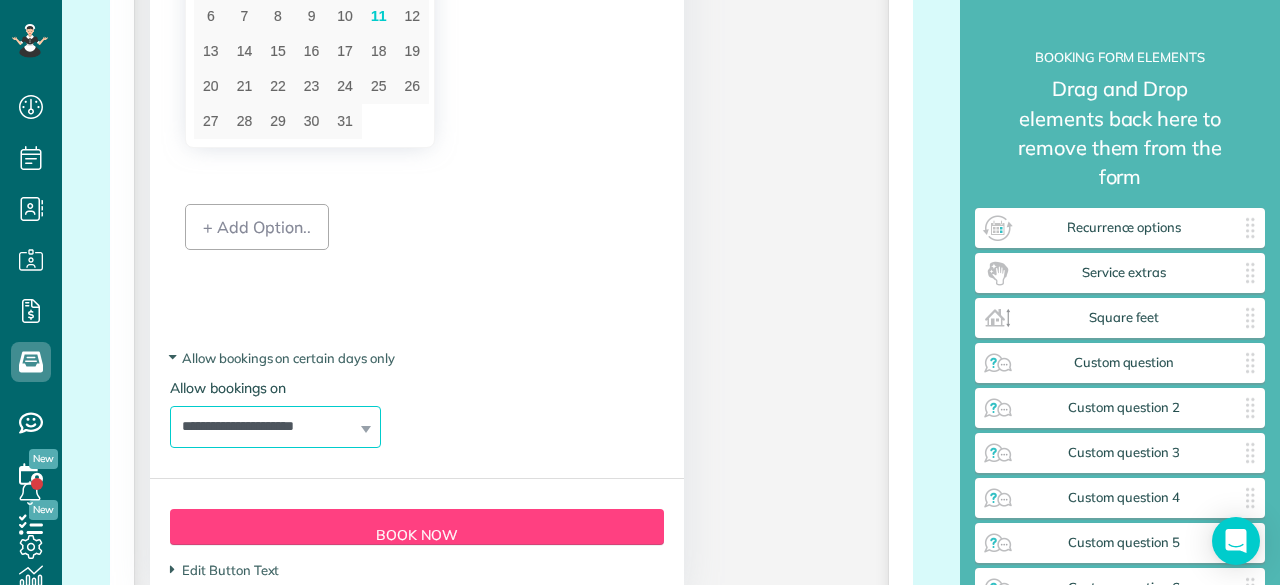 click on "**********" at bounding box center (275, 427) 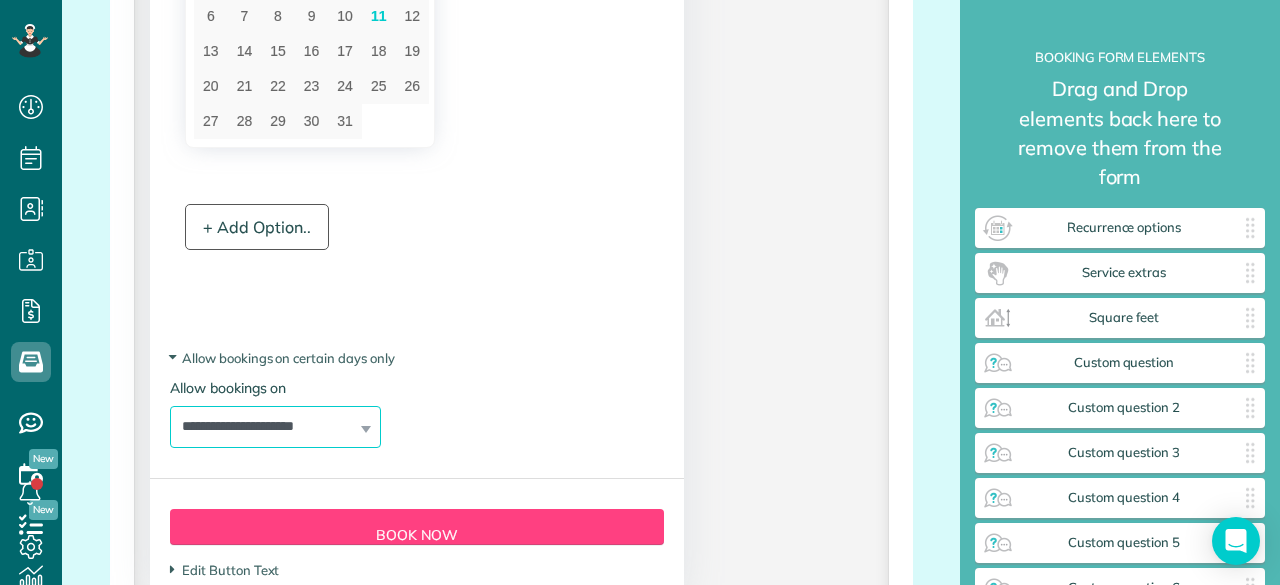 click on "+ Add Option.." at bounding box center (257, 227) 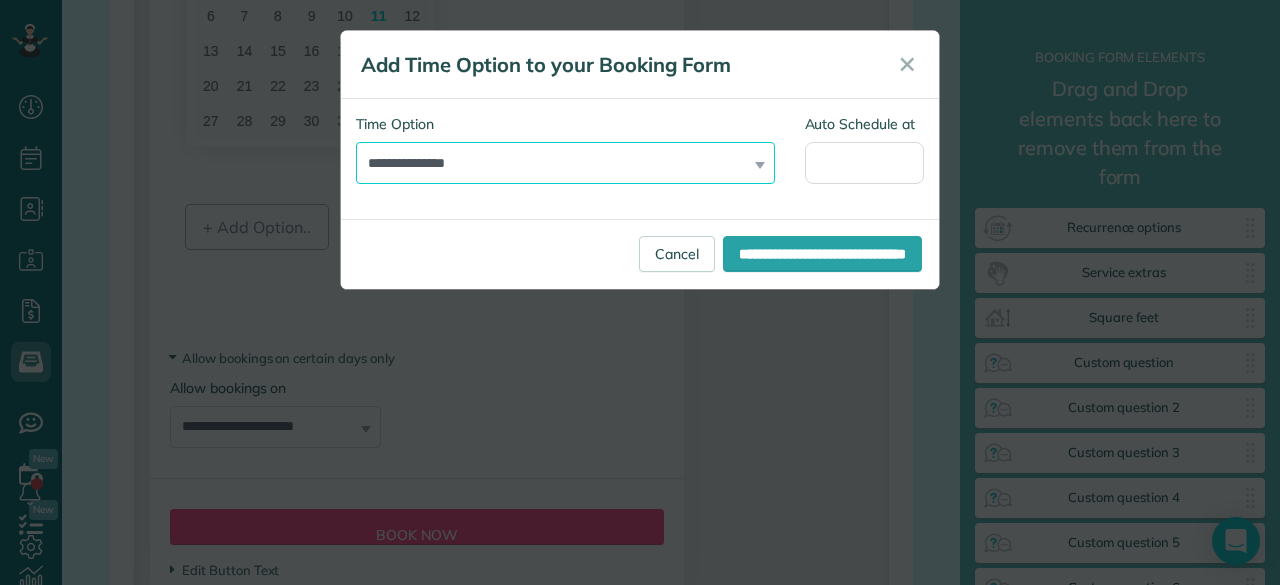 click on "**********" at bounding box center [565, 163] 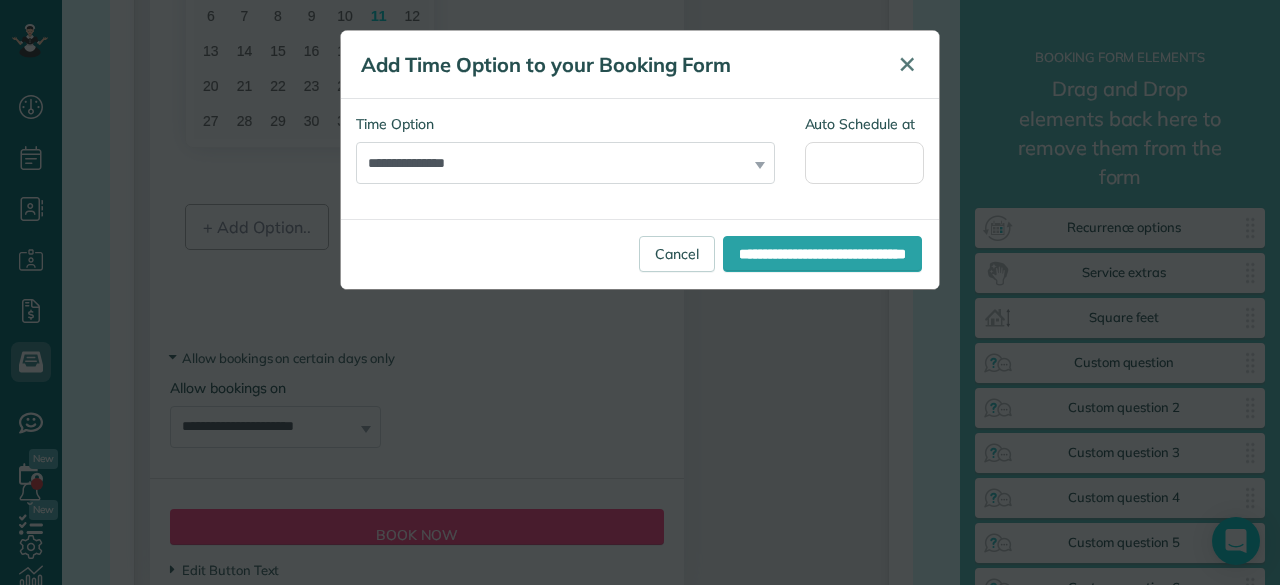 click on "✕" at bounding box center [907, 64] 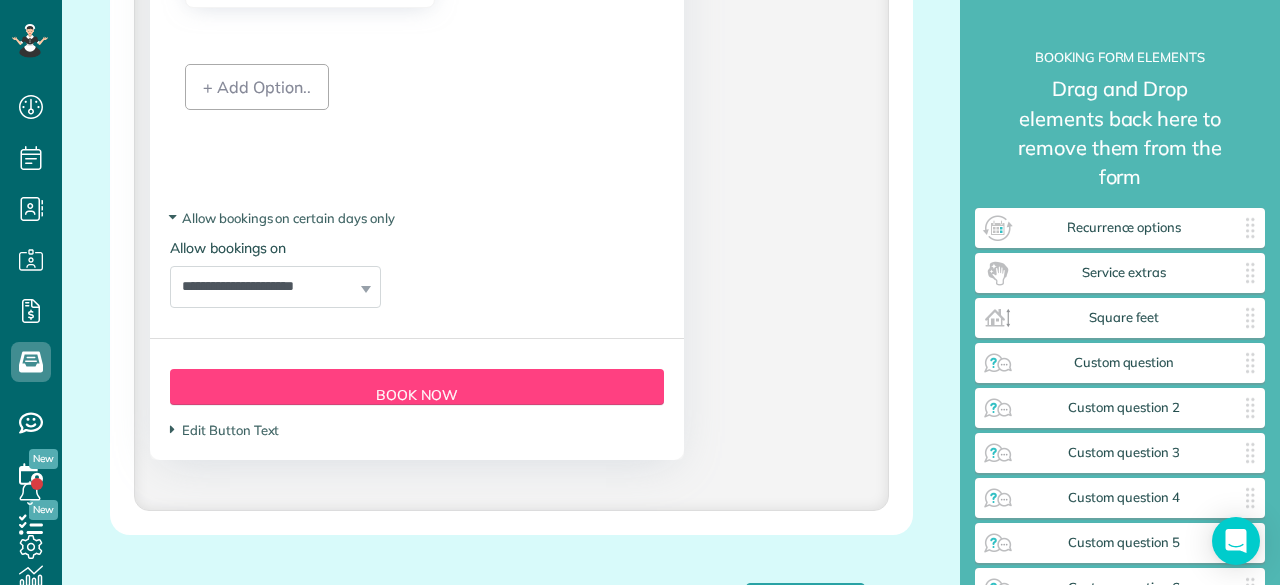 scroll, scrollTop: 2700, scrollLeft: 0, axis: vertical 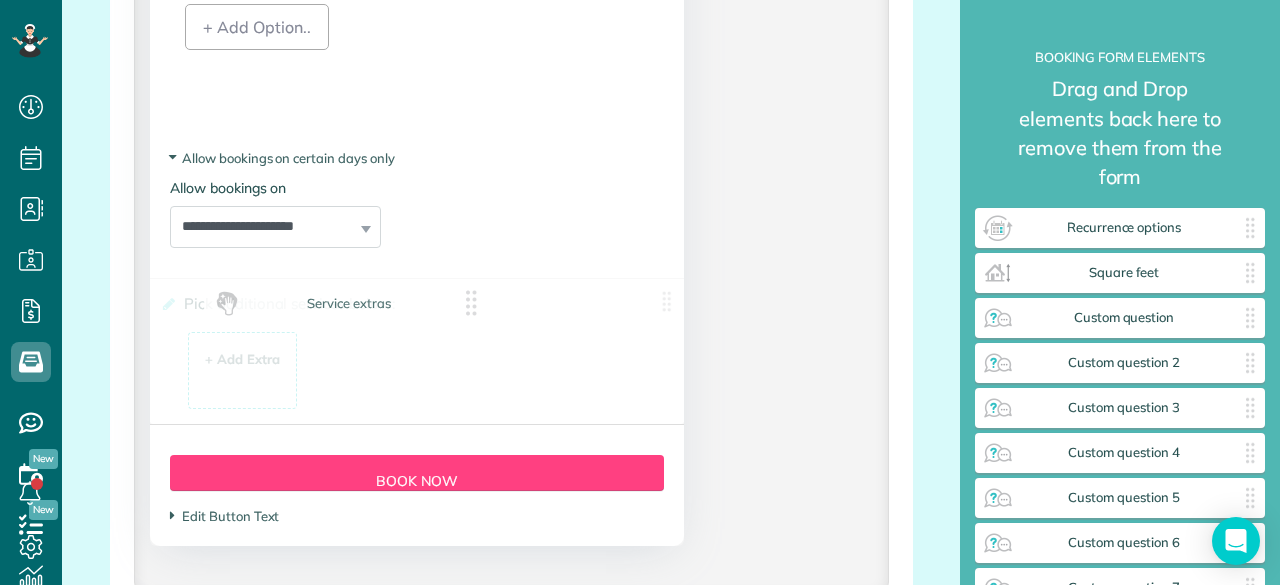 drag, startPoint x: 1164, startPoint y: 242, endPoint x: 374, endPoint y: 314, distance: 793.27423 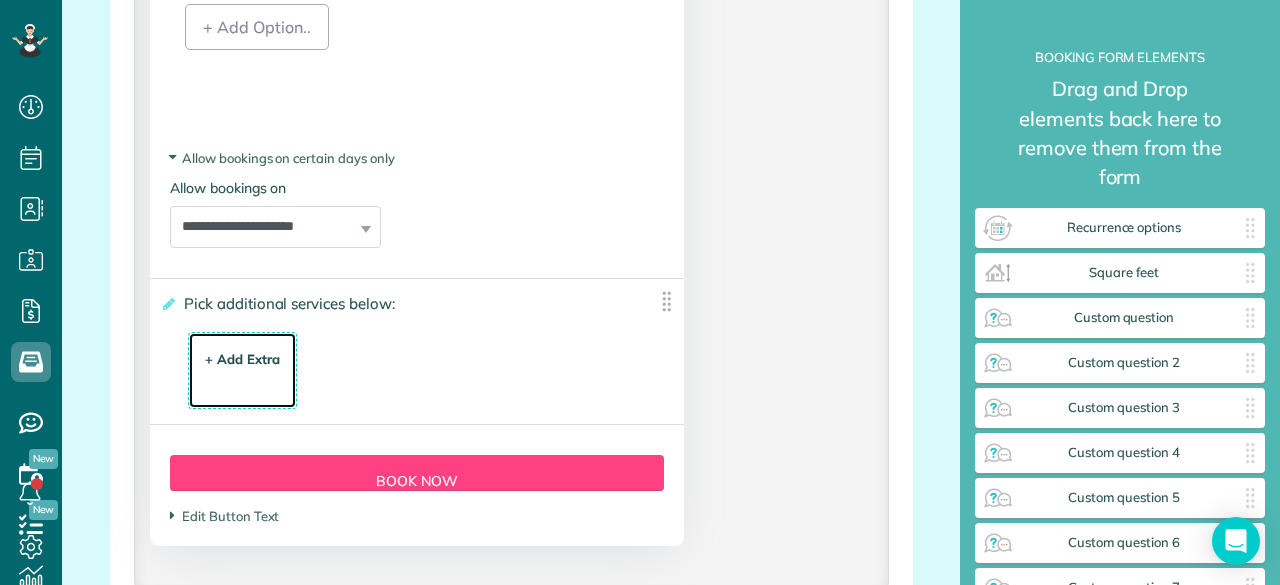 click on "+ Add Extra" at bounding box center [242, 359] 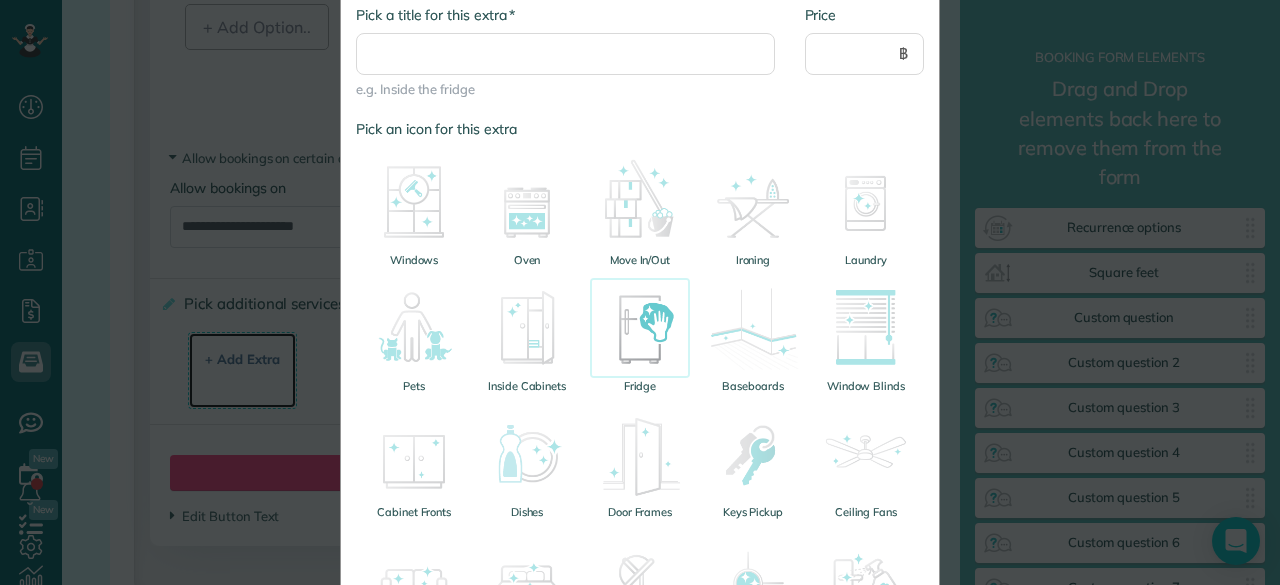 scroll, scrollTop: 200, scrollLeft: 0, axis: vertical 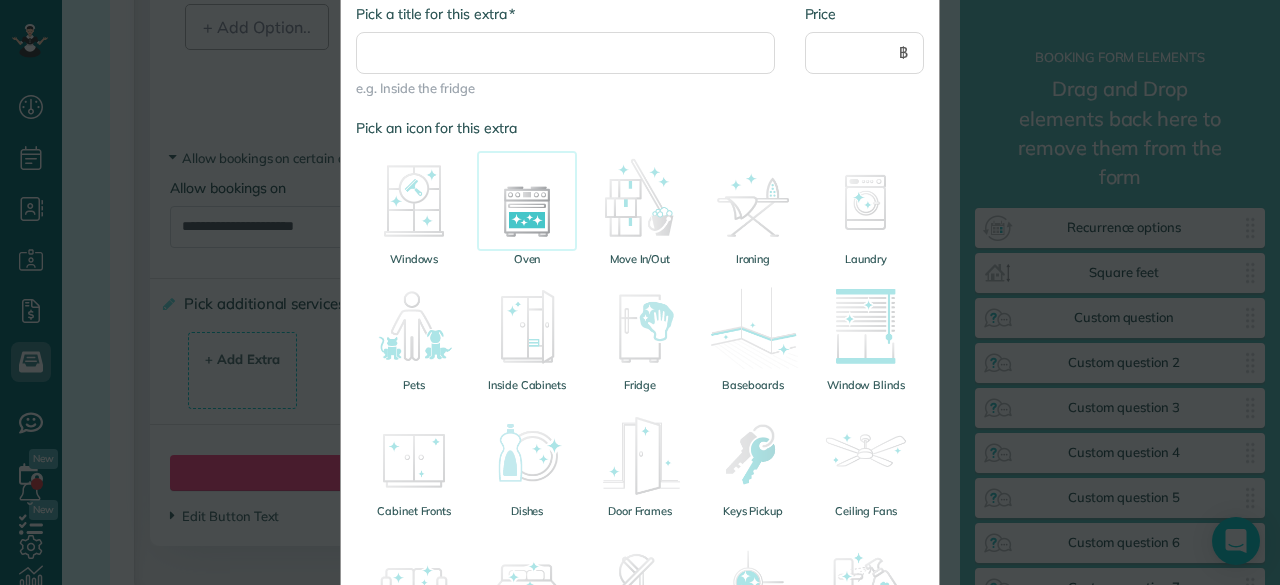 click at bounding box center (527, 201) 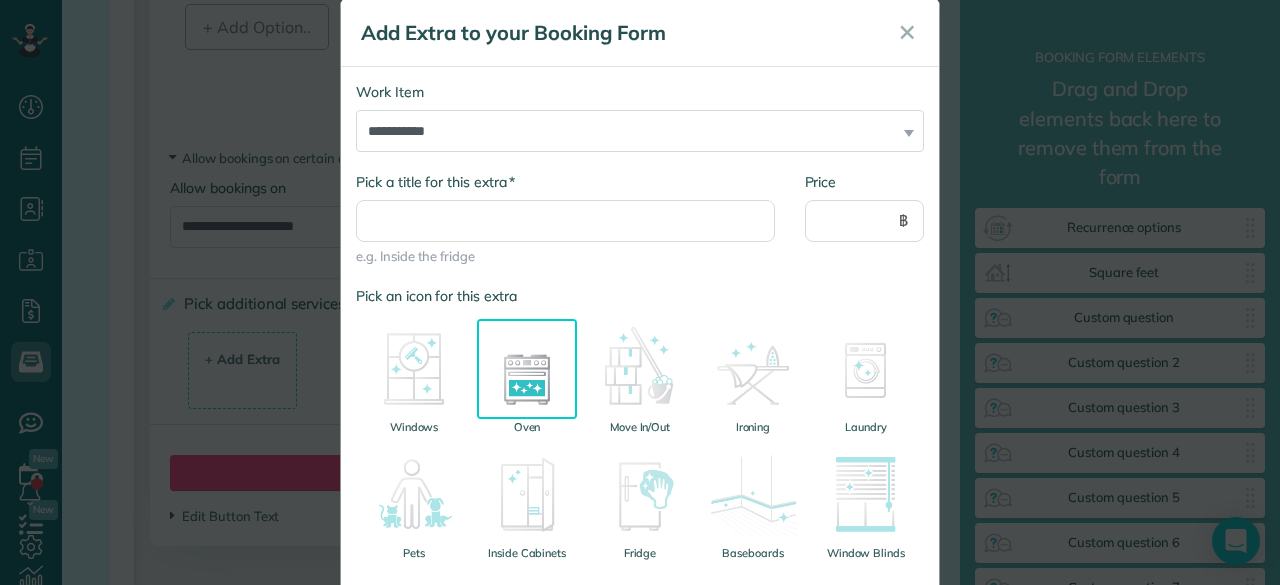 scroll, scrollTop: 0, scrollLeft: 0, axis: both 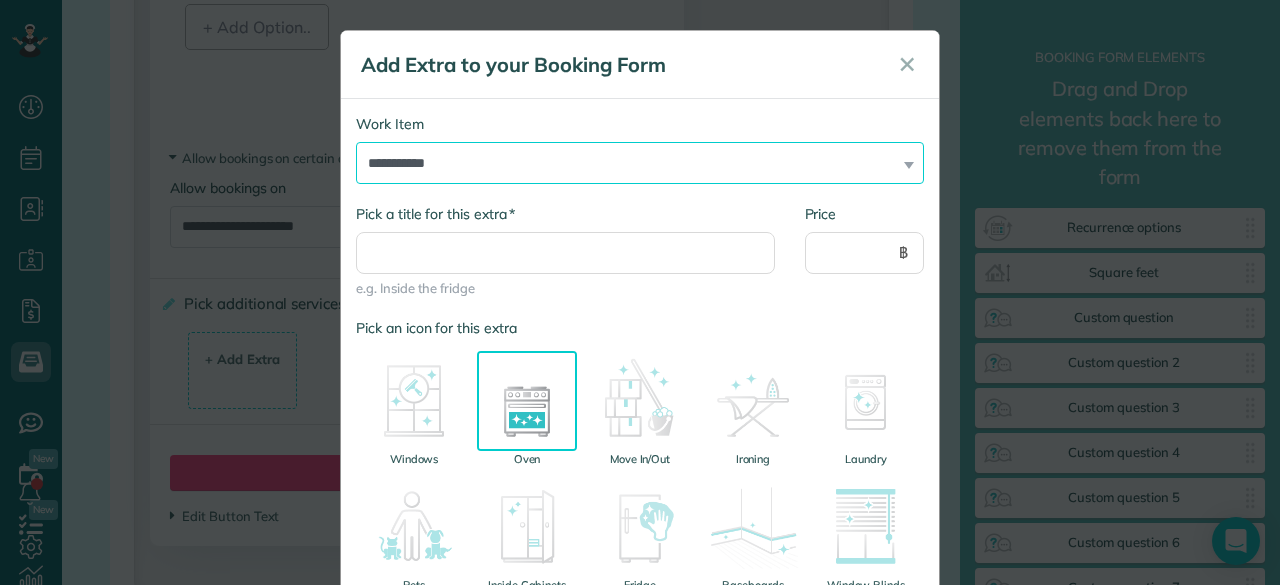 click on "**********" at bounding box center [640, 163] 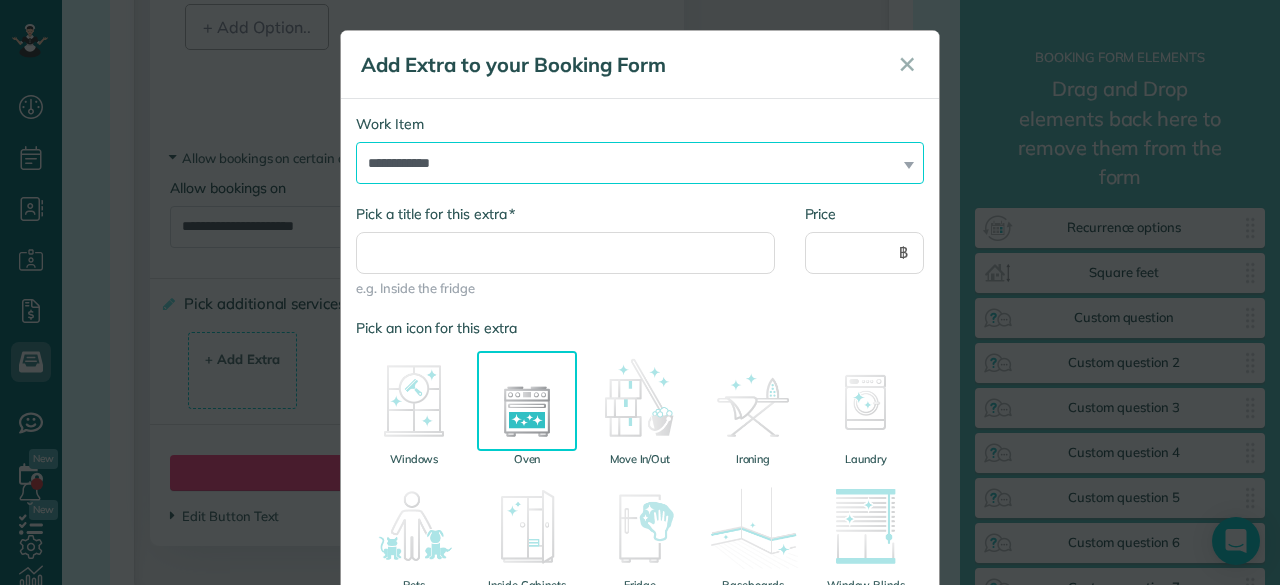 click on "**********" at bounding box center (640, 163) 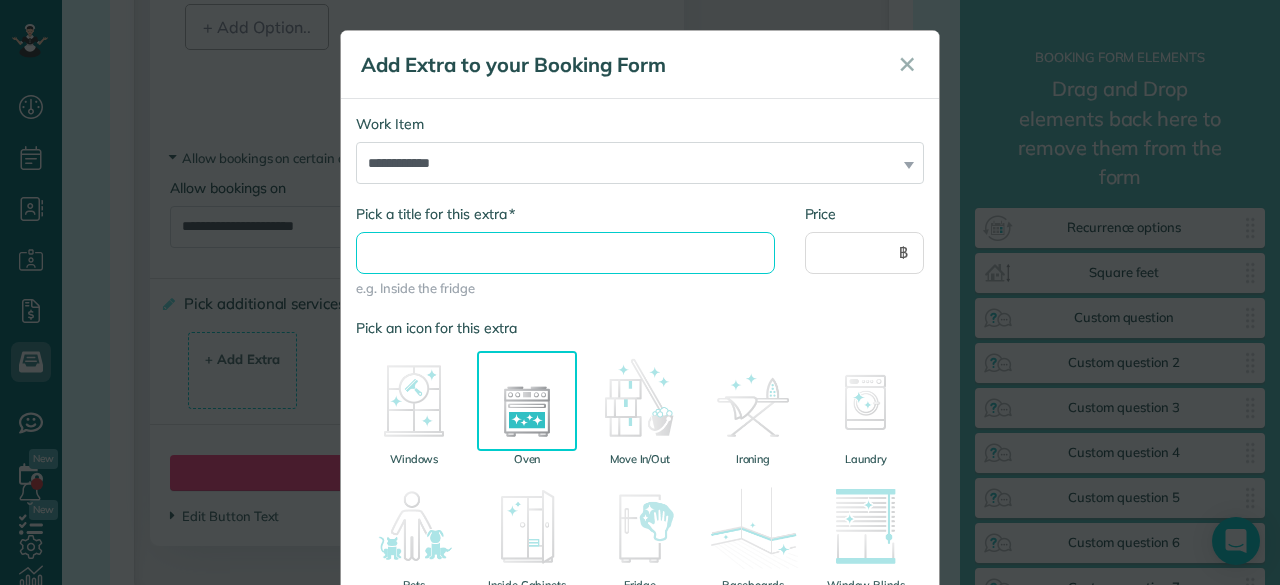 click on "*  Pick a title for this extra" at bounding box center (565, 253) 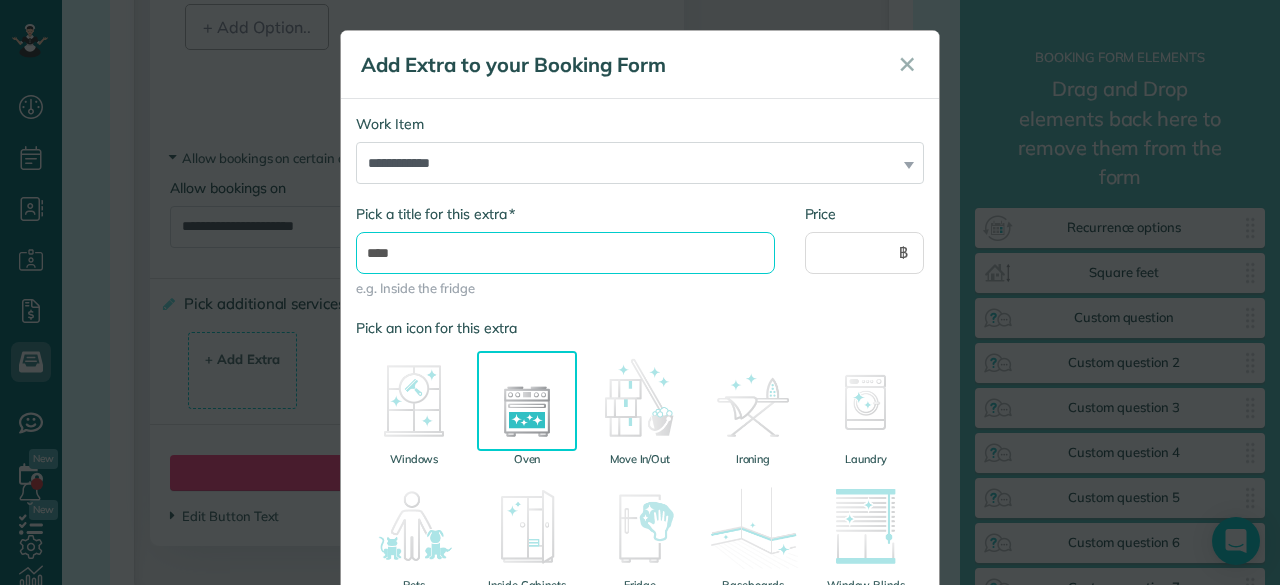 type on "****" 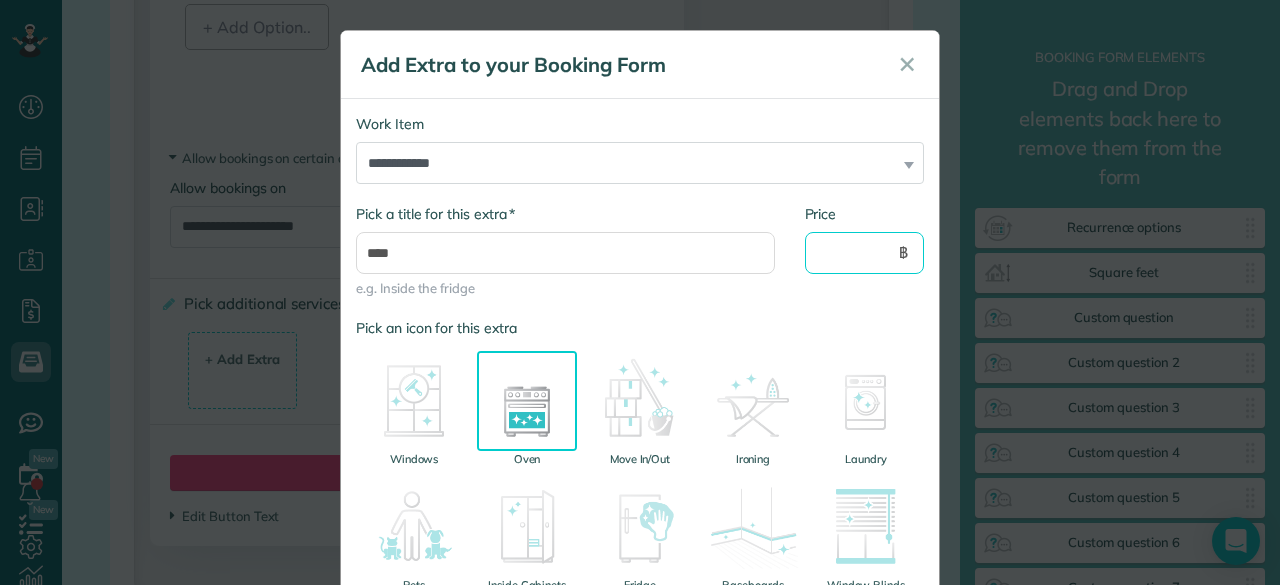 click on "Price" at bounding box center (865, 253) 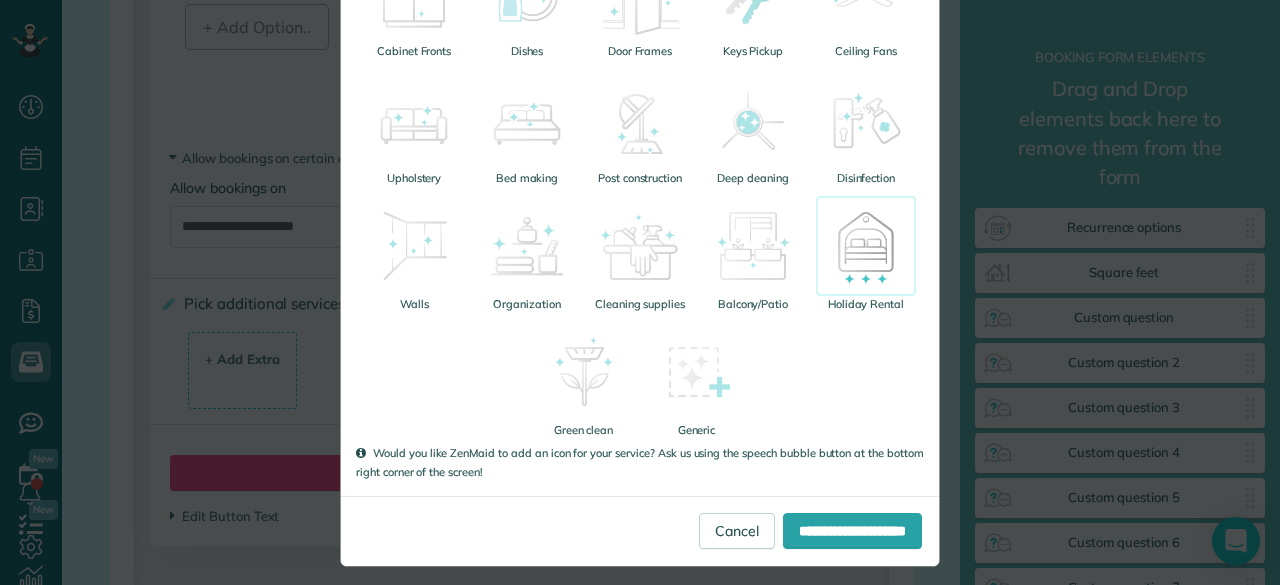 scroll, scrollTop: 672, scrollLeft: 0, axis: vertical 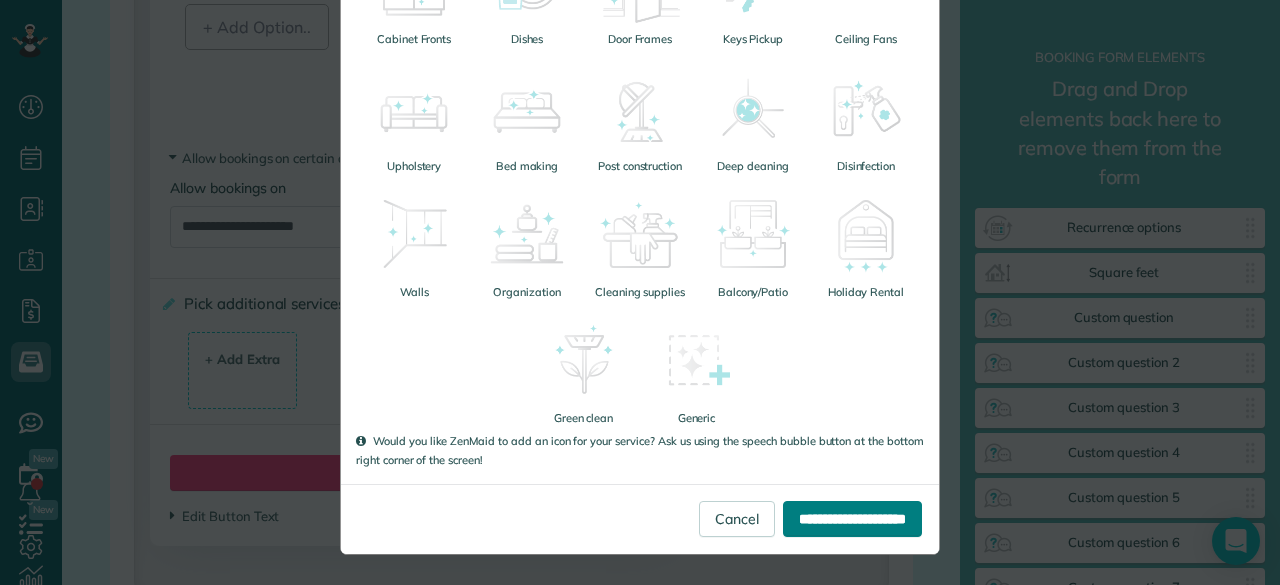 type on "***" 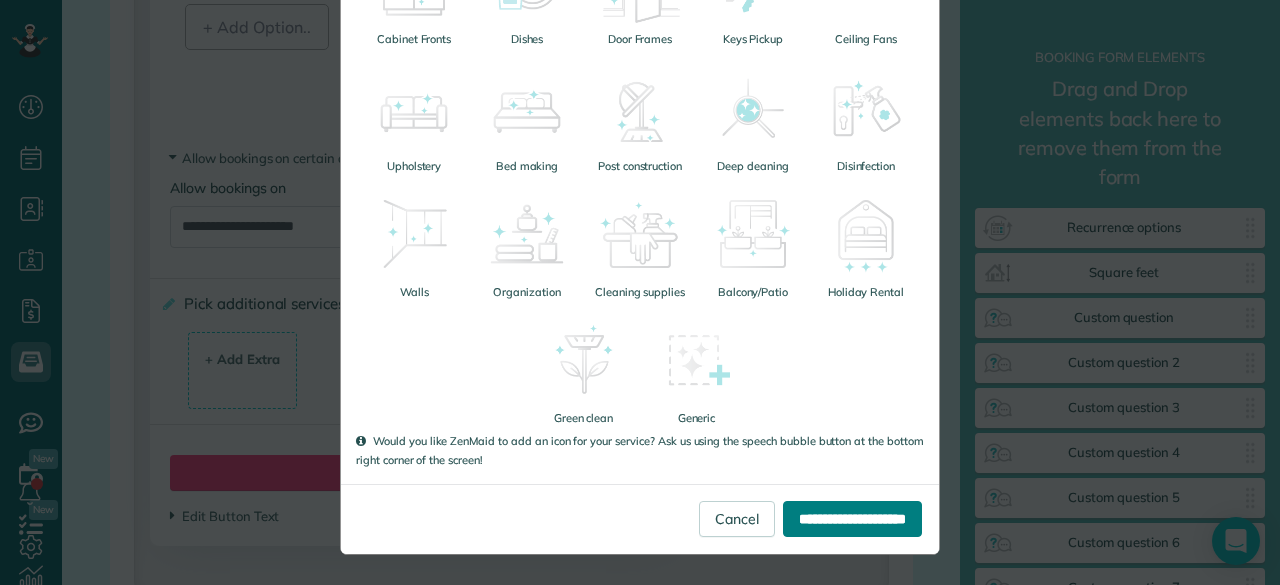 click on "**********" at bounding box center [852, 519] 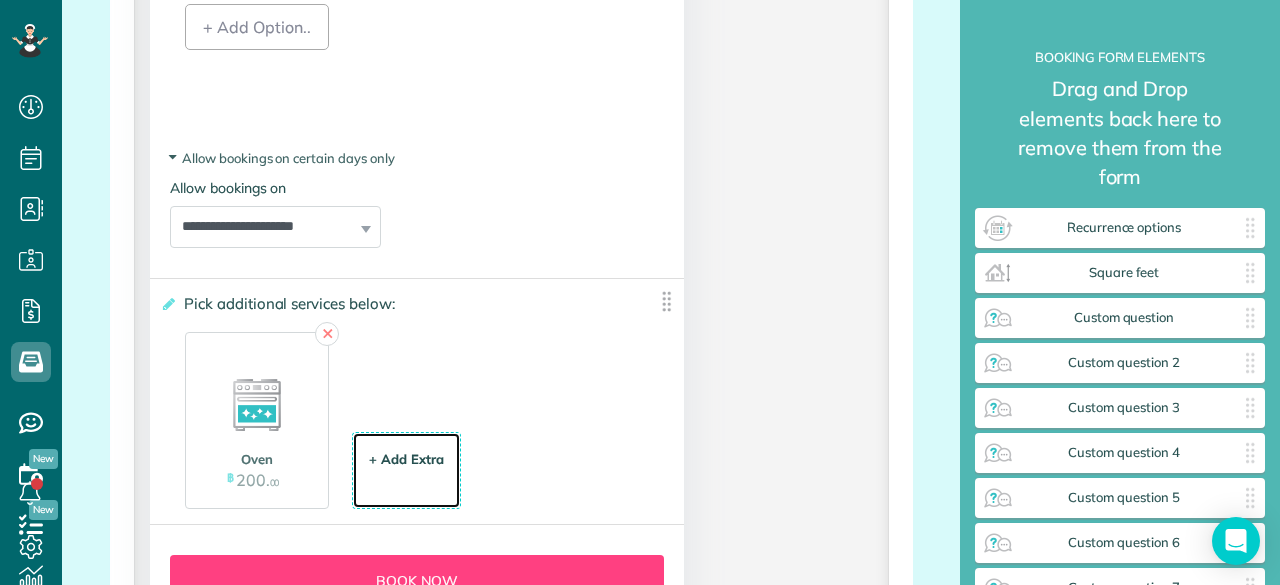 click on "+ Add Extra" at bounding box center [406, 459] 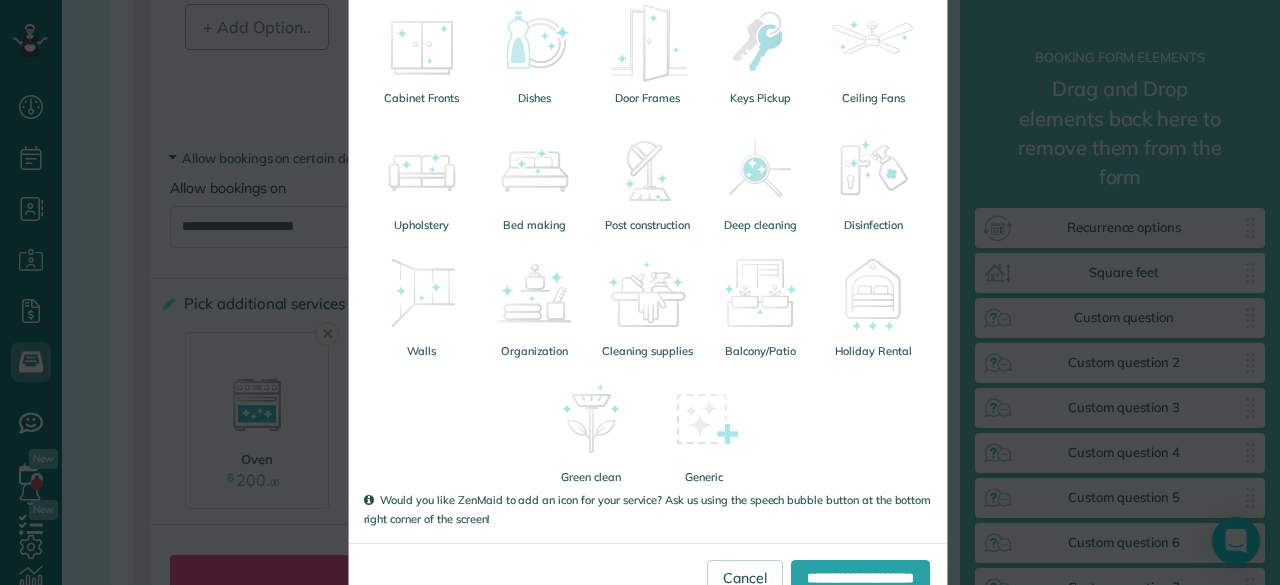 scroll, scrollTop: 672, scrollLeft: 0, axis: vertical 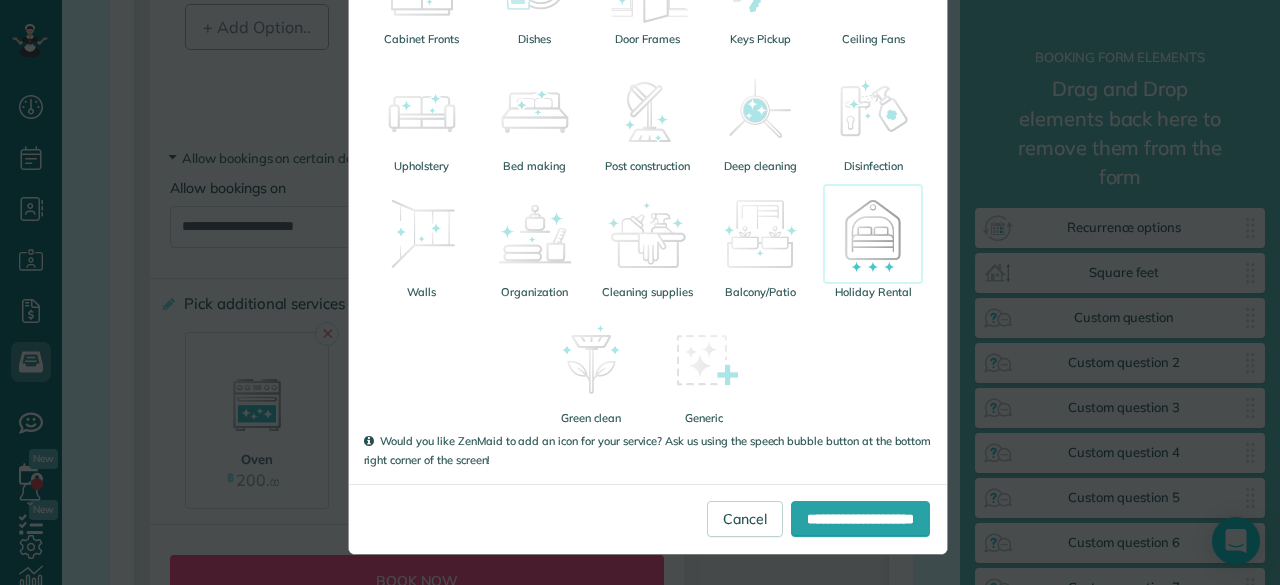 click at bounding box center [873, 234] 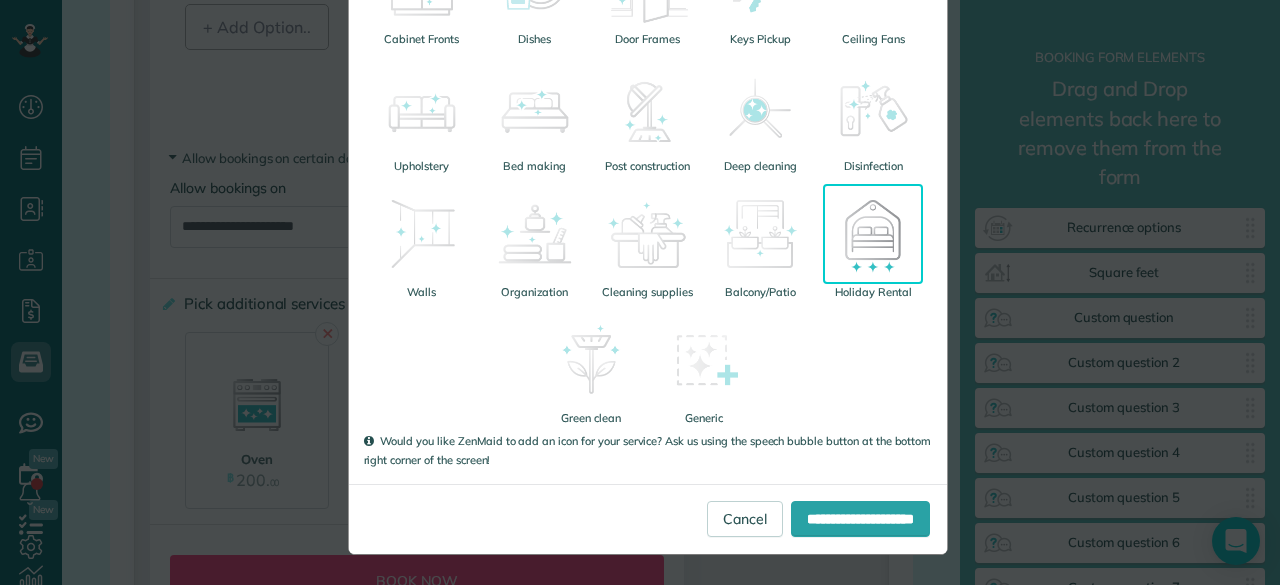 click at bounding box center [873, 234] 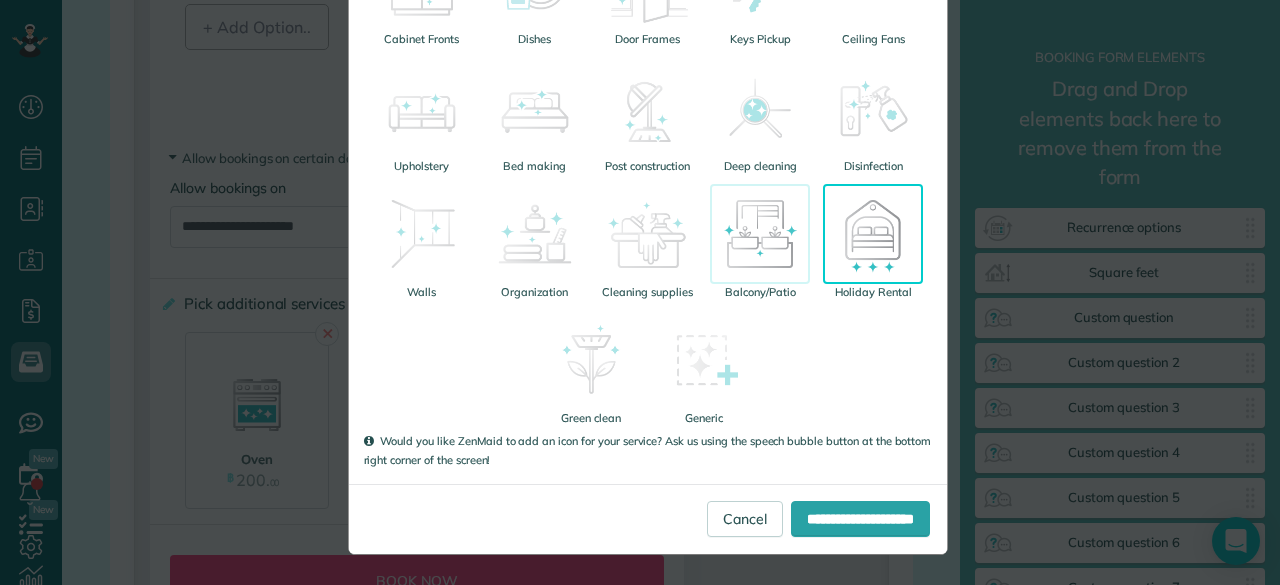 click at bounding box center (760, 234) 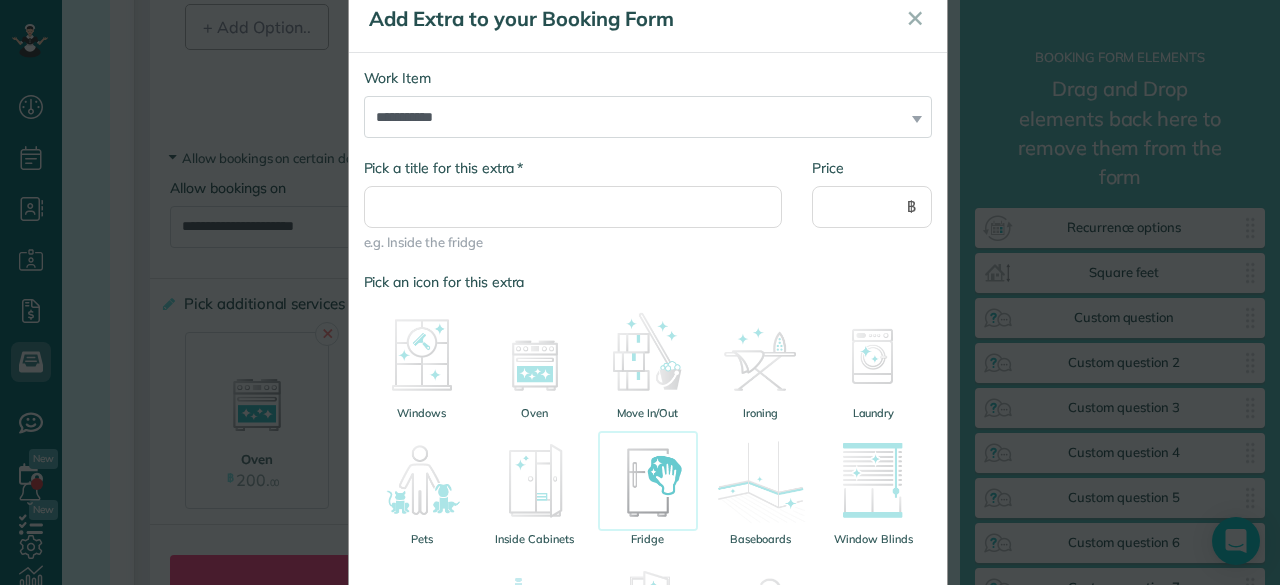 scroll, scrollTop: 0, scrollLeft: 0, axis: both 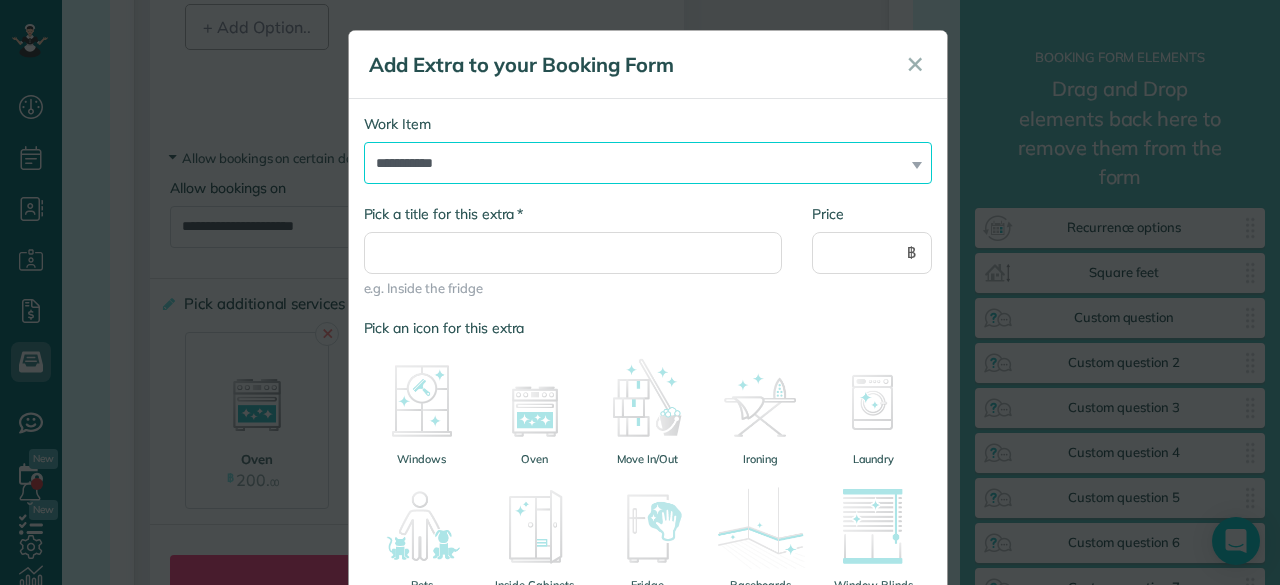 click on "**********" at bounding box center (648, 163) 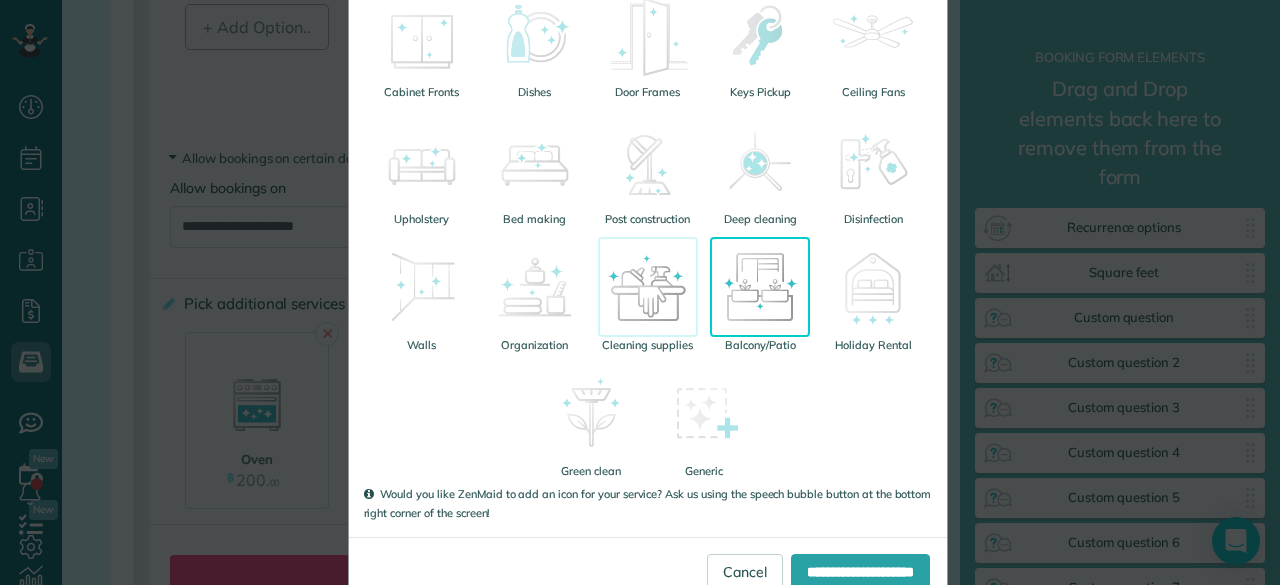 scroll, scrollTop: 672, scrollLeft: 0, axis: vertical 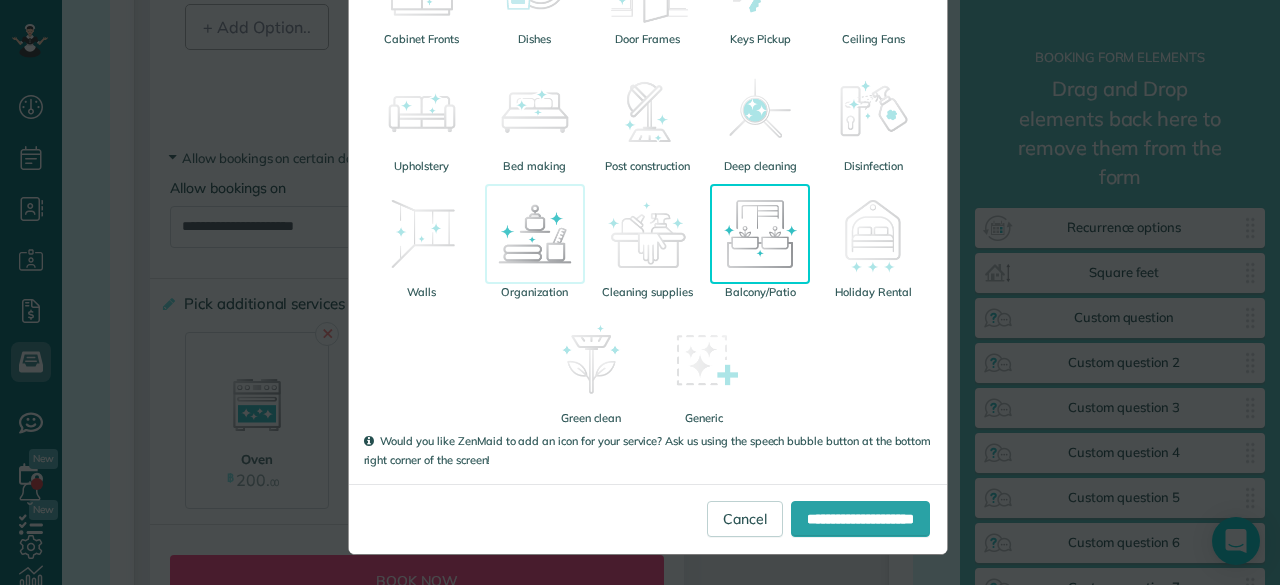 click at bounding box center (535, 234) 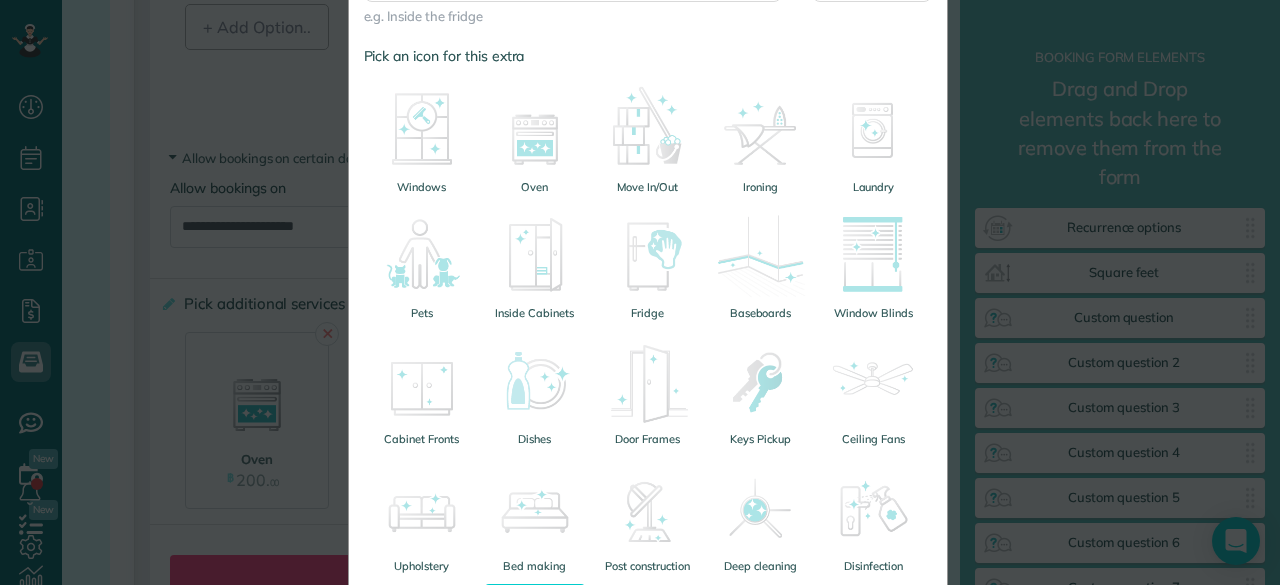scroll, scrollTop: 0, scrollLeft: 0, axis: both 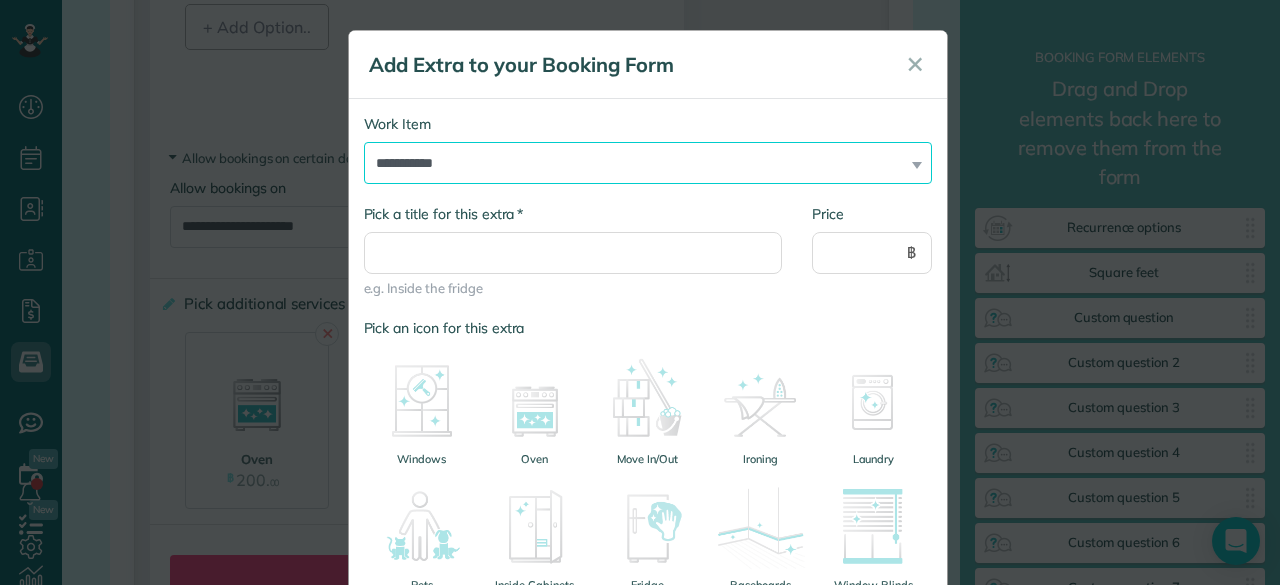 click on "**********" at bounding box center (648, 163) 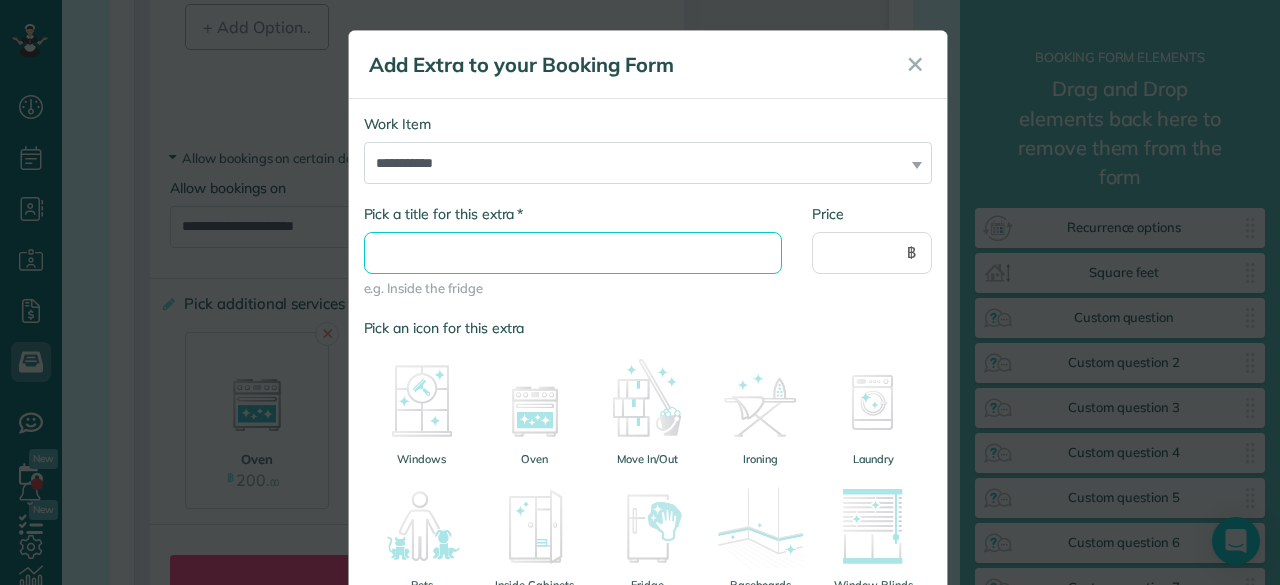 click on "*  Pick a title for this extra" at bounding box center (573, 253) 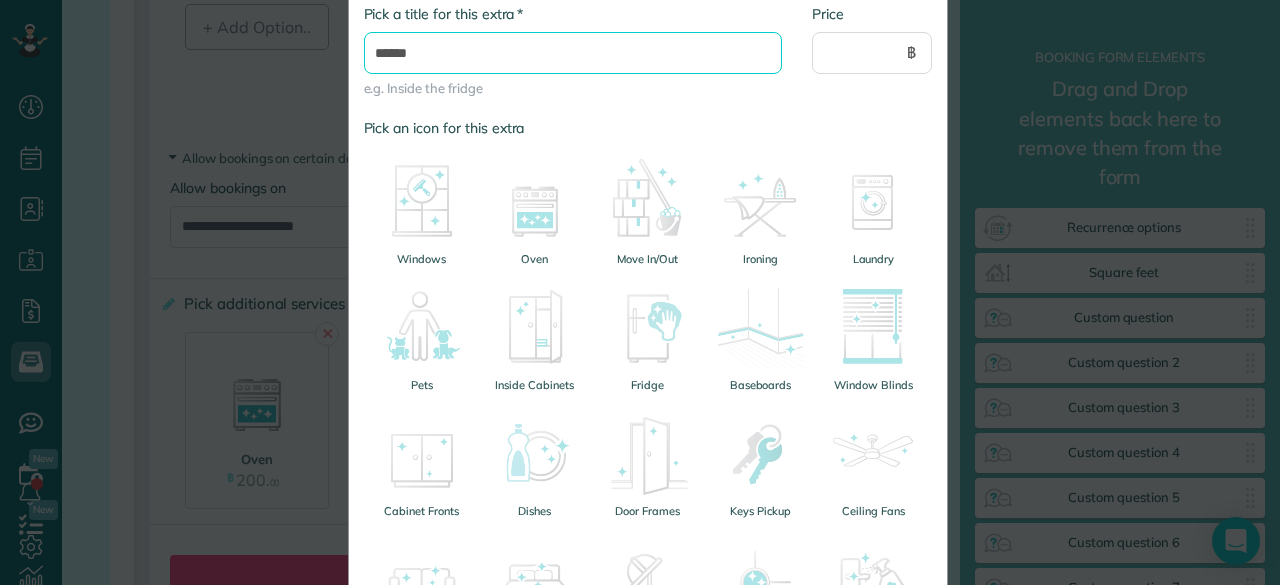 scroll, scrollTop: 0, scrollLeft: 0, axis: both 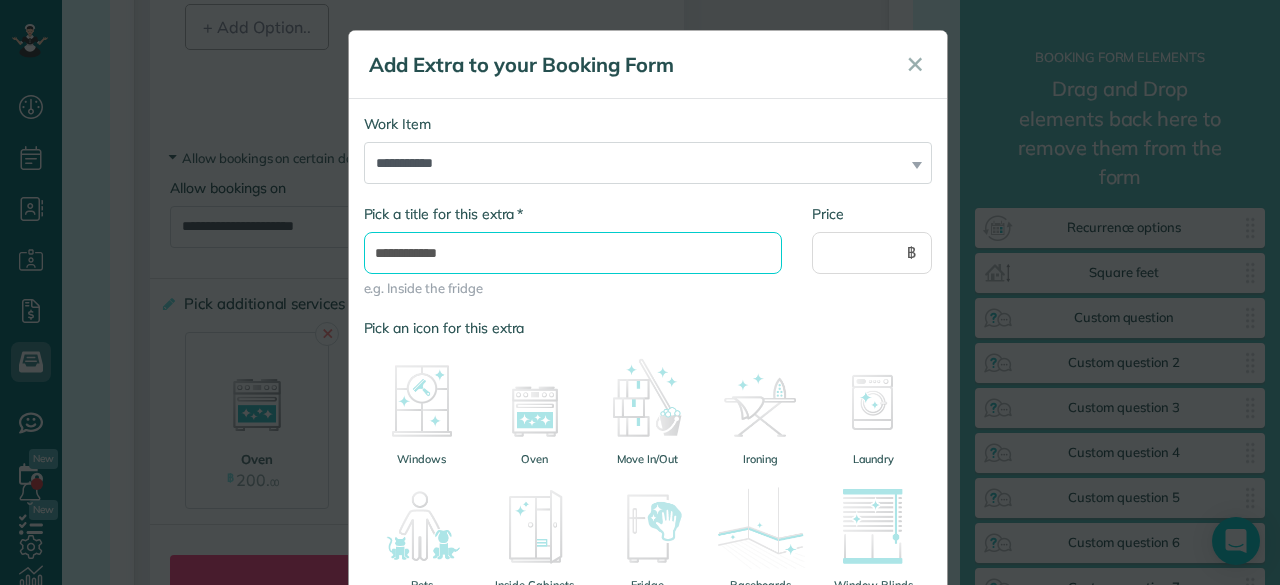 type on "**********" 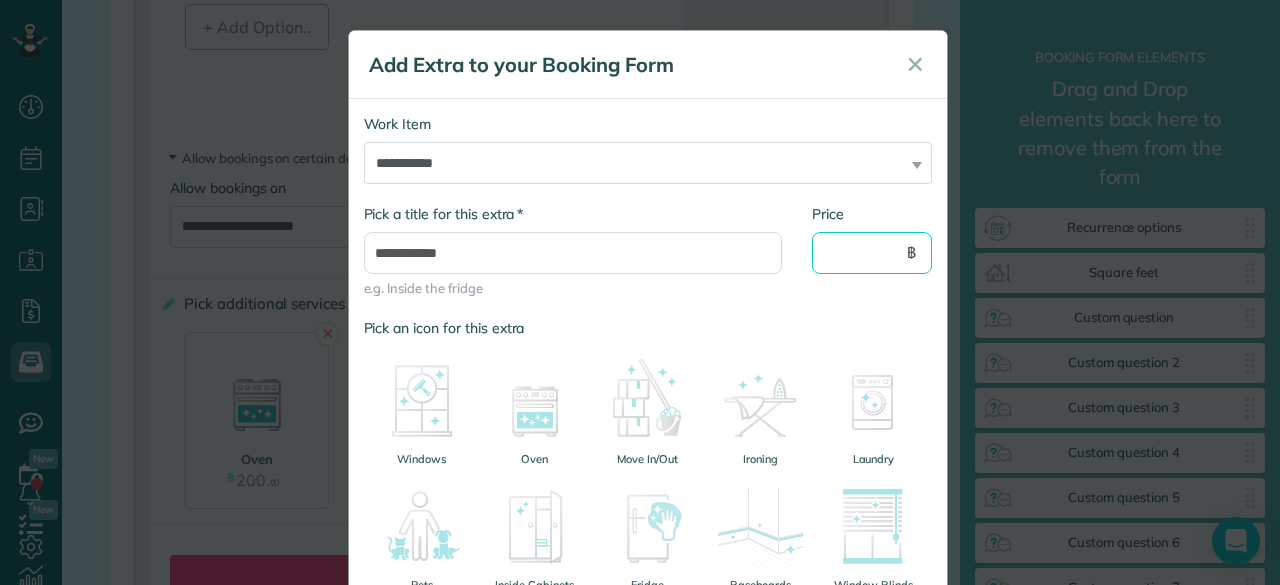 click on "Price" at bounding box center [872, 253] 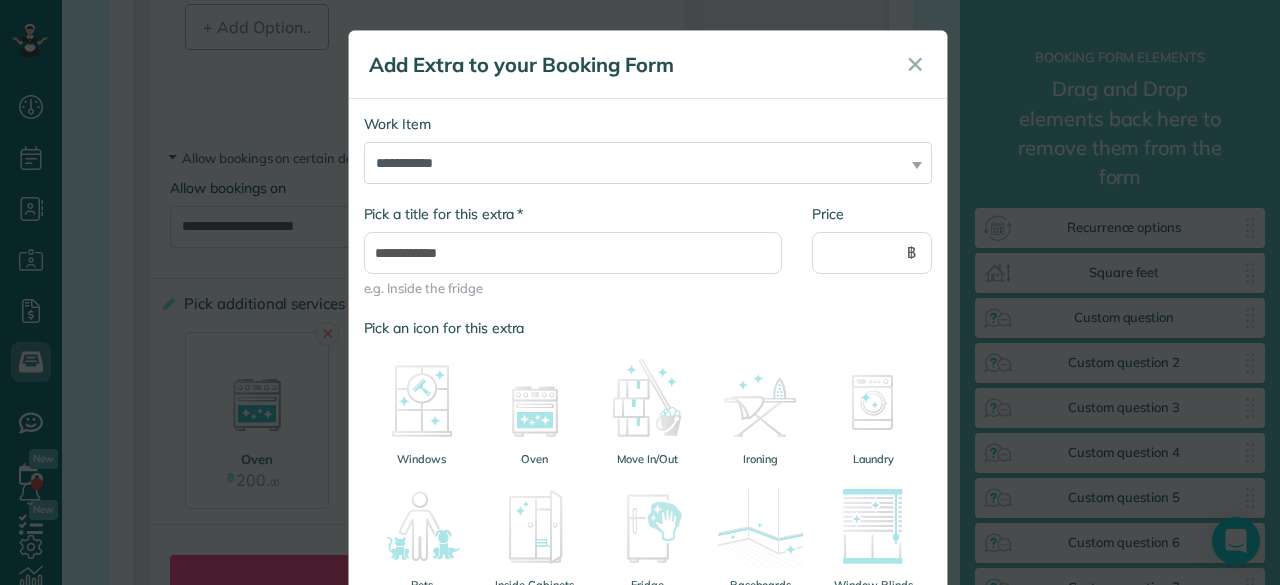 click on "**********" at bounding box center (573, 261) 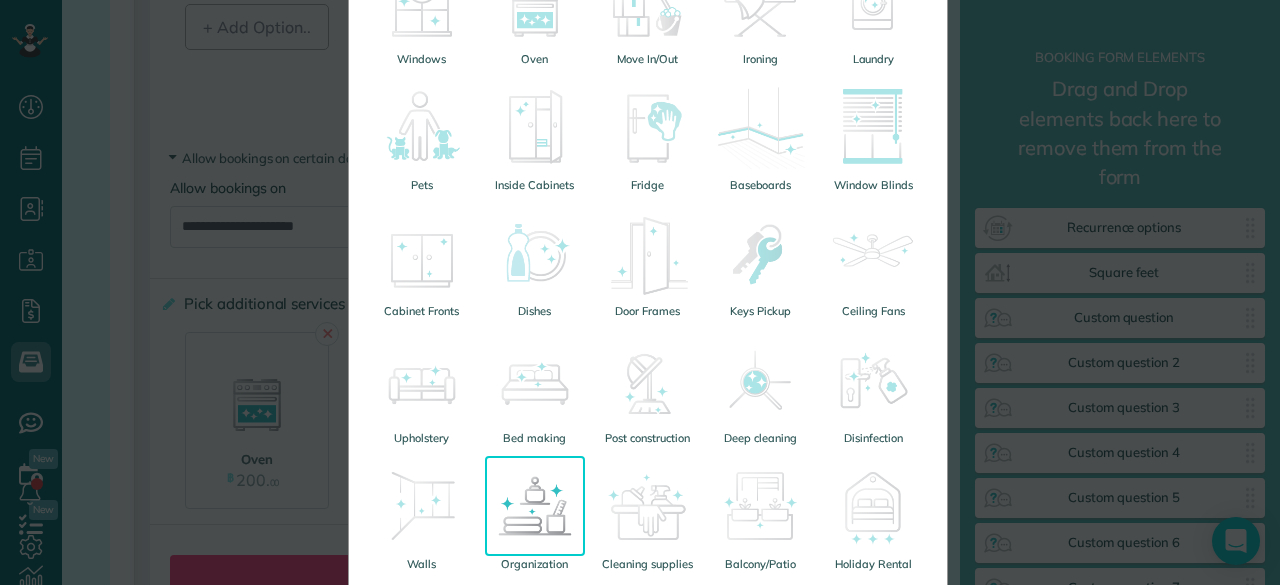 scroll, scrollTop: 672, scrollLeft: 0, axis: vertical 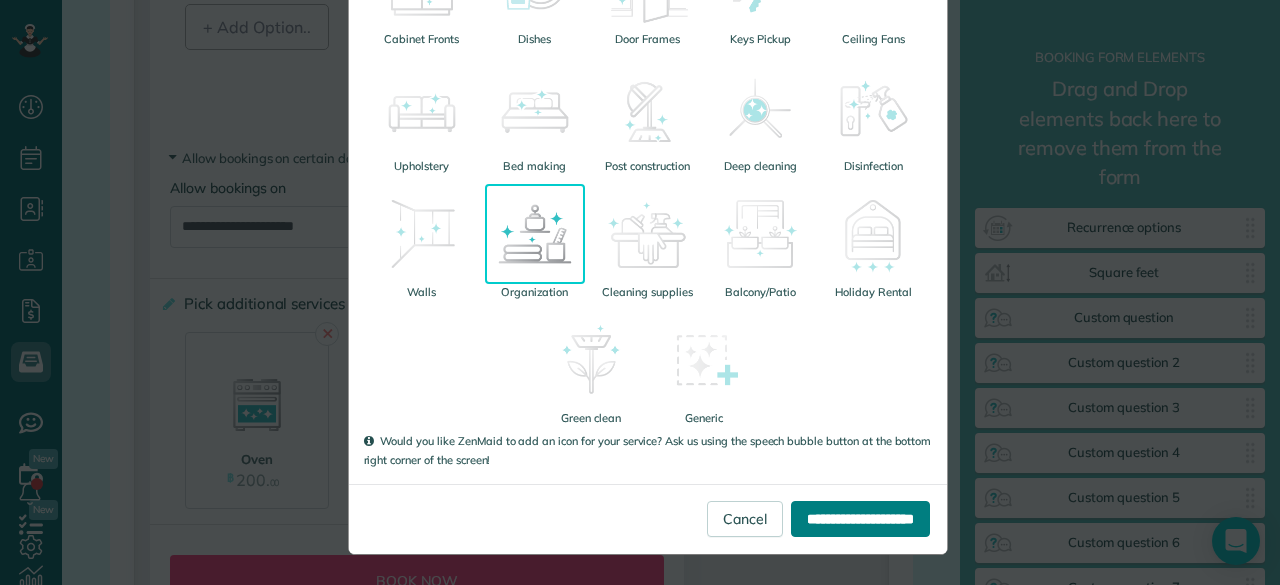 click on "**********" at bounding box center [860, 519] 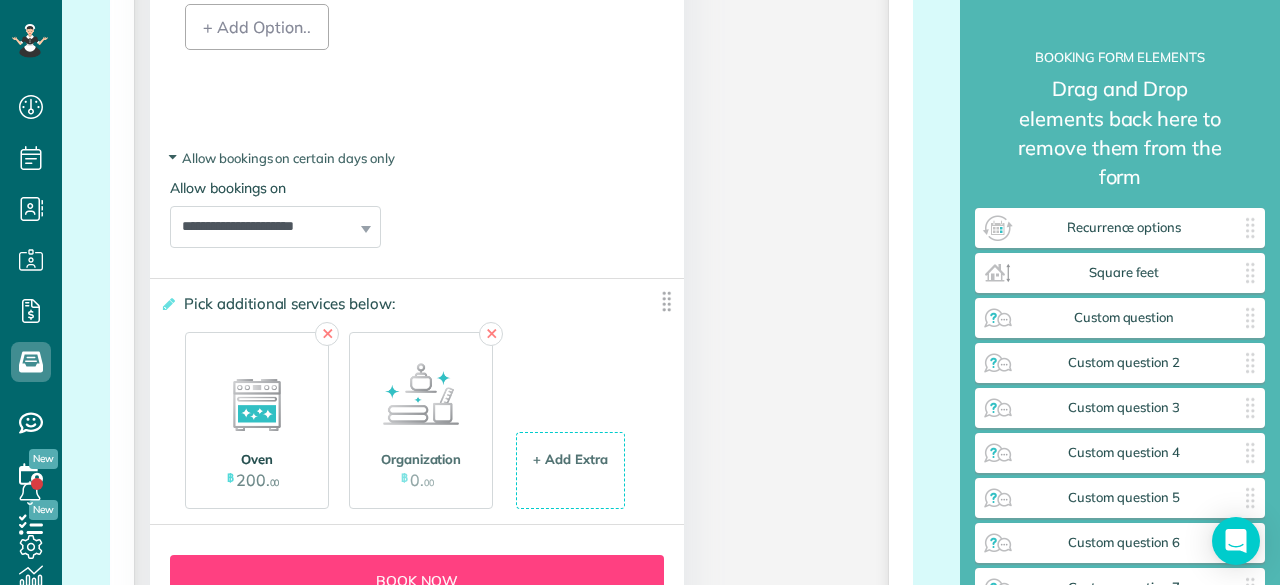 click at bounding box center (257, 394) 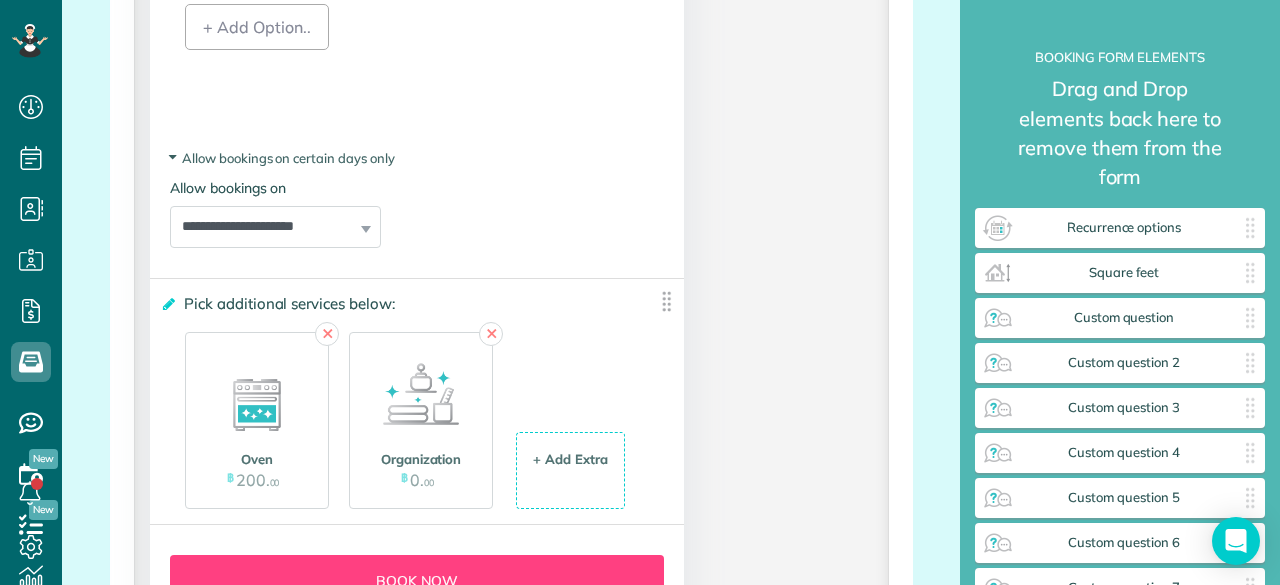 click at bounding box center [167, 304] 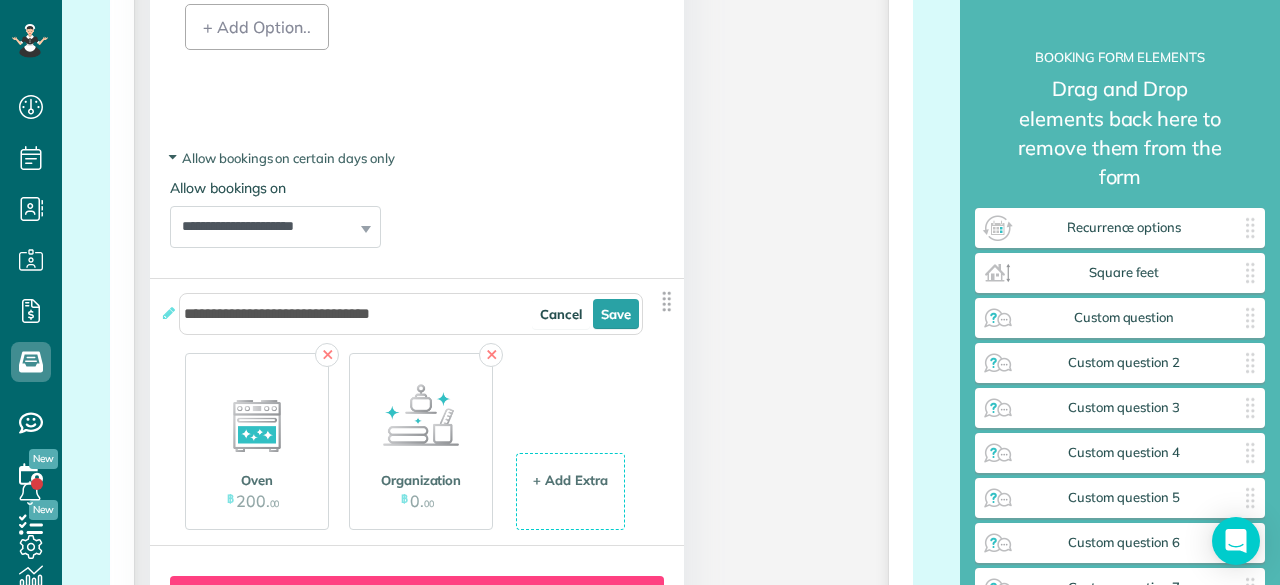 click on "✕
Oven
฿ 200 . 00
✕
Organization
฿ 0 . 00
Add
+ Add Extra
$ 34 . 99" at bounding box center (417, 437) 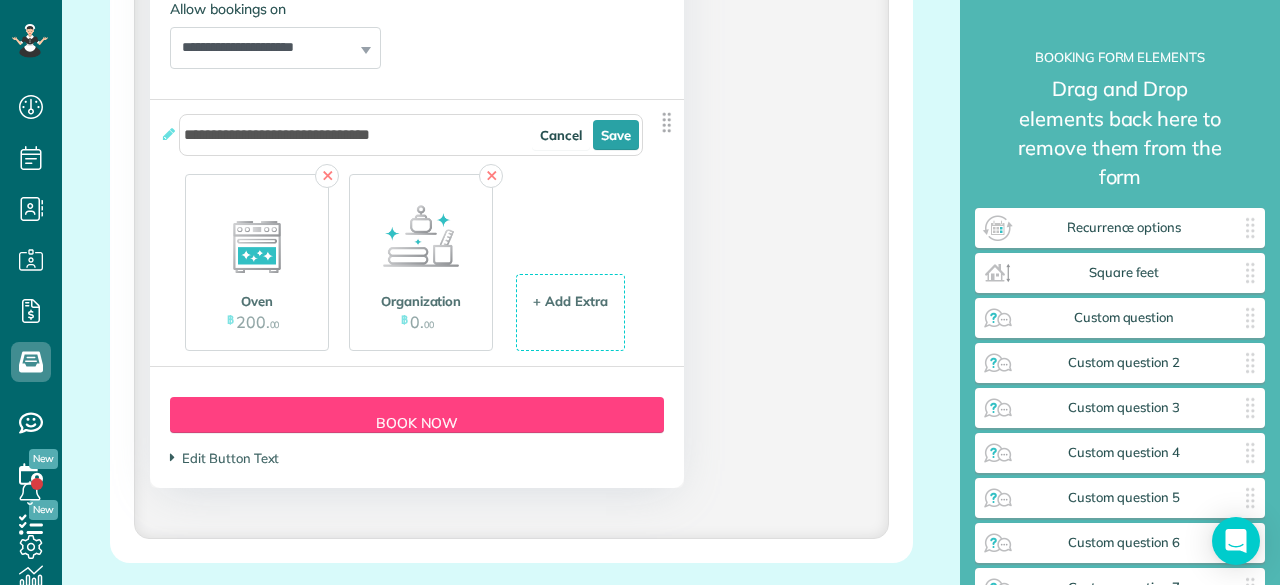 scroll, scrollTop: 2900, scrollLeft: 0, axis: vertical 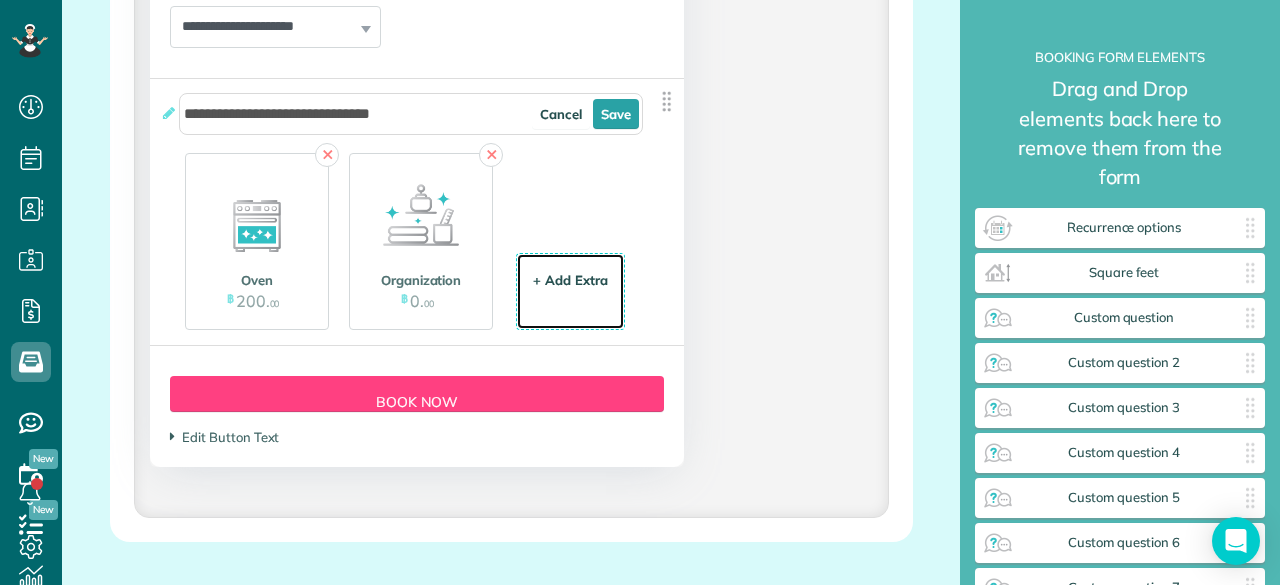 click on "+ Add Extra" at bounding box center (570, 280) 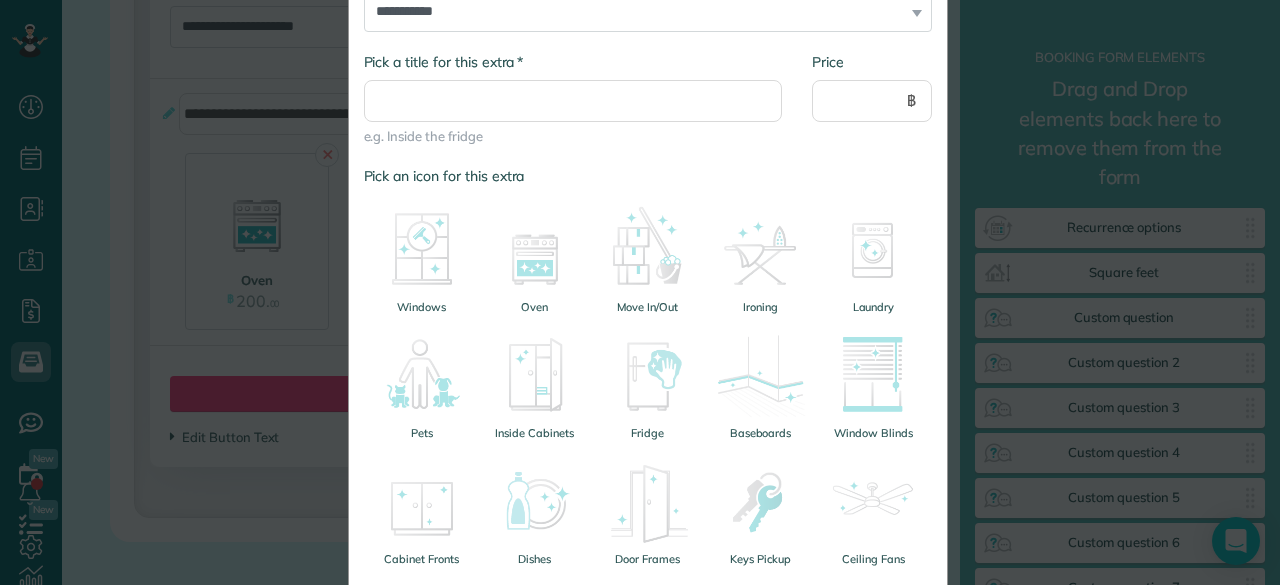 scroll, scrollTop: 200, scrollLeft: 0, axis: vertical 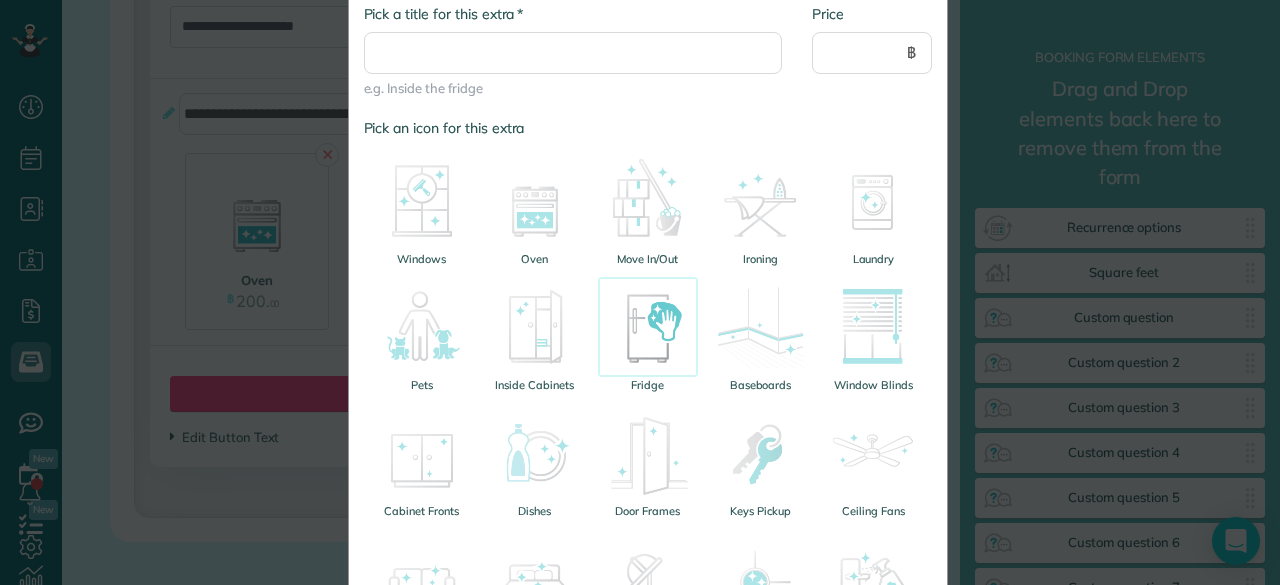 click at bounding box center [648, 327] 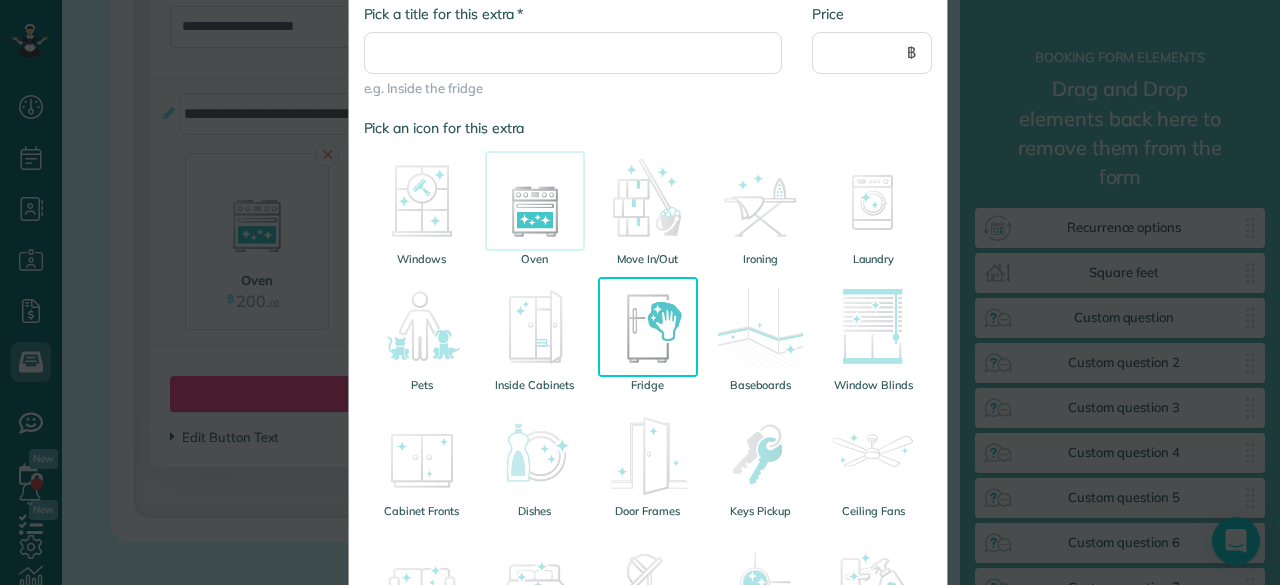scroll, scrollTop: 0, scrollLeft: 0, axis: both 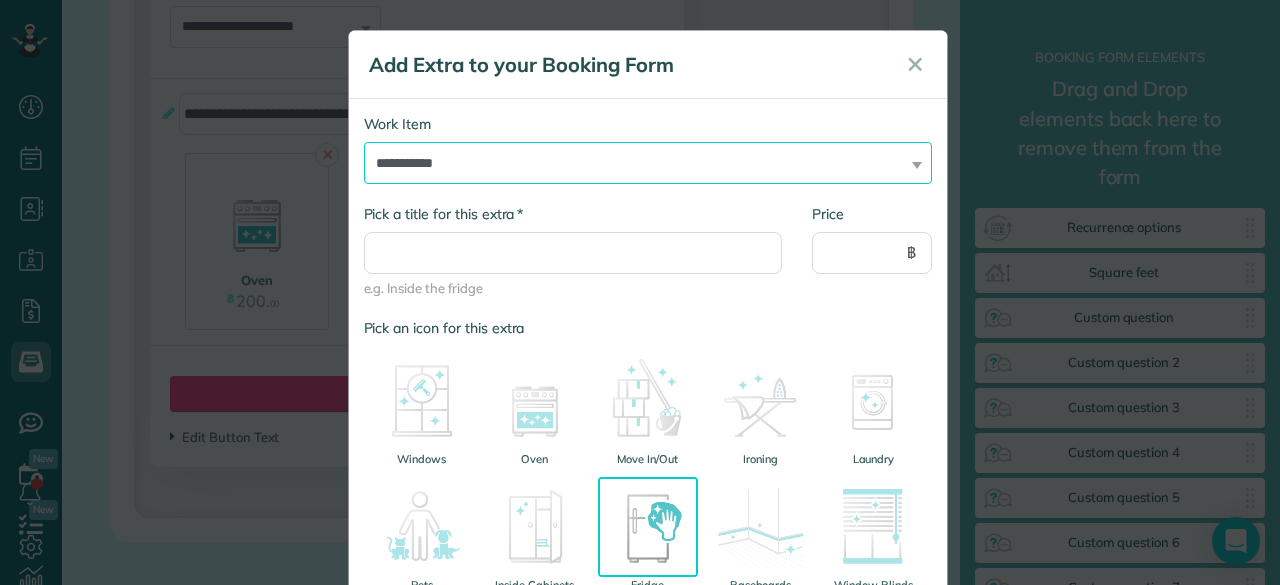 click on "**********" at bounding box center (648, 163) 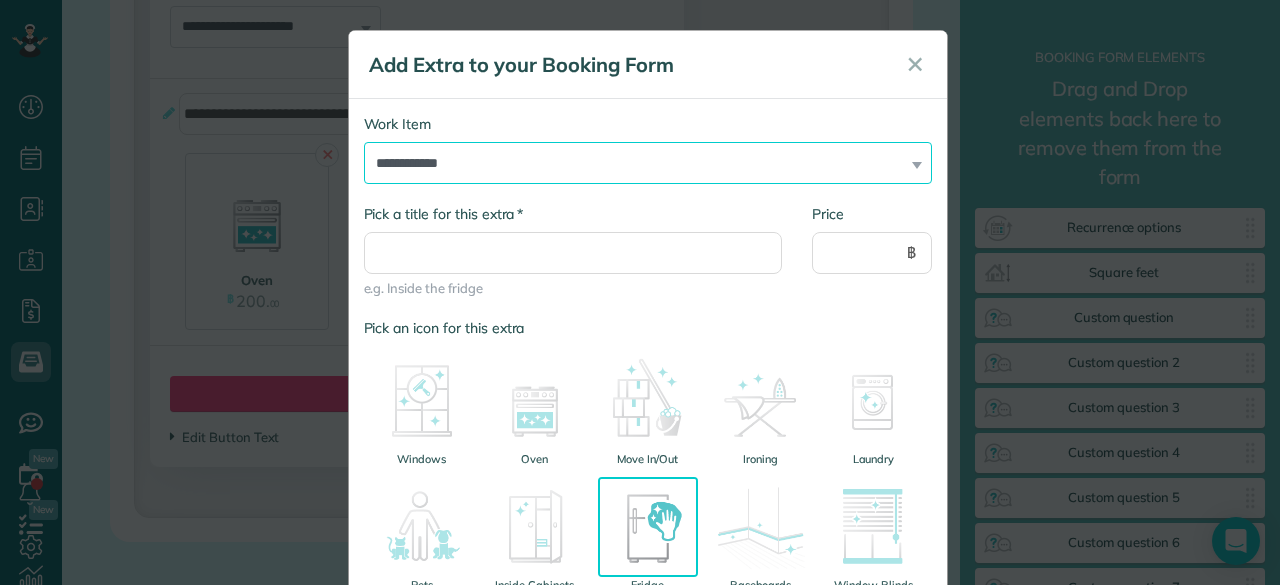 click on "**********" at bounding box center [648, 163] 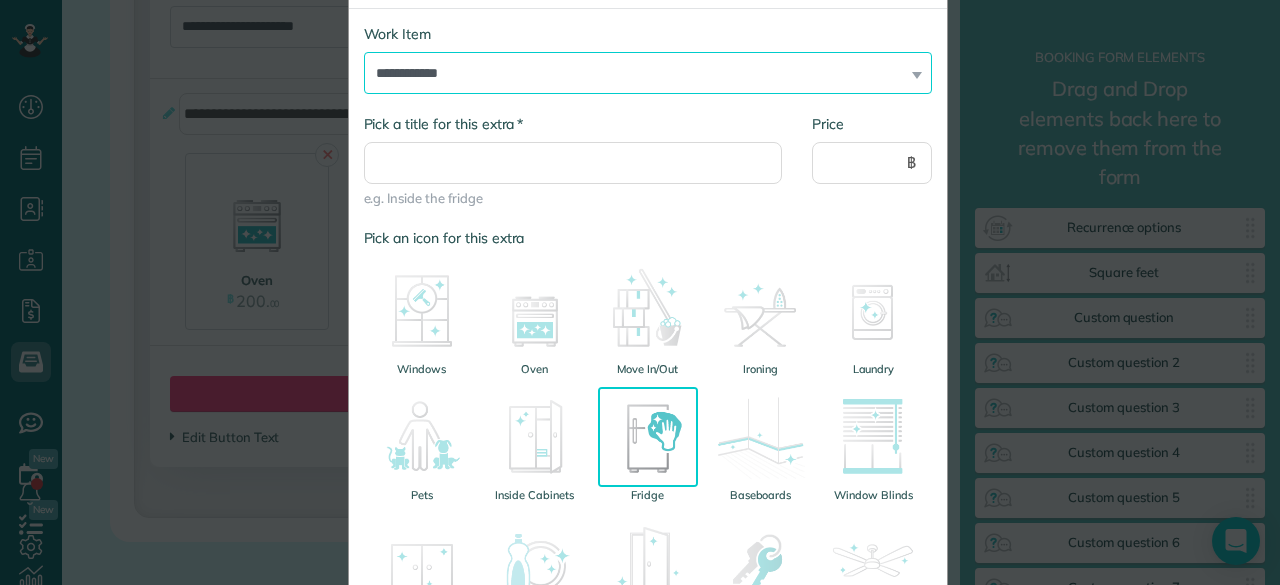 scroll, scrollTop: 100, scrollLeft: 0, axis: vertical 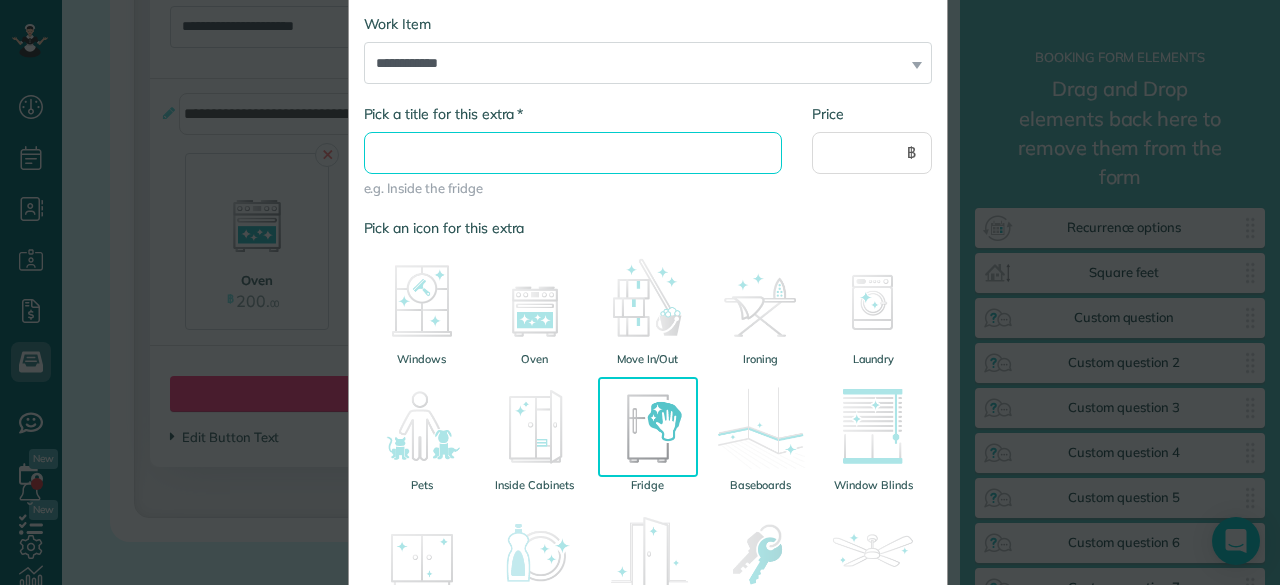 click on "*  Pick a title for this extra" at bounding box center (573, 153) 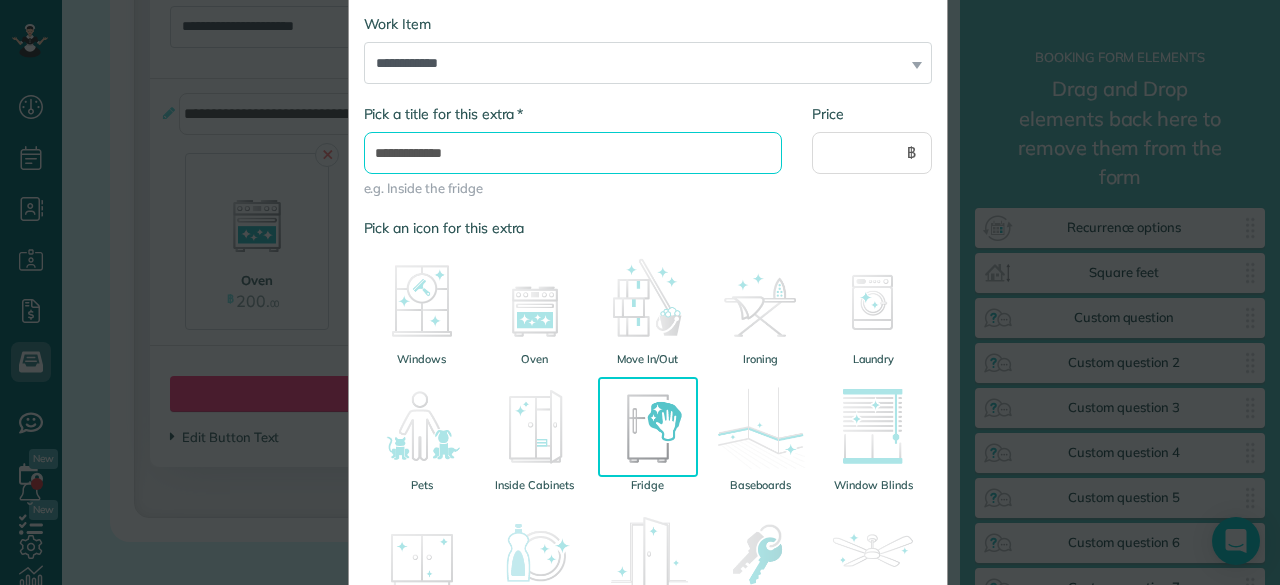 type on "**********" 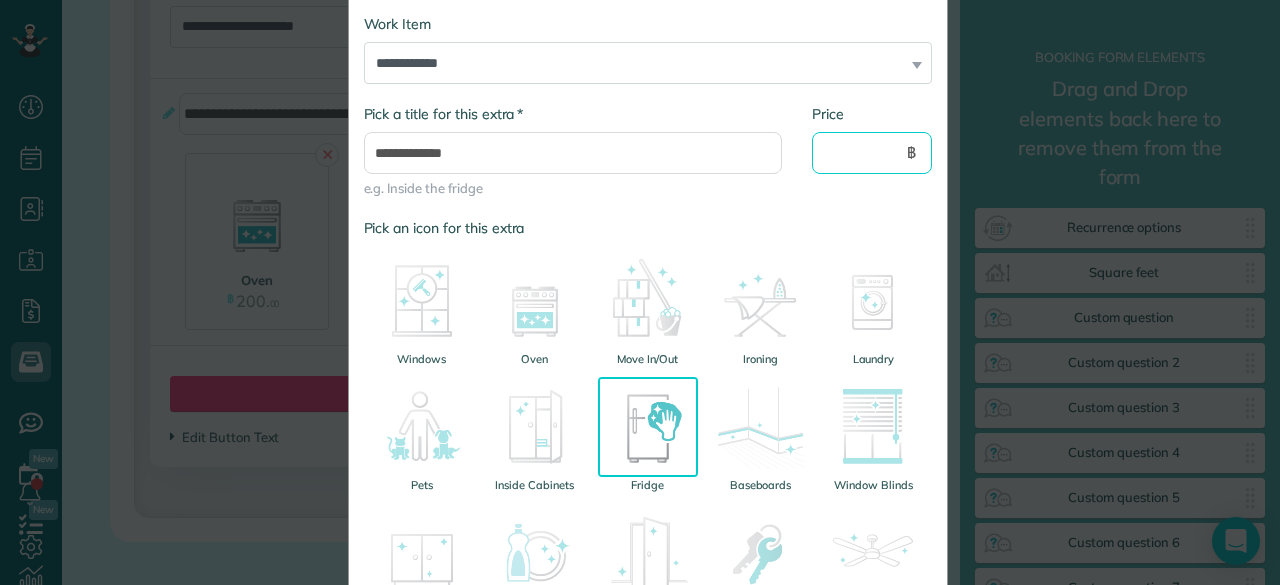 click on "Price" at bounding box center (872, 153) 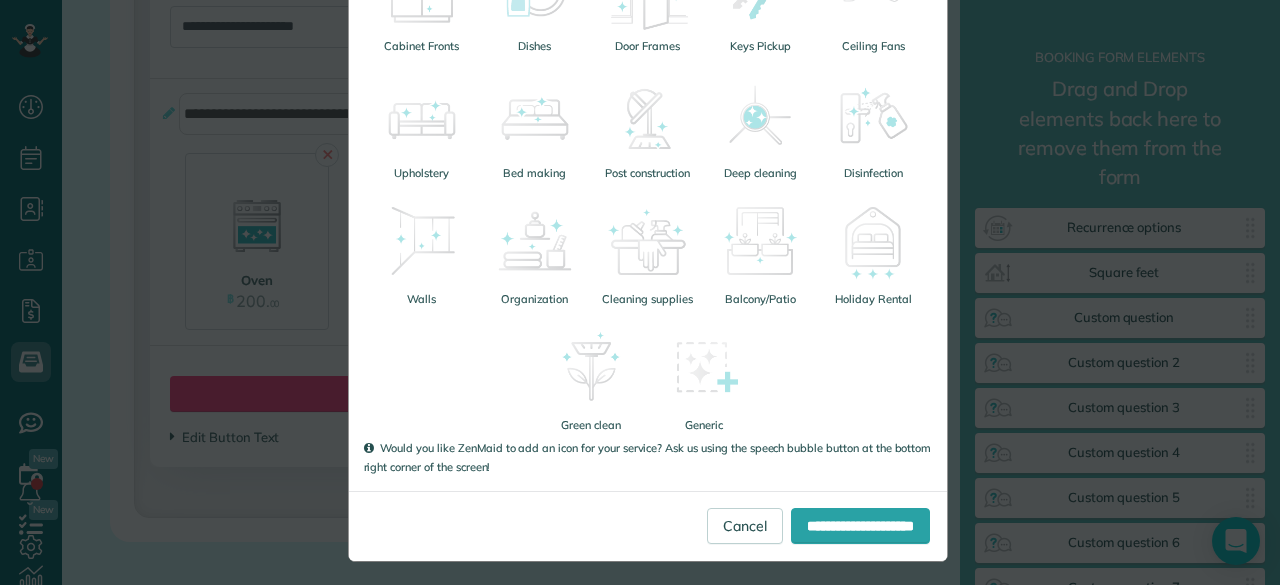scroll, scrollTop: 672, scrollLeft: 0, axis: vertical 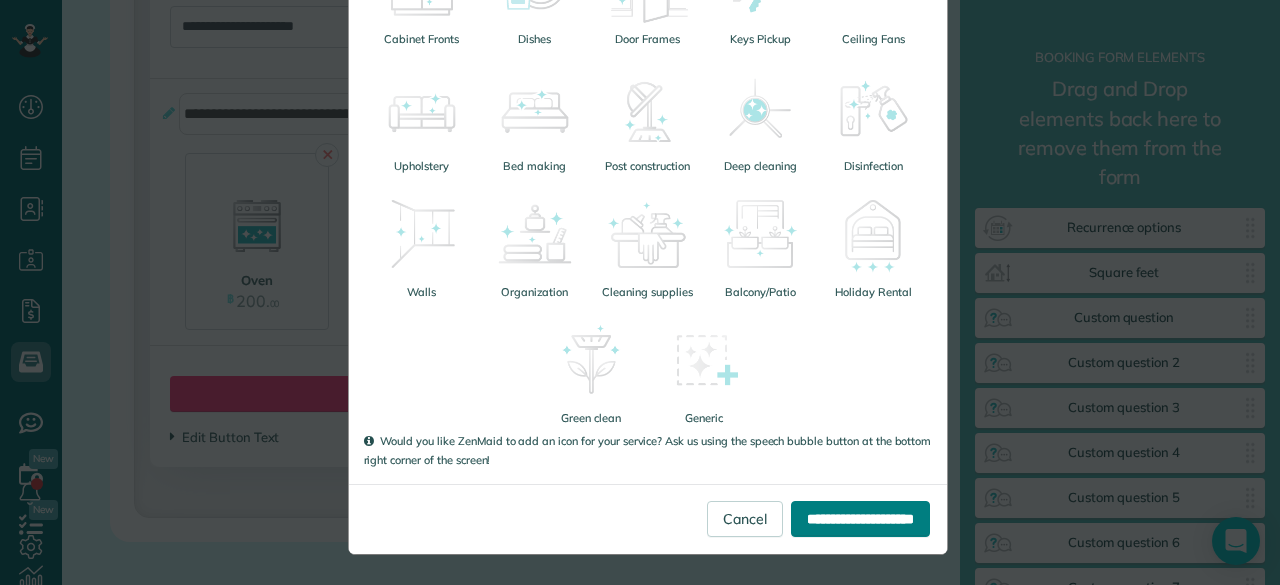 type on "***" 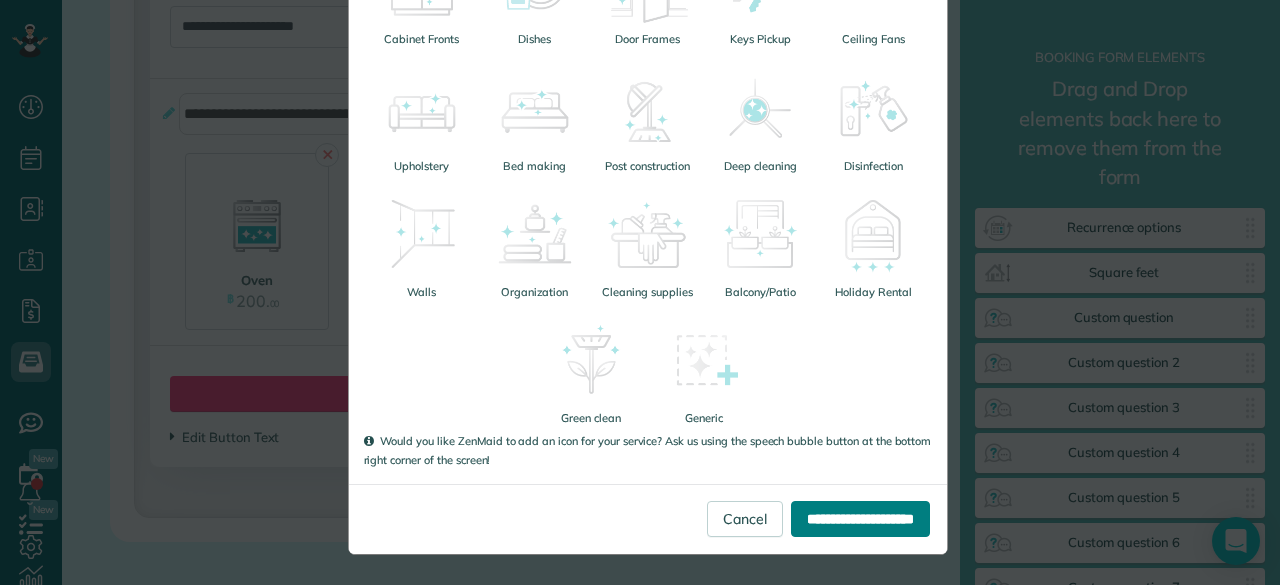 click on "**********" at bounding box center [860, 519] 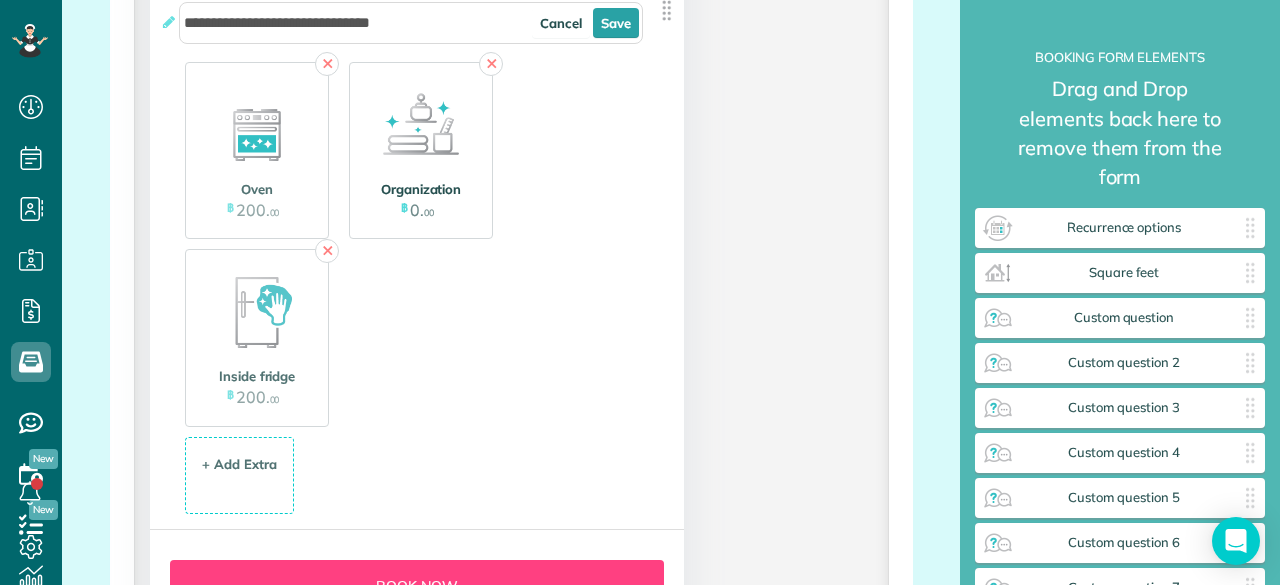 scroll, scrollTop: 3000, scrollLeft: 0, axis: vertical 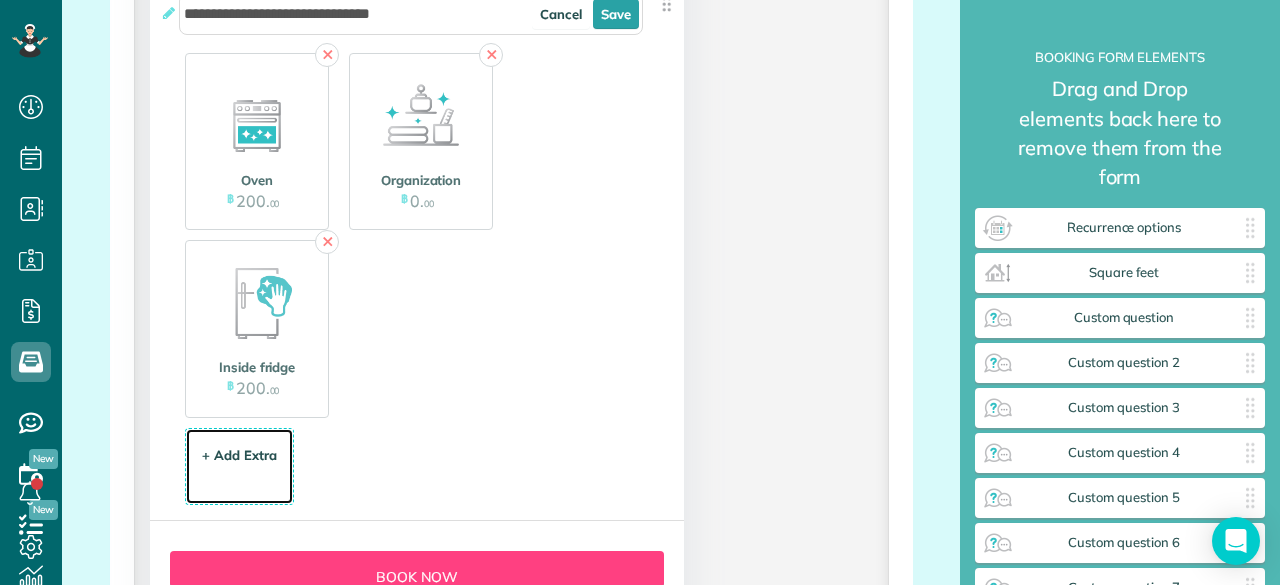 click on "+ Add Extra" at bounding box center (239, 455) 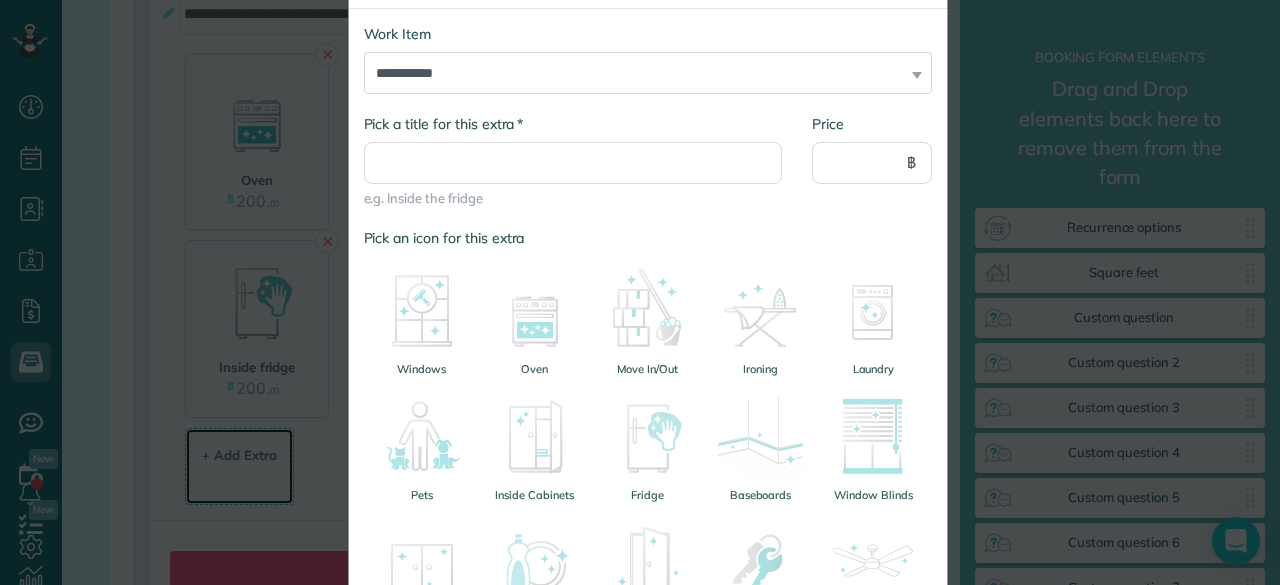 scroll, scrollTop: 100, scrollLeft: 0, axis: vertical 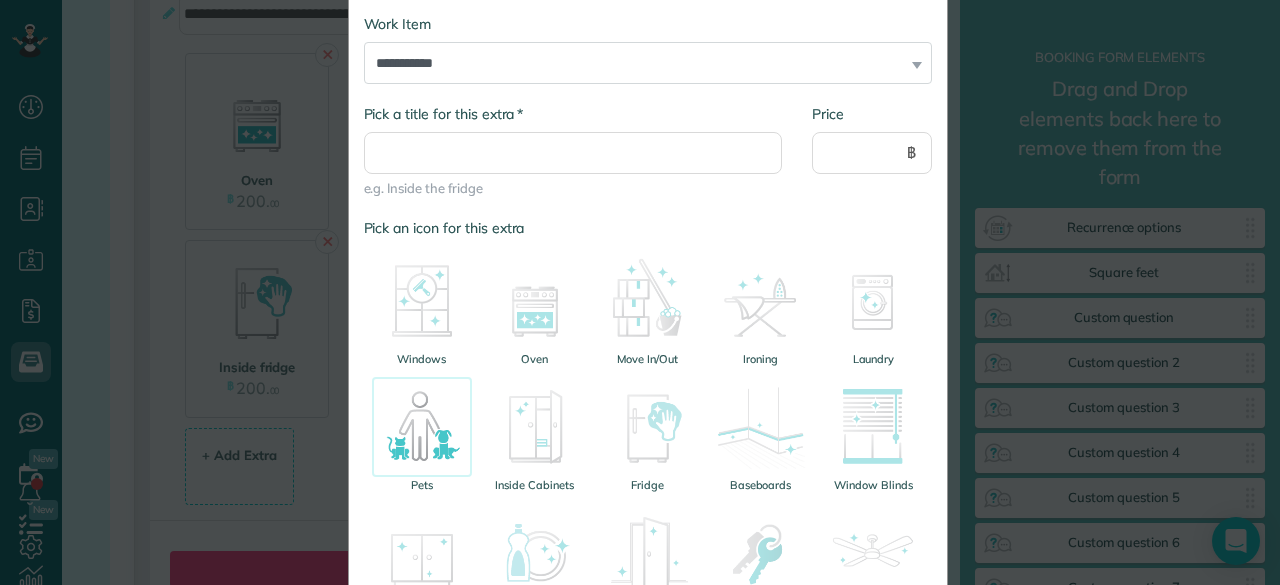 click at bounding box center [422, 427] 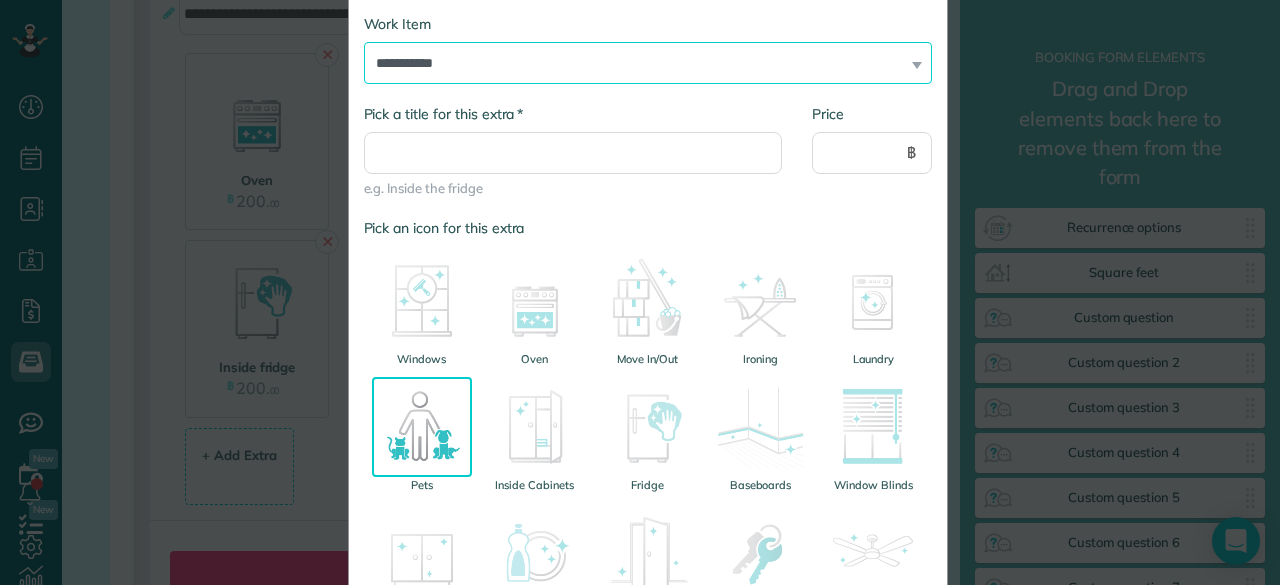 click on "**********" at bounding box center (648, 63) 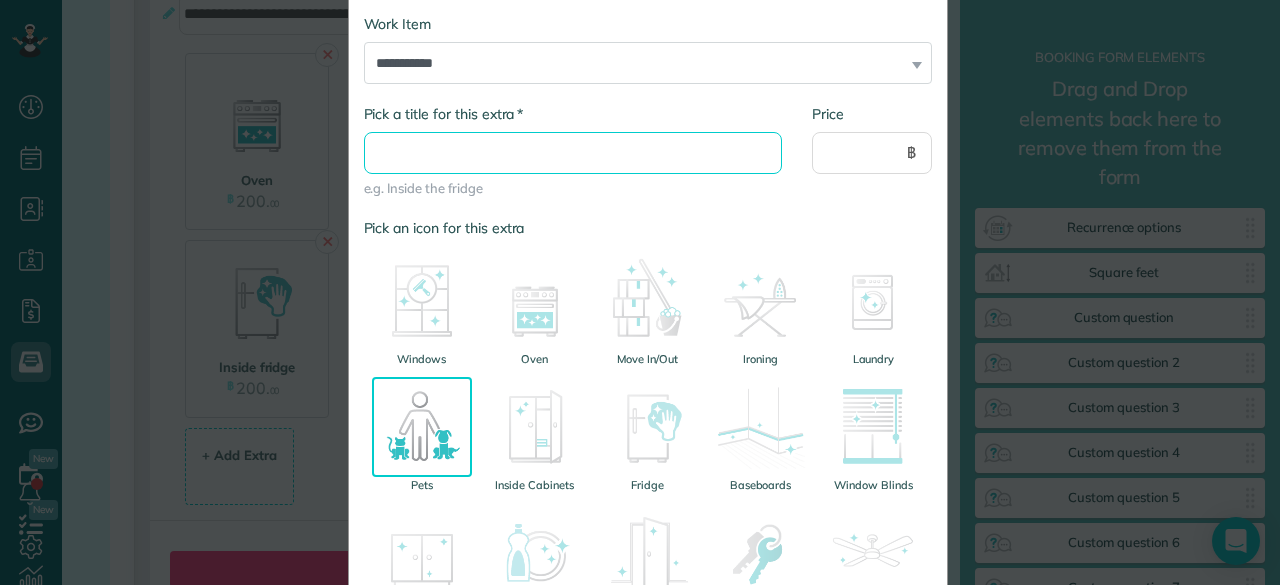 click on "*  Pick a title for this extra" at bounding box center (573, 153) 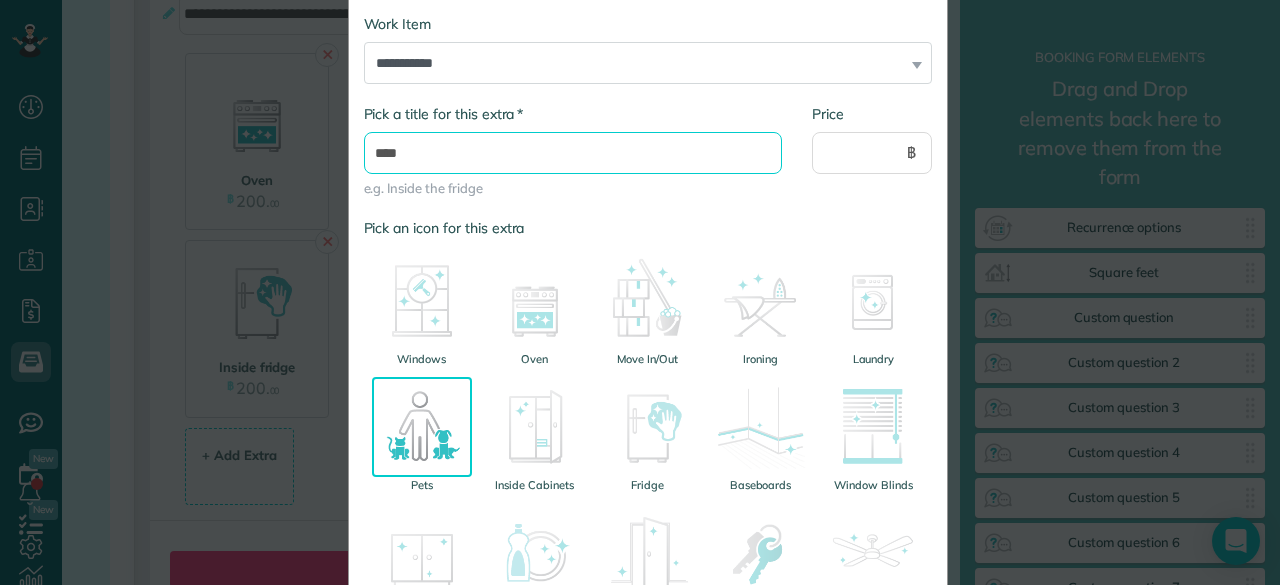 type on "****" 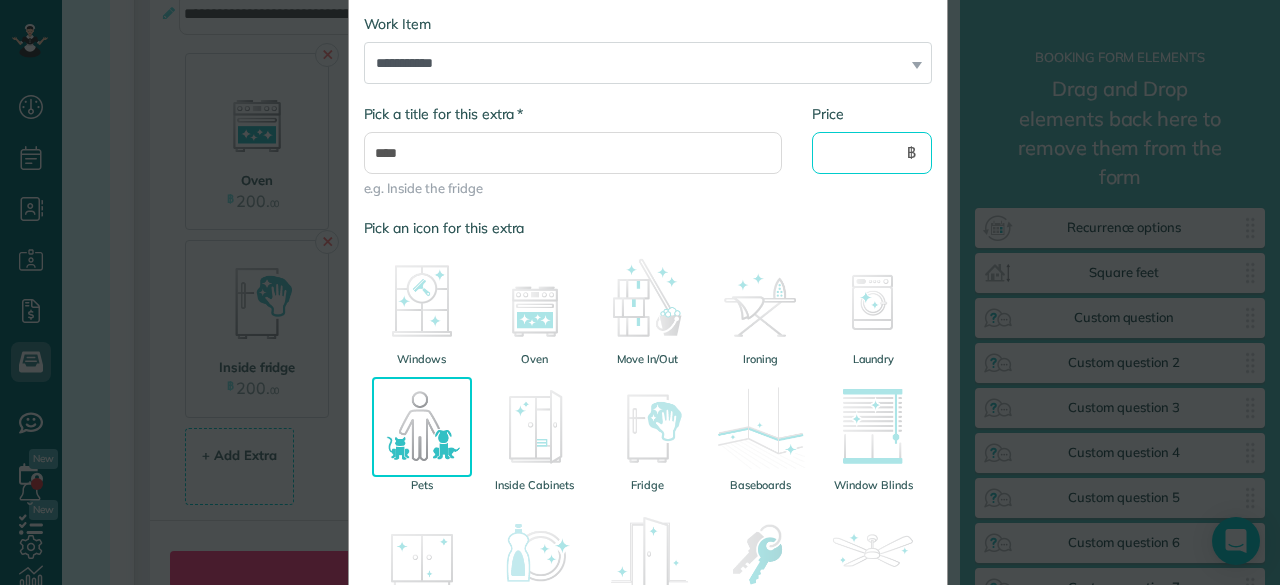 click on "Price" at bounding box center [872, 153] 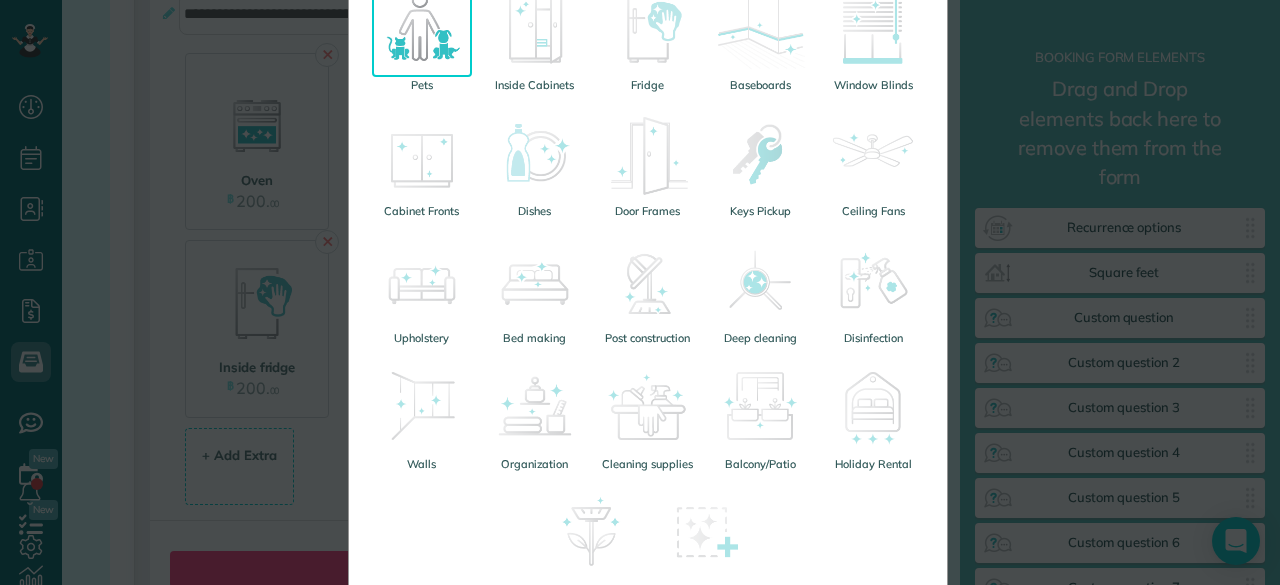 scroll, scrollTop: 672, scrollLeft: 0, axis: vertical 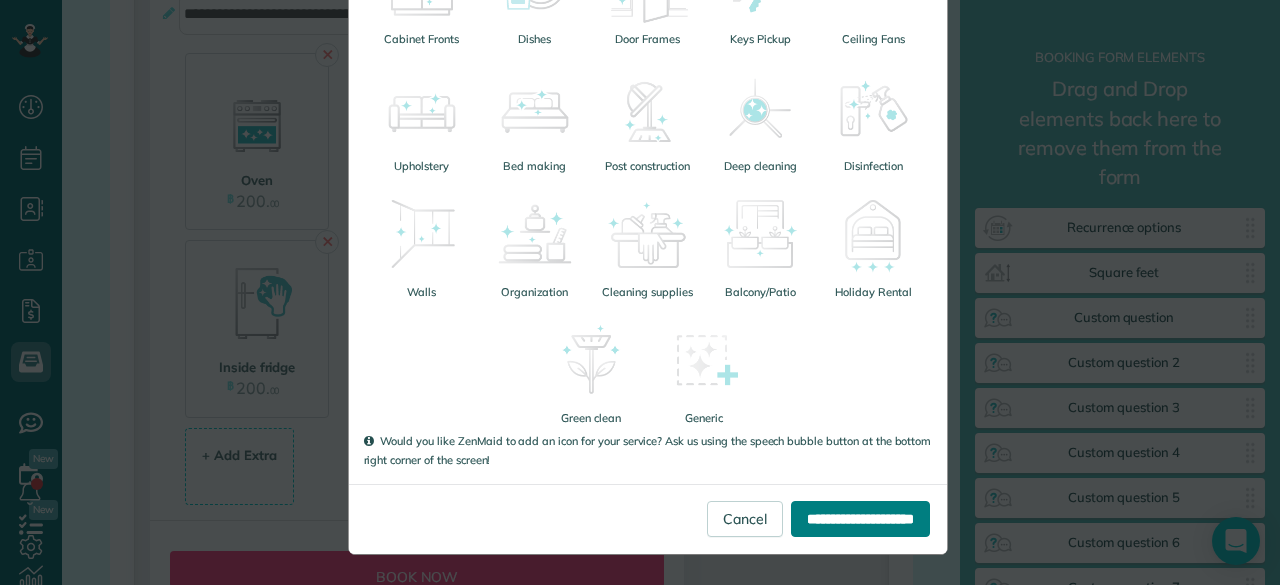 click on "**********" at bounding box center [860, 519] 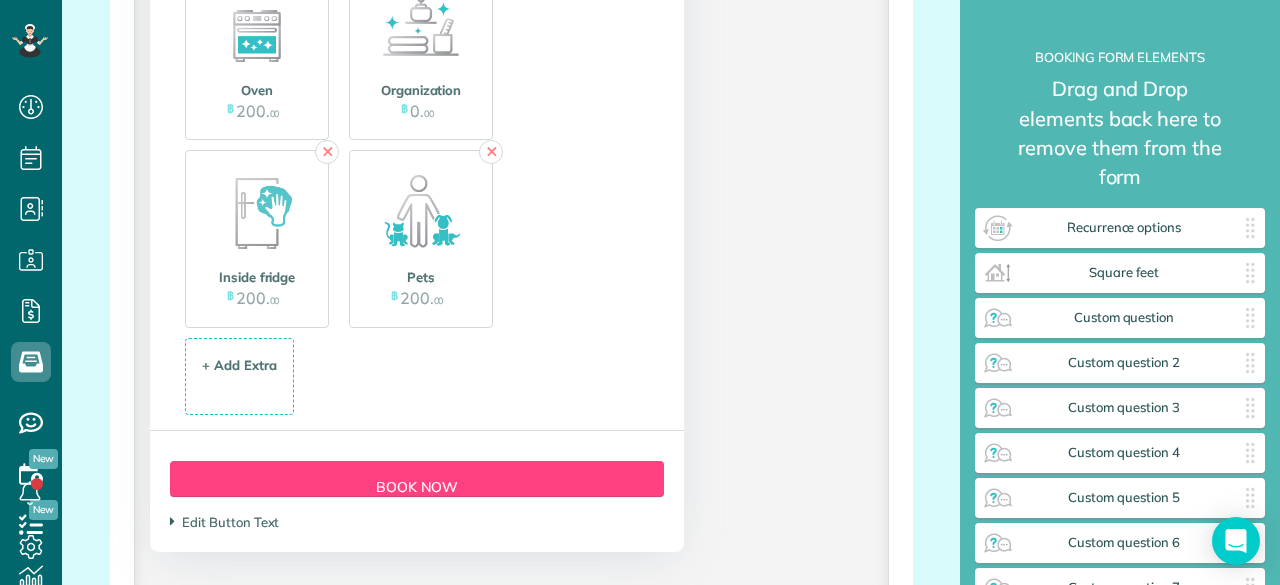 scroll, scrollTop: 3100, scrollLeft: 0, axis: vertical 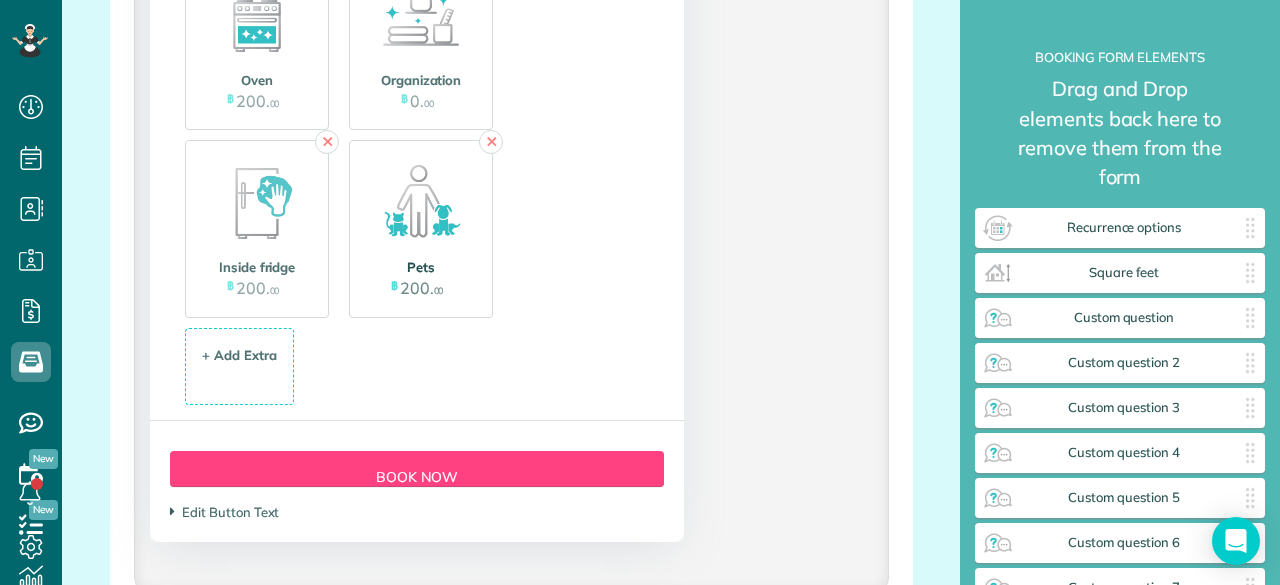 click at bounding box center (421, 202) 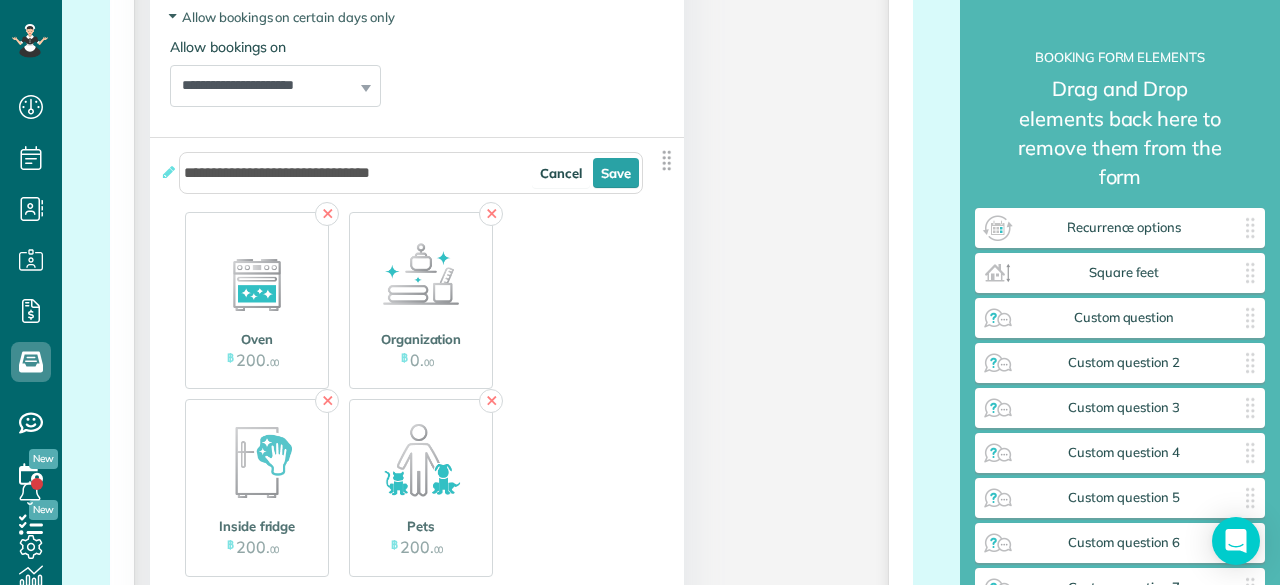 scroll, scrollTop: 2900, scrollLeft: 0, axis: vertical 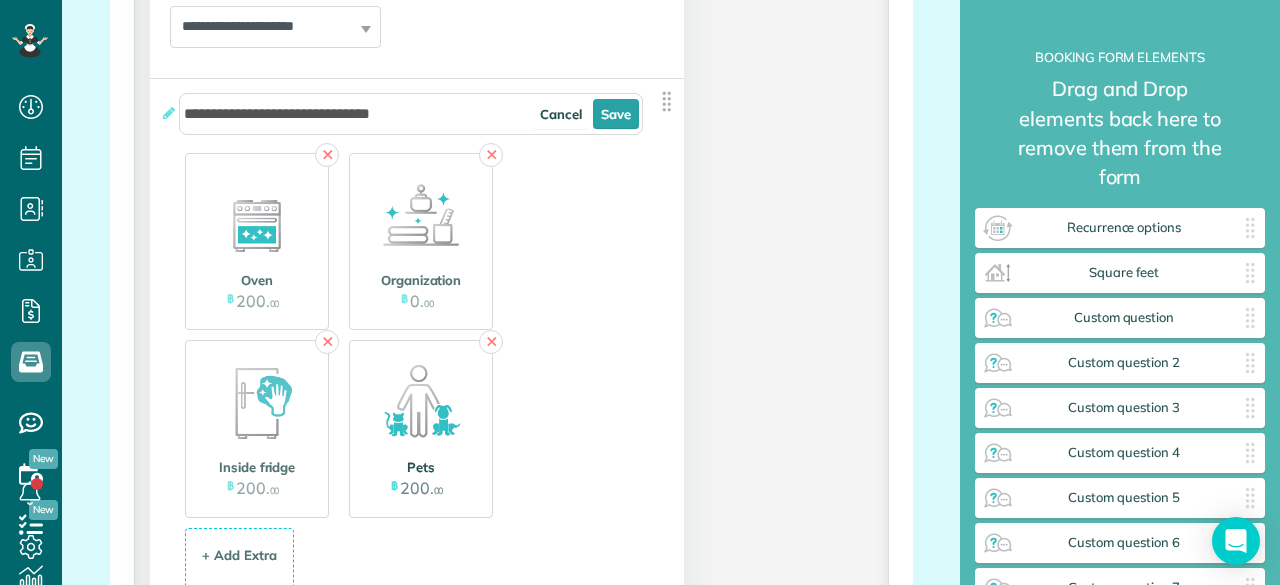 click at bounding box center [421, 402] 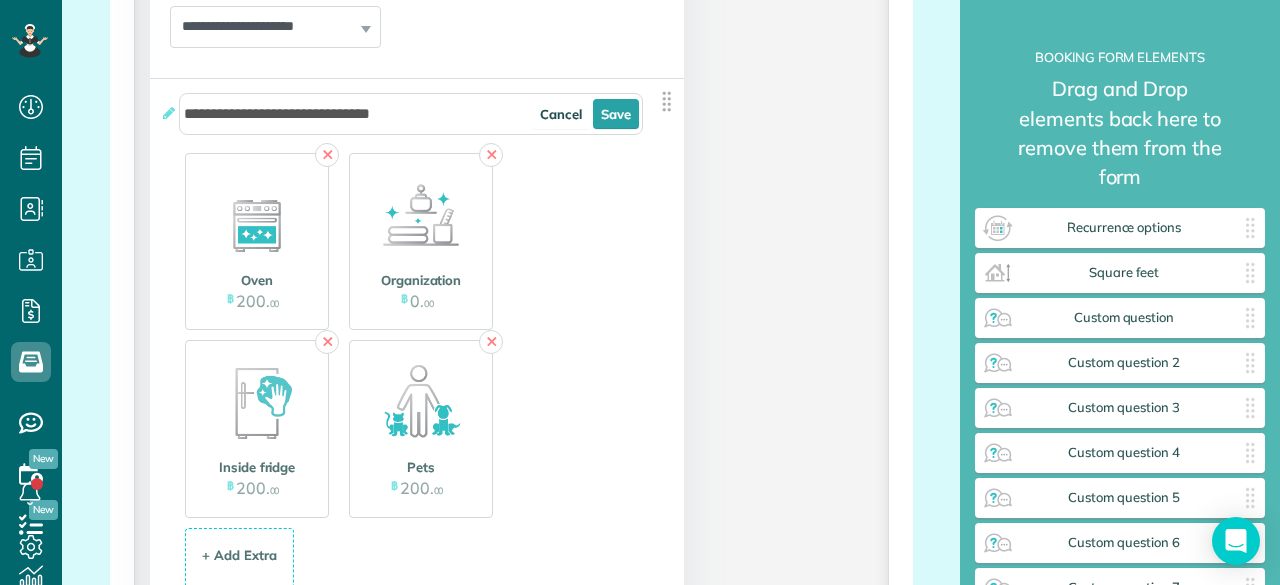 click at bounding box center [666, 101] 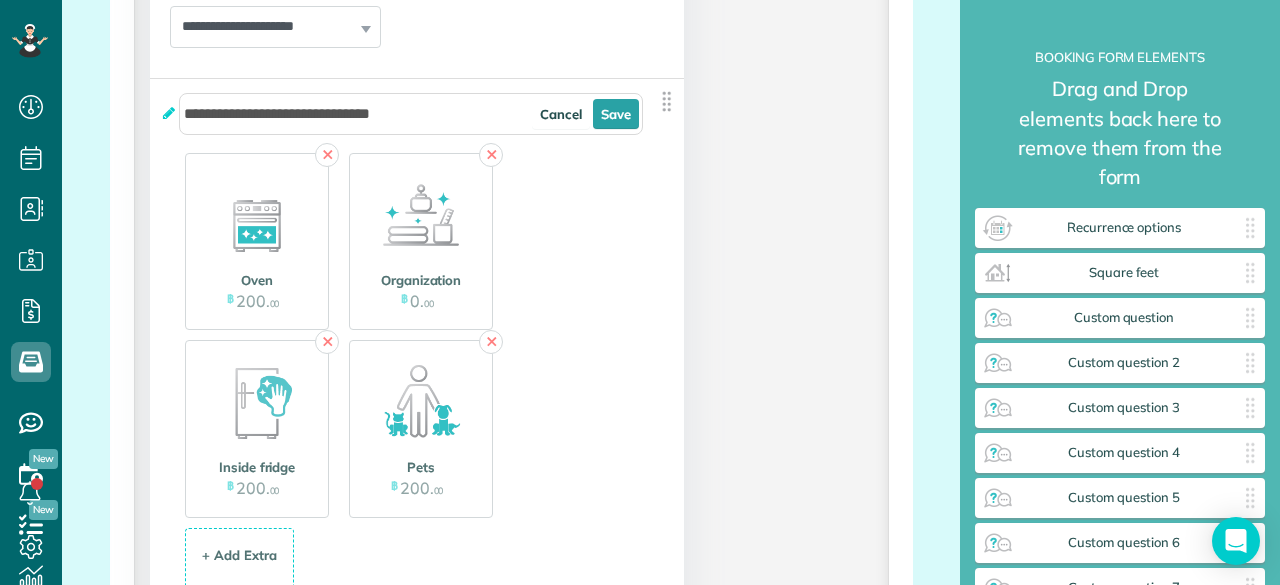 click at bounding box center (167, 113) 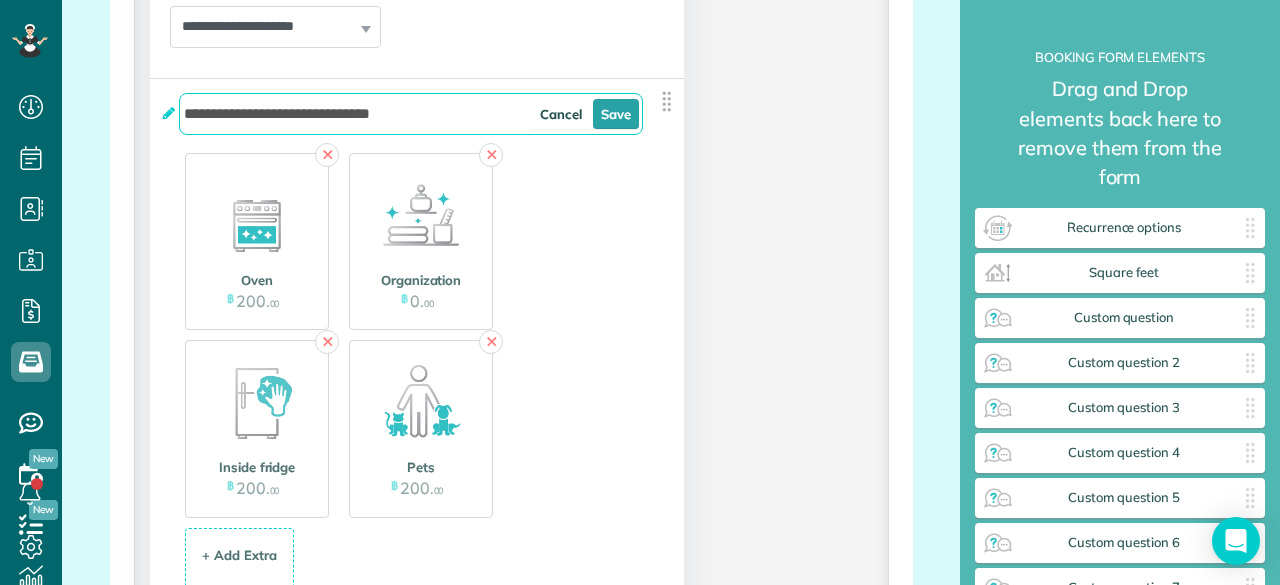 click on "**********" at bounding box center [411, 114] 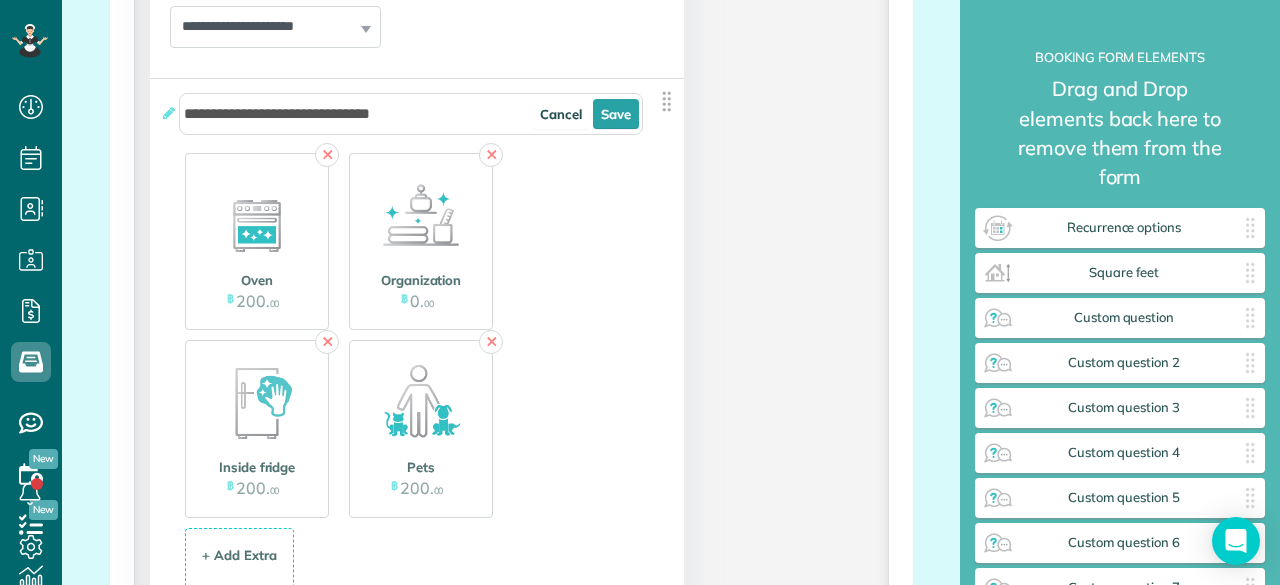 click on "✕
Oven
฿ 200 . 00
✕
Organization
฿ 0 . 00
✕
Inside fridge
฿ 200 . 00
✕
Pets
฿ 200 . 00" at bounding box center [417, 330] 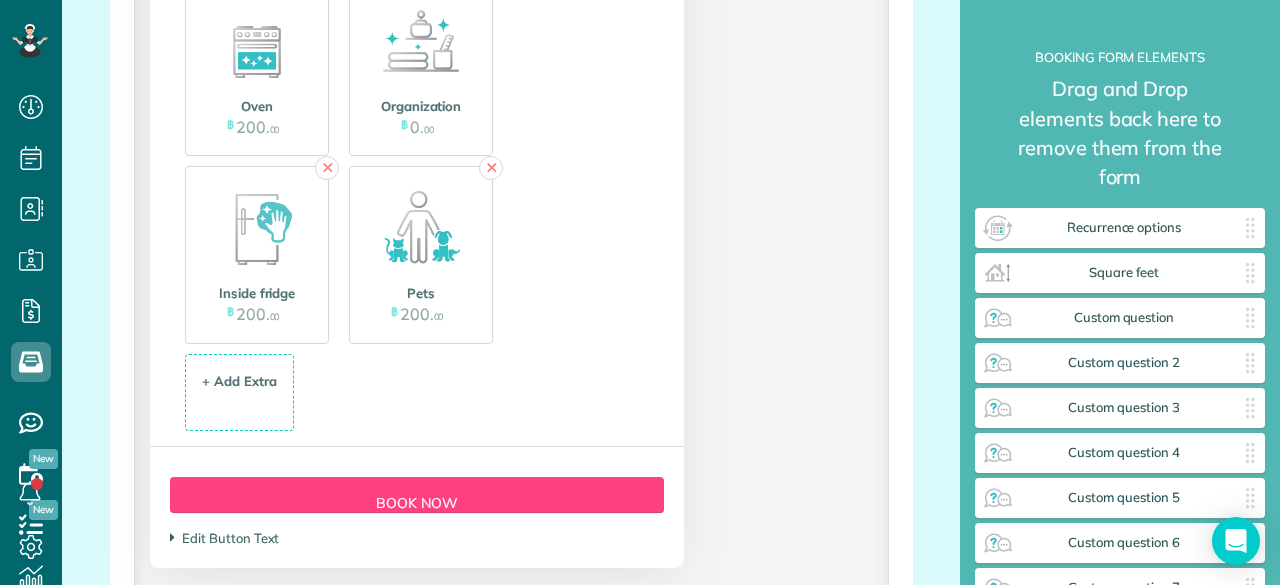 scroll, scrollTop: 3100, scrollLeft: 0, axis: vertical 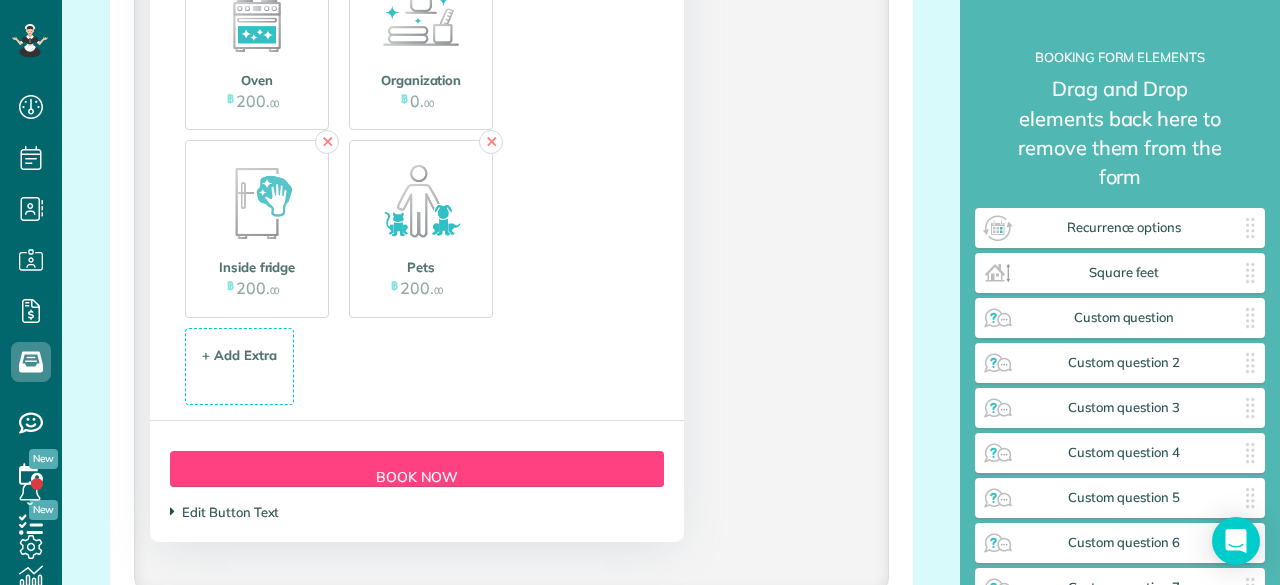 click on "Edit Button Text" at bounding box center (224, 512) 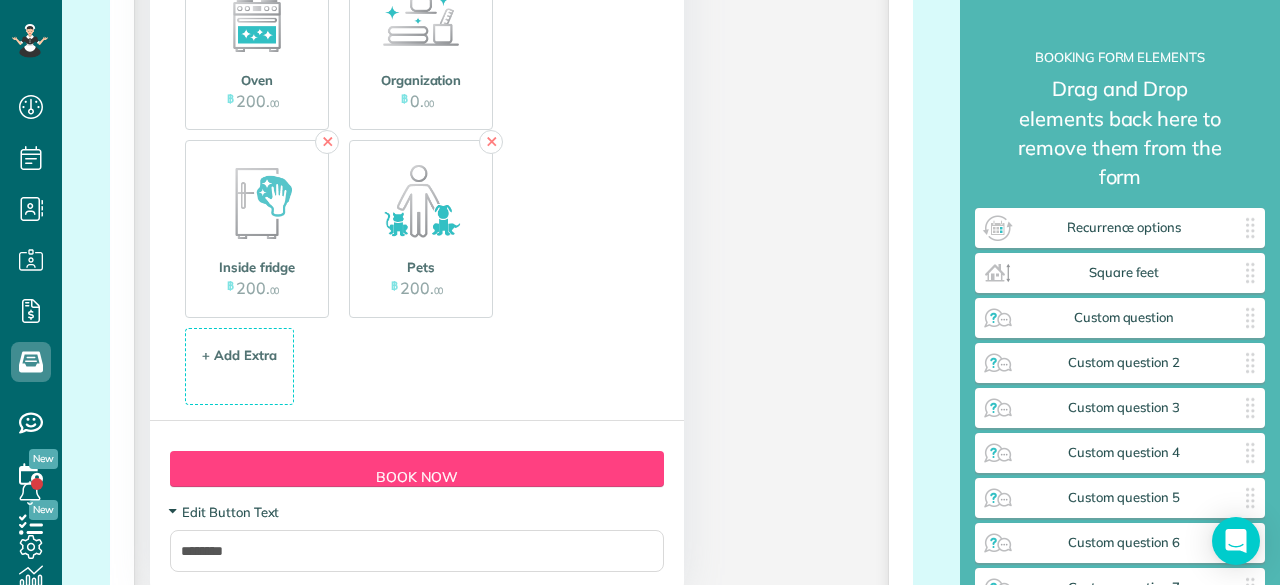 scroll, scrollTop: 3300, scrollLeft: 0, axis: vertical 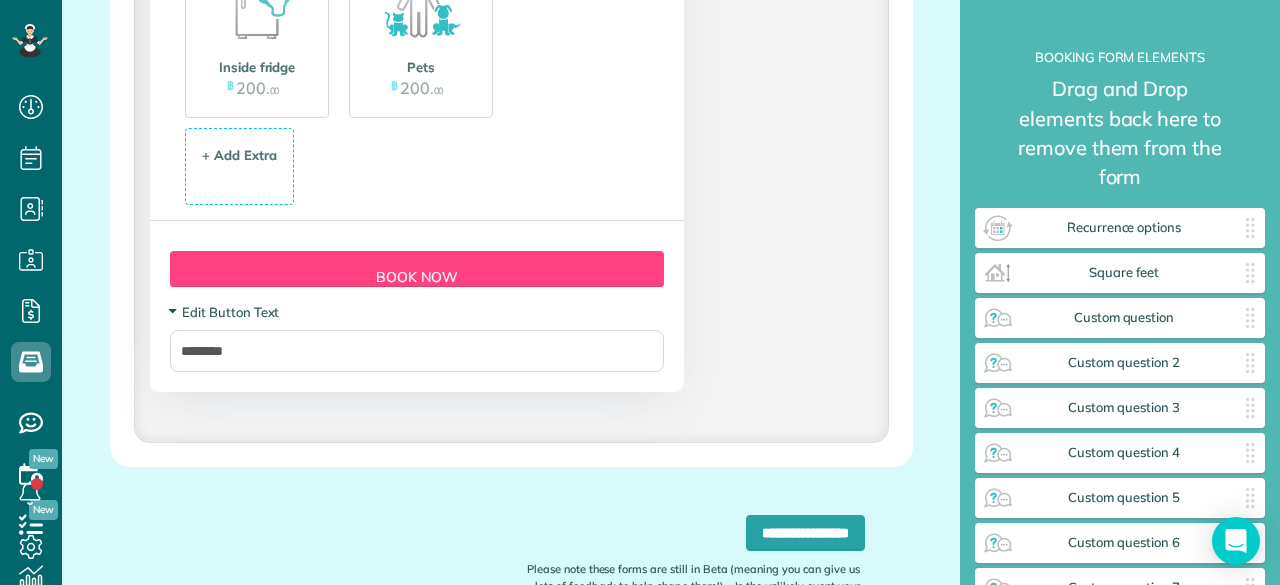 click on "Edit Button Text" at bounding box center (224, 312) 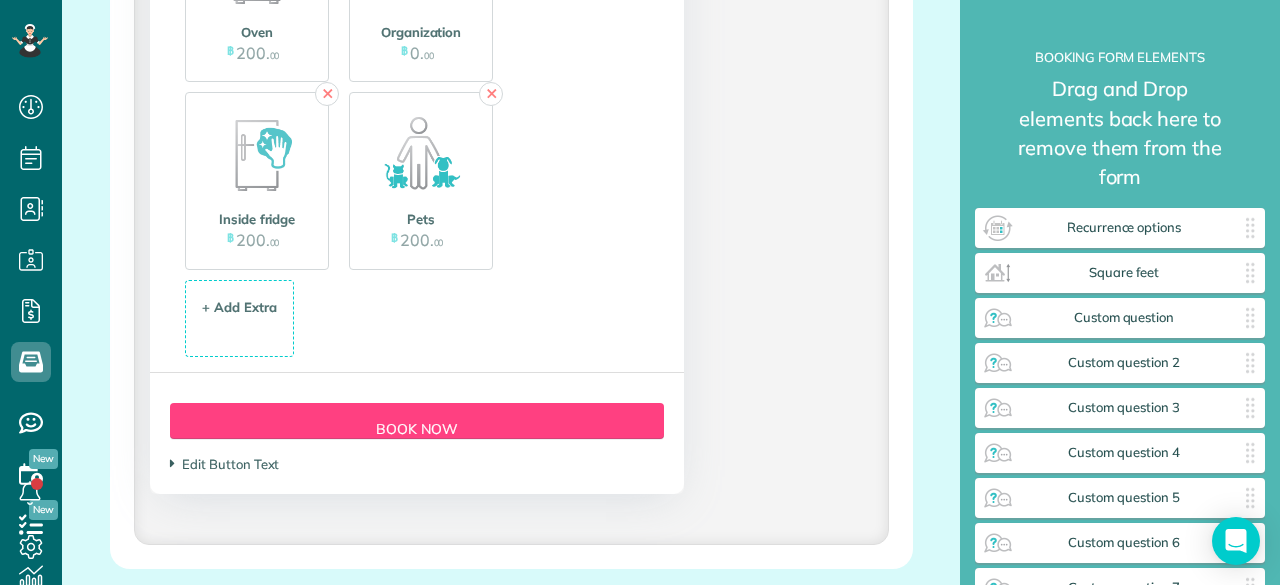 scroll, scrollTop: 3100, scrollLeft: 0, axis: vertical 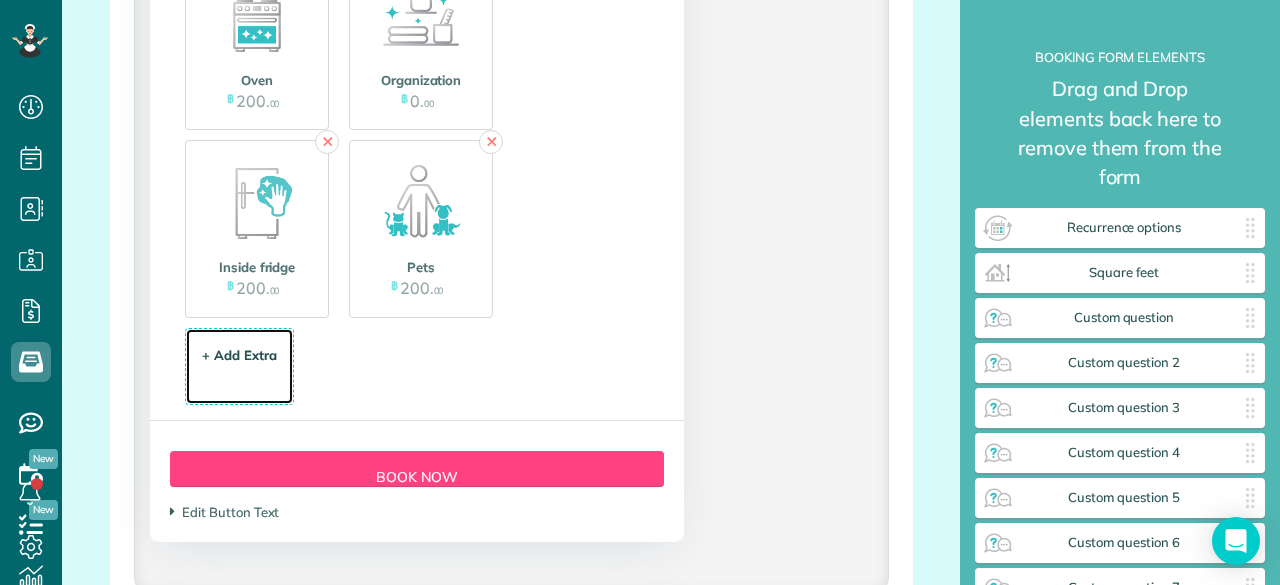 click on "+ Add Extra
$ 34 . 99" at bounding box center [239, 368] 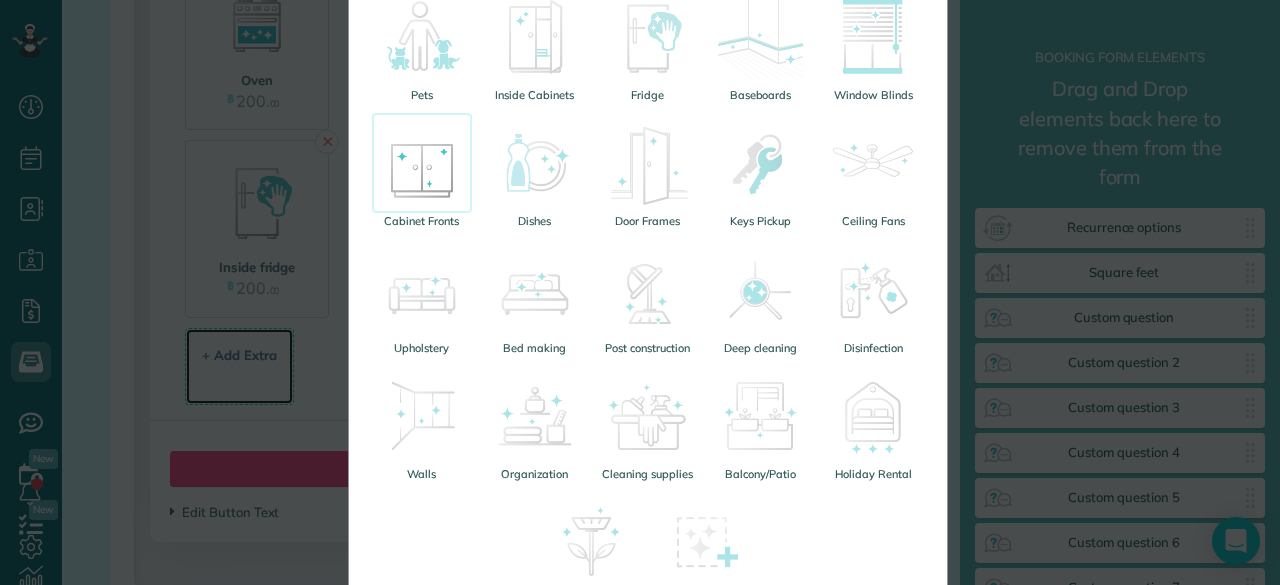 scroll, scrollTop: 500, scrollLeft: 0, axis: vertical 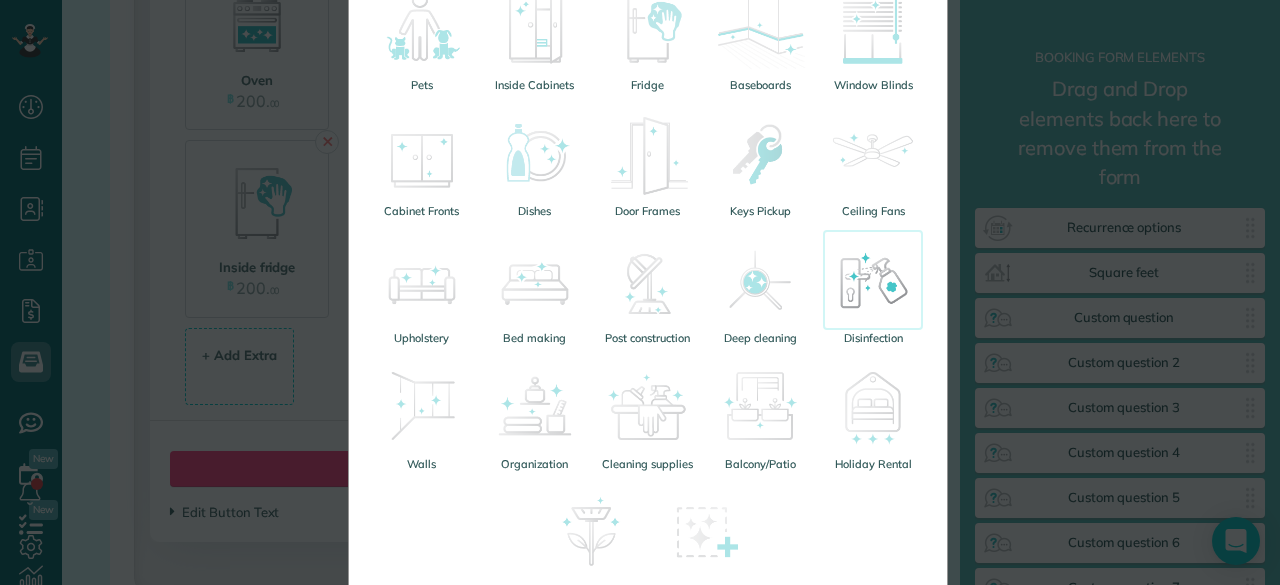 click at bounding box center [873, 280] 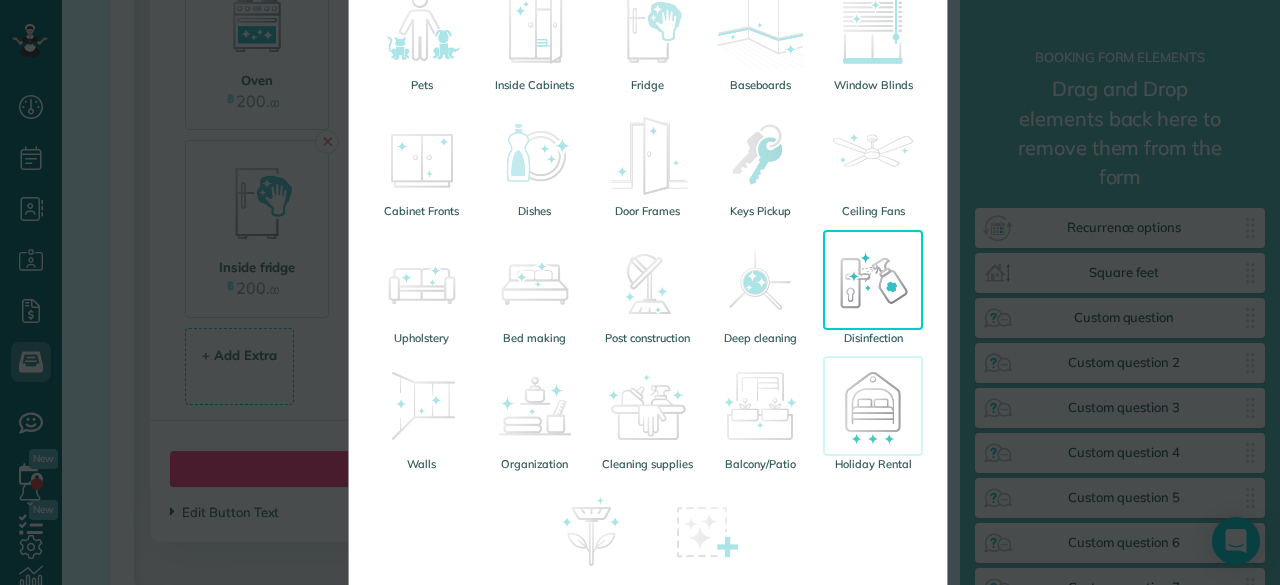 click at bounding box center (873, 406) 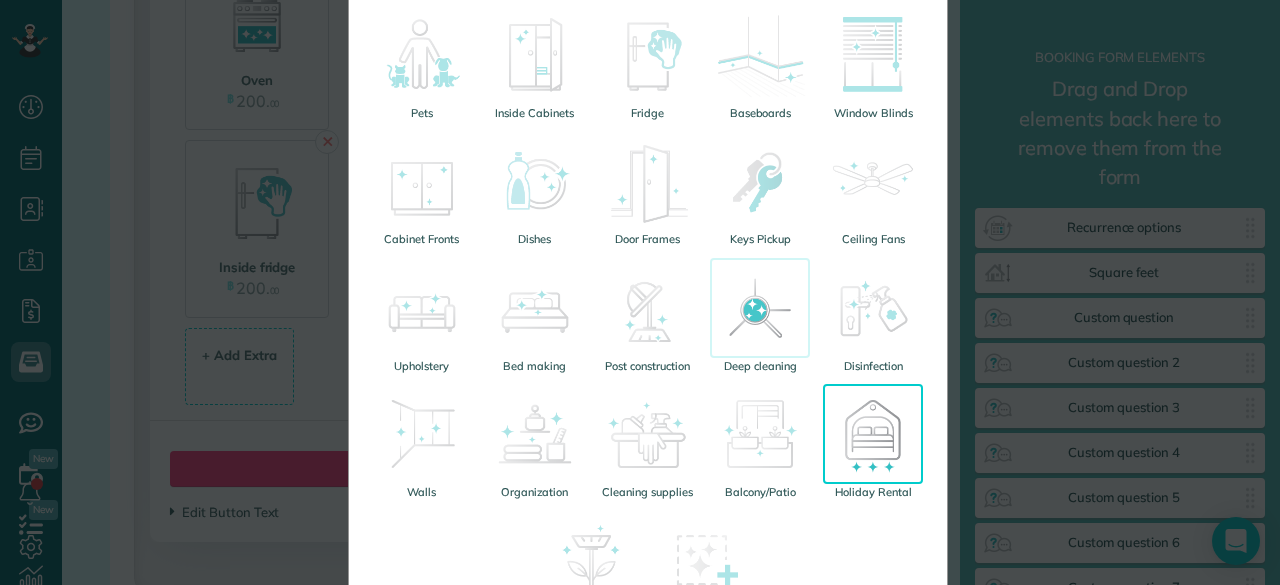 scroll, scrollTop: 272, scrollLeft: 0, axis: vertical 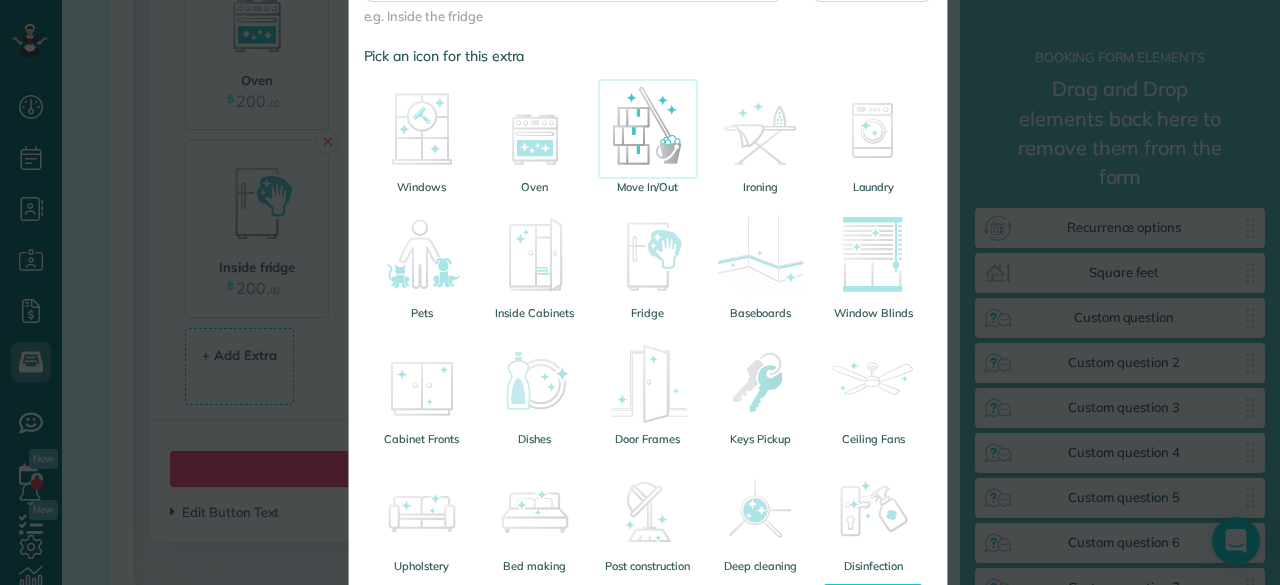 click at bounding box center (648, 129) 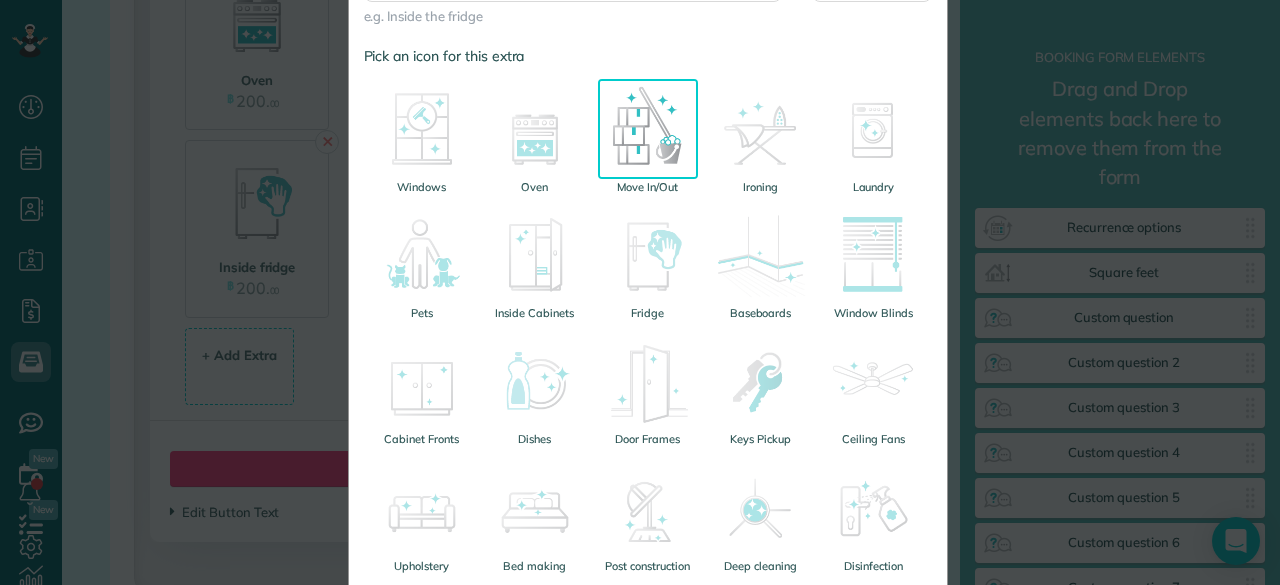 scroll, scrollTop: 0, scrollLeft: 0, axis: both 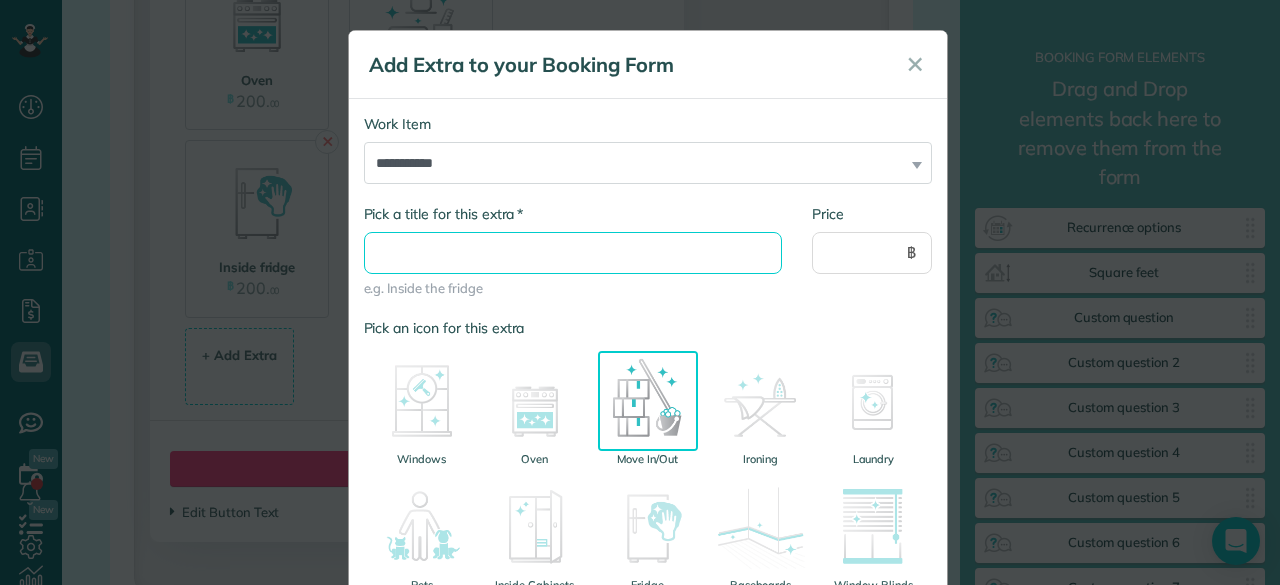 click on "*  Pick a title for this extra" at bounding box center (573, 253) 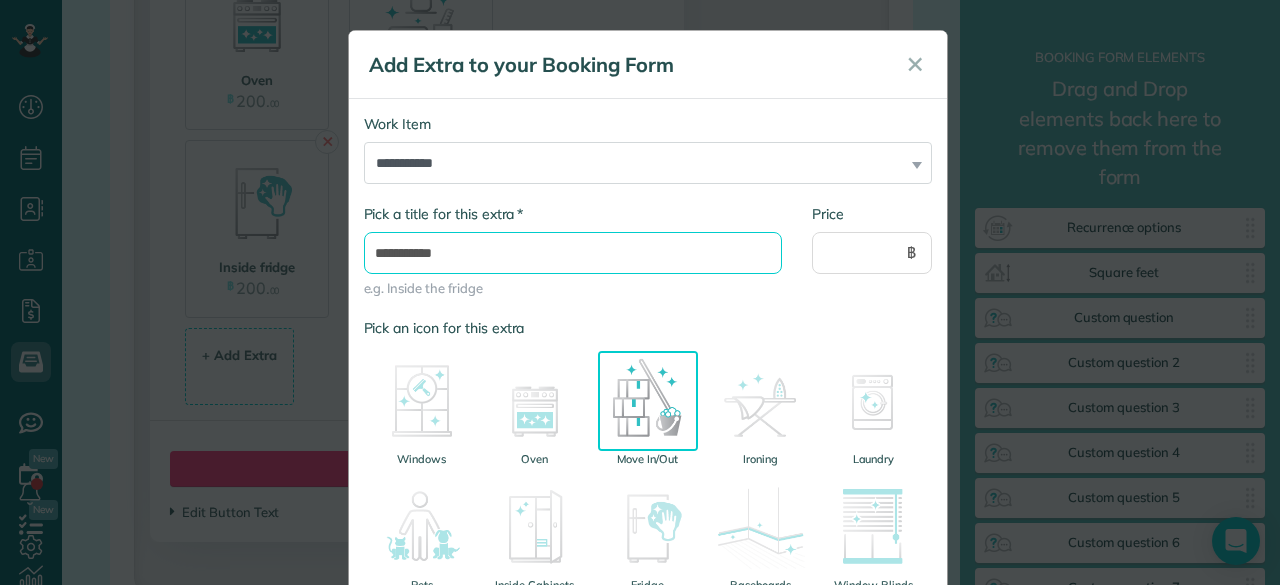 type on "**********" 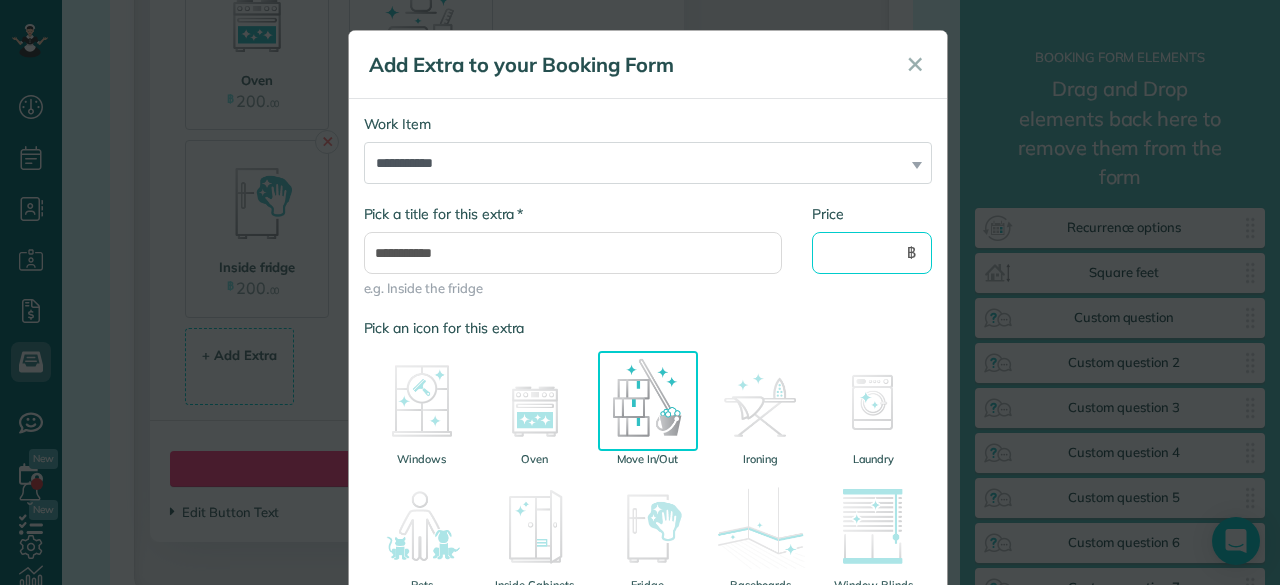 click on "Price" at bounding box center [872, 253] 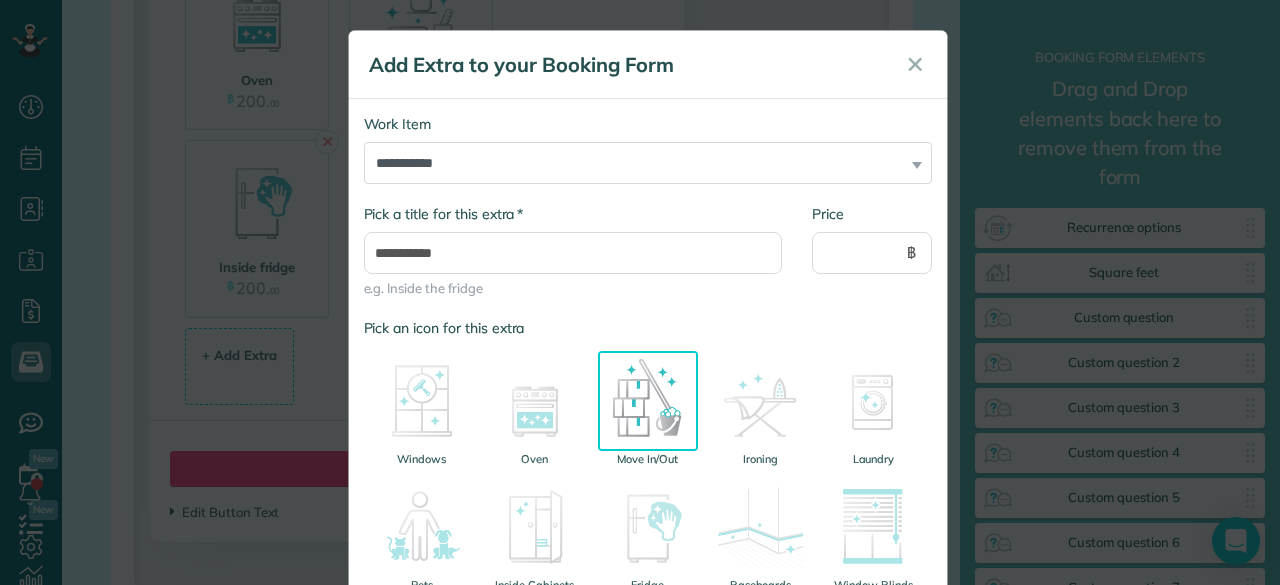 click on "**********" at bounding box center (648, 159) 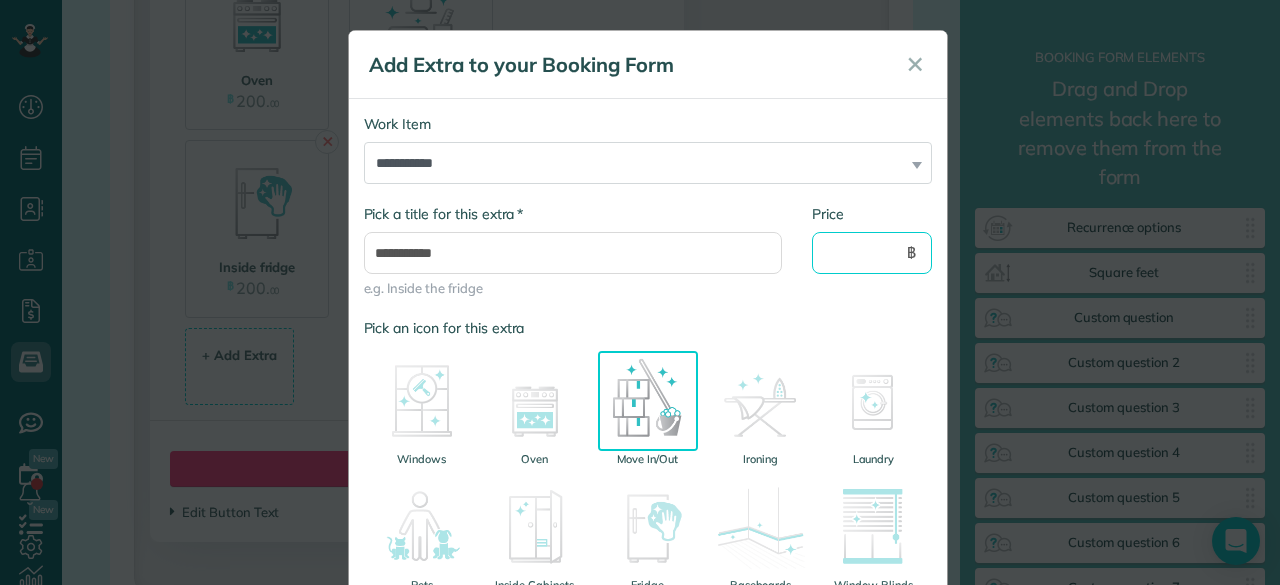 click on "Price" at bounding box center (872, 253) 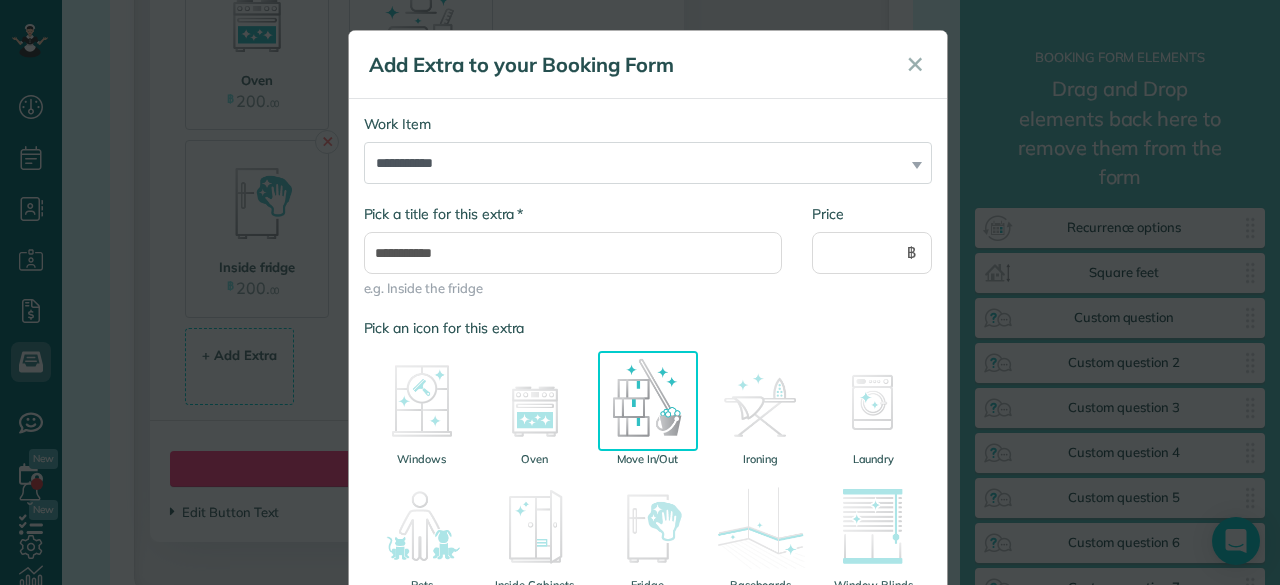 click on "**********" at bounding box center (648, 159) 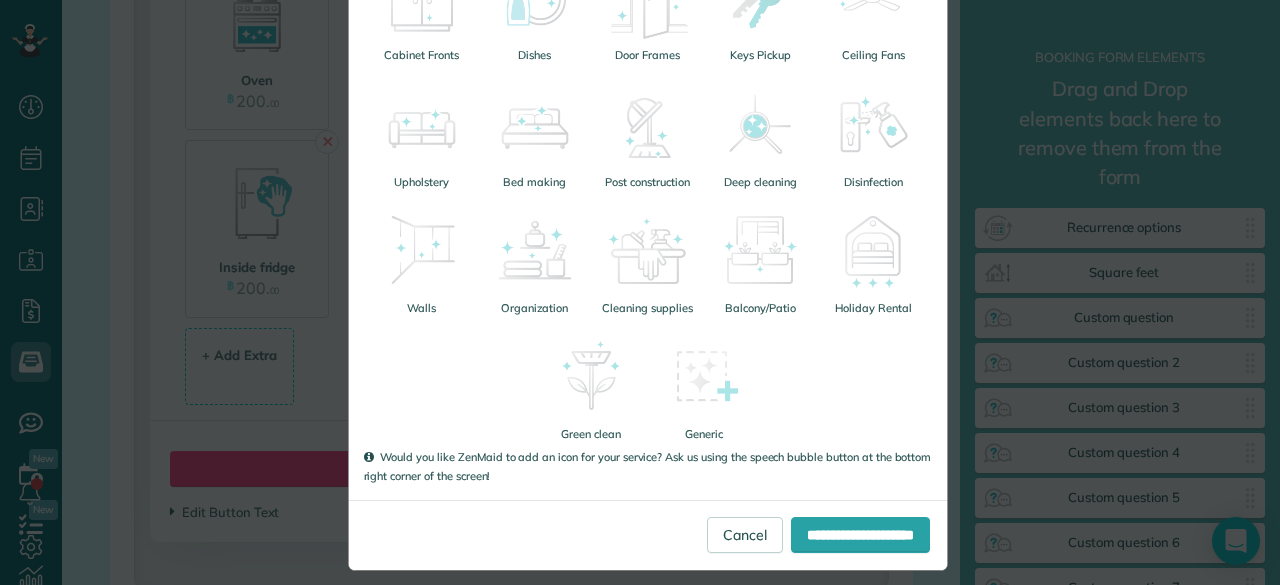 scroll, scrollTop: 672, scrollLeft: 0, axis: vertical 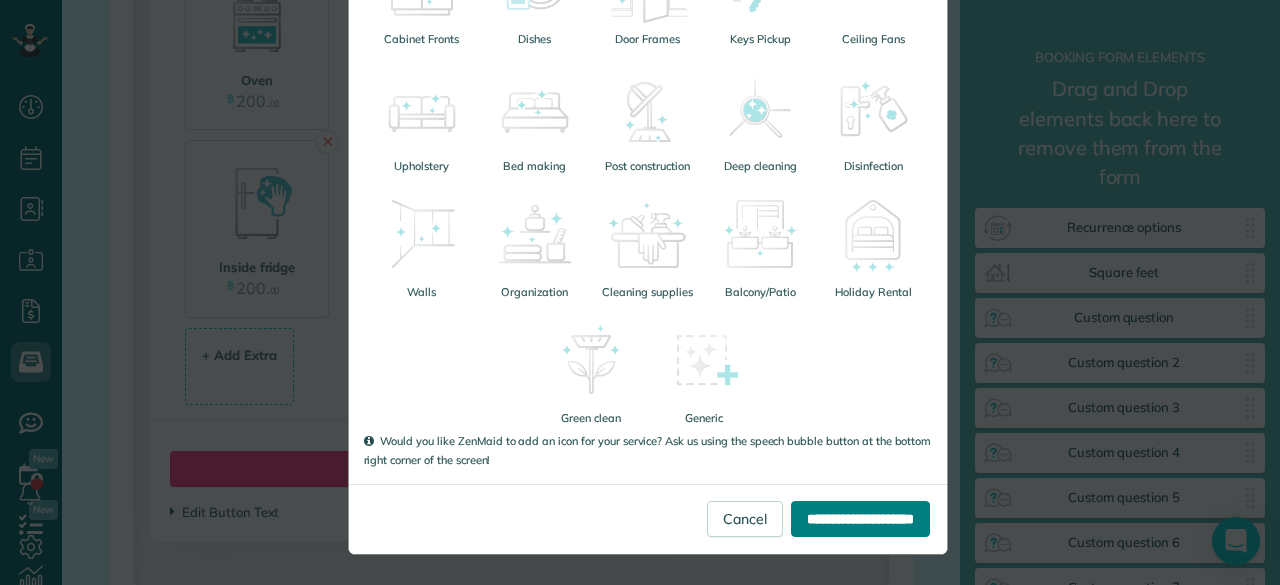 click on "**********" at bounding box center (860, 519) 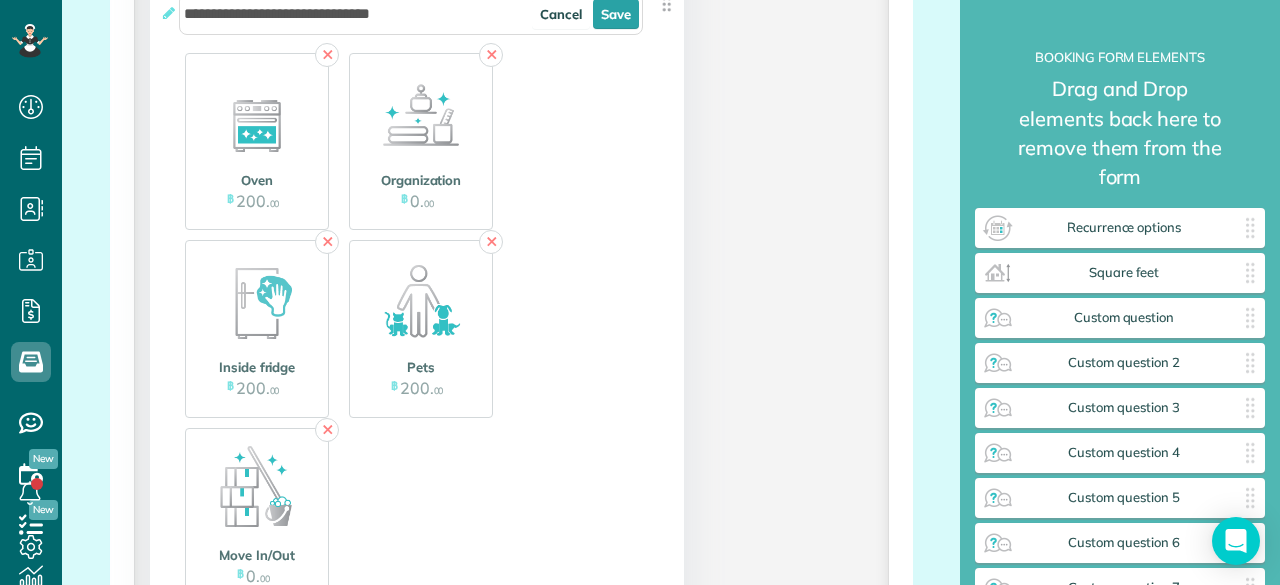 scroll, scrollTop: 3200, scrollLeft: 0, axis: vertical 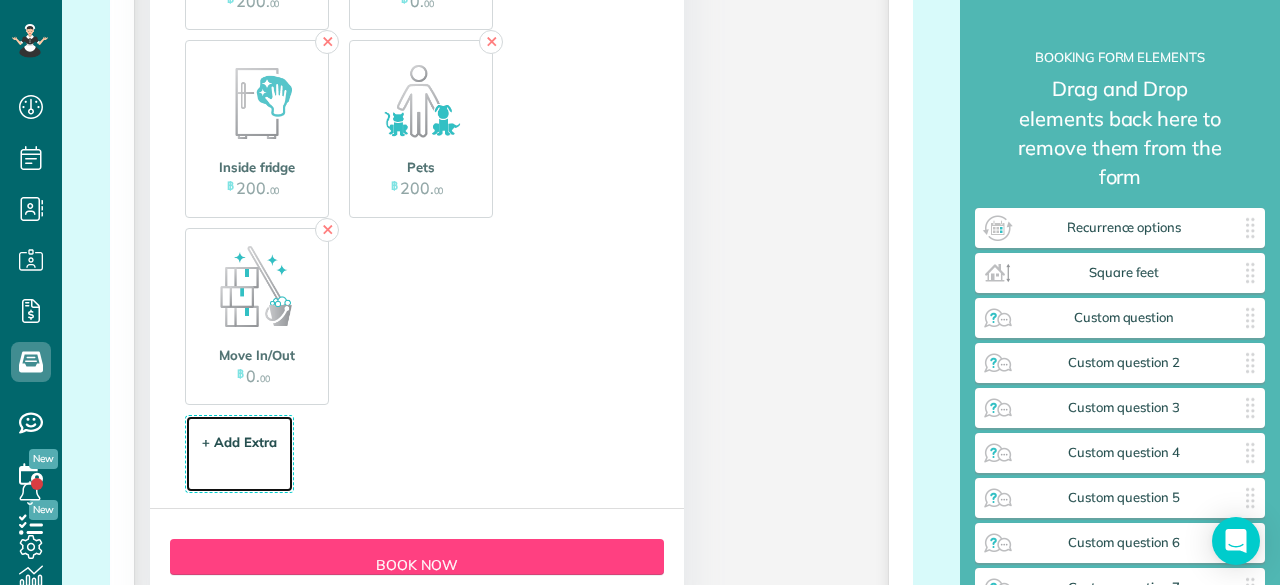 click on "+ Add Extra" at bounding box center [239, 442] 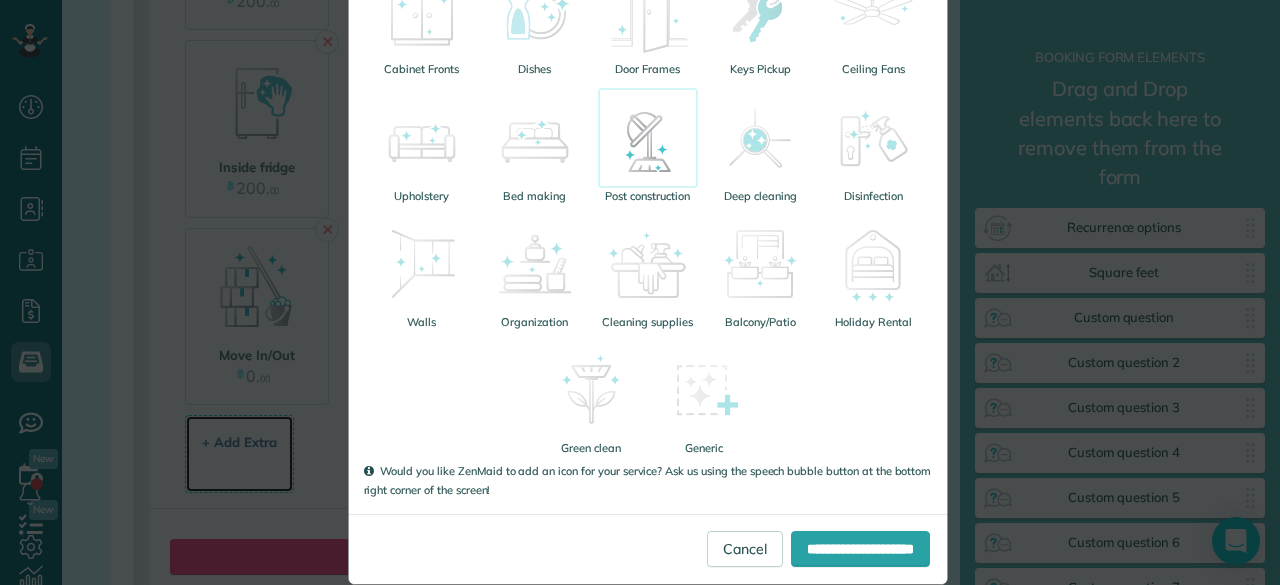 scroll, scrollTop: 672, scrollLeft: 0, axis: vertical 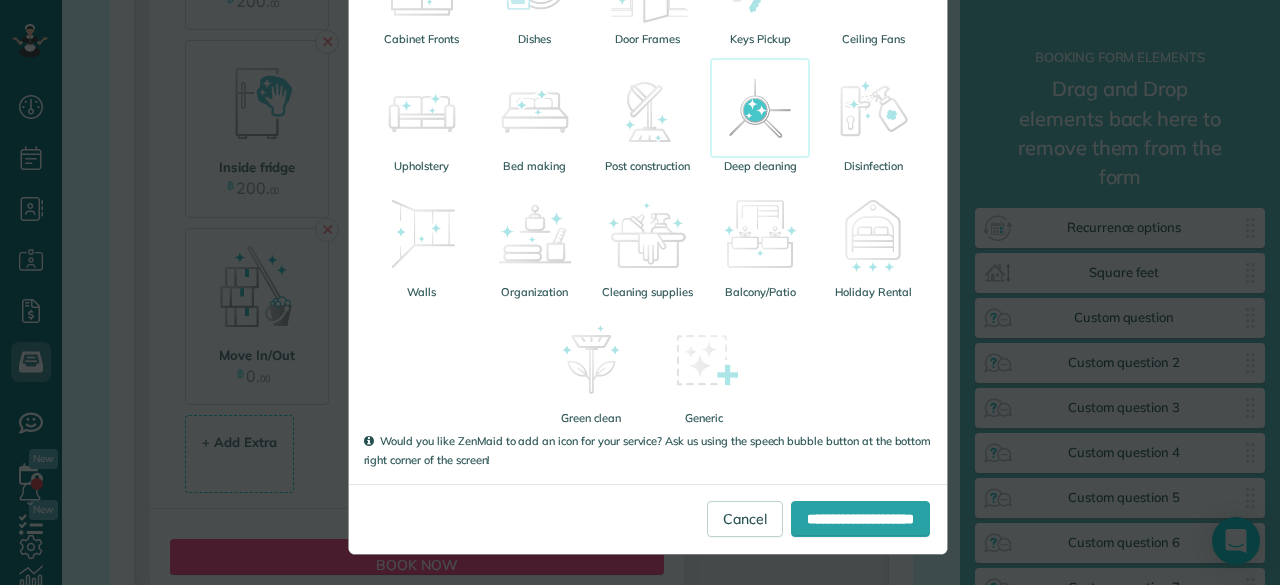 click at bounding box center [760, 108] 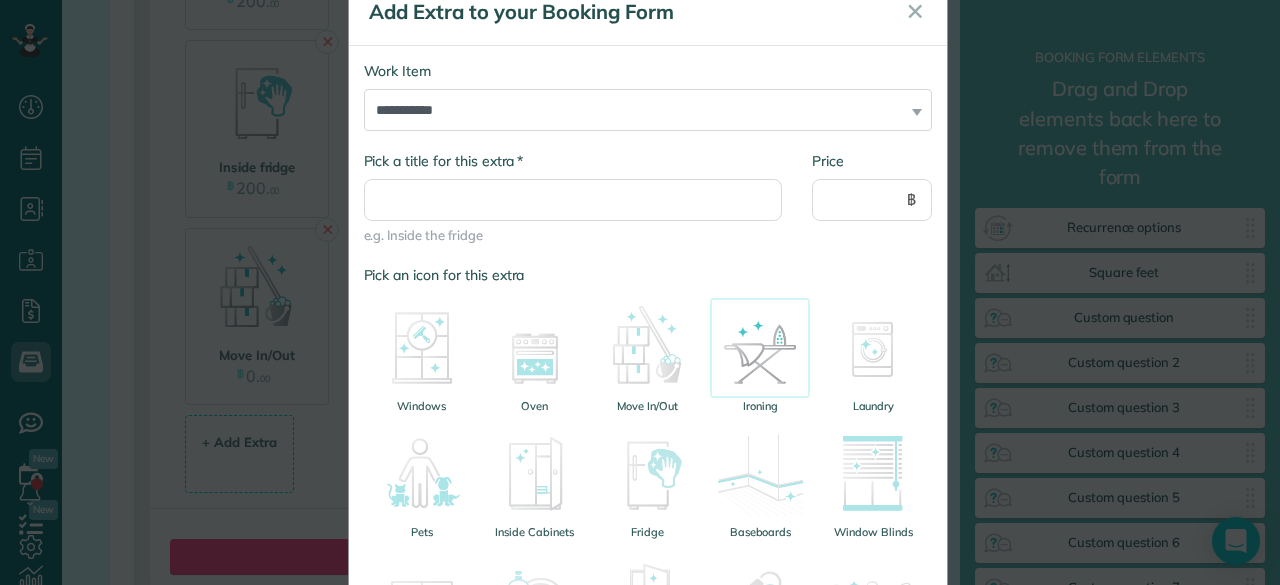 scroll, scrollTop: 0, scrollLeft: 0, axis: both 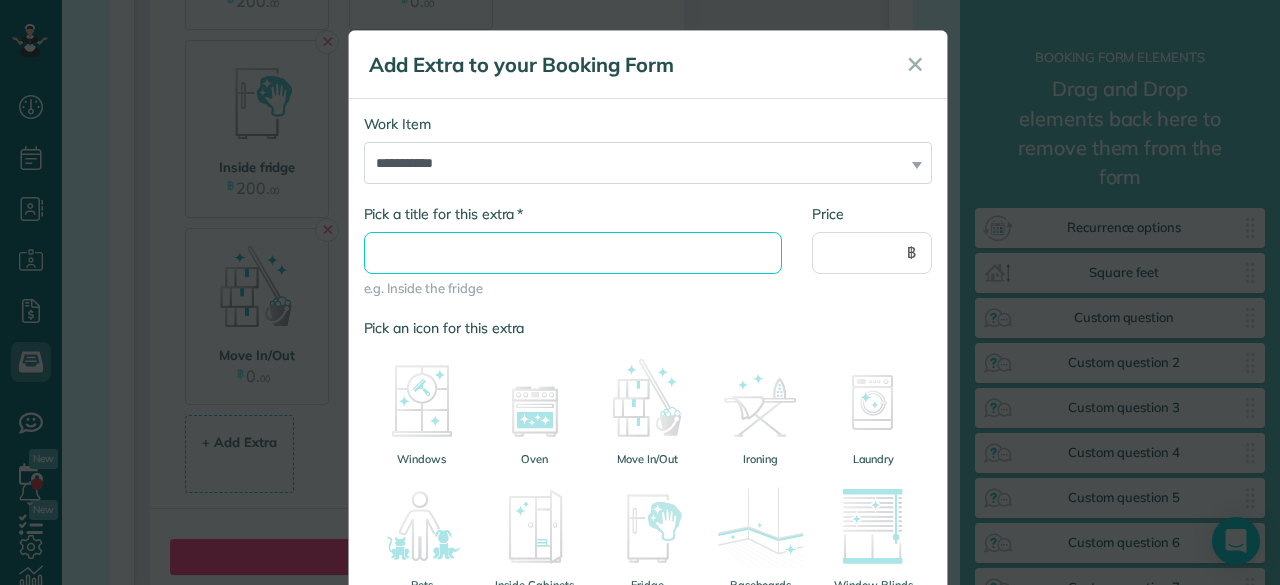 click on "*  Pick a title for this extra" at bounding box center [573, 253] 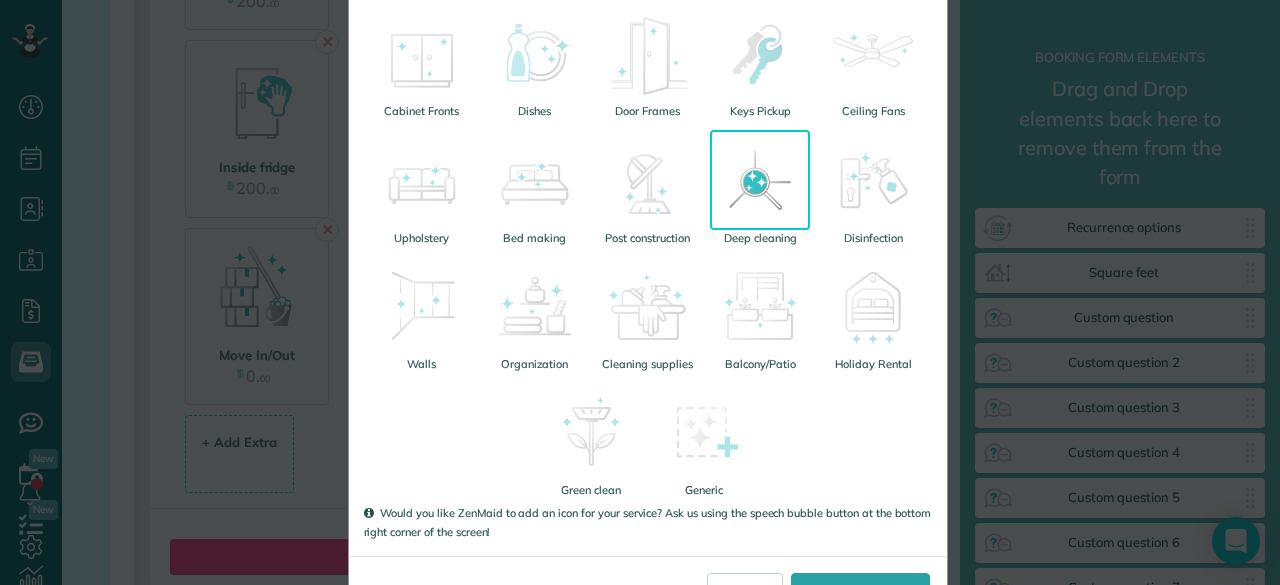 scroll, scrollTop: 672, scrollLeft: 0, axis: vertical 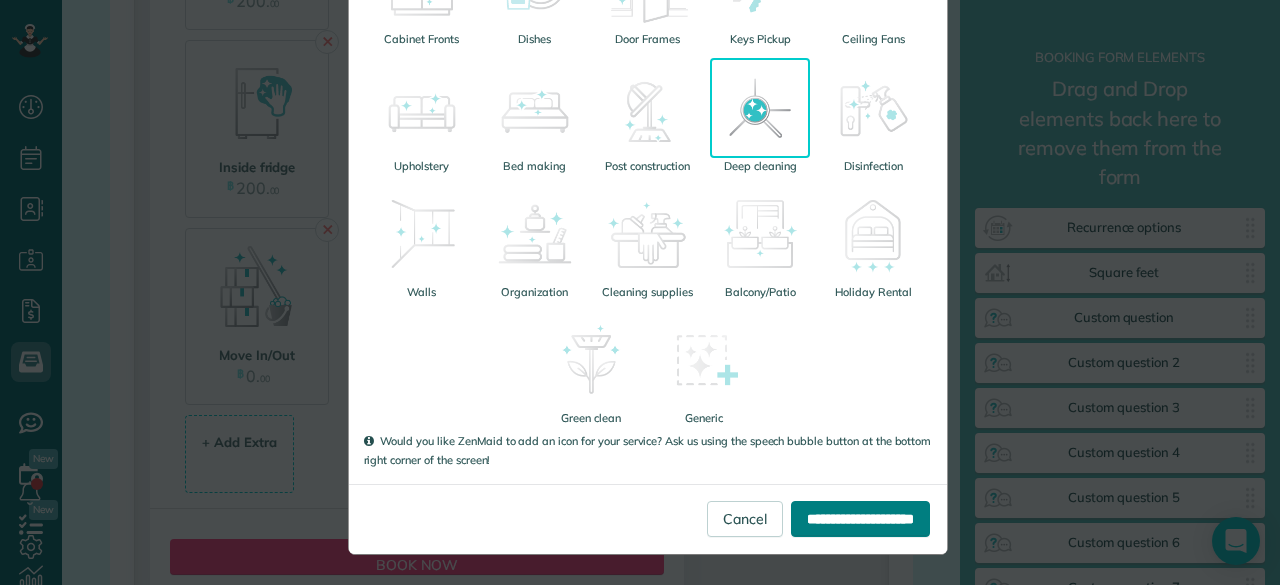 type on "**********" 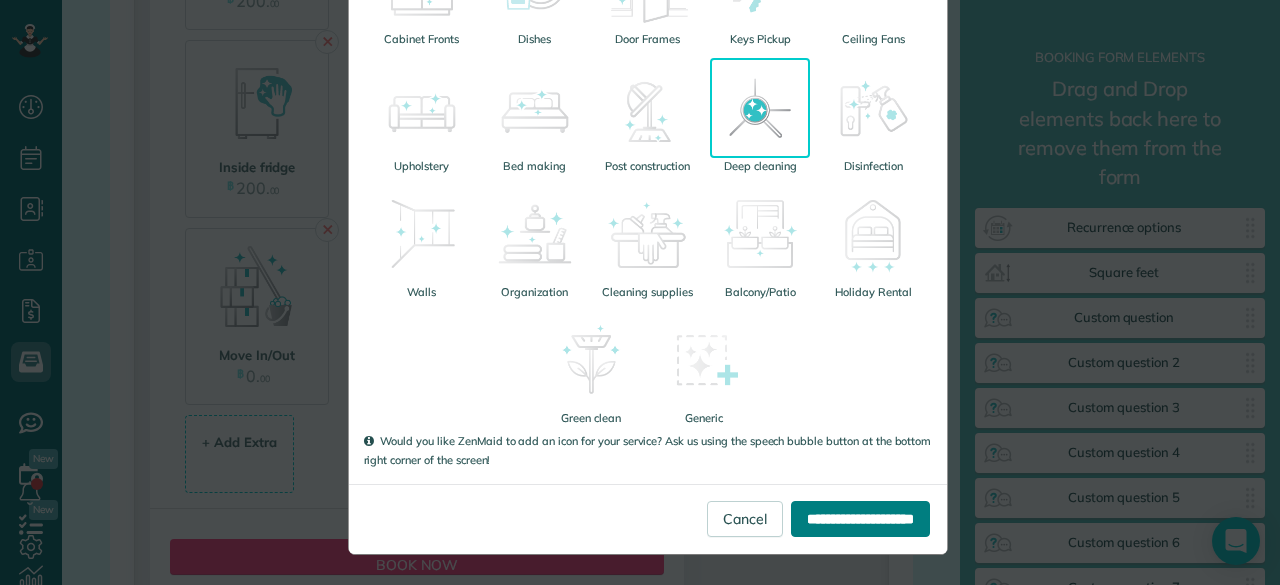 click on "**********" at bounding box center [860, 519] 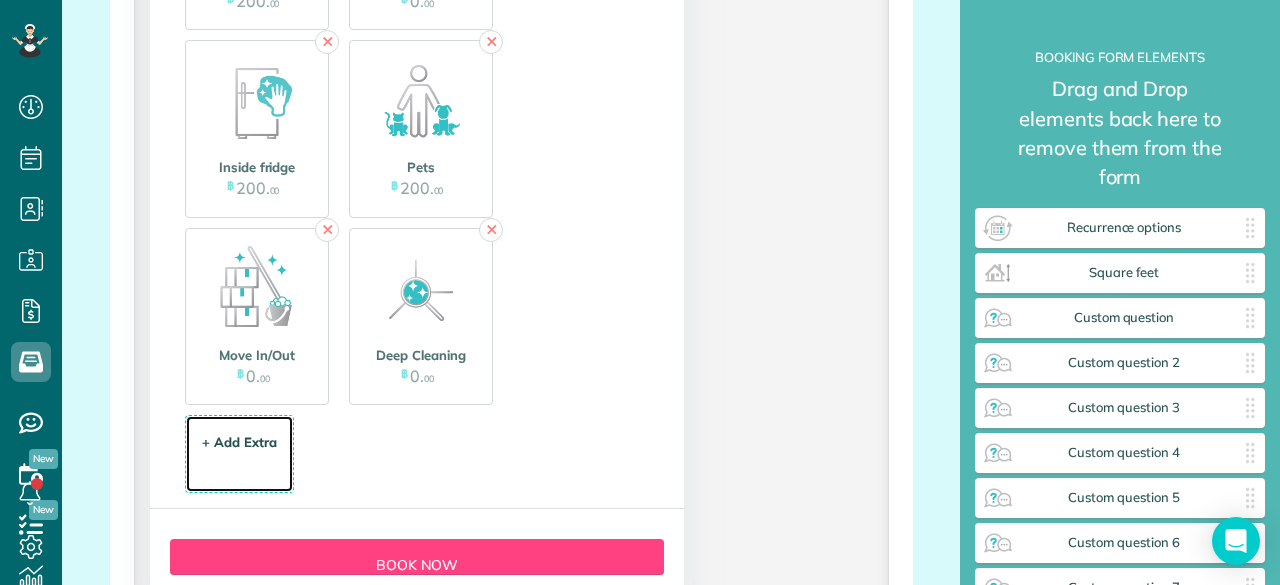 click on "+ Add Extra" at bounding box center (239, 442) 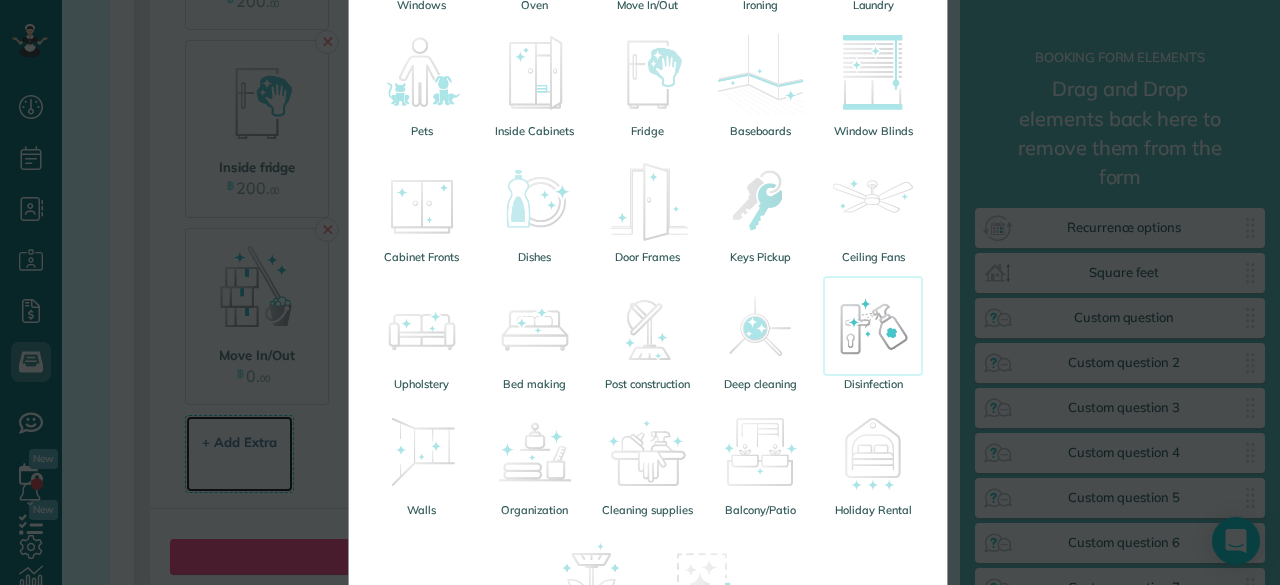 scroll, scrollTop: 500, scrollLeft: 0, axis: vertical 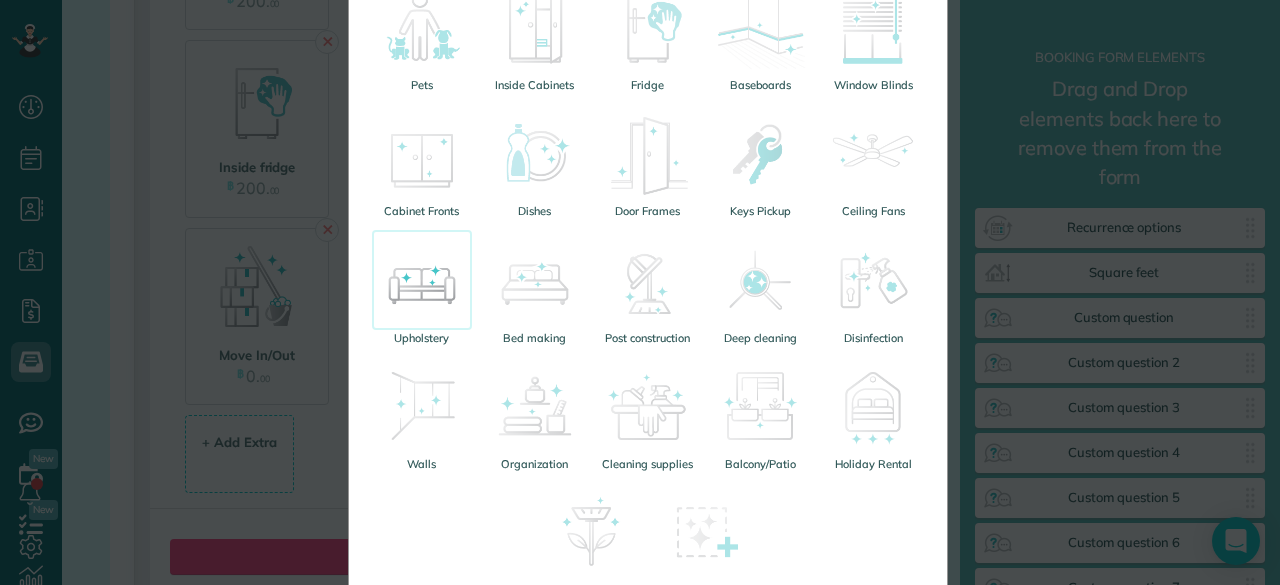 click at bounding box center [422, 280] 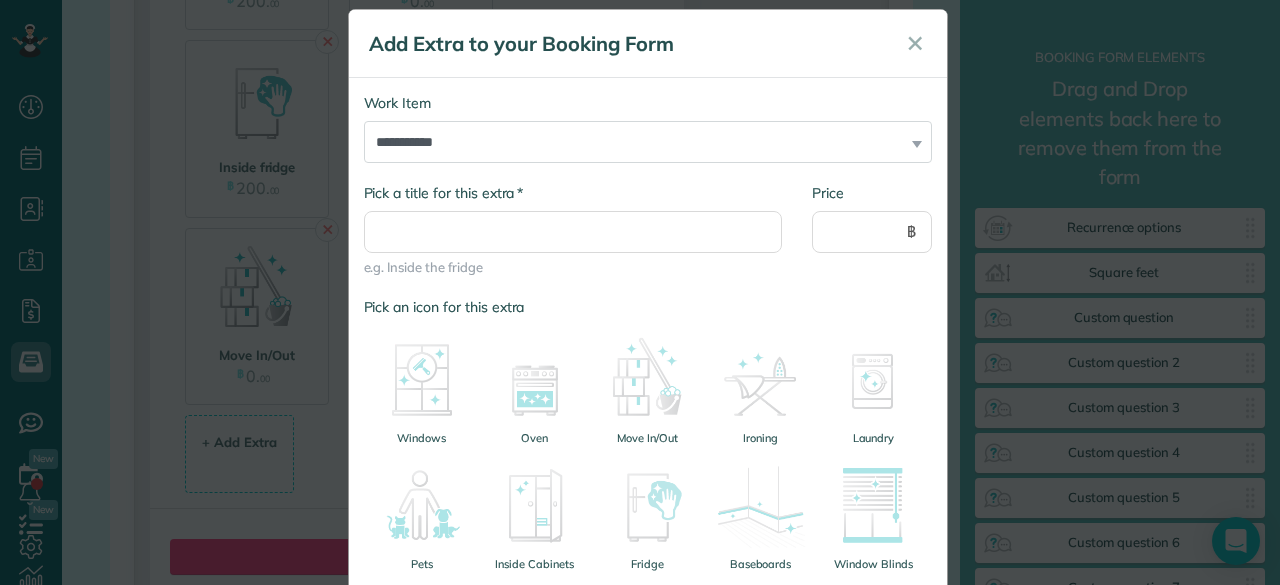 scroll, scrollTop: 0, scrollLeft: 0, axis: both 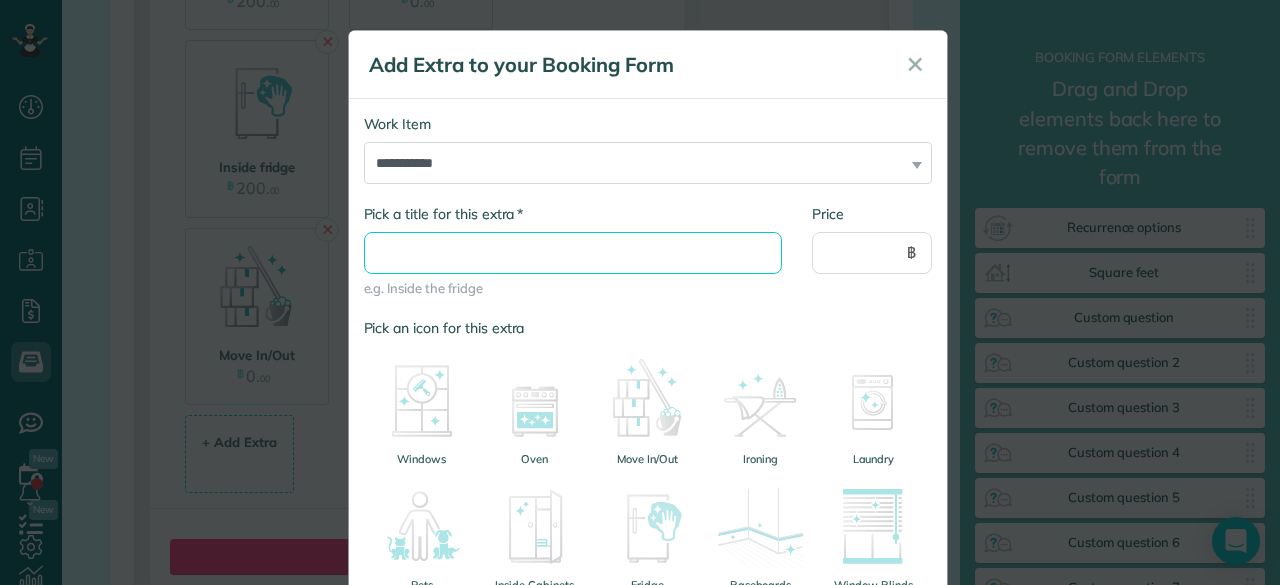 click on "*  Pick a title for this extra" at bounding box center (573, 253) 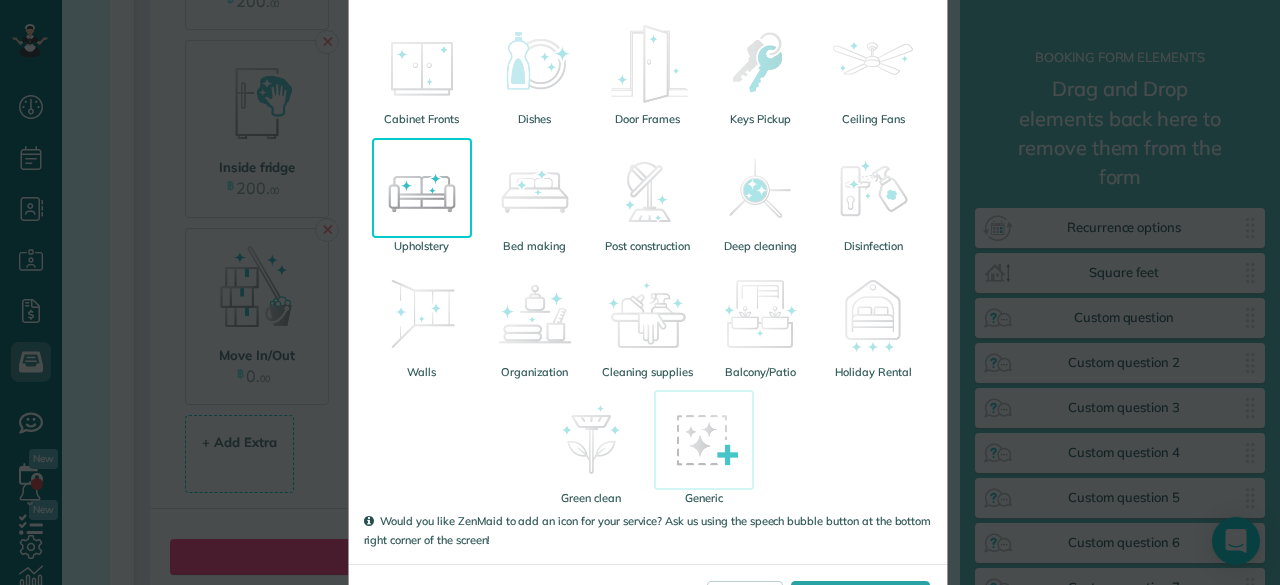 scroll, scrollTop: 672, scrollLeft: 0, axis: vertical 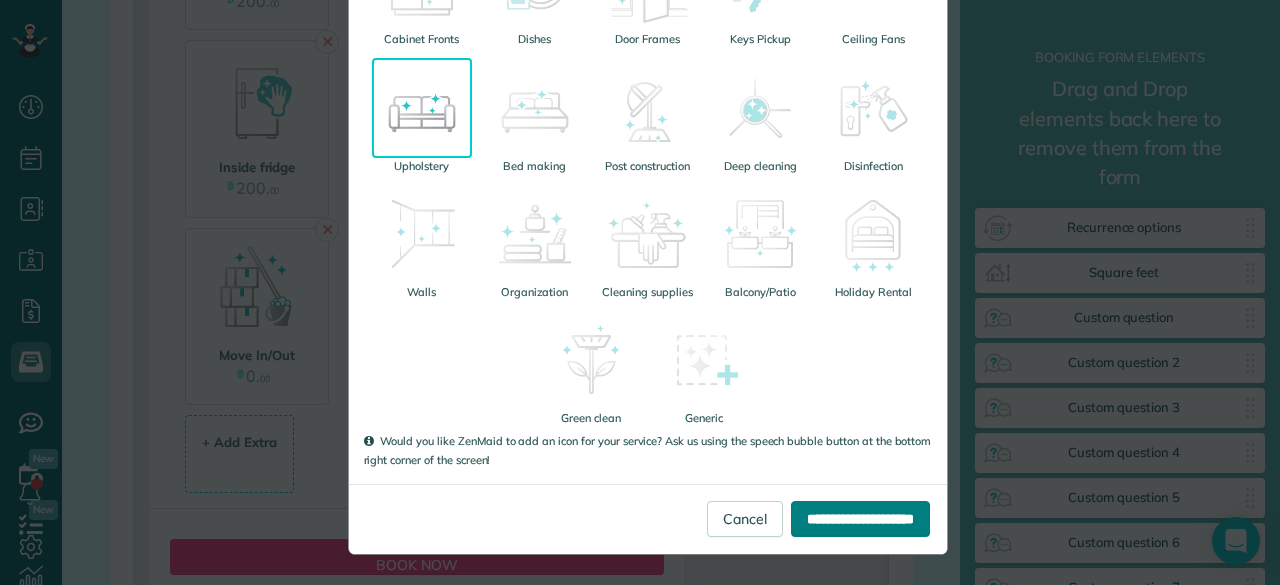 type on "**********" 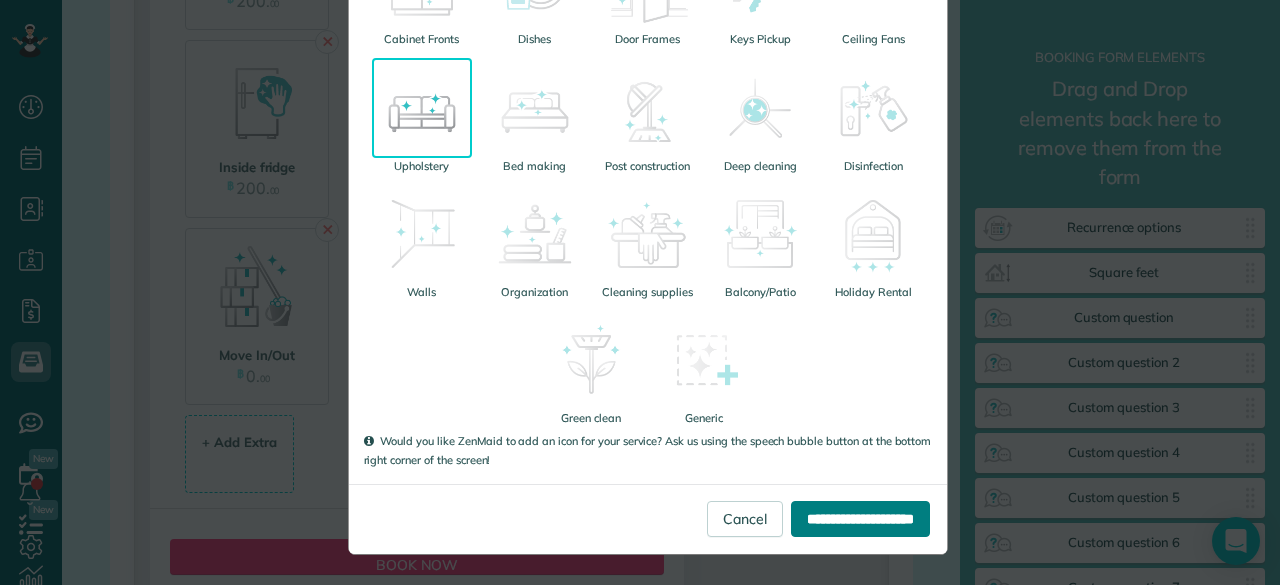 click on "**********" at bounding box center (860, 519) 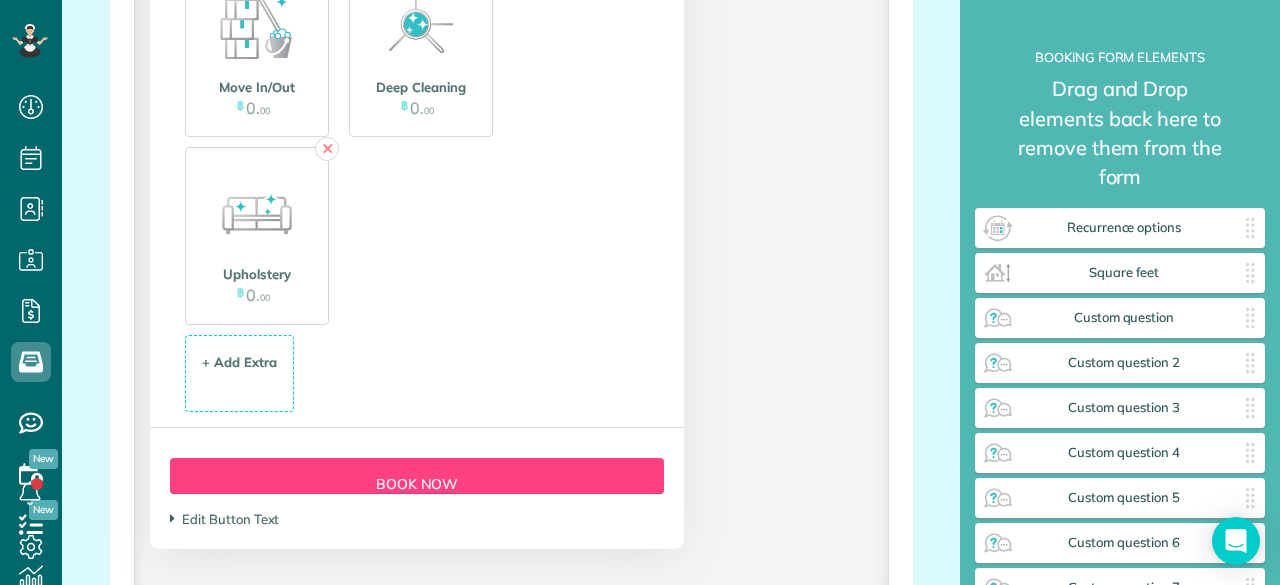scroll, scrollTop: 3500, scrollLeft: 0, axis: vertical 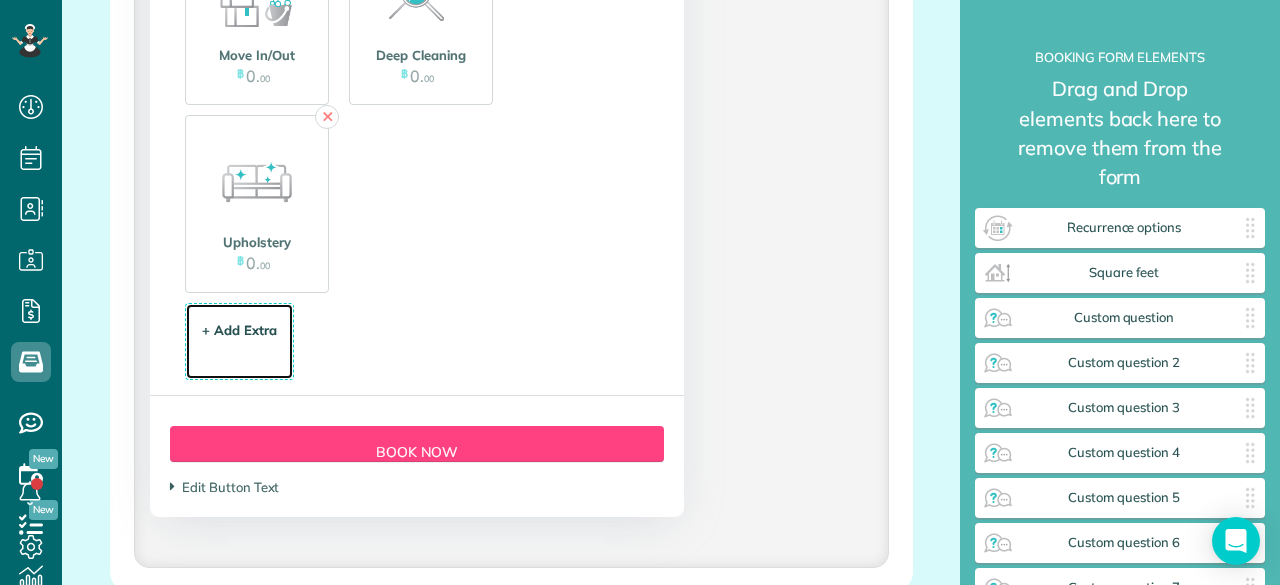 click on "+ Add Extra
$ 34 . 99" at bounding box center [239, 342] 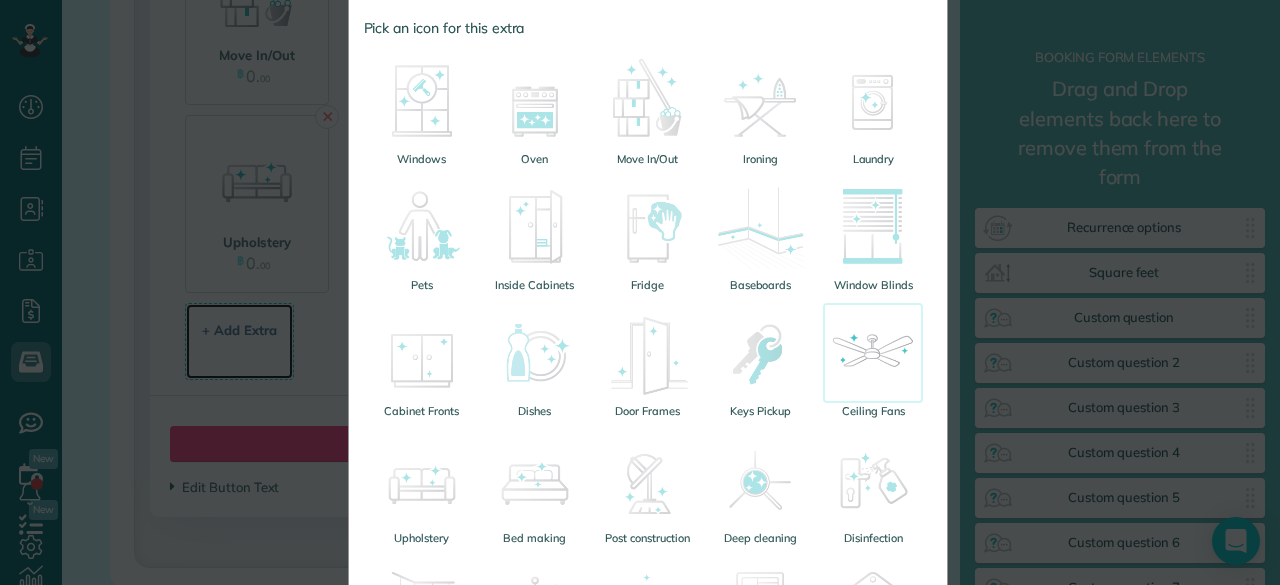 scroll, scrollTop: 500, scrollLeft: 0, axis: vertical 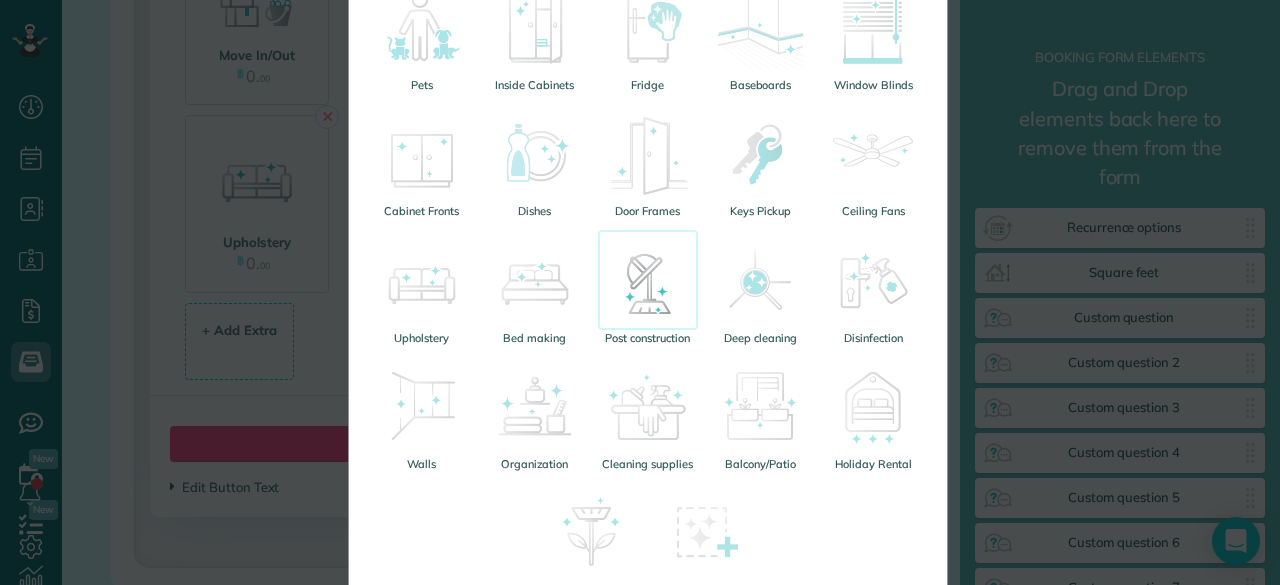 click at bounding box center (648, 280) 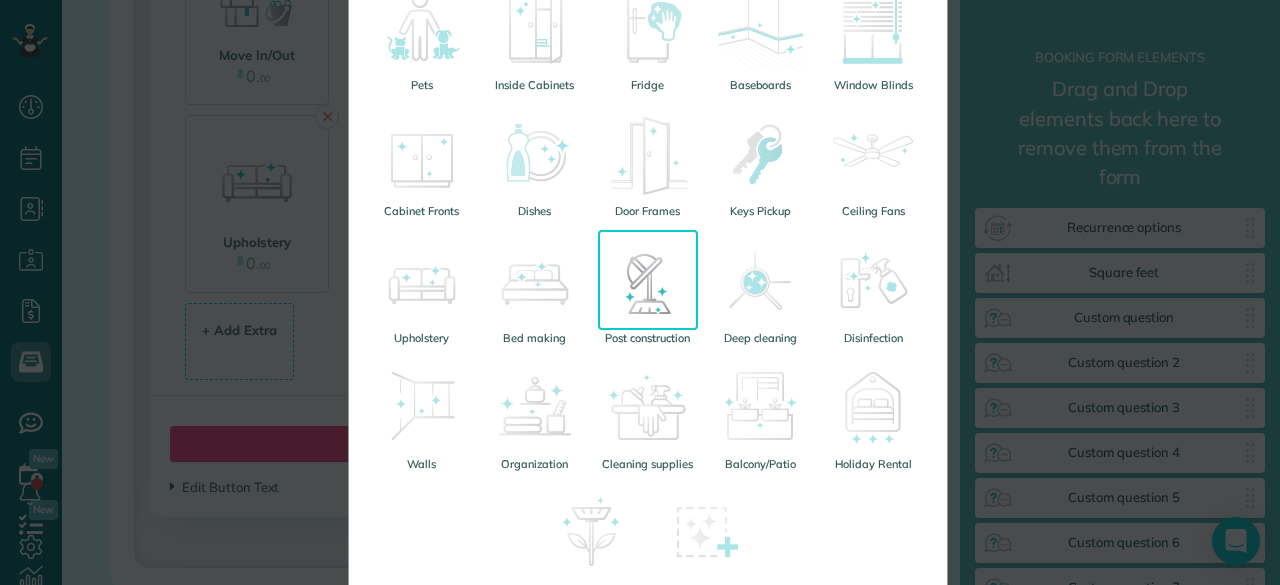 scroll, scrollTop: 0, scrollLeft: 0, axis: both 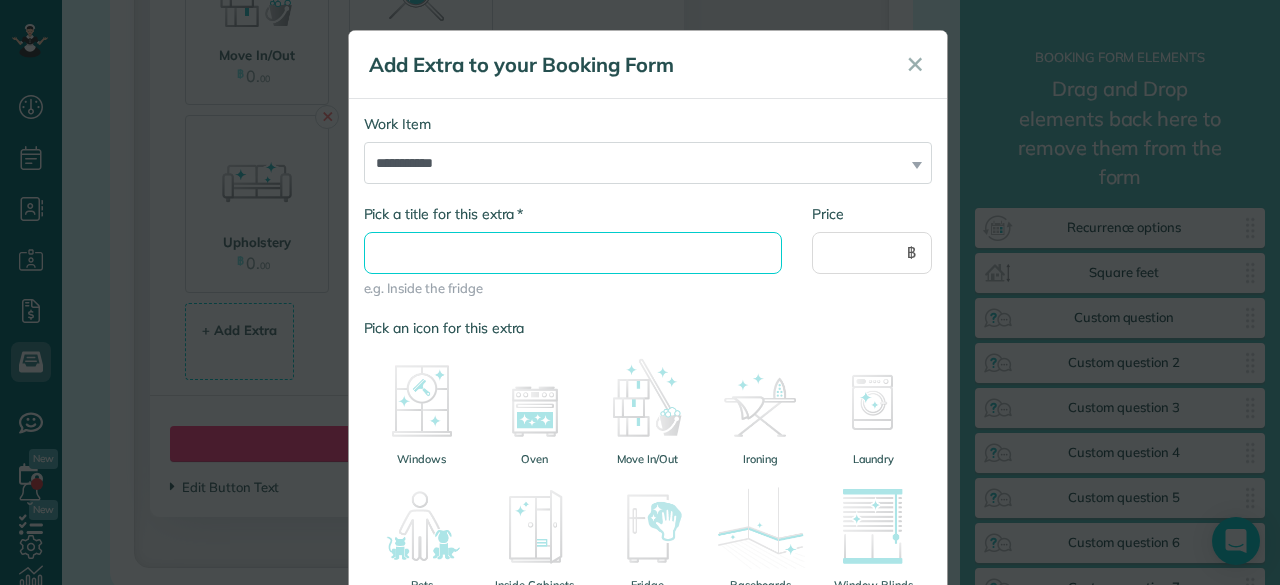 click on "*  Pick a title for this extra" at bounding box center (573, 253) 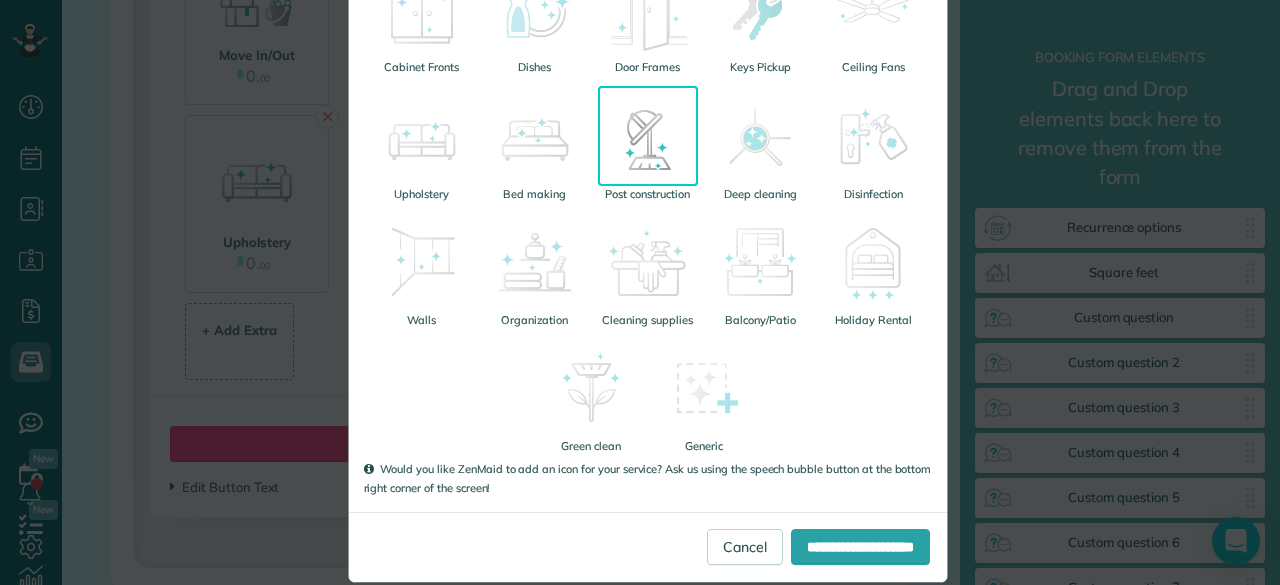 scroll, scrollTop: 672, scrollLeft: 0, axis: vertical 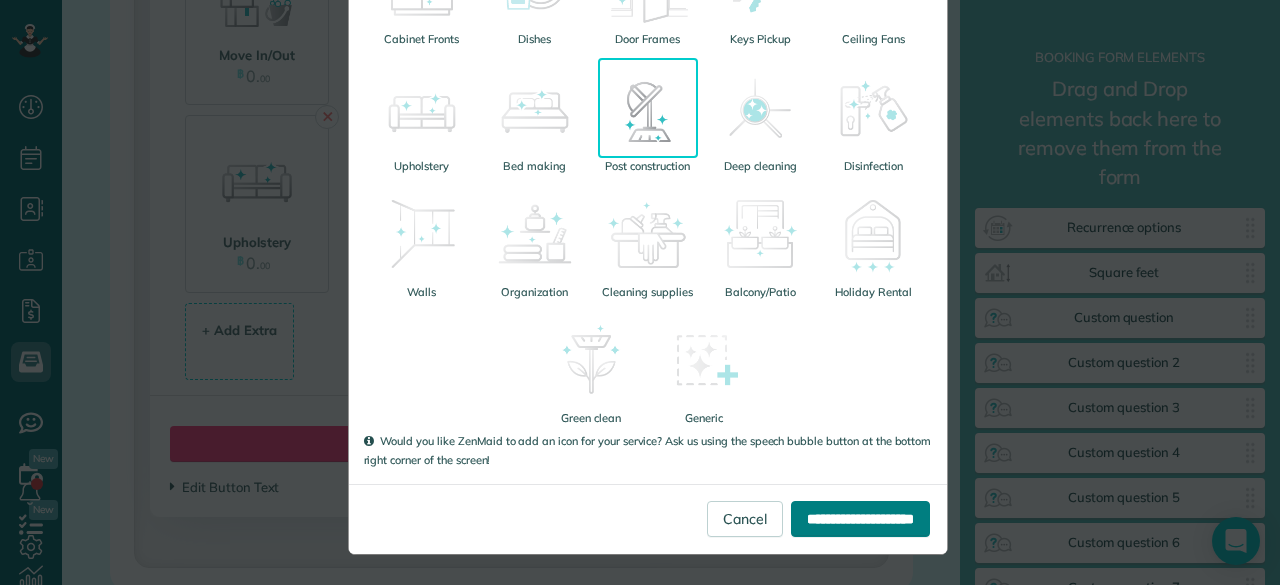 type on "**********" 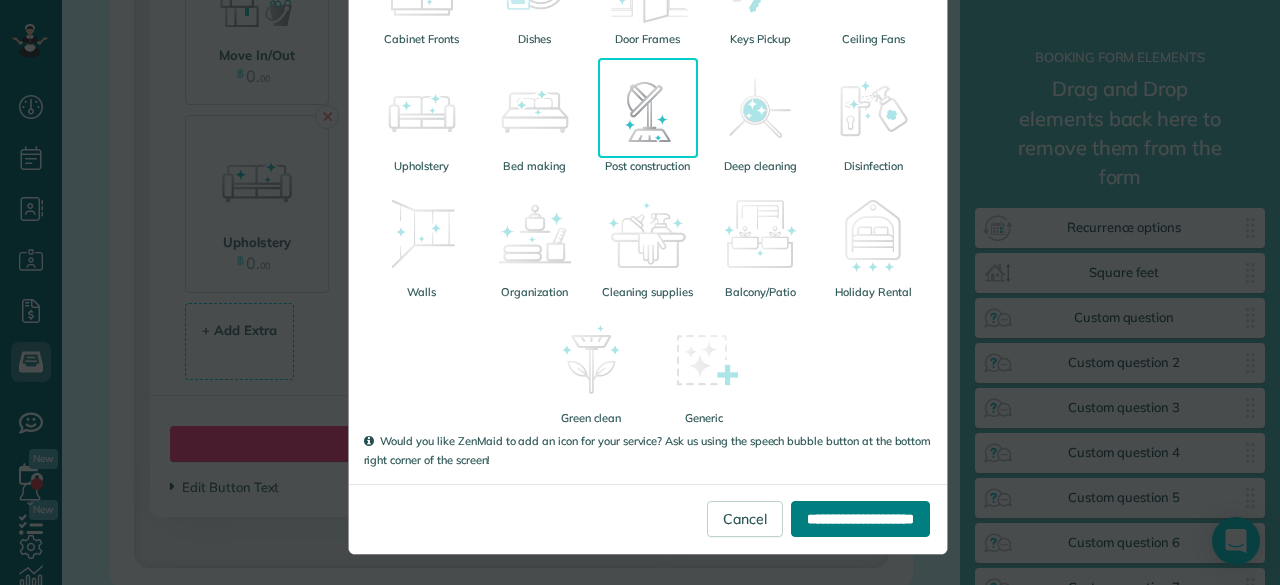 click on "**********" at bounding box center [860, 519] 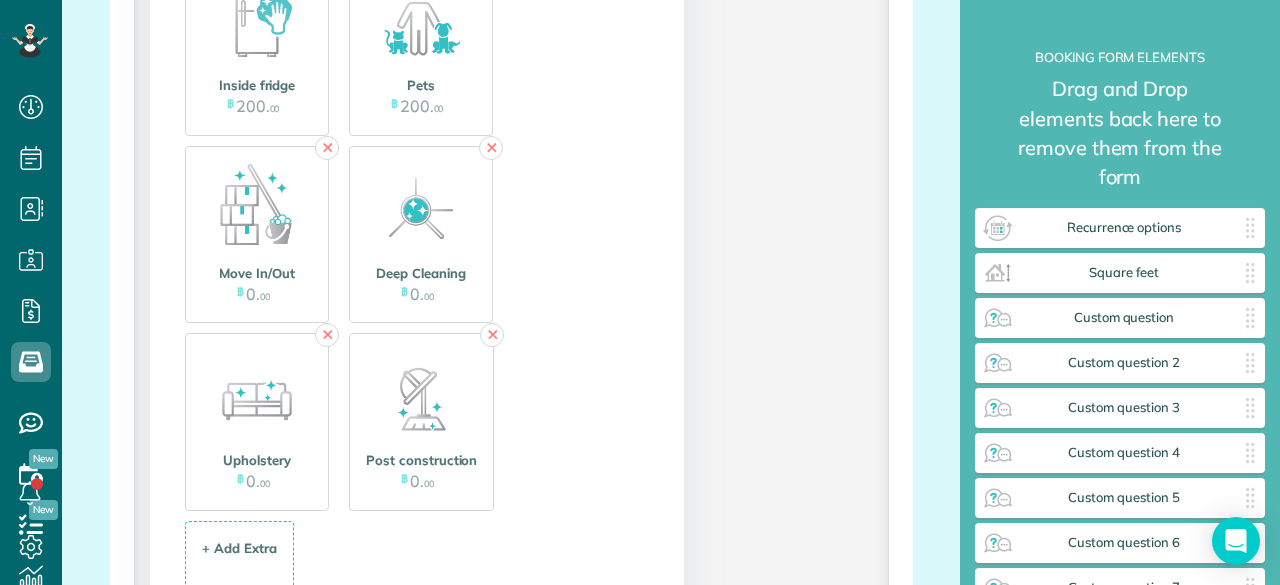 scroll, scrollTop: 3500, scrollLeft: 0, axis: vertical 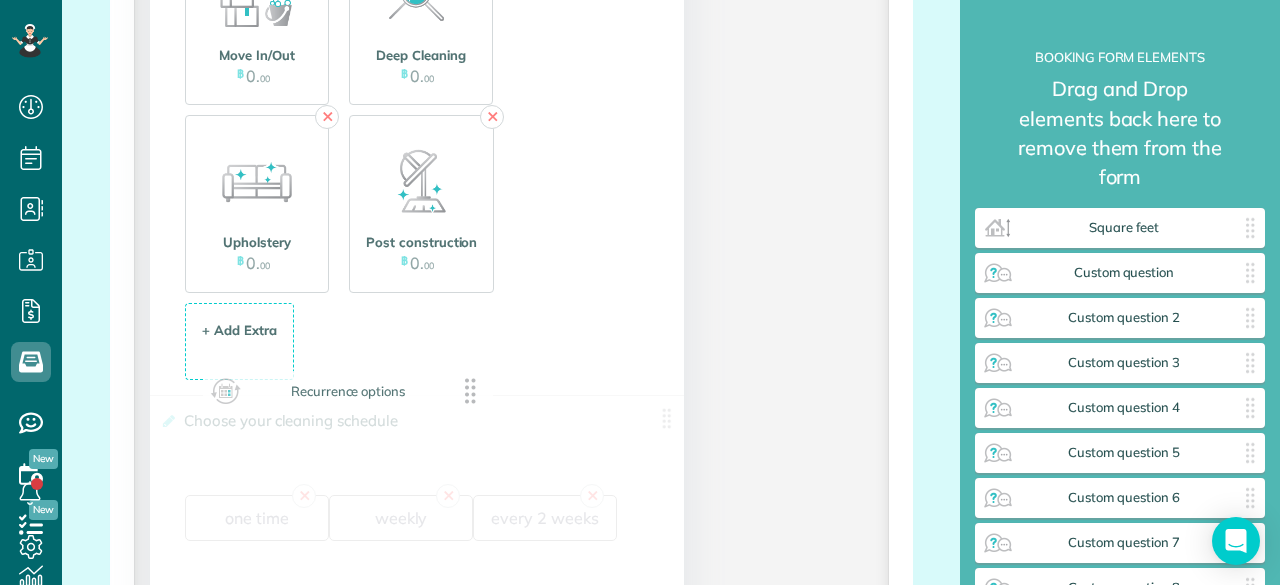 drag, startPoint x: 1123, startPoint y: 197, endPoint x: 342, endPoint y: 404, distance: 807.9666 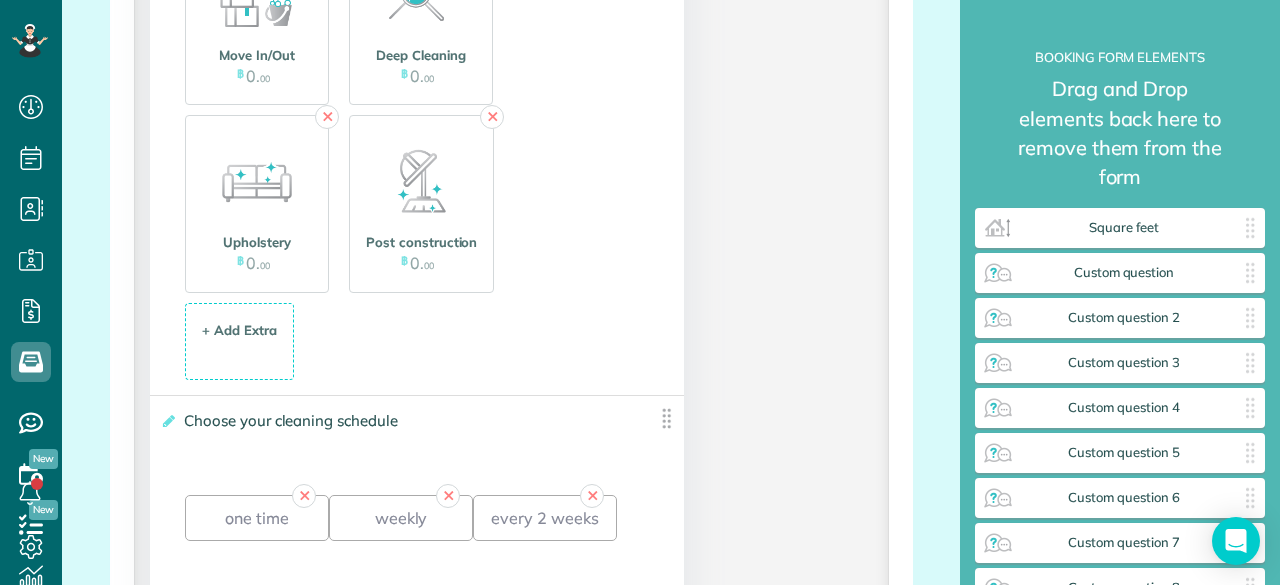 scroll, scrollTop: 3700, scrollLeft: 0, axis: vertical 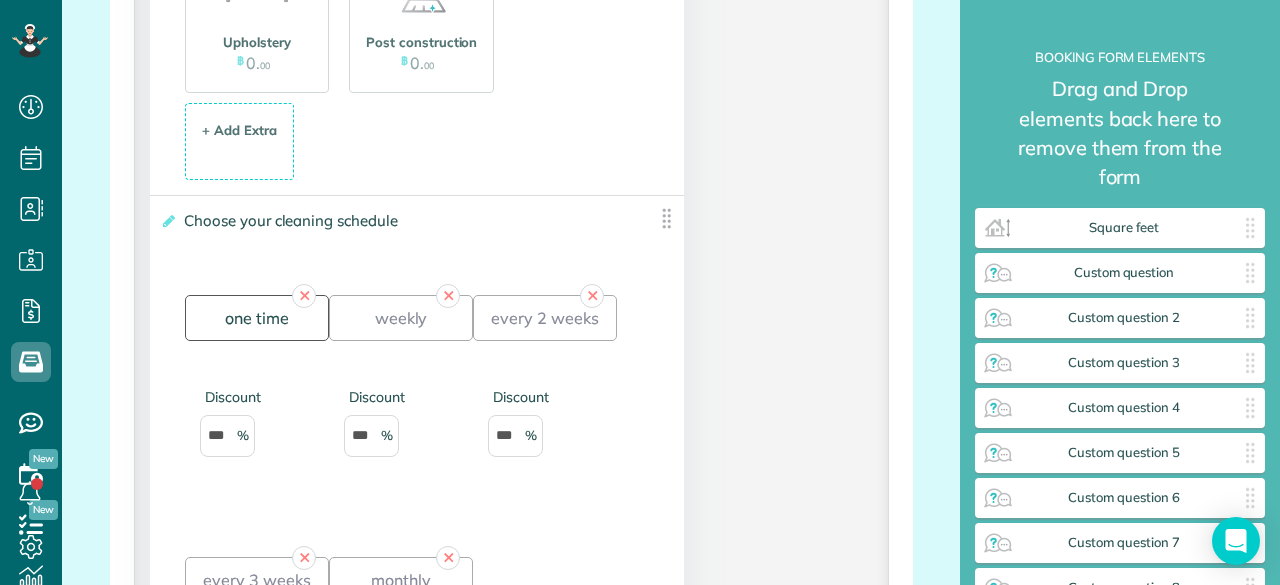 click on "one time" at bounding box center (257, 318) 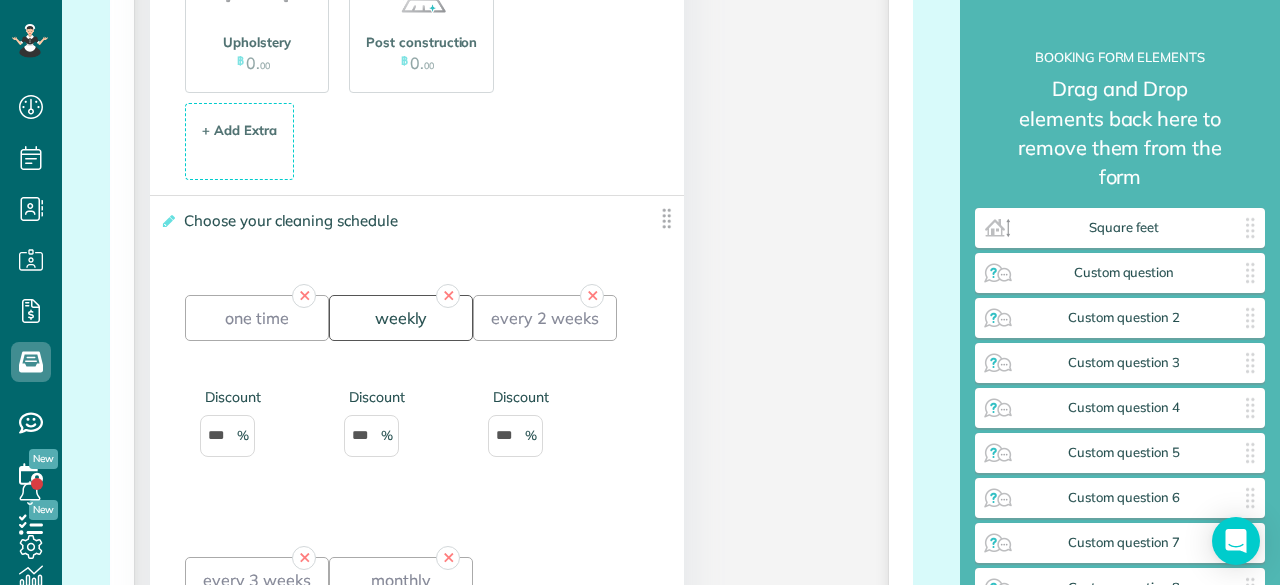 click on "weekly" at bounding box center [401, 318] 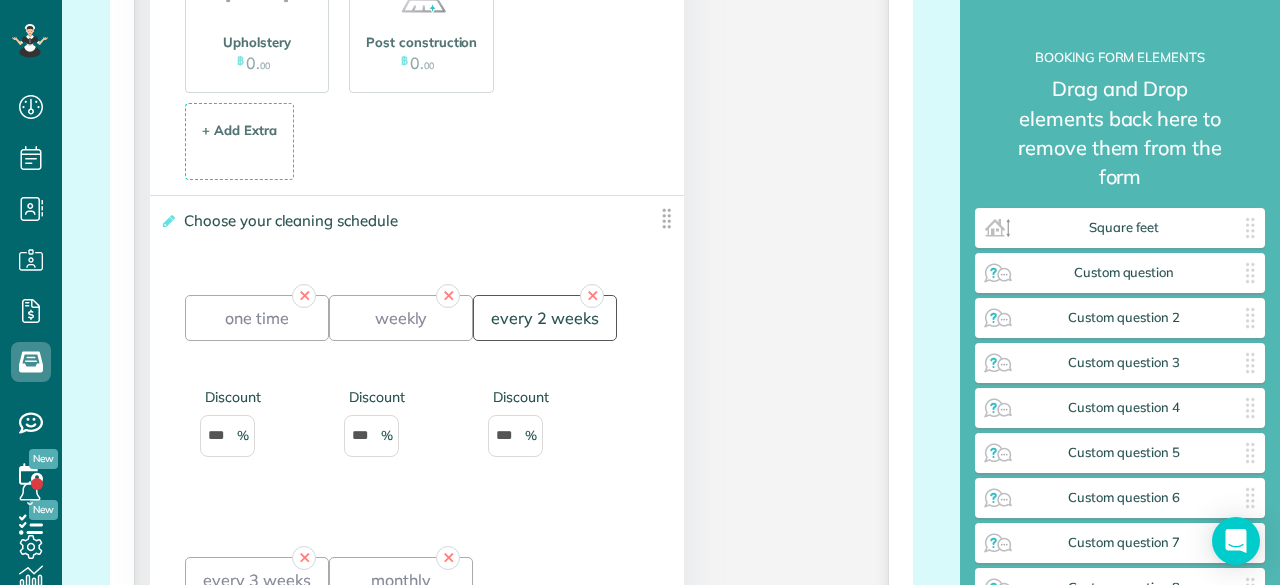 click on "every 2 weeks" at bounding box center (545, 318) 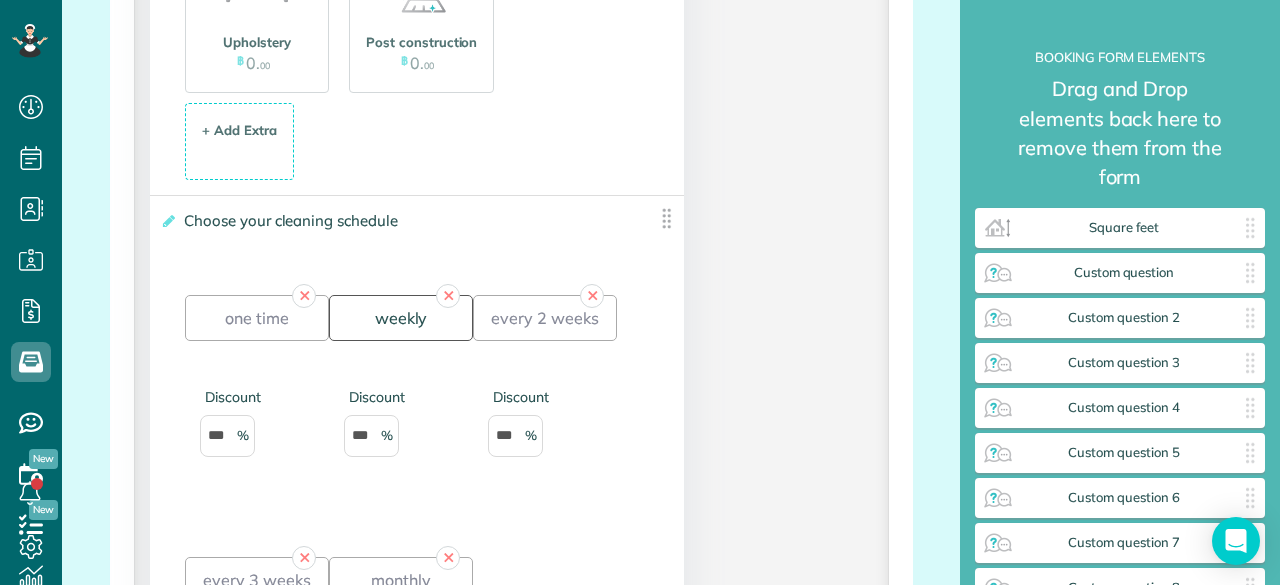 click on "weekly" at bounding box center [401, 318] 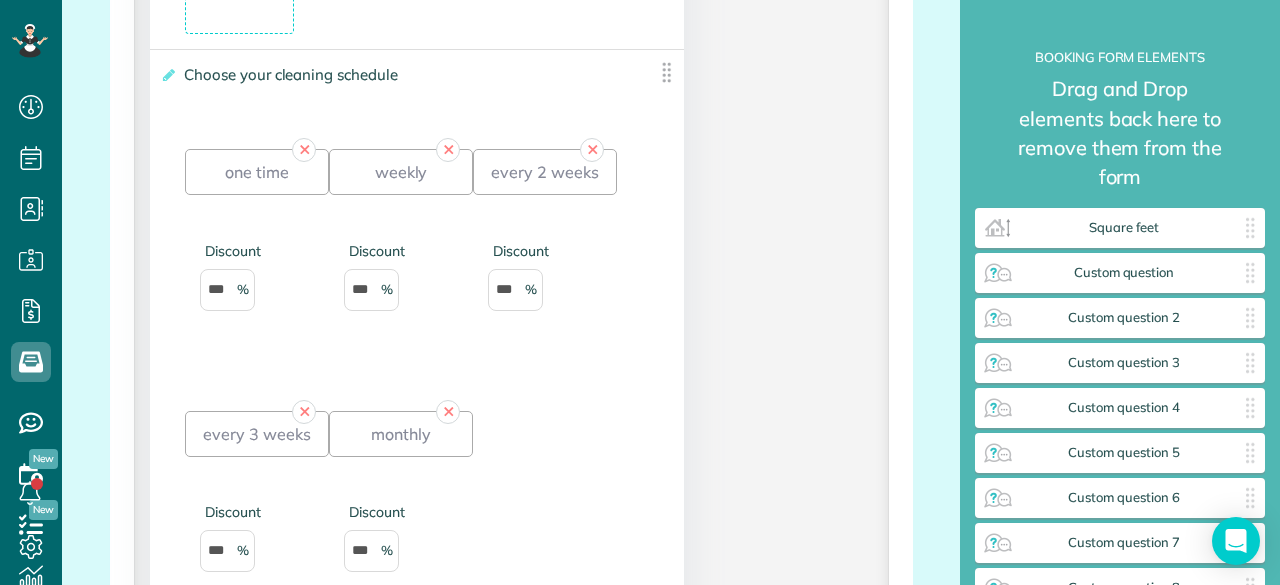 scroll, scrollTop: 3900, scrollLeft: 0, axis: vertical 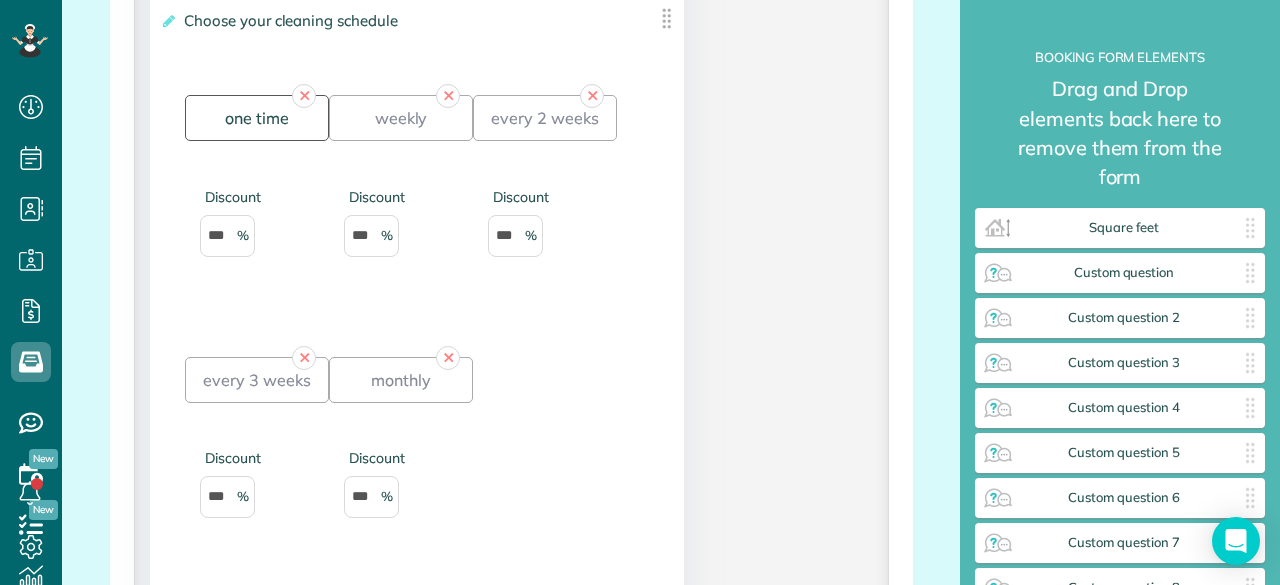 click on "one time" at bounding box center (257, 118) 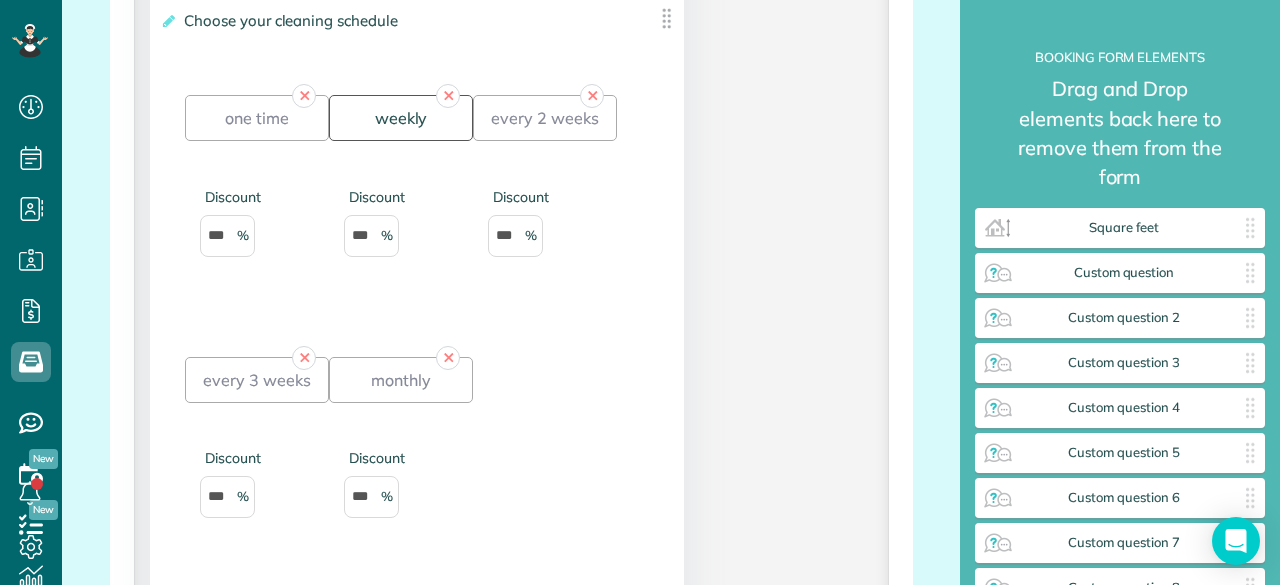 click on "weekly" at bounding box center [401, 118] 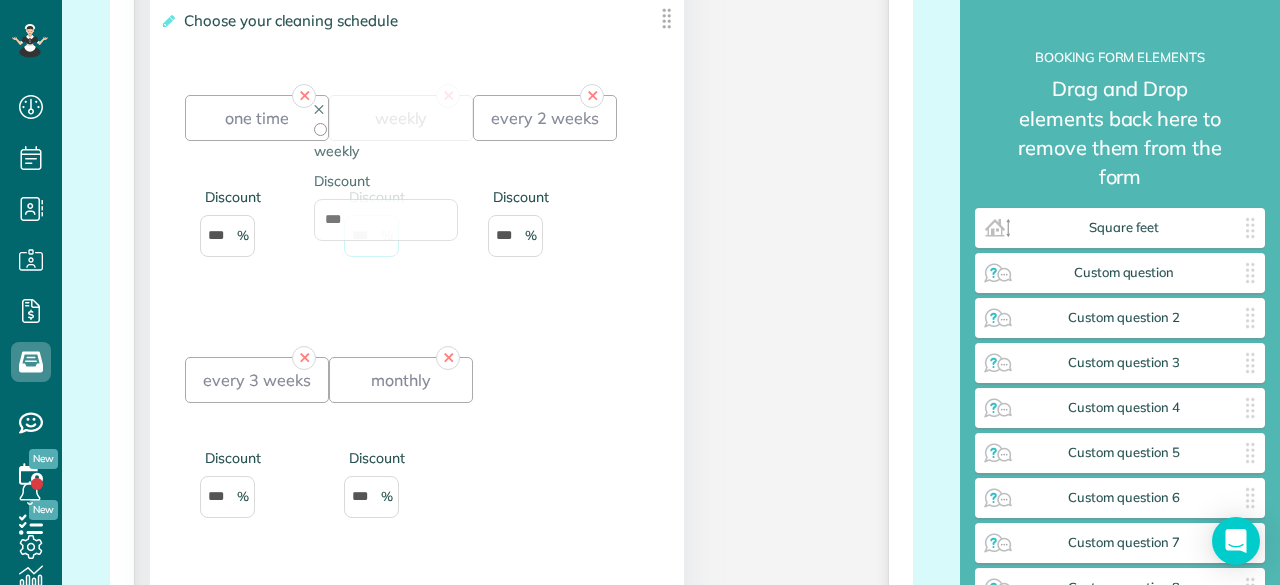 drag, startPoint x: 374, startPoint y: 245, endPoint x: 342, endPoint y: 243, distance: 32.06244 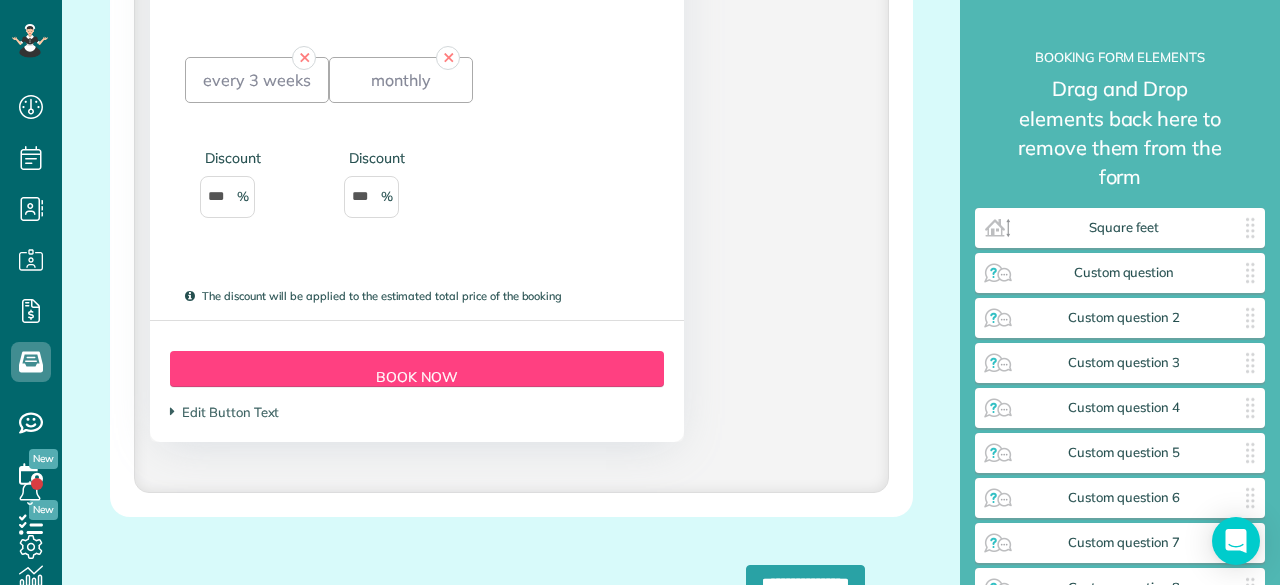scroll, scrollTop: 4300, scrollLeft: 0, axis: vertical 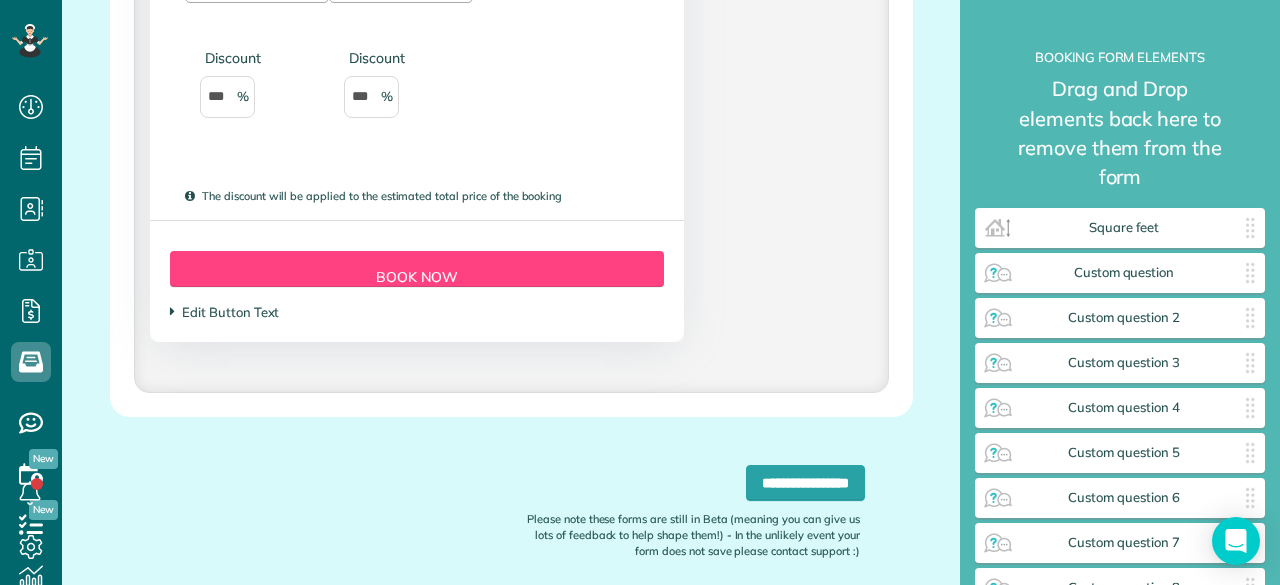 type on "*" 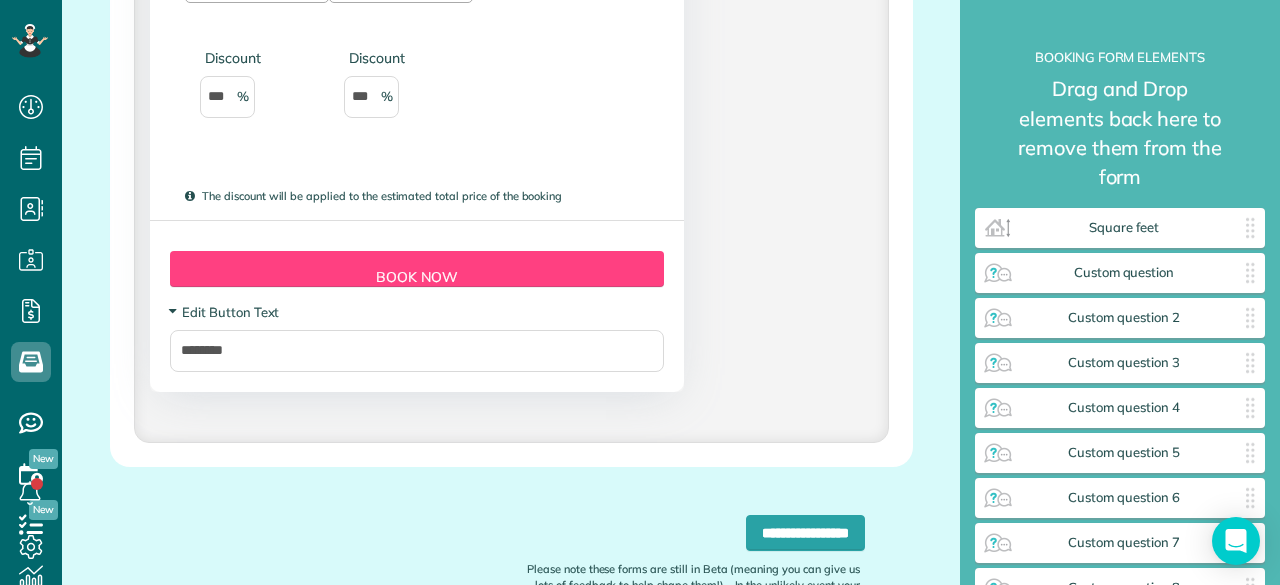 click on "Edit Button Text" at bounding box center (224, 312) 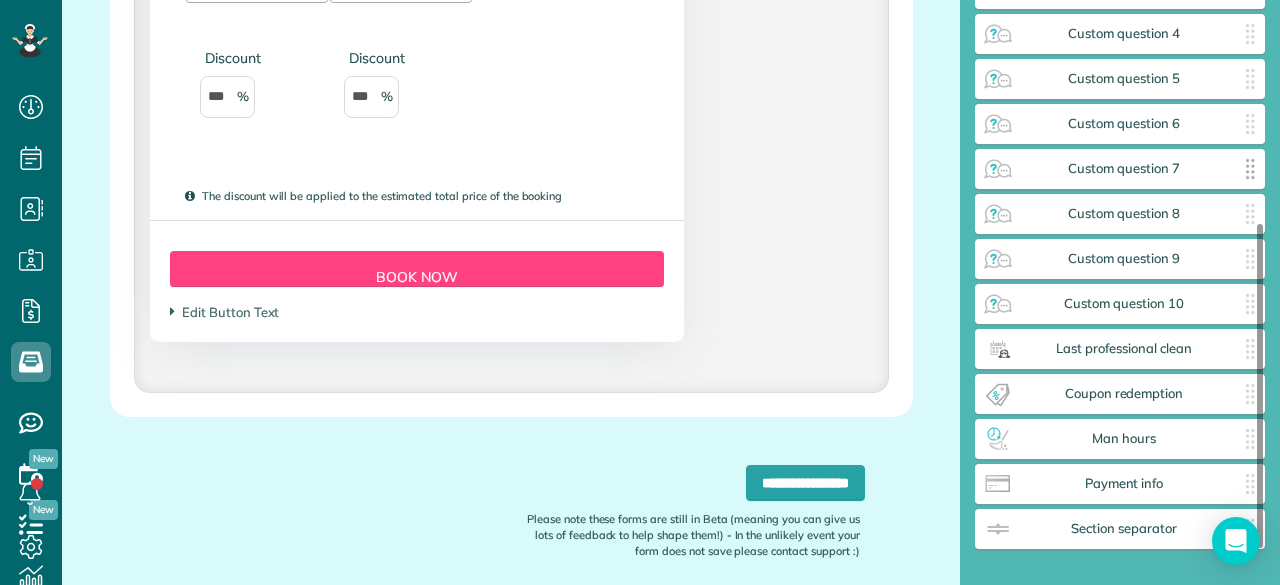 scroll, scrollTop: 400, scrollLeft: 0, axis: vertical 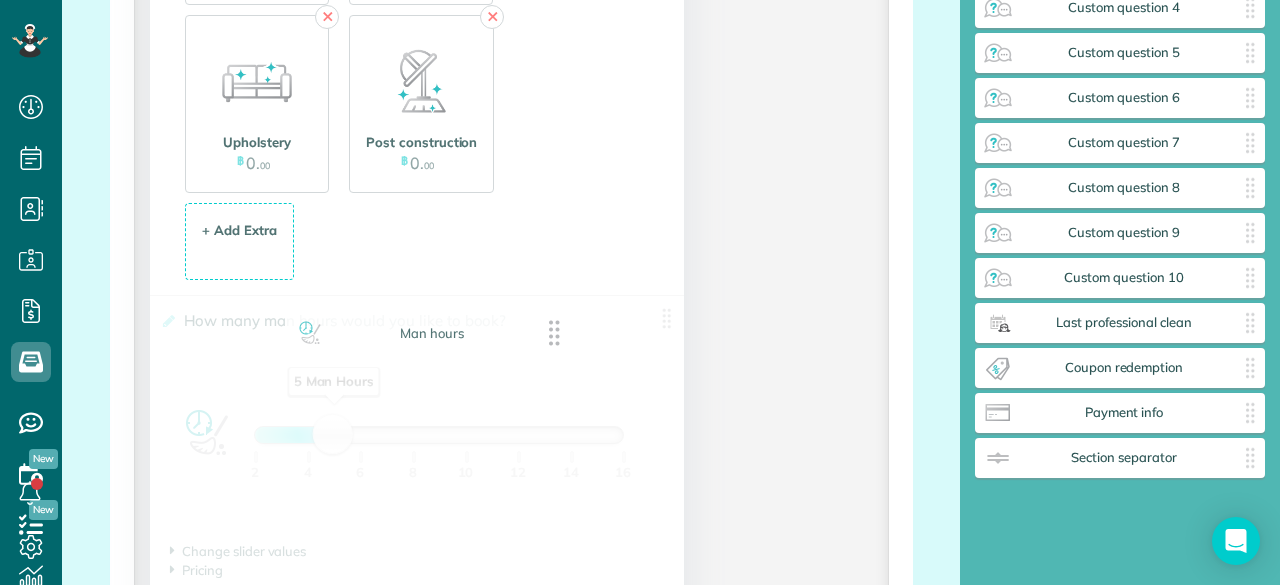 drag, startPoint x: 1119, startPoint y: 388, endPoint x: 429, endPoint y: 336, distance: 691.95667 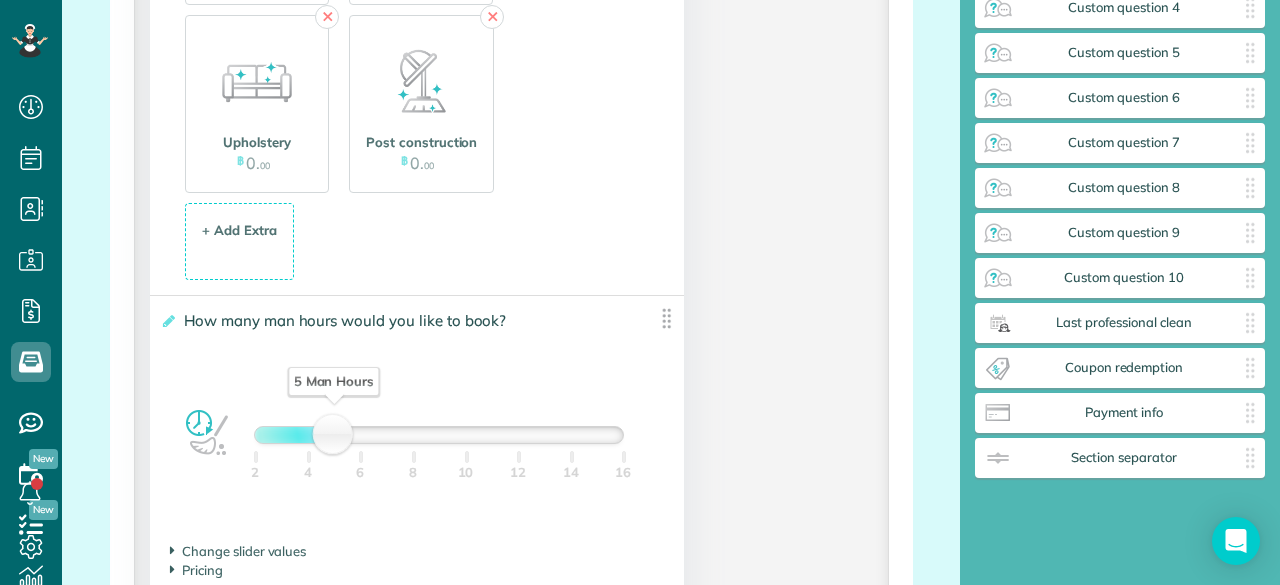 scroll, scrollTop: 3700, scrollLeft: 0, axis: vertical 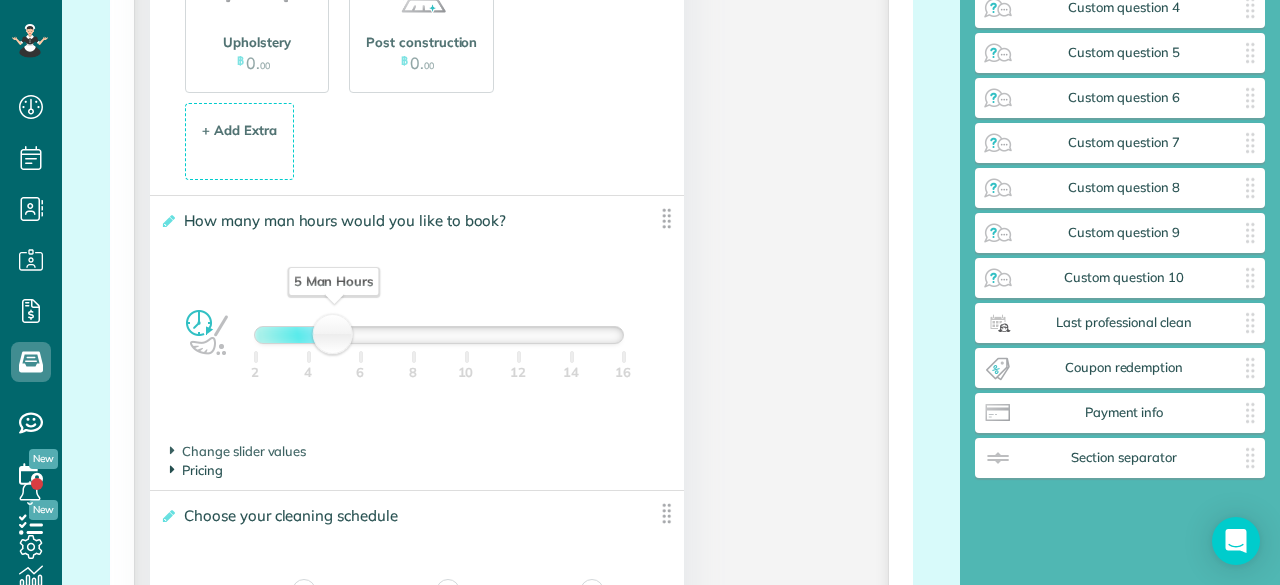 click on "Pricing" at bounding box center [196, 470] 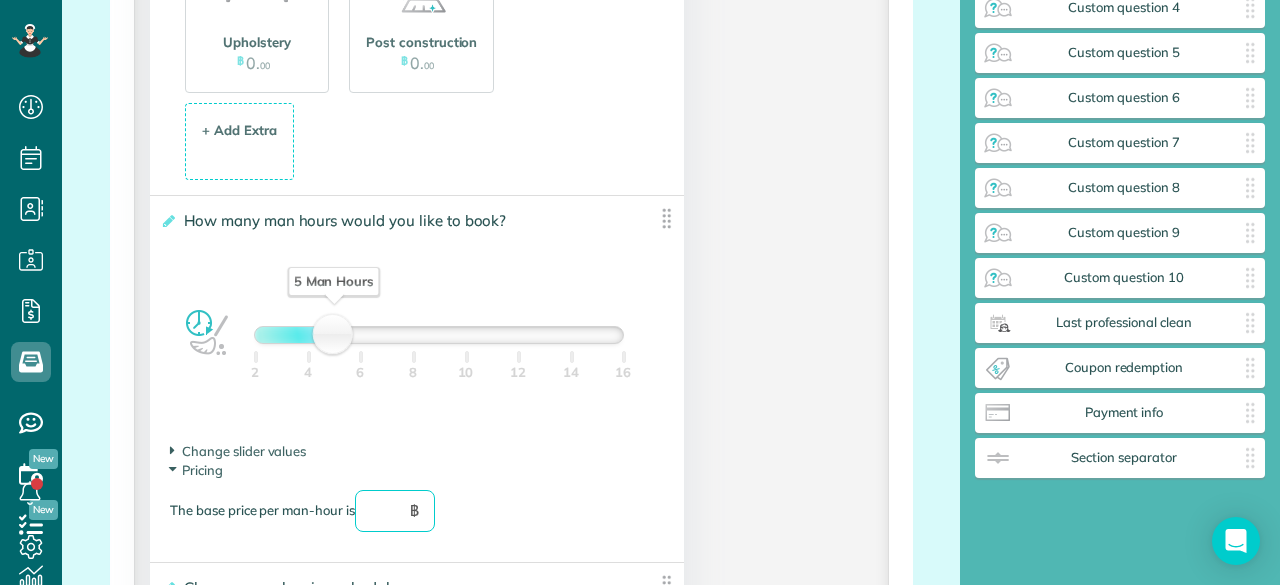 click at bounding box center (395, 511) 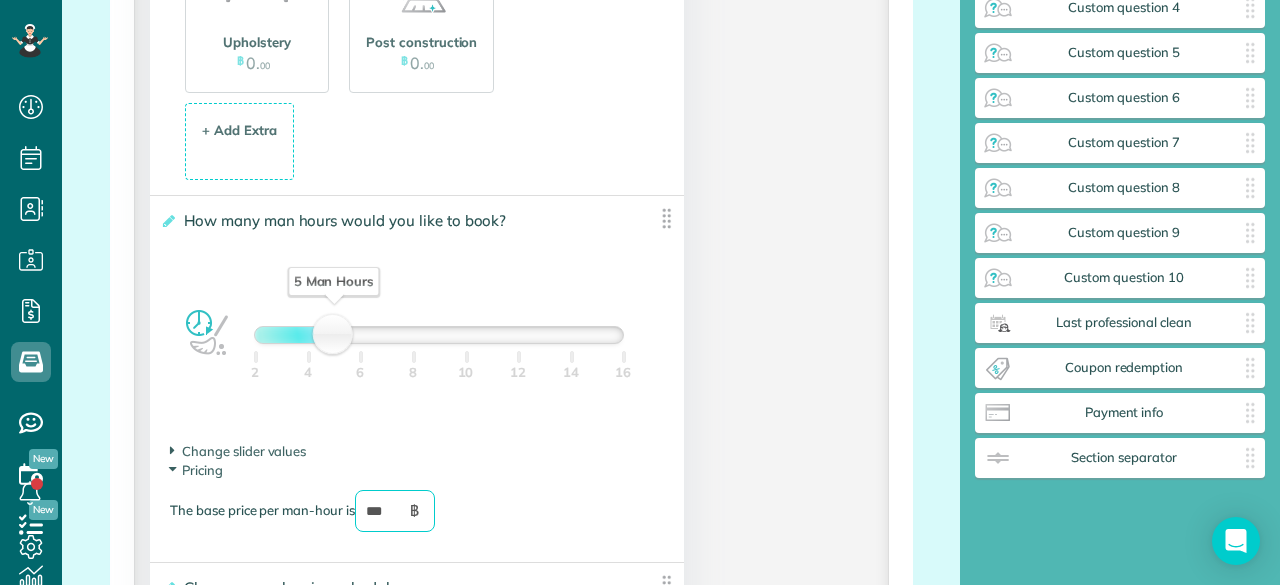click on "Pricing
The base price per man-hour is
***
฿" at bounding box center [417, 506] 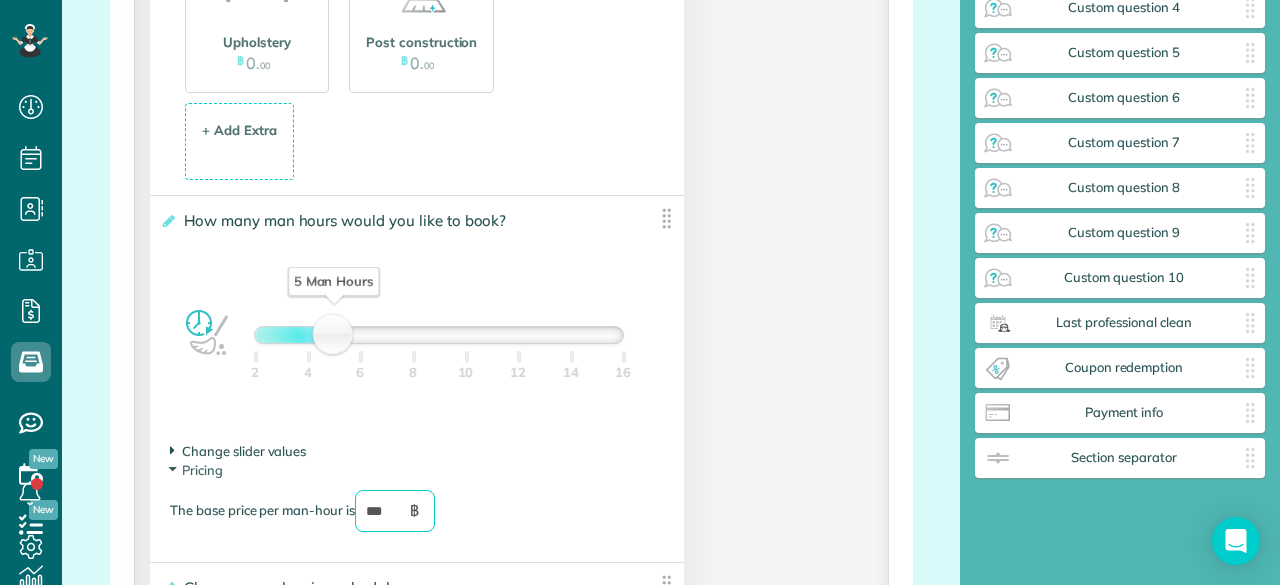 click on "Change slider values" at bounding box center (238, 451) 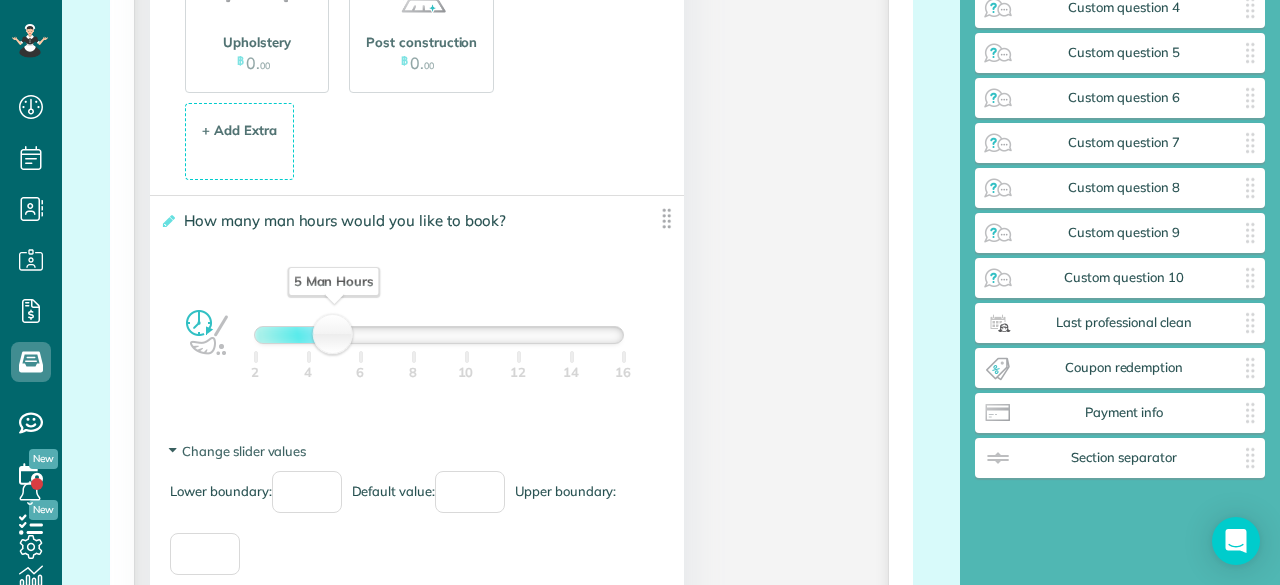 type on "***" 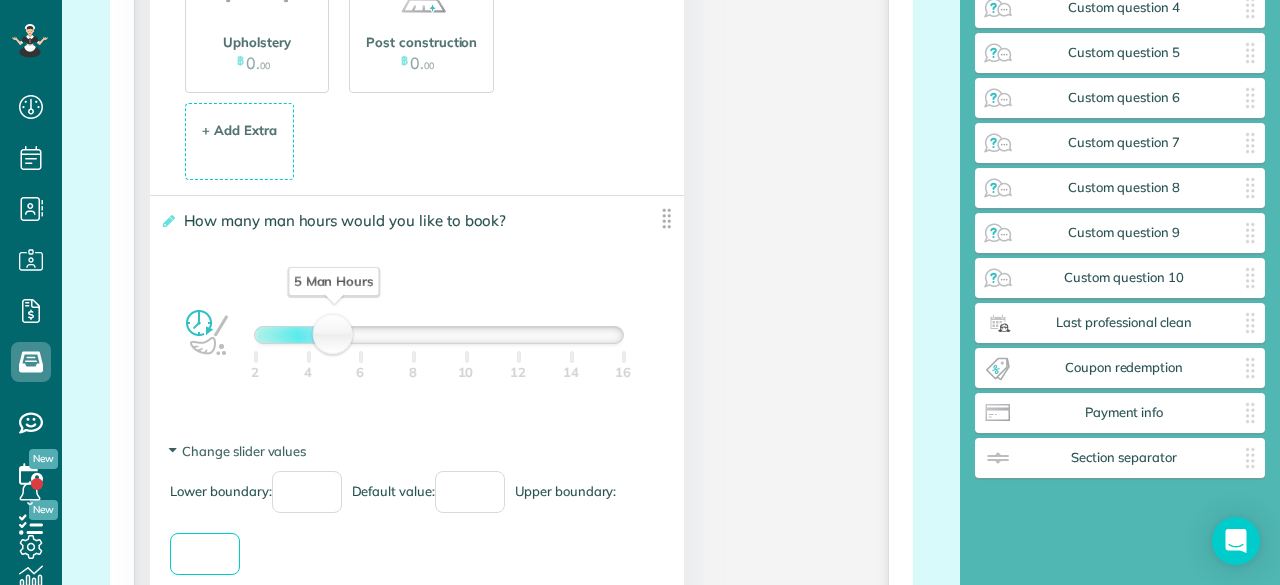 click on "**" at bounding box center (205, 554) 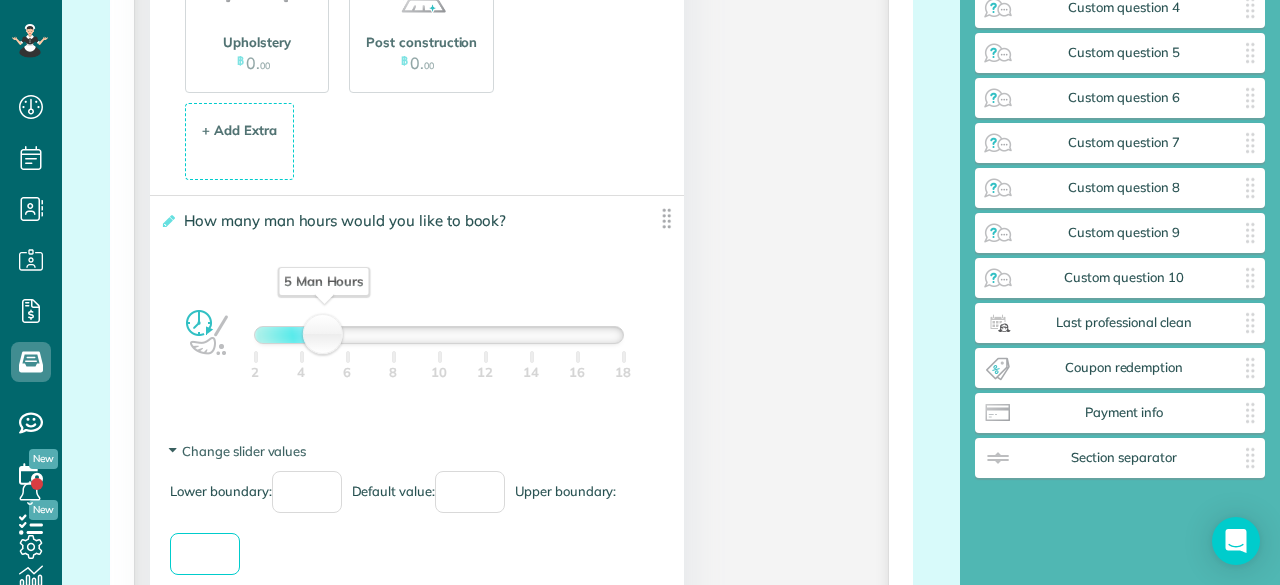 type on "**" 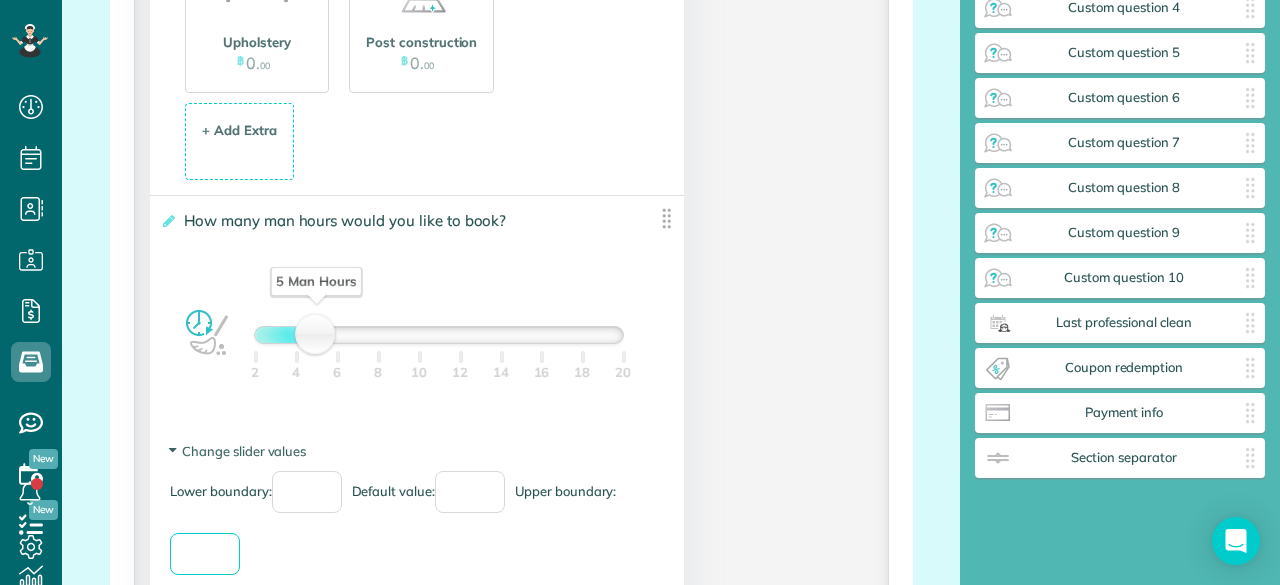 click on "Lower boundary:
*
Default value:
*
Upper boundary:
**" at bounding box center (417, 533) 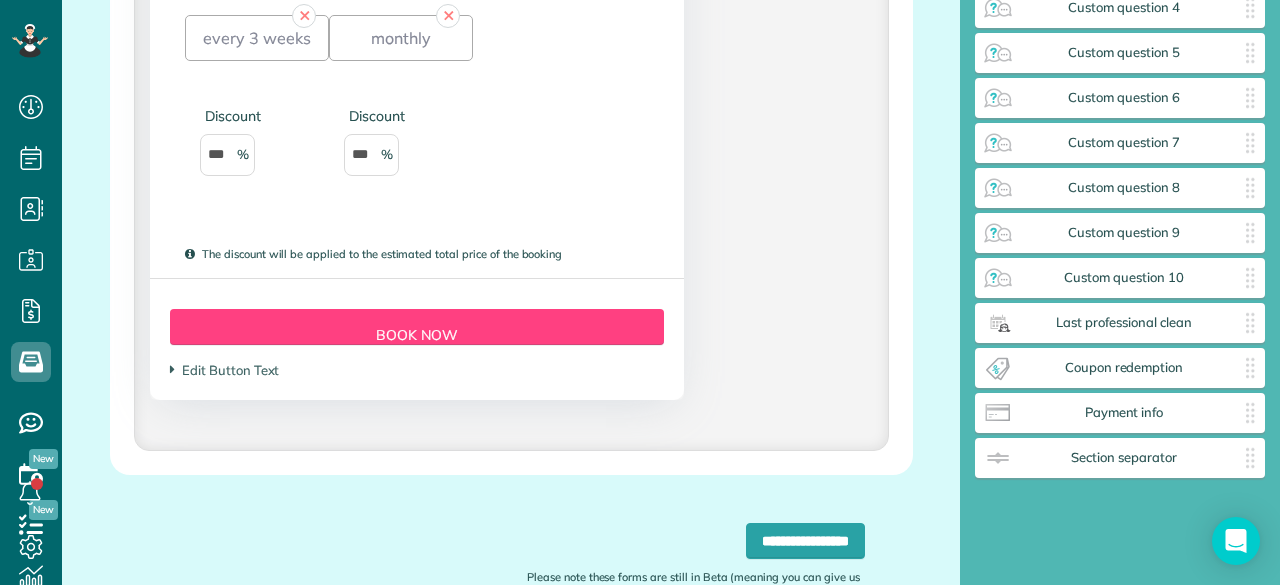 scroll, scrollTop: 4800, scrollLeft: 0, axis: vertical 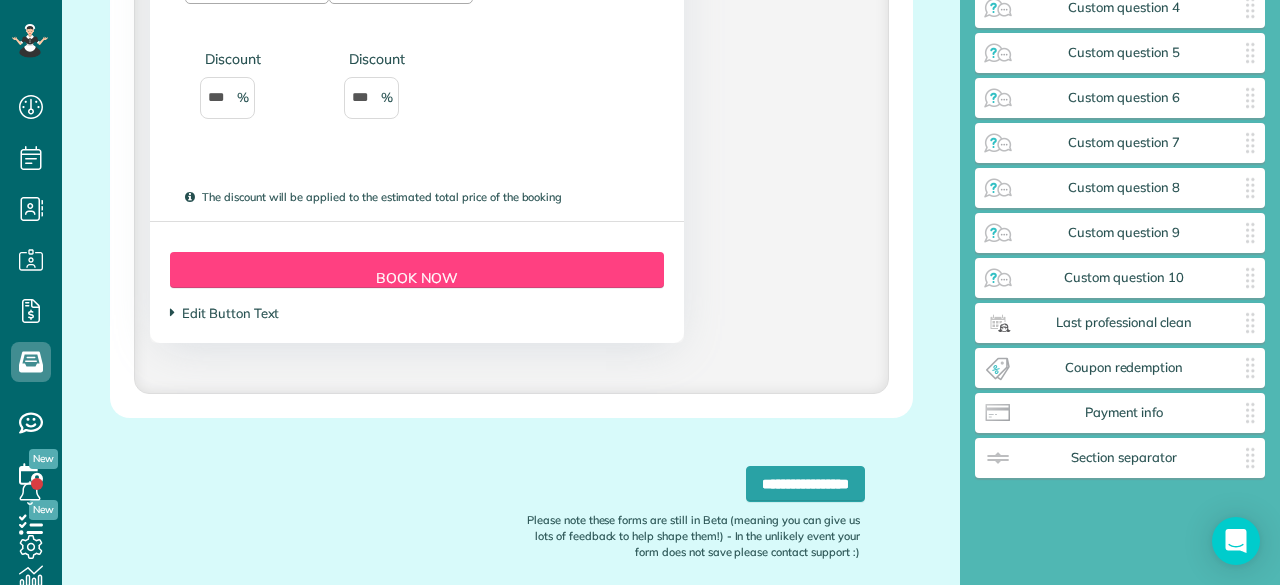 click on "Edit Button Text" at bounding box center [224, 313] 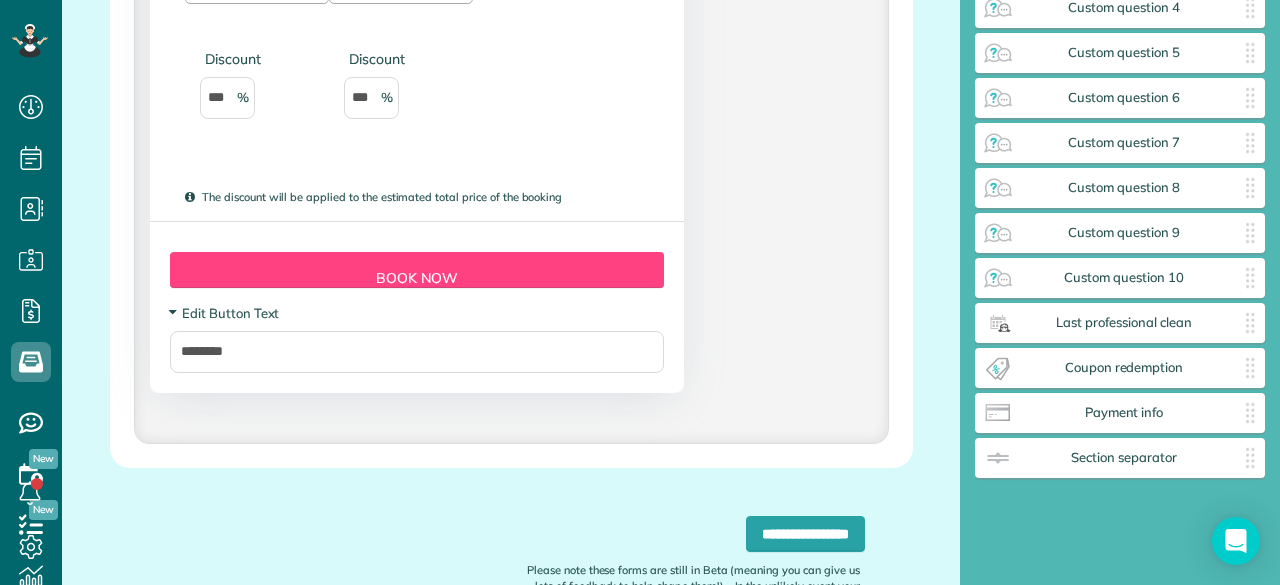 click on "Edit Button Text" at bounding box center (224, 313) 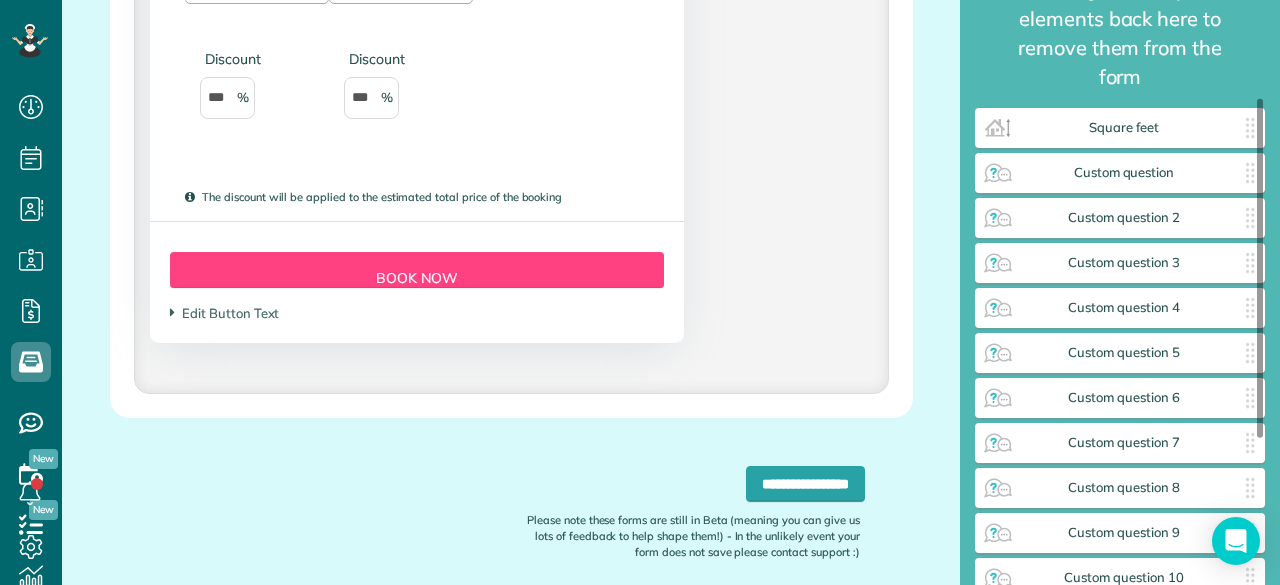 scroll, scrollTop: 418, scrollLeft: 0, axis: vertical 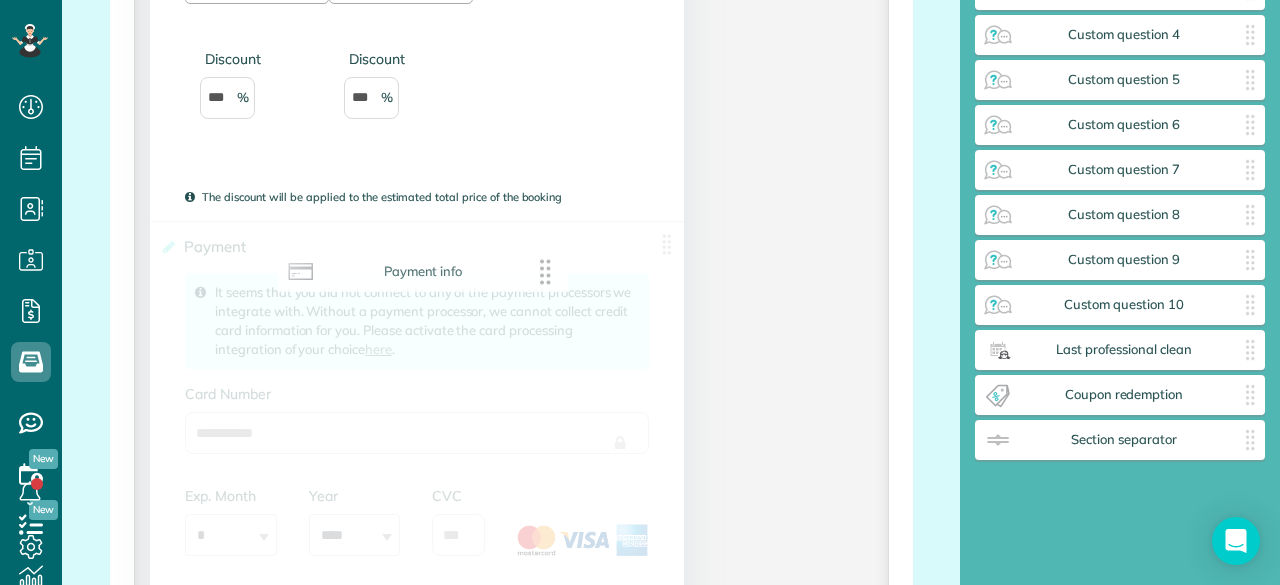 drag, startPoint x: 1104, startPoint y: 368, endPoint x: 403, endPoint y: 274, distance: 707.27435 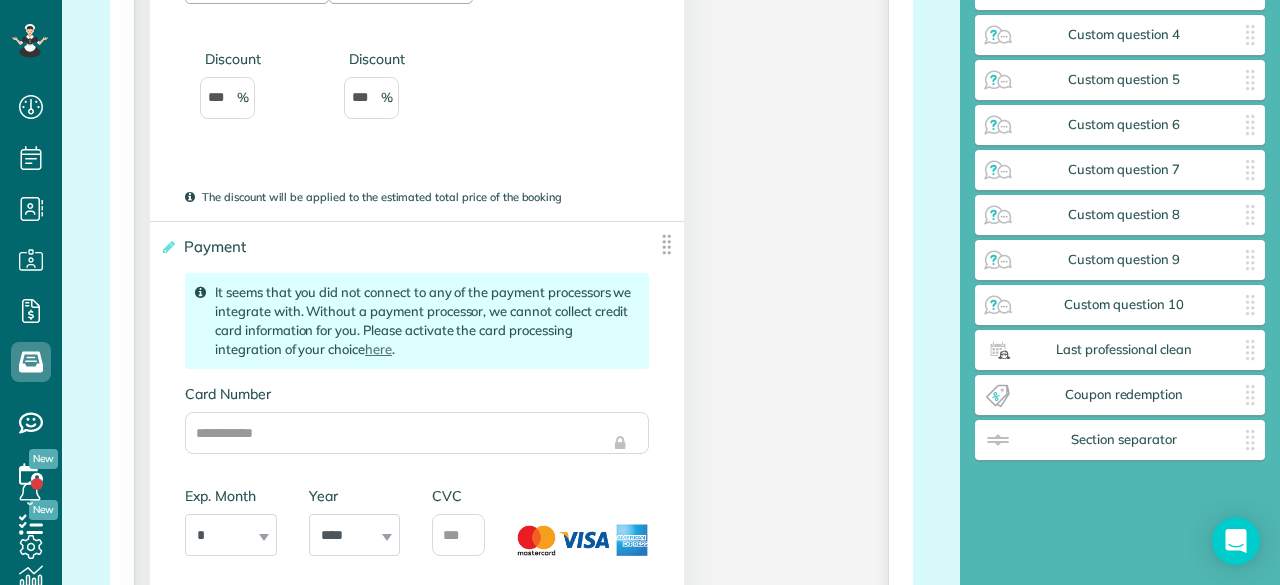 scroll, scrollTop: 4900, scrollLeft: 0, axis: vertical 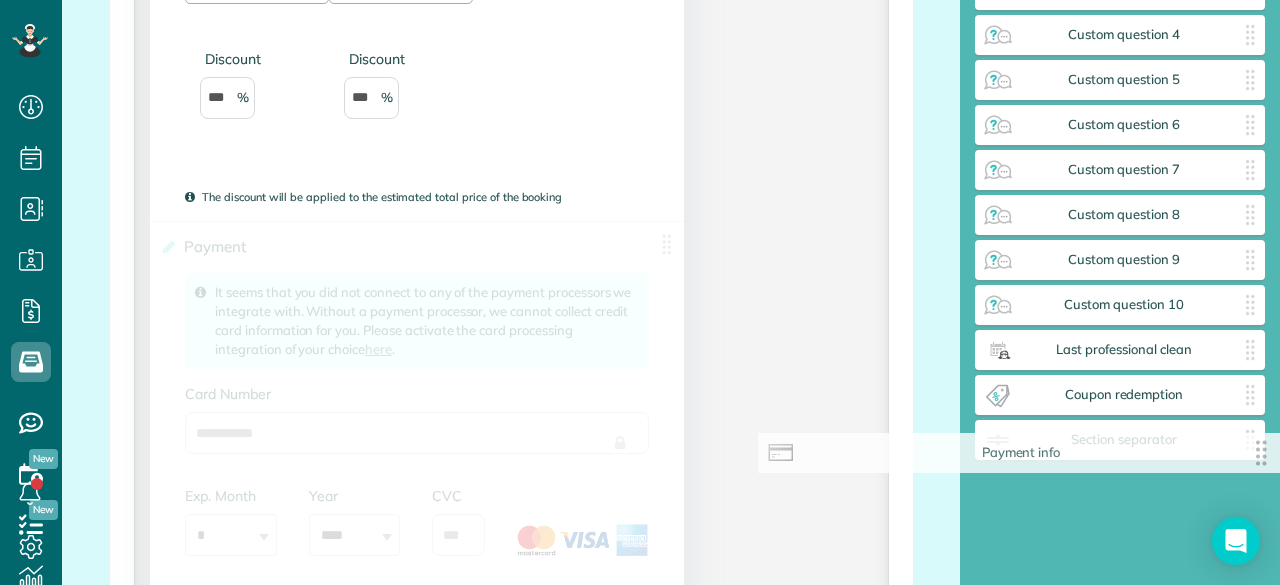 drag, startPoint x: 659, startPoint y: 251, endPoint x: 1279, endPoint y: 455, distance: 652.69904 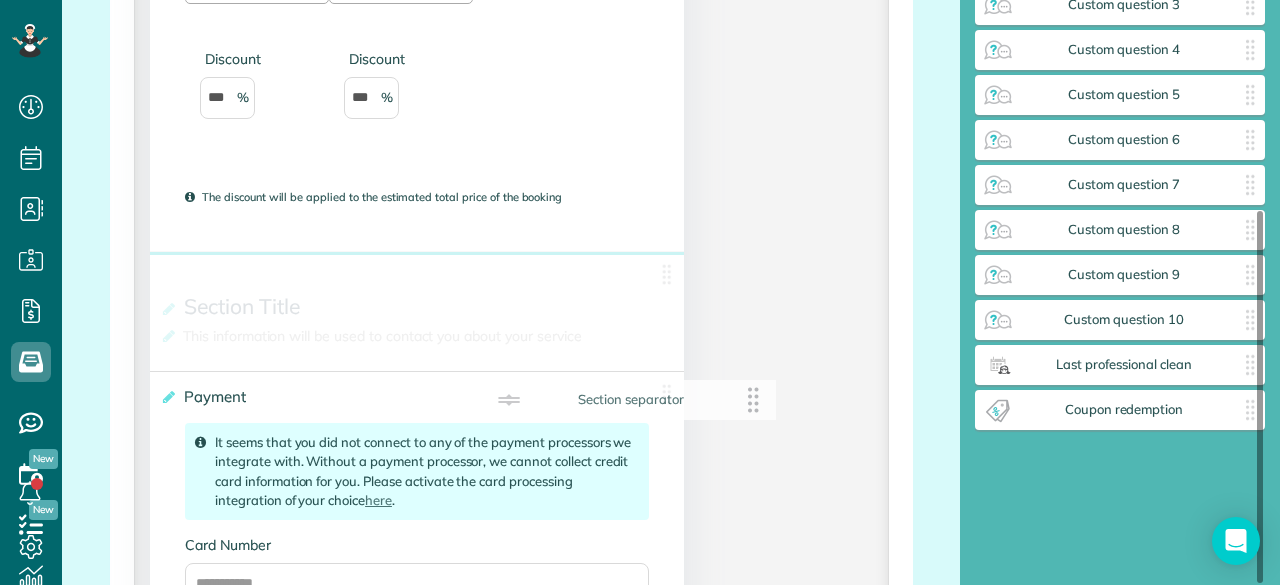 scroll, scrollTop: 328, scrollLeft: 0, axis: vertical 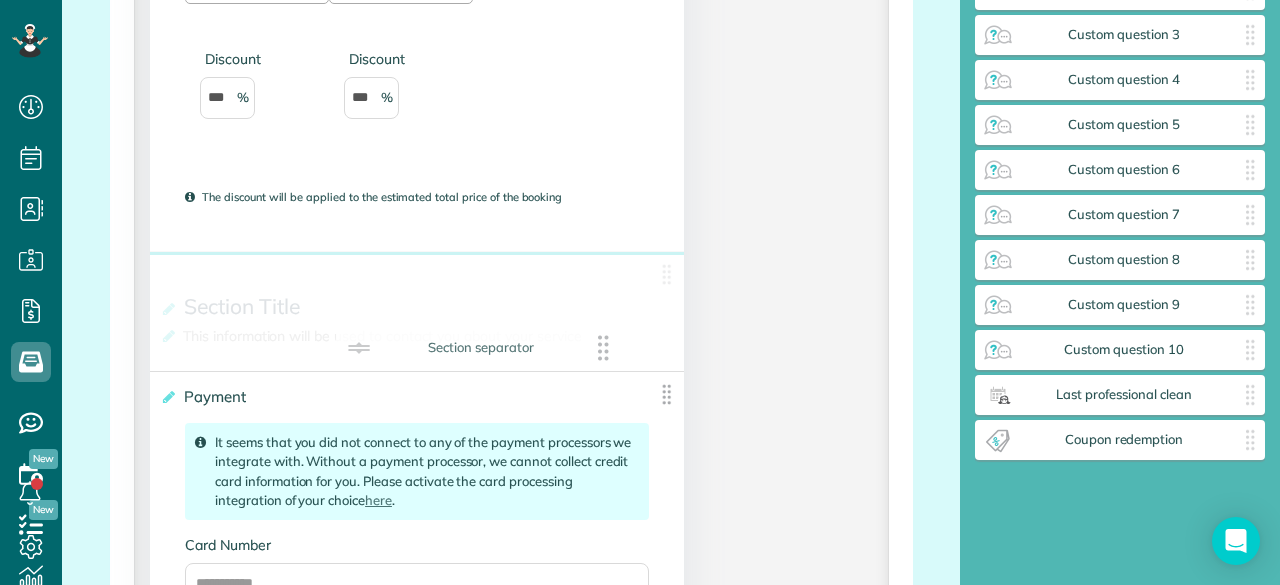 drag, startPoint x: 1086, startPoint y: 410, endPoint x: 448, endPoint y: 349, distance: 640.9095 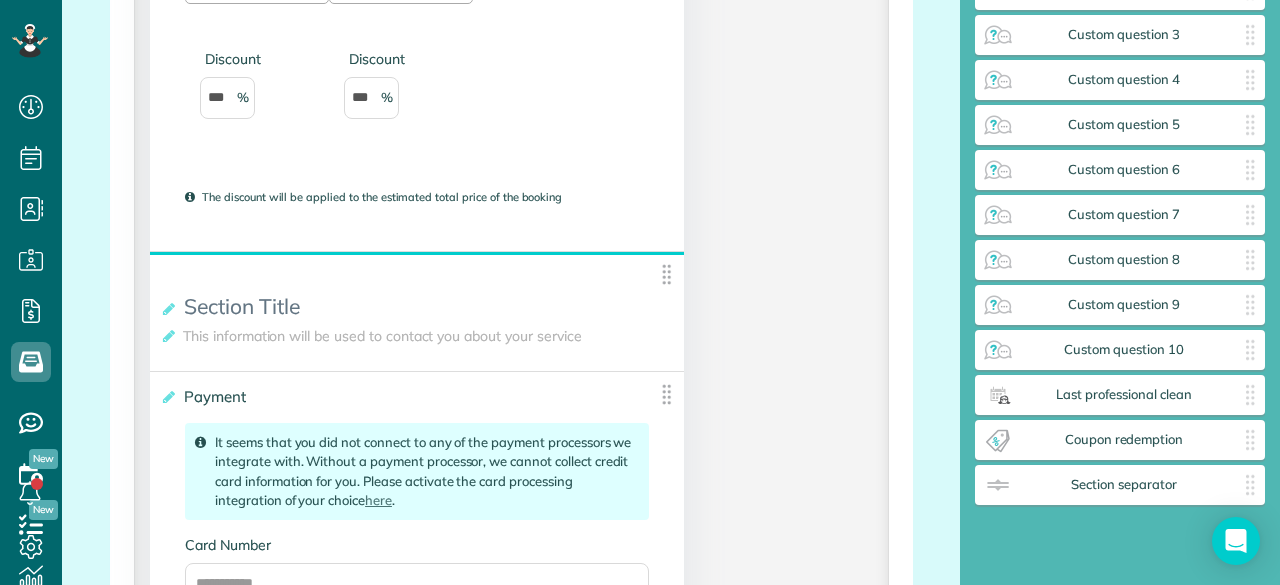 scroll, scrollTop: 373, scrollLeft: 0, axis: vertical 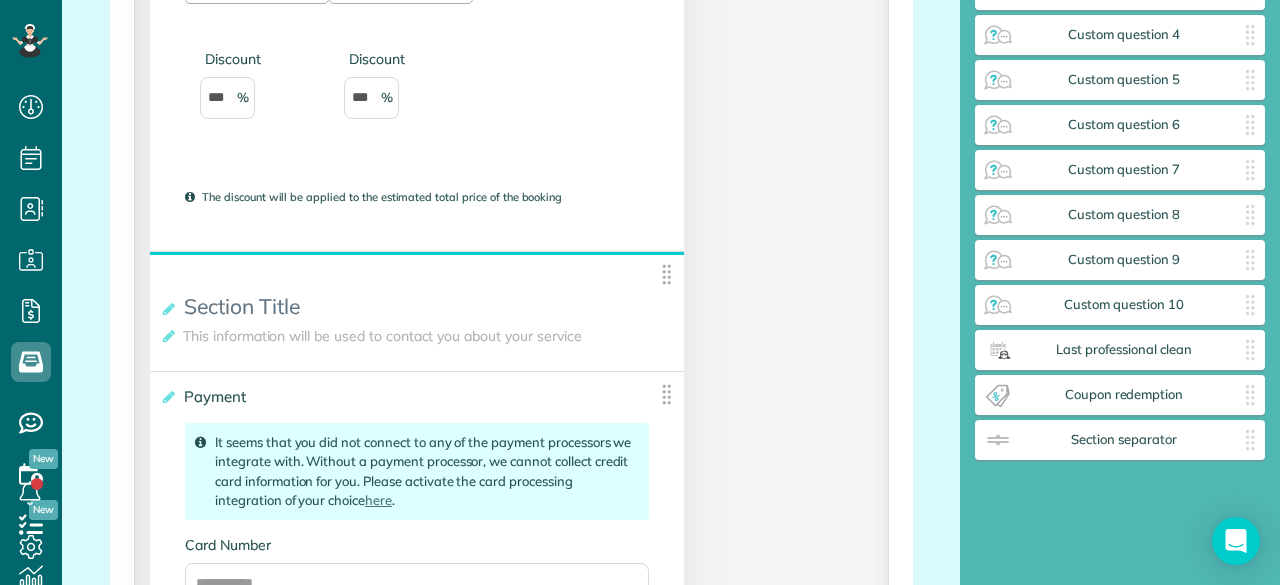 click on "This information will be used to contact you about your service" at bounding box center (386, 336) 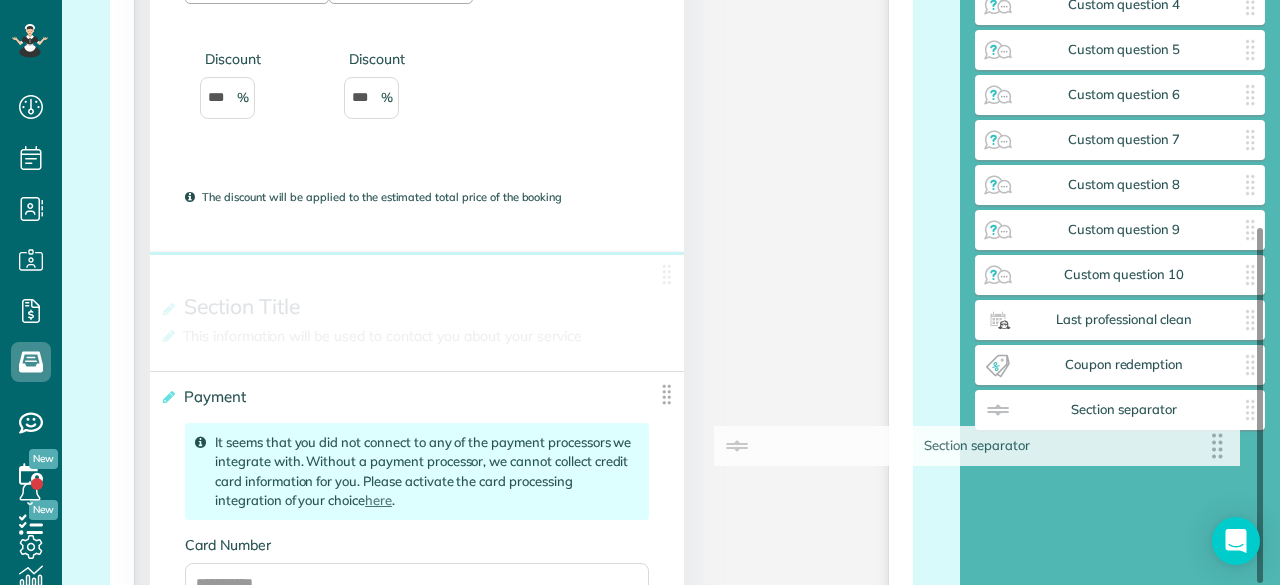 scroll, scrollTop: 373, scrollLeft: 0, axis: vertical 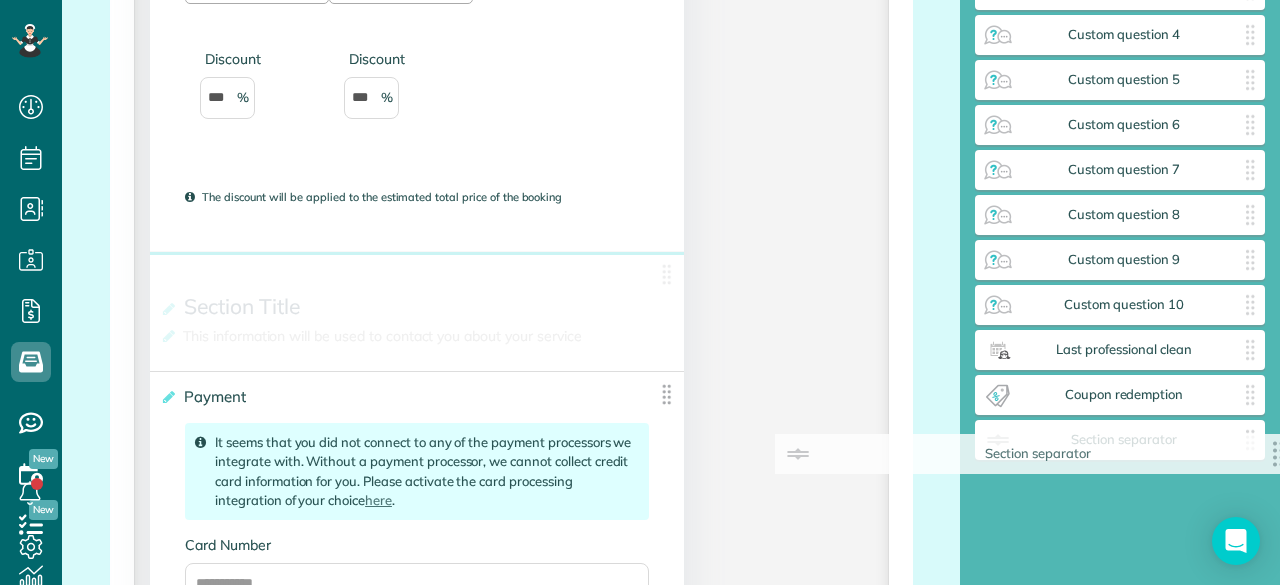drag, startPoint x: 650, startPoint y: 279, endPoint x: 1279, endPoint y: 454, distance: 652.8905 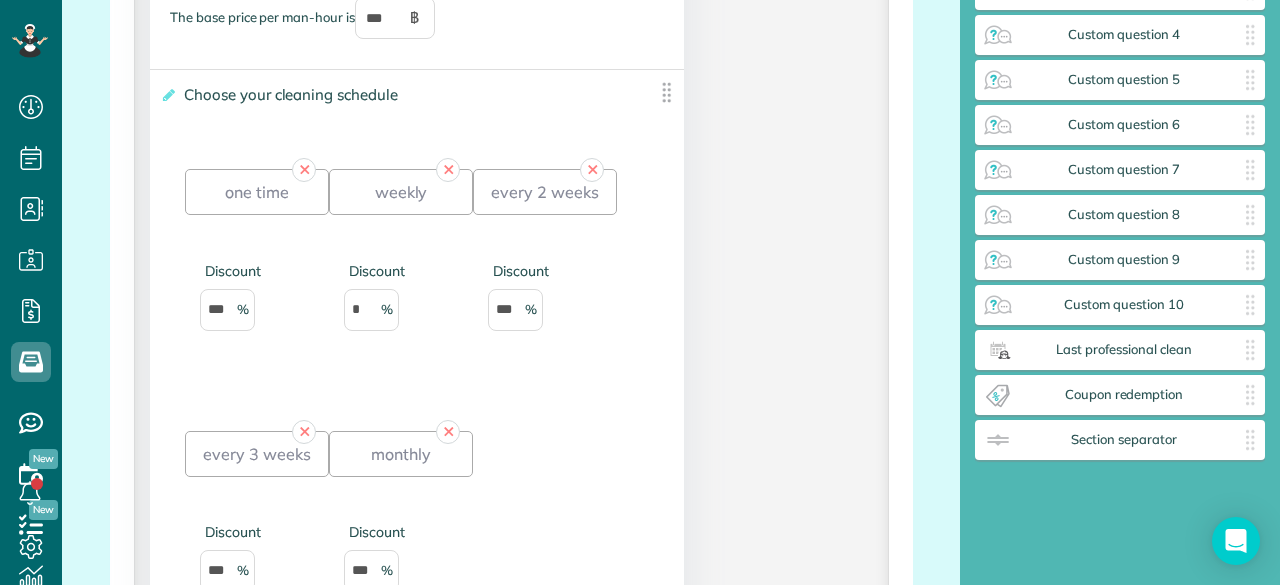 scroll, scrollTop: 4100, scrollLeft: 0, axis: vertical 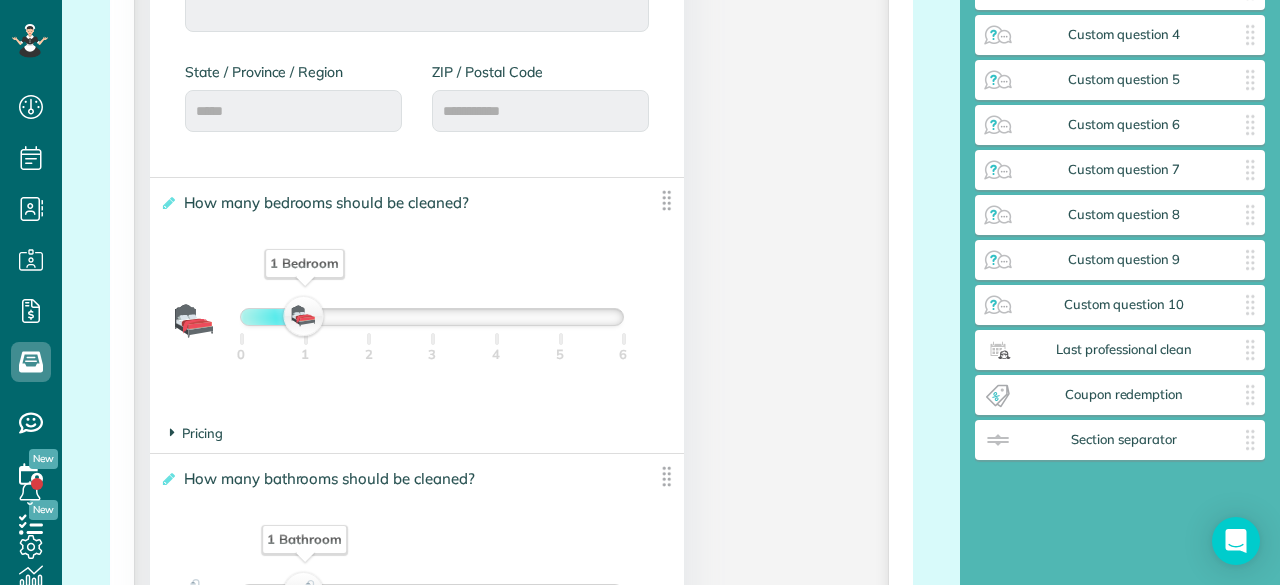 click on "Pricing" at bounding box center (196, 433) 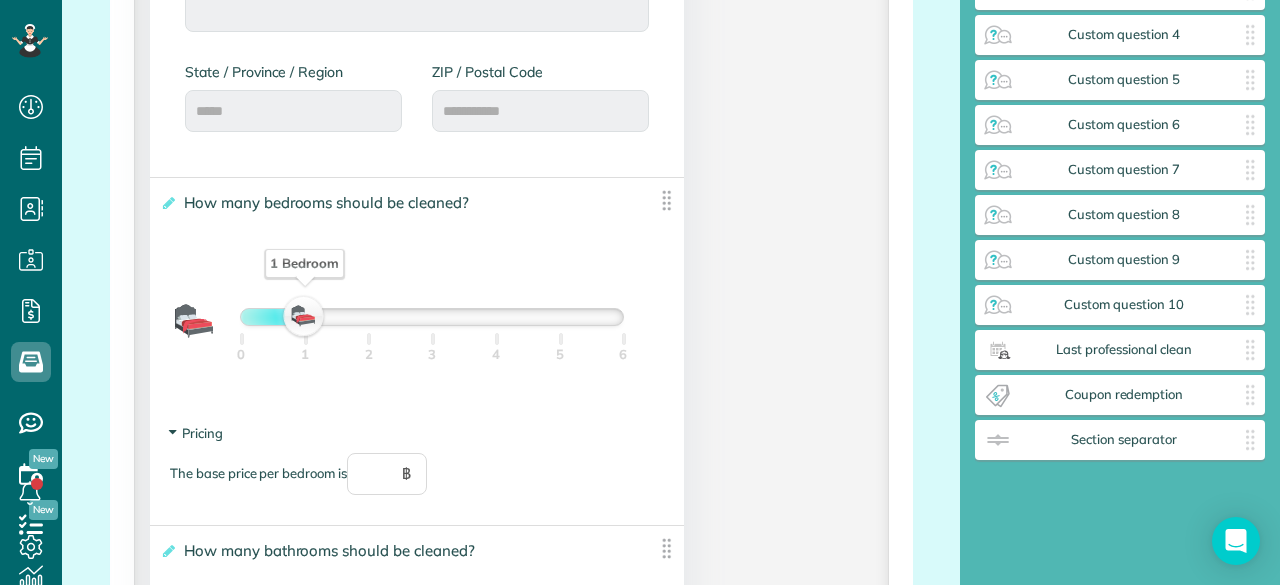 click on "Pricing" at bounding box center [196, 433] 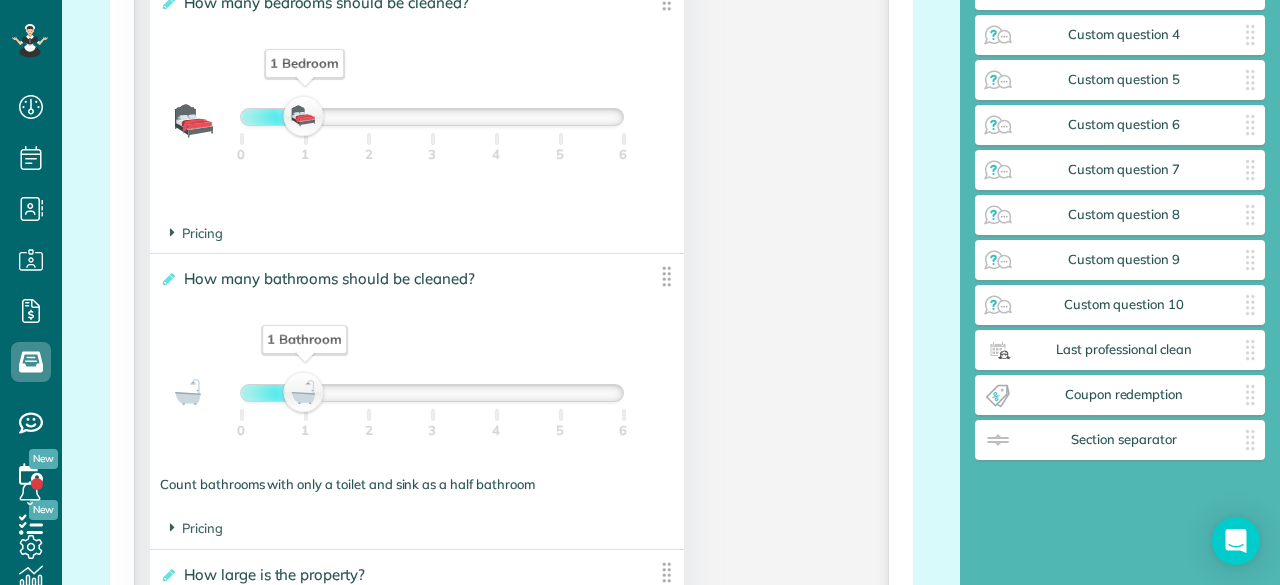 scroll, scrollTop: 1600, scrollLeft: 0, axis: vertical 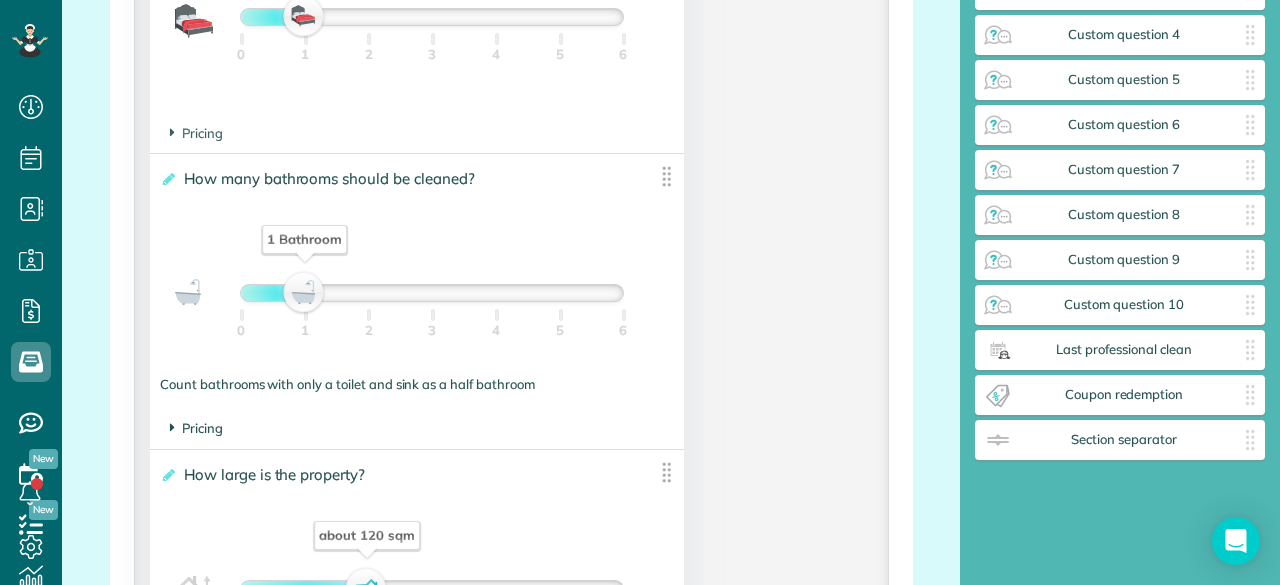 click on "Pricing" at bounding box center [196, 428] 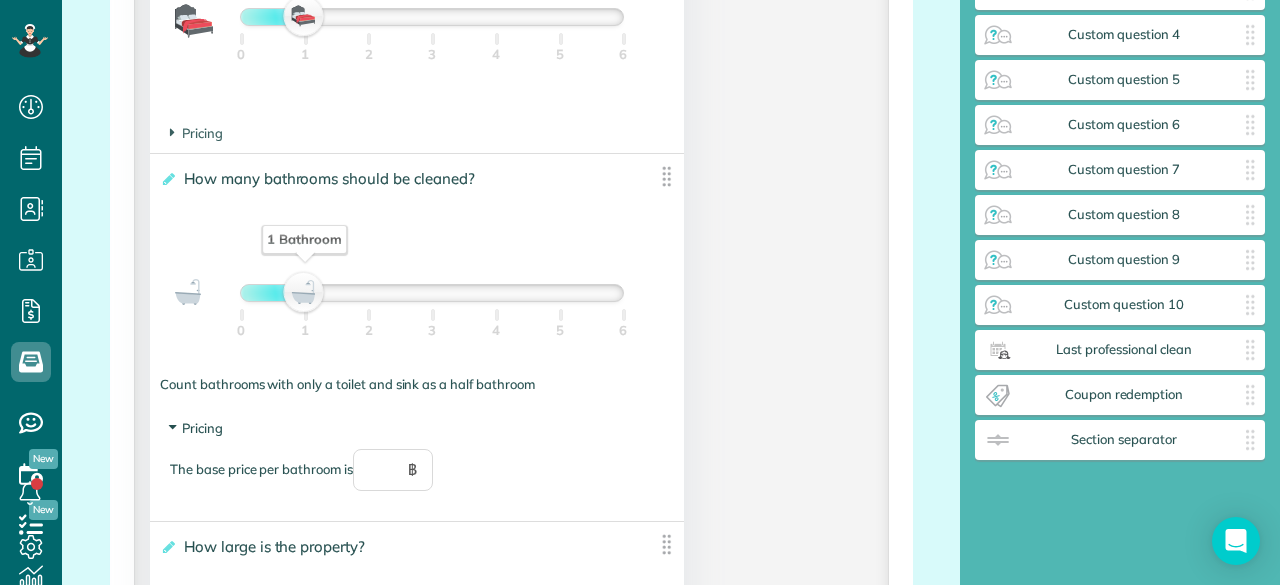 click on "Pricing" at bounding box center (196, 428) 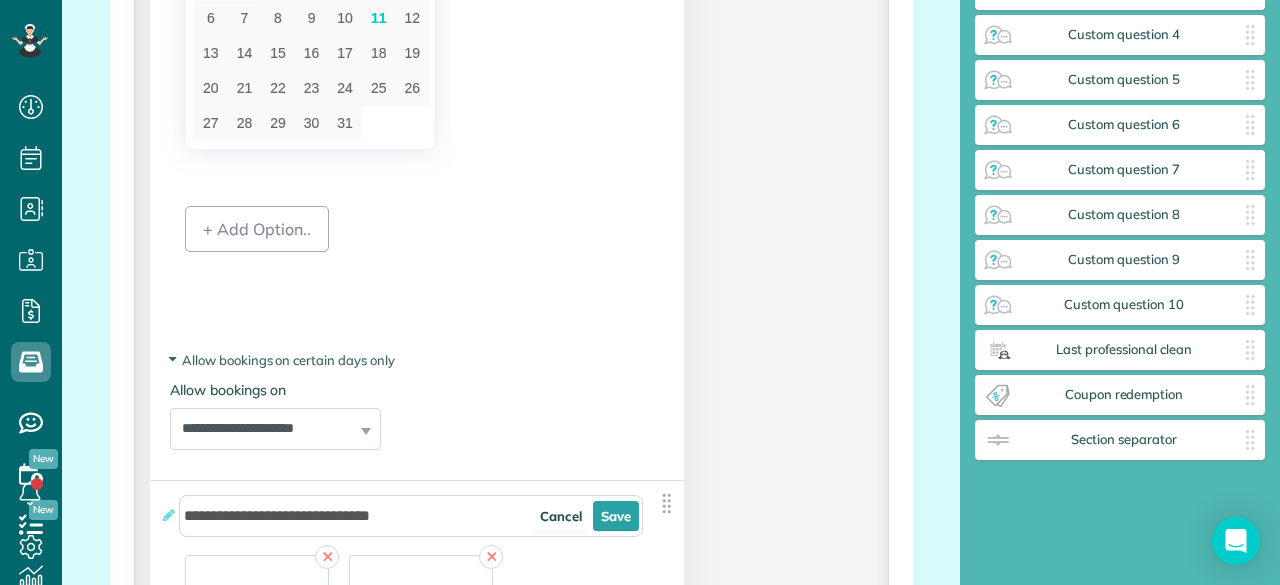 scroll, scrollTop: 2500, scrollLeft: 0, axis: vertical 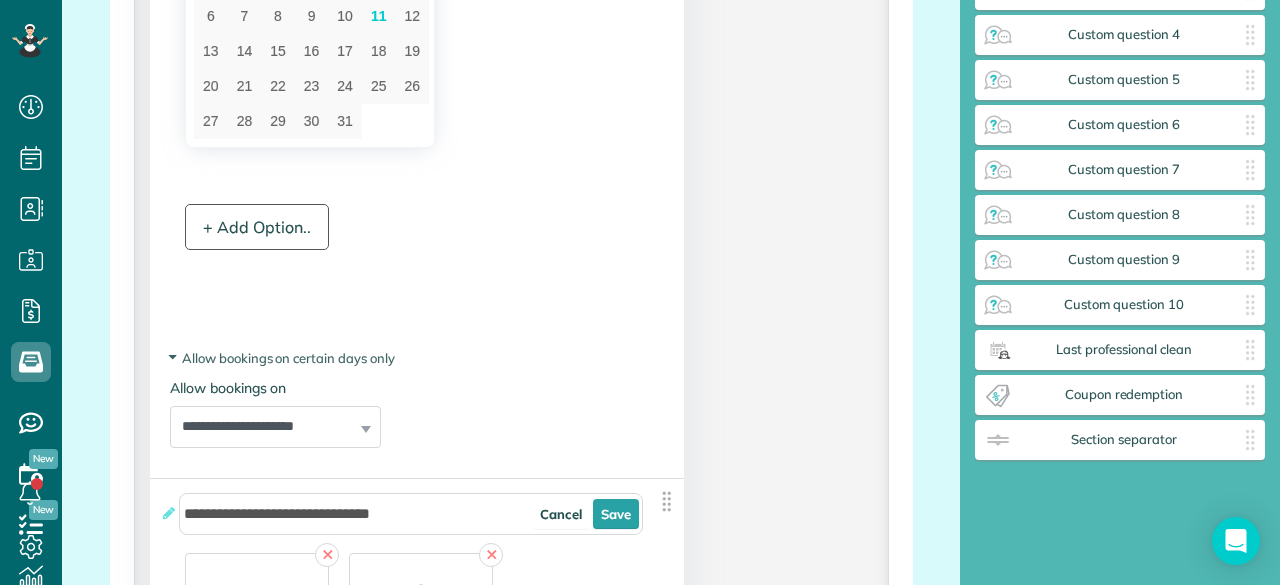 click on "+ Add Option.." at bounding box center (257, 227) 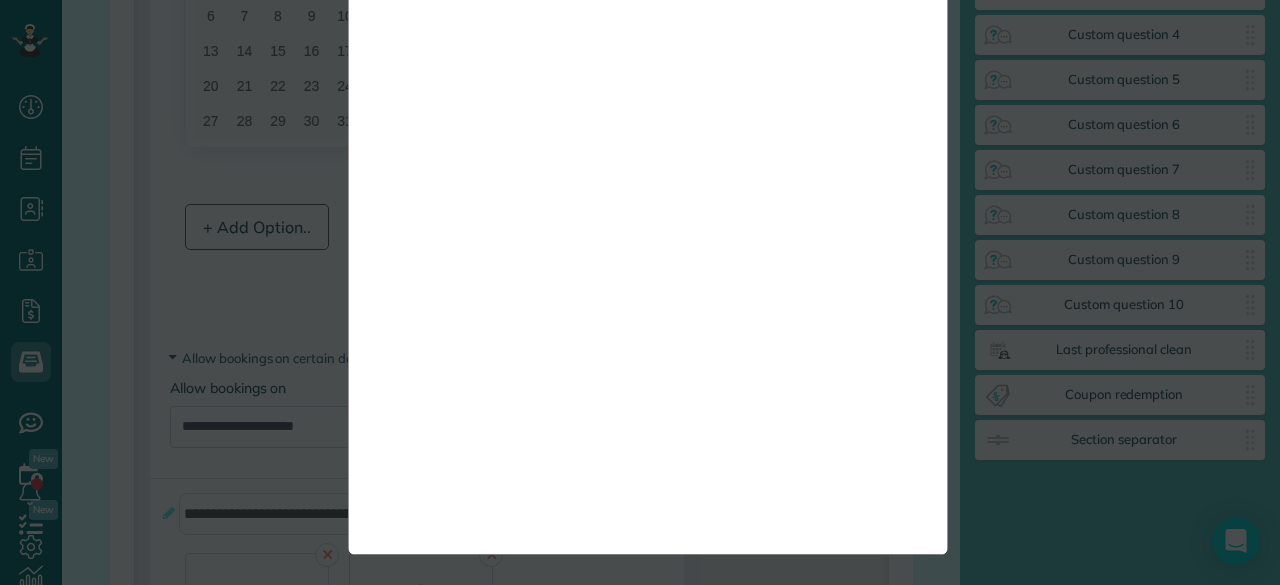 scroll, scrollTop: 0, scrollLeft: 0, axis: both 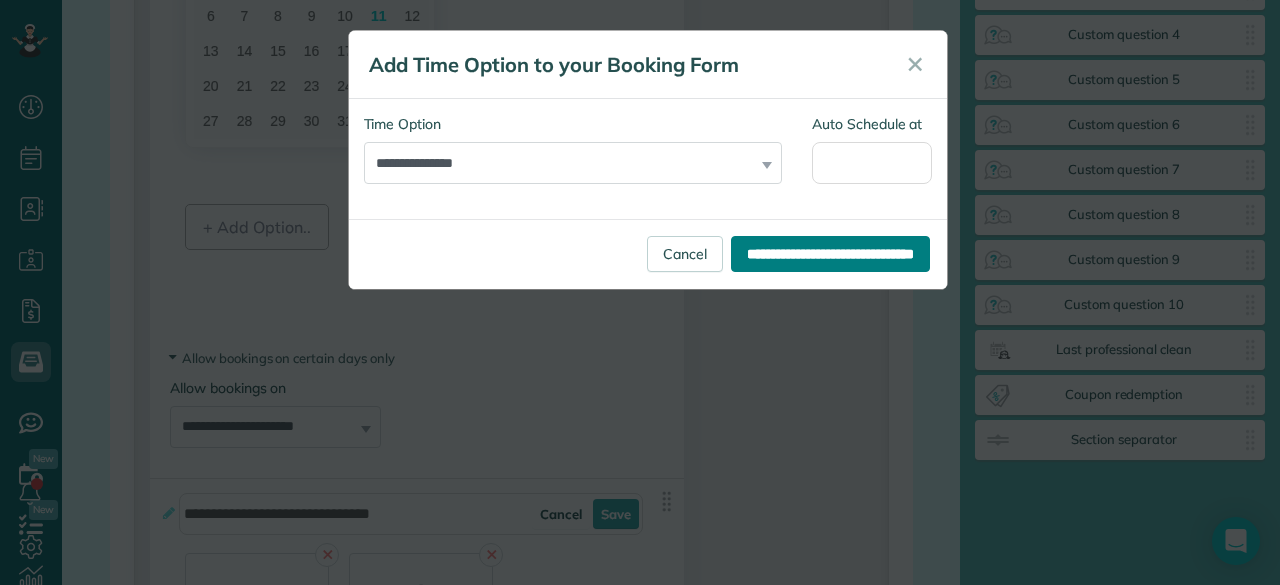 click on "**********" at bounding box center (830, 254) 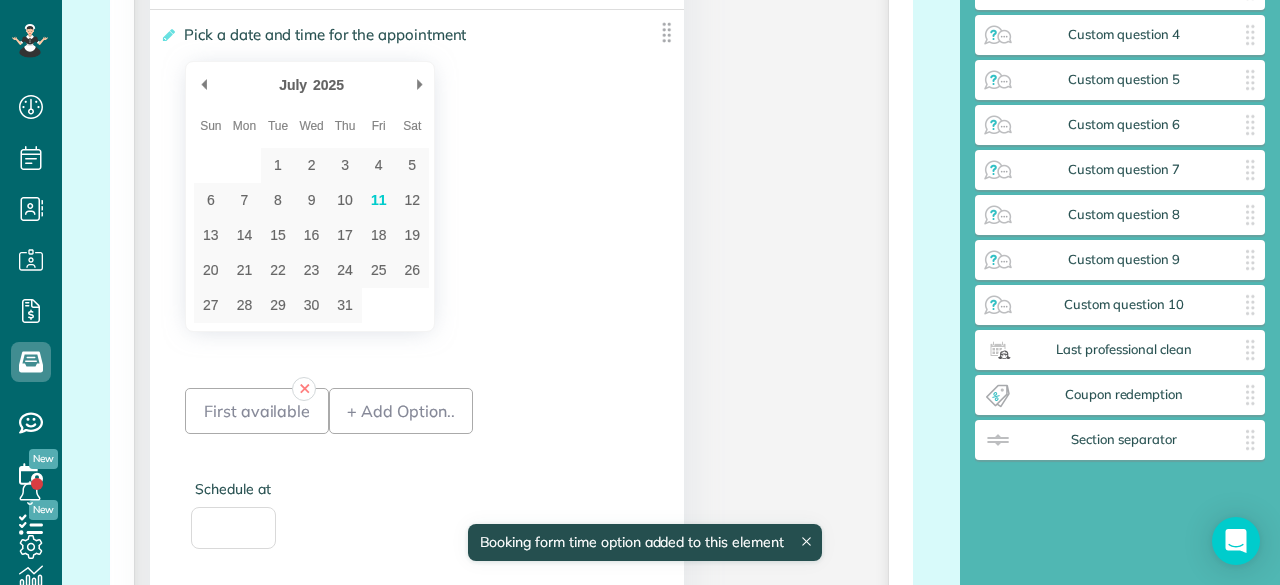 scroll, scrollTop: 2300, scrollLeft: 0, axis: vertical 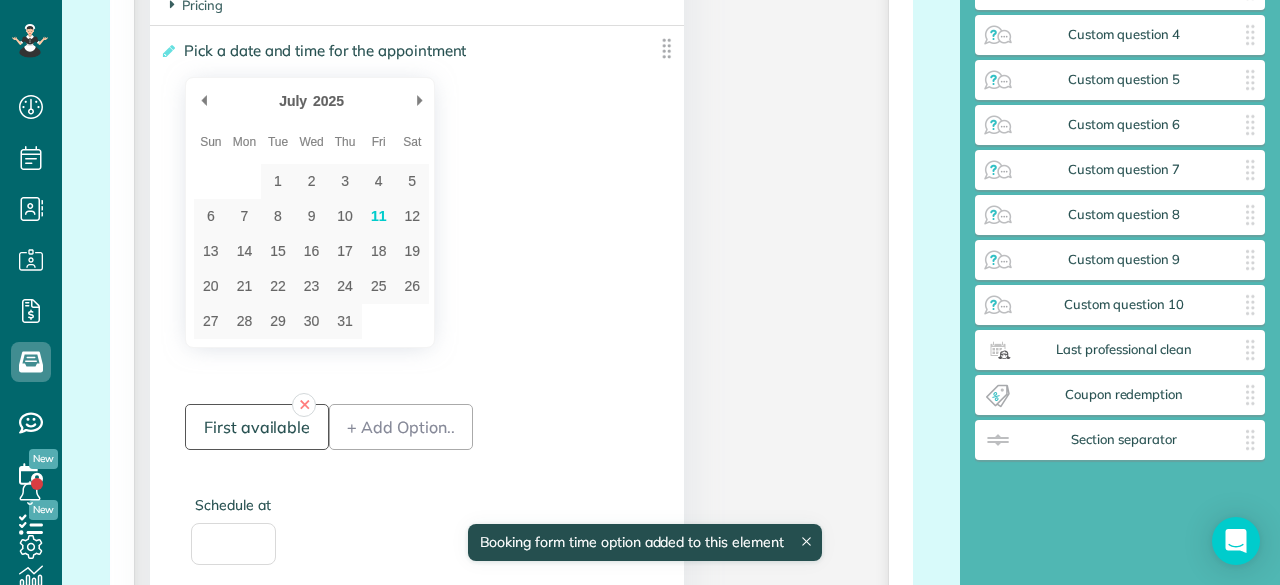 click on "First available" at bounding box center (257, 427) 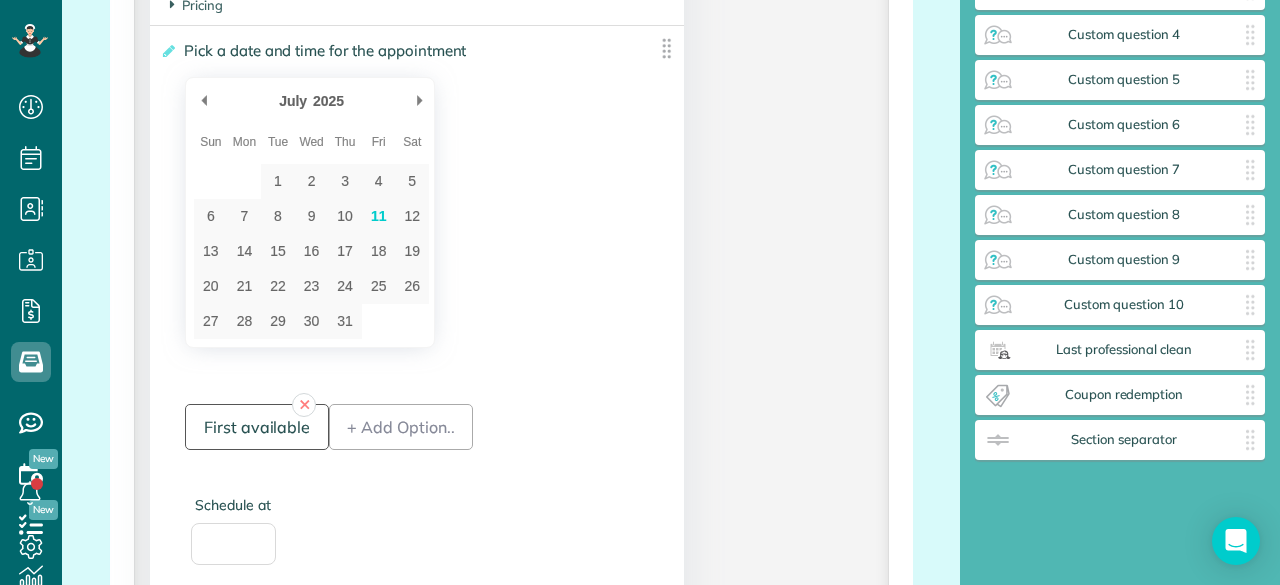 click on "First available" at bounding box center [257, 427] 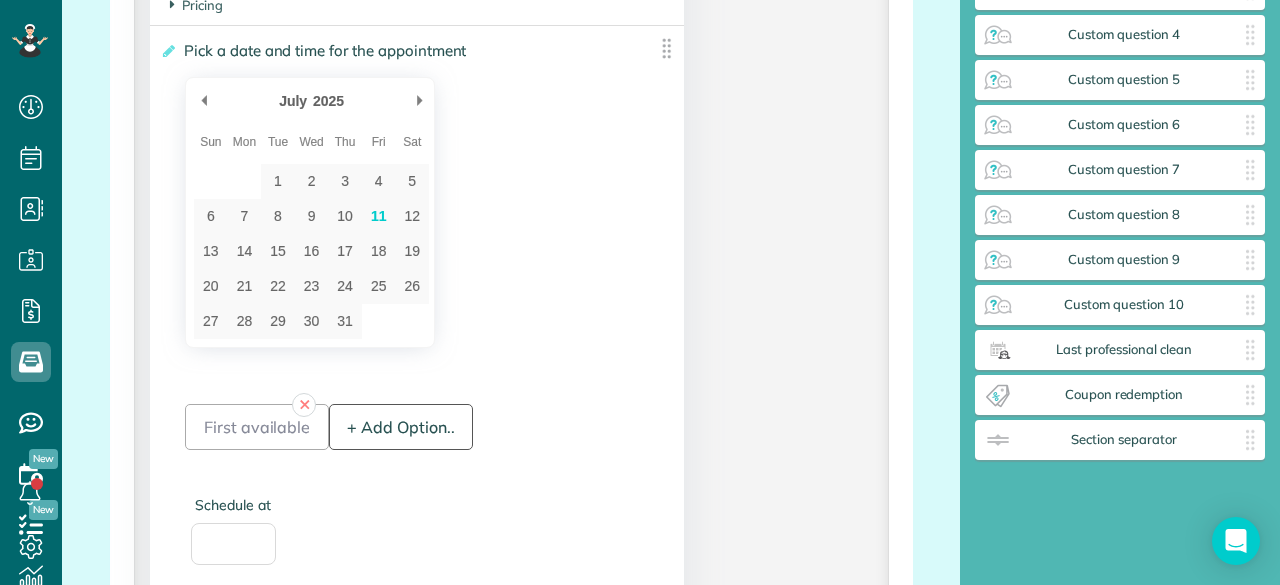 click on "+ Add Option.." at bounding box center [401, 427] 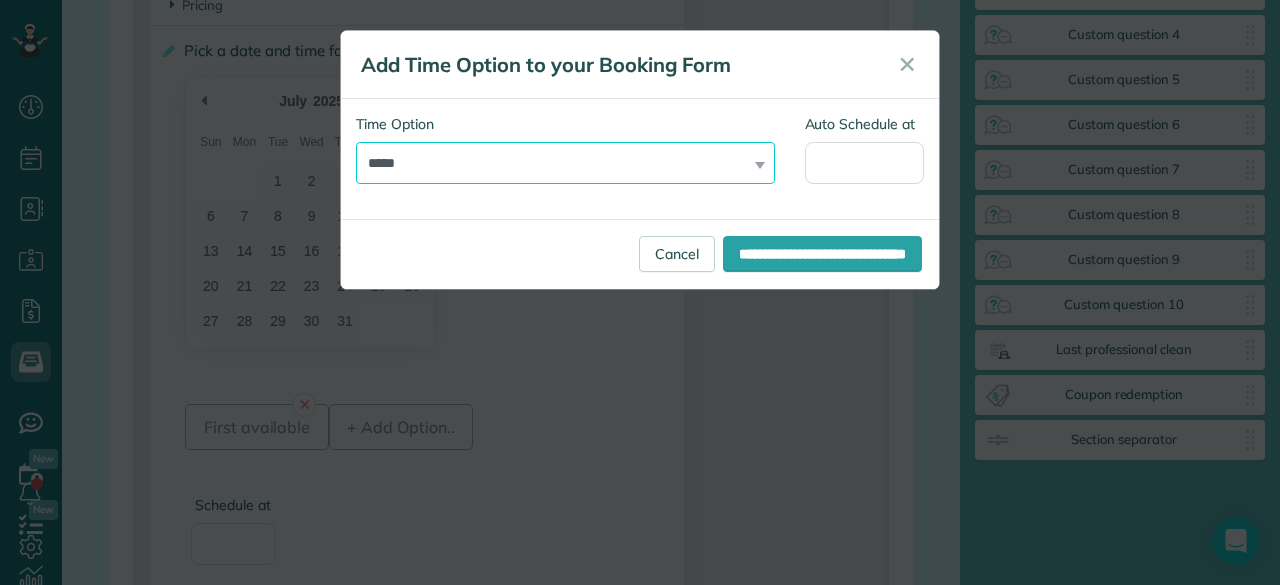 click on "**********" at bounding box center [565, 163] 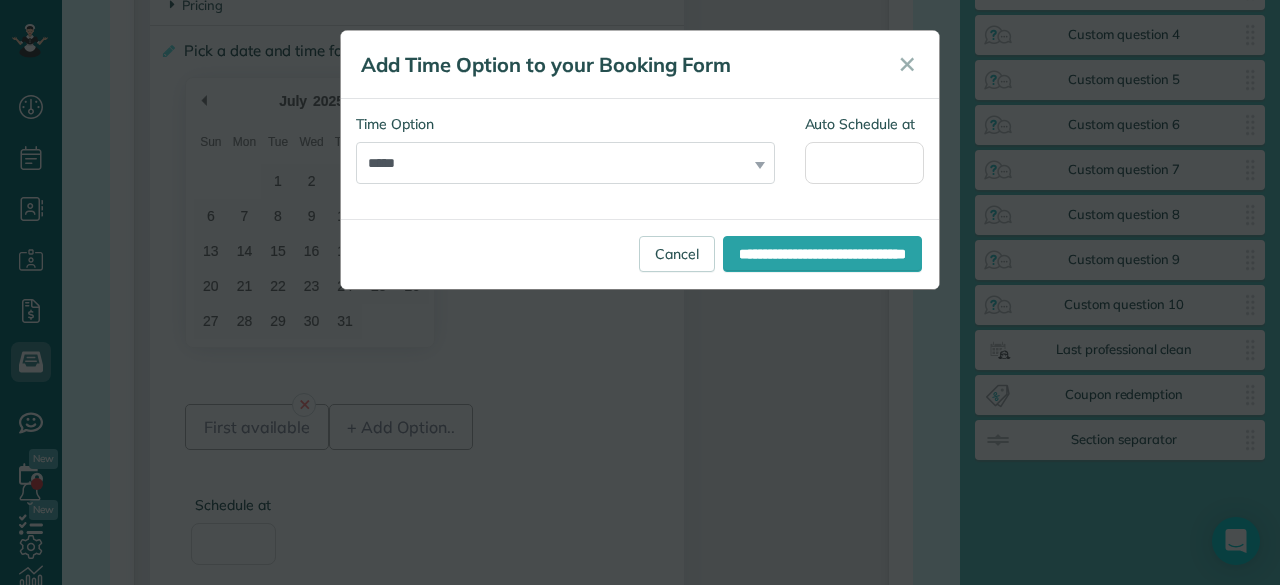 click on "**********" at bounding box center [640, 159] 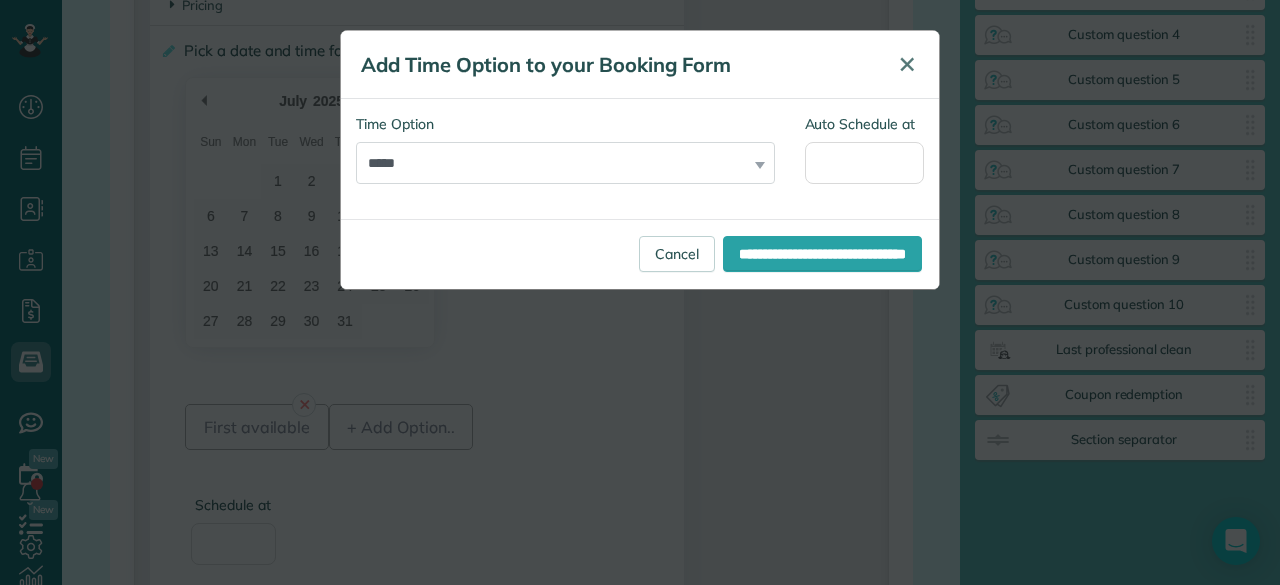 click on "✕" at bounding box center [907, 65] 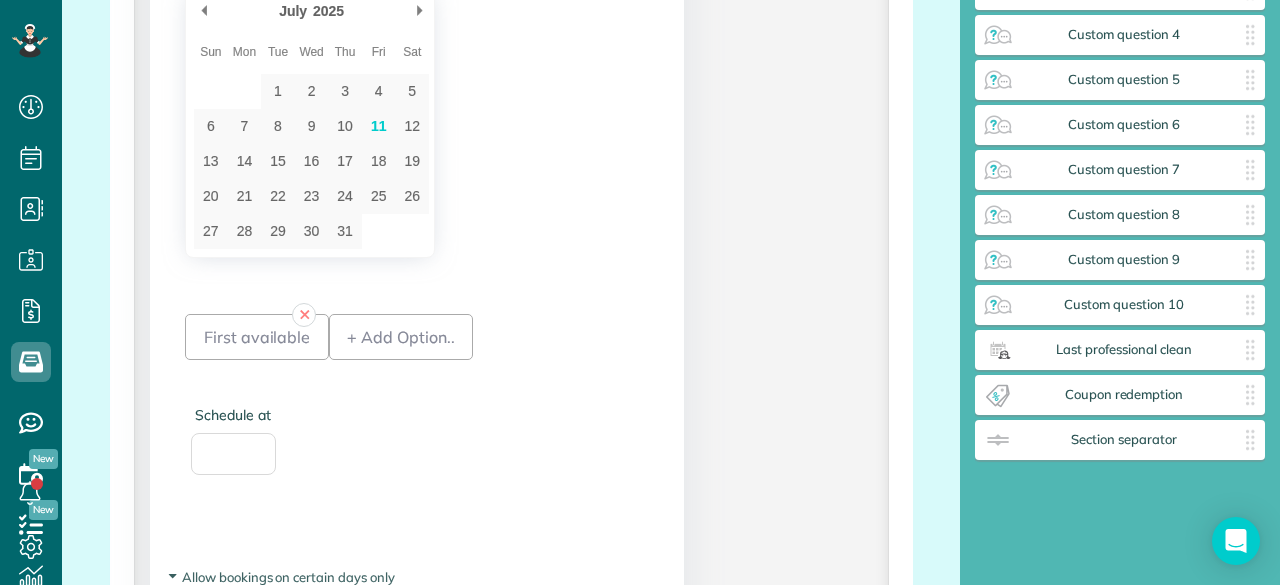 scroll, scrollTop: 2400, scrollLeft: 0, axis: vertical 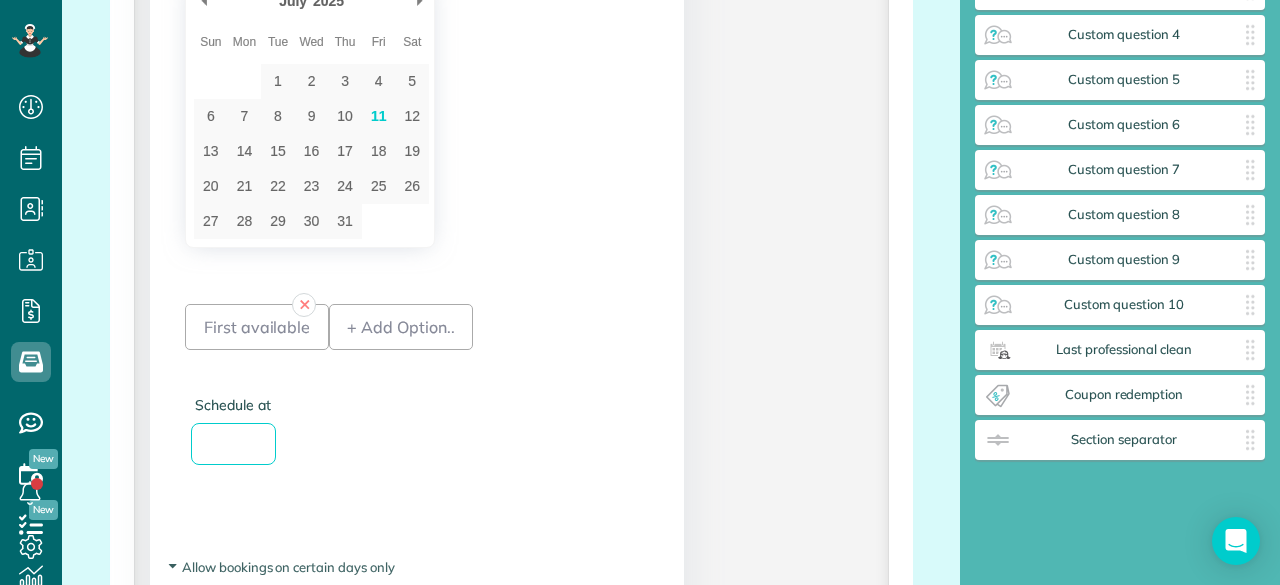 click on "Schedule at" at bounding box center [233, 444] 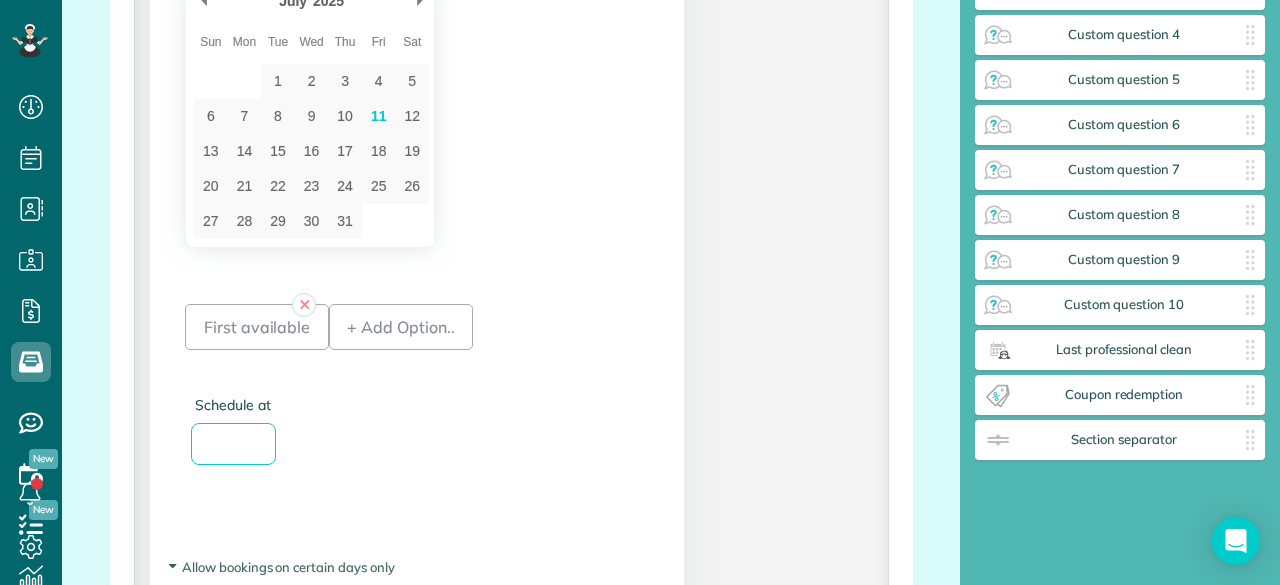 click on "+ Add Option.." at bounding box center (401, 402) 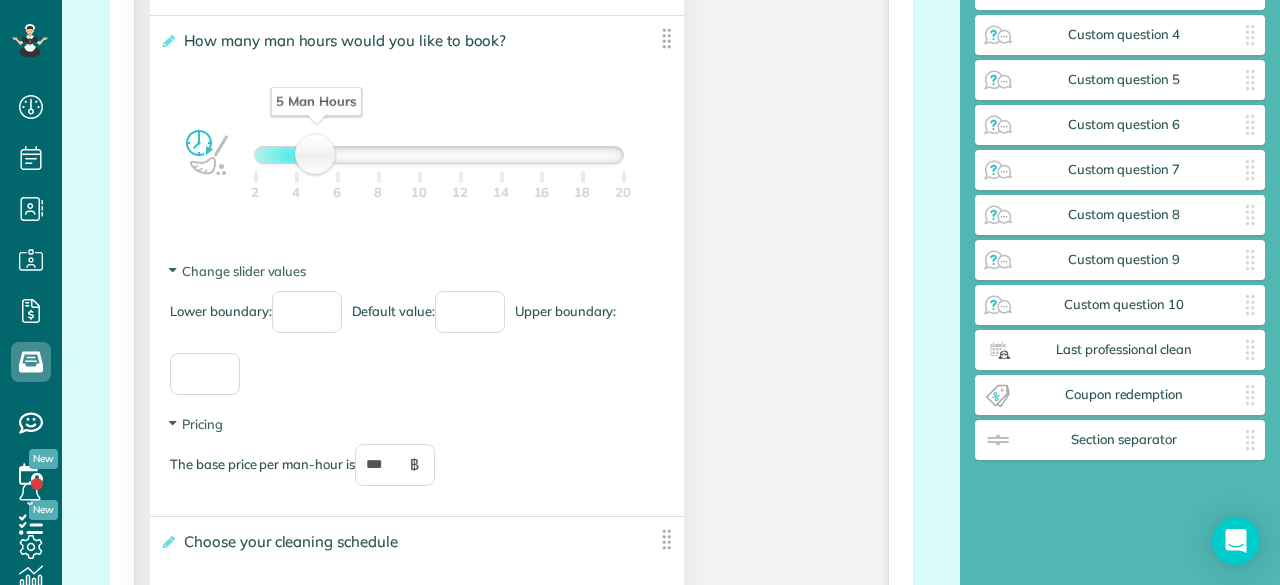scroll, scrollTop: 4000, scrollLeft: 0, axis: vertical 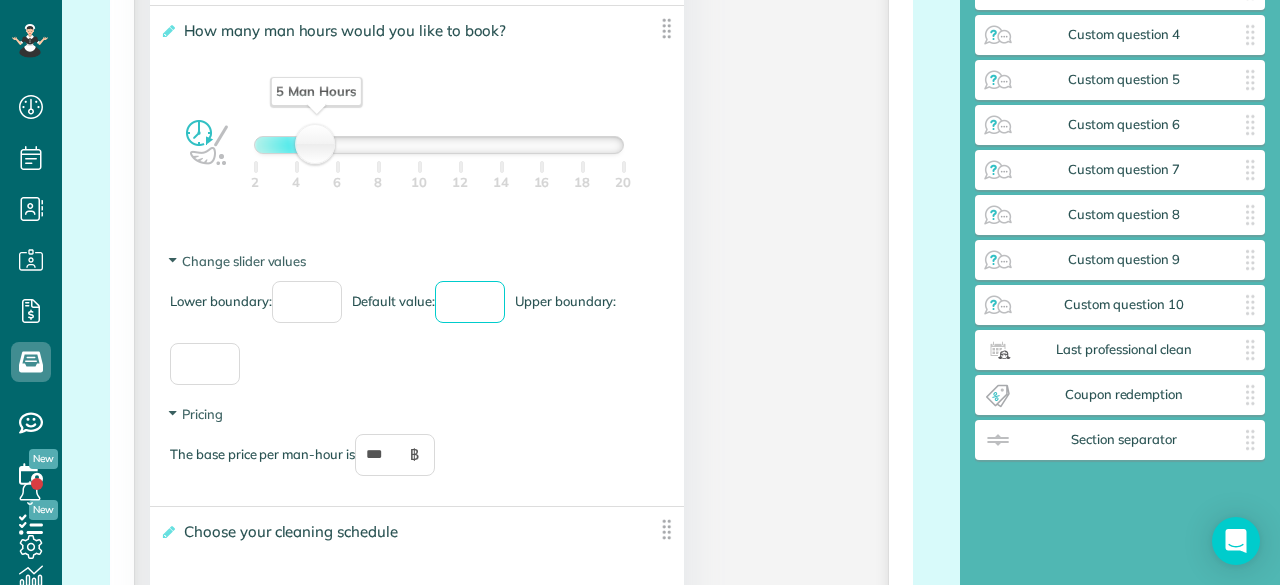 click on "*" at bounding box center [470, 302] 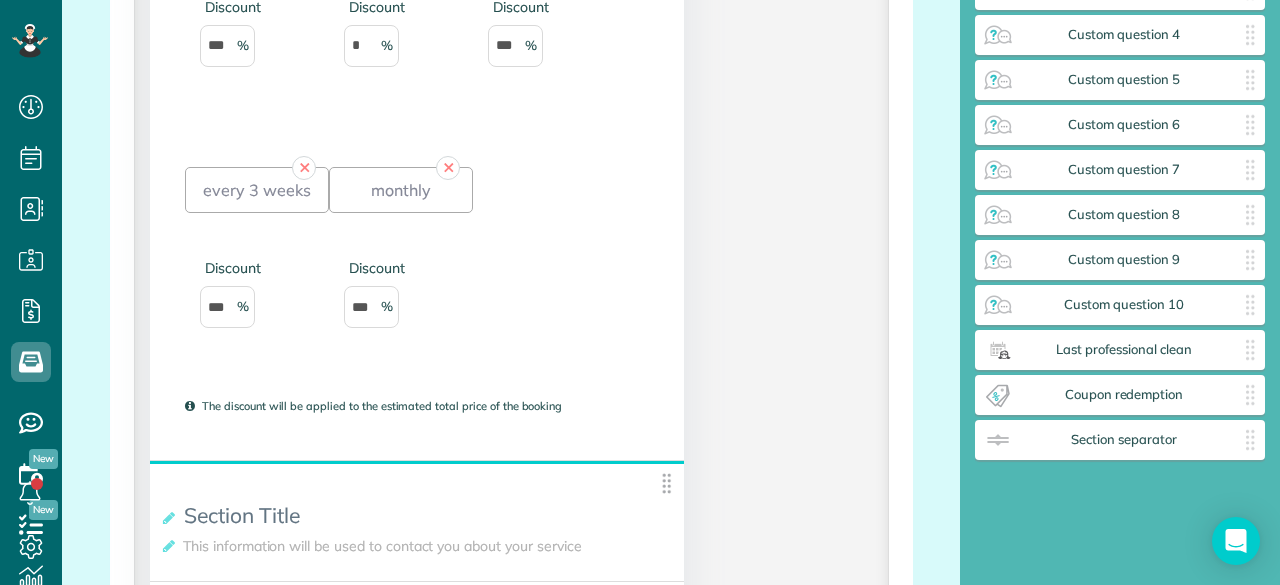 scroll, scrollTop: 4900, scrollLeft: 0, axis: vertical 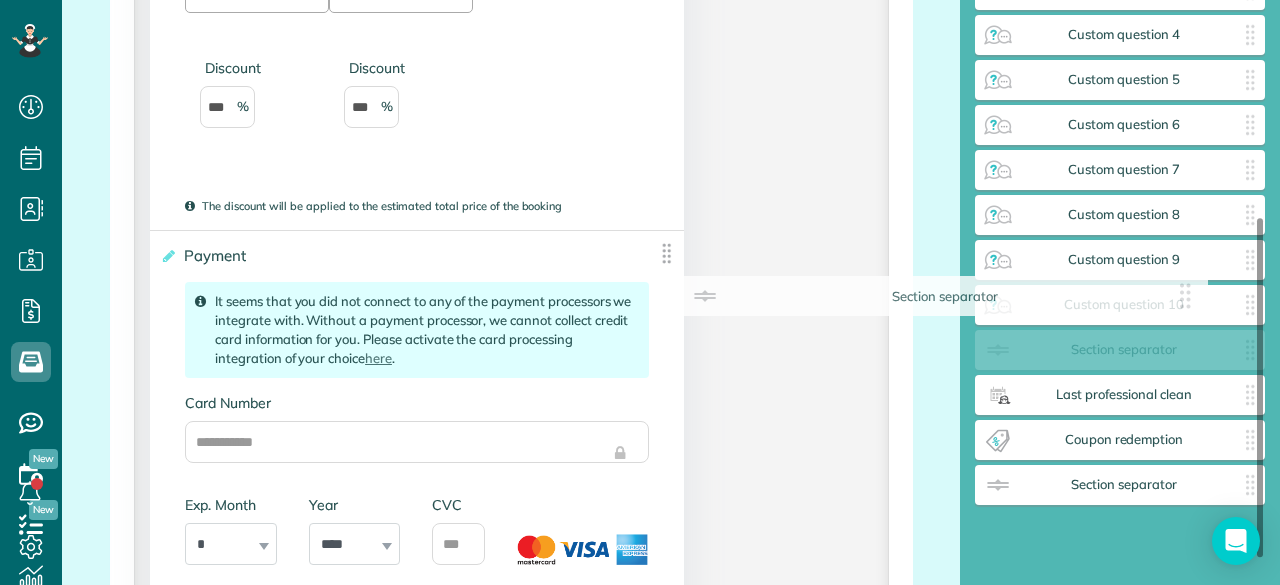 drag, startPoint x: 657, startPoint y: 291, endPoint x: 1211, endPoint y: 299, distance: 554.05774 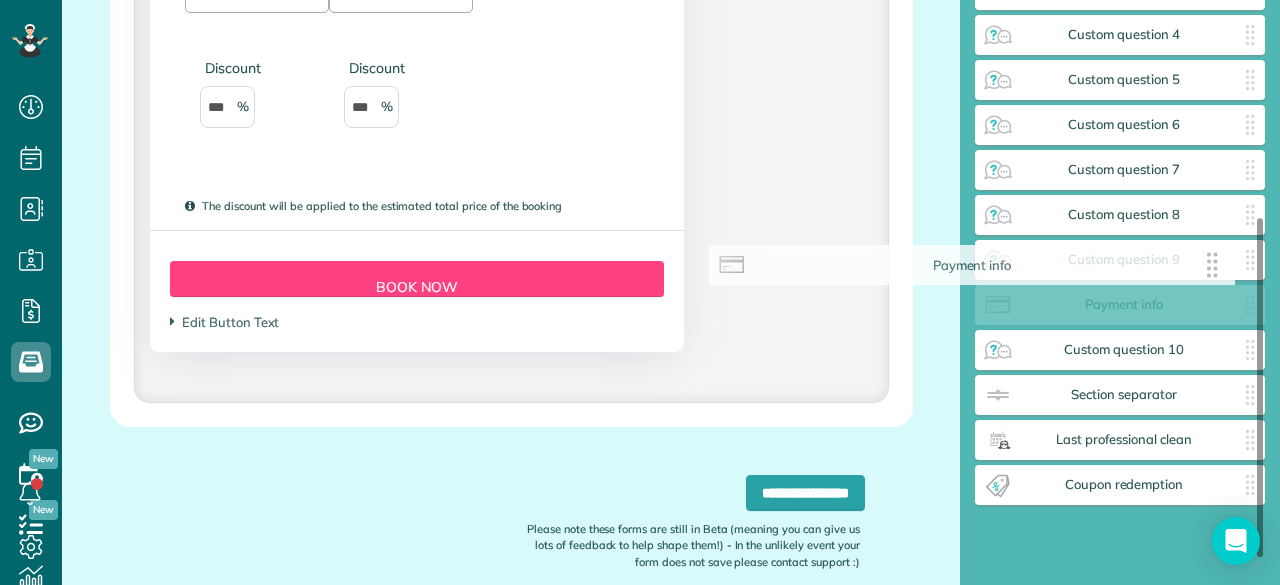drag, startPoint x: 664, startPoint y: 257, endPoint x: 1225, endPoint y: 264, distance: 561.04364 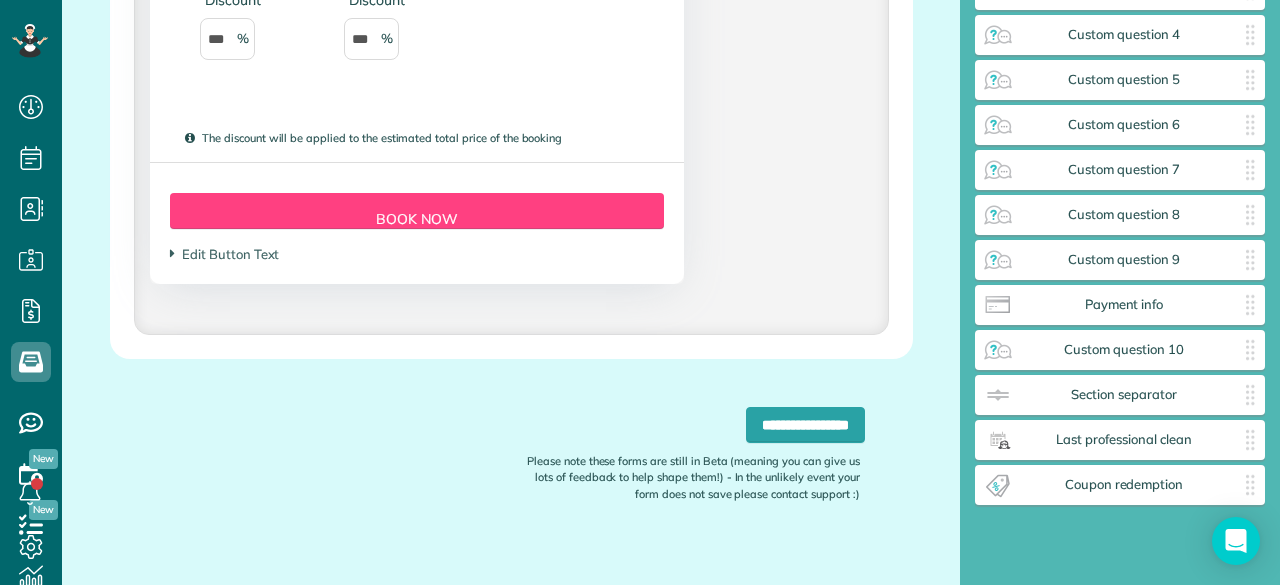 scroll, scrollTop: 4999, scrollLeft: 0, axis: vertical 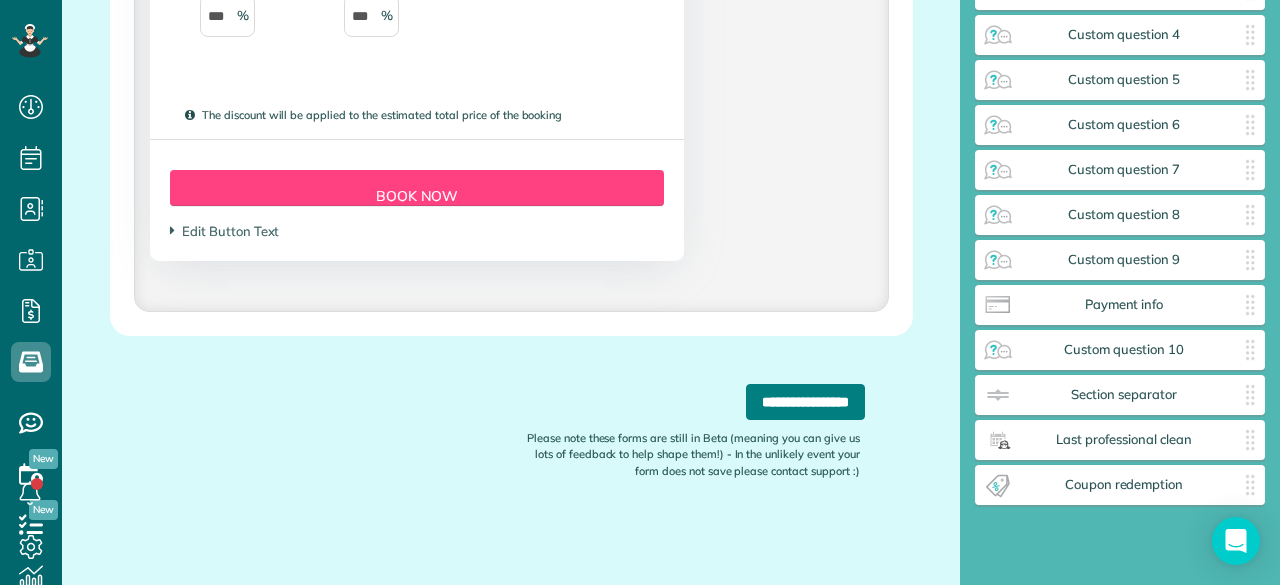 click on "**********" at bounding box center [805, 402] 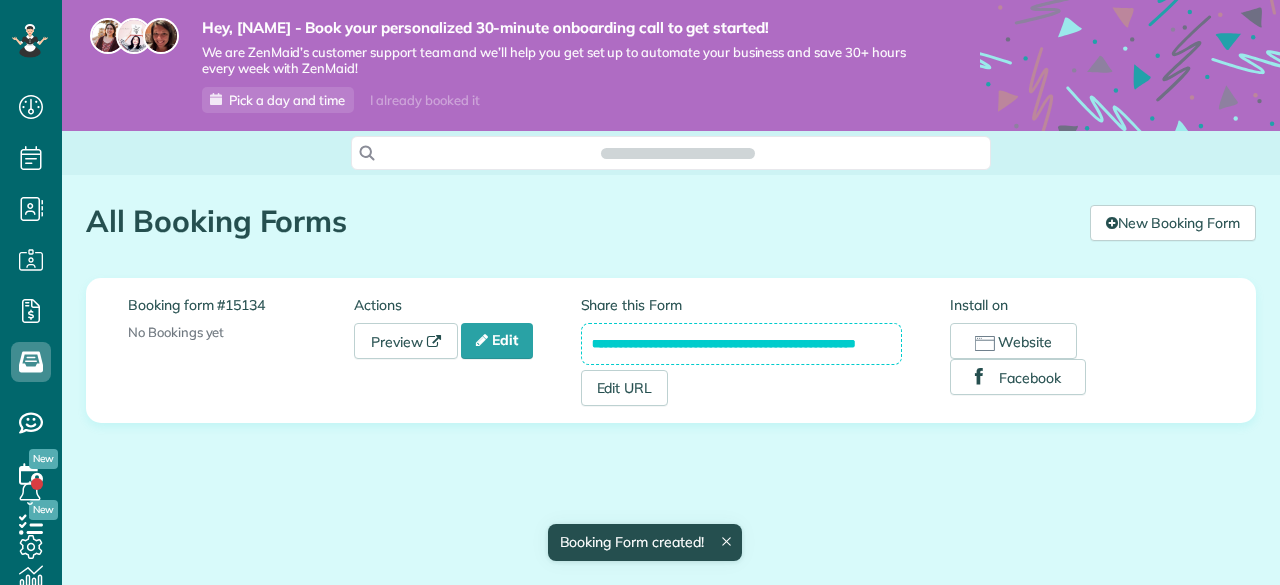 scroll, scrollTop: 0, scrollLeft: 0, axis: both 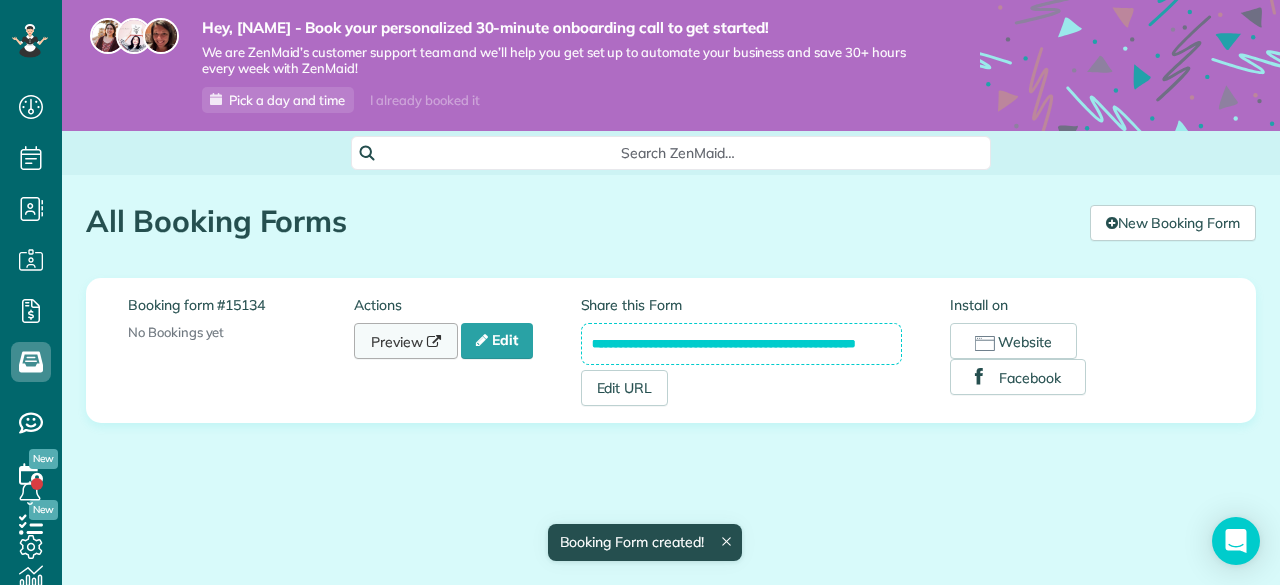 click on "Preview" at bounding box center (406, 341) 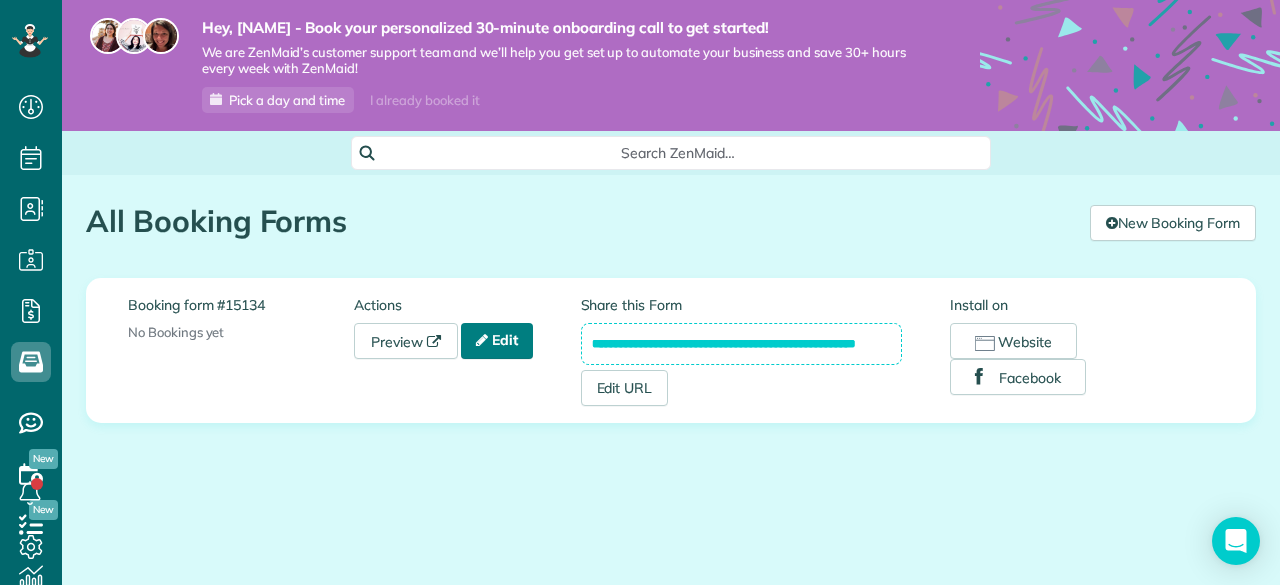 click on "Edit" at bounding box center [497, 341] 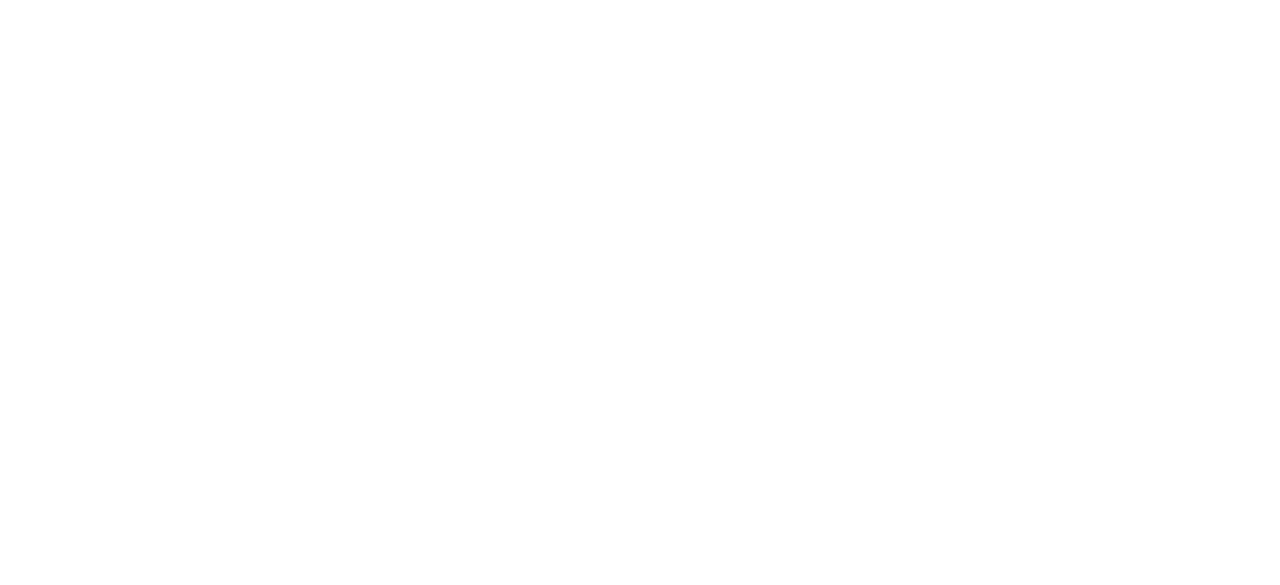 scroll, scrollTop: 0, scrollLeft: 0, axis: both 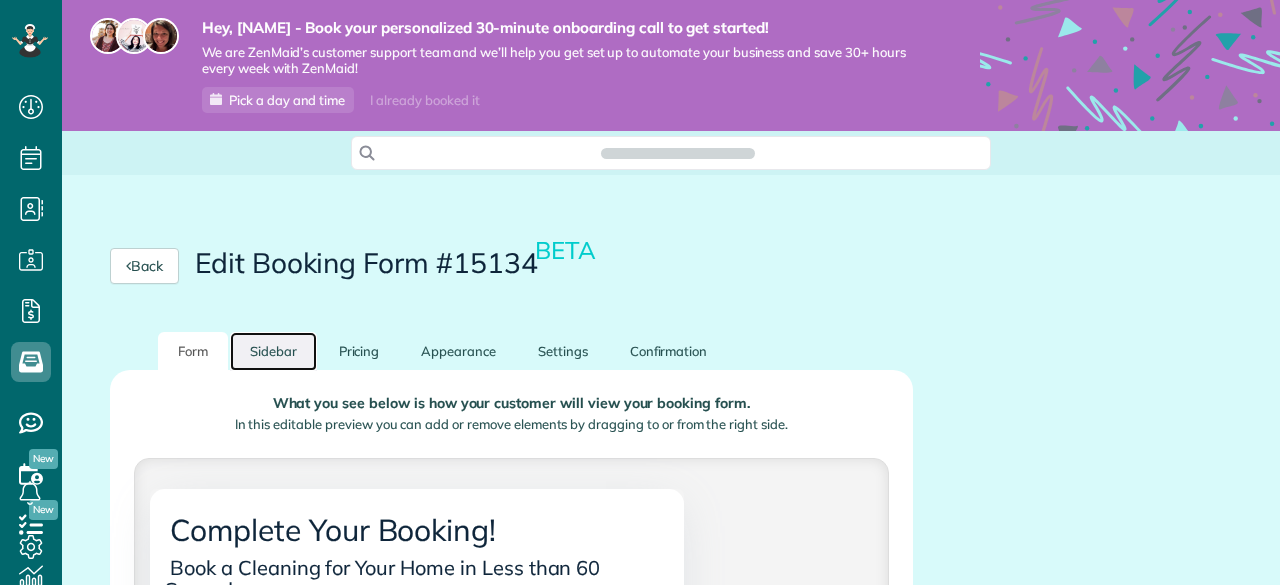 click on "Sidebar" at bounding box center (273, 351) 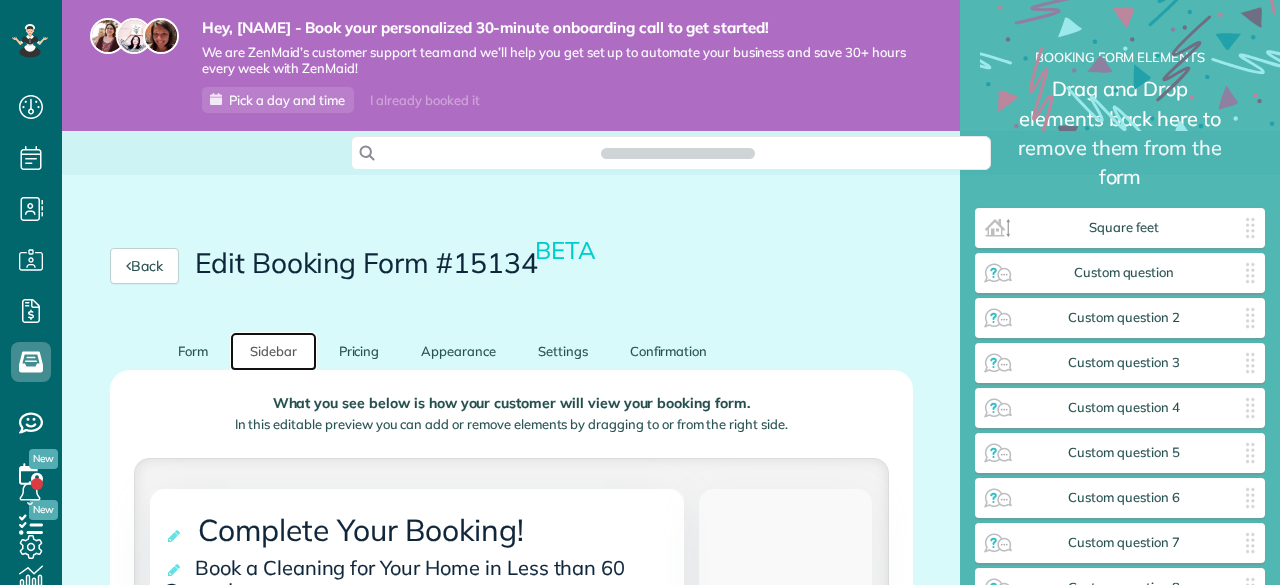 scroll, scrollTop: 9, scrollLeft: 9, axis: both 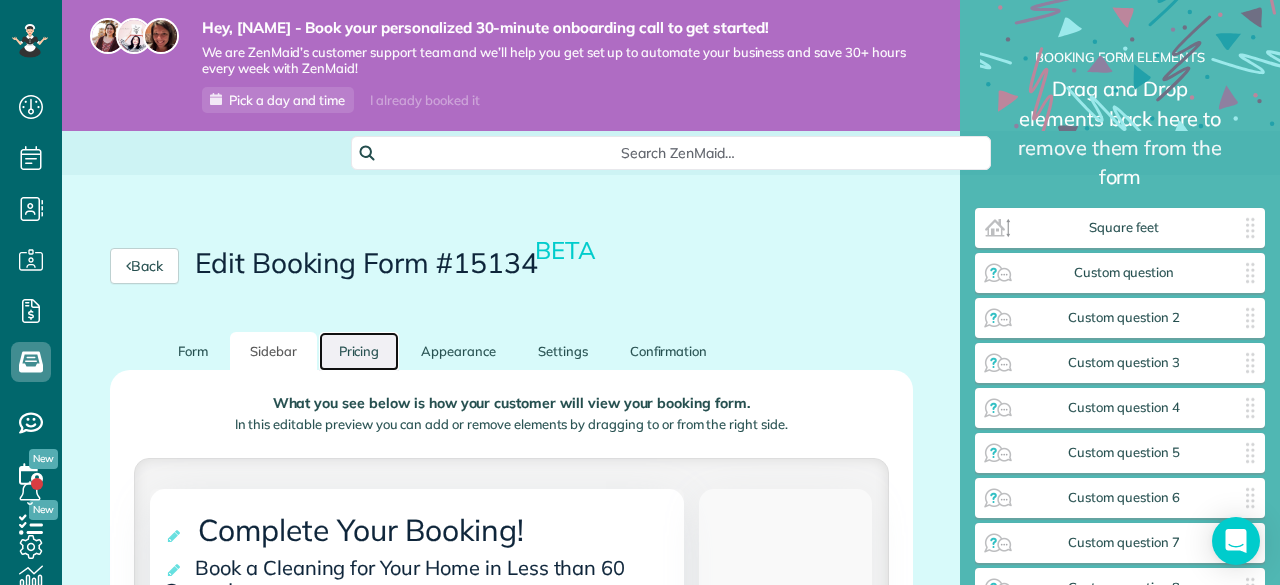 click on "Pricing" at bounding box center [359, 351] 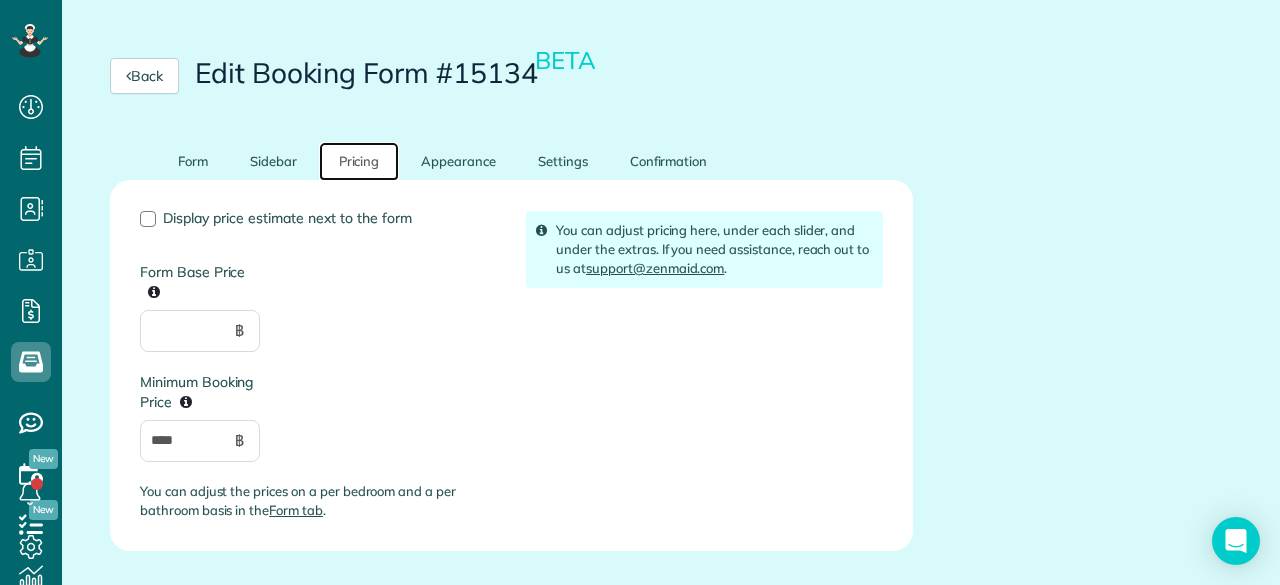 scroll, scrollTop: 200, scrollLeft: 0, axis: vertical 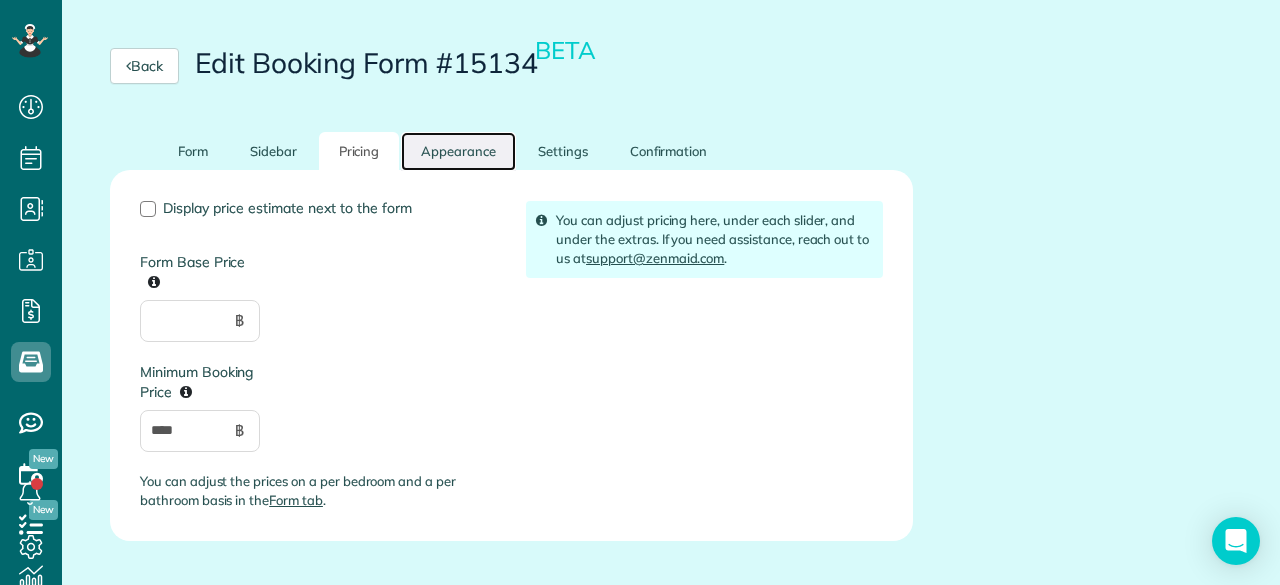 click on "Appearance" at bounding box center (458, 151) 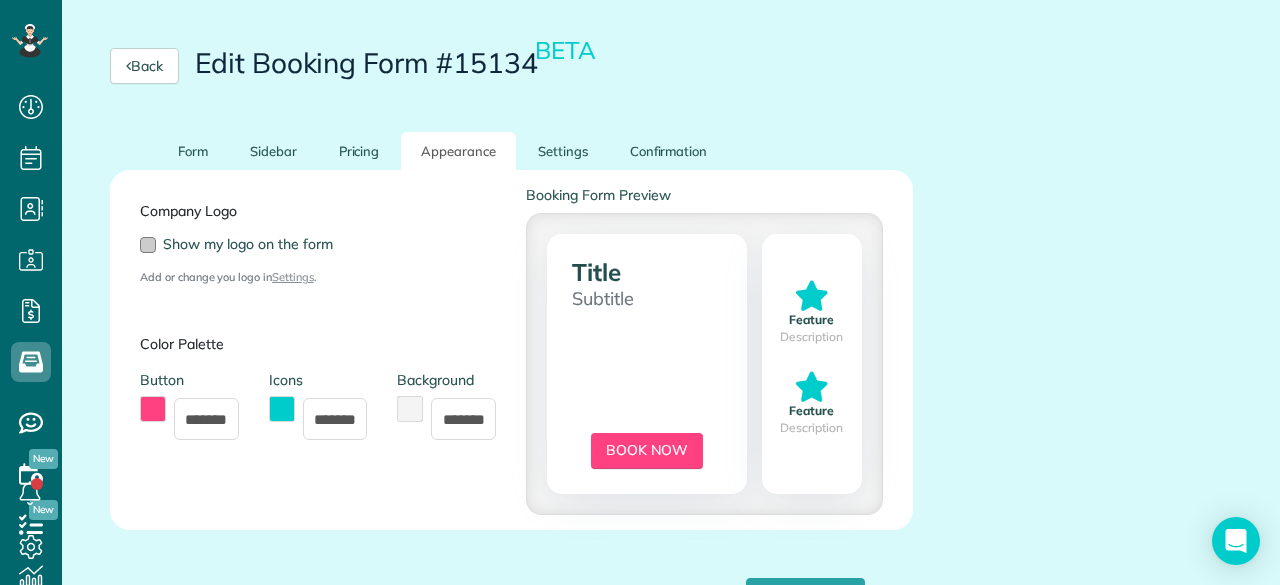 click at bounding box center (148, 245) 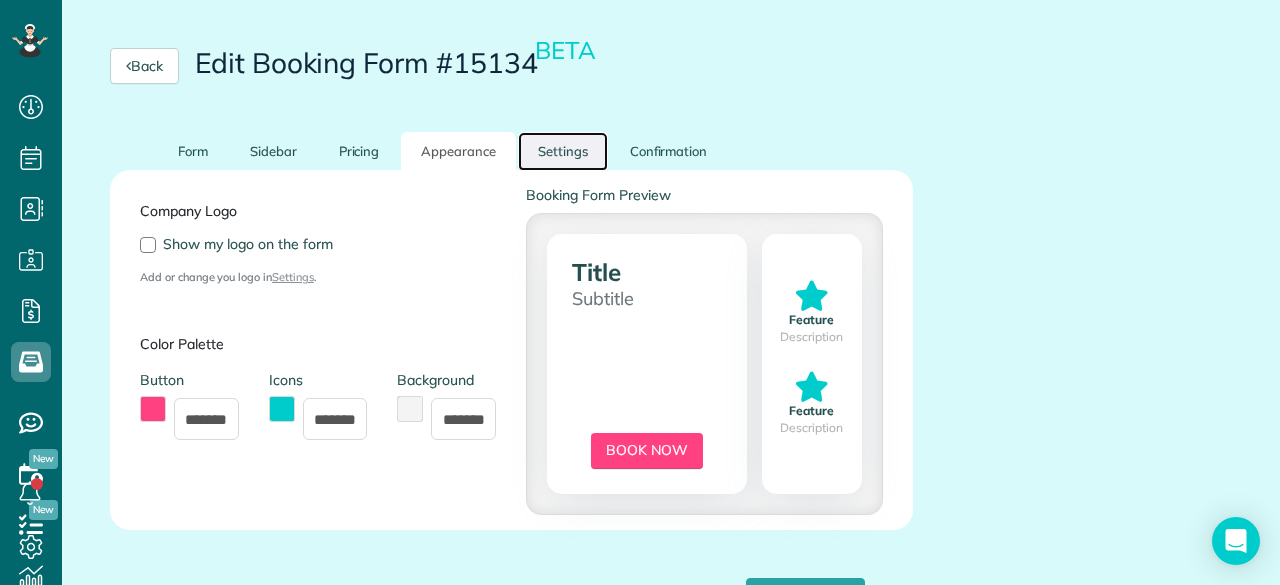click on "Settings" at bounding box center [563, 151] 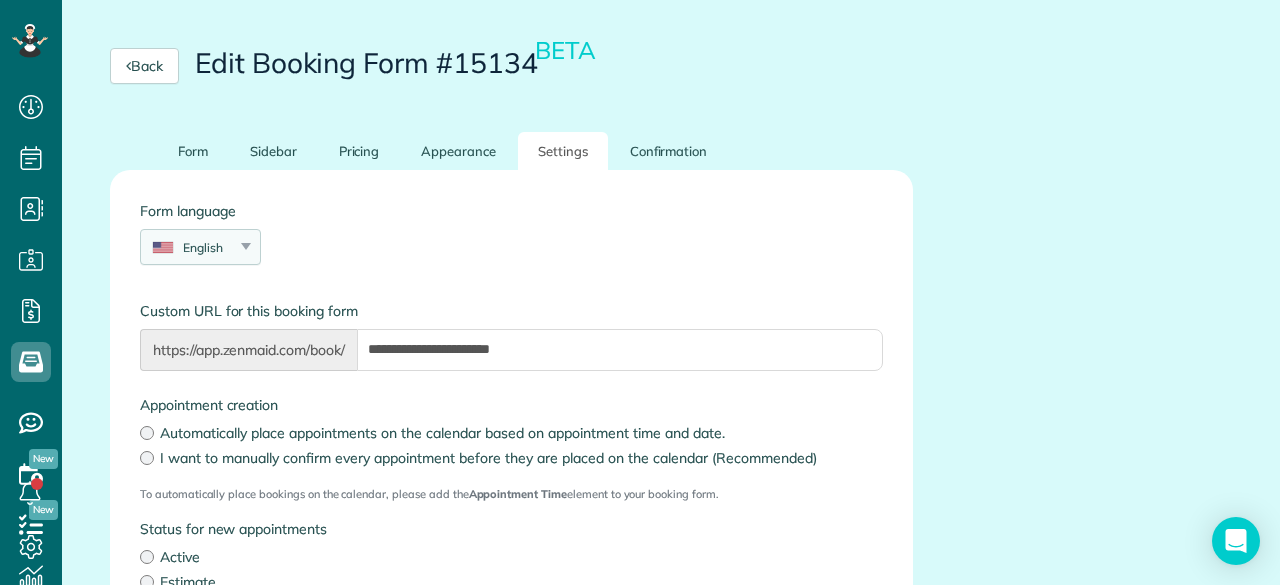 click on "English" at bounding box center [188, 247] 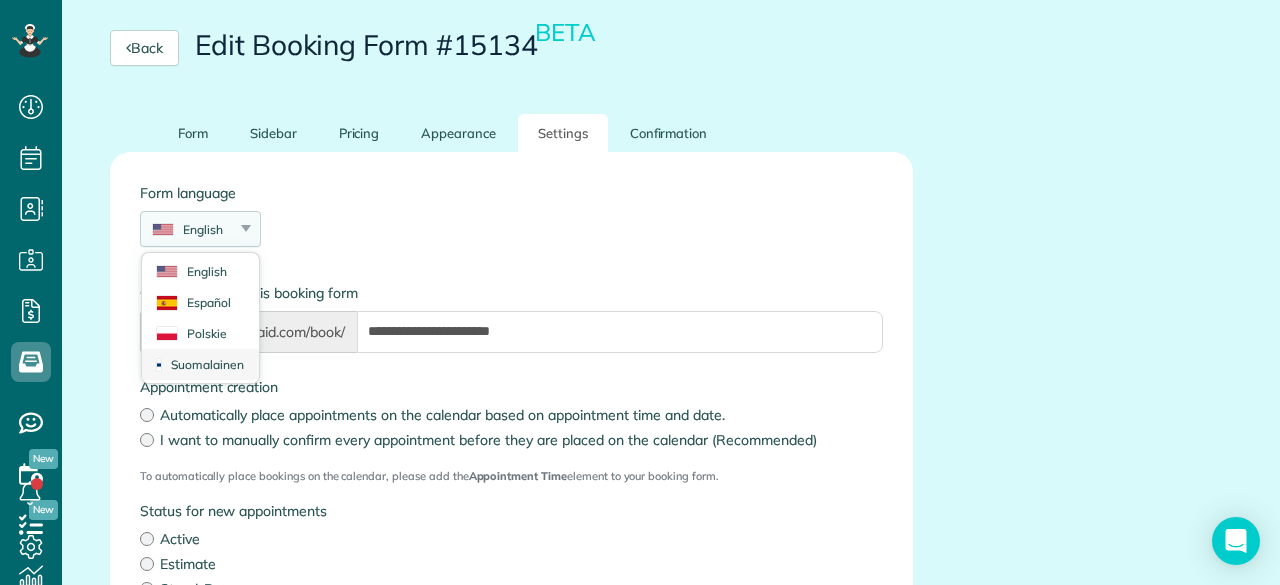 scroll, scrollTop: 200, scrollLeft: 0, axis: vertical 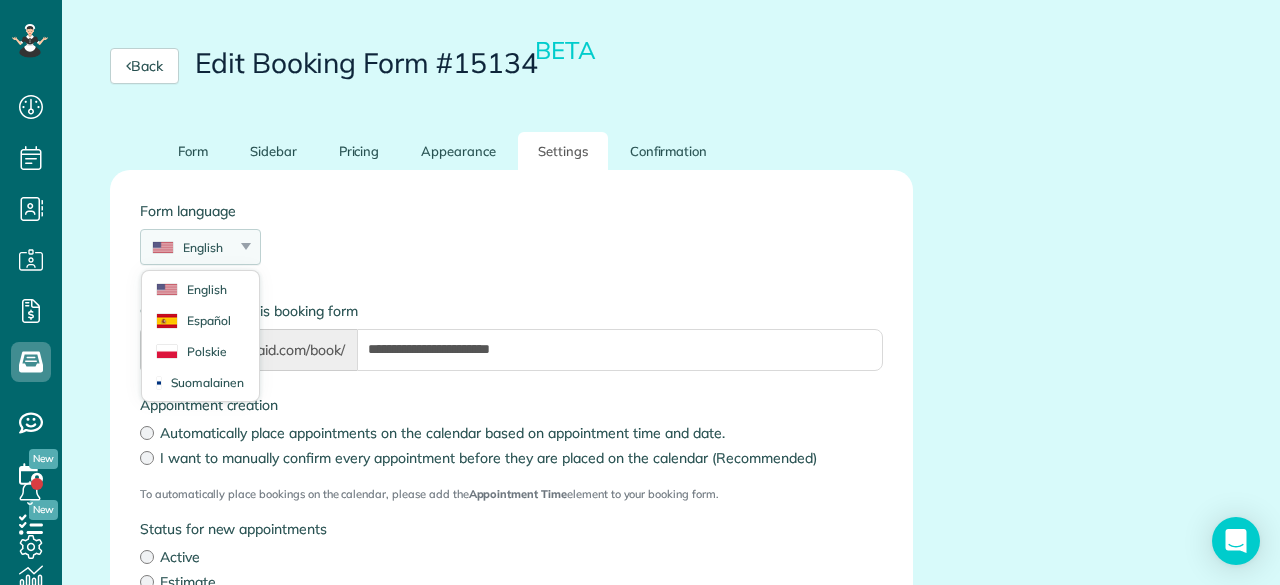 click on "English
English
Español
Polskie
Suomalainen" at bounding box center [200, 247] 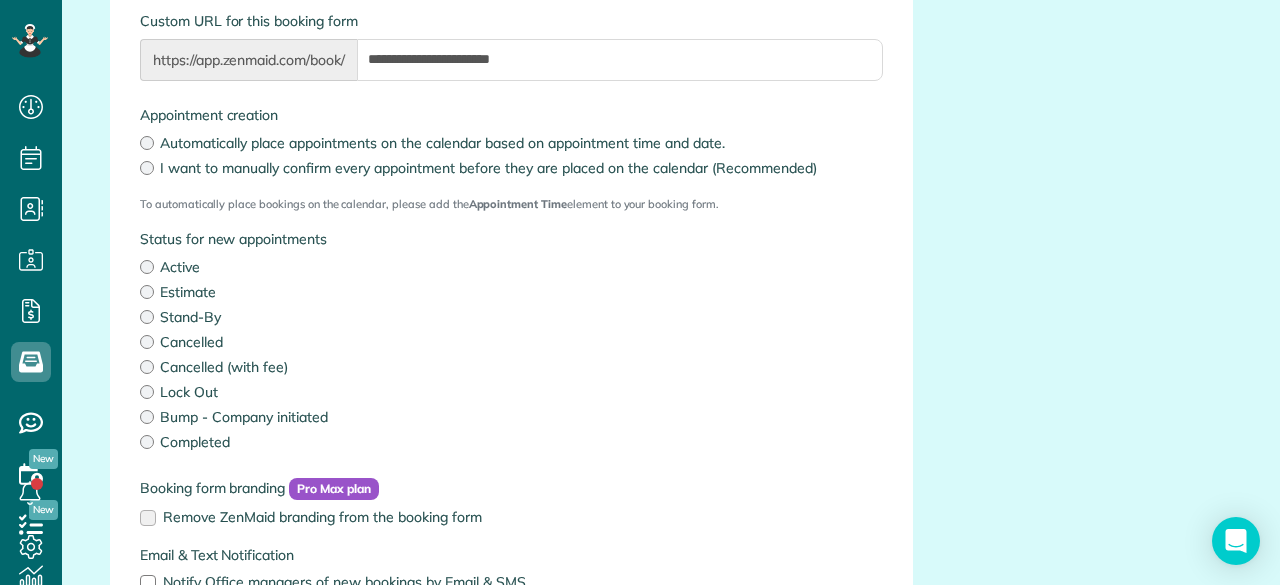 scroll, scrollTop: 500, scrollLeft: 0, axis: vertical 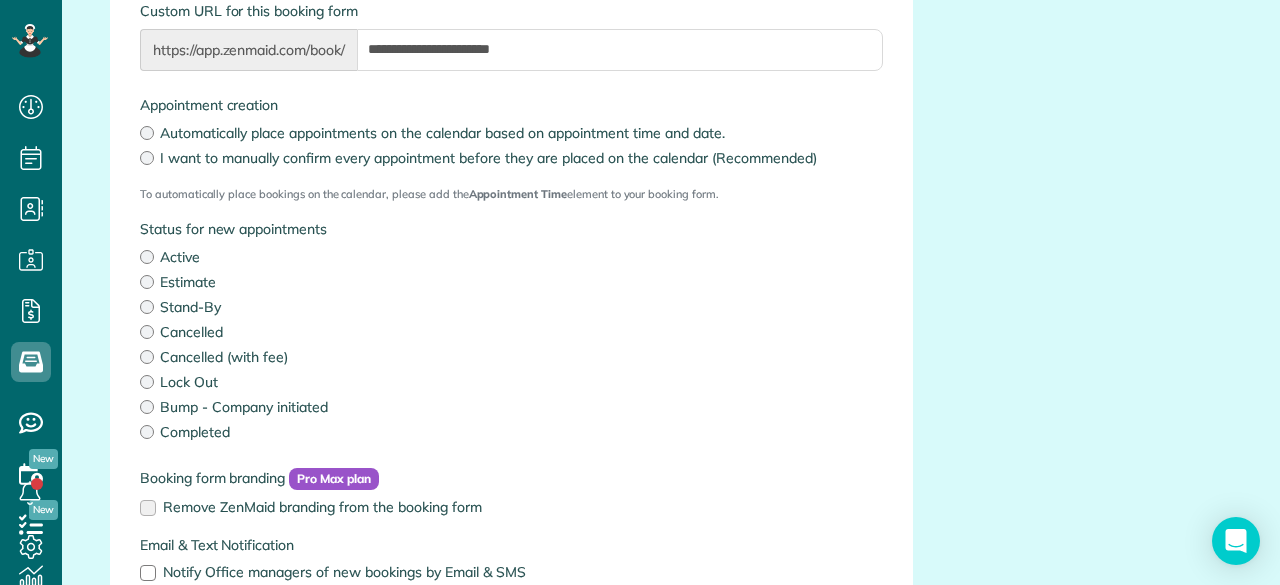 click on "Cancelled (with fee)" at bounding box center [511, 357] 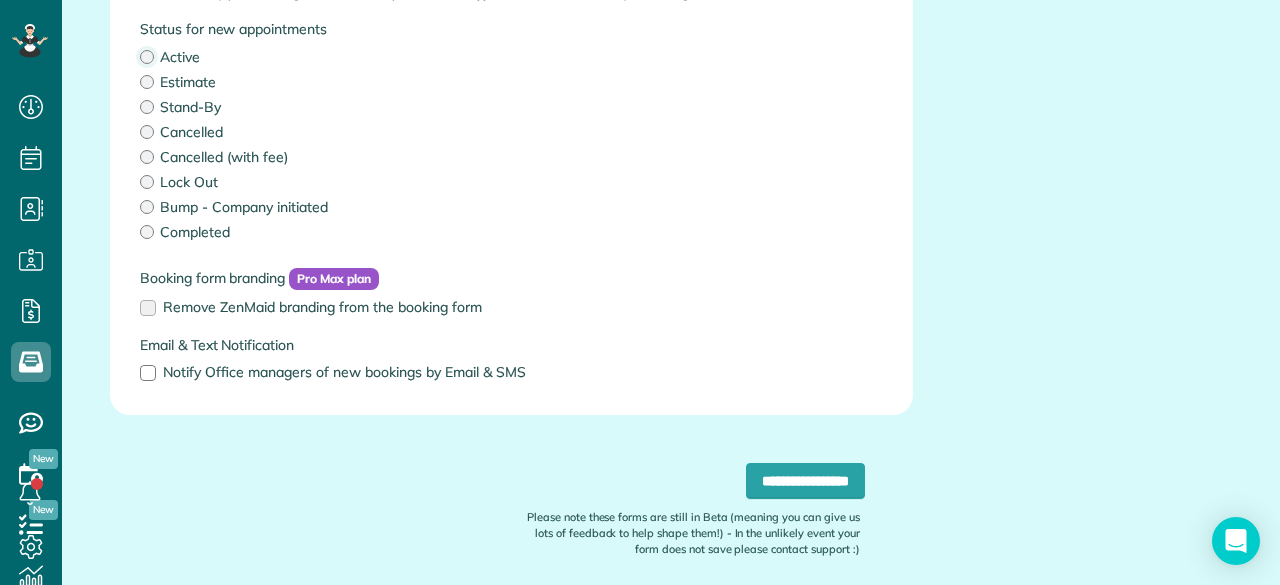 scroll, scrollTop: 600, scrollLeft: 0, axis: vertical 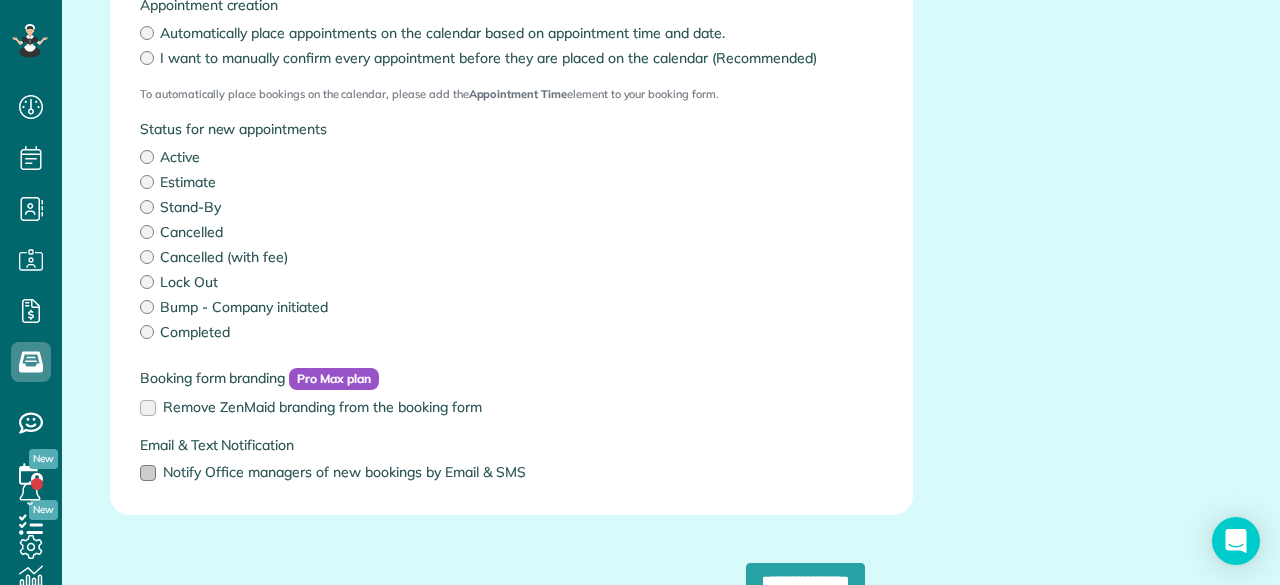 click at bounding box center (148, 473) 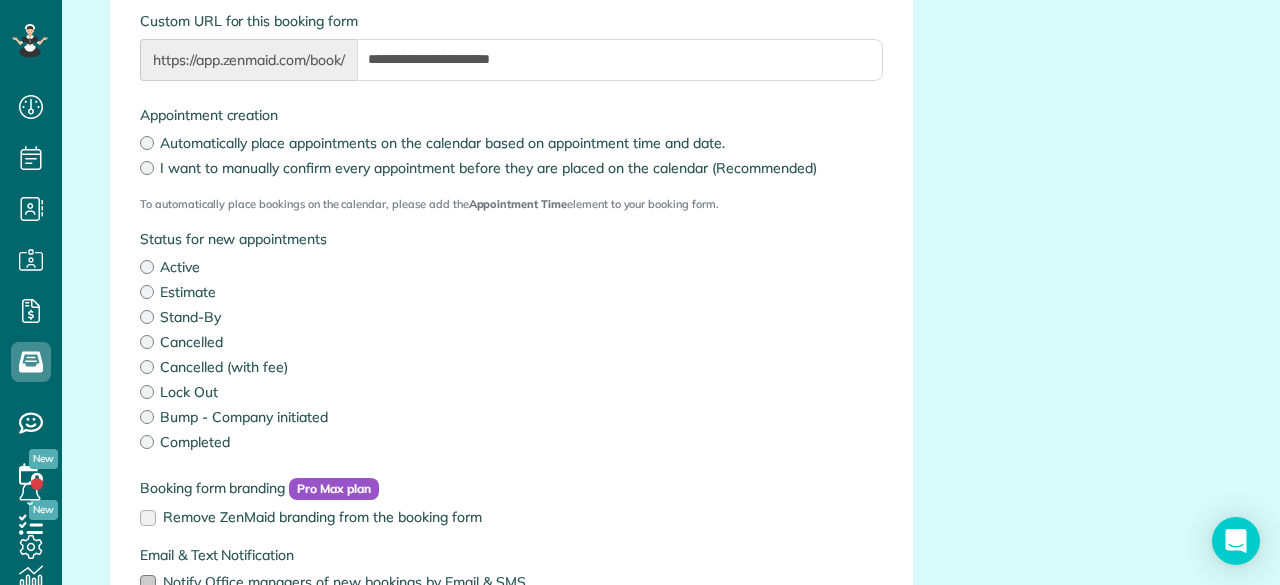 scroll, scrollTop: 500, scrollLeft: 0, axis: vertical 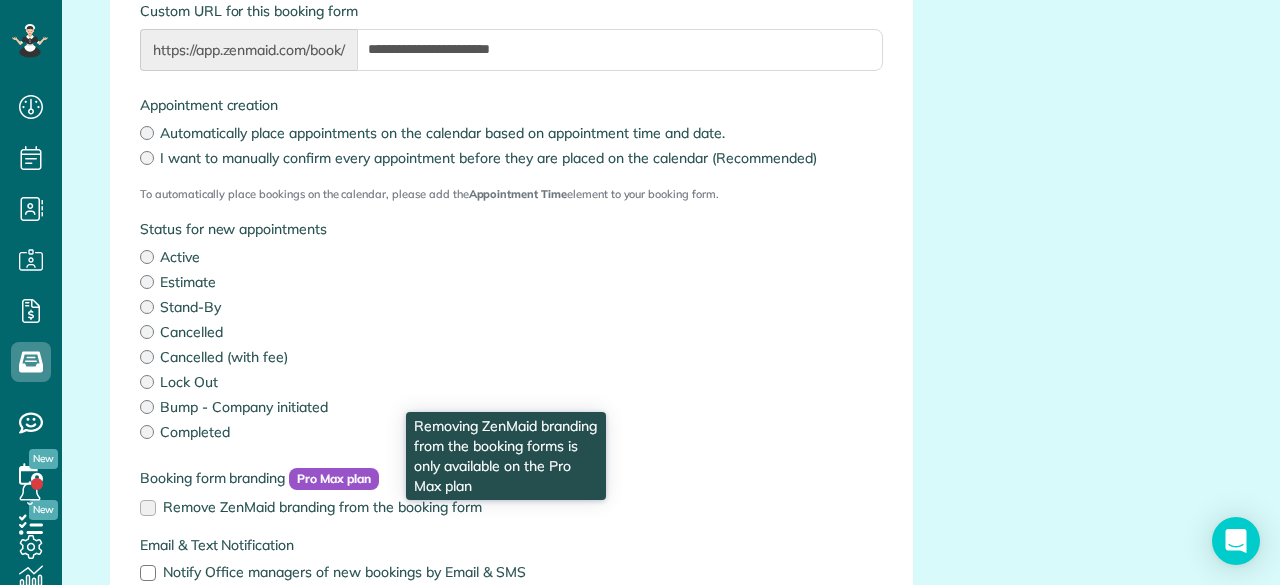 click on "Remove ZenMaid branding from the booking form" at bounding box center (511, 507) 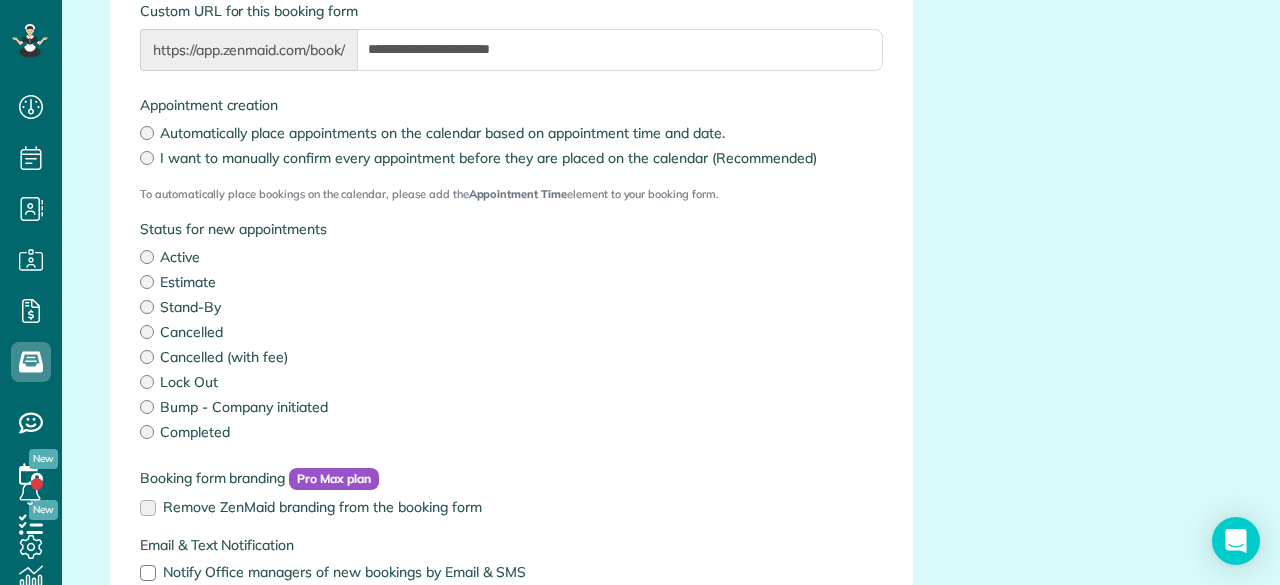 scroll, scrollTop: 778, scrollLeft: 0, axis: vertical 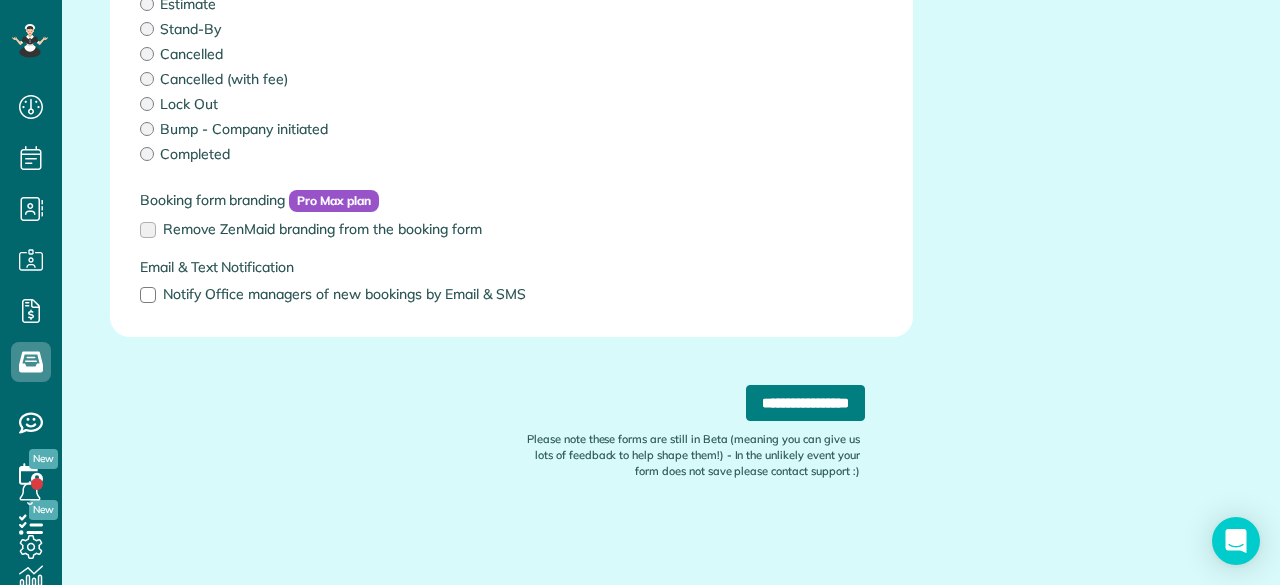 click on "**********" at bounding box center (805, 403) 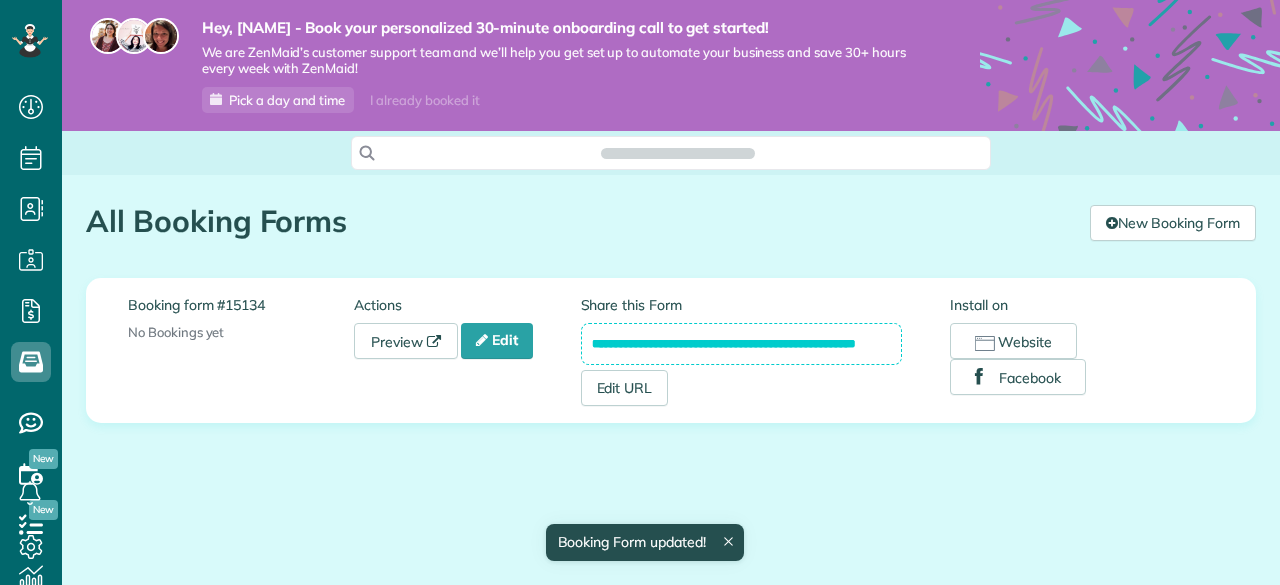scroll, scrollTop: 0, scrollLeft: 0, axis: both 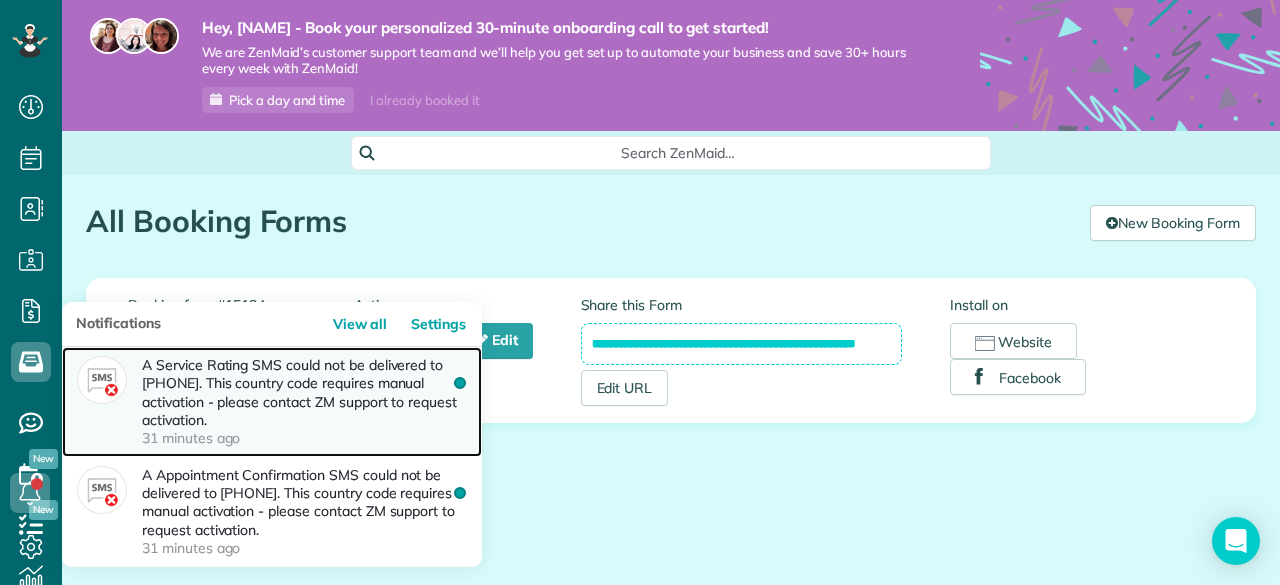 click on "A Service Rating SMS could not be delivered to [PHONE]. This country code requires manual activation - please contact ZM support to request activation. [TIME] ago" at bounding box center [304, 401] 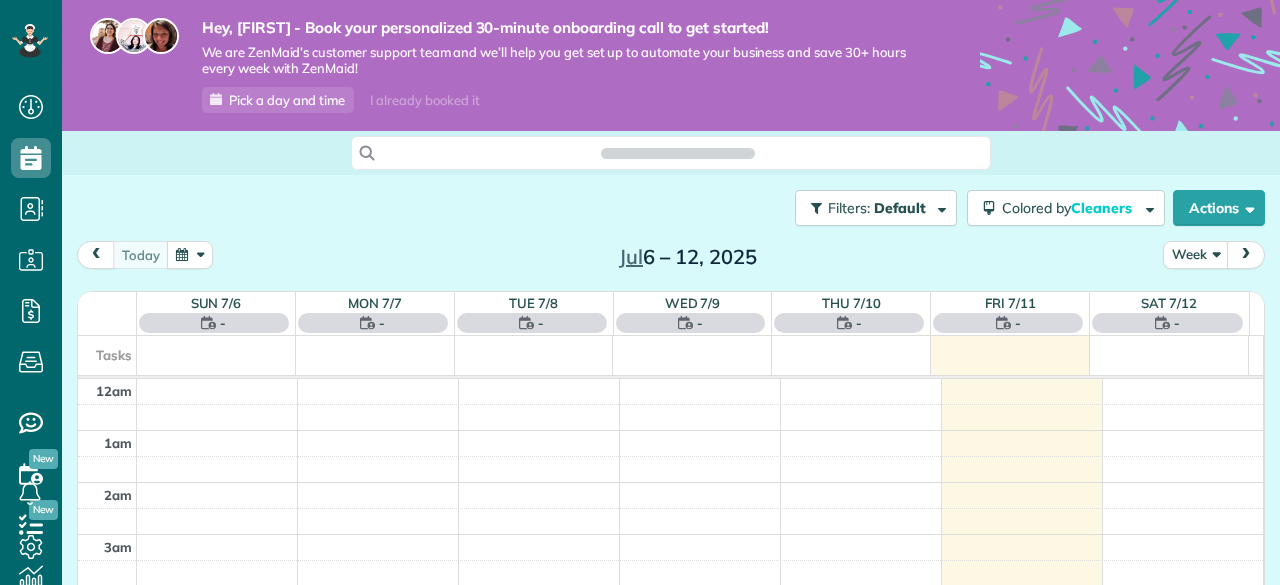 scroll, scrollTop: 0, scrollLeft: 0, axis: both 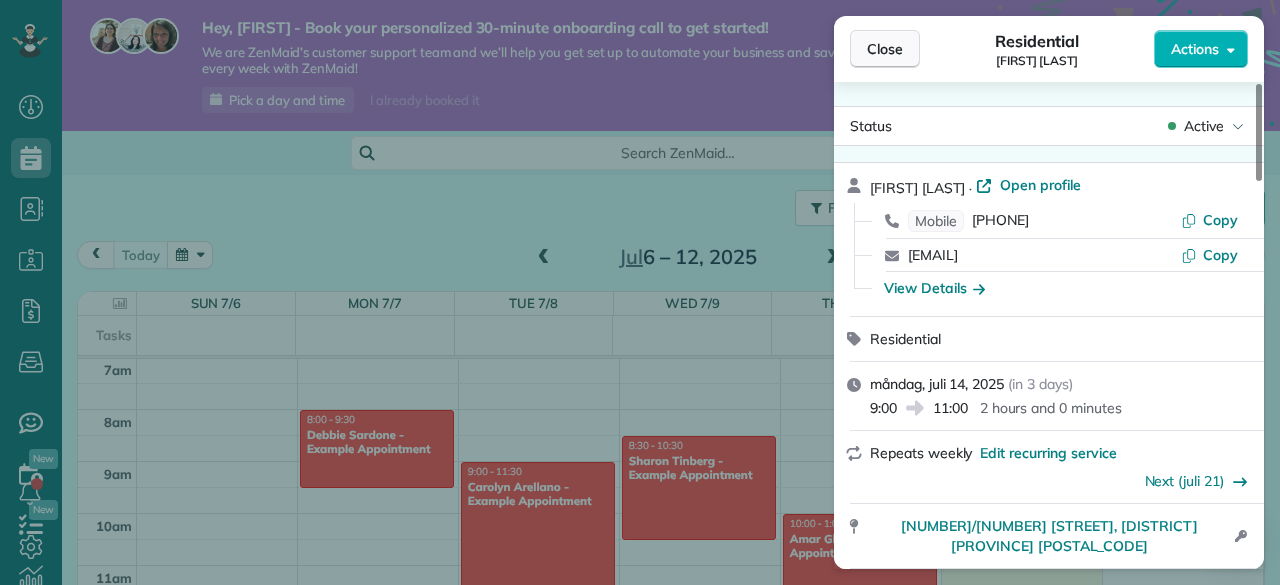 click on "Close" at bounding box center (885, 49) 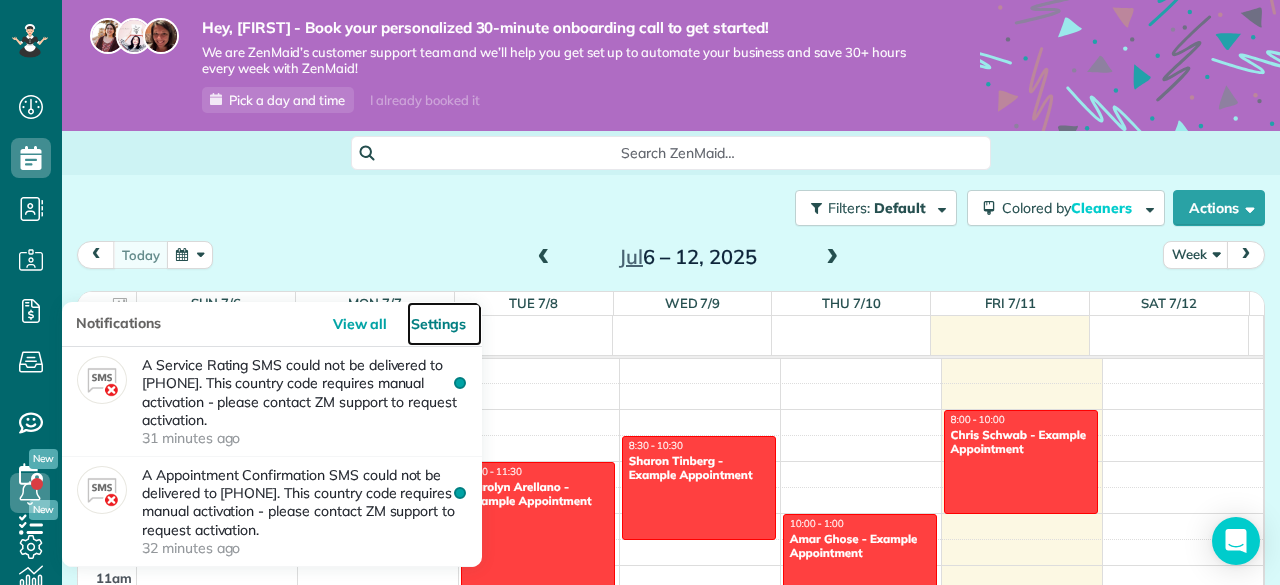 click on "Settings" at bounding box center (444, 324) 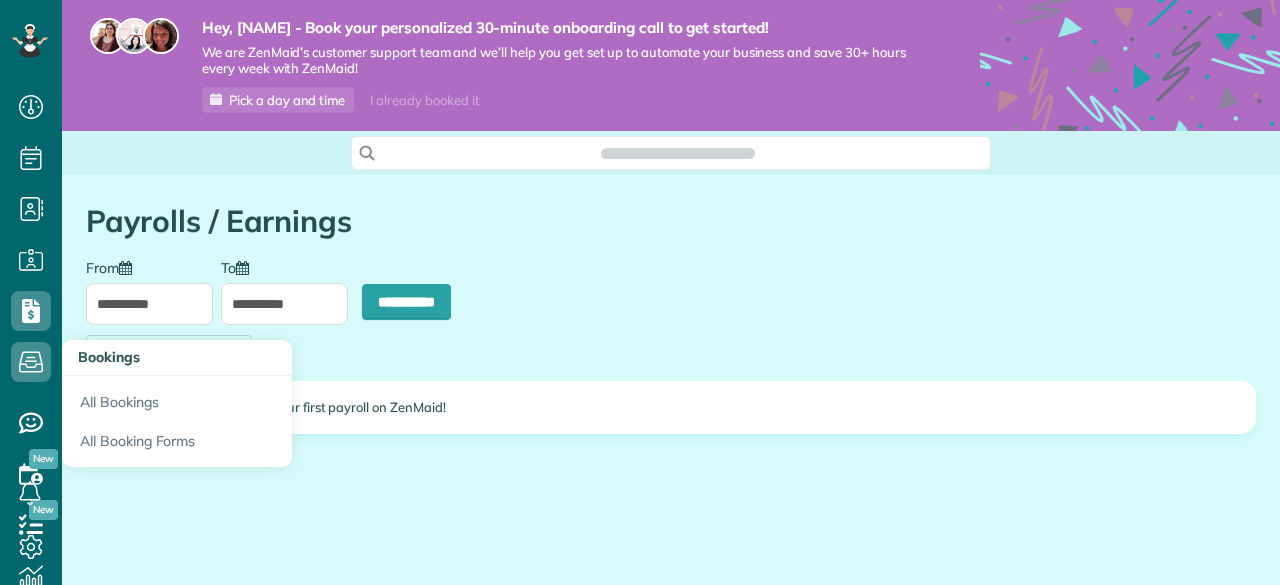 scroll, scrollTop: 0, scrollLeft: 0, axis: both 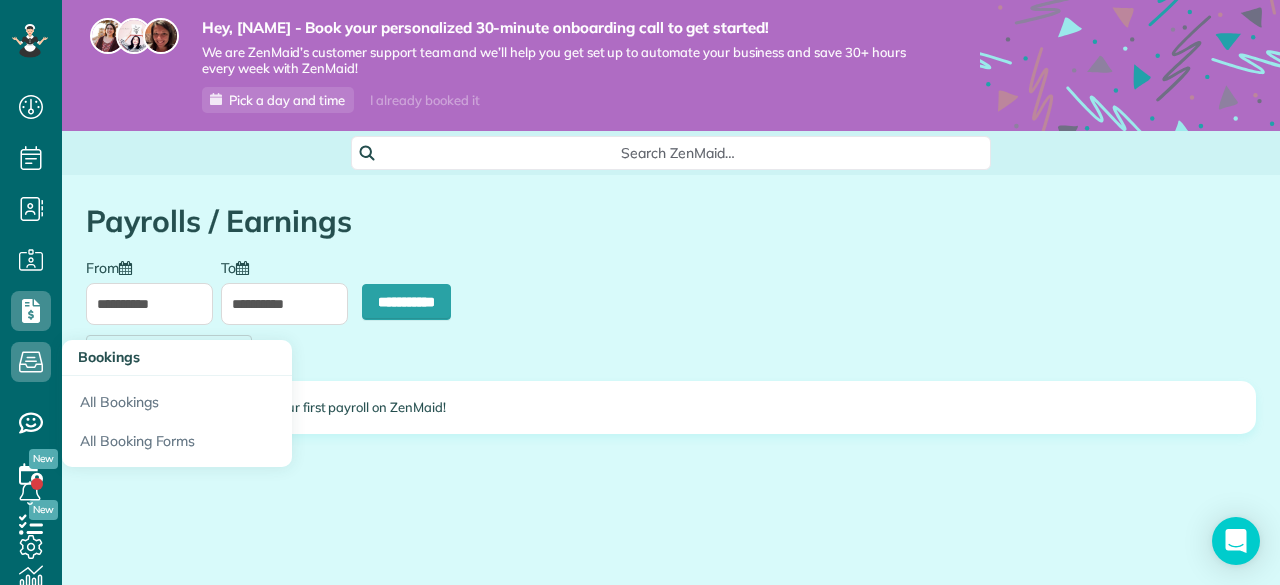 type on "**********" 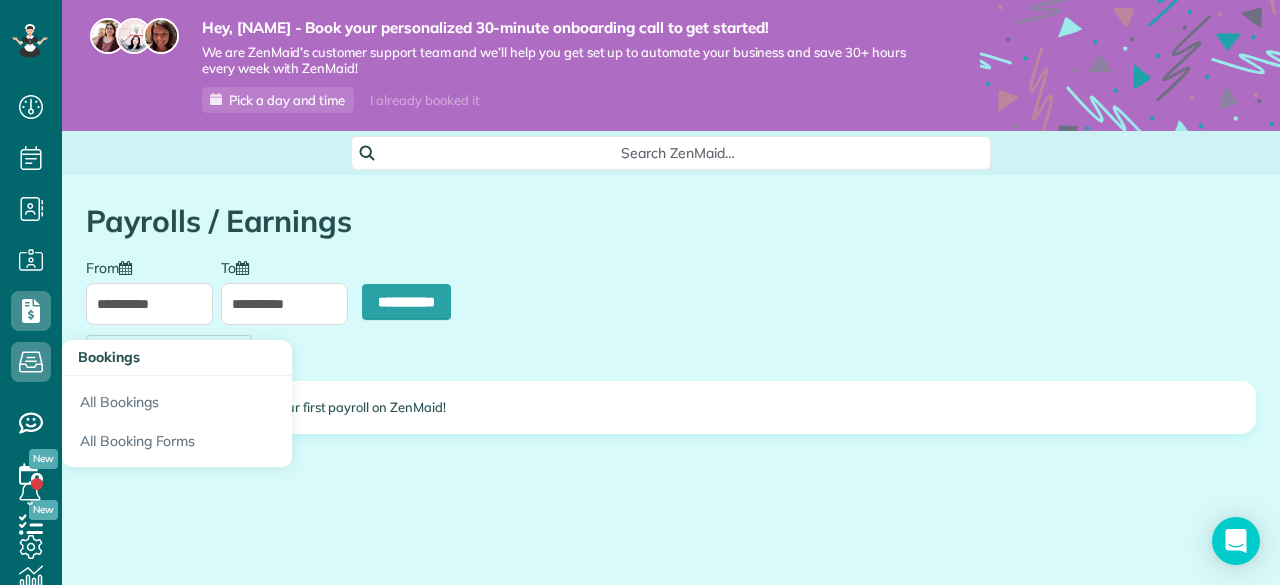 type on "**********" 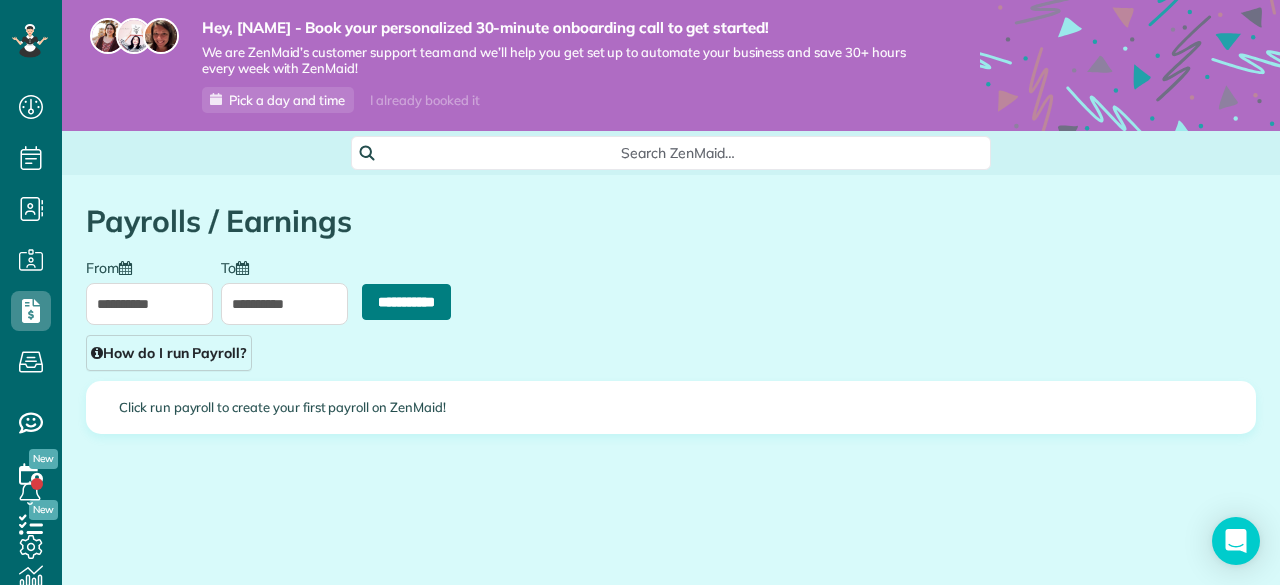 click on "**********" at bounding box center (406, 302) 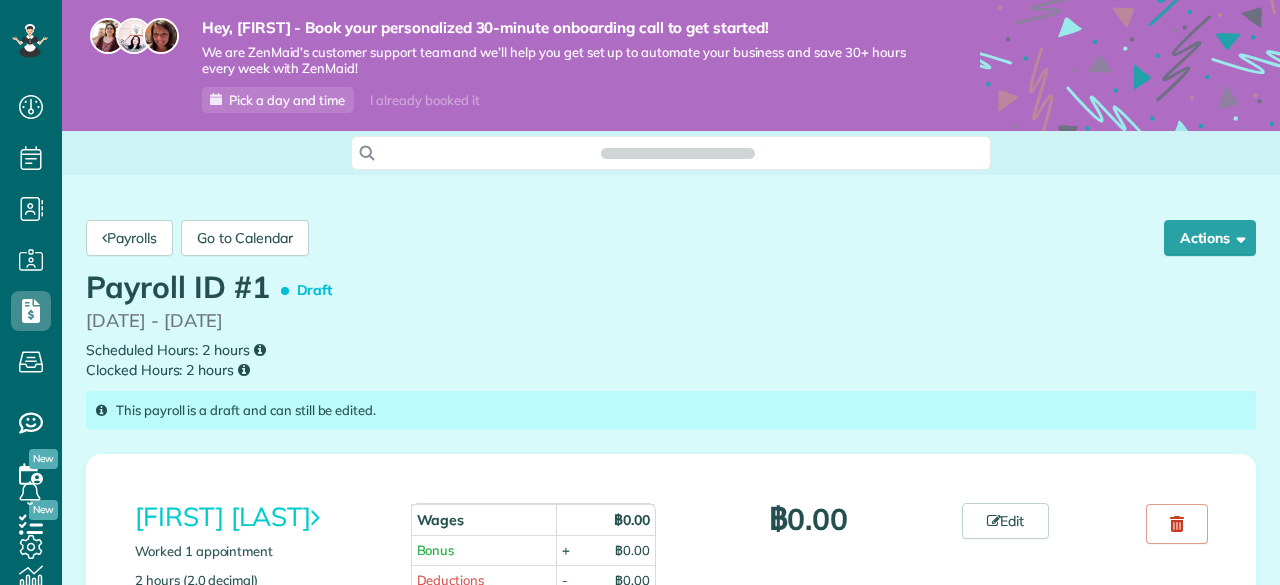 scroll, scrollTop: 0, scrollLeft: 0, axis: both 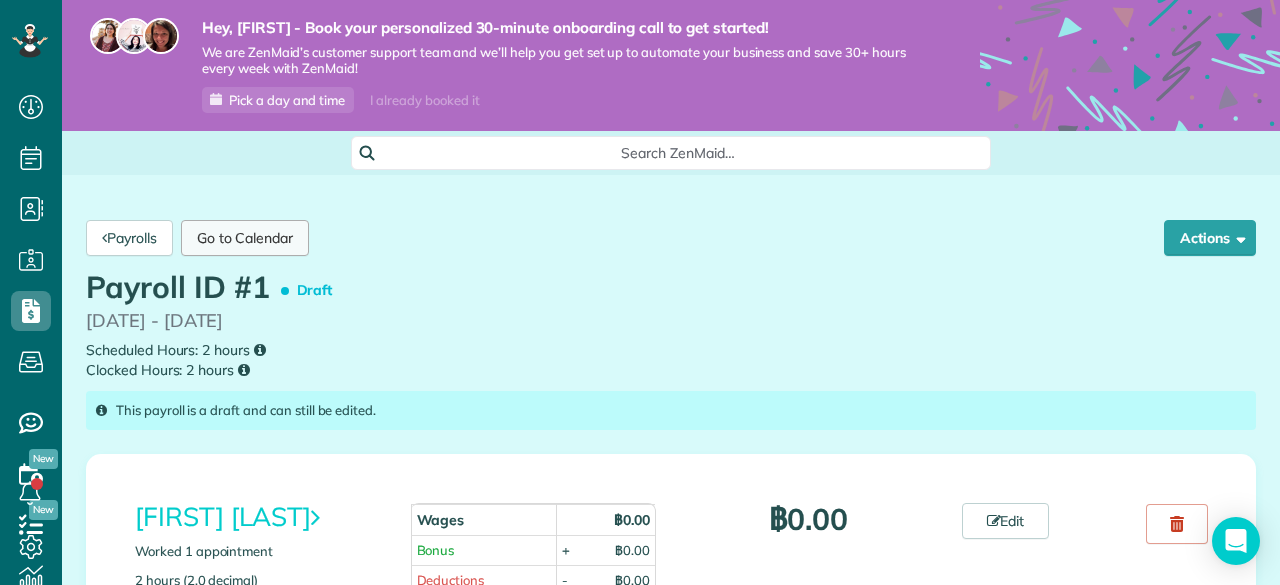 click on "Go to Calendar" at bounding box center (245, 238) 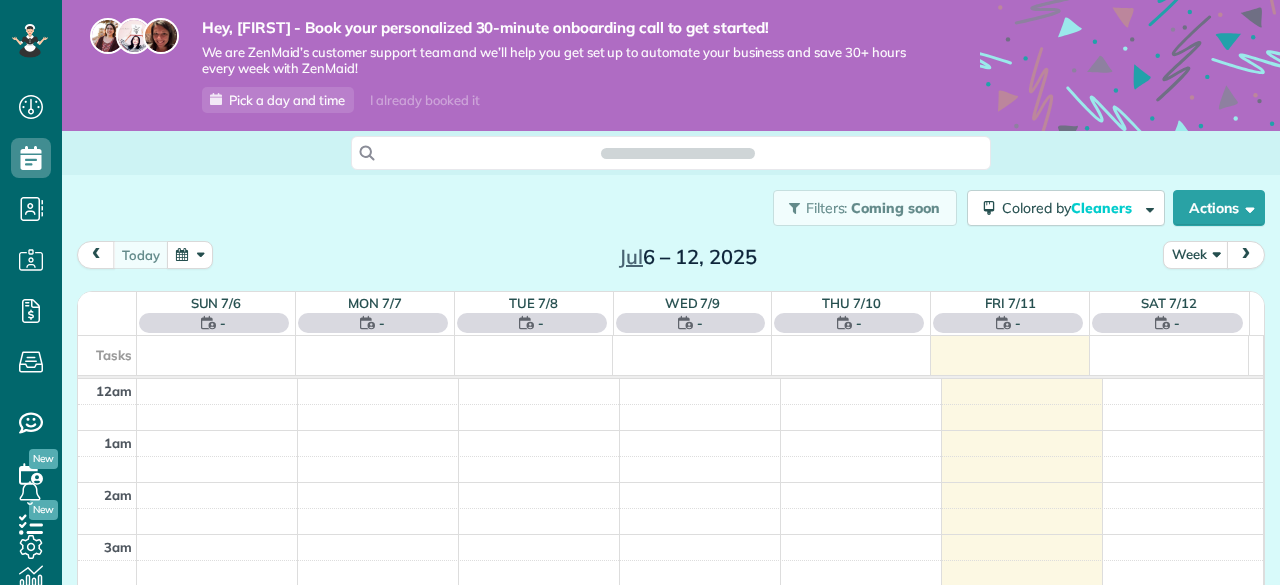 scroll, scrollTop: 0, scrollLeft: 0, axis: both 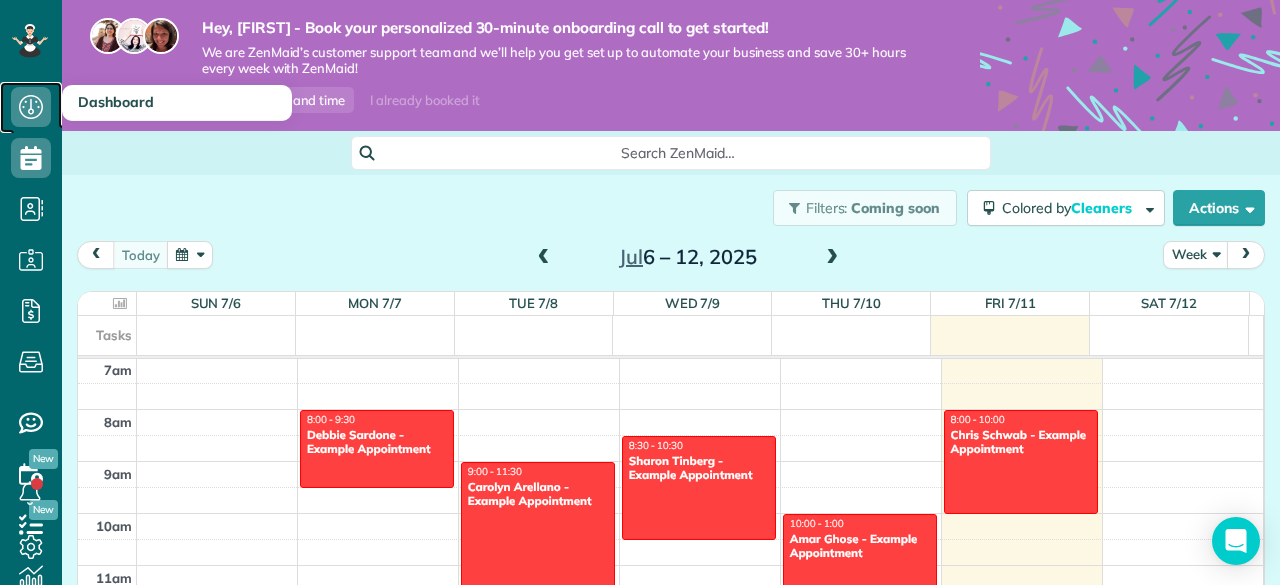 click 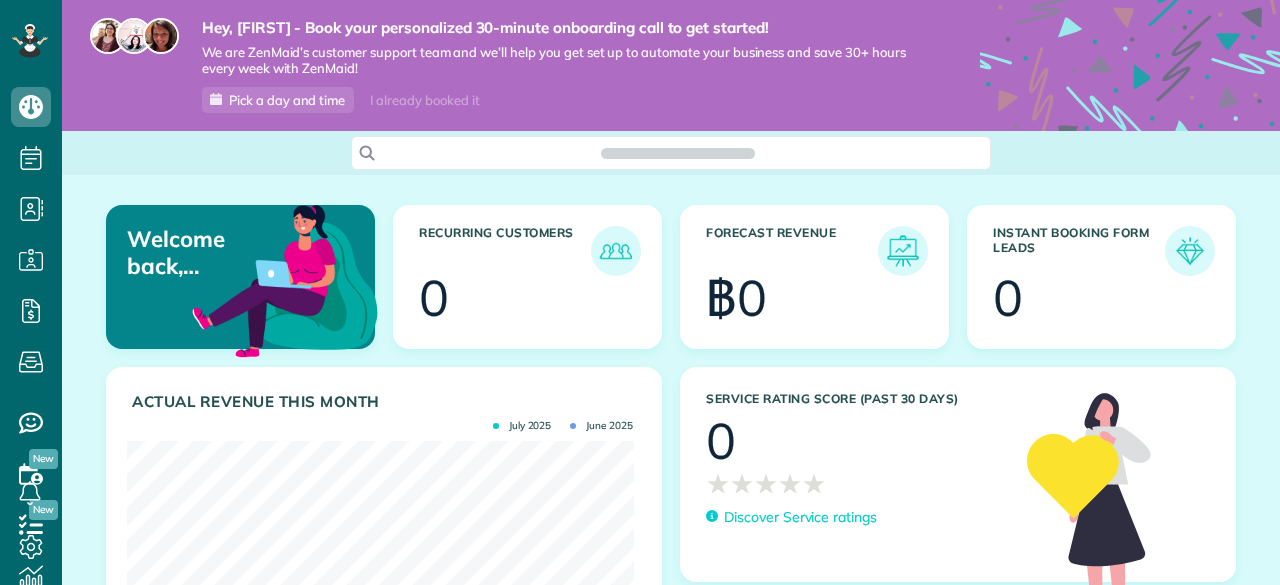 scroll, scrollTop: 0, scrollLeft: 0, axis: both 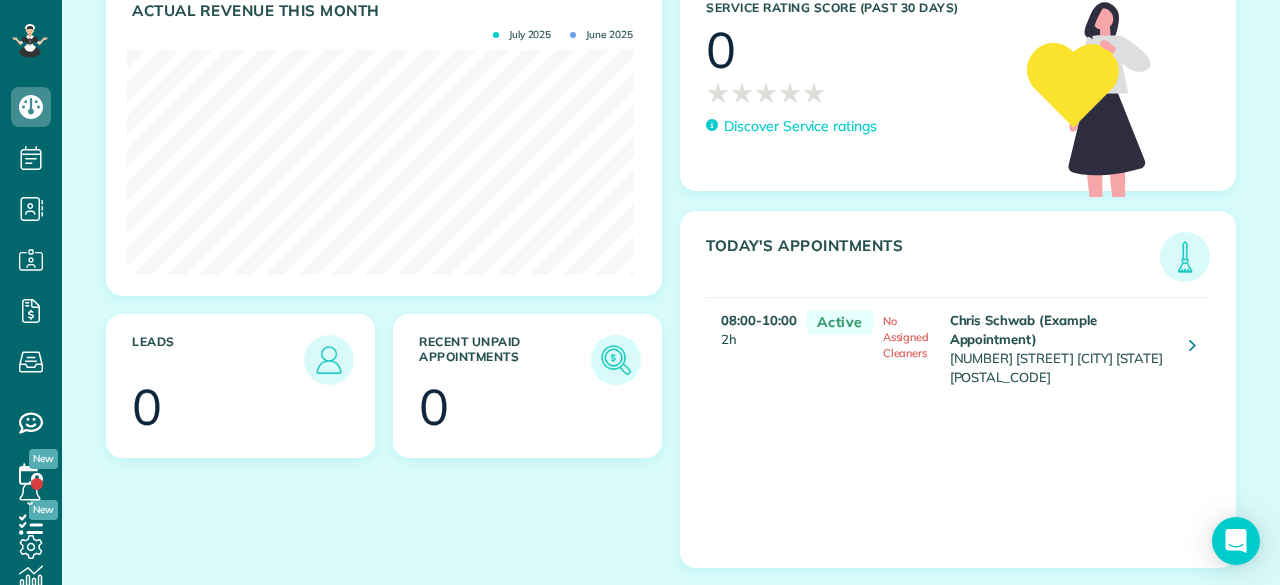 click on "Chris Schwab (Example Appointment)
8920 Wilshire Boulevard Beverly Hills CA 90211" at bounding box center [1059, 348] 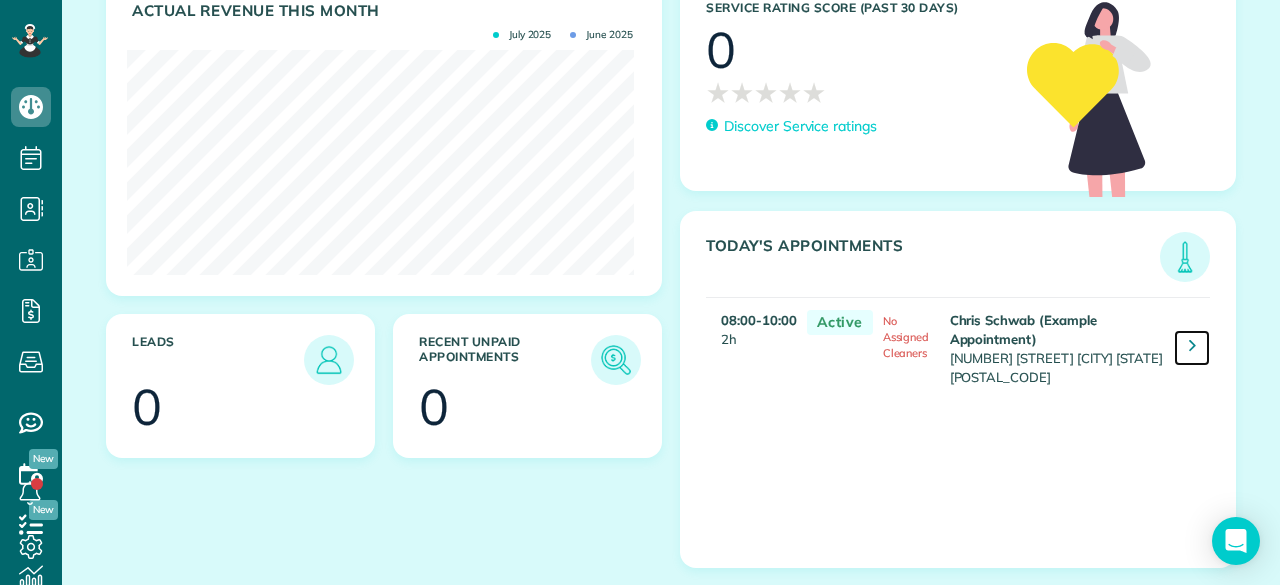 click at bounding box center (1192, 345) 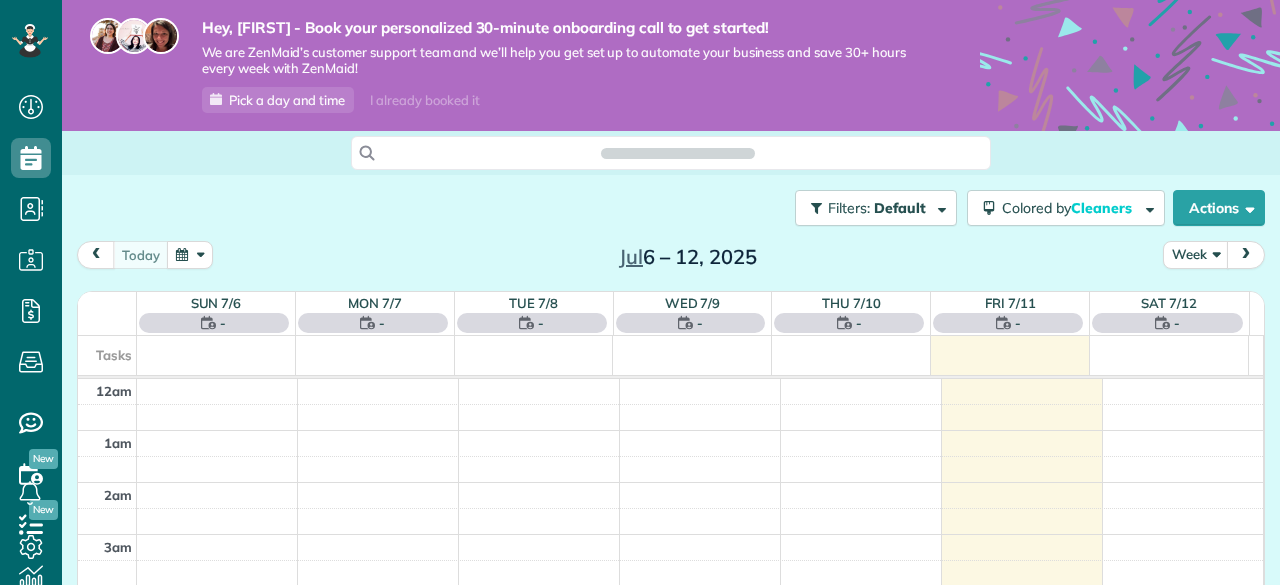 scroll, scrollTop: 0, scrollLeft: 0, axis: both 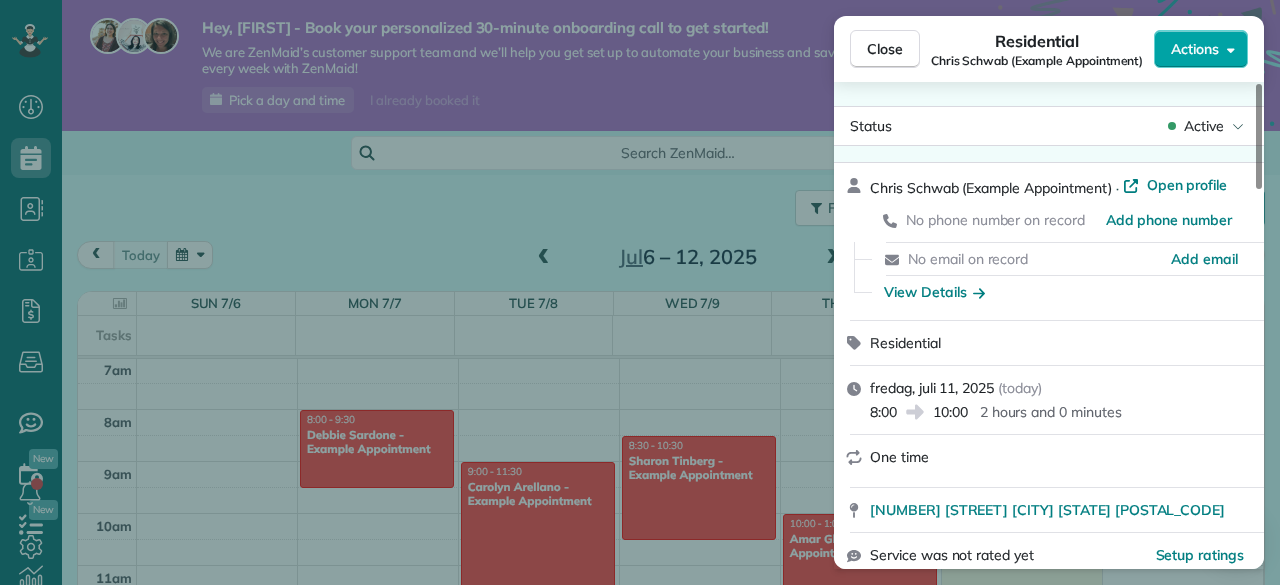 click on "Actions" at bounding box center (1201, 49) 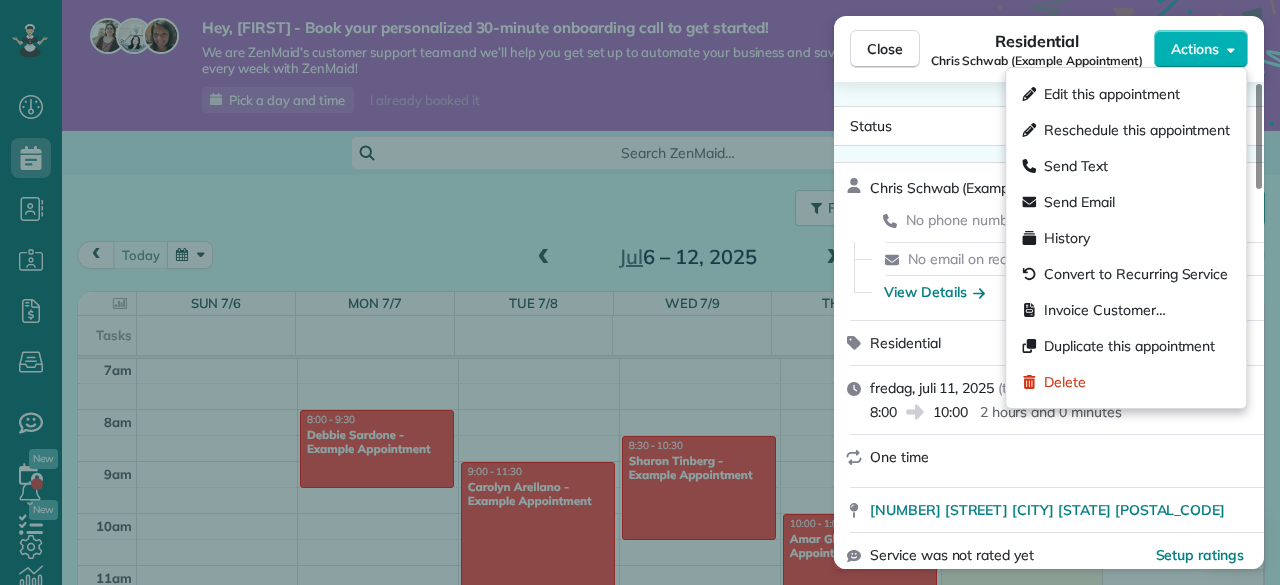 click on "Close Residential [FIRST] [LAST] (Example Appointment) Actions Status Active [FIRST] [LAST] (Example Appointment) · Open profile No phone number on record Add phone number No email on record Add email View Details Residential [DAY], [MONTH] [DAY], [YEAR] ( today ) 8:00 10:00 2 hours and 0 minutes One time [NUMBER] [STREET] [CITY] [STATE] [POSTAL_CODE] Service was not rated yet Setup ratings Cleaners Time in and out Assign Invite Cleaners No cleaners assigned yet Checklist Try Now Keep this appointment up to your standards. Stay on top of every detail, keep your cleaners organised, and your client happy. Assign a checklist Watch a 5 min demo Billing Billing actions Price ฿0.00 Overcharge ฿0.00 Discount ฿0.00 Coupon discount - Primary tax - Secondary tax - Total appointment price ฿0.00 Tips collected New feature! ฿0.00 Mark as paid Total including tip ฿0.00 Get paid online in no-time! Send an invoice and reward your cleaners with tips Charge customer credit card Appointment custom fields Work items Notes 1 0" at bounding box center [640, 292] 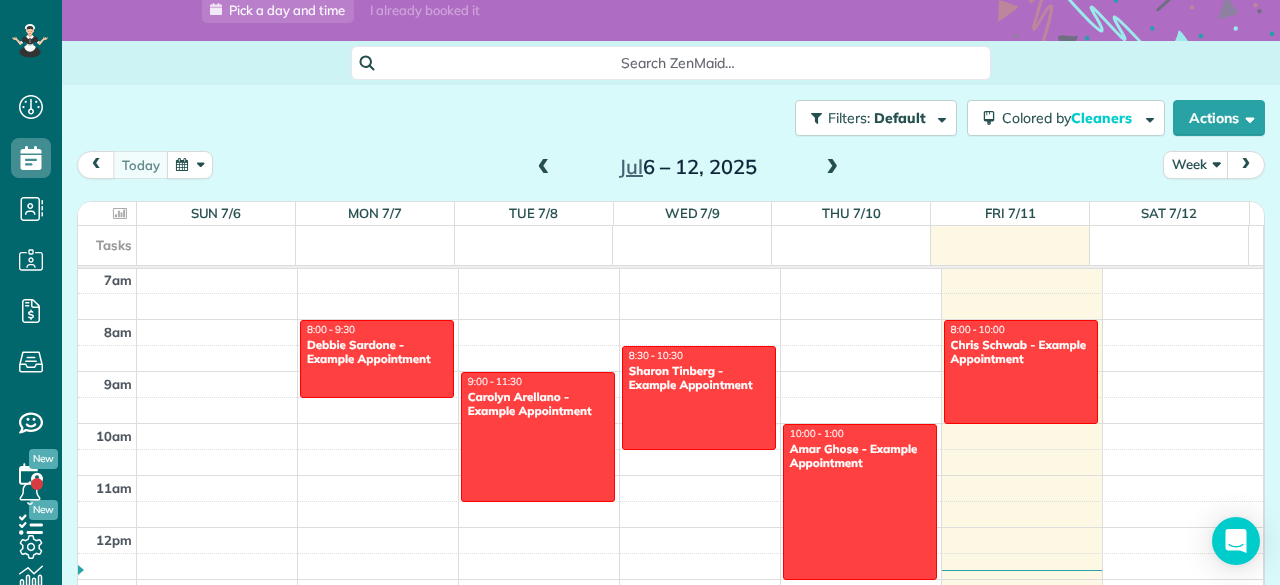 scroll, scrollTop: 100, scrollLeft: 0, axis: vertical 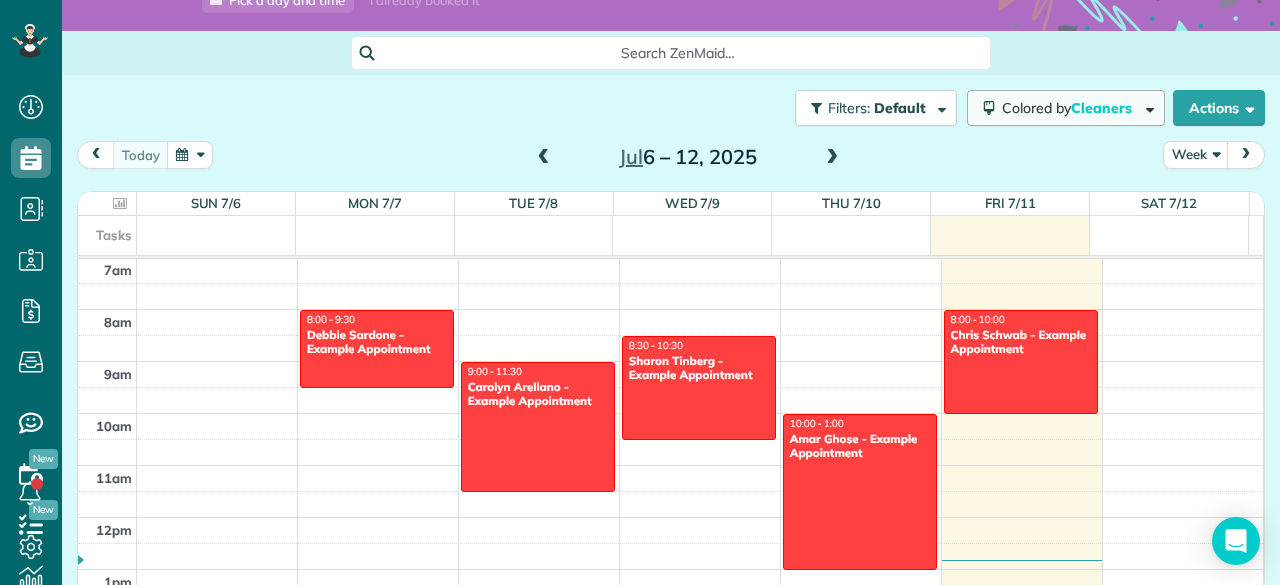 click at bounding box center (1146, 107) 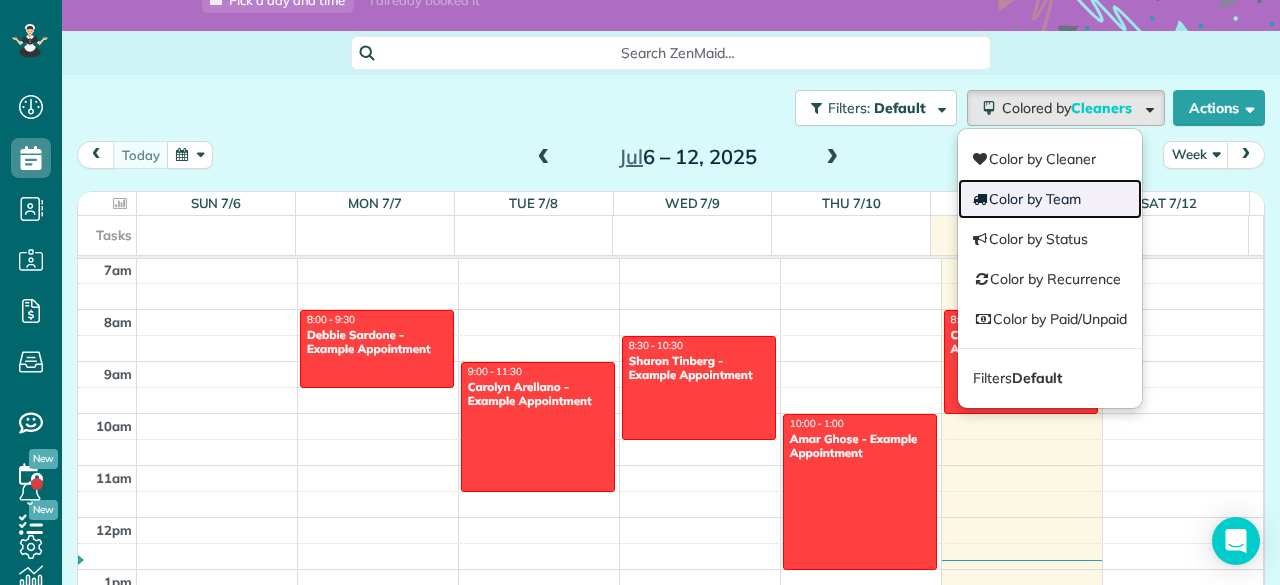 click on "Color by Team" at bounding box center (1050, 199) 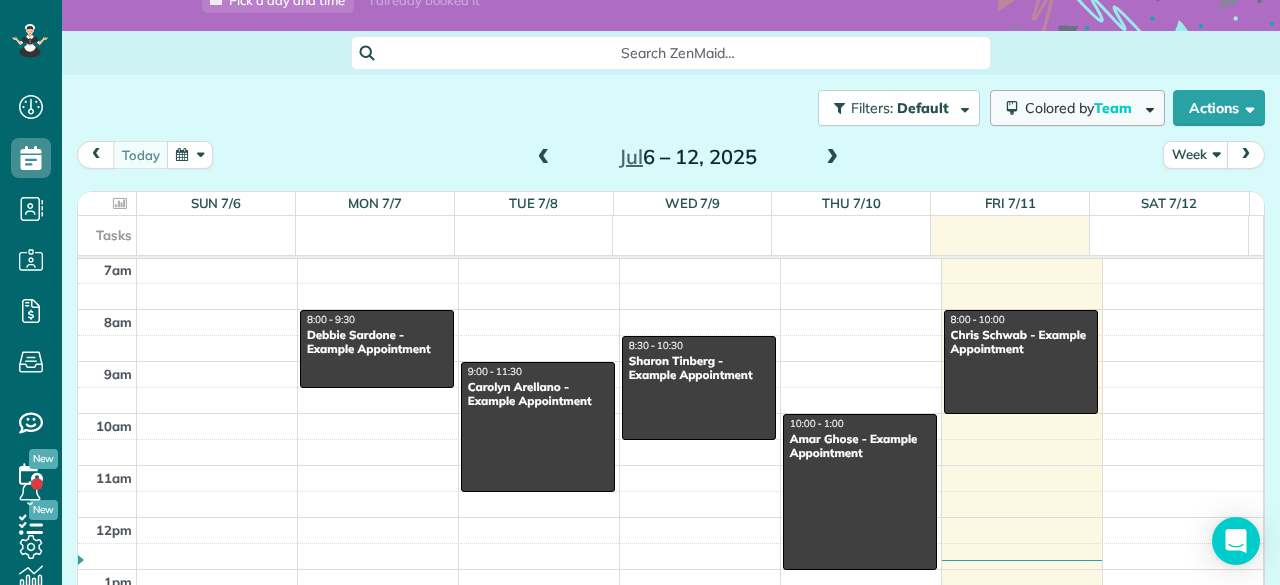 click on "Team" at bounding box center (1114, 108) 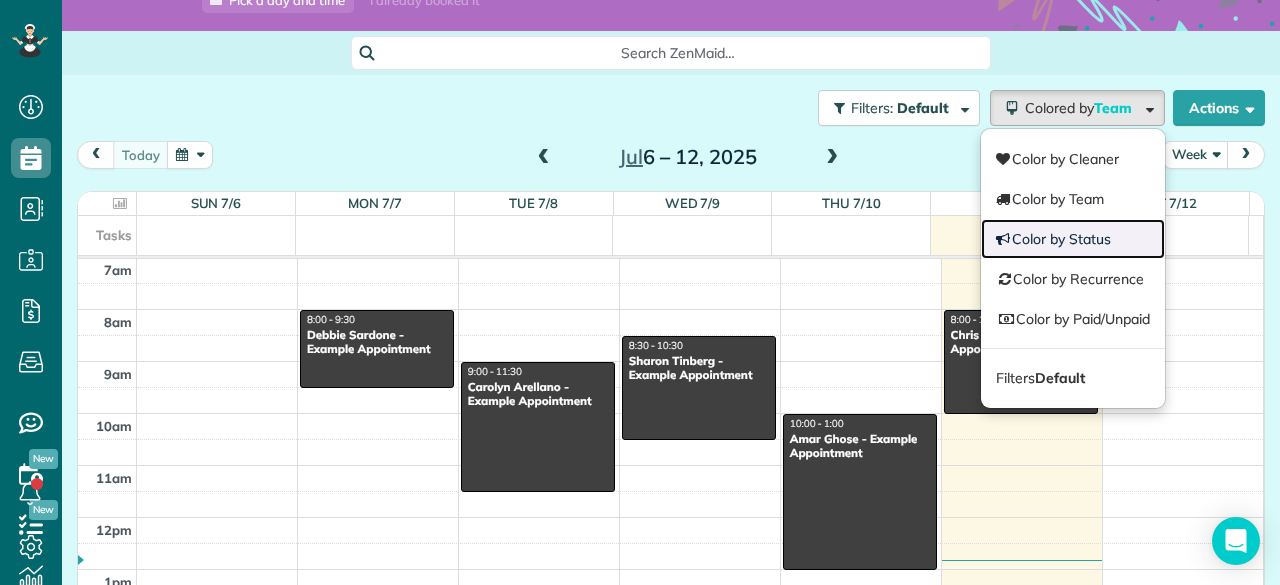 click on "Color by Status" at bounding box center [1073, 239] 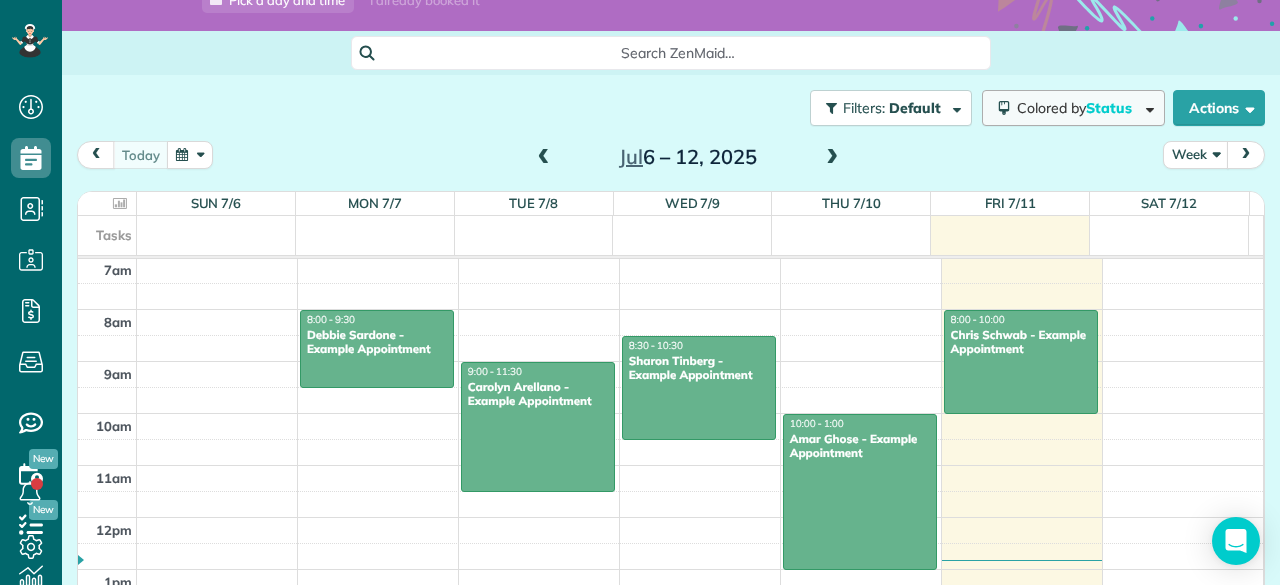 click on "Colored by  Status" at bounding box center [1073, 108] 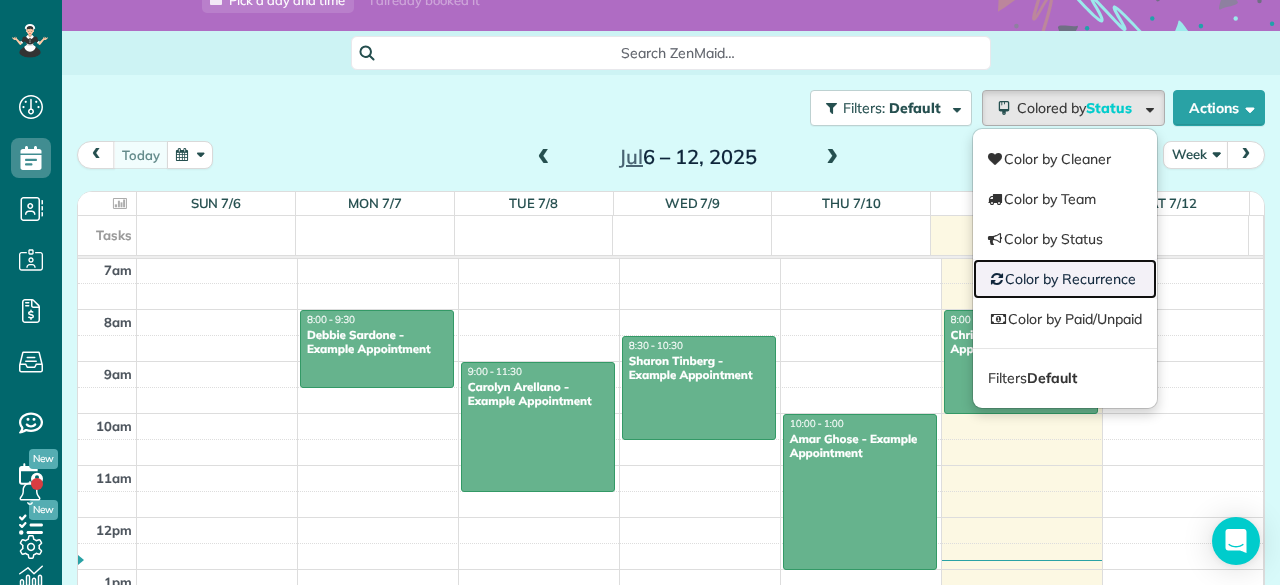 click on "Color by Recurrence" at bounding box center [1065, 279] 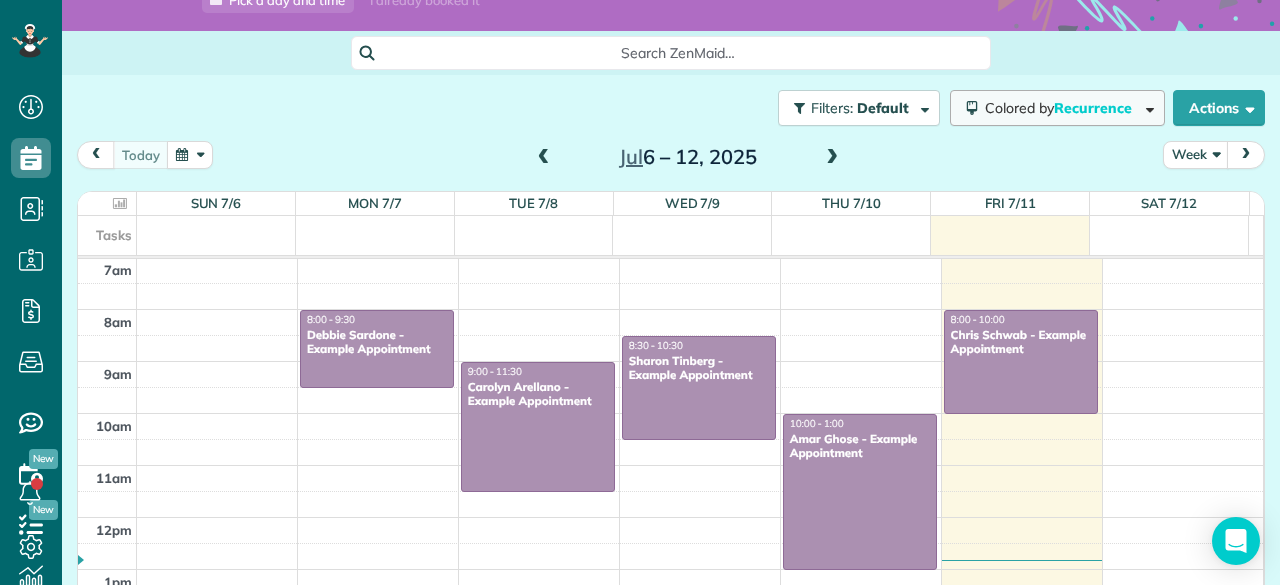 click on "Colored by  Recurrence" at bounding box center [1057, 108] 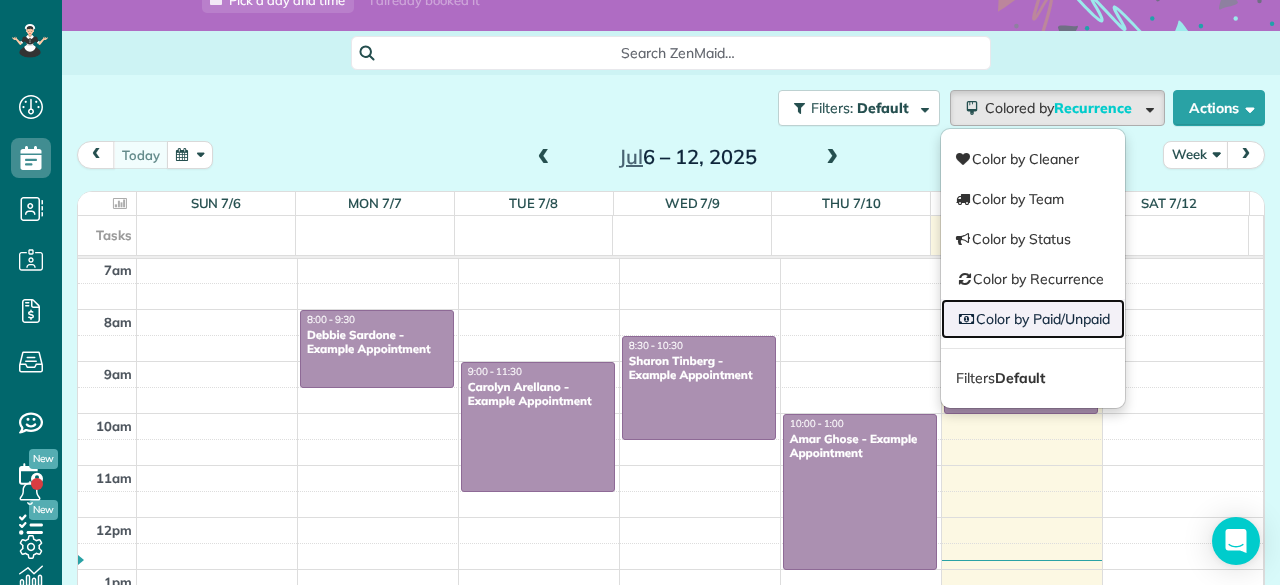click on "Color by Paid/Unpaid" at bounding box center (1033, 319) 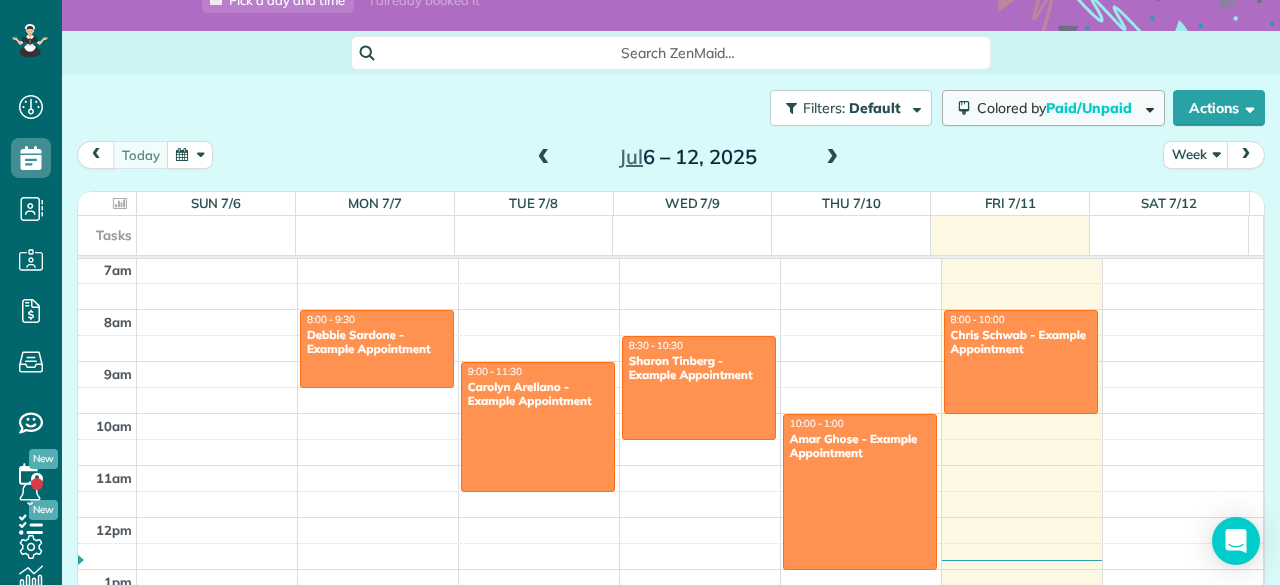 click on "Colored by  Paid/Unpaid" at bounding box center [1053, 108] 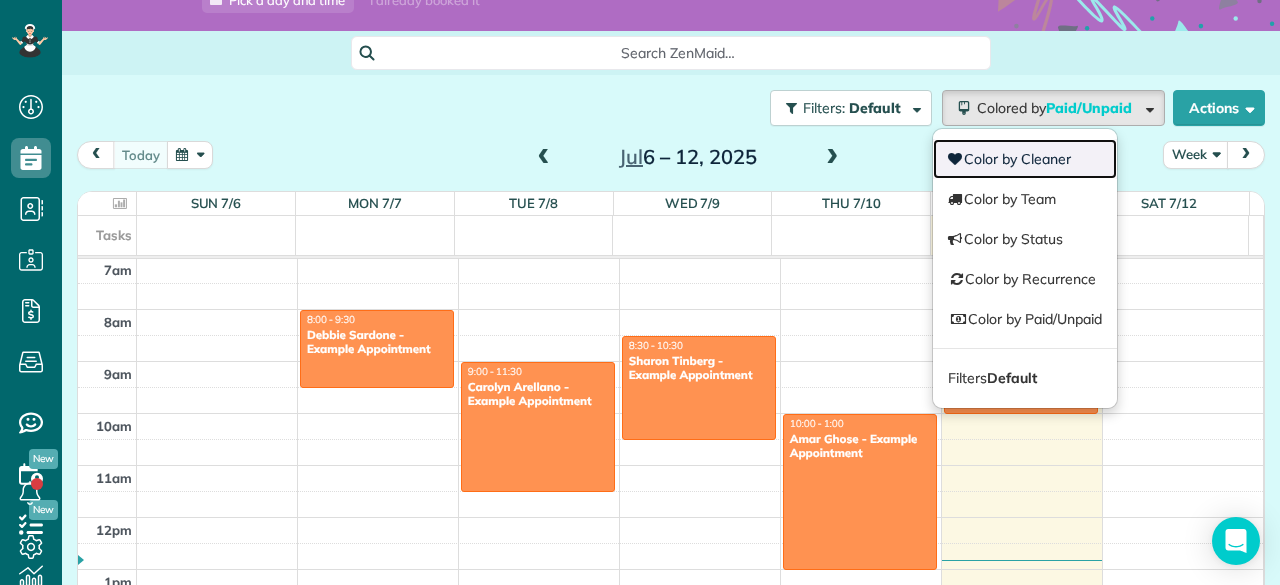 click on "Color by Cleaner" at bounding box center (1025, 159) 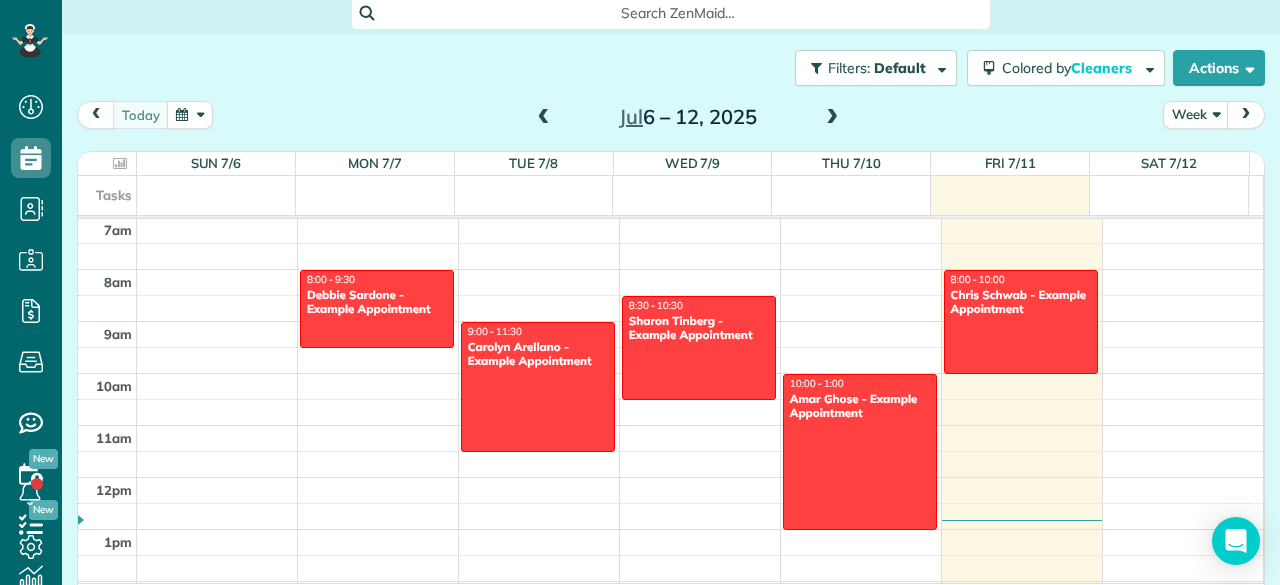 scroll, scrollTop: 156, scrollLeft: 0, axis: vertical 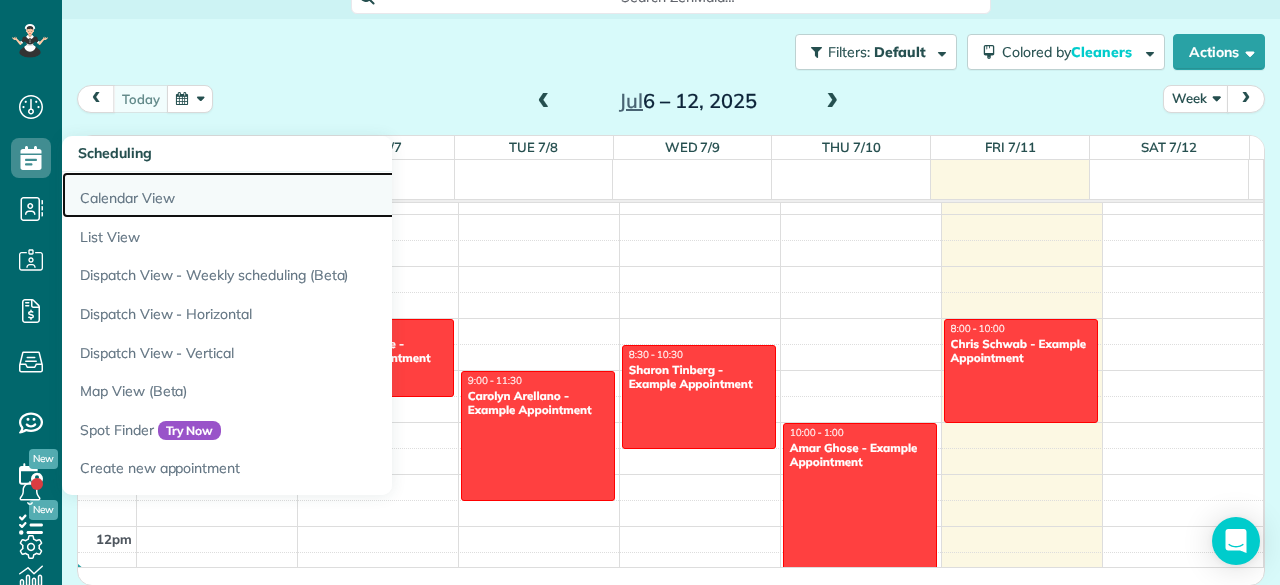 click on "Calendar View" at bounding box center [312, 195] 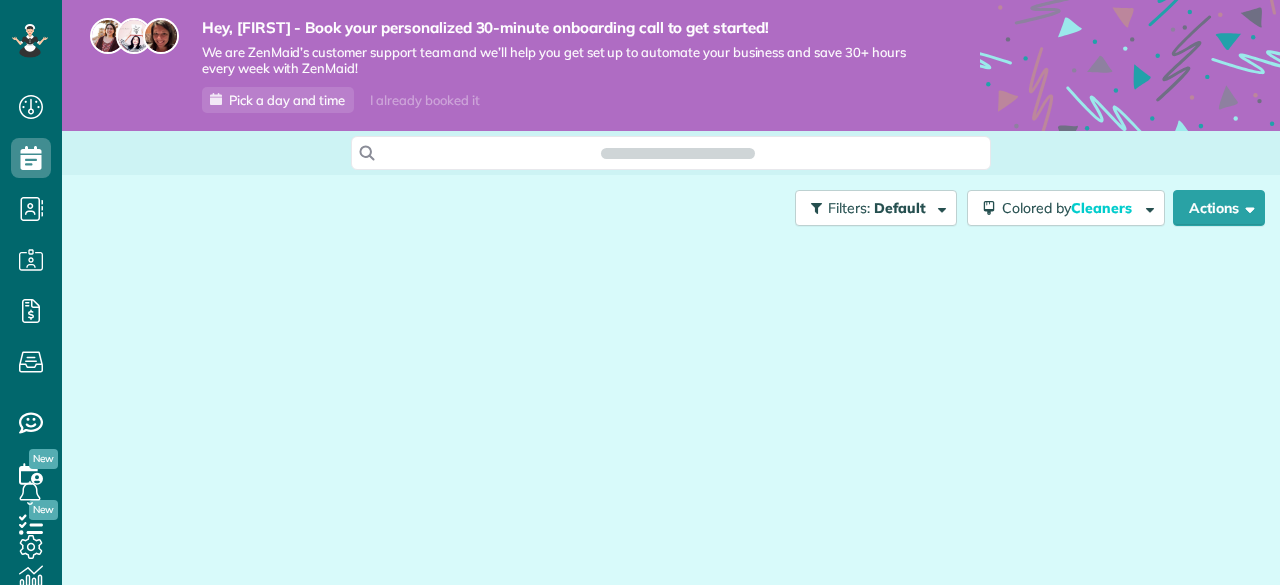 scroll, scrollTop: 0, scrollLeft: 0, axis: both 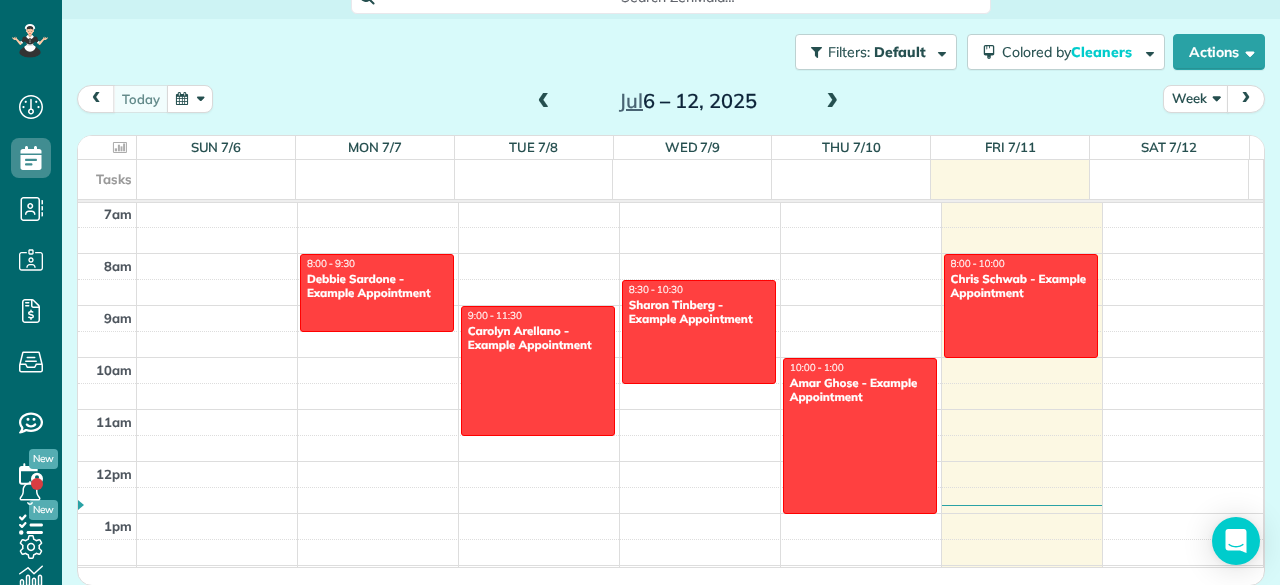 click on "today   Week Jul  6 – 12, 2025" at bounding box center [671, 103] 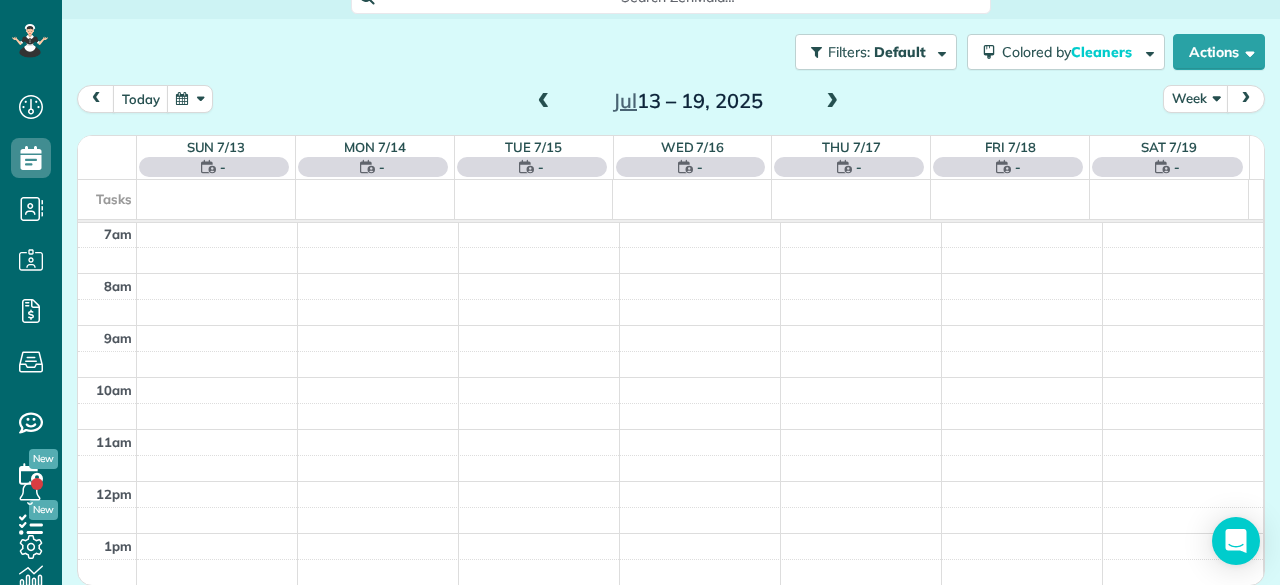scroll, scrollTop: 154, scrollLeft: 0, axis: vertical 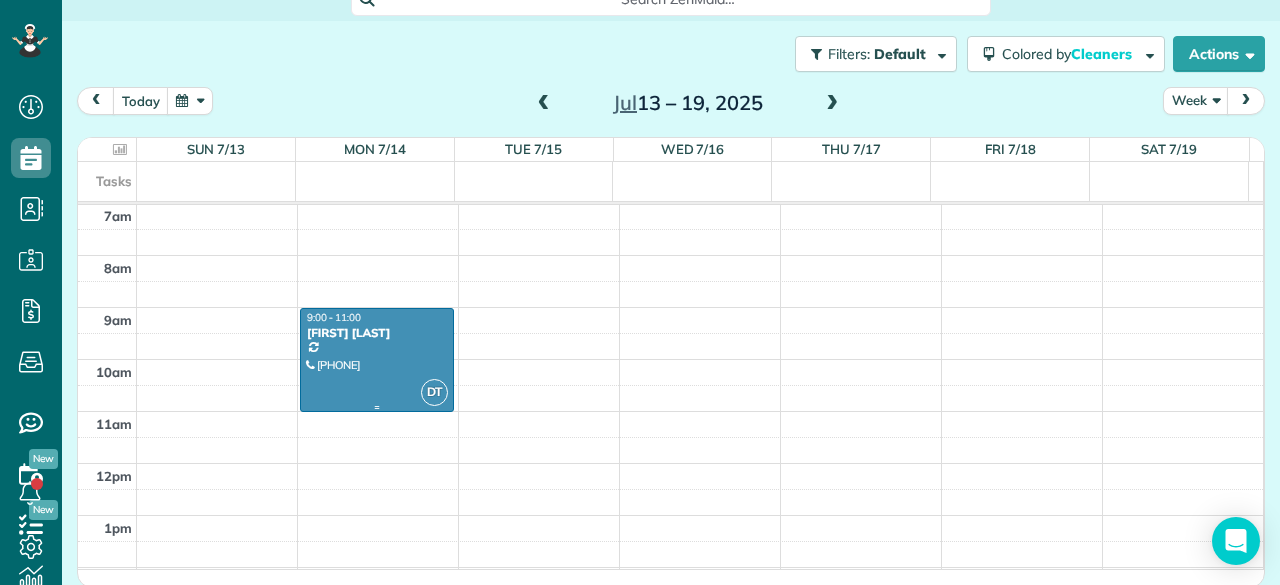click at bounding box center [377, 360] 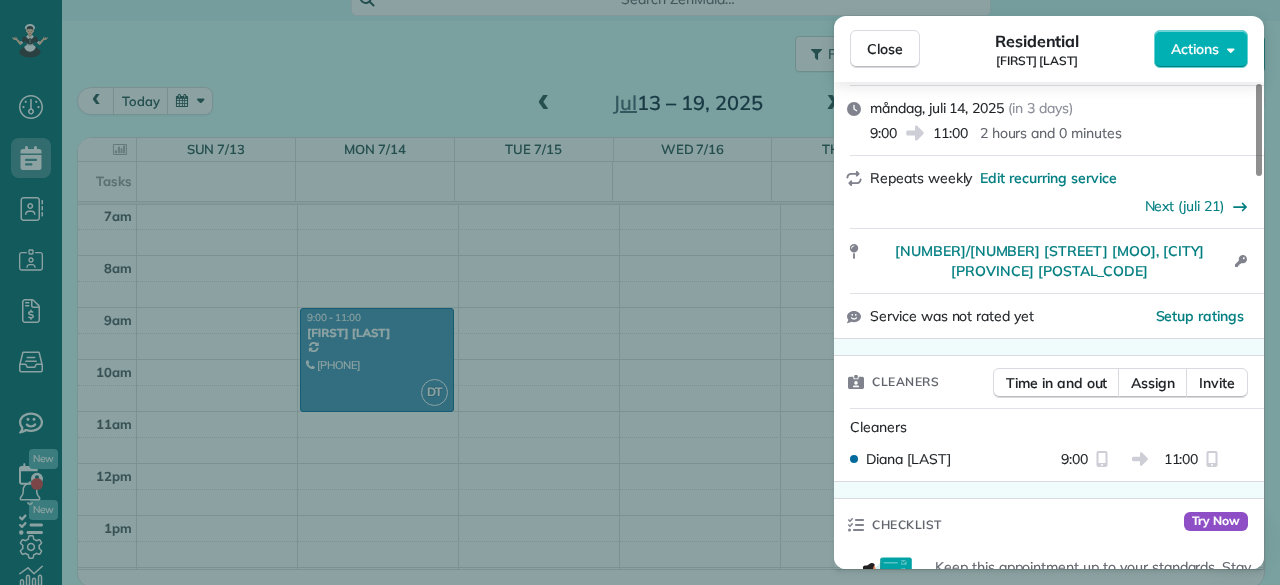 scroll, scrollTop: 500, scrollLeft: 0, axis: vertical 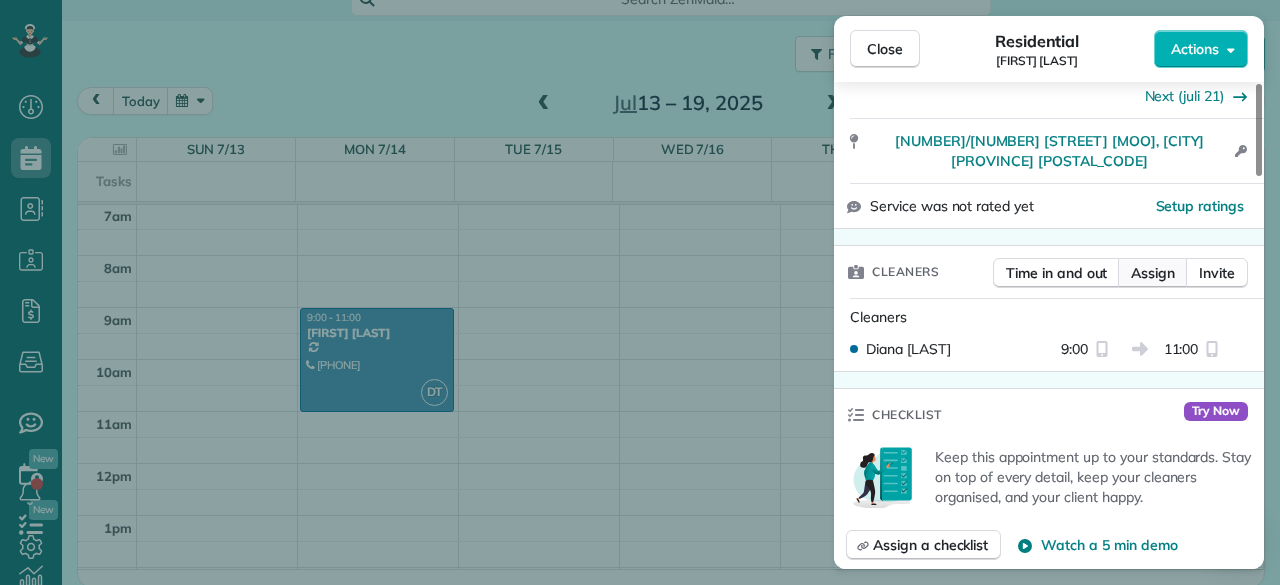 click on "Assign" at bounding box center (1153, 273) 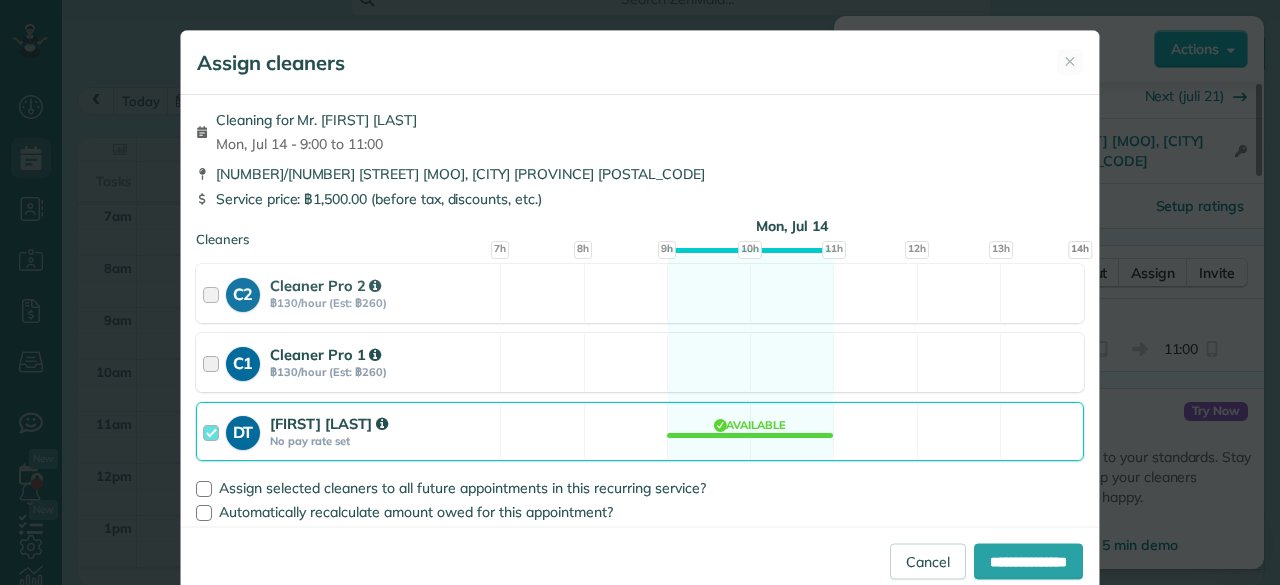 click at bounding box center (214, 362) 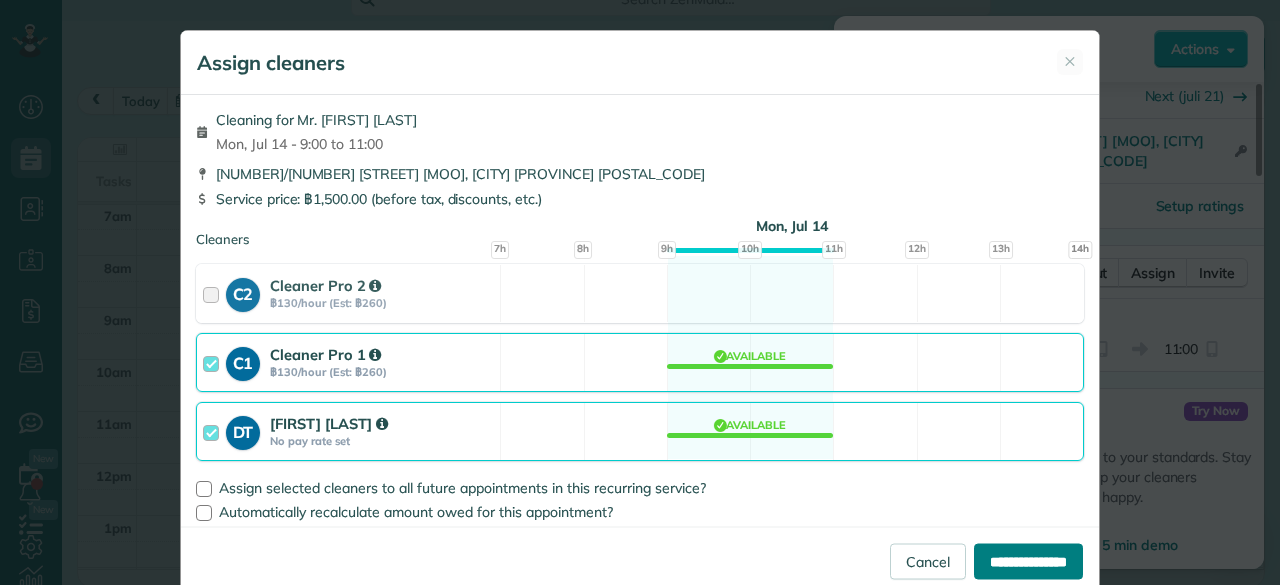 click on "**********" at bounding box center [1028, 561] 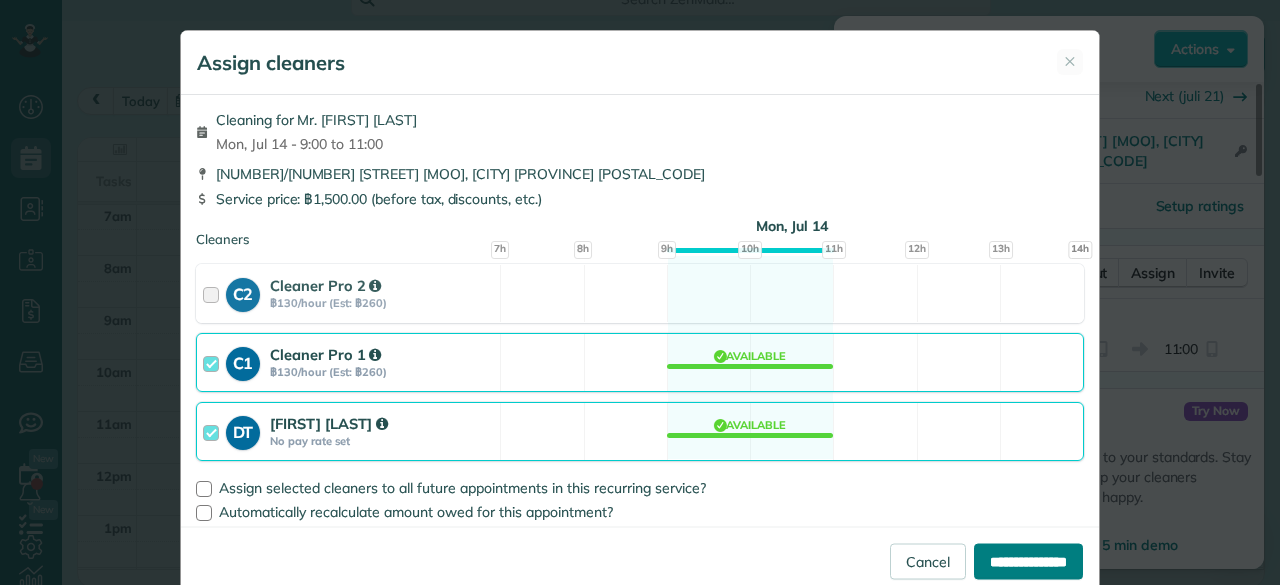 type on "**********" 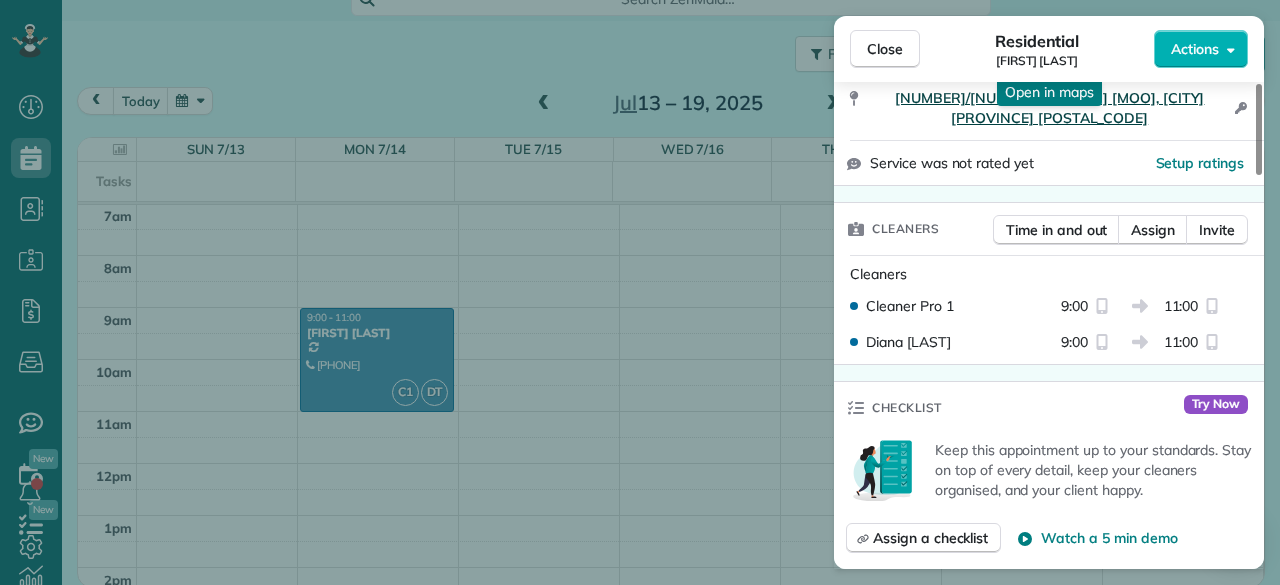 scroll, scrollTop: 600, scrollLeft: 0, axis: vertical 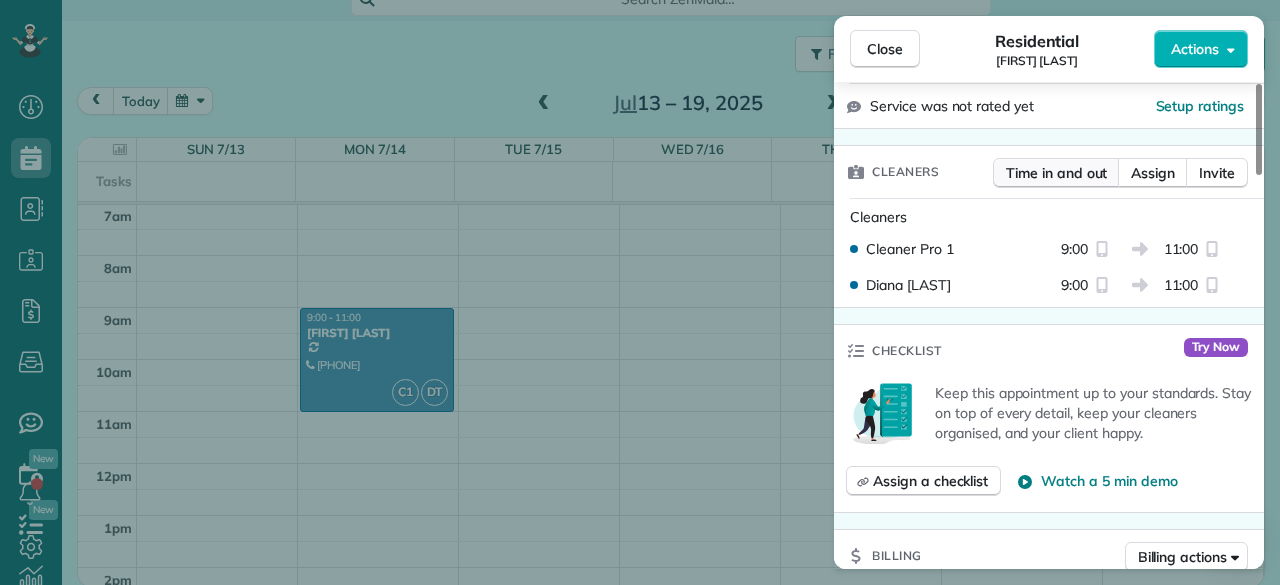 click on "Time in and out" at bounding box center (1056, 173) 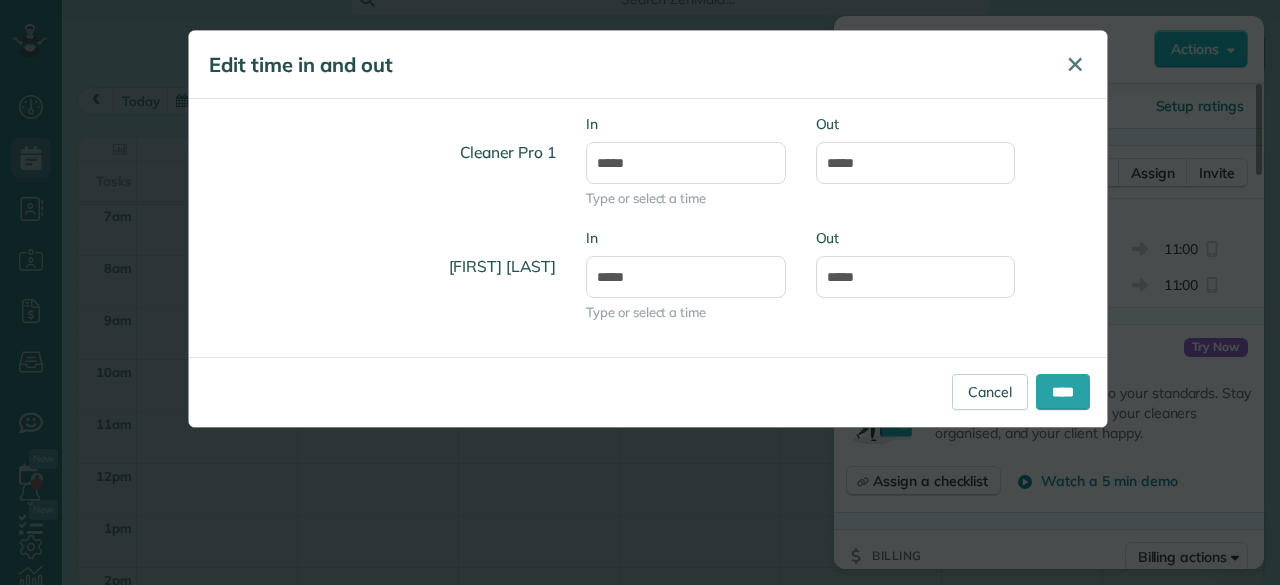 click on "✕" at bounding box center [1075, 65] 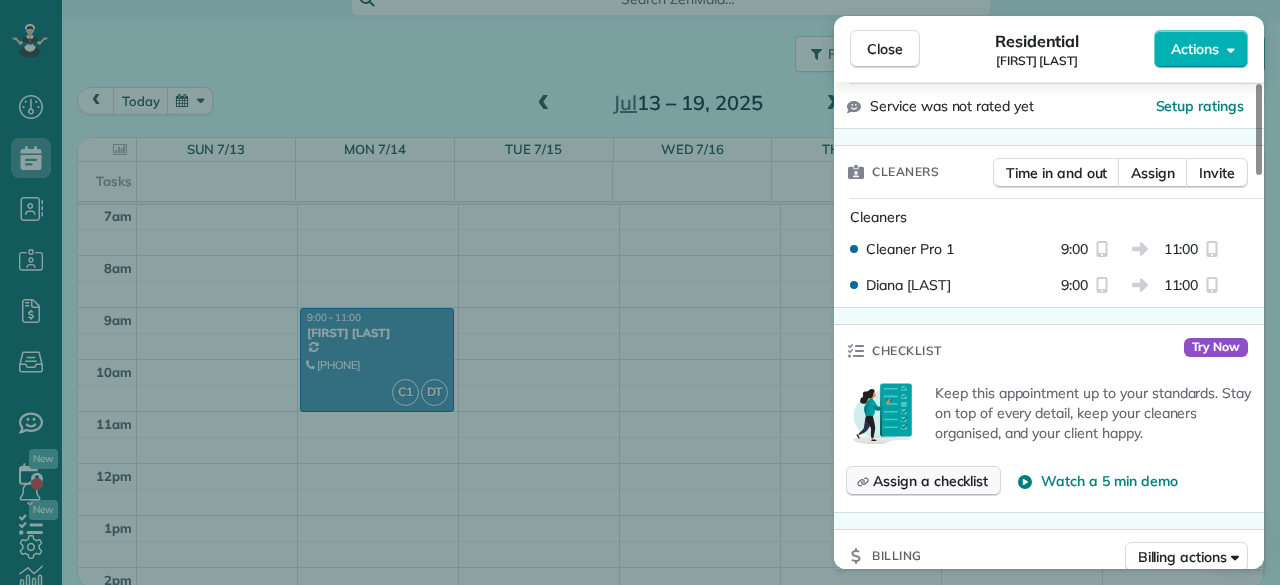 click on "Assign a checklist" at bounding box center [930, 481] 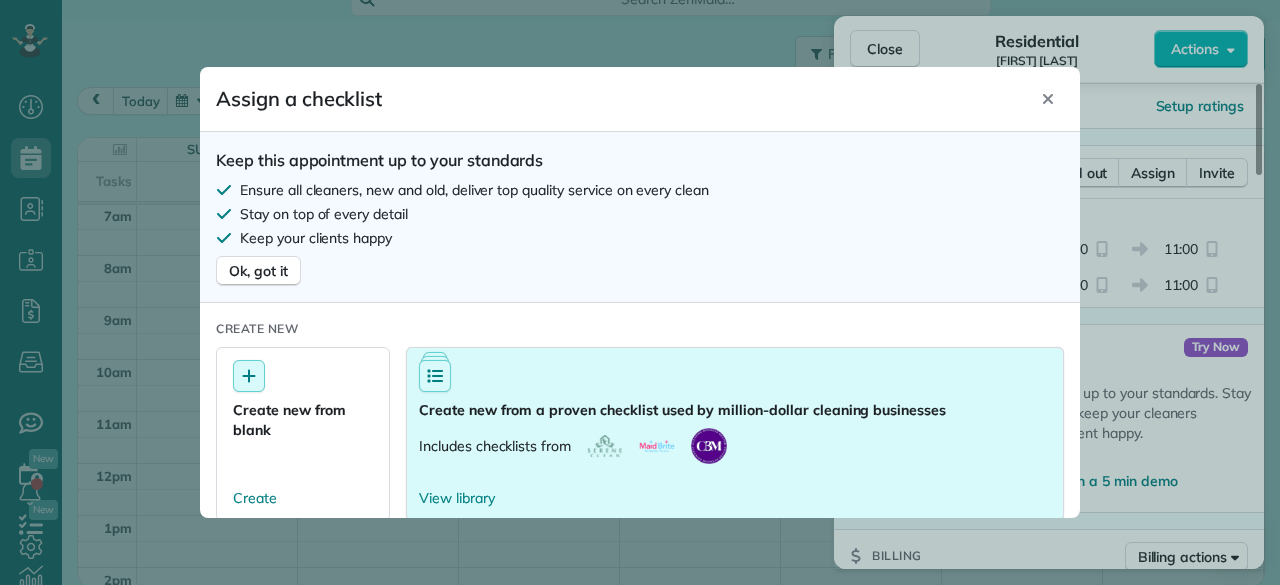 scroll, scrollTop: 100, scrollLeft: 0, axis: vertical 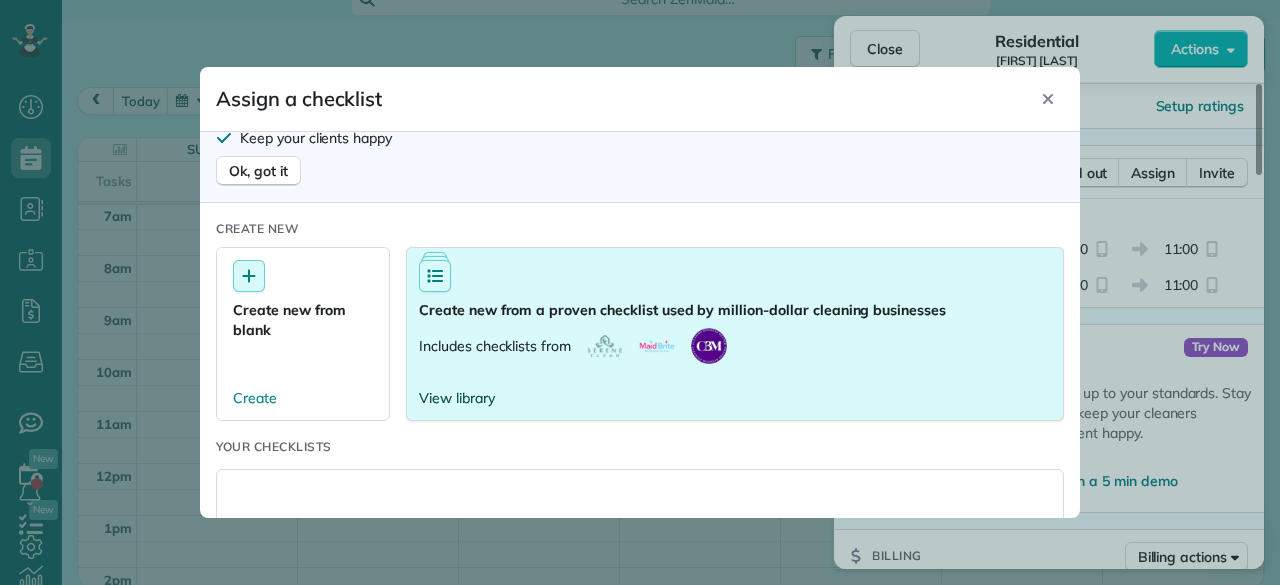 click on "View library" at bounding box center [457, 398] 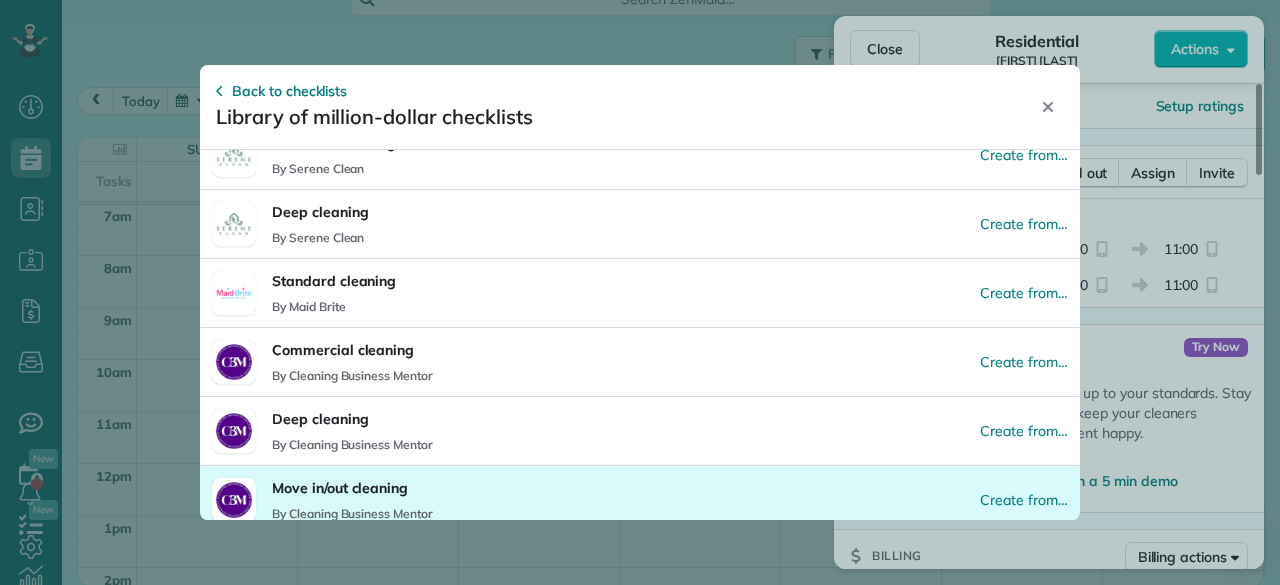 scroll, scrollTop: 298, scrollLeft: 0, axis: vertical 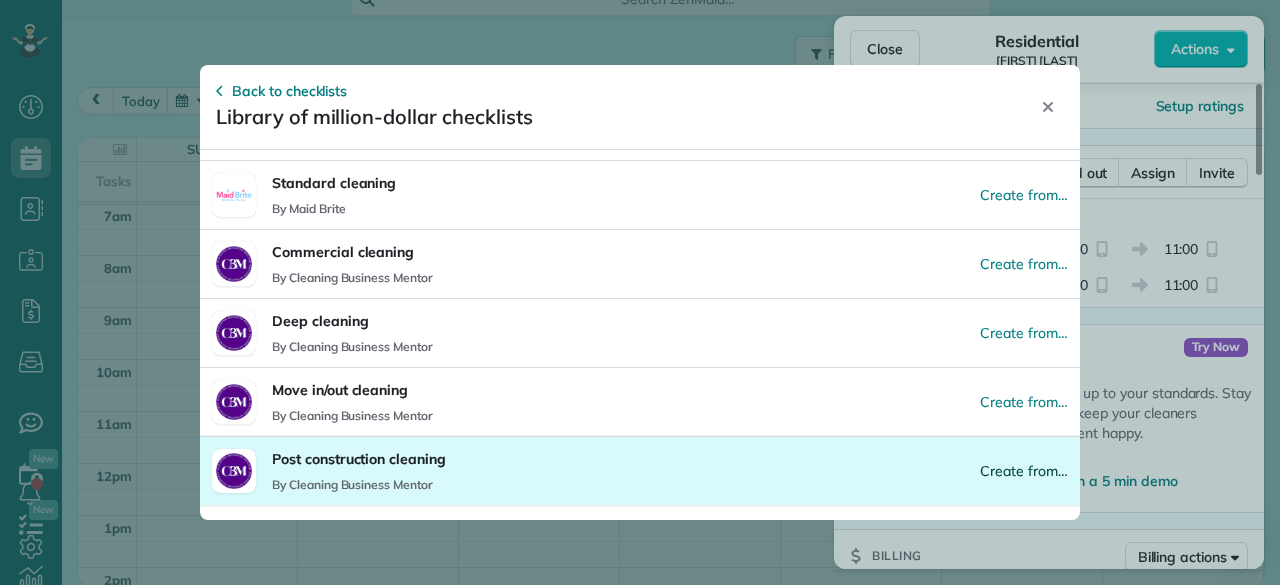 click on "Create from…" at bounding box center (1024, 471) 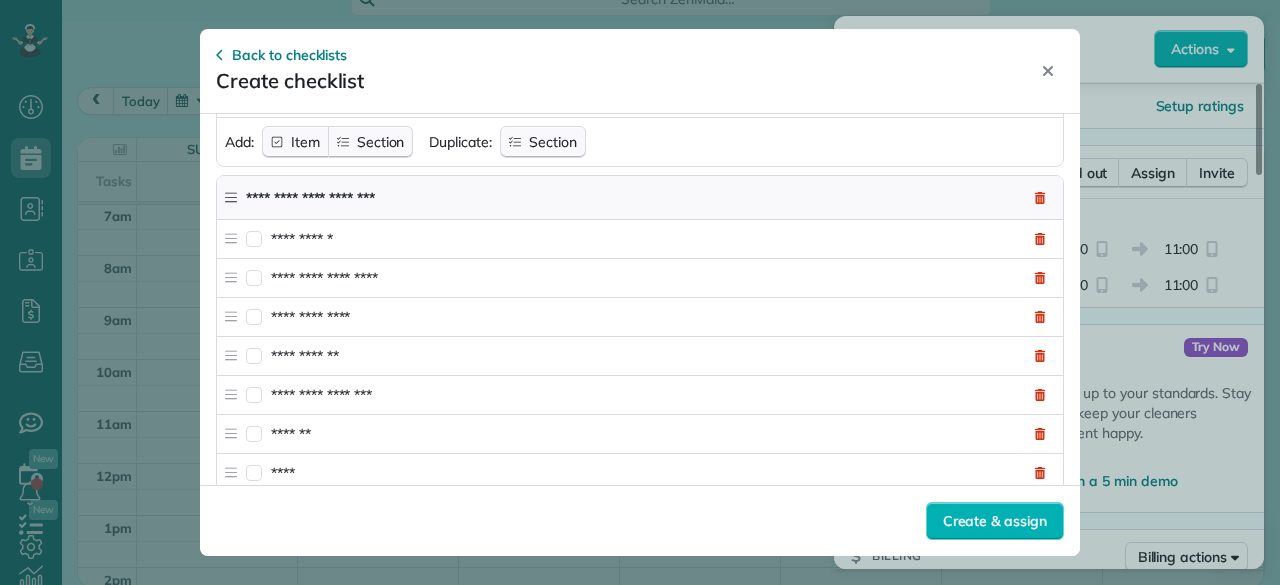 scroll, scrollTop: 3273, scrollLeft: 0, axis: vertical 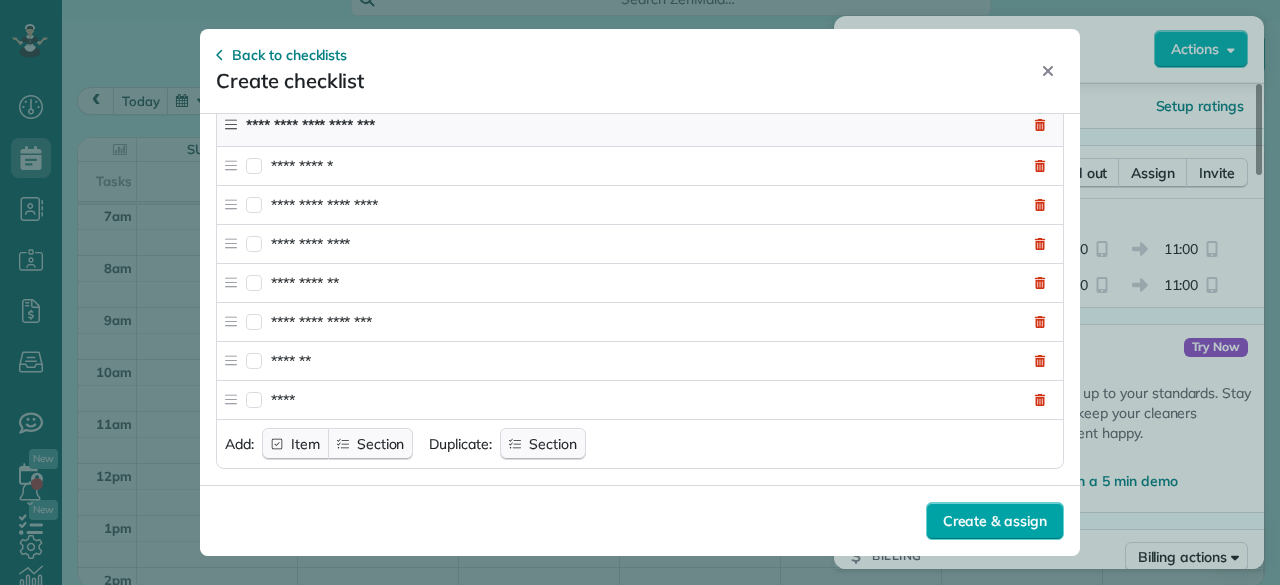 click on "Create & assign" at bounding box center (995, 521) 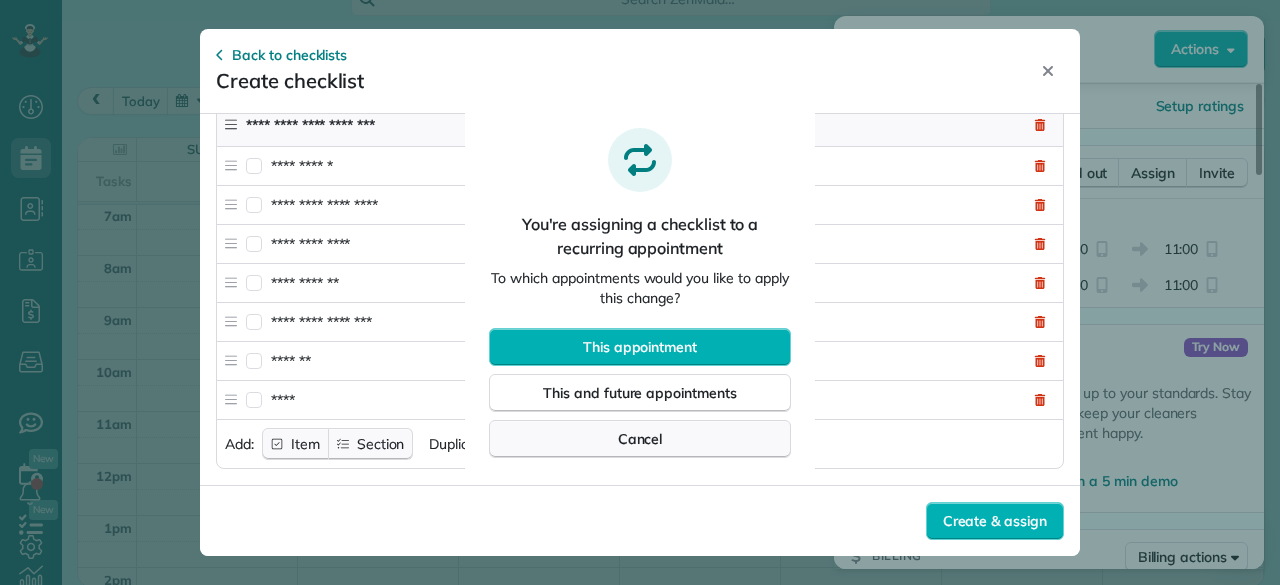 click on "Cancel" at bounding box center [640, 439] 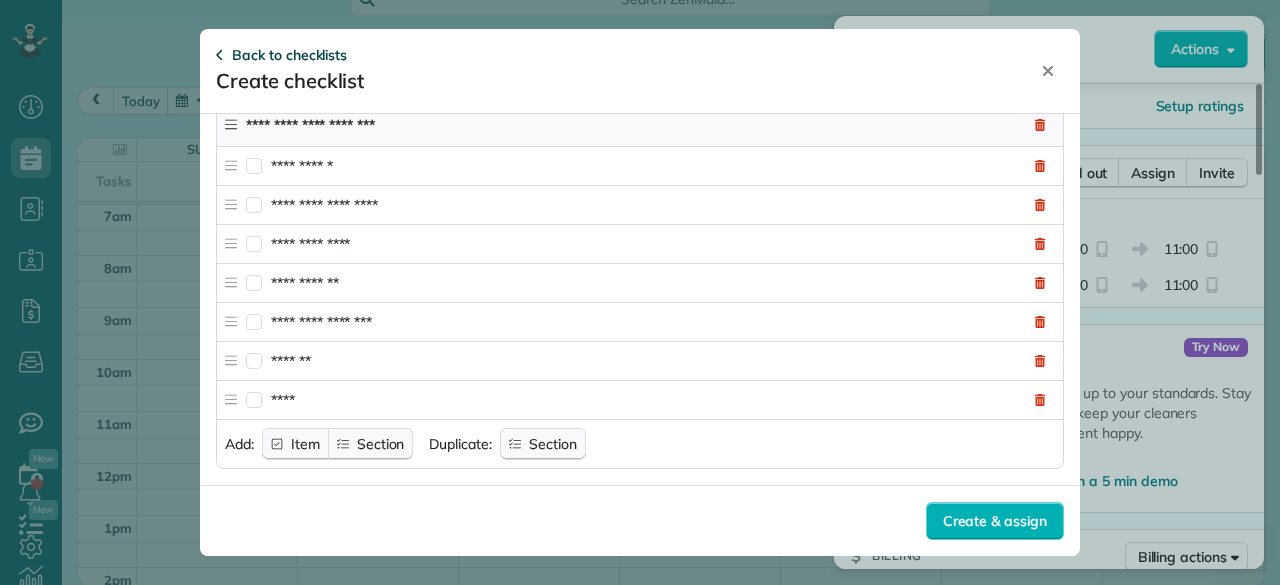 click 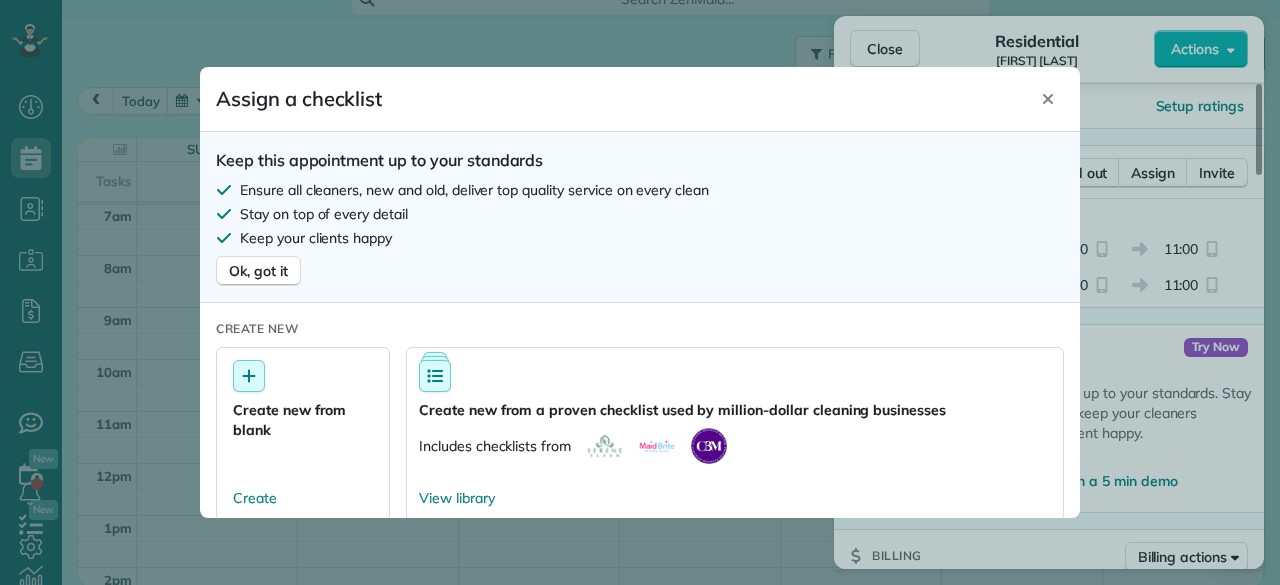 scroll, scrollTop: 200, scrollLeft: 0, axis: vertical 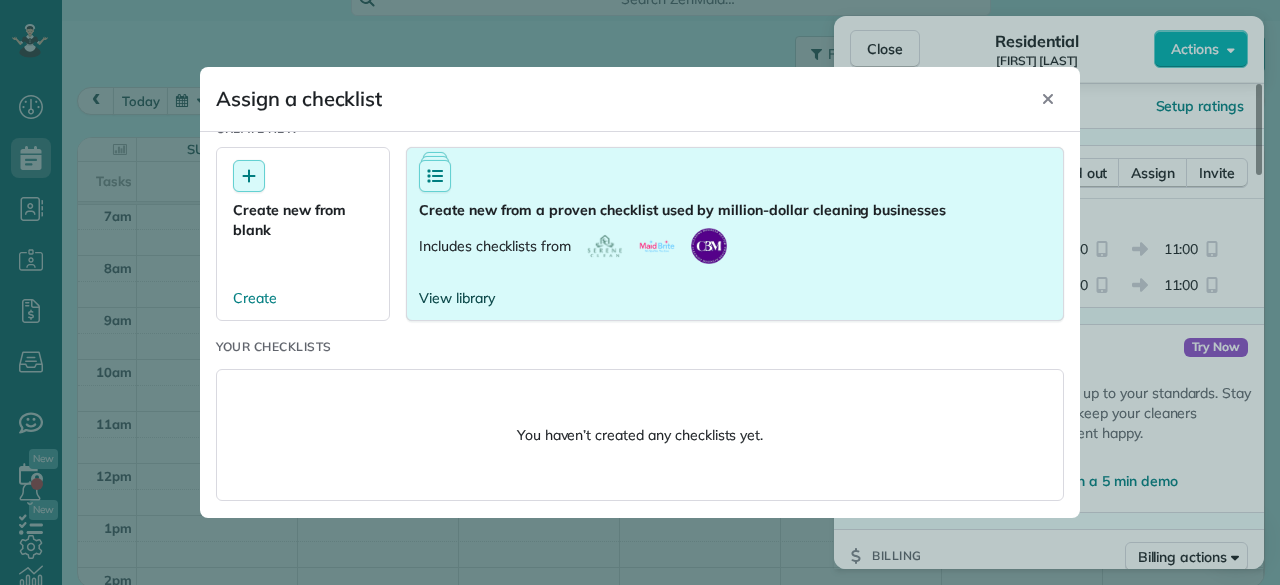 click on "View library" at bounding box center (457, 298) 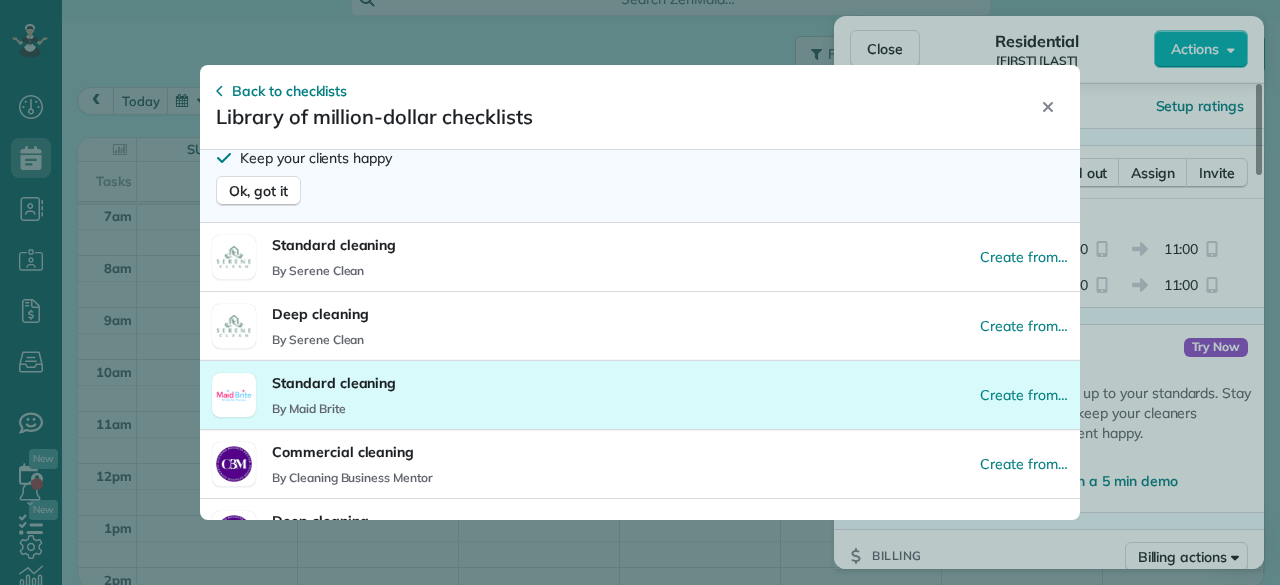 scroll, scrollTop: 0, scrollLeft: 0, axis: both 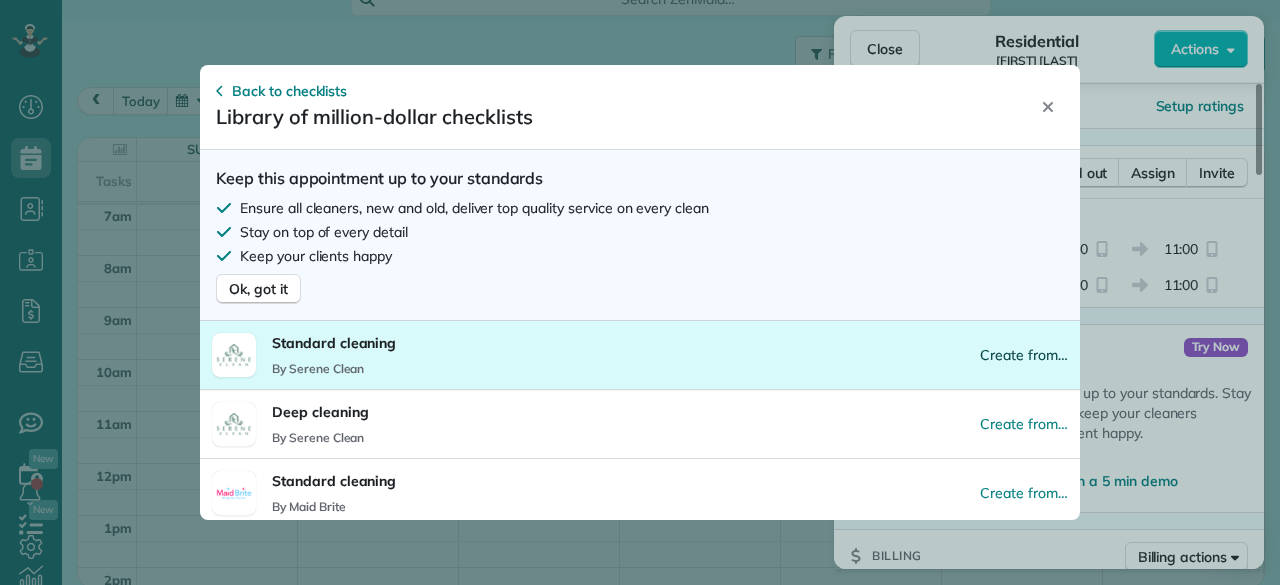 drag, startPoint x: 1086, startPoint y: 350, endPoint x: 1034, endPoint y: 350, distance: 52 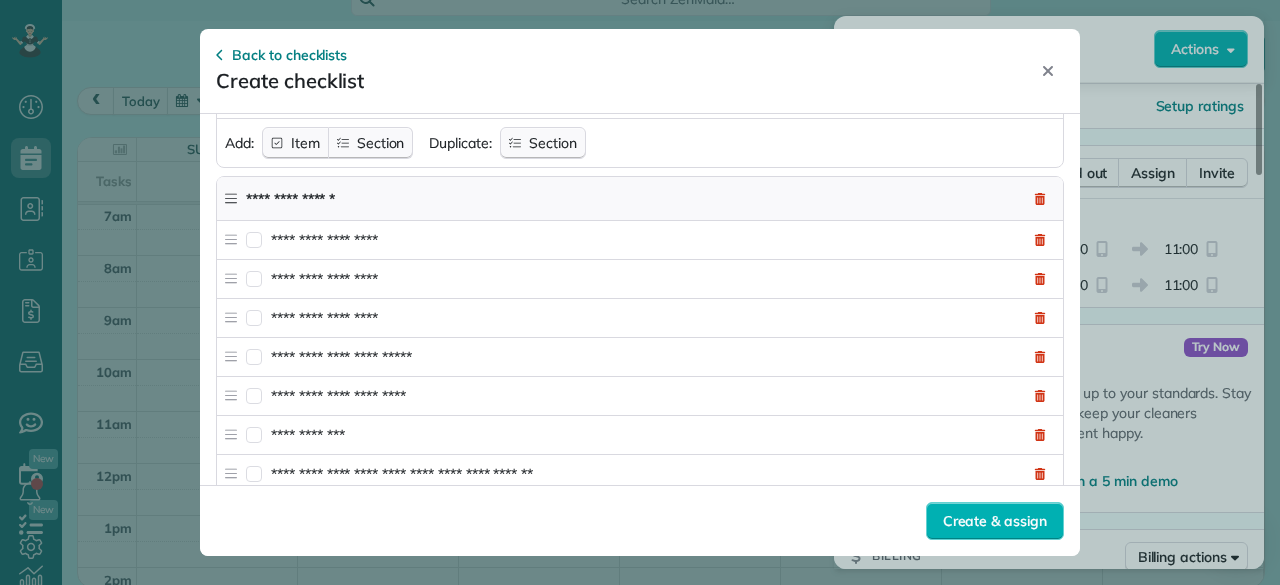 scroll, scrollTop: 4374, scrollLeft: 0, axis: vertical 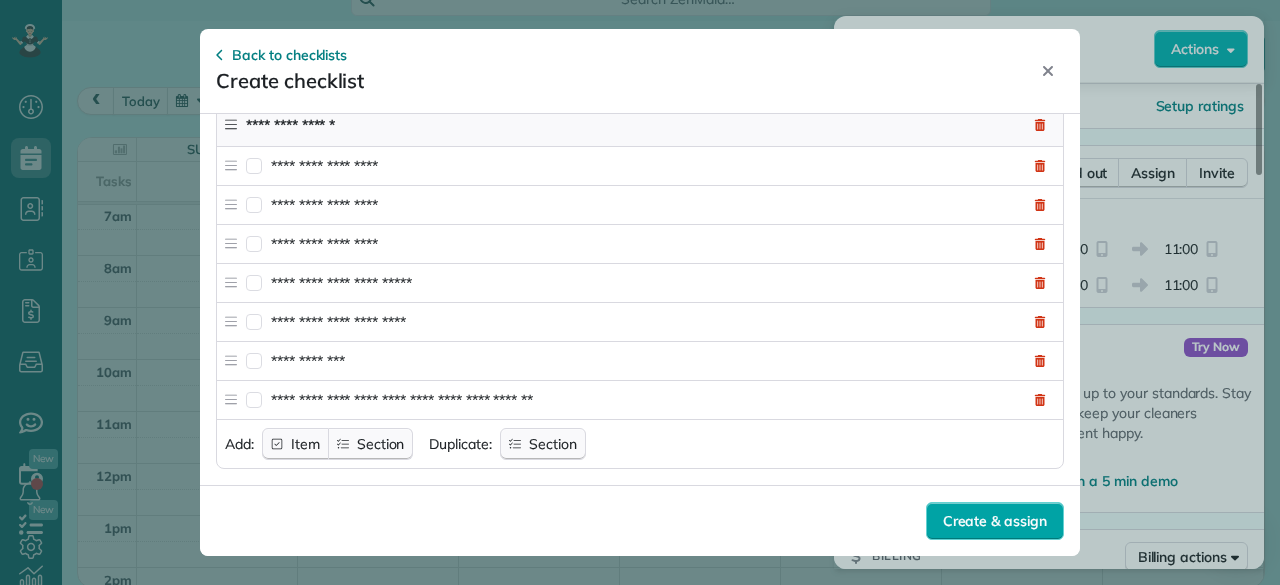 click on "Create & assign" at bounding box center (995, 521) 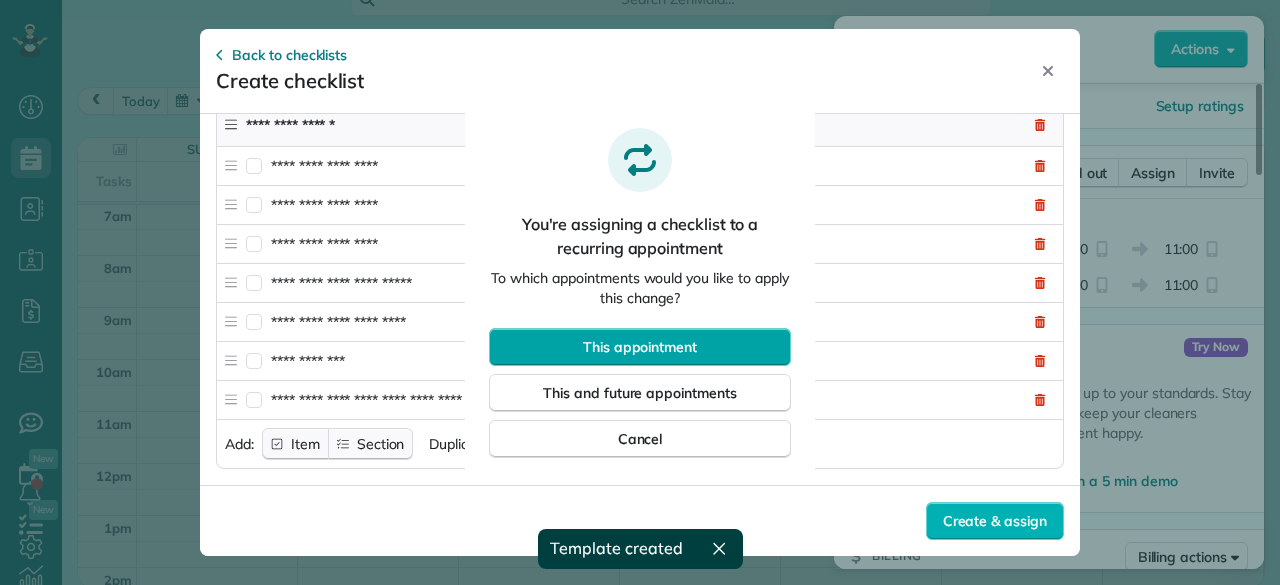 click on "This appointment" at bounding box center [640, 347] 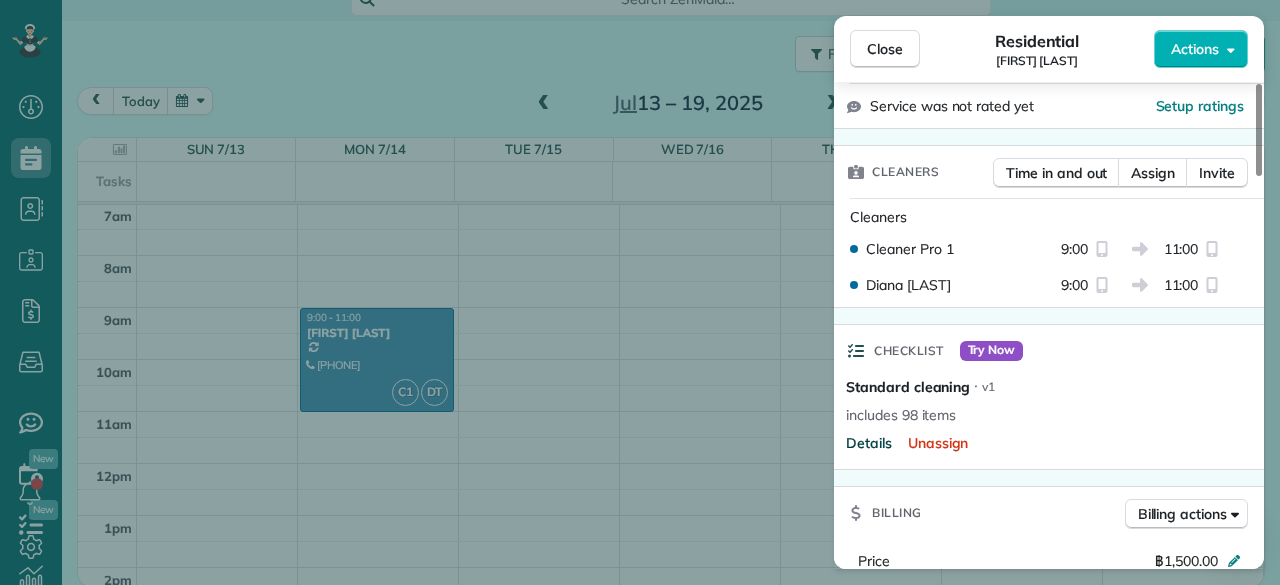 click on "Details" at bounding box center (869, 443) 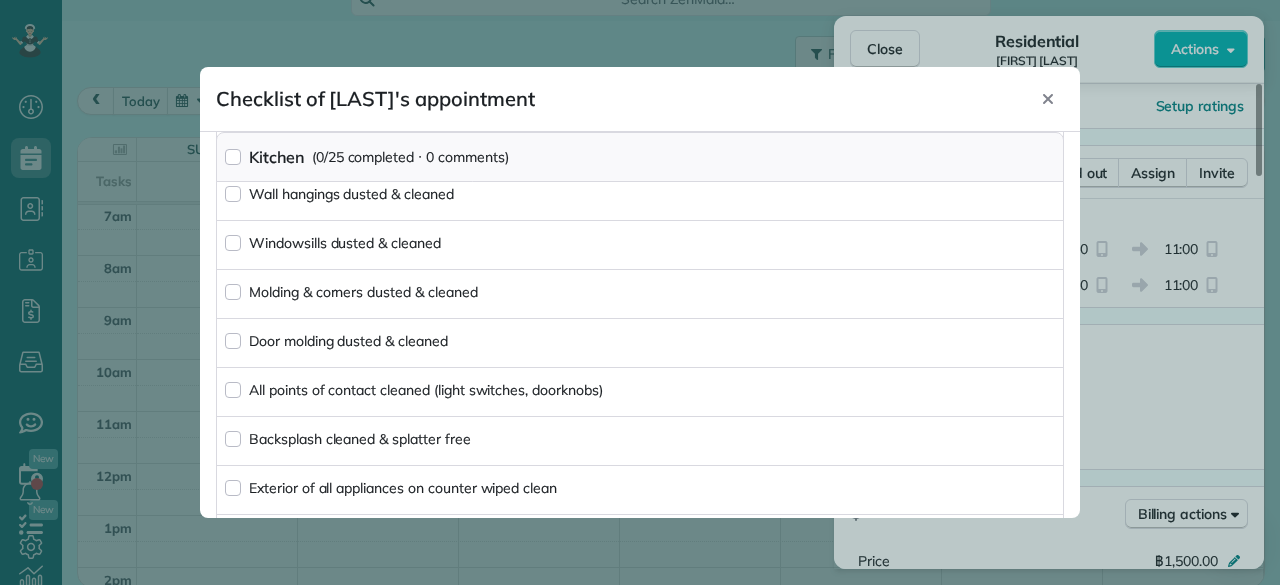 scroll, scrollTop: 0, scrollLeft: 0, axis: both 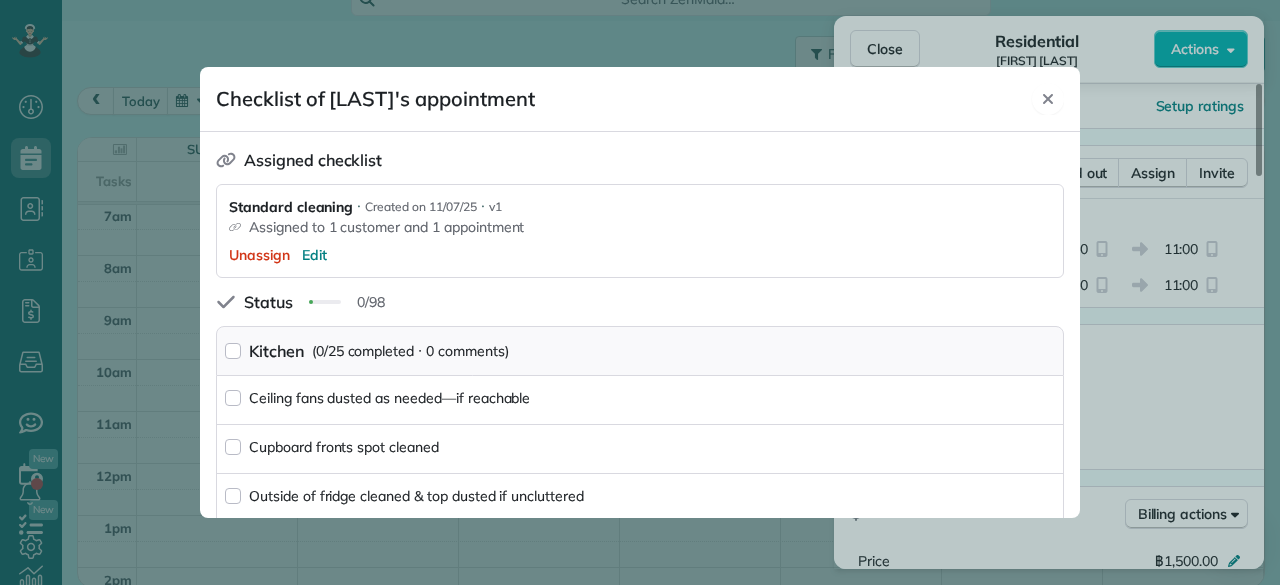 click 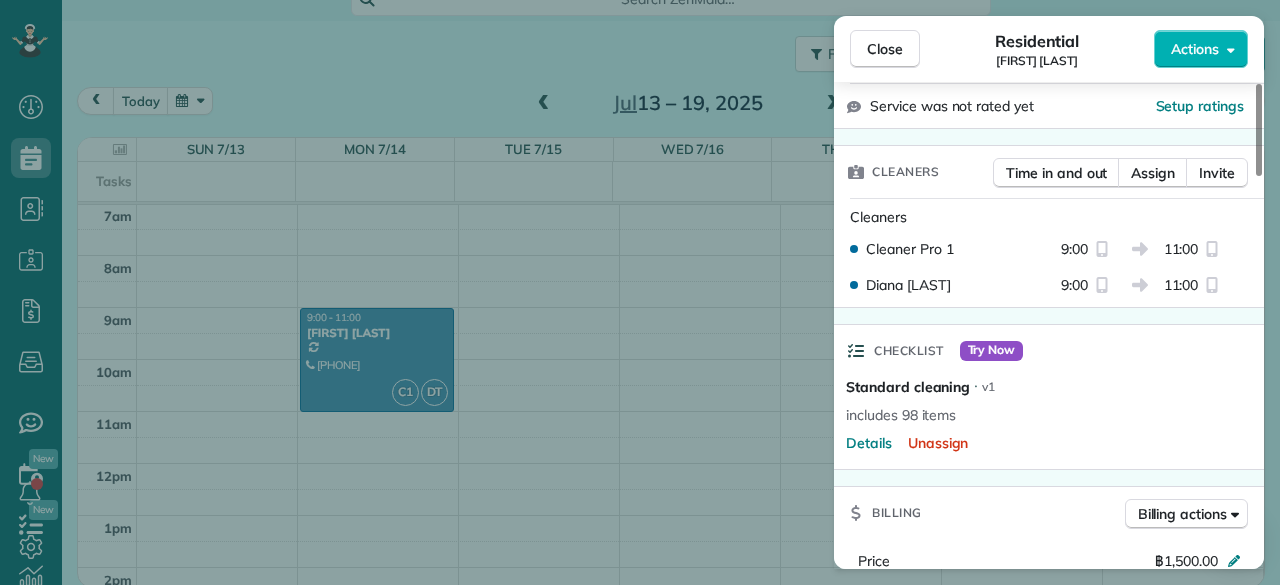 click on "Try Now" at bounding box center (992, 351) 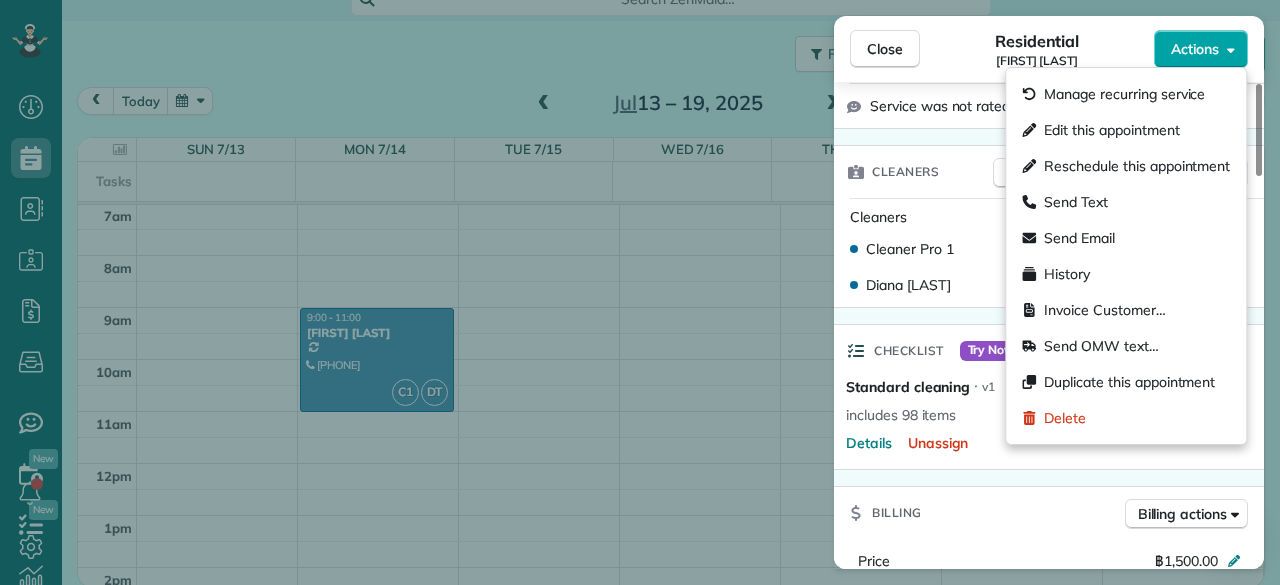click on "Actions" at bounding box center [1195, 49] 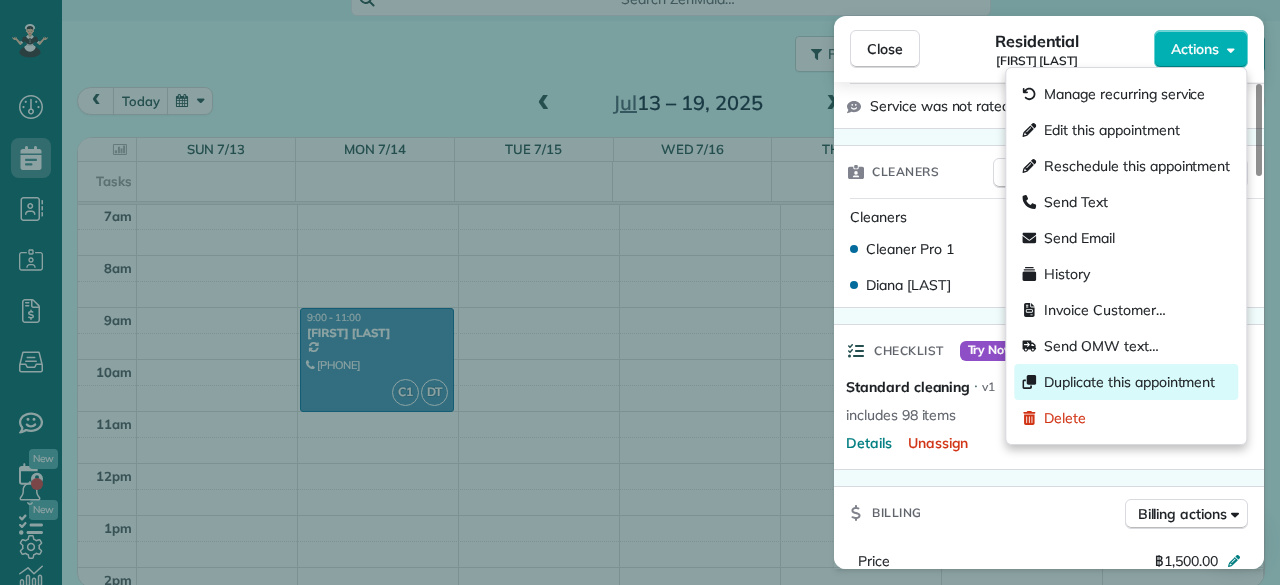 click on "Duplicate this appointment" at bounding box center (1129, 382) 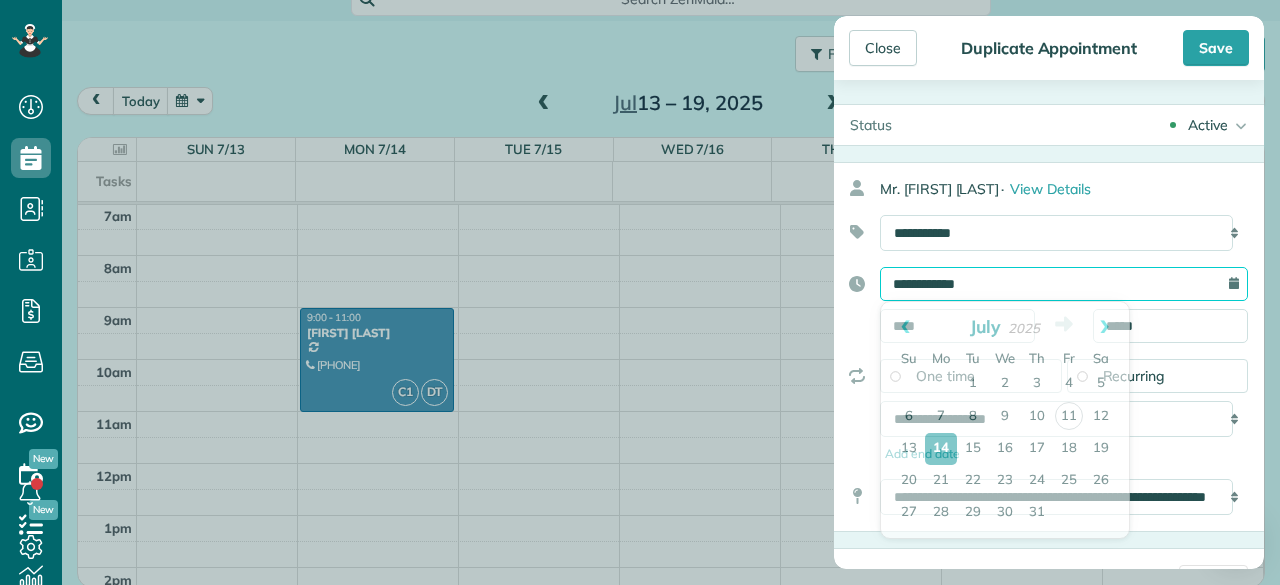 click on "**********" at bounding box center [1064, 284] 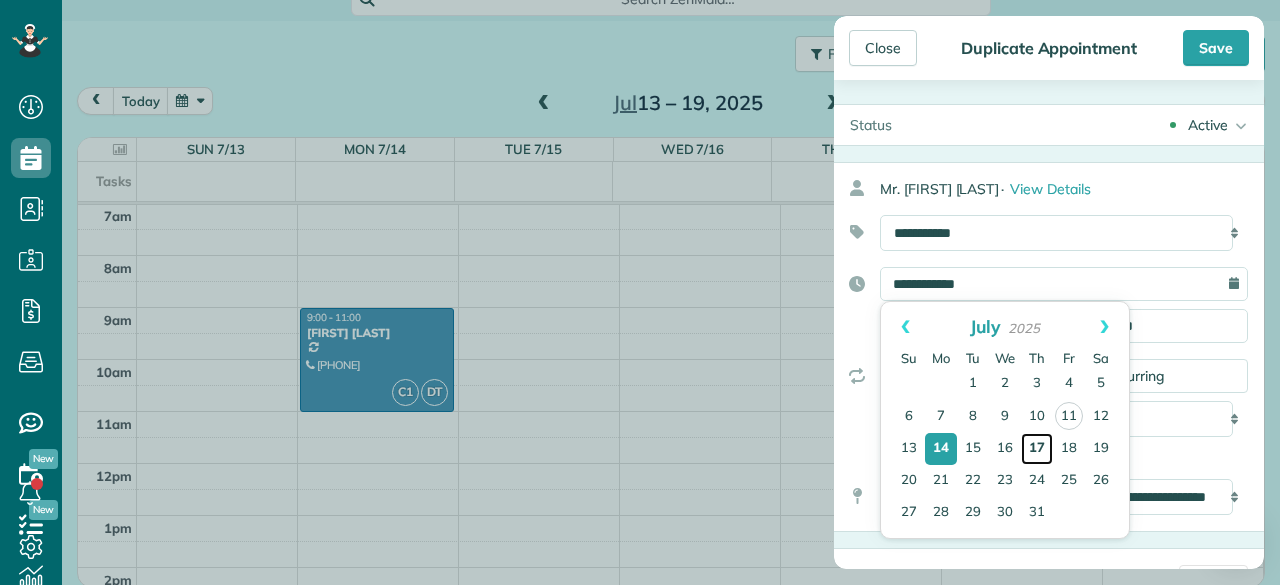 click on "17" at bounding box center (1037, 449) 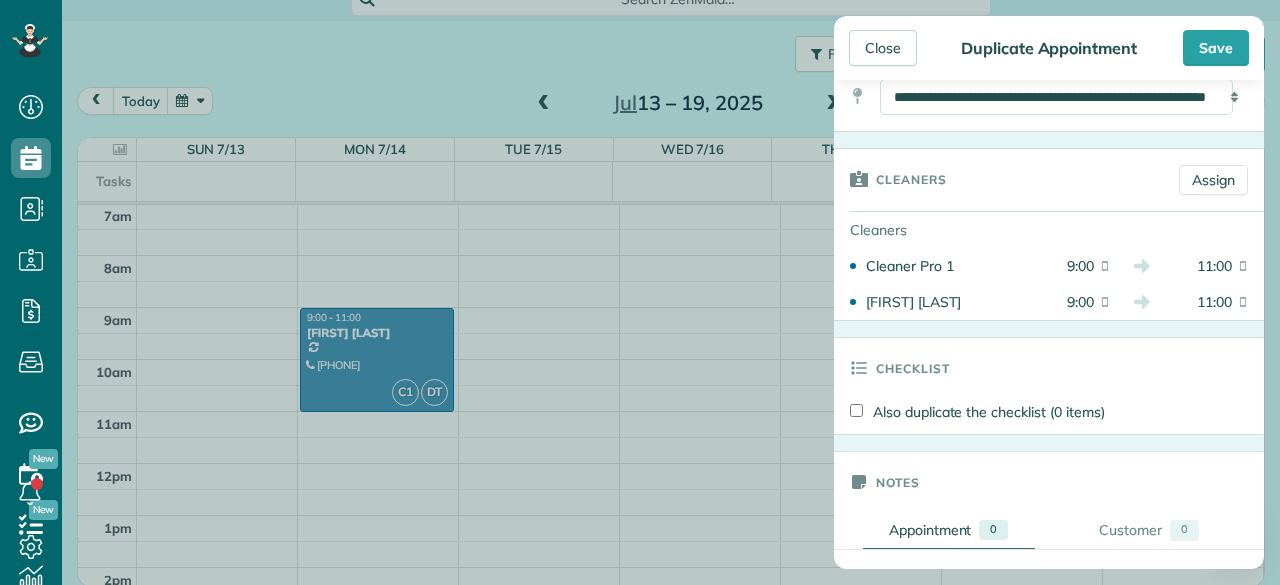 scroll, scrollTop: 500, scrollLeft: 0, axis: vertical 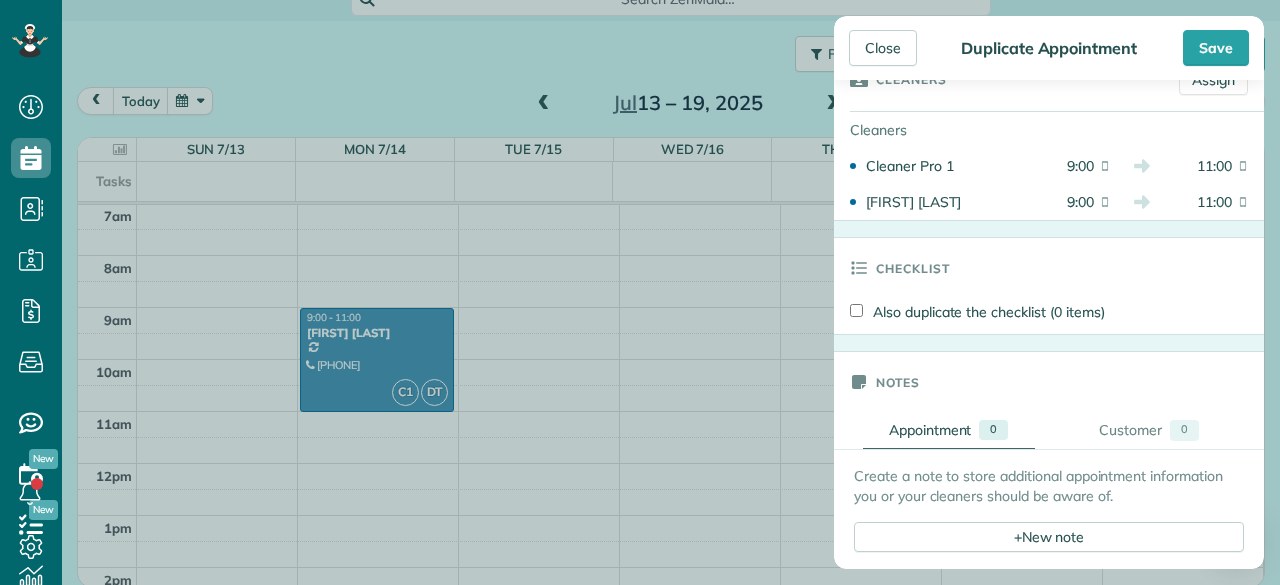 click on "Checklist" at bounding box center (913, 268) 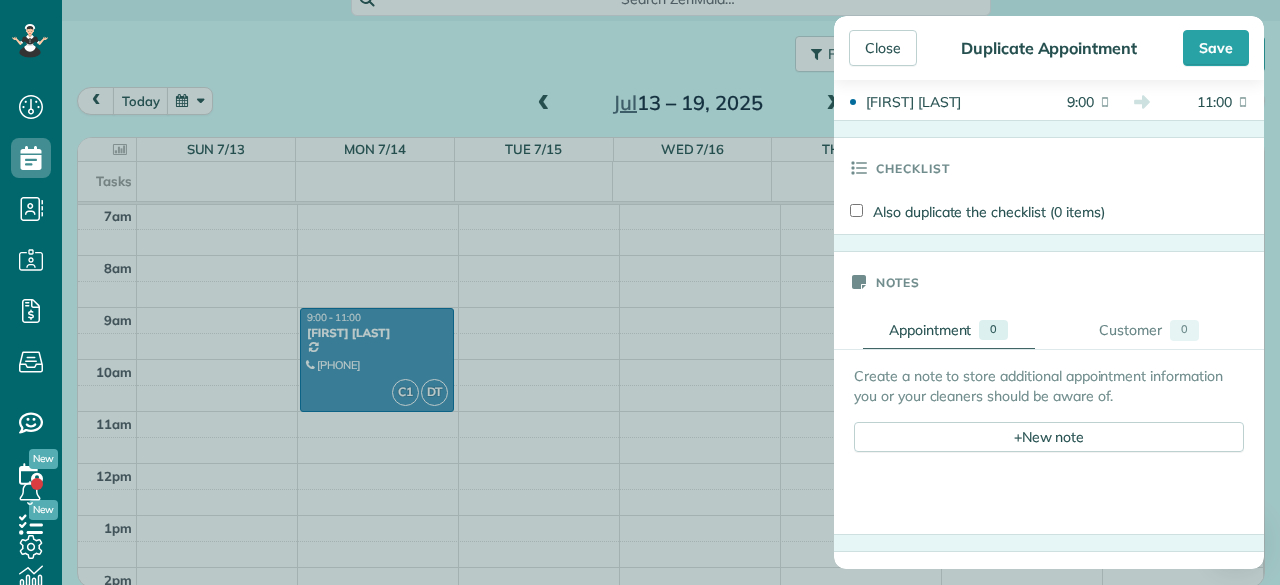 scroll, scrollTop: 700, scrollLeft: 0, axis: vertical 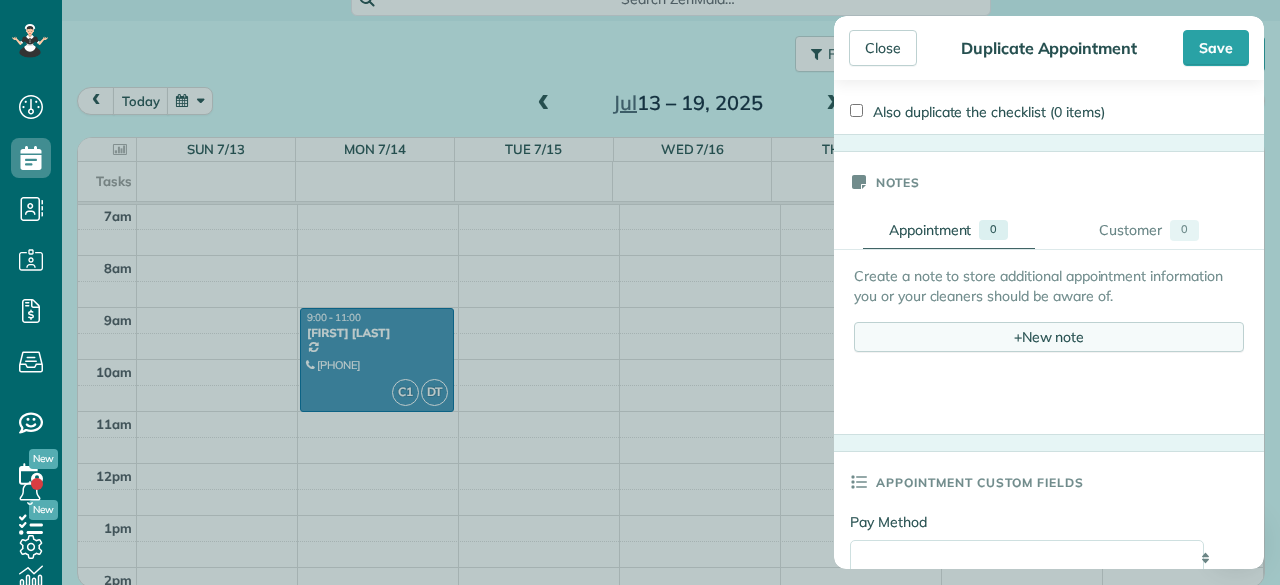 click on "+ New note" at bounding box center [1049, 337] 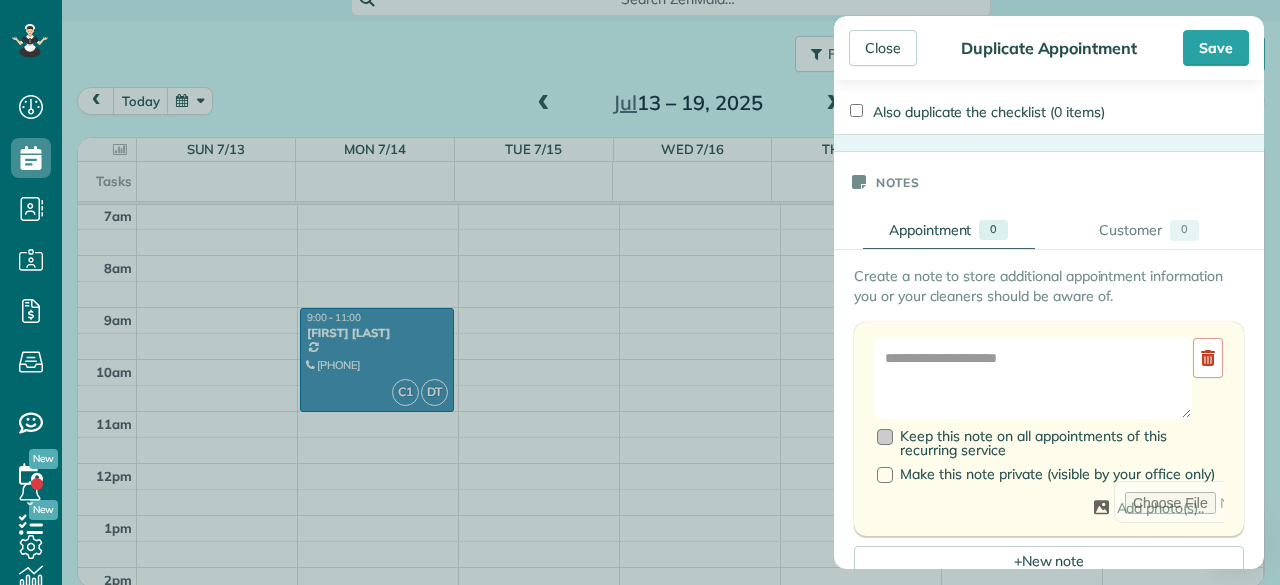 click at bounding box center (885, 437) 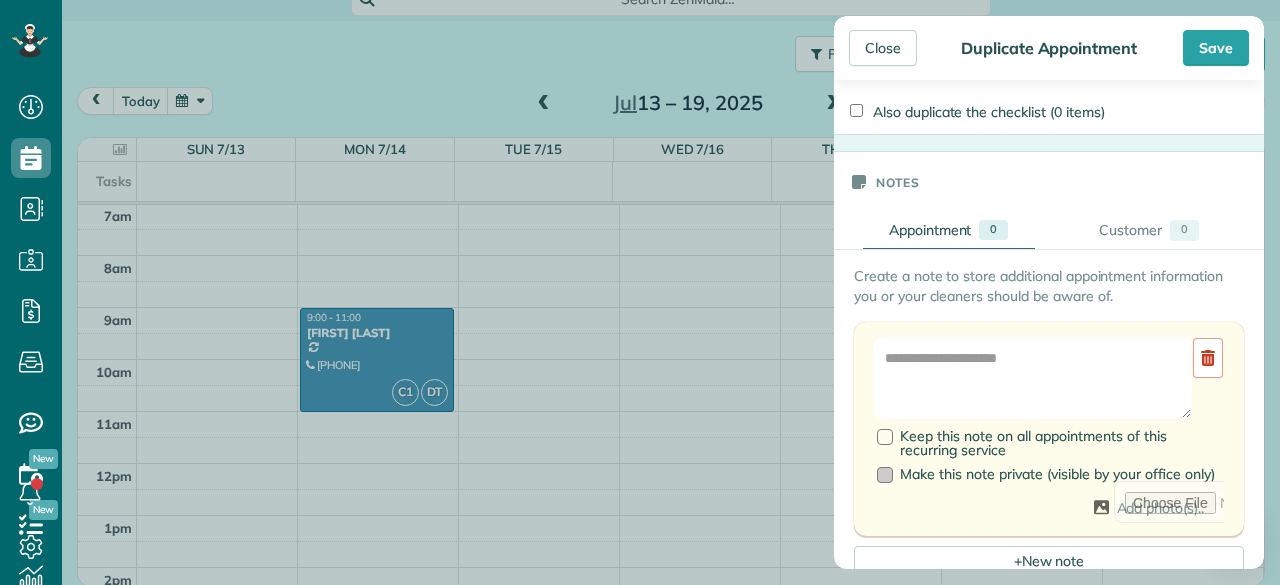 click at bounding box center [885, 475] 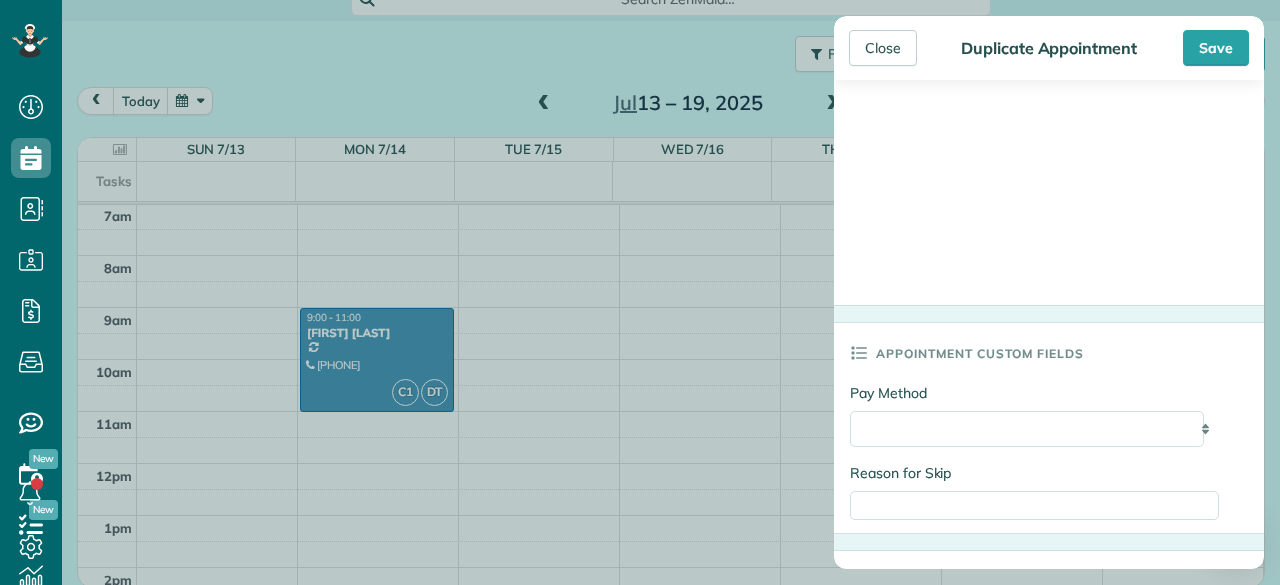 scroll, scrollTop: 1400, scrollLeft: 0, axis: vertical 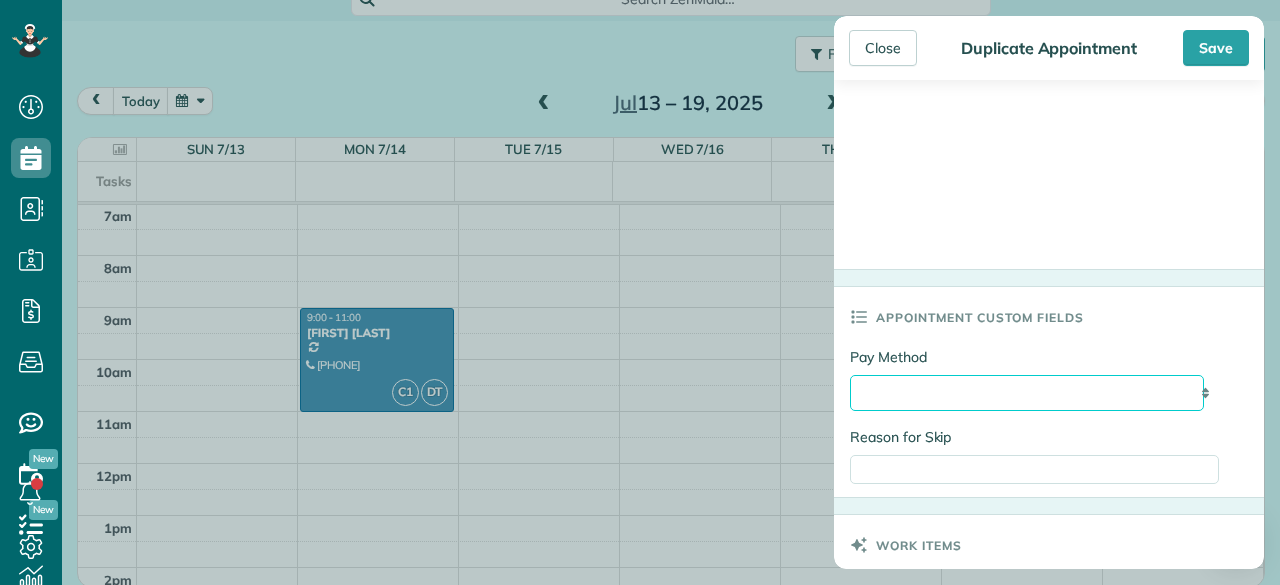click on "**********" at bounding box center [1027, 393] 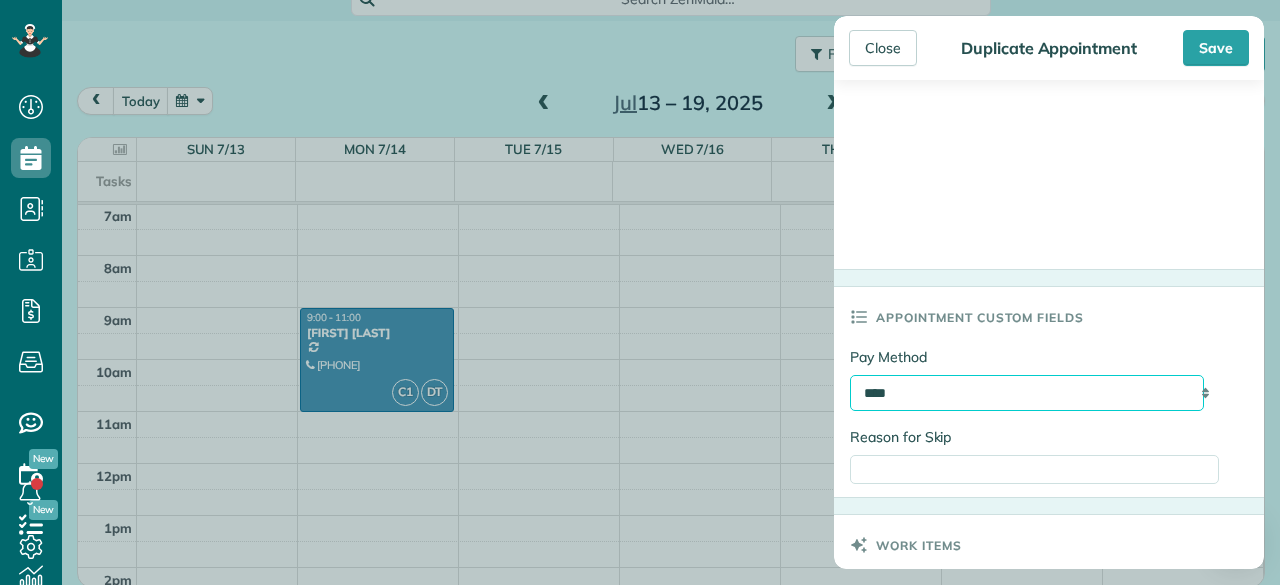click on "**********" at bounding box center [1027, 393] 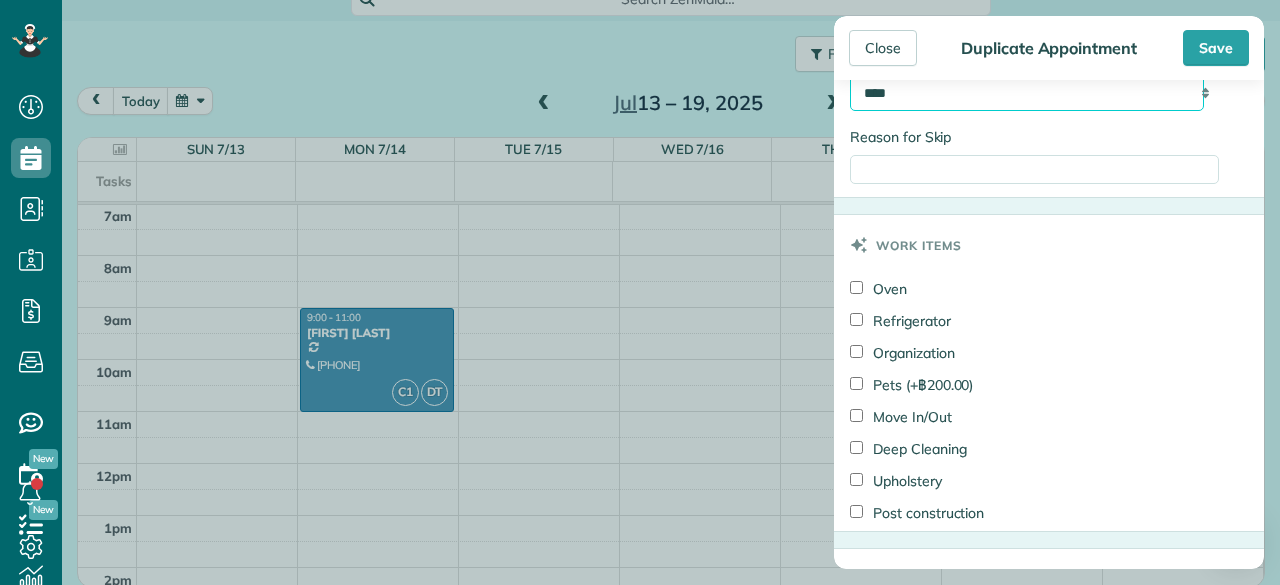 scroll, scrollTop: 1800, scrollLeft: 0, axis: vertical 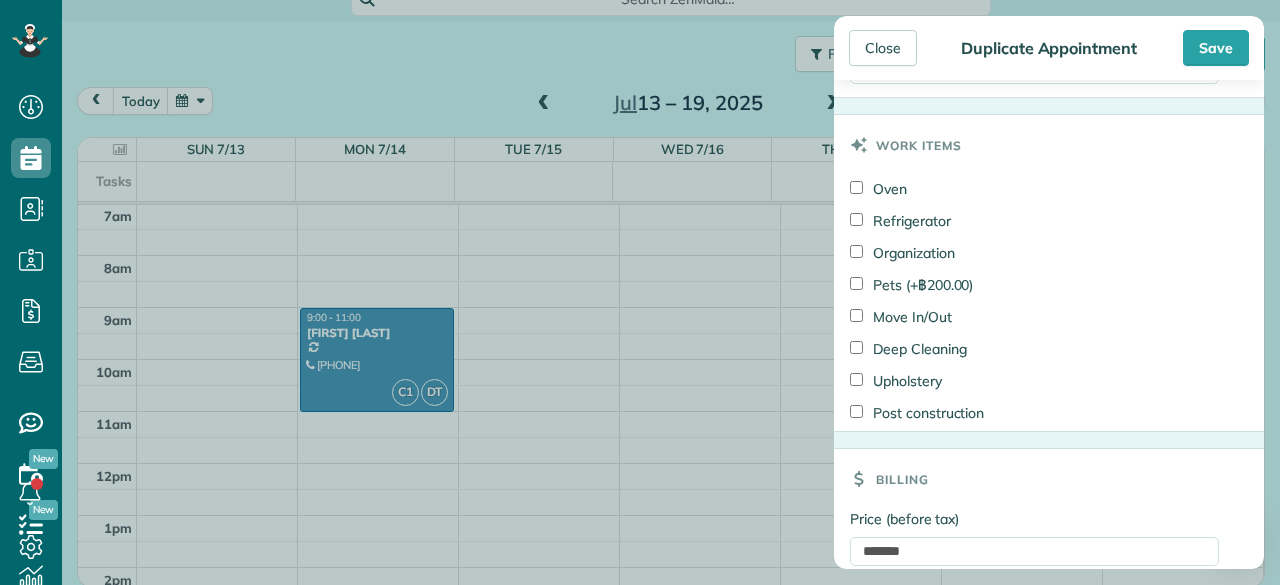 click on "Oven
Refrigerator
Organization
Pets (+฿200.00)
Move In/Out
Deep Cleaning
Upholstery
Post construction" at bounding box center (1049, 303) 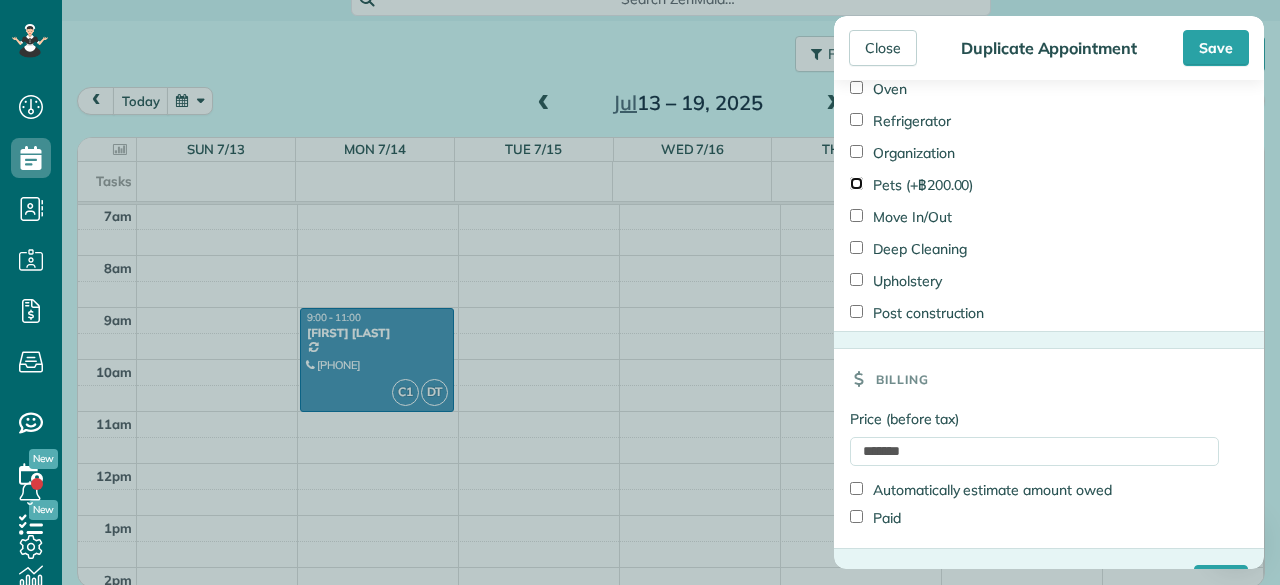 scroll, scrollTop: 1954, scrollLeft: 0, axis: vertical 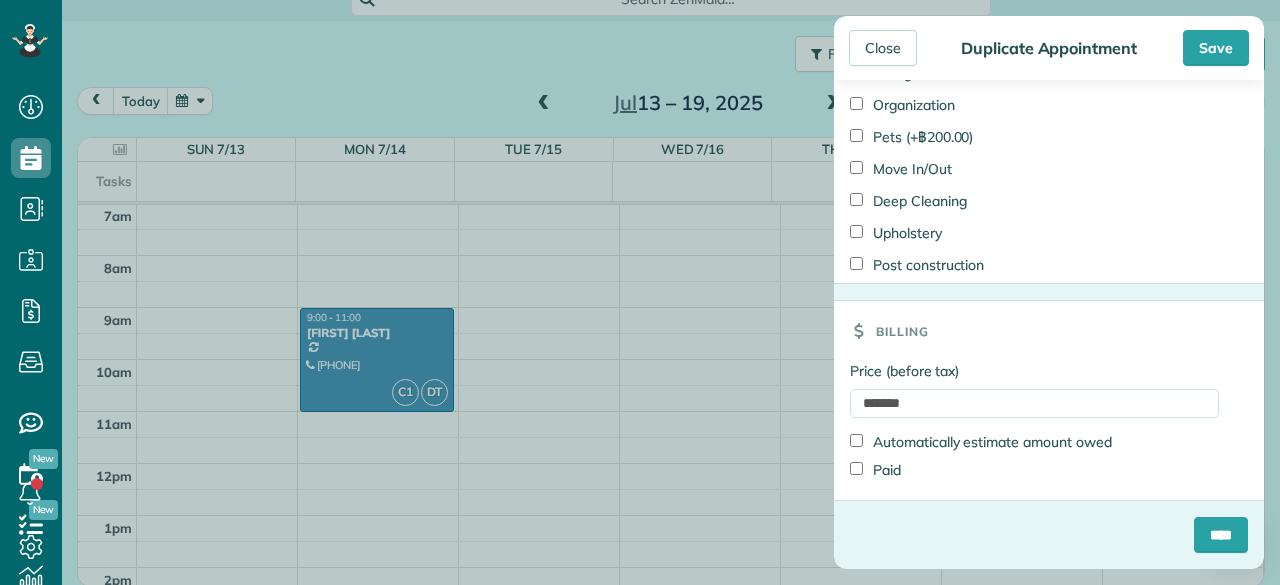 click on "Automatically estimate amount owed" at bounding box center [981, 442] 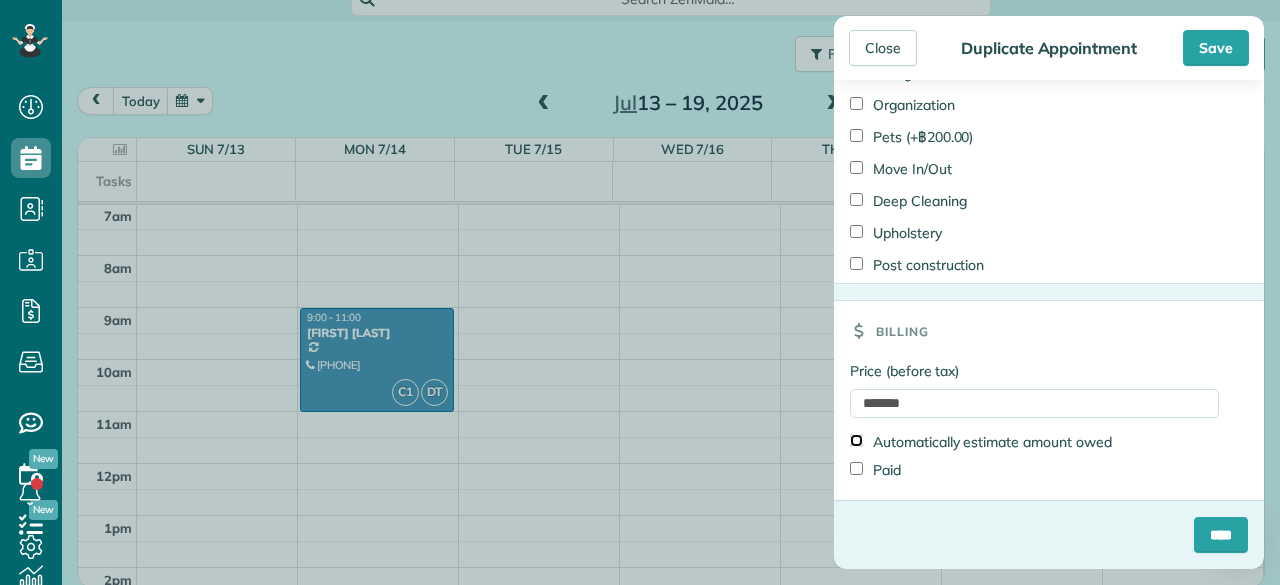 type on "*******" 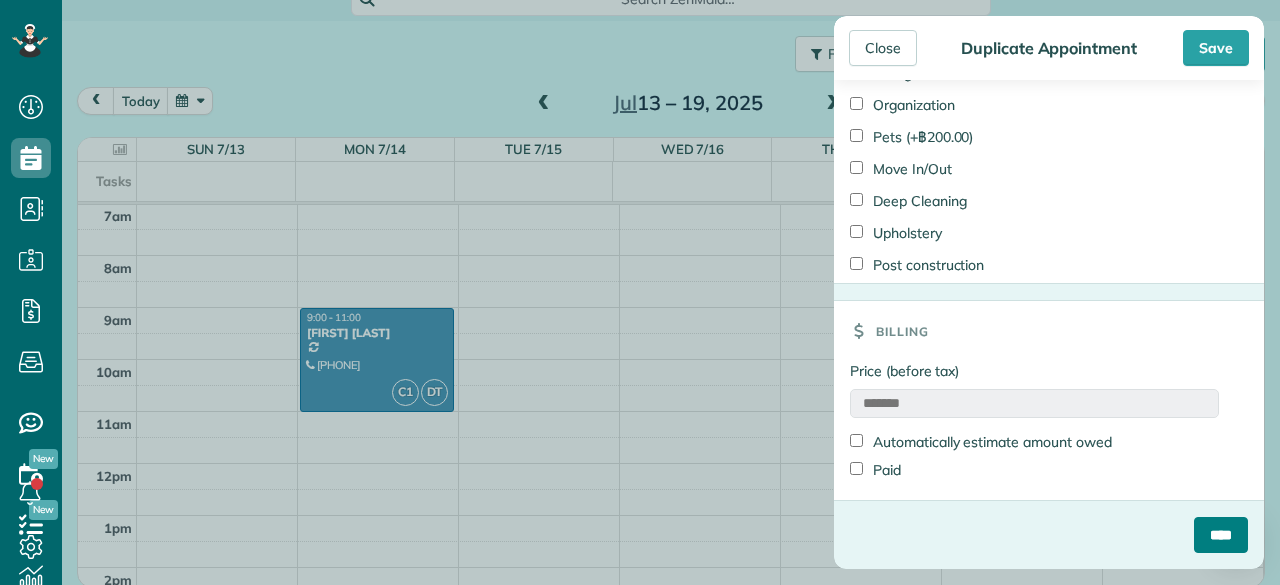 click on "****" at bounding box center [1221, 535] 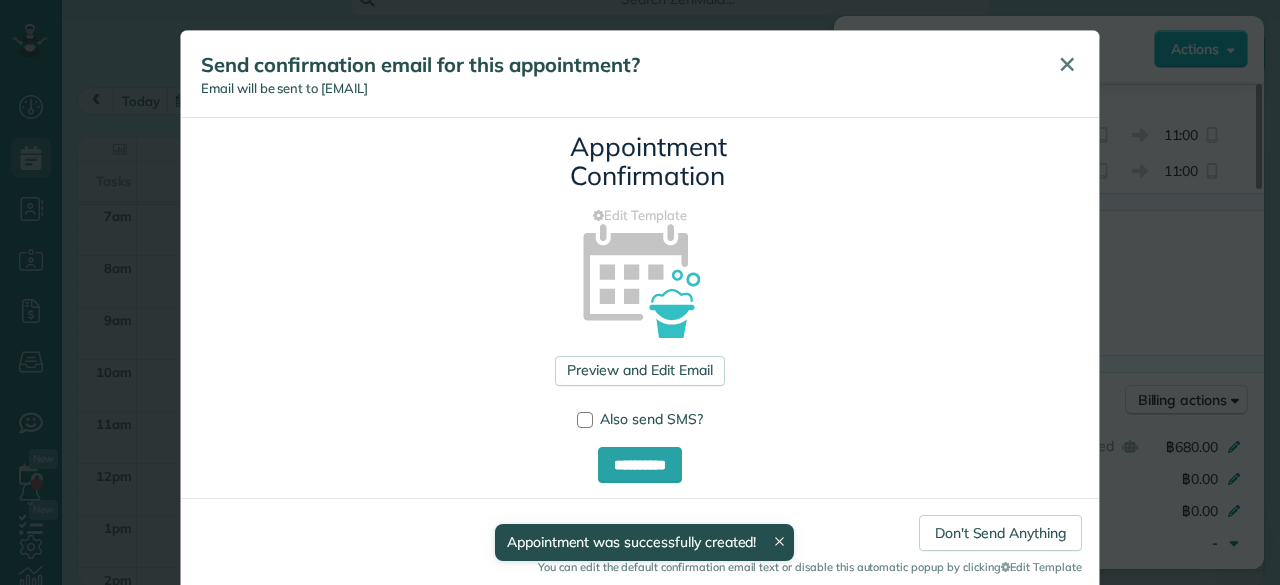 click on "✕" at bounding box center (1067, 64) 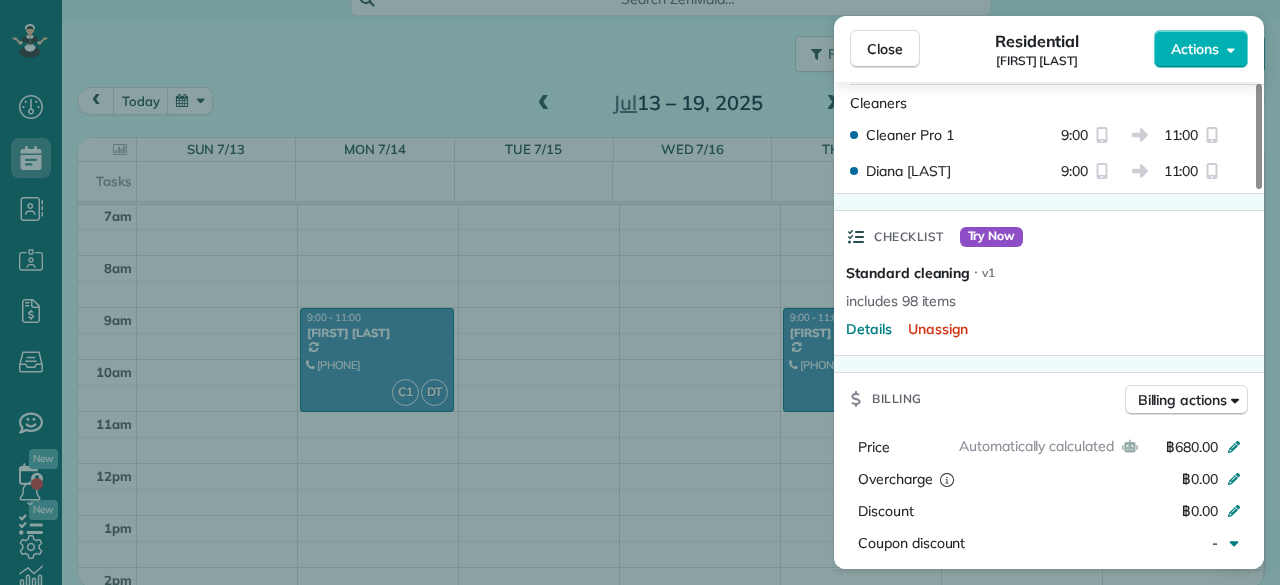 click on "Close Residential Ilja Kilimov Actions Status Active Ilja Kilimov · Open profile Mobile 0909 757 810 Copy ikl11@hotmail.com Copy View Details Residential torsdag, juli 17, 2025 ( next week ) 9:00 11:00 2 hours and 0 minutes Repeats weekly Edit recurring service Next (juli 24) 138/71 Baansuay Lamai Moo 4, Maret Koh Samui Surat Thani 84310 Open access information Service was not rated yet Setup ratings Cleaners Time in and out Assign Invite Cleaners Cleaner   Pro 1 9:00 11:00 Diana   Toth 9:00 11:00 Checklist Try Now Standard cleaning  ⋅  v1 includes 98 items Details Unassign Billing Billing actions Automatically calculated Price ฿680.00 Overcharge ฿0.00 Discount ฿0.00 Coupon discount - Primary tax - Secondary tax - Total appointment price ฿680.00 Tips collected New feature! ฿0.00 Unpaid Mark as paid Total including tip ฿680.00 Get paid online in no-time! Send an invoice and reward your cleaners with tips Charge customer credit card Appointment custom fields Reason for Skip - Hidden from cleaners" at bounding box center (640, 292) 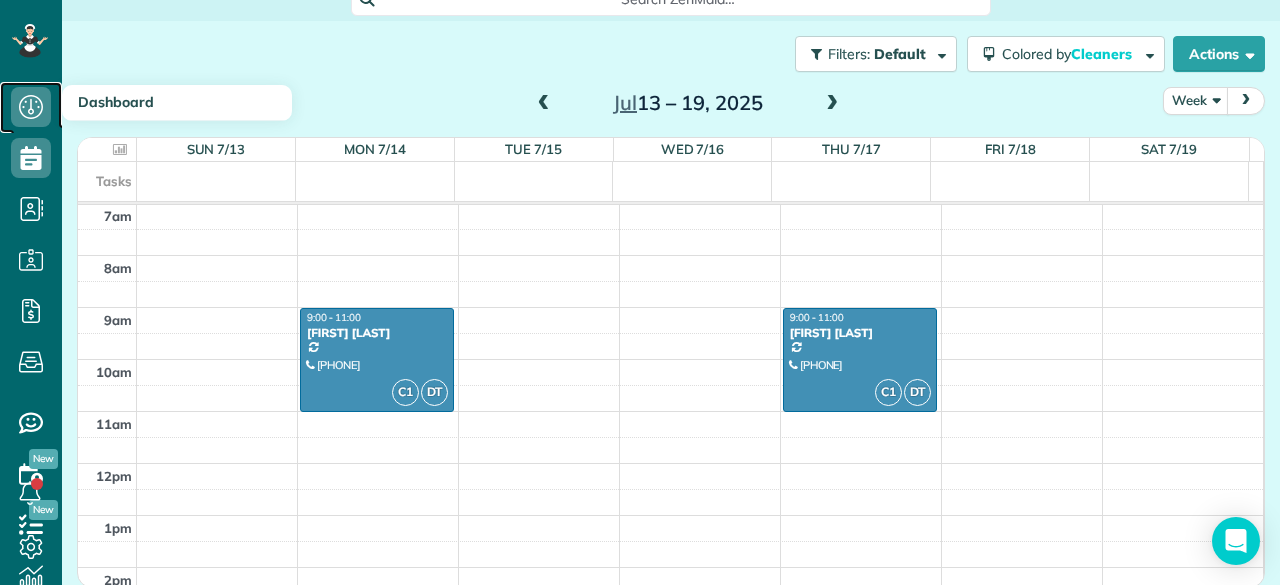 click 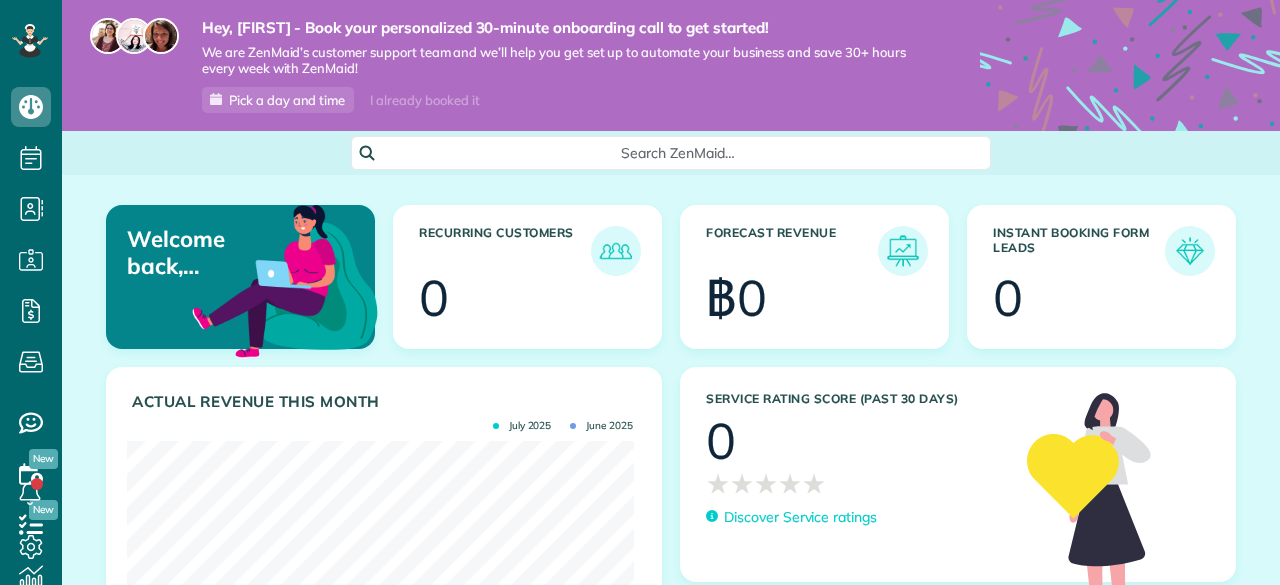 scroll, scrollTop: 0, scrollLeft: 0, axis: both 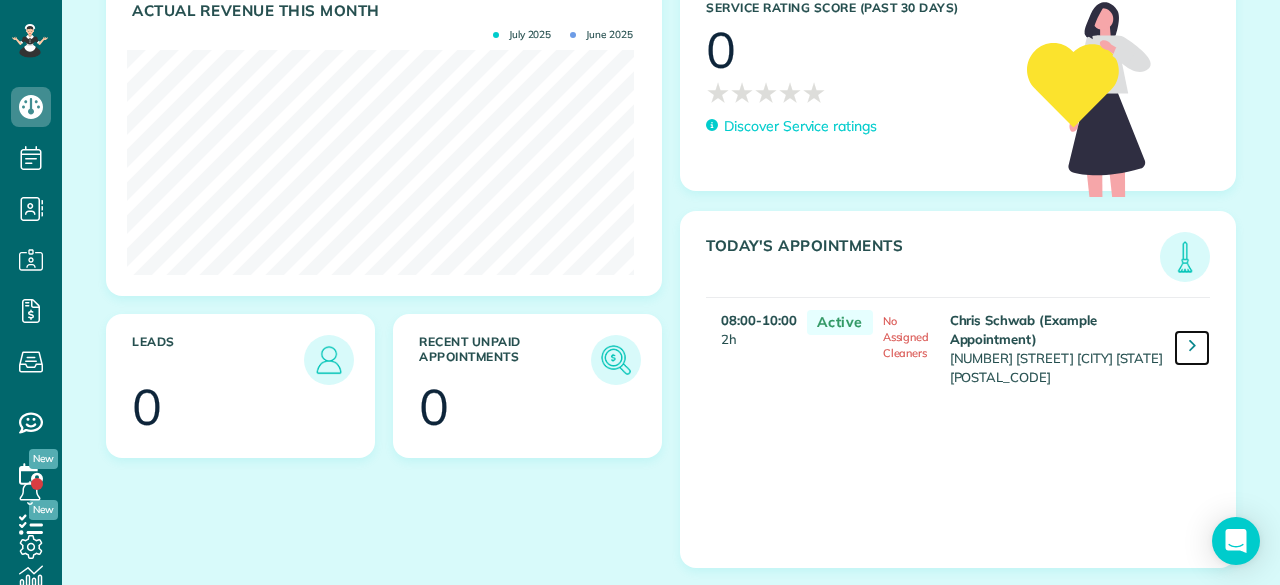 click at bounding box center [1192, 348] 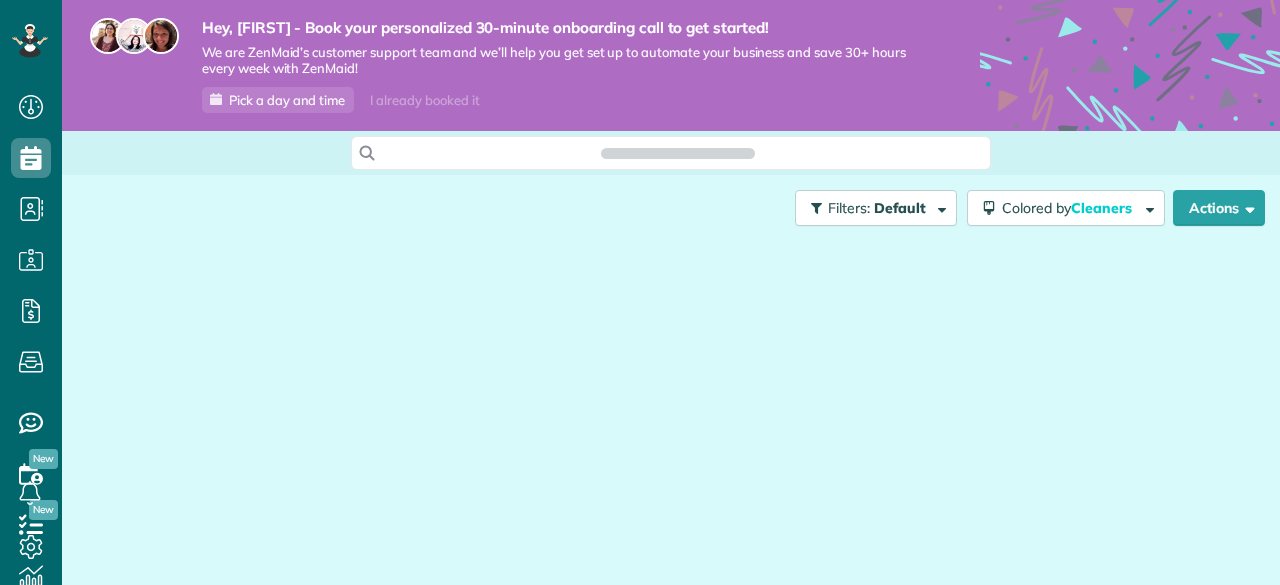 scroll, scrollTop: 0, scrollLeft: 0, axis: both 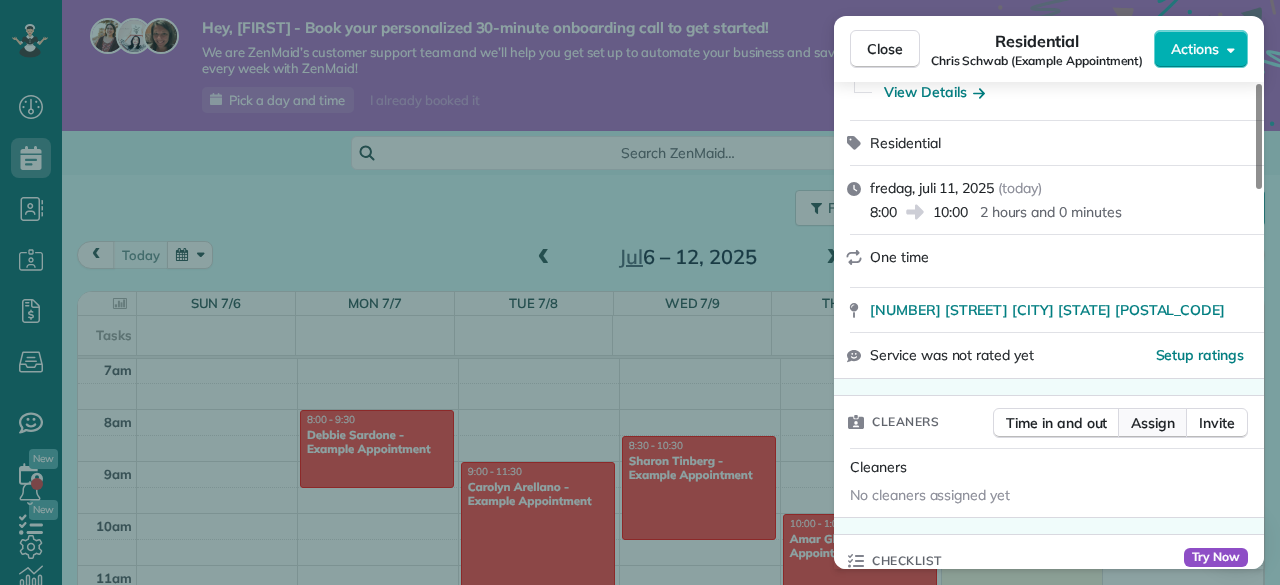 click on "Assign" at bounding box center (1153, 423) 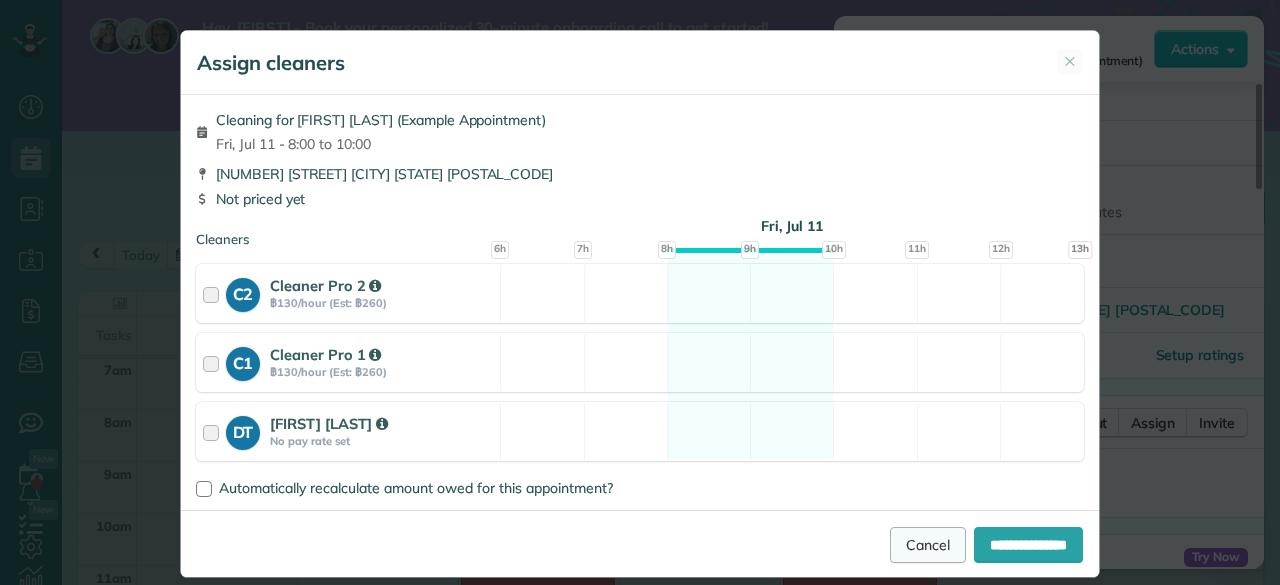 click on "Cancel" at bounding box center (928, 545) 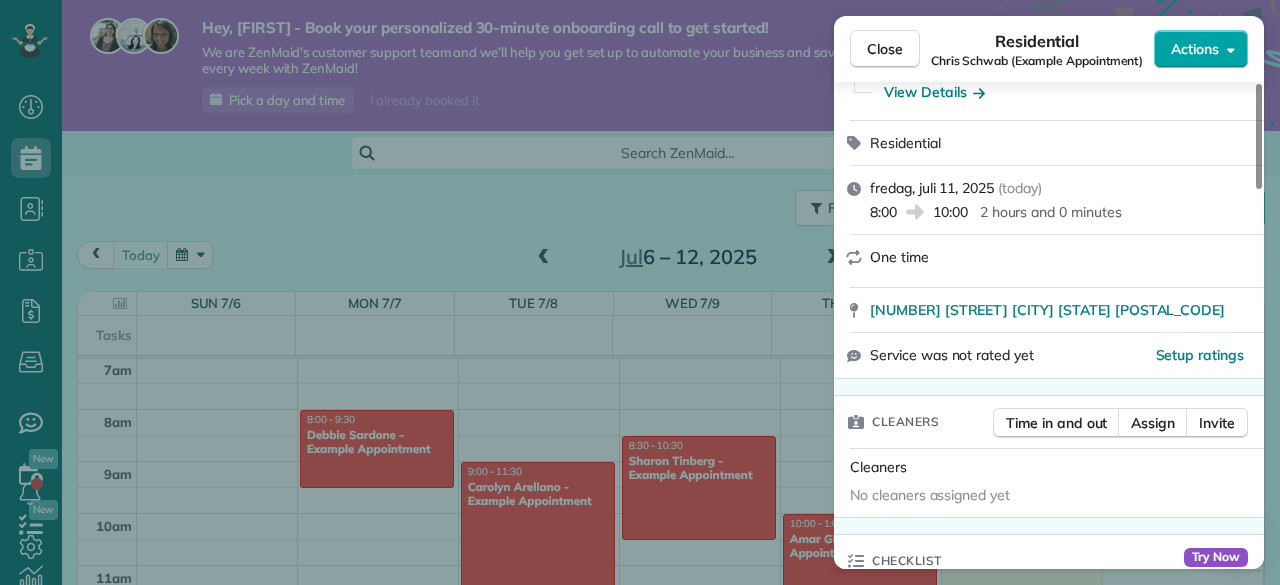 click on "Actions" at bounding box center [1201, 49] 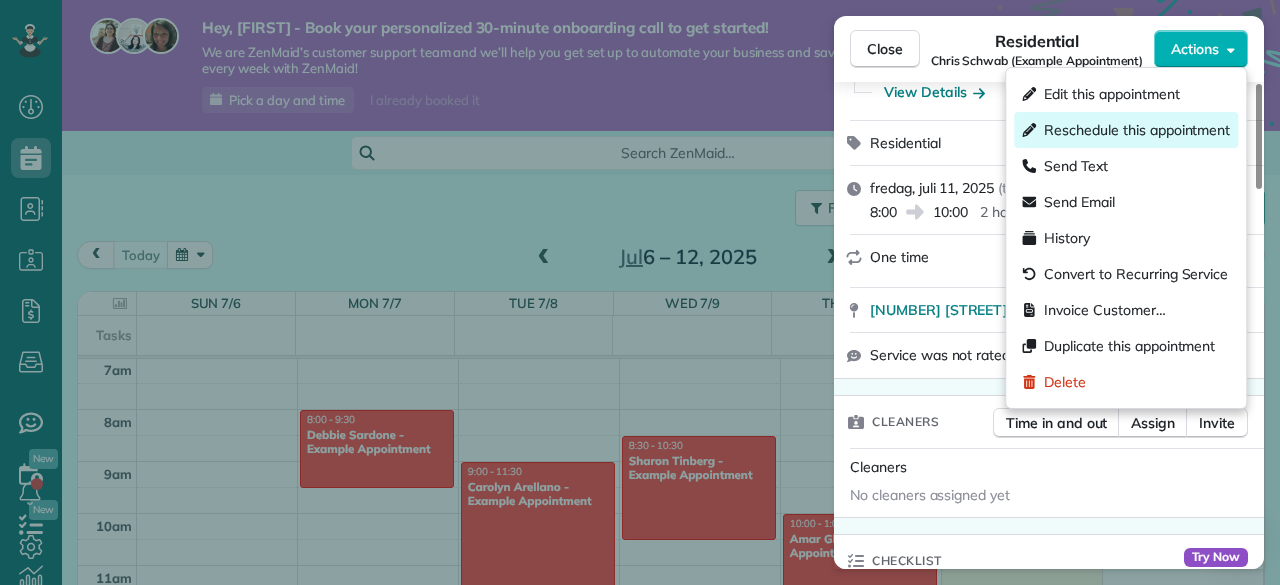 click on "Reschedule this appointment" at bounding box center (1137, 130) 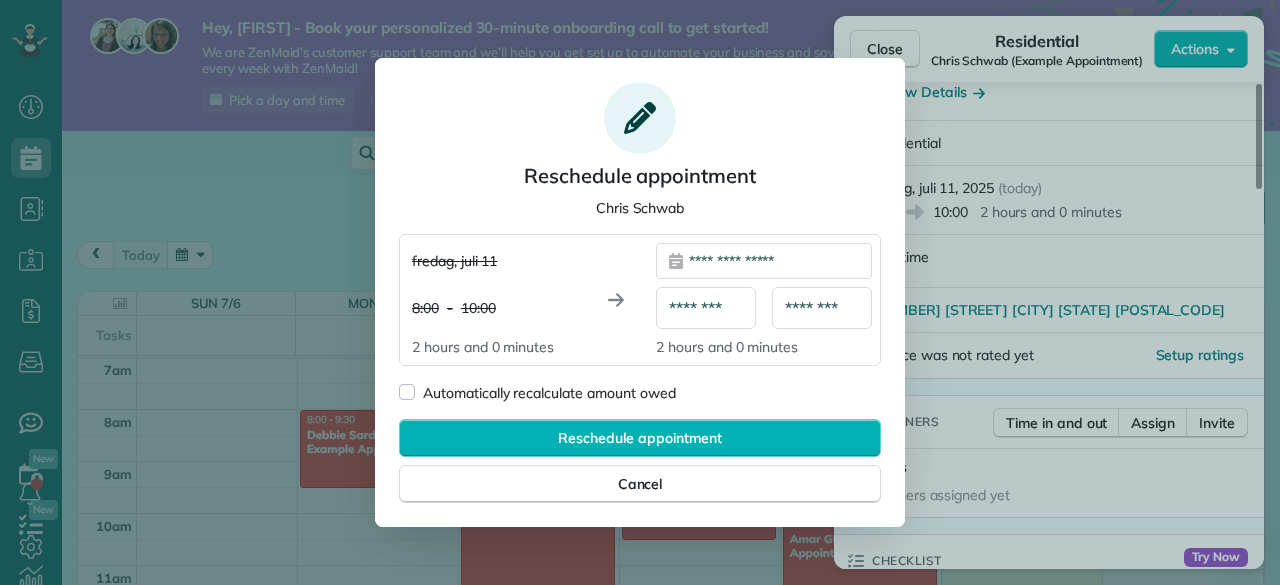 click on "********" at bounding box center (706, 308) 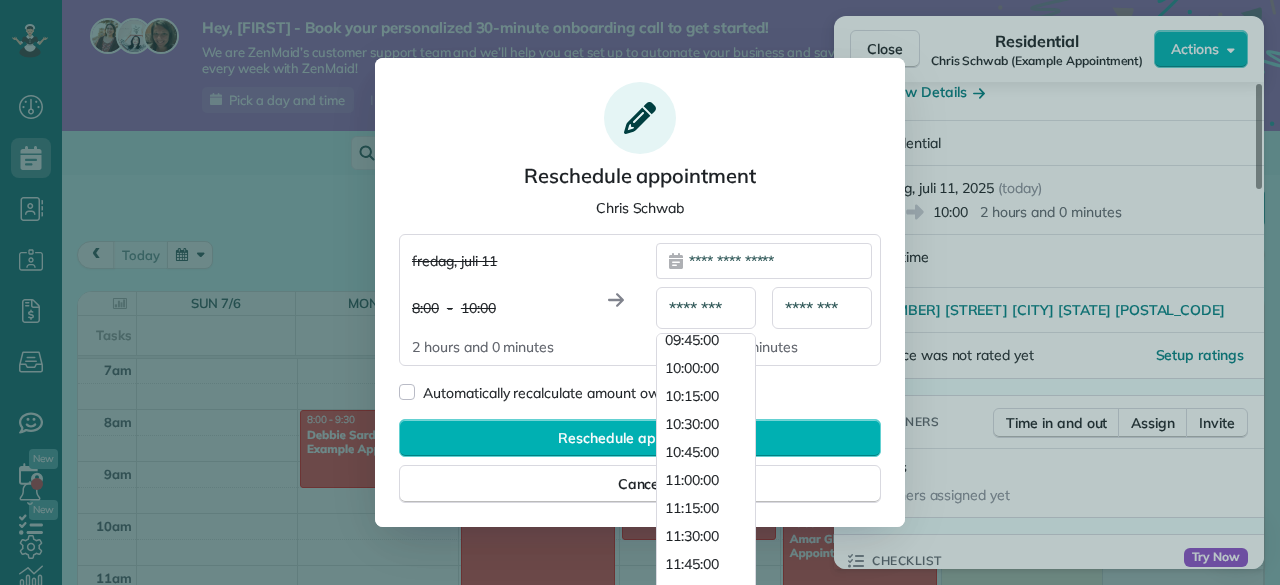 scroll, scrollTop: 1500, scrollLeft: 0, axis: vertical 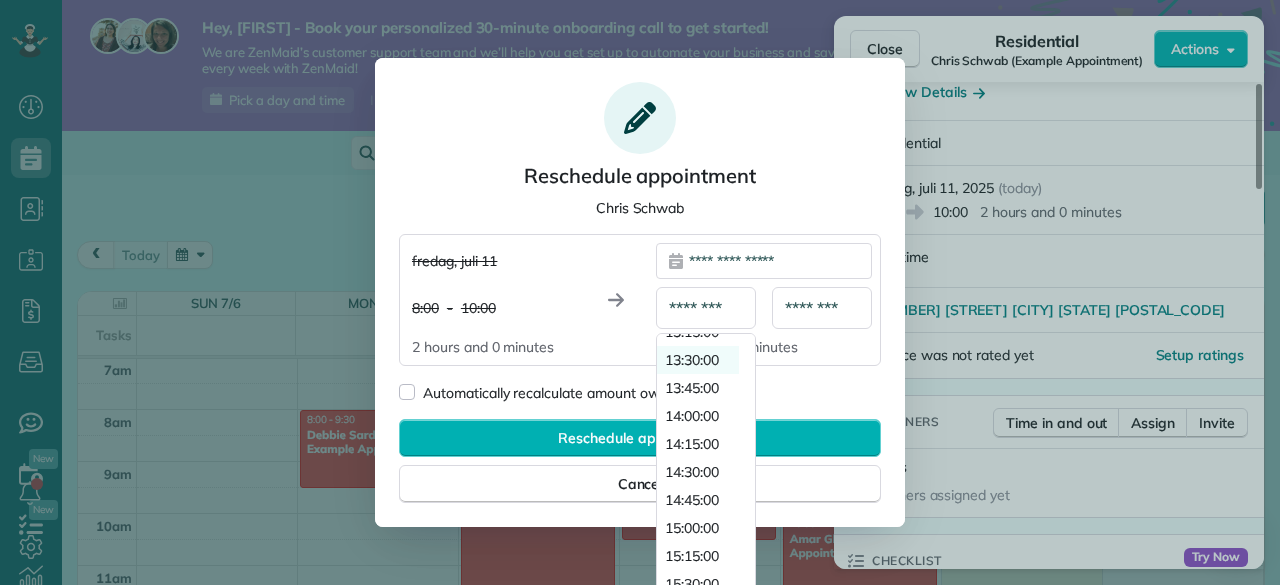 click on "13:30:00" at bounding box center [692, 360] 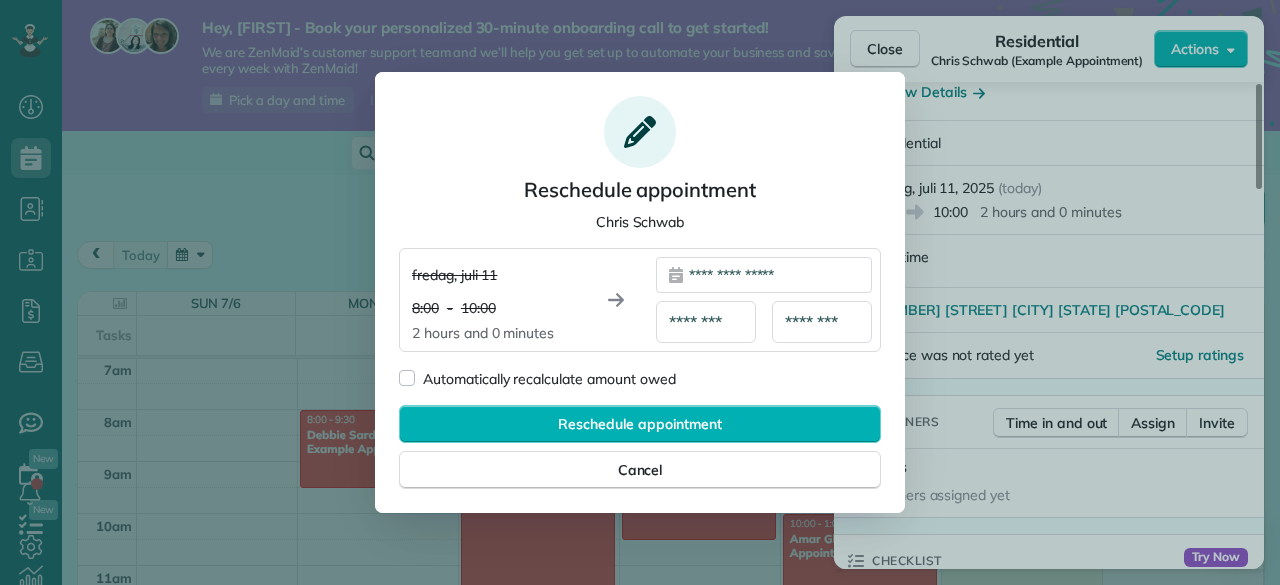 click on "********" at bounding box center [822, 322] 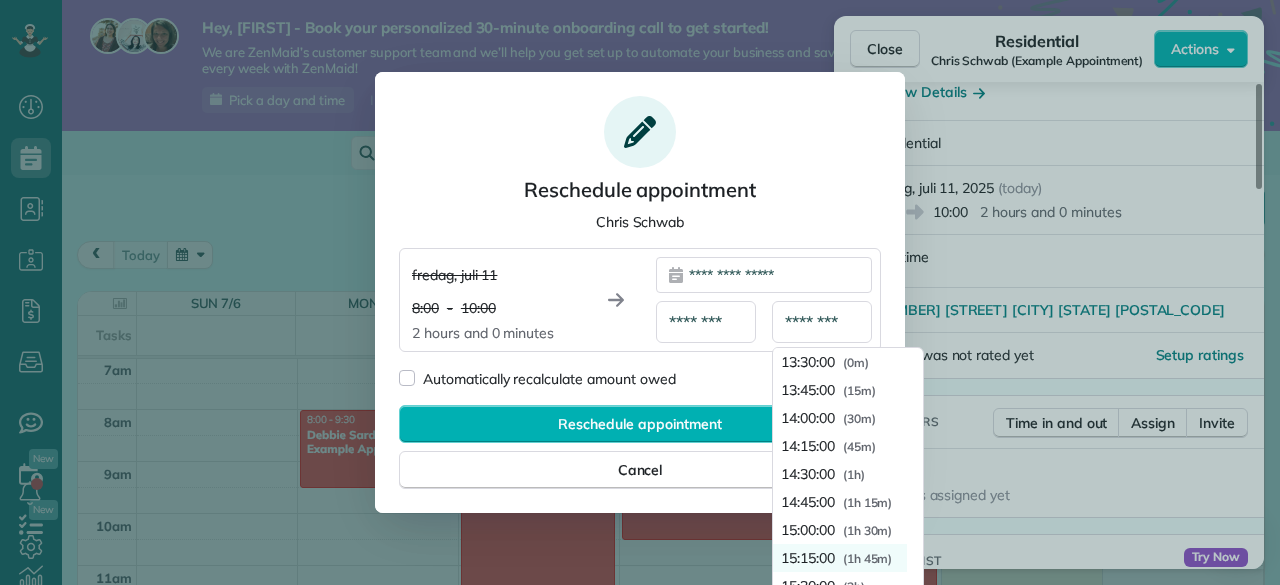 scroll, scrollTop: 100, scrollLeft: 0, axis: vertical 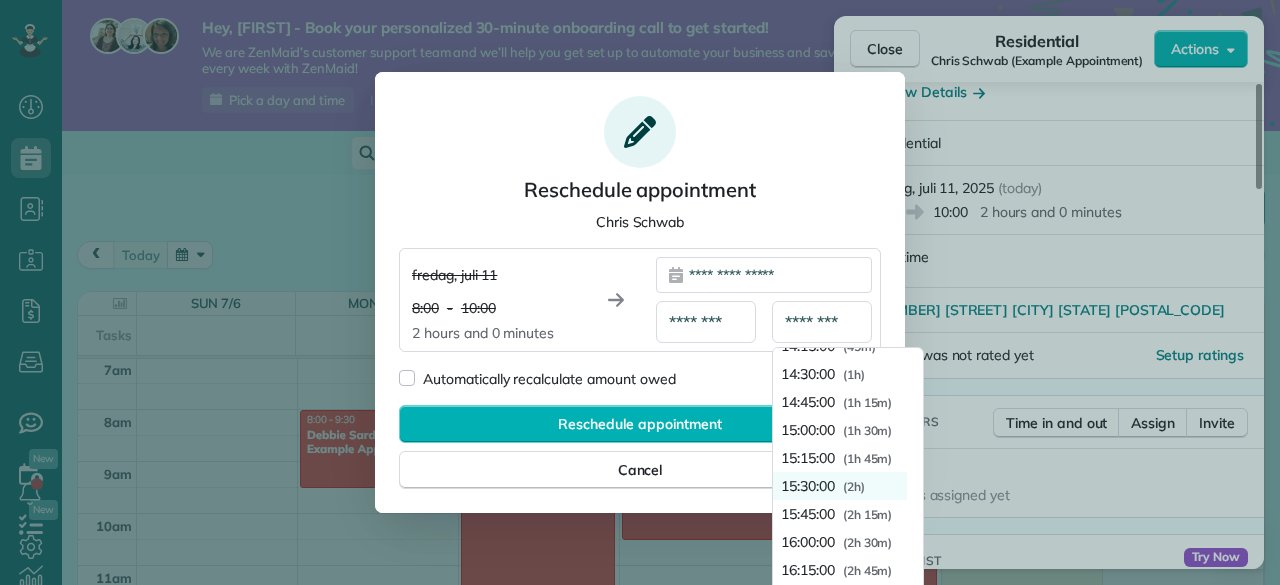 click on "15:30:00" at bounding box center [808, 486] 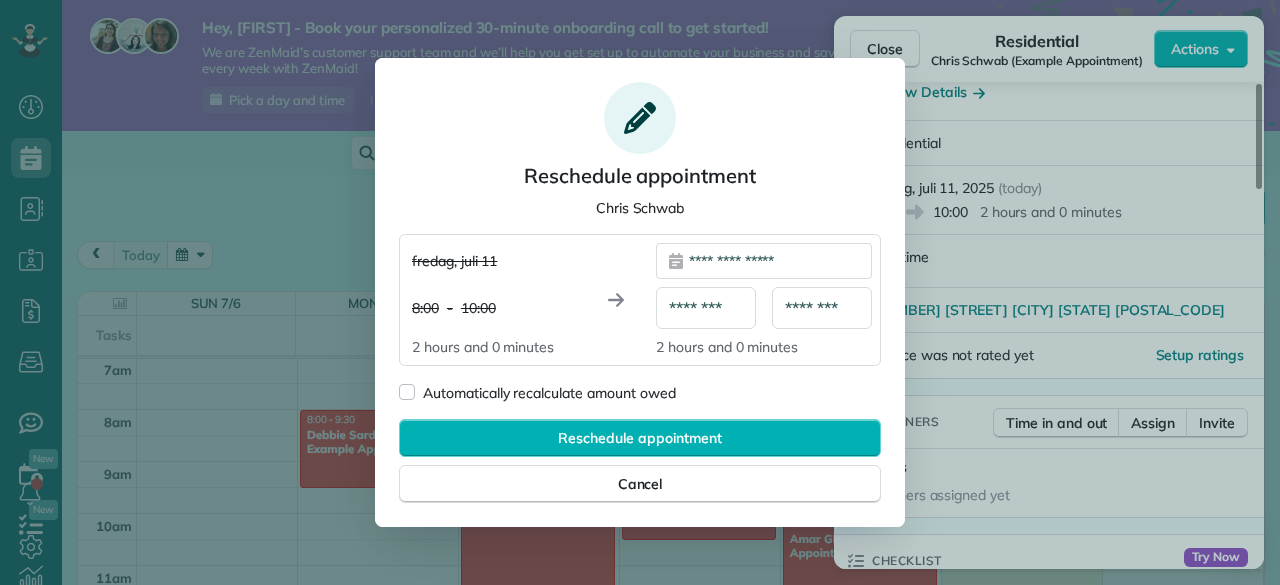 type on "********" 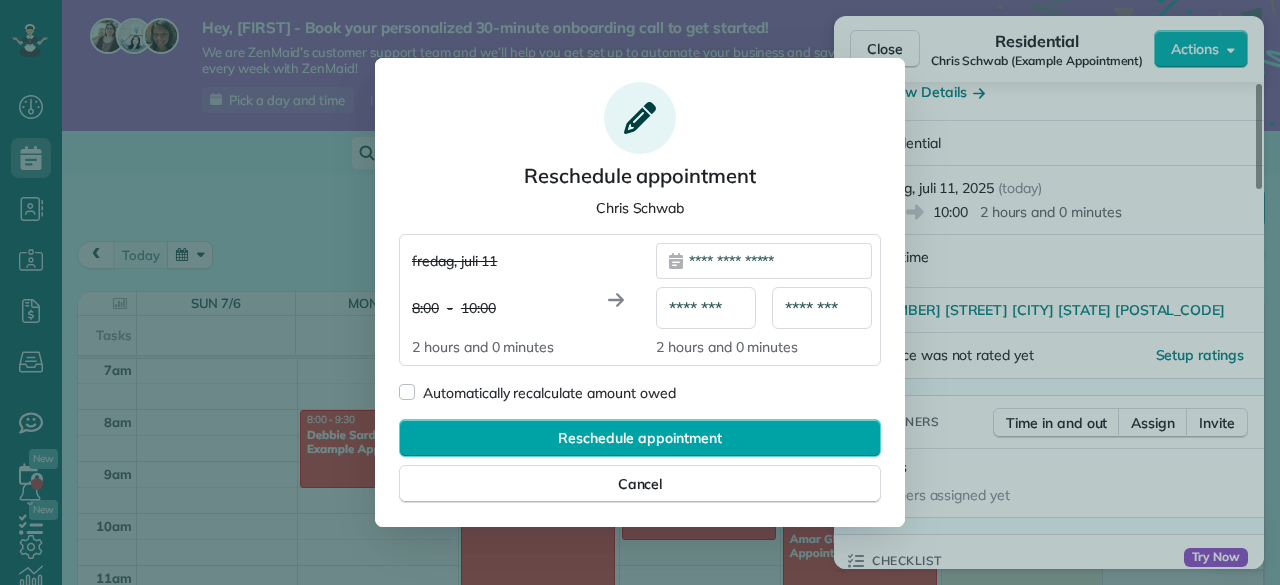 click on "Reschedule appointment" at bounding box center [639, 438] 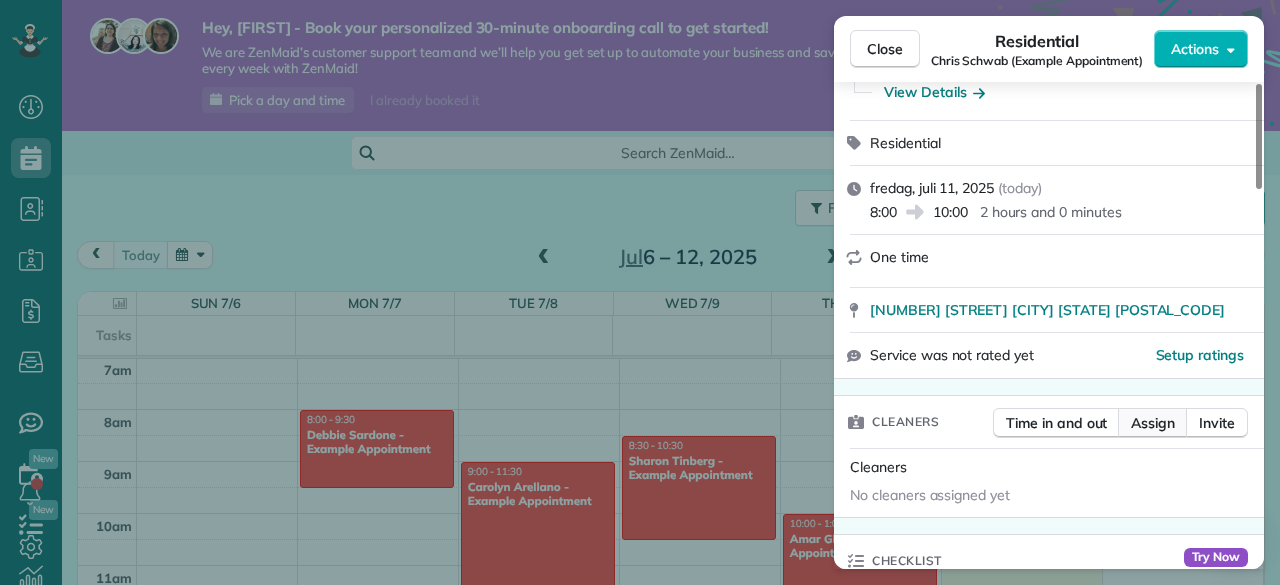 click on "Assign" at bounding box center [1153, 423] 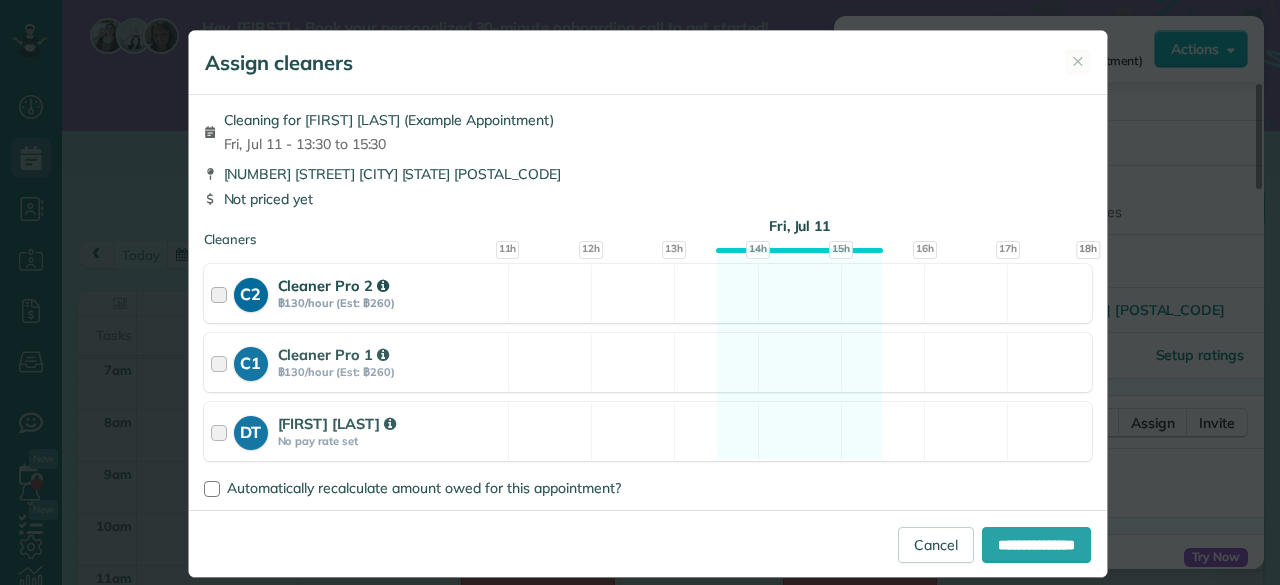click at bounding box center (222, 293) 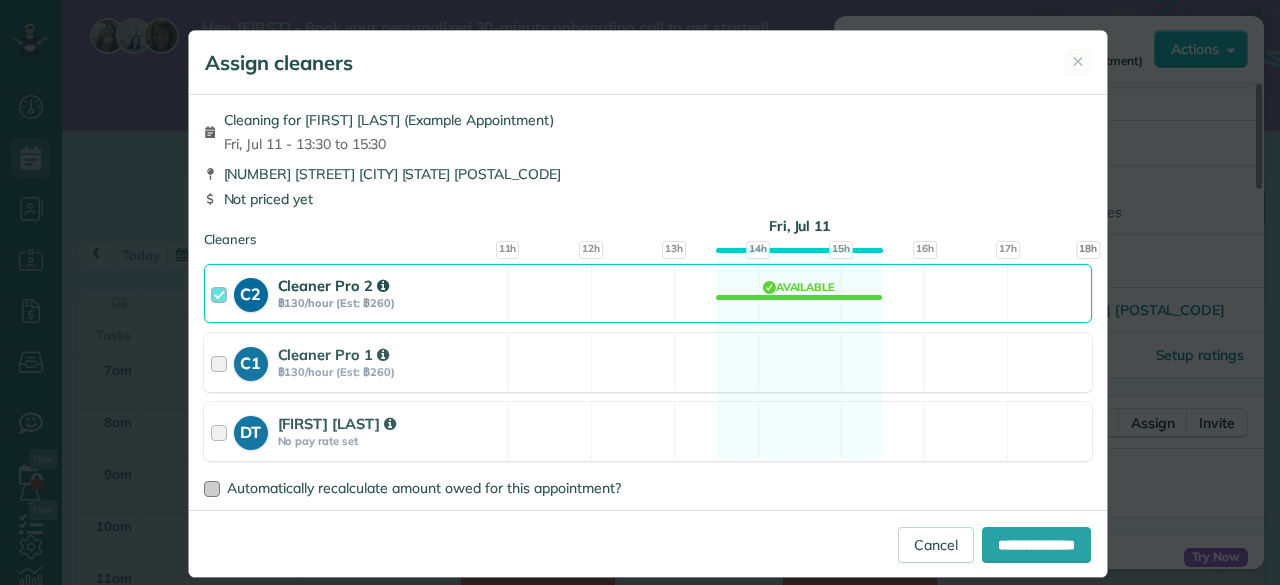 click on "Automatically recalculate amount owed for this appointment?" at bounding box center [424, 488] 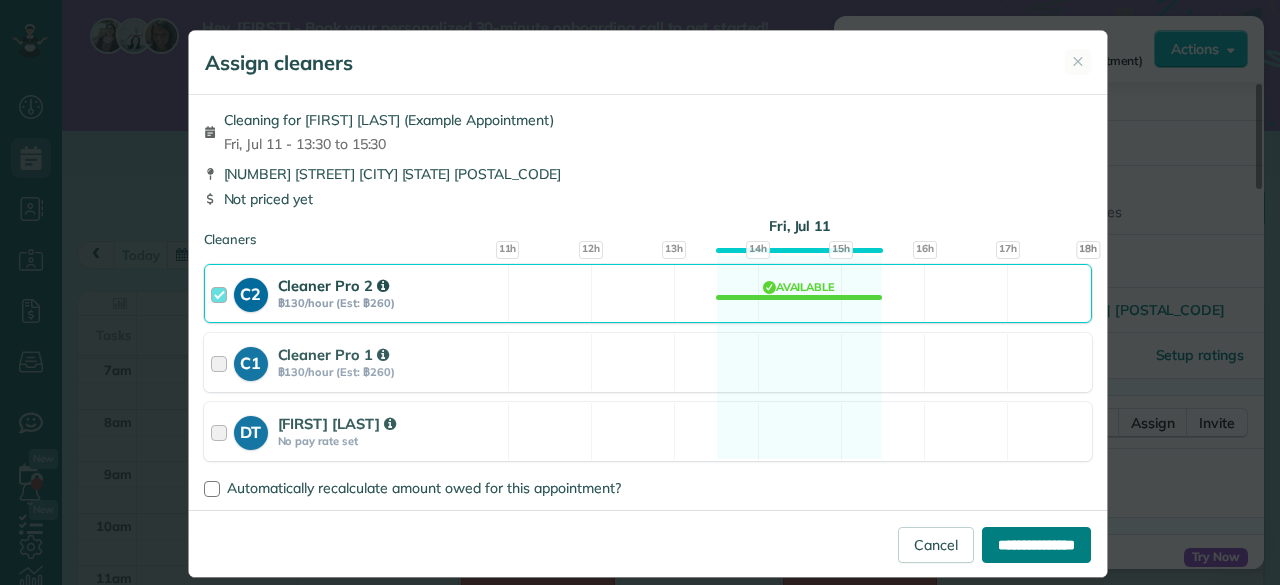 click on "**********" at bounding box center [1036, 545] 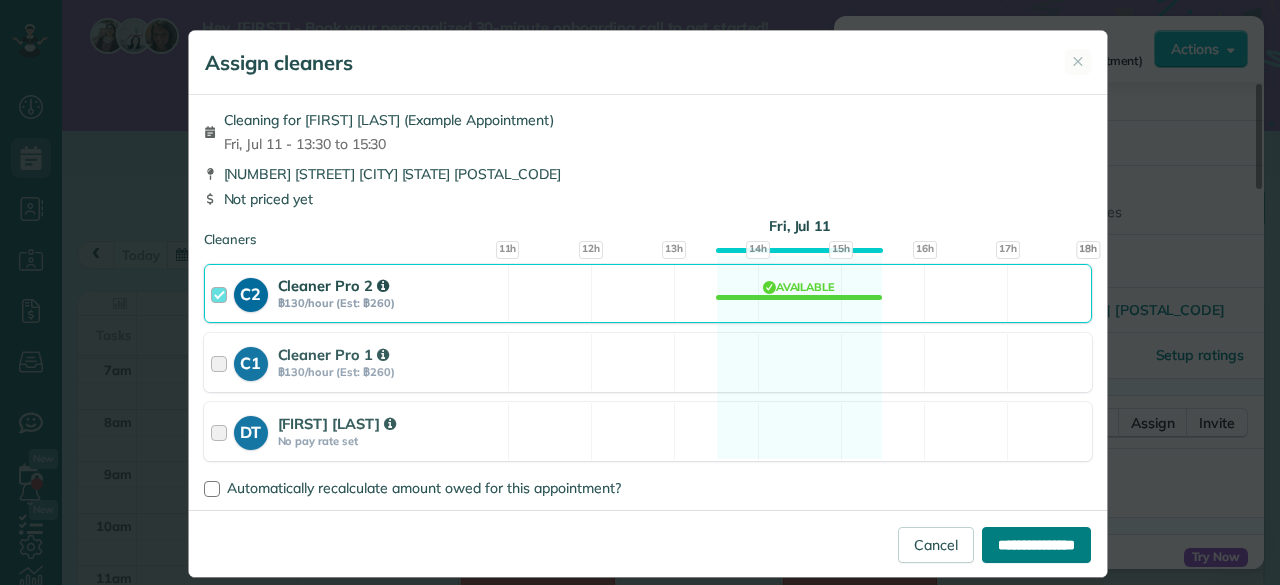 type on "**********" 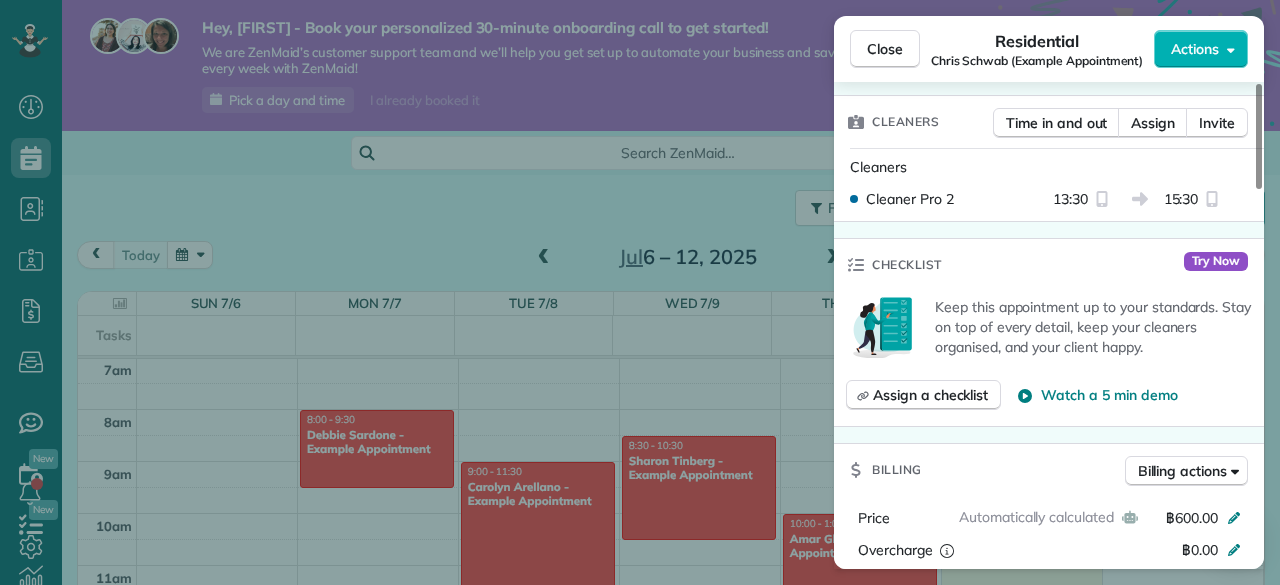 scroll, scrollTop: 700, scrollLeft: 0, axis: vertical 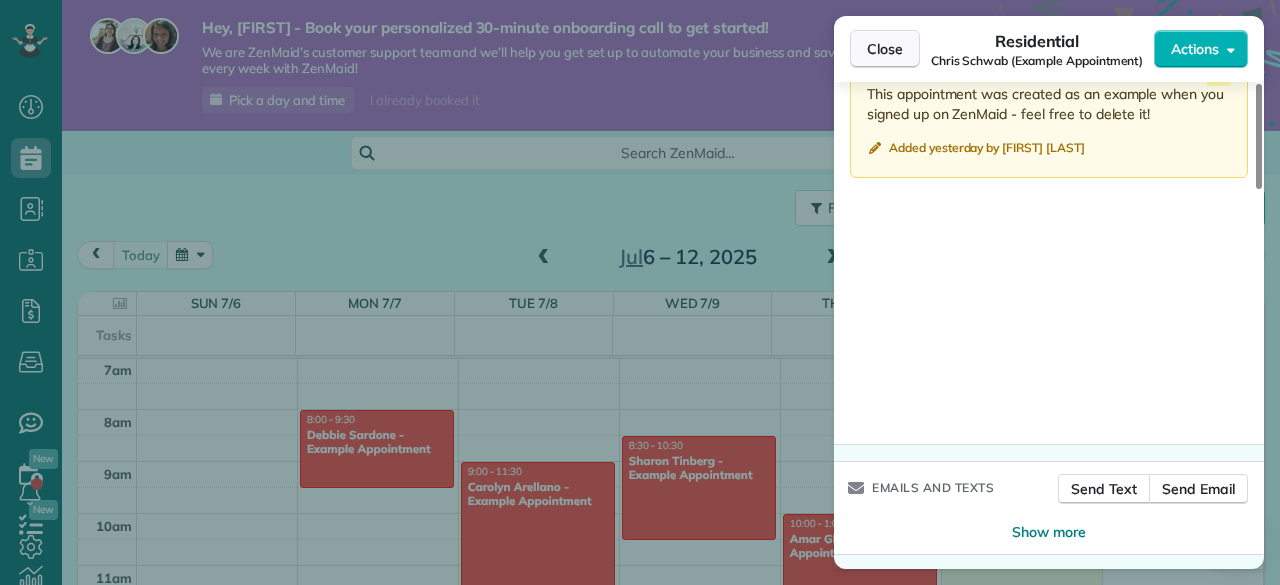 click on "Close" at bounding box center [885, 49] 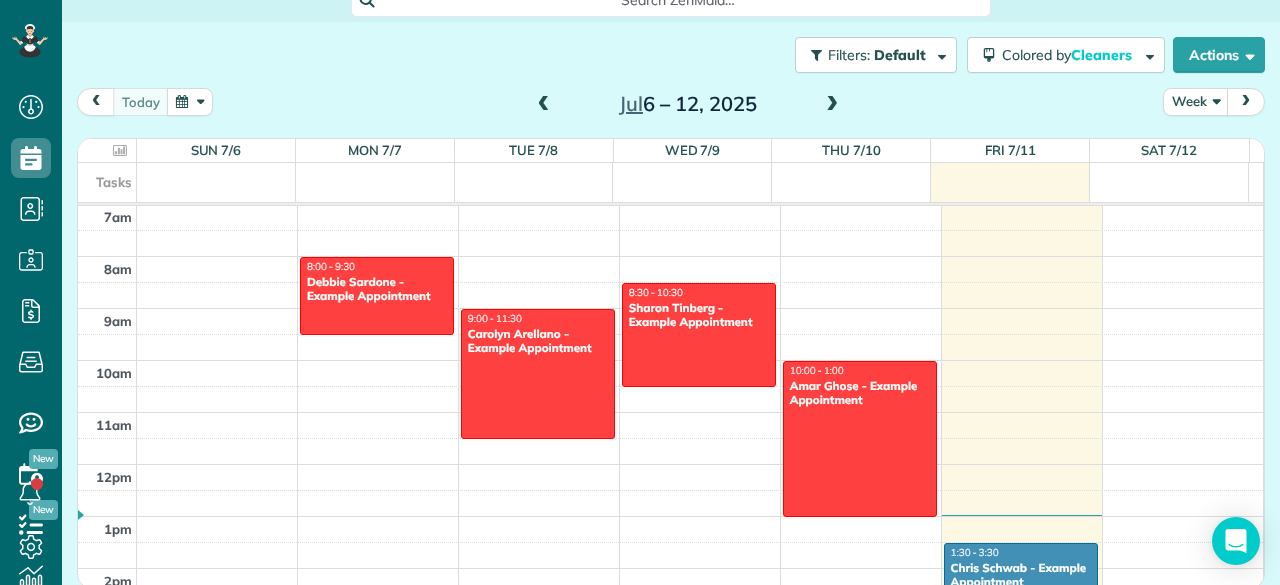 scroll, scrollTop: 156, scrollLeft: 0, axis: vertical 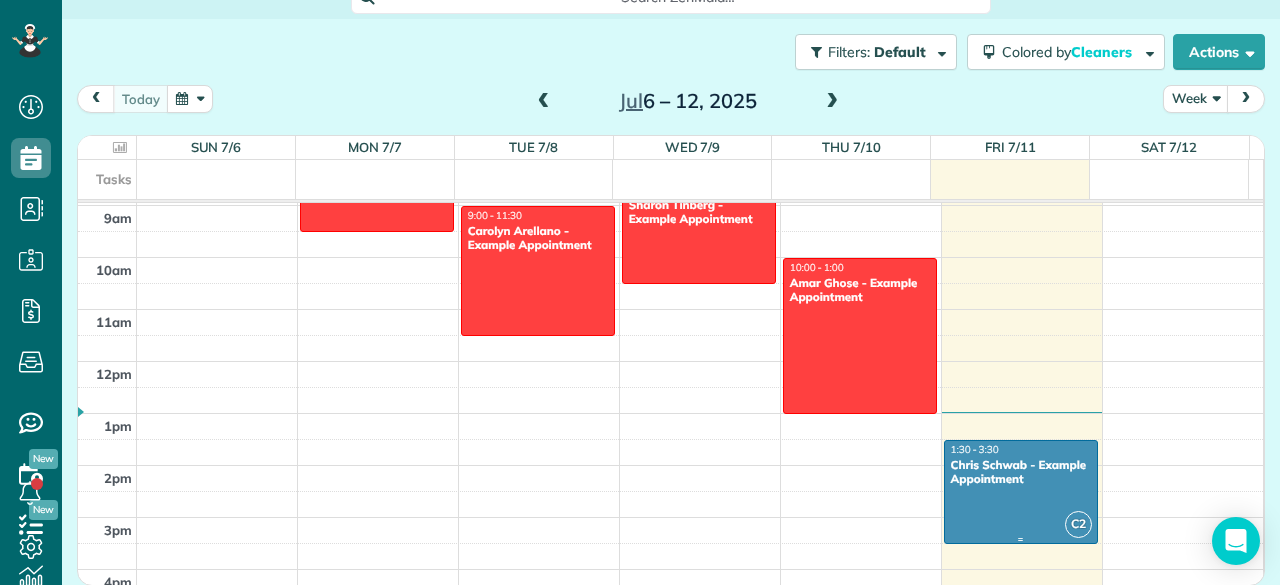 drag, startPoint x: 997, startPoint y: 478, endPoint x: 1020, endPoint y: 501, distance: 32.526913 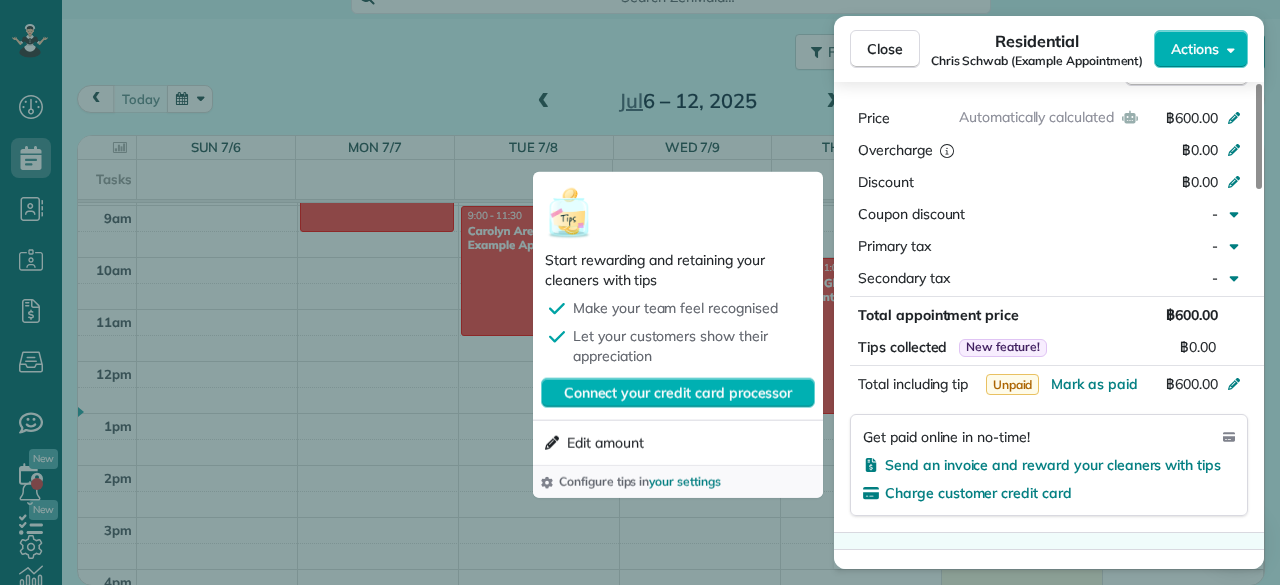 scroll, scrollTop: 1100, scrollLeft: 0, axis: vertical 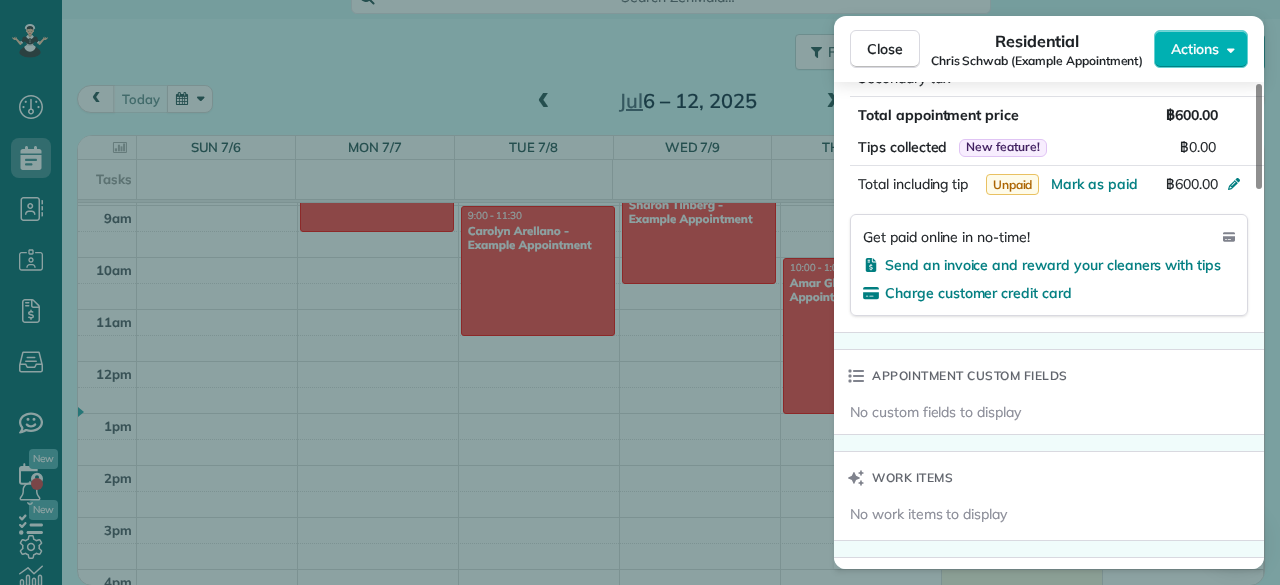 click on "Close Residential [FIRST] [LAST] (Example Appointment) Actions Status Active [FIRST] [LAST] (Example Appointment) · Open profile No phone number on record Add phone number No email on record Add email View Details Residential [DAY_OF_WEEK], [MONTH] [DAY], [YEAR] ( today ) 13:30 15:30 2 hours and 0 minutes One time [NUMBER] [STREET] [CITY] [STATE] [POSTAL_CODE] Service was not rated yet Setup ratings Cleaners Time in and out Assign Invite Cleaners Cleaner   Pro 2 13:30 15:30 Checklist Try Now Keep this appointment up to your standards. Stay on top of every detail, keep your cleaners organised, and your client happy. Assign a checklist Watch a 5 min demo Billing Billing actions Automatically calculated Price ฿600.00 Overcharge ฿0.00 Discount ฿0.00 Coupon discount - Primary tax - Secondary tax - Total appointment price ฿600.00 Tips collected New feature! ฿0.00 Unpaid Mark as paid Total including tip ฿600.00 Get paid online in no-time! Send an invoice and reward your cleaners with tips Charge customer credit card Notes" at bounding box center (640, 292) 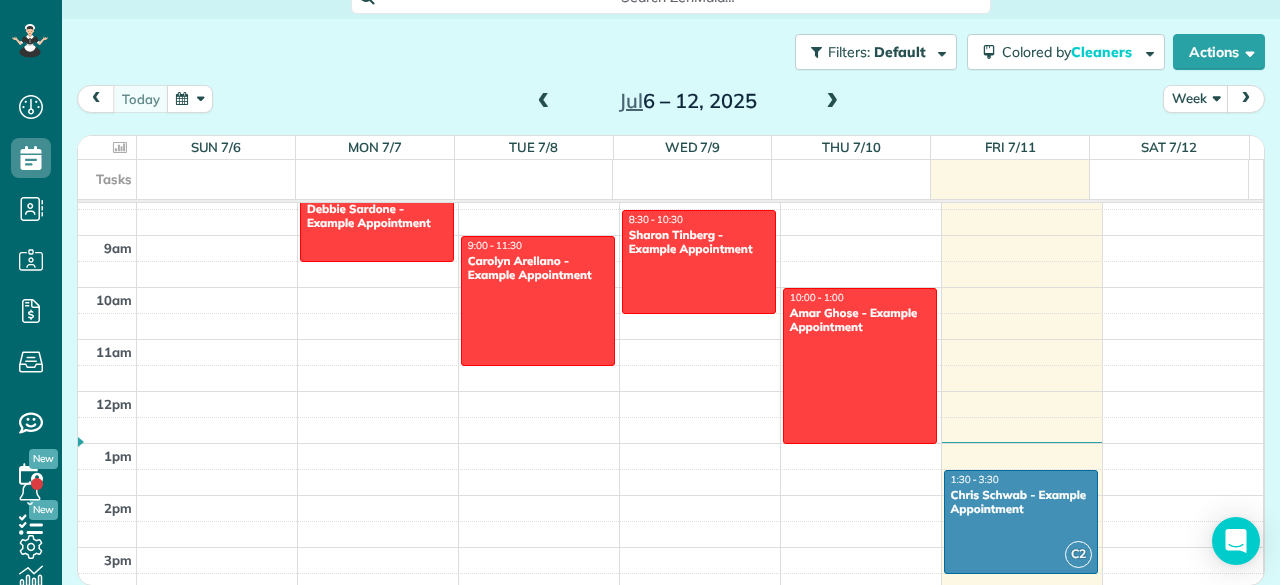 scroll, scrollTop: 365, scrollLeft: 0, axis: vertical 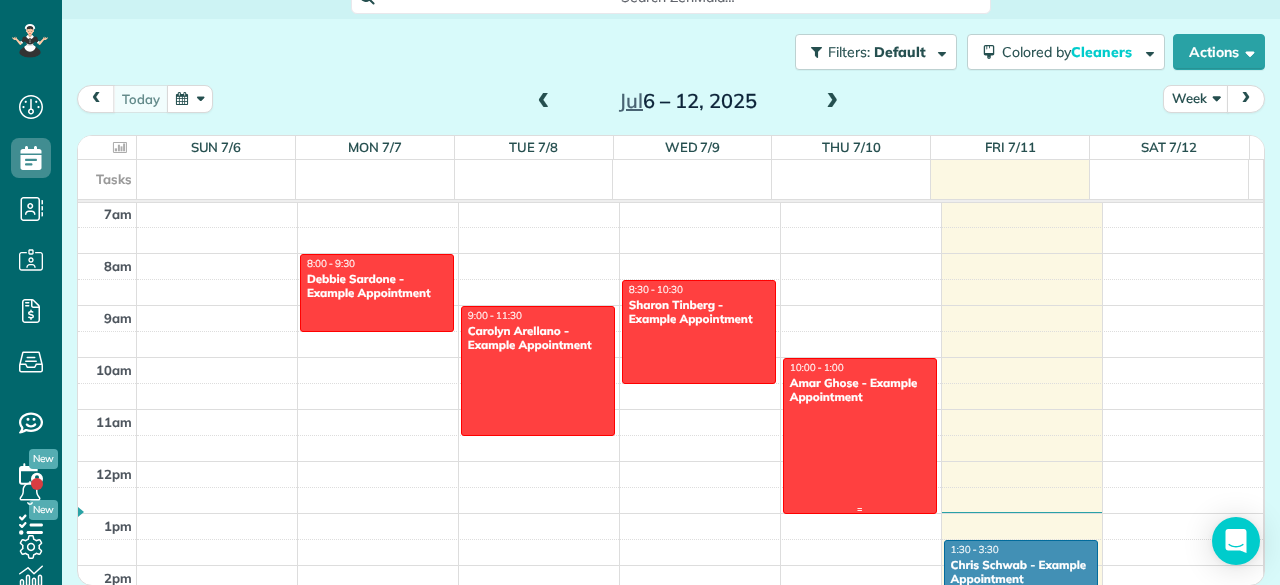 click at bounding box center [860, 436] 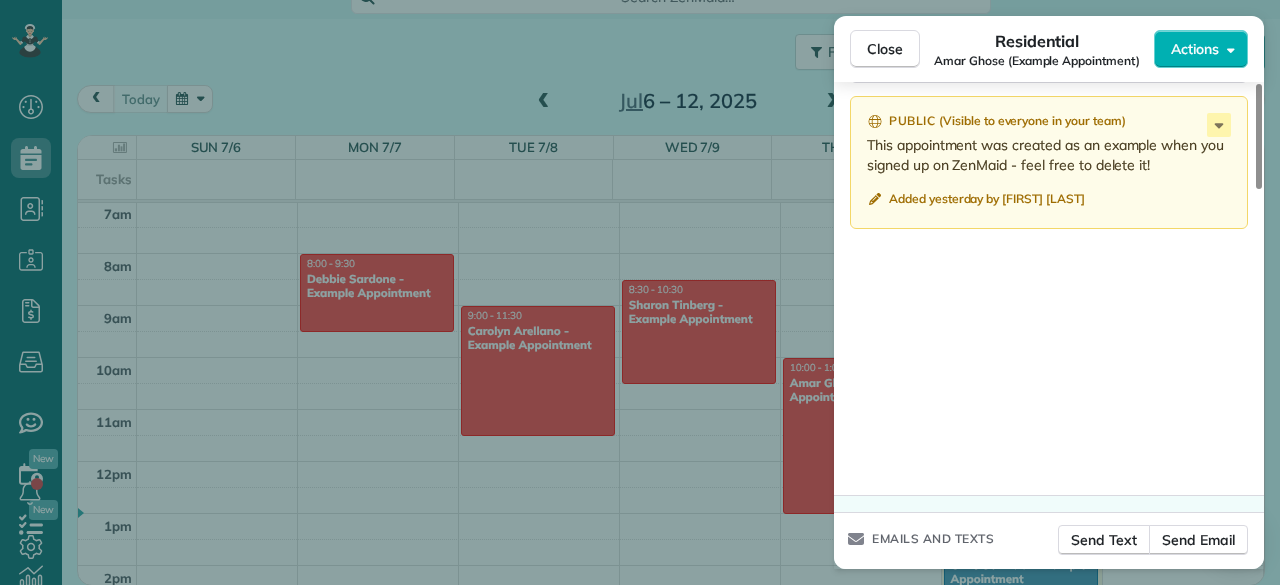scroll, scrollTop: 1751, scrollLeft: 0, axis: vertical 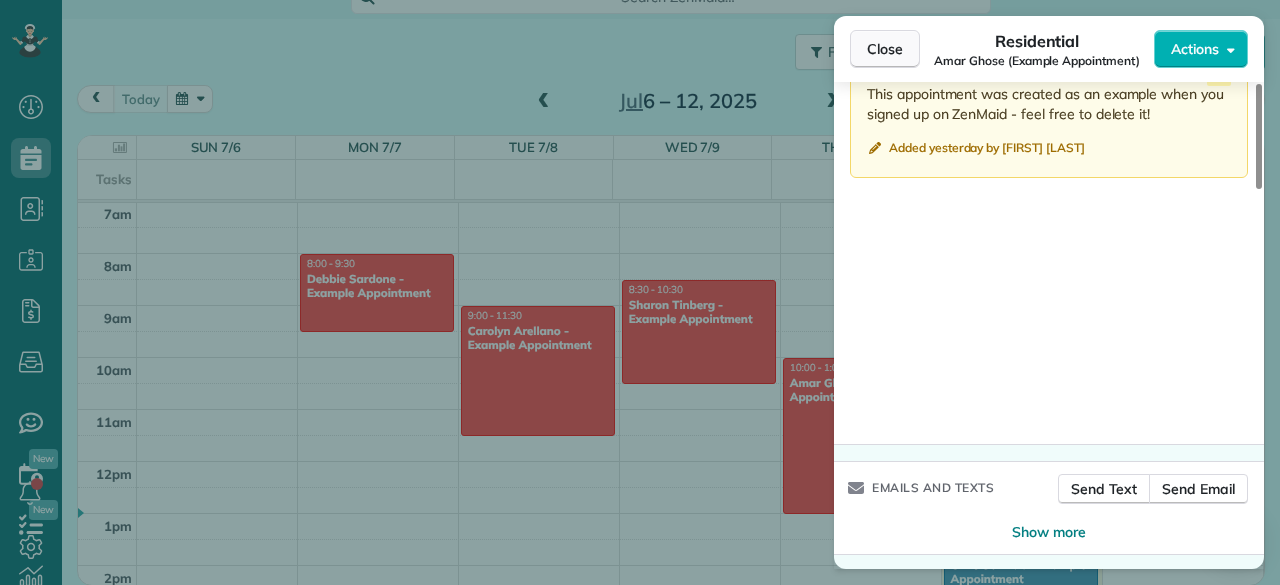 click on "Close" at bounding box center (885, 49) 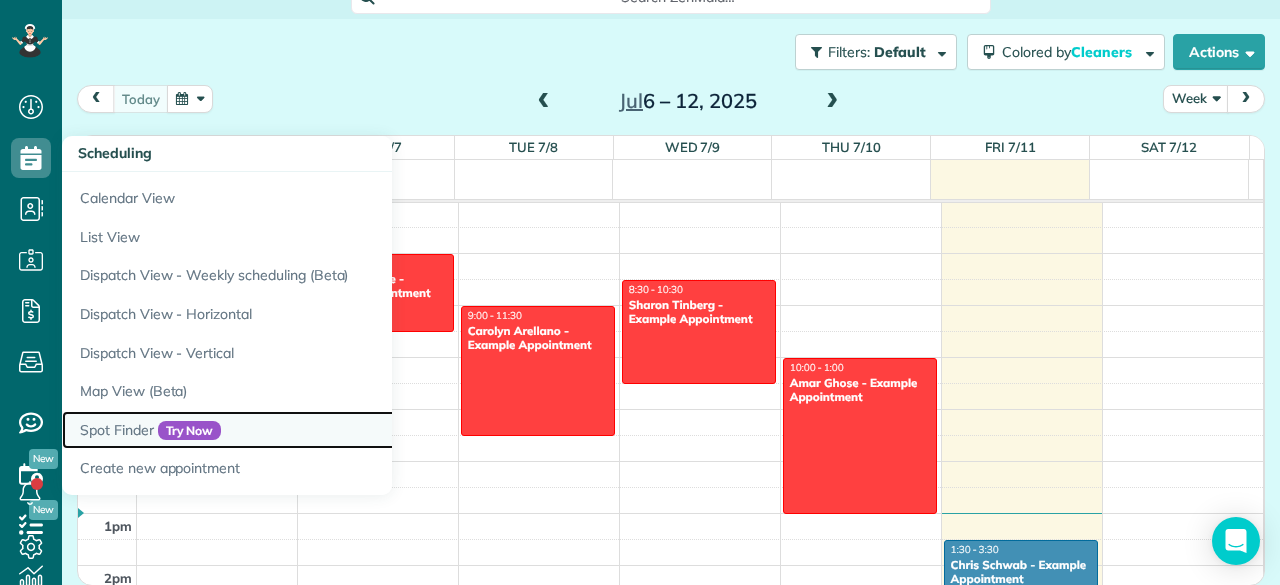 click on "Spot Finder
Try Now" at bounding box center [312, 430] 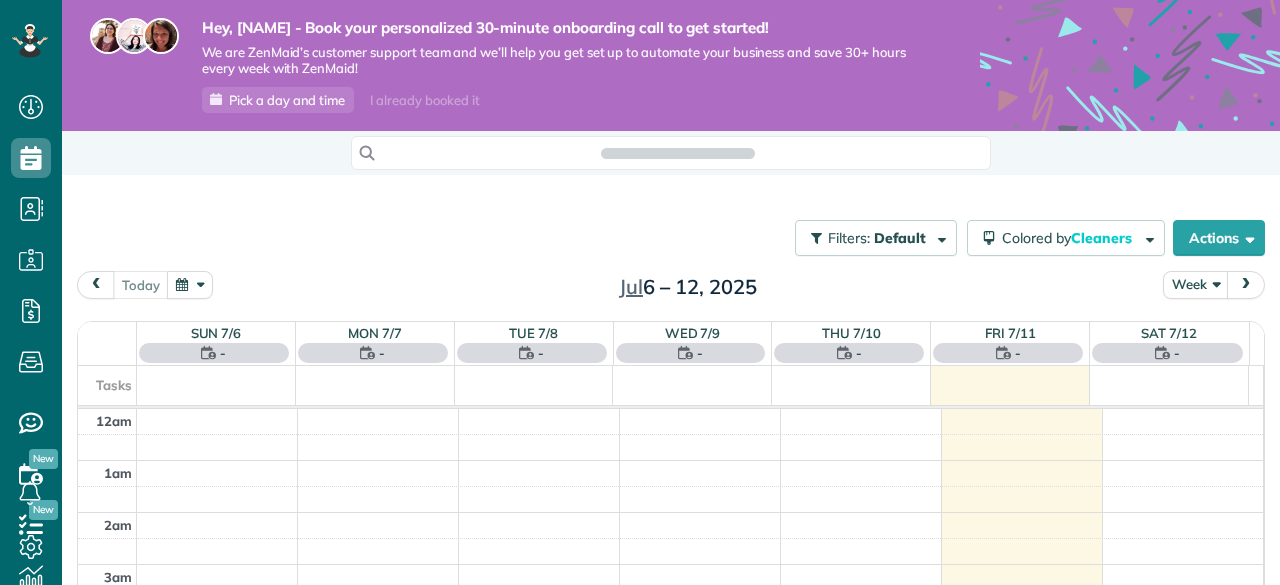 scroll, scrollTop: 0, scrollLeft: 0, axis: both 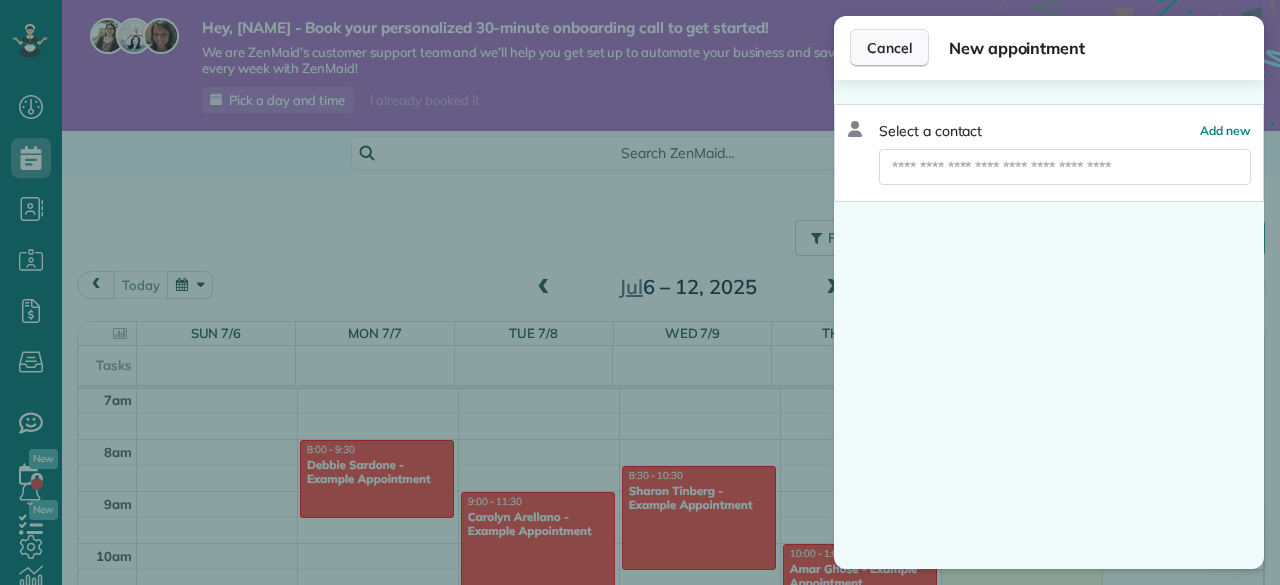 click on "Cancel" at bounding box center [889, 48] 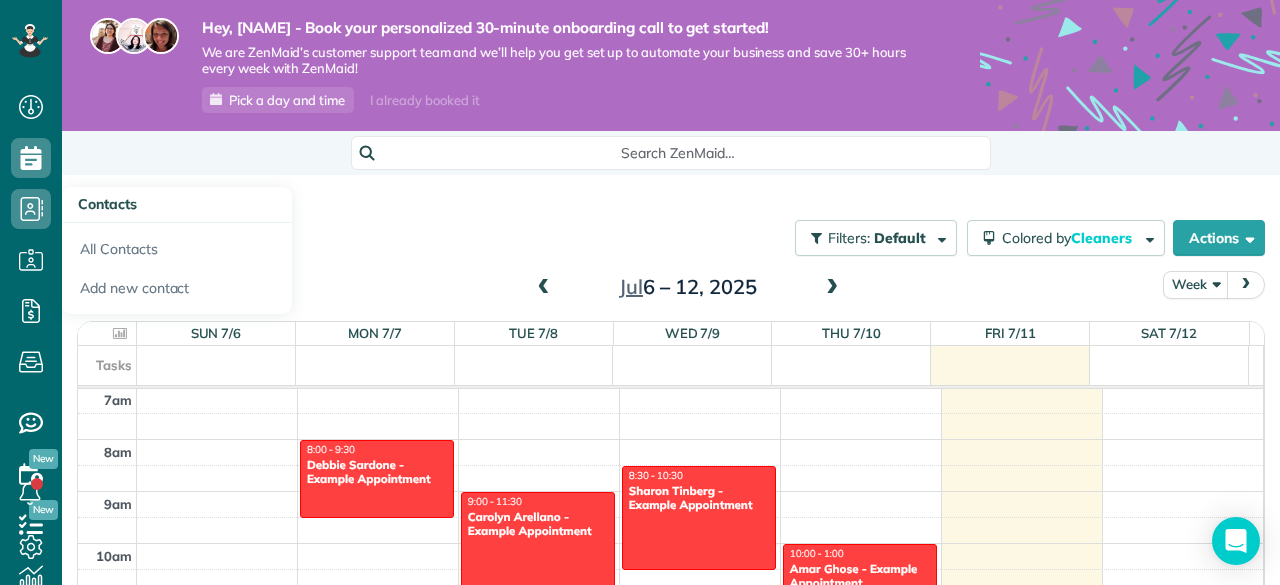 click on "Contacts" at bounding box center [177, 205] 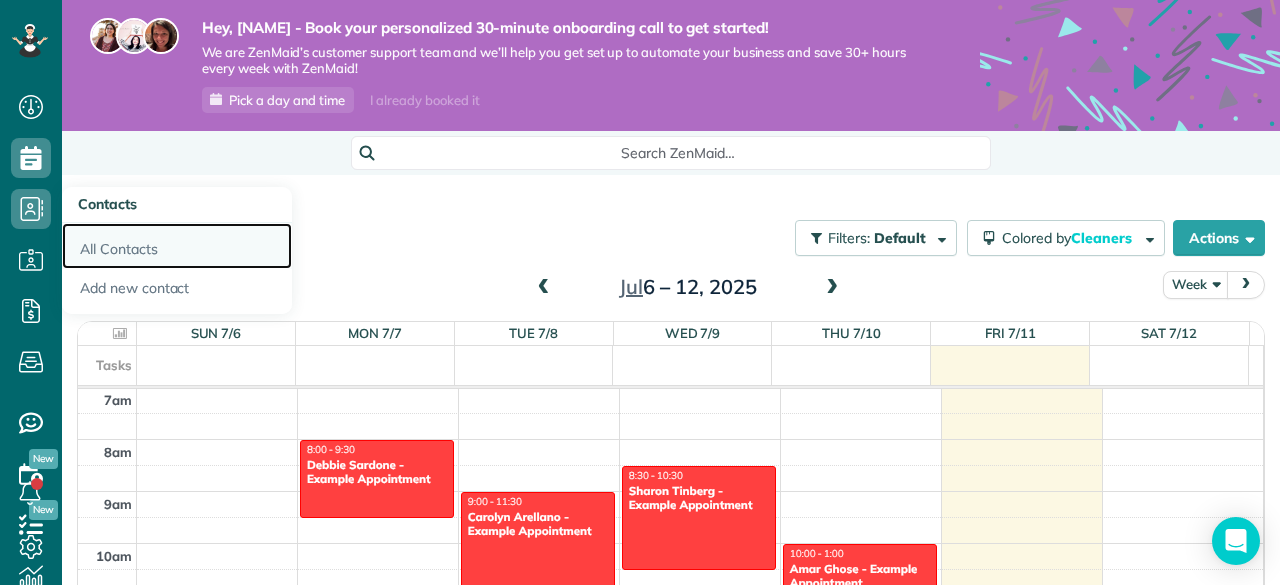 click on "All Contacts" at bounding box center (177, 246) 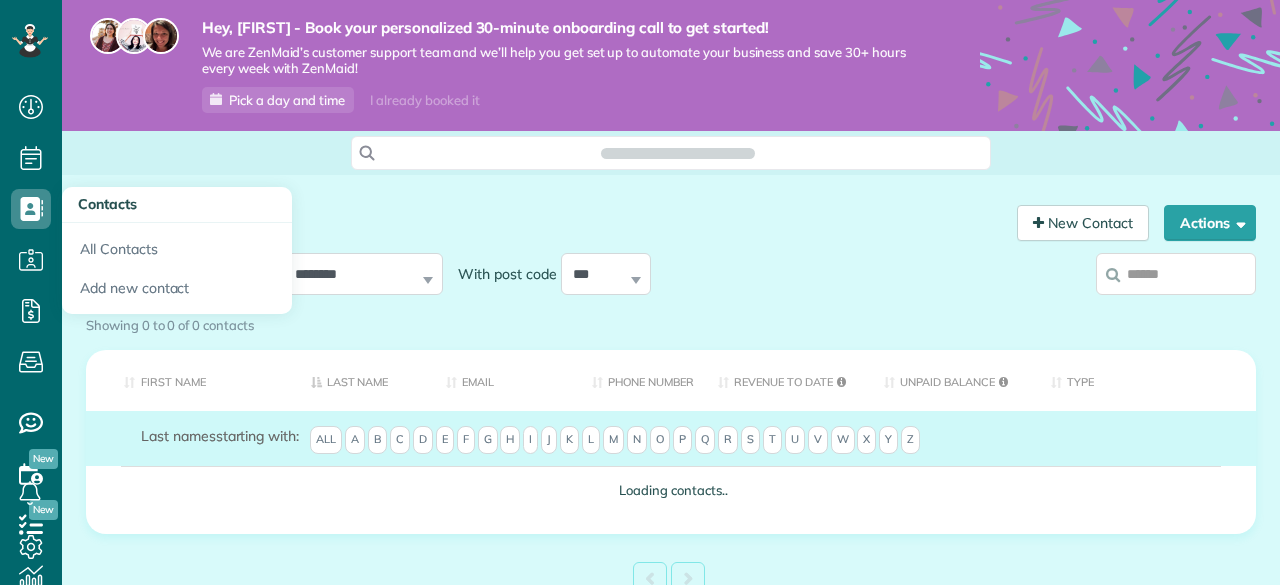 scroll, scrollTop: 0, scrollLeft: 0, axis: both 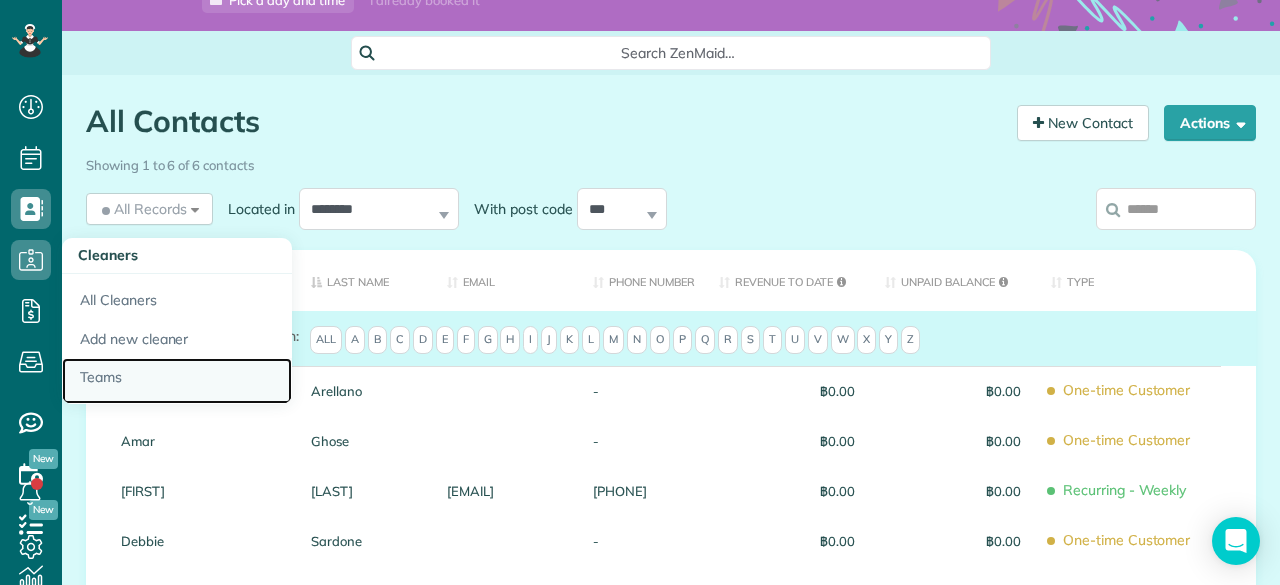 click on "Teams" at bounding box center (177, 381) 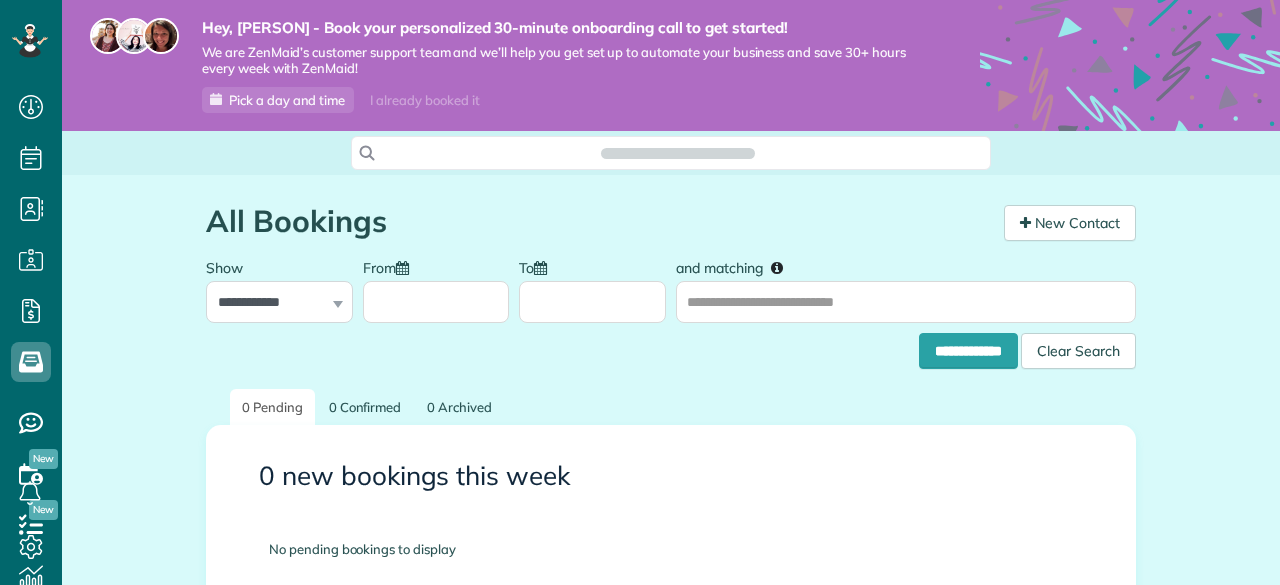 scroll, scrollTop: 0, scrollLeft: 0, axis: both 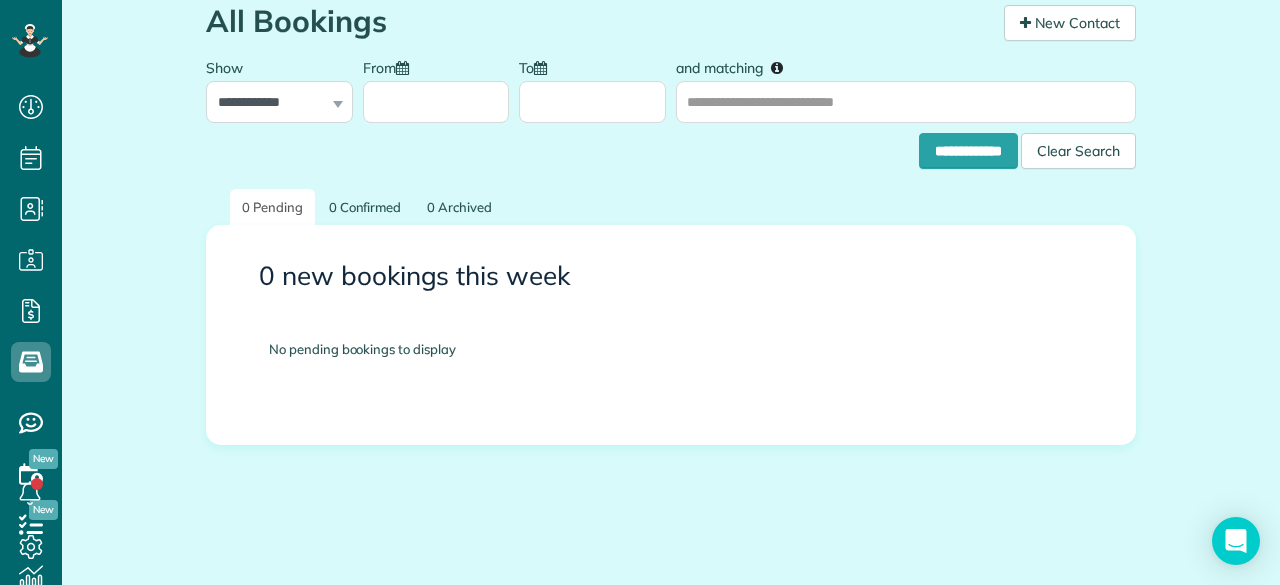 click on "From" at bounding box center (436, 102) 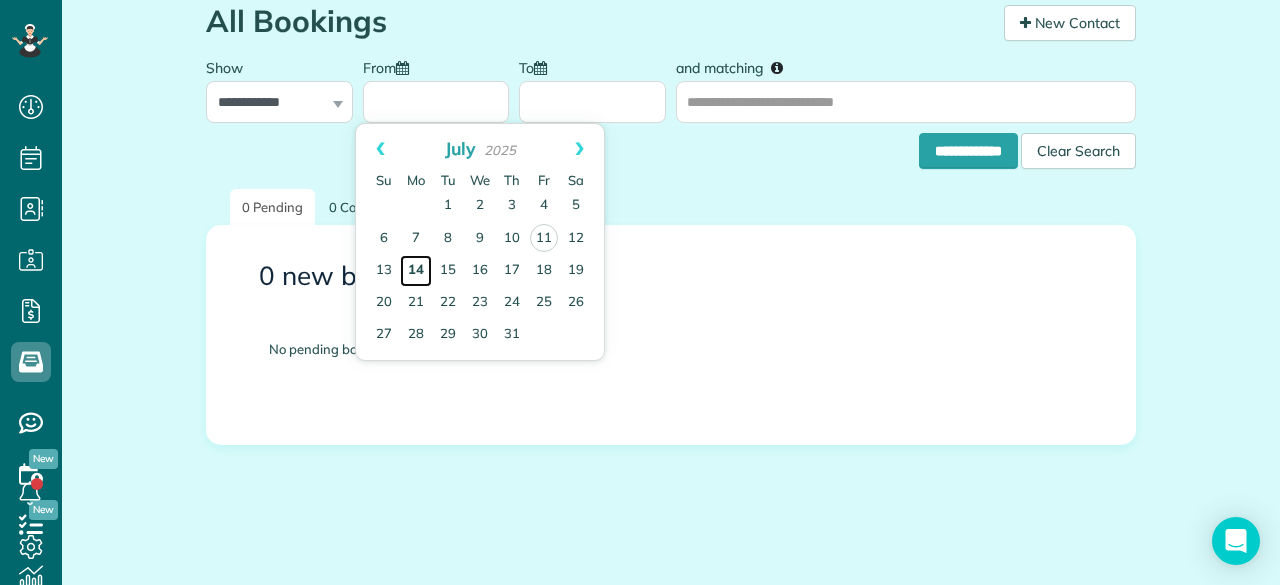 click on "14" at bounding box center (416, 271) 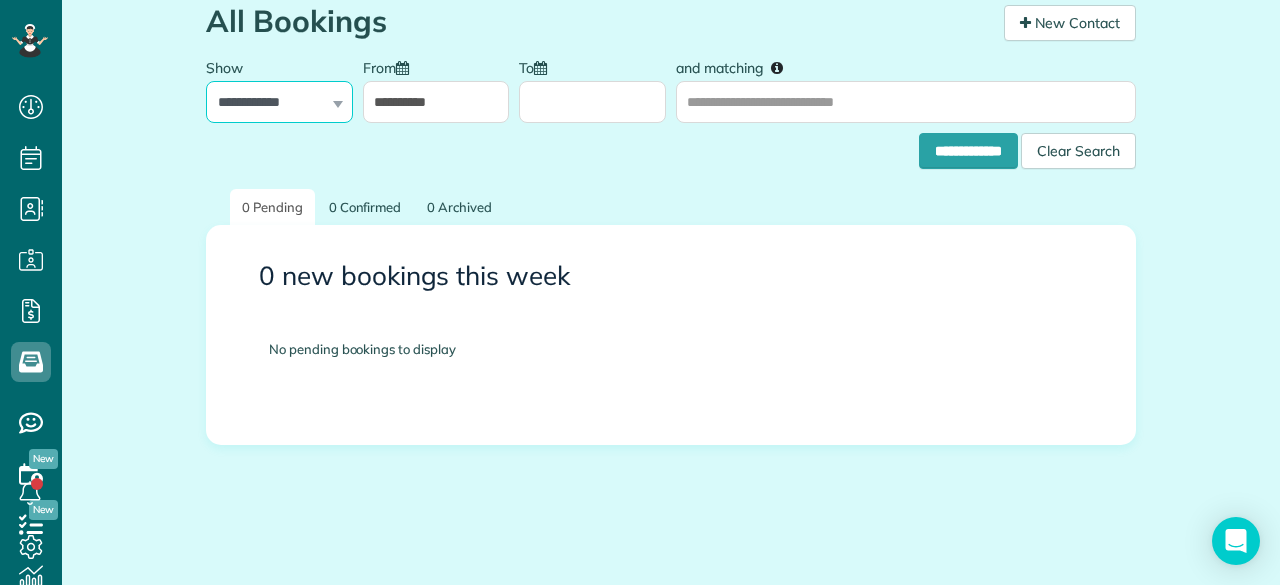 click on "**********" at bounding box center (279, 102) 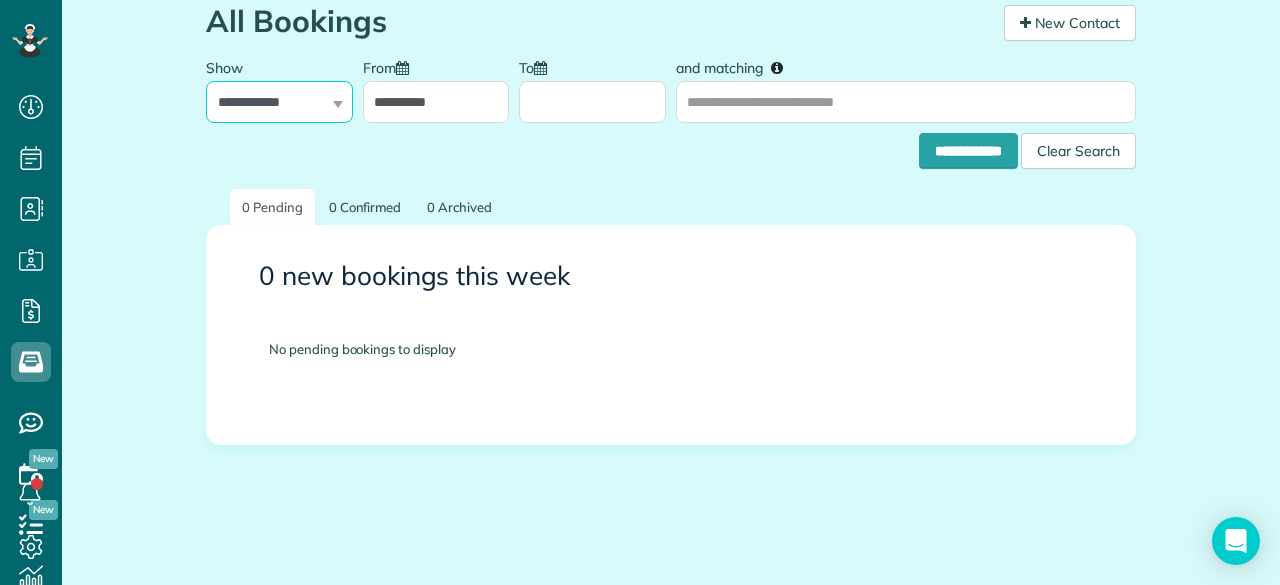 click on "**********" at bounding box center (279, 102) 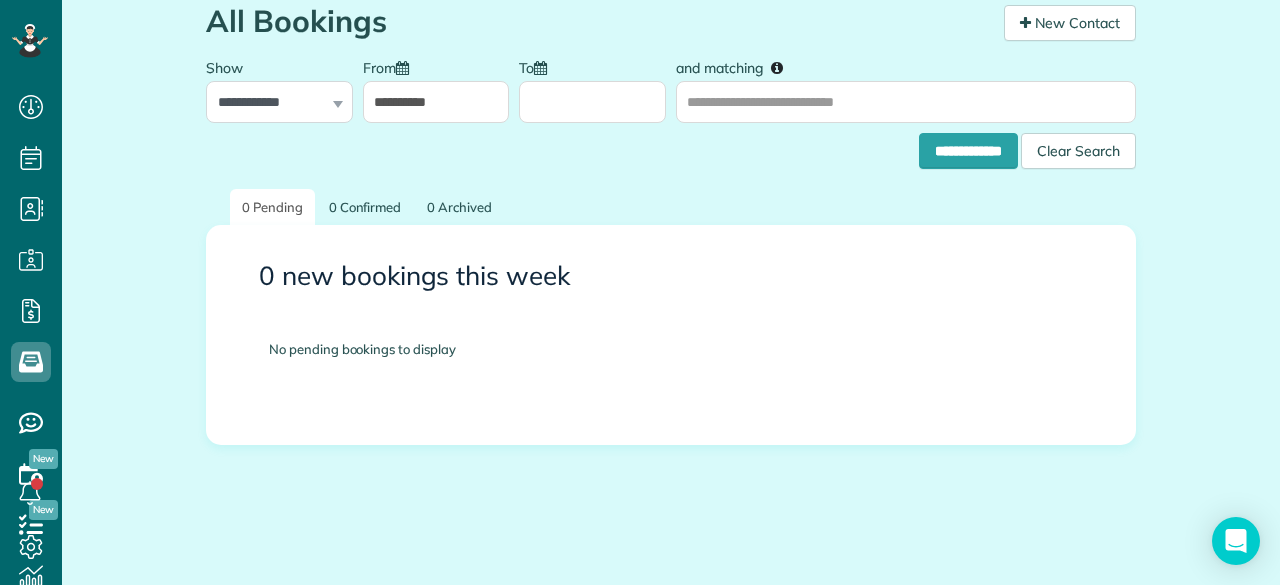 click at bounding box center [592, 85] 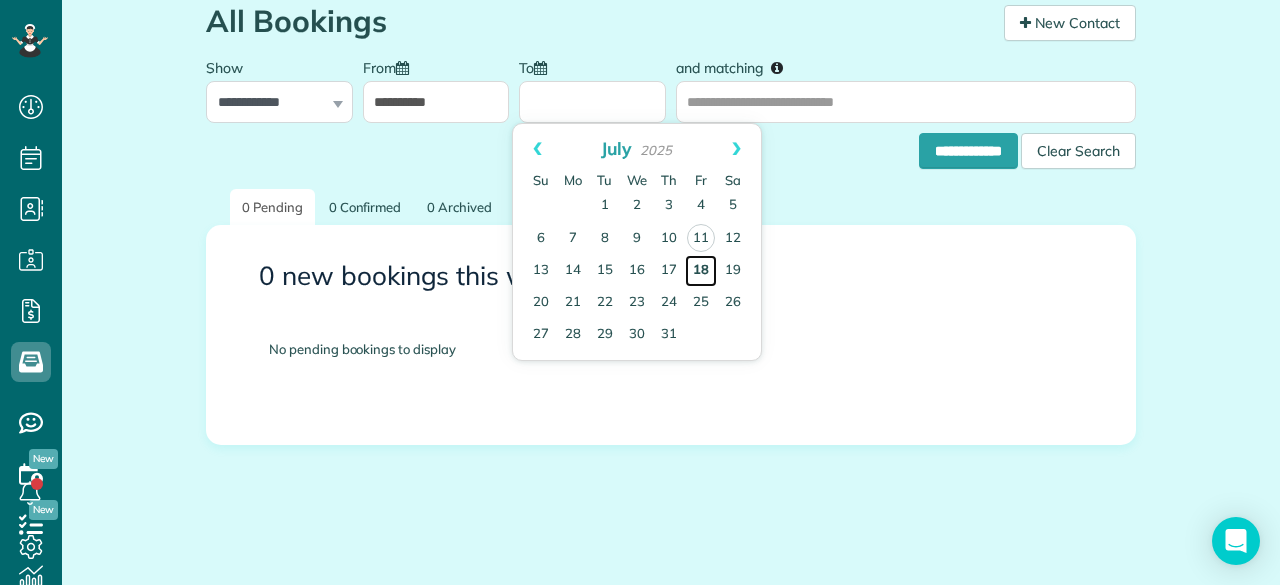 click on "18" at bounding box center [701, 271] 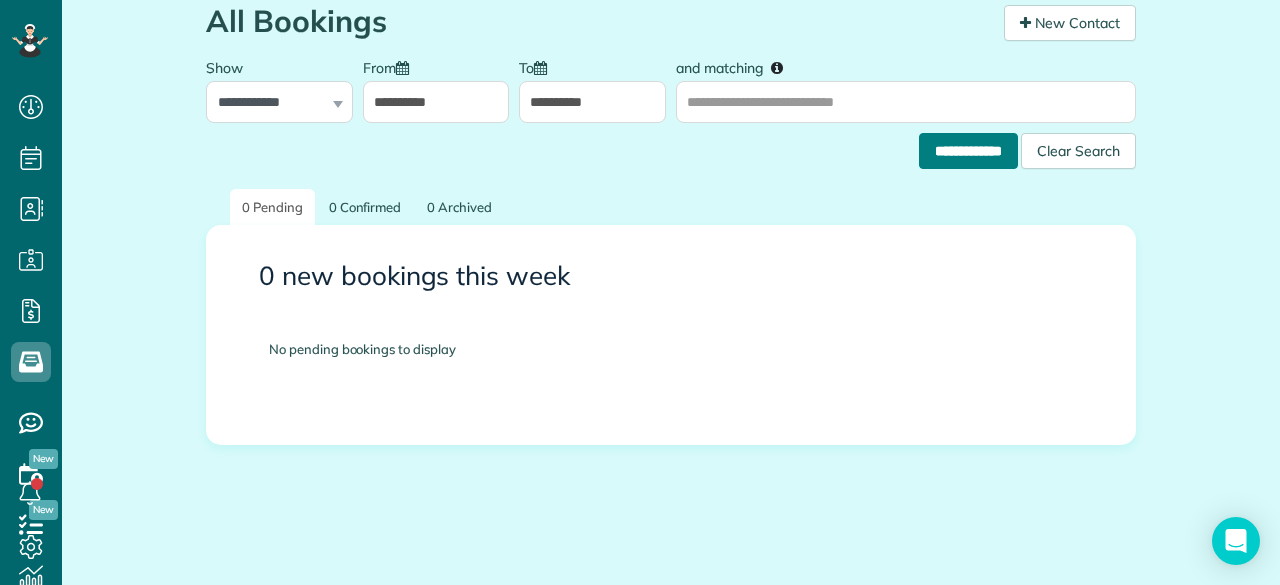click on "**********" at bounding box center (968, 151) 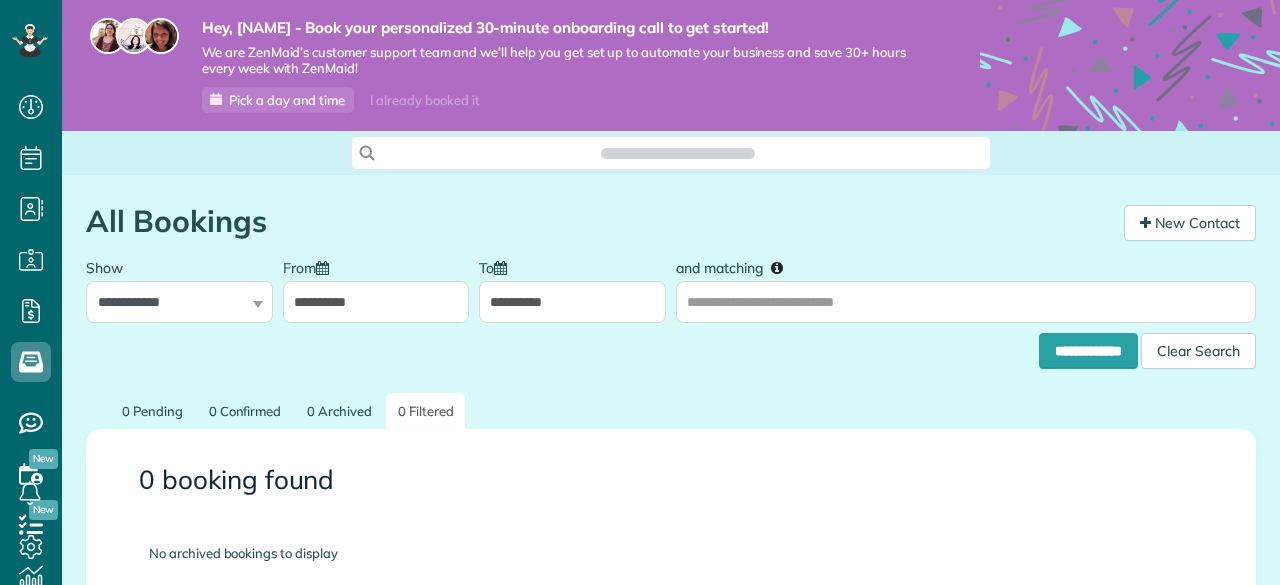 scroll, scrollTop: 0, scrollLeft: 0, axis: both 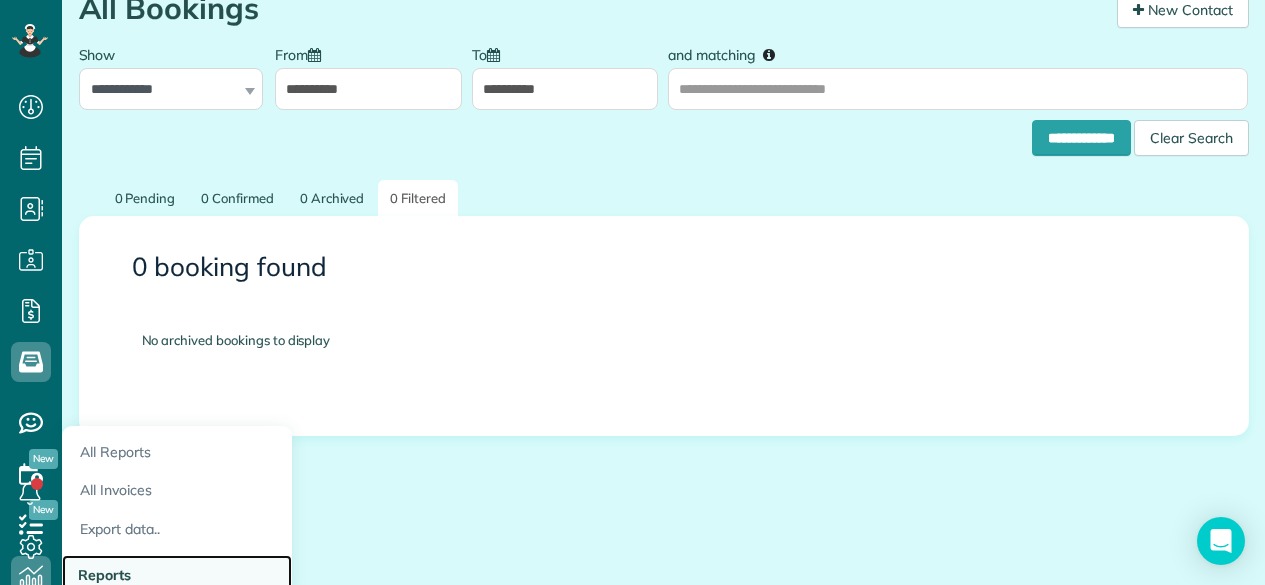 click on "Reports" at bounding box center [104, 575] 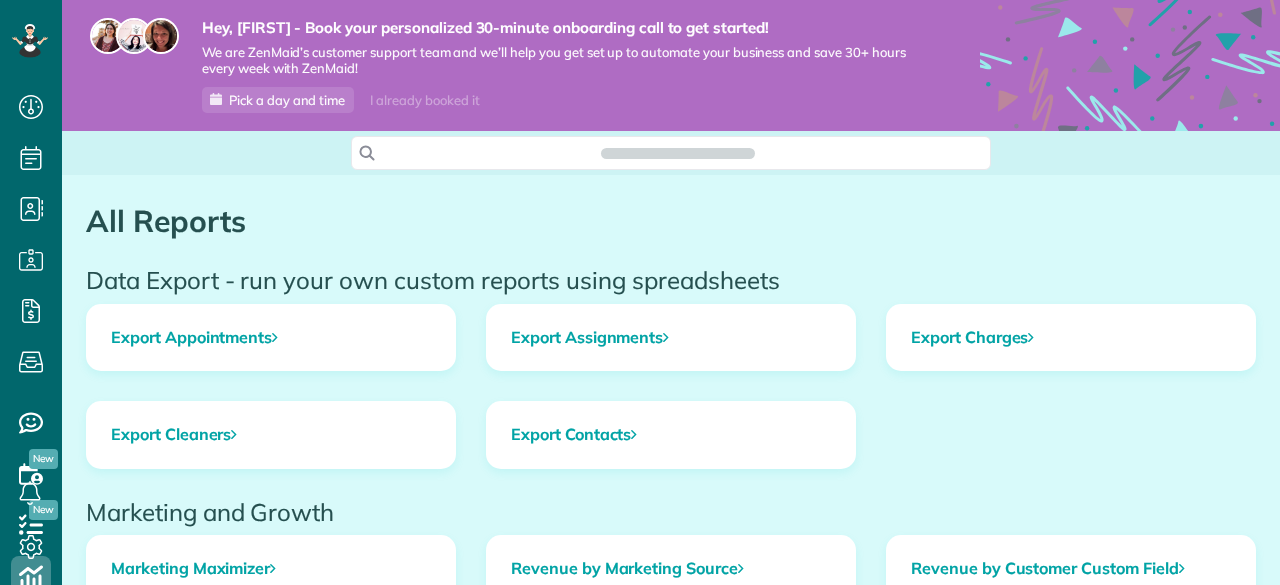 scroll, scrollTop: 0, scrollLeft: 0, axis: both 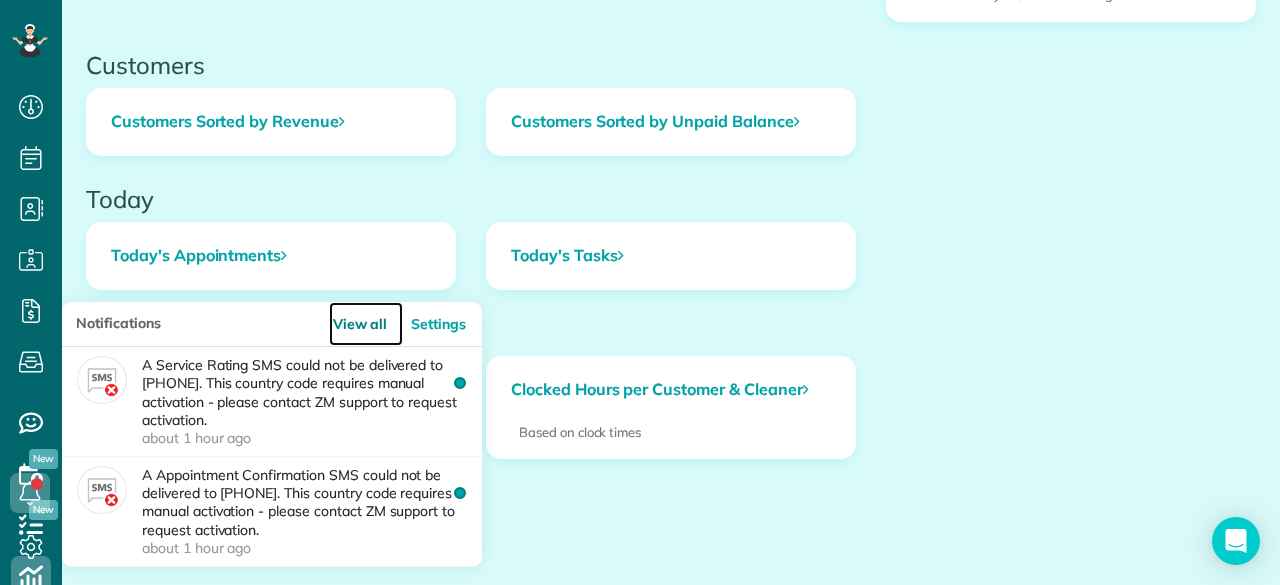 click on "View all" at bounding box center (366, 324) 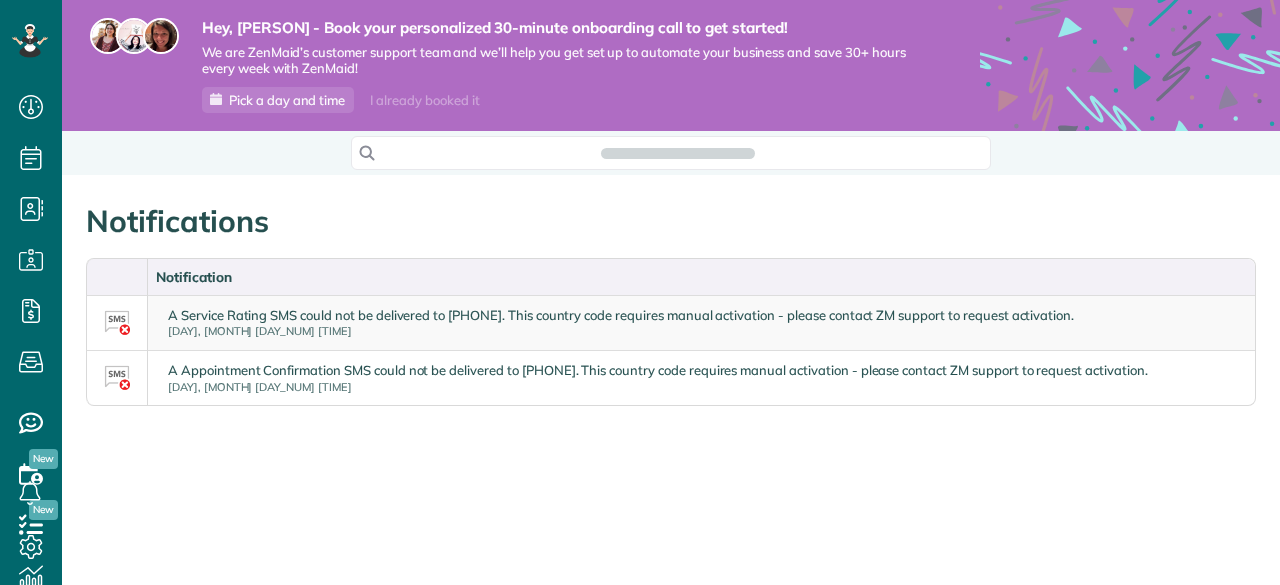 scroll, scrollTop: 0, scrollLeft: 0, axis: both 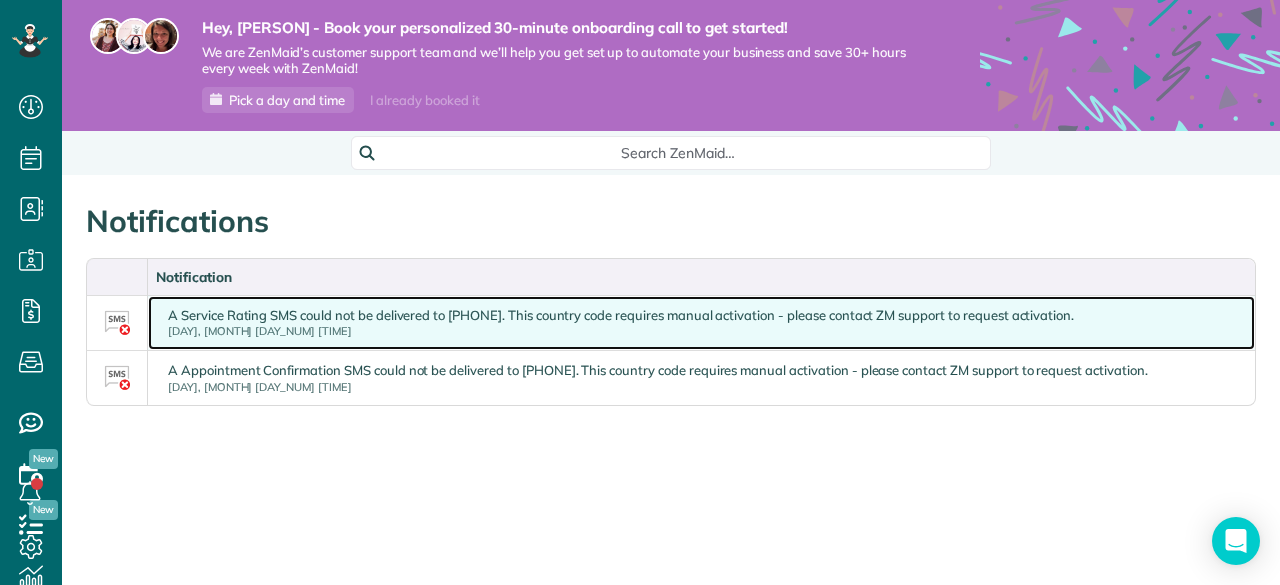click on "A Service Rating SMS could not be delivered to +66909757810. This country code requires manual activation - please contact ZM support to request activation.
Fri, Jul 11 12:13" at bounding box center (621, 323) 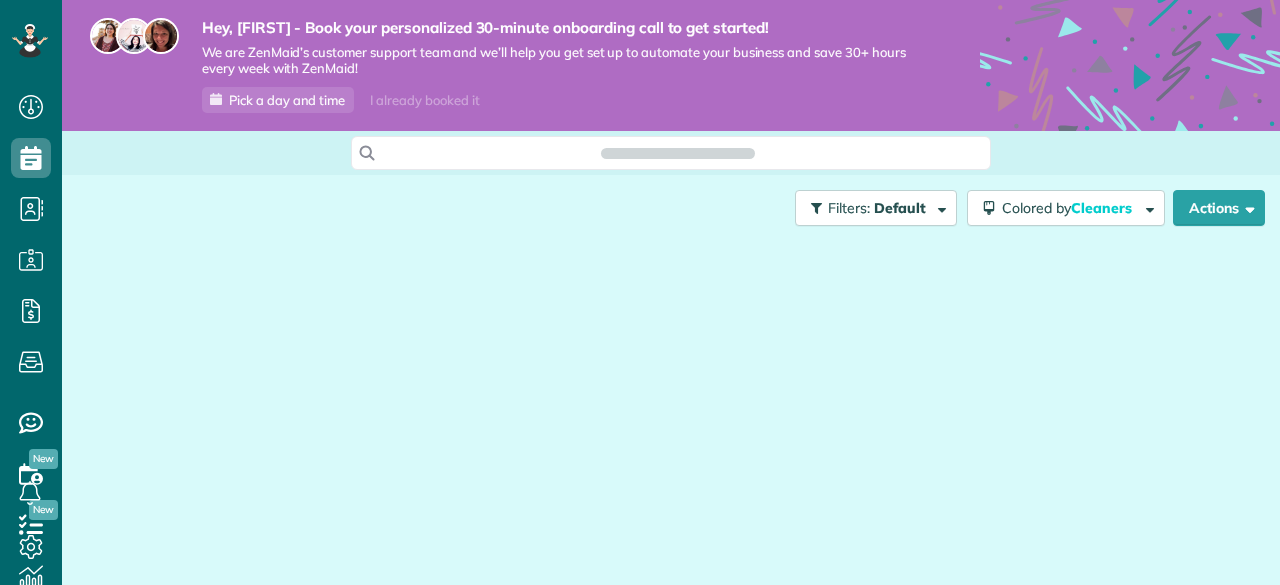 scroll, scrollTop: 0, scrollLeft: 0, axis: both 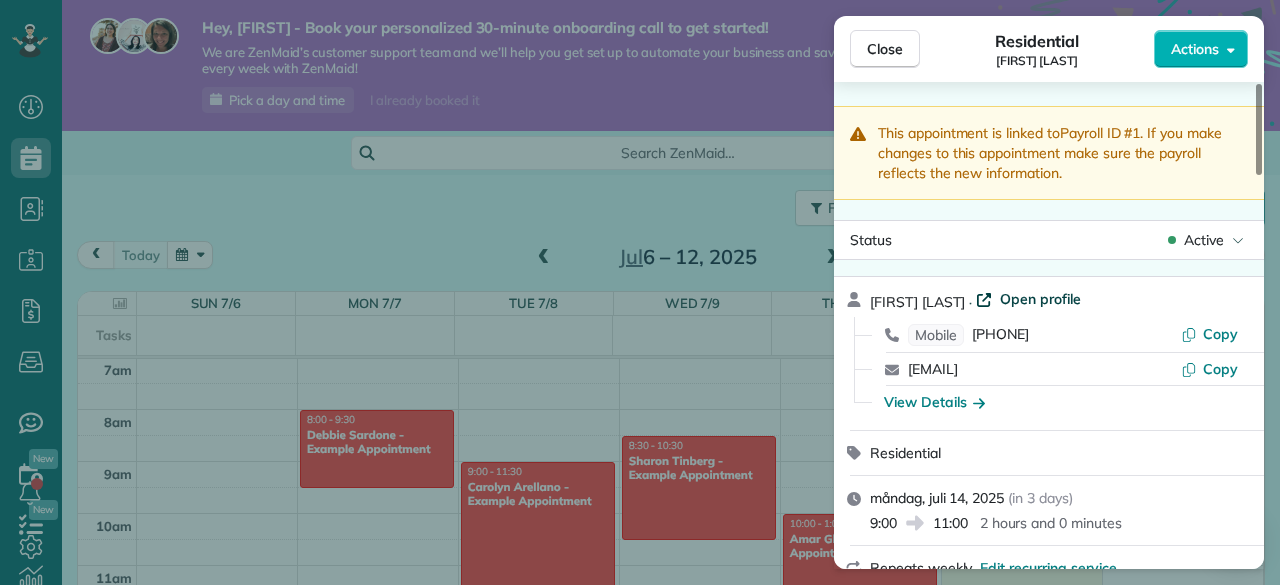 click on "Open profile" at bounding box center (1040, 299) 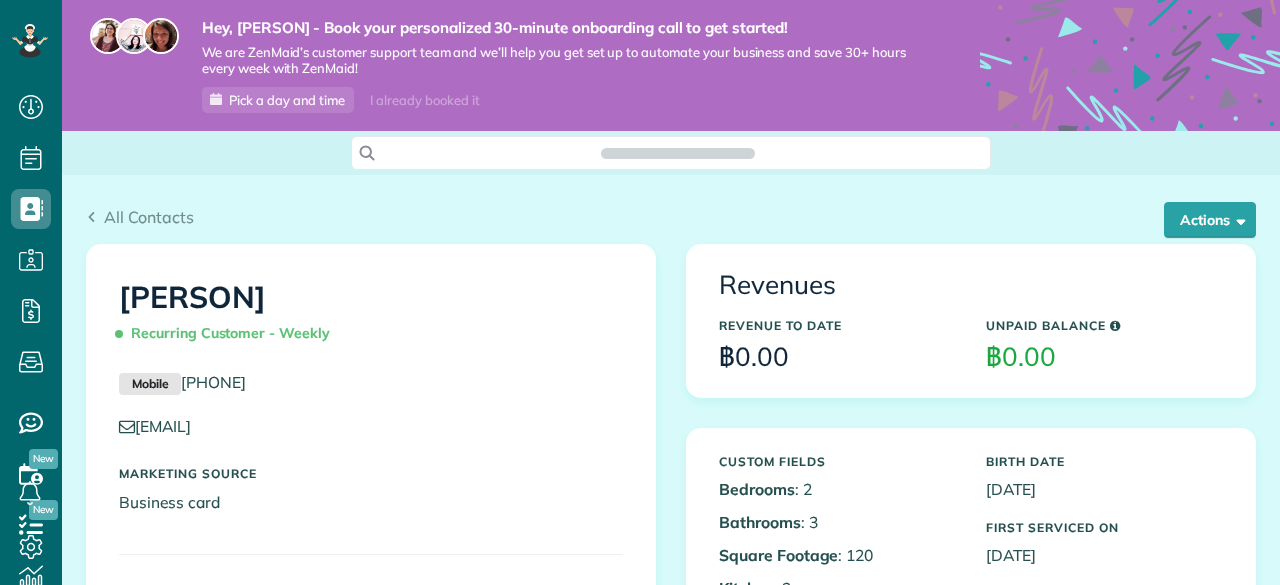 scroll, scrollTop: 0, scrollLeft: 0, axis: both 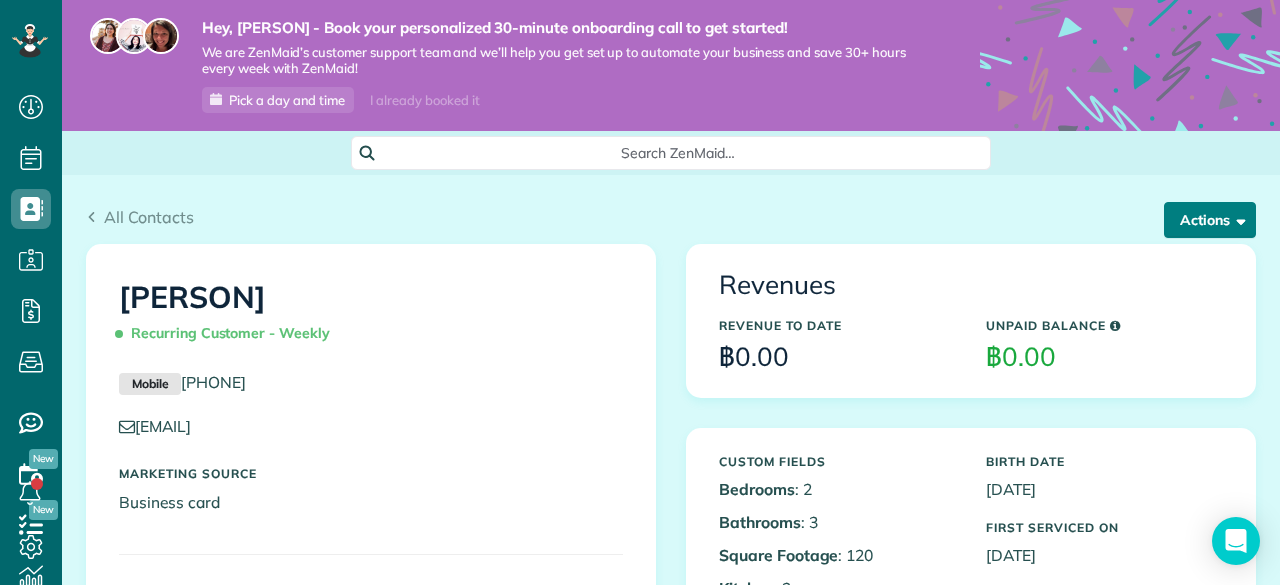 click at bounding box center [1237, 219] 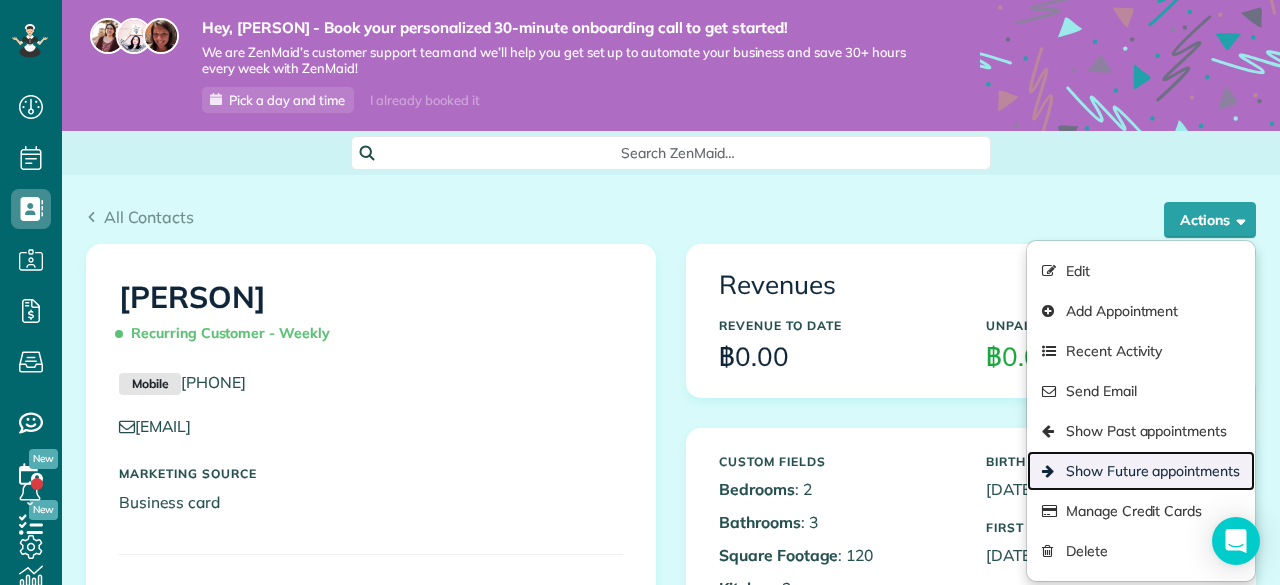 click on "Show Future appointments" at bounding box center (1141, 471) 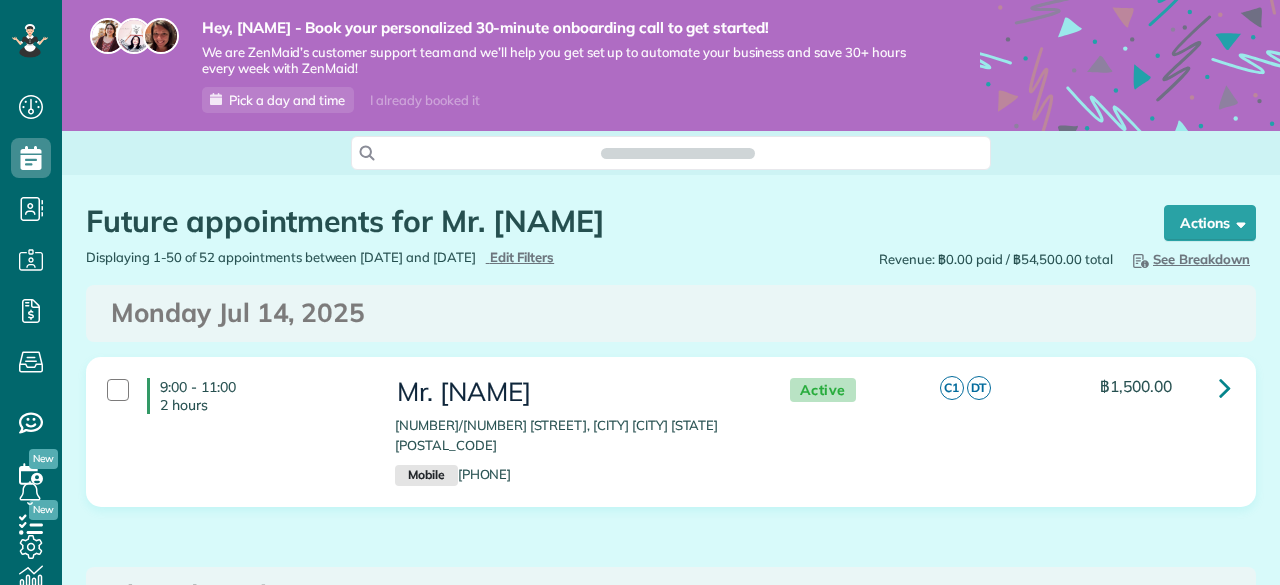 scroll, scrollTop: 0, scrollLeft: 0, axis: both 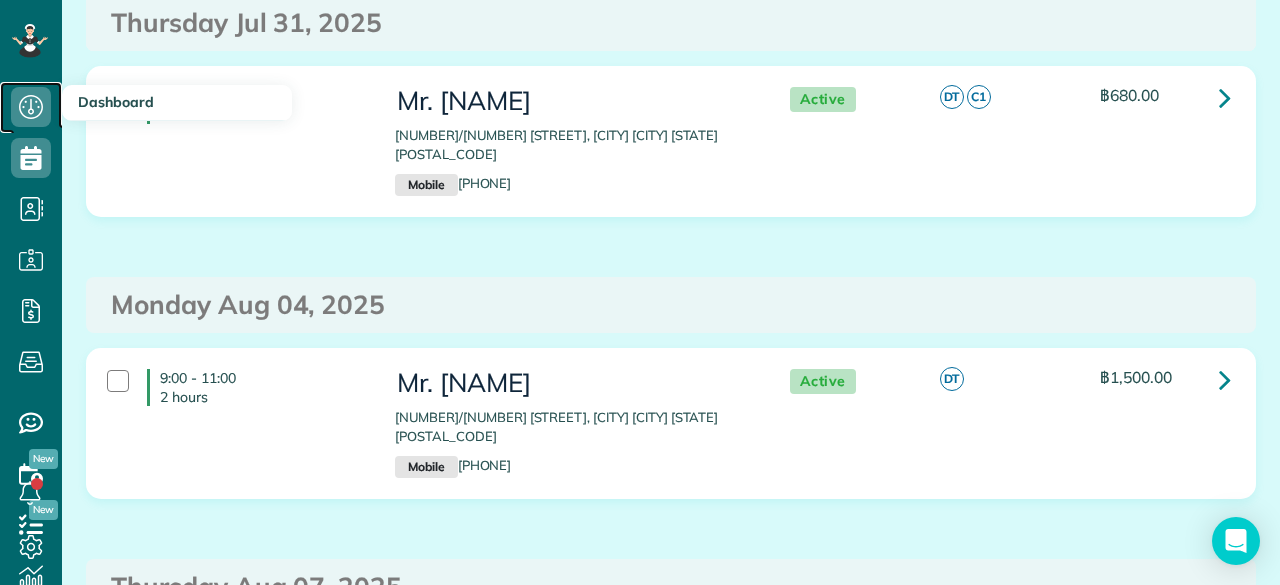 click 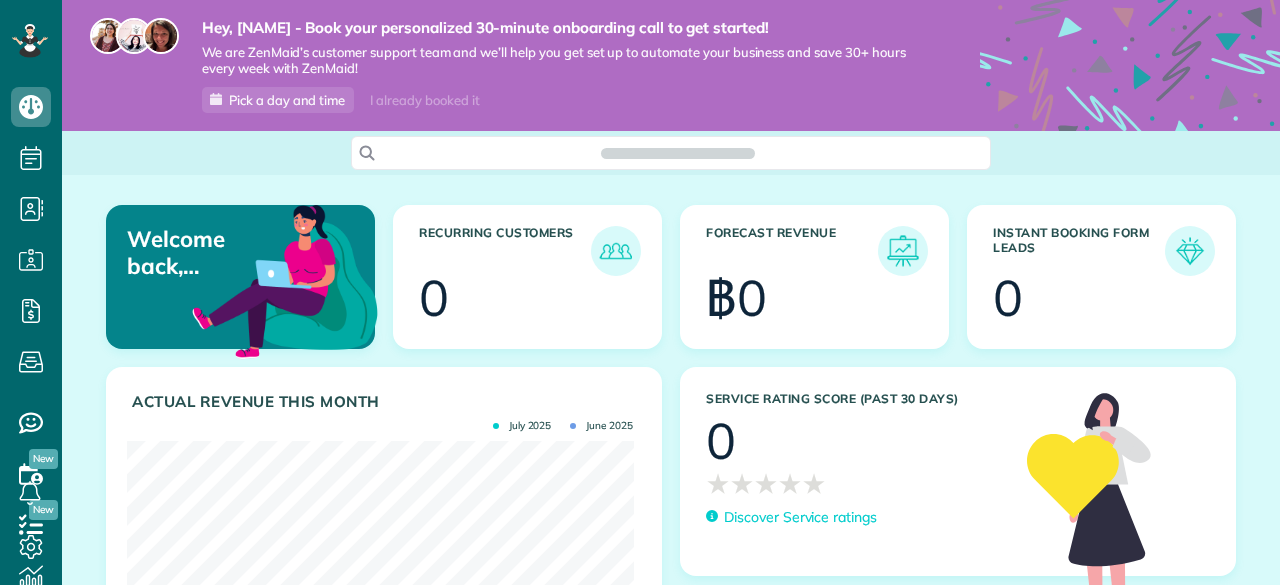 scroll, scrollTop: 0, scrollLeft: 0, axis: both 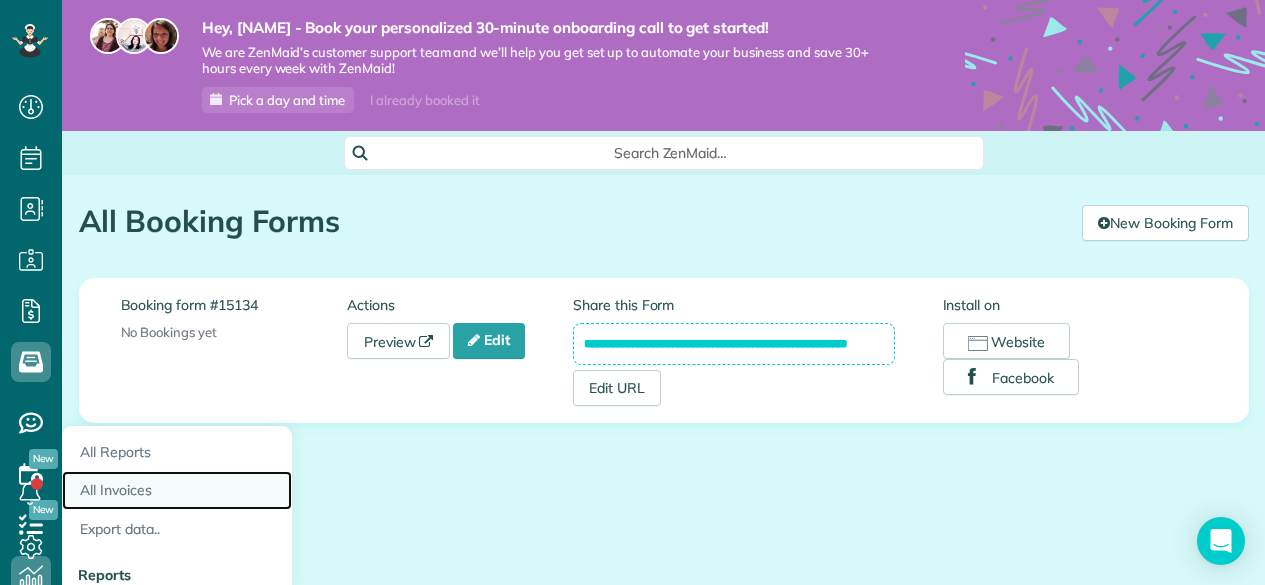 click on "All Invoices" at bounding box center [177, 490] 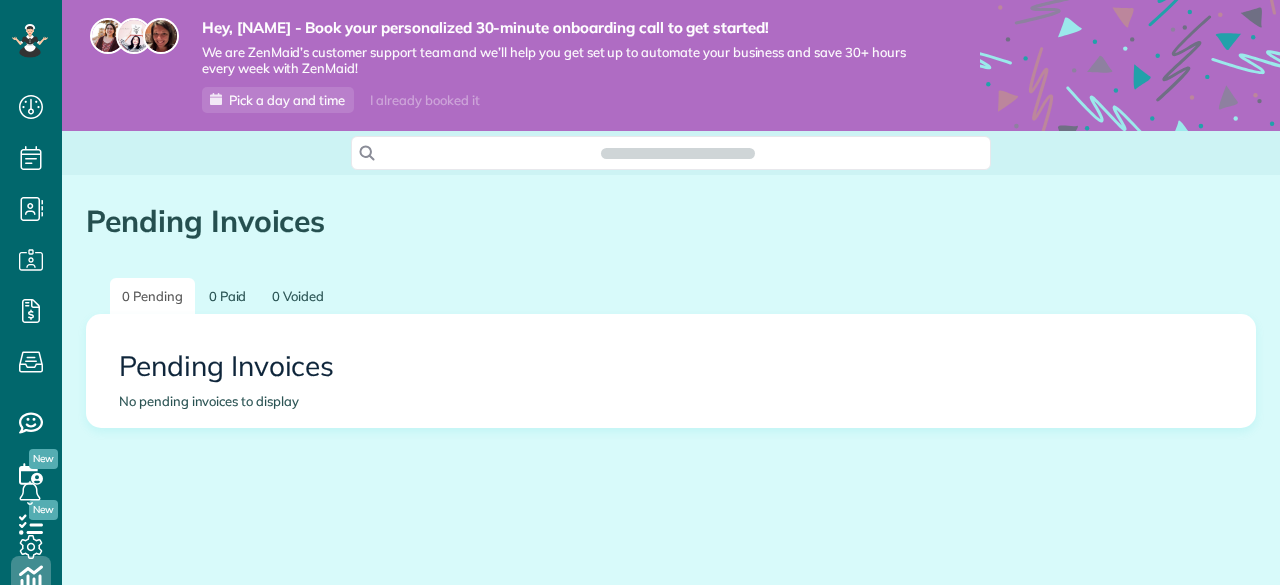 scroll, scrollTop: 0, scrollLeft: 0, axis: both 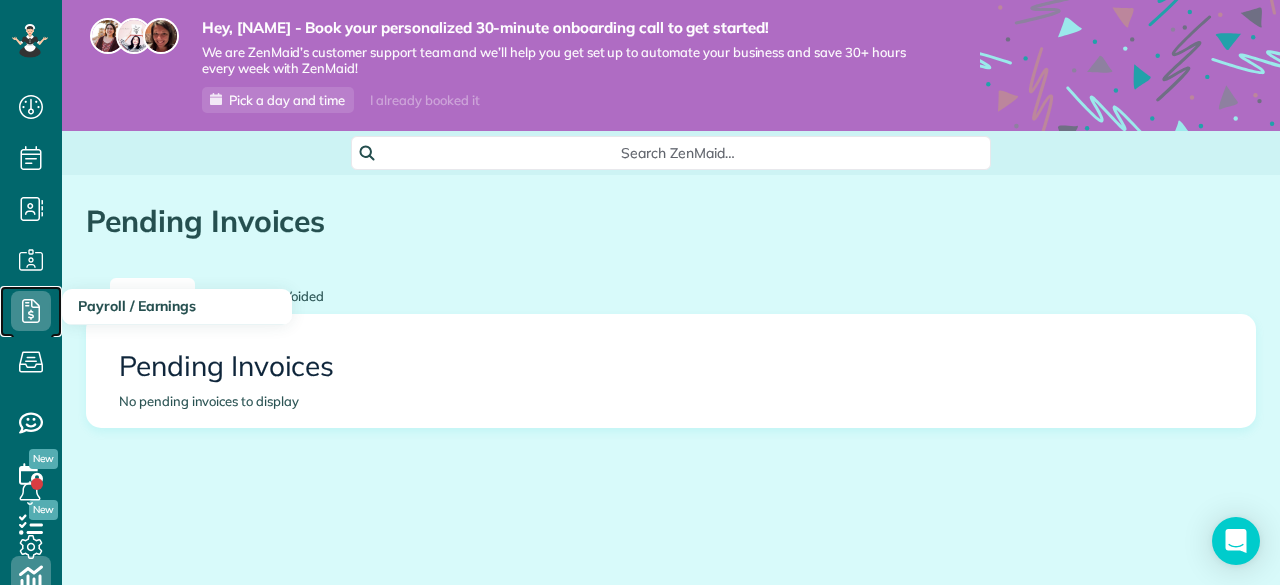 click 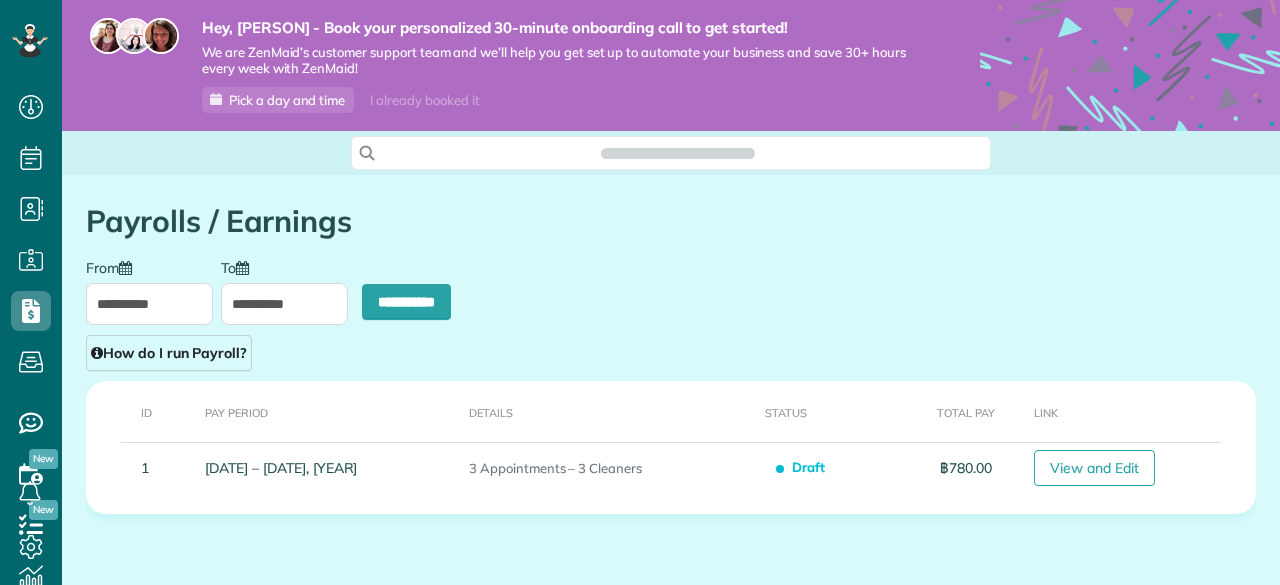 scroll, scrollTop: 0, scrollLeft: 0, axis: both 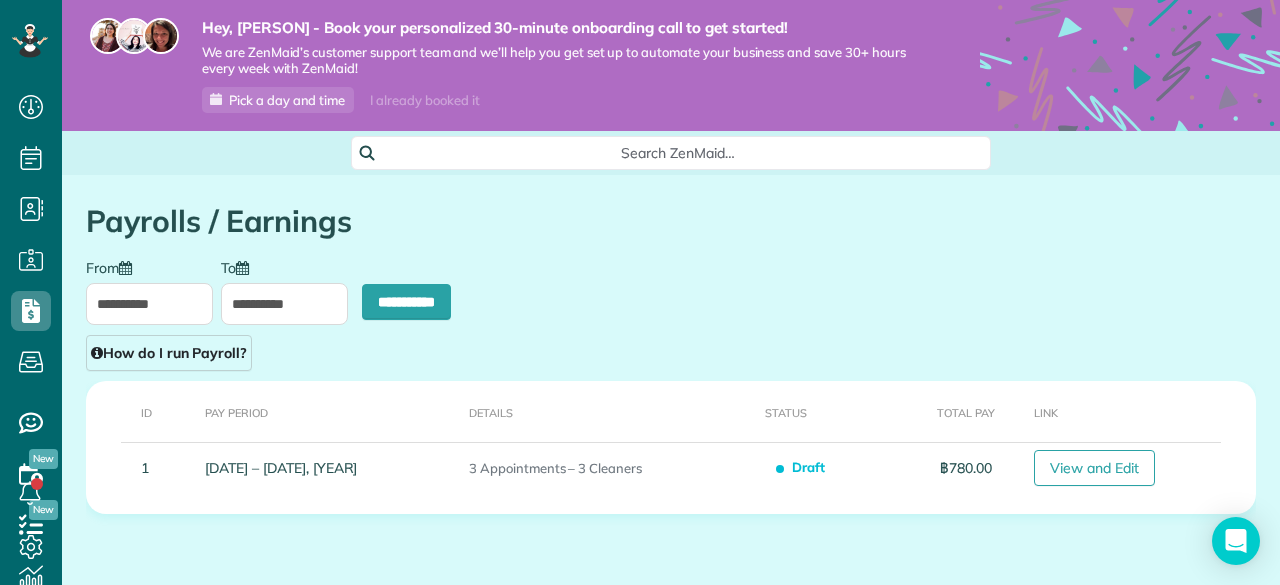 type on "**********" 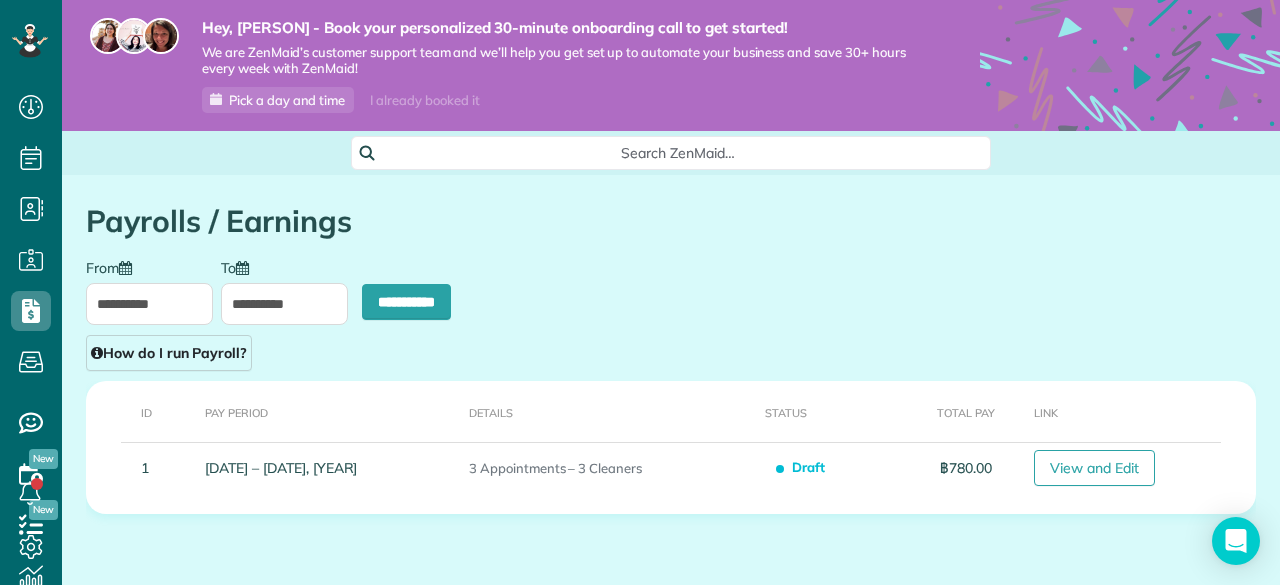 type on "**********" 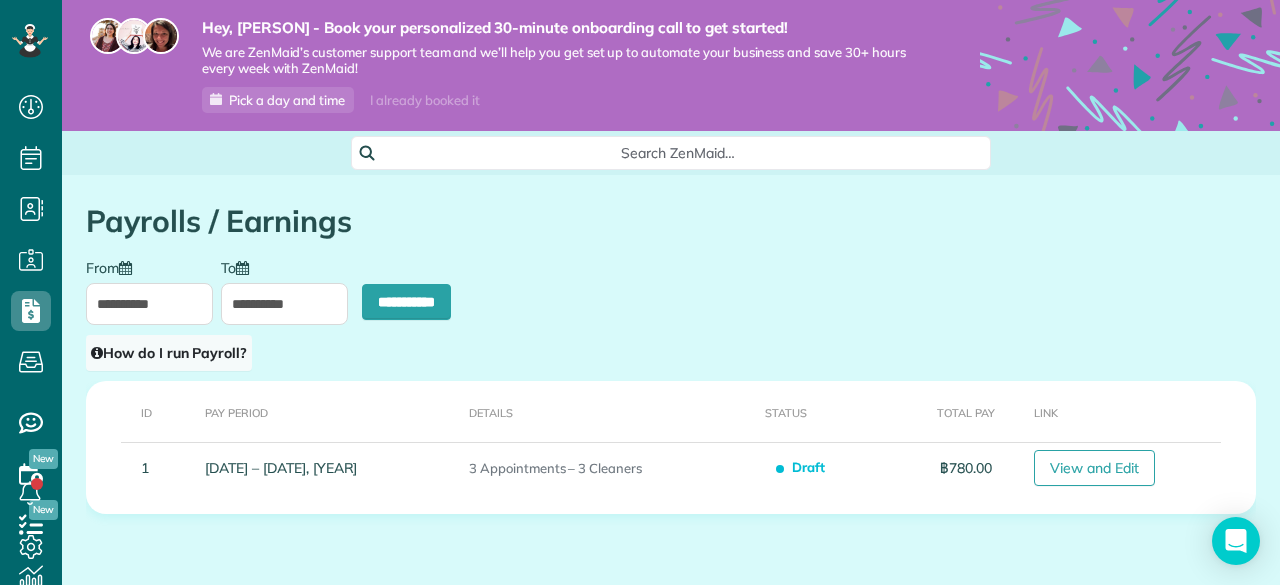 click on "How do I run Payroll?" at bounding box center (169, 353) 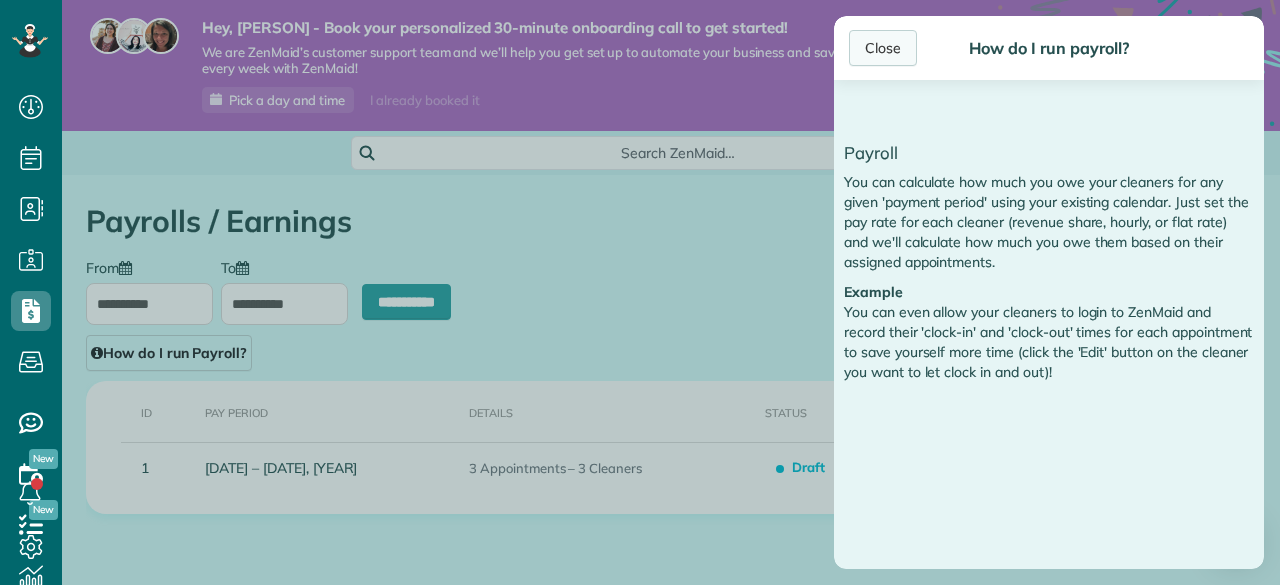 click on "Close" at bounding box center (883, 48) 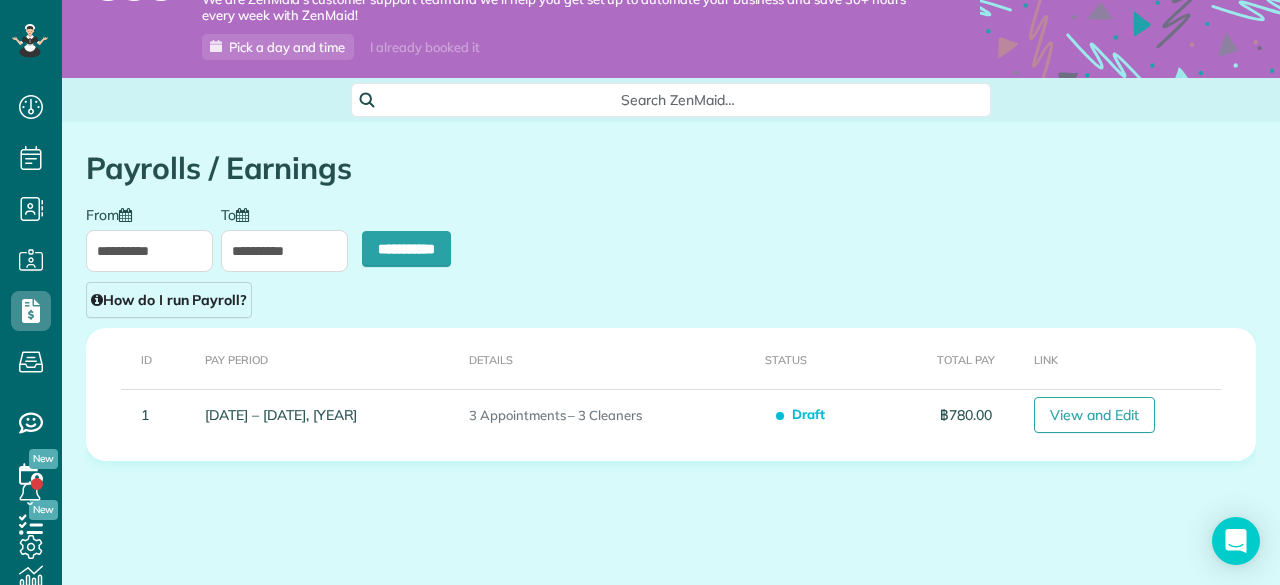 scroll, scrollTop: 69, scrollLeft: 0, axis: vertical 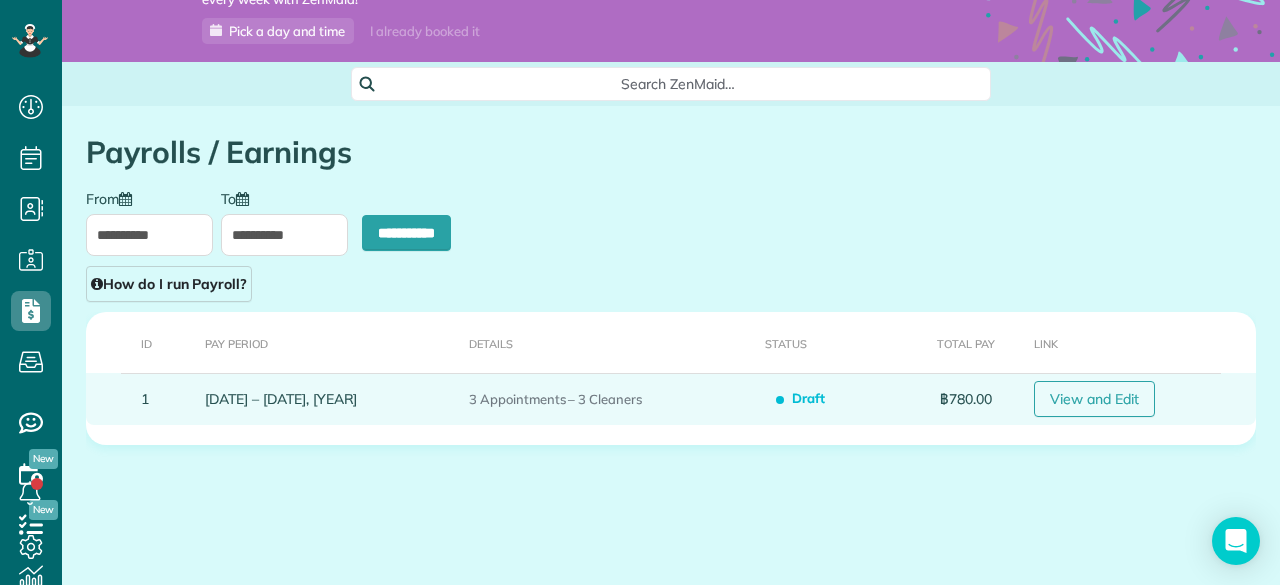 click on "View and Edit" at bounding box center [1094, 399] 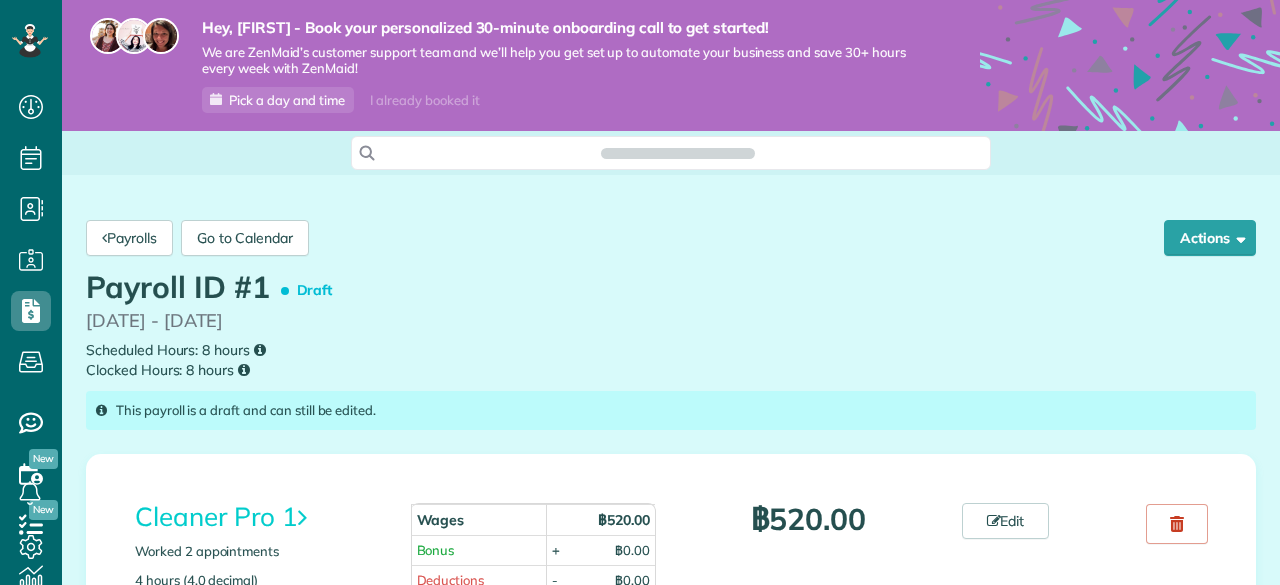 scroll, scrollTop: 0, scrollLeft: 0, axis: both 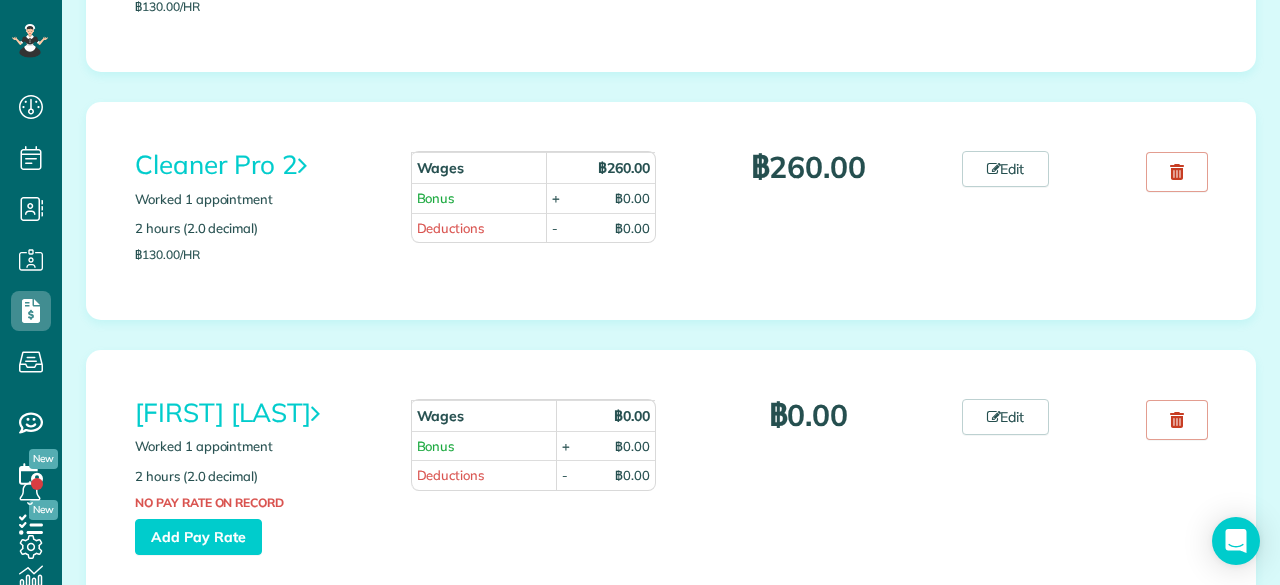 click on "-
฿0.00" at bounding box center (600, 228) 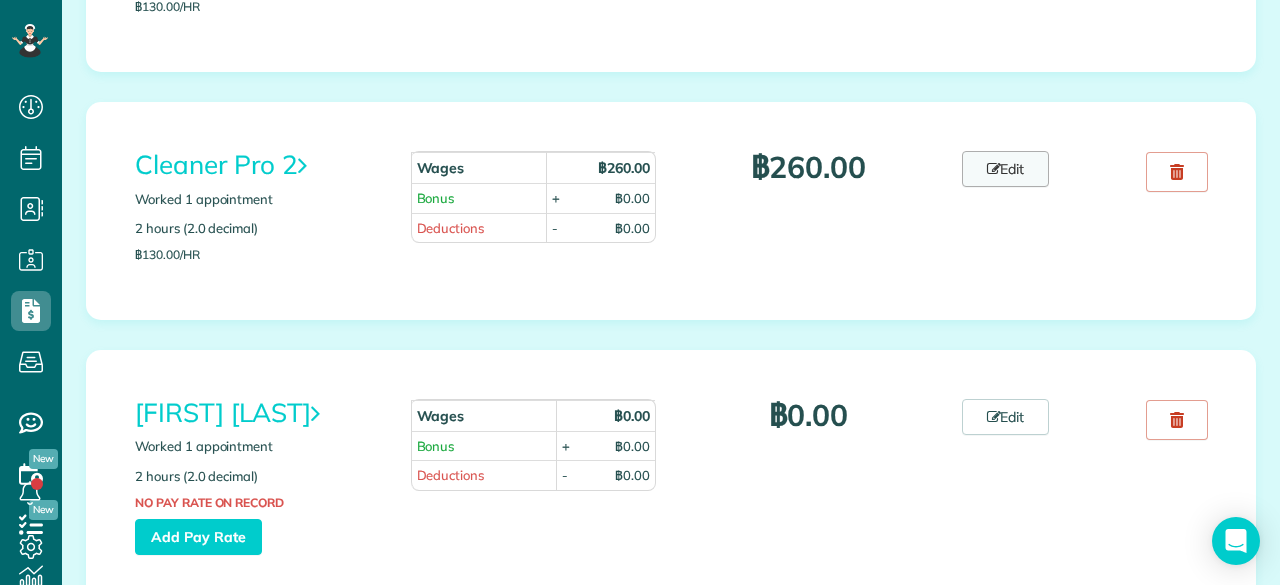 click on "Edit" at bounding box center (1006, 169) 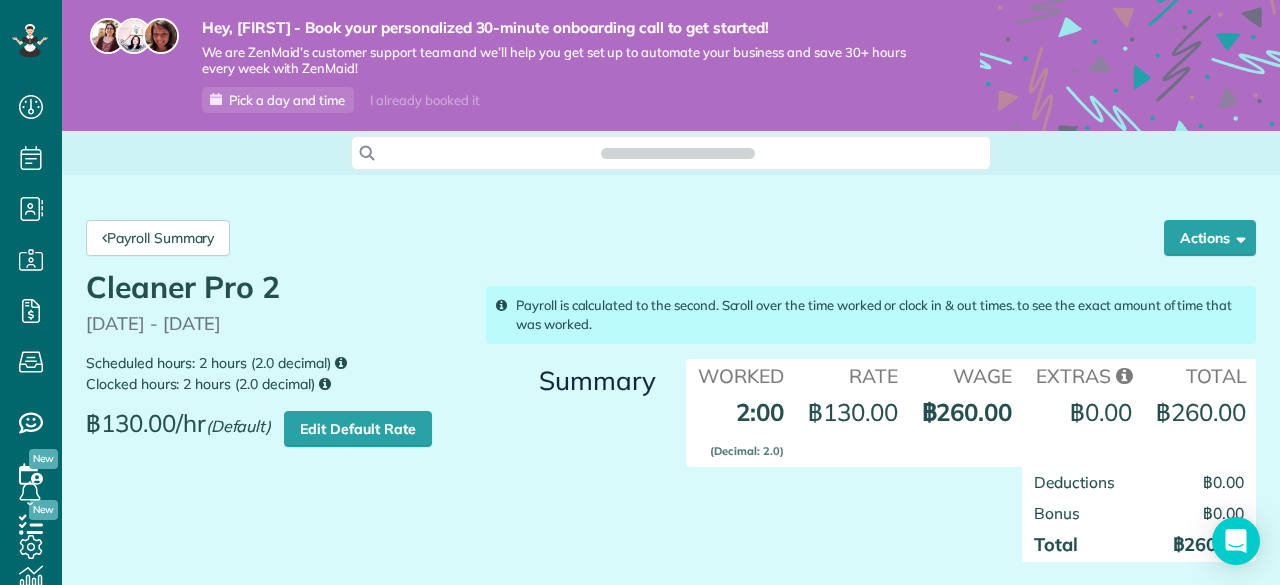 scroll, scrollTop: 0, scrollLeft: 0, axis: both 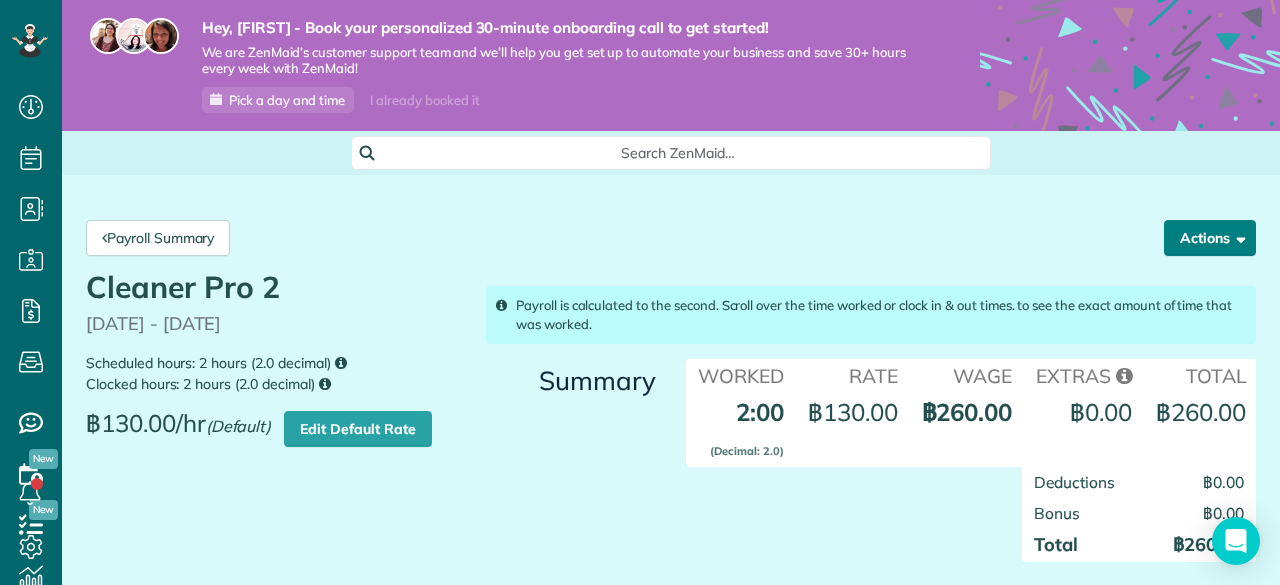click on "Actions" at bounding box center [1210, 238] 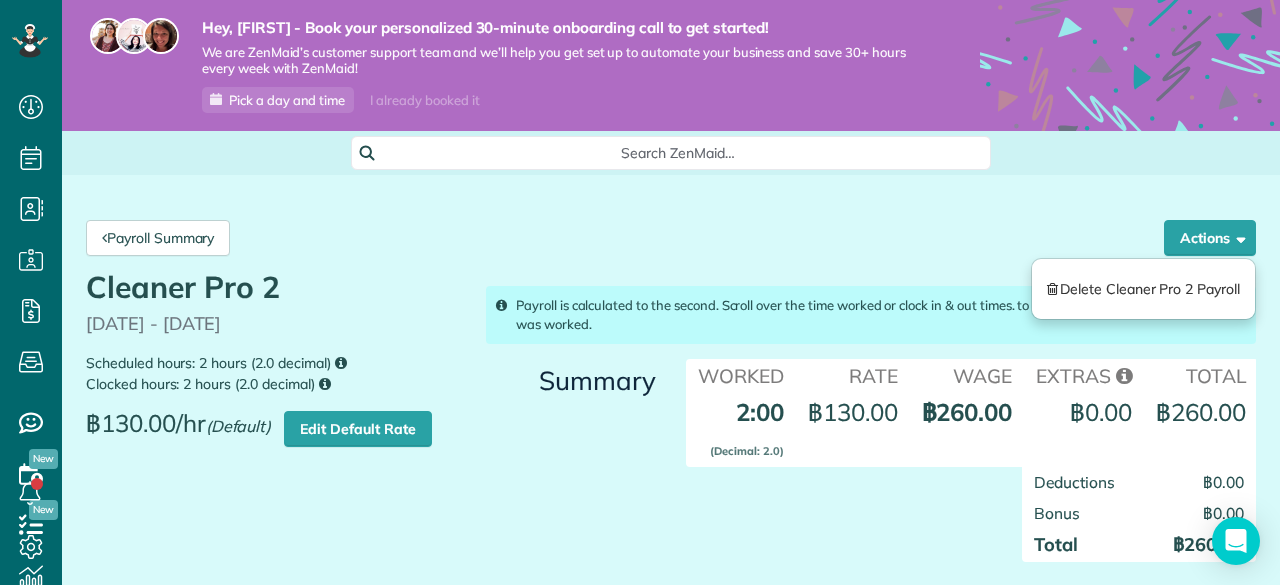 click on "Cleaner Pro 2
11/07/2025 - 18/07/2025
Scheduled hours: 2 hours  (2.0 decimal)
Clocked hours: 2 hours  (2.0 decimal)
฿130.00/hr
(Default)
Edit Default Rate
Payroll is calculated to the second. Scroll over the time worked or clock in & out times. to see the exact amount of time that was worked.
Summary
Worked
Rate
Wage
Extras
Total" at bounding box center [671, 426] 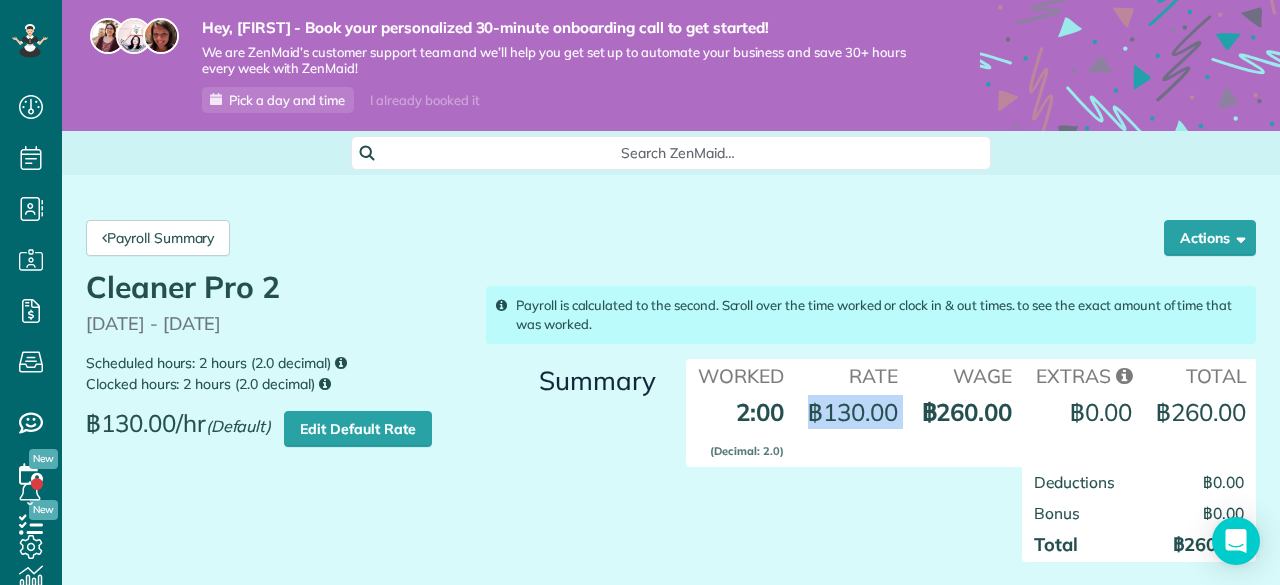 drag, startPoint x: 867, startPoint y: 465, endPoint x: 1017, endPoint y: 459, distance: 150.11995 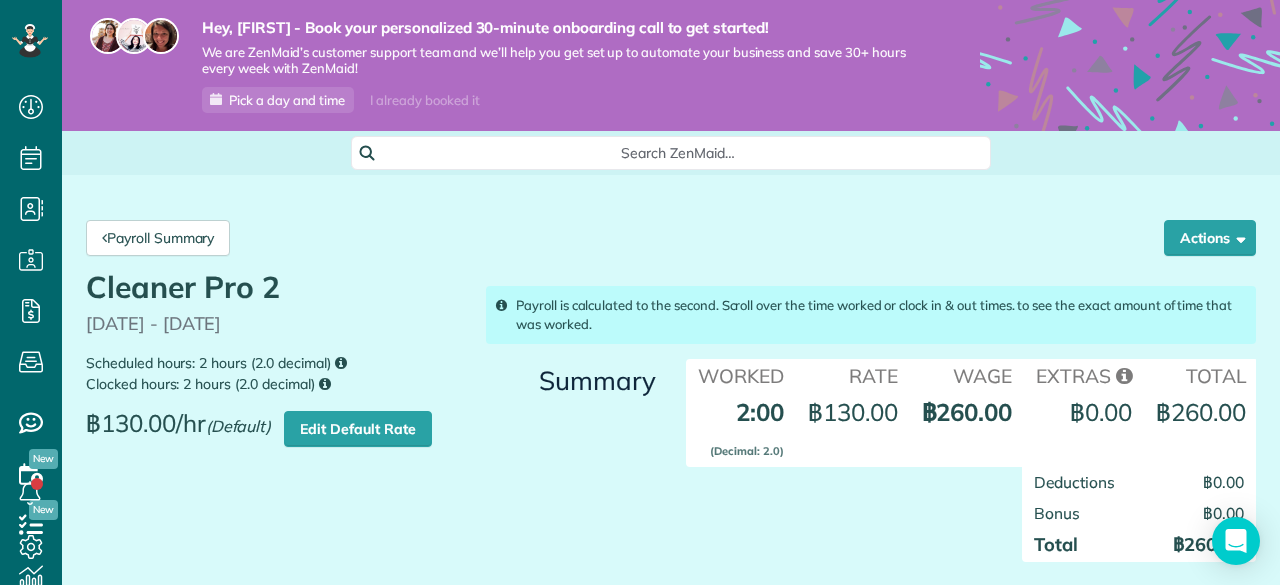 click on "Summary
Worked
Rate
Wage
Extras
Total
2:00
(Decimal: 2.0)
฿130.00
฿260.00
฿0.00" at bounding box center [871, 413] 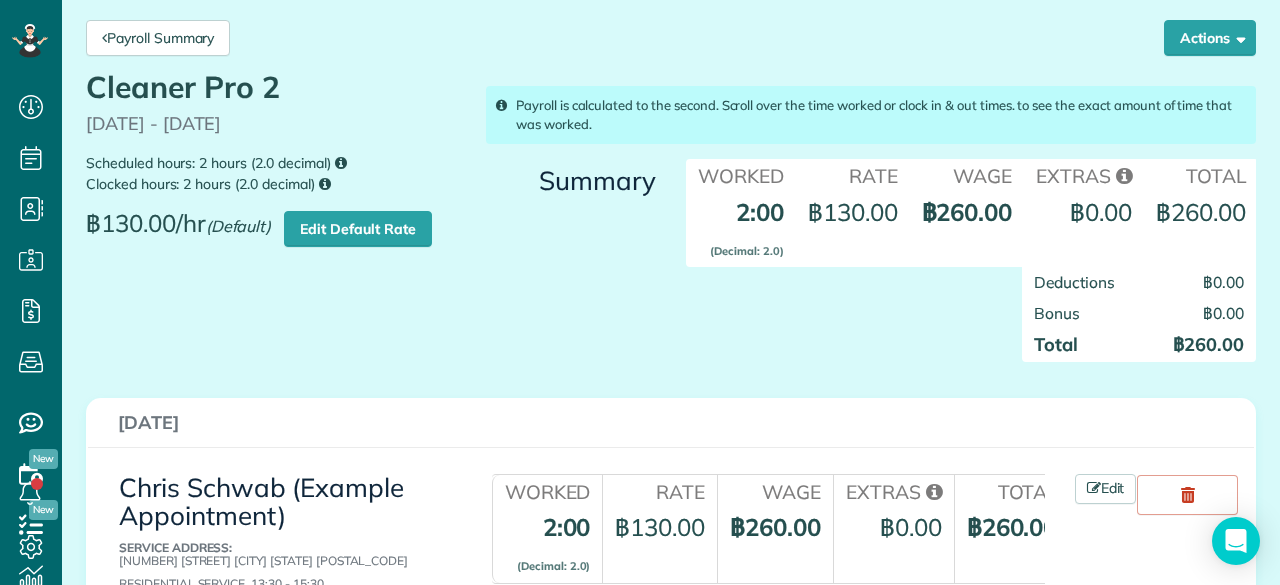 scroll, scrollTop: 300, scrollLeft: 0, axis: vertical 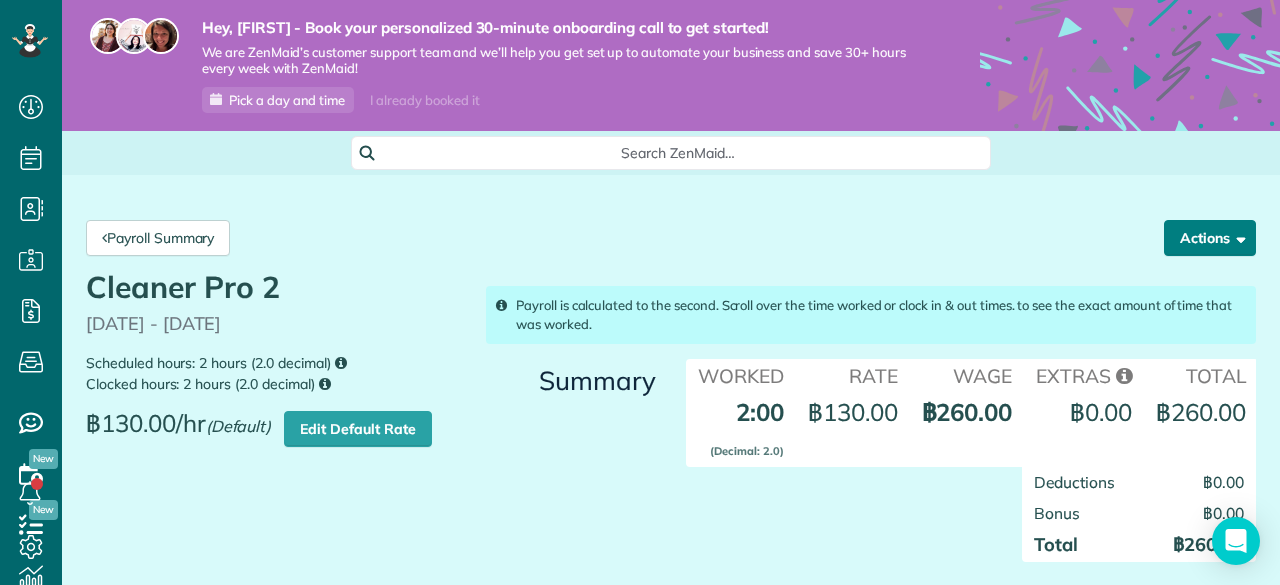 click on "Actions" at bounding box center (1210, 238) 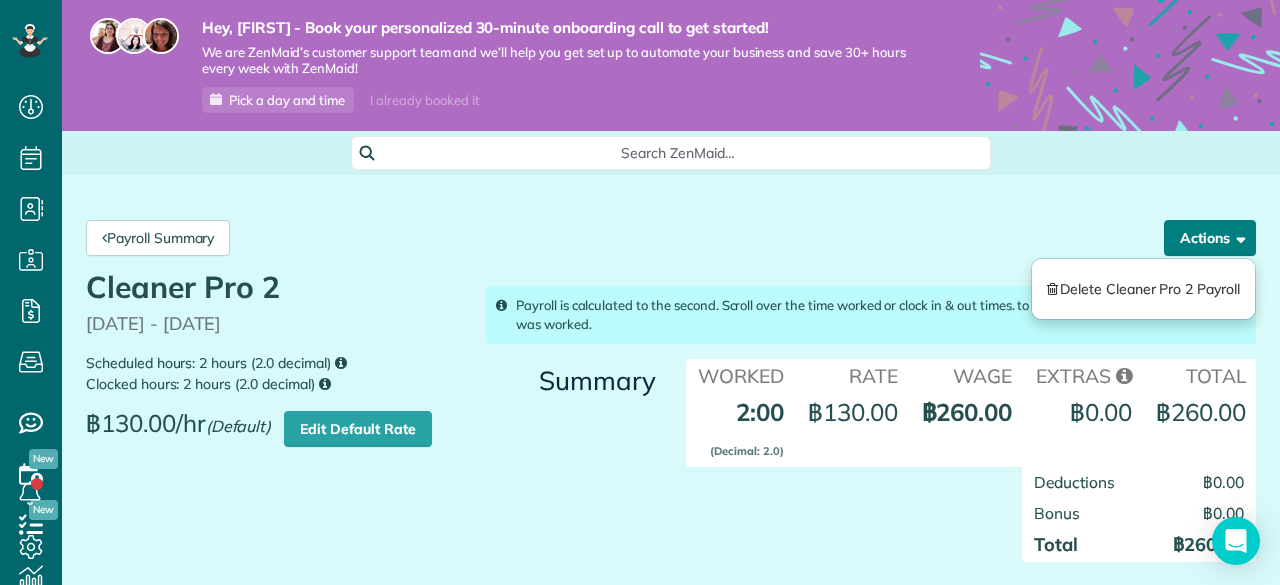 click on "Actions" at bounding box center (1210, 238) 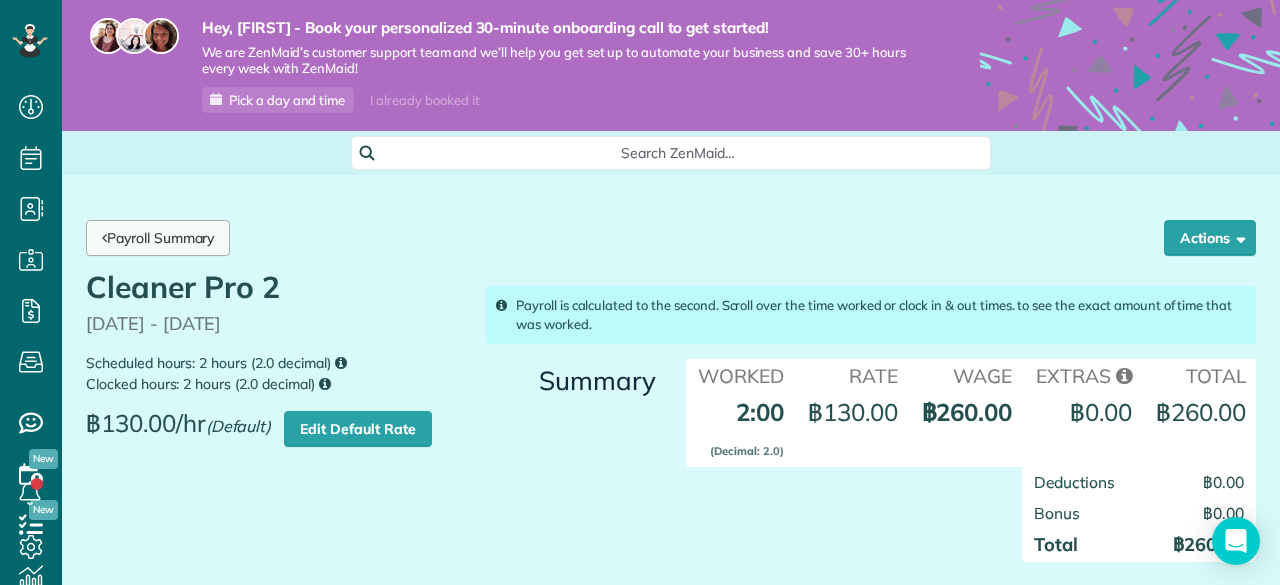 click on "Payroll Summary" at bounding box center (158, 238) 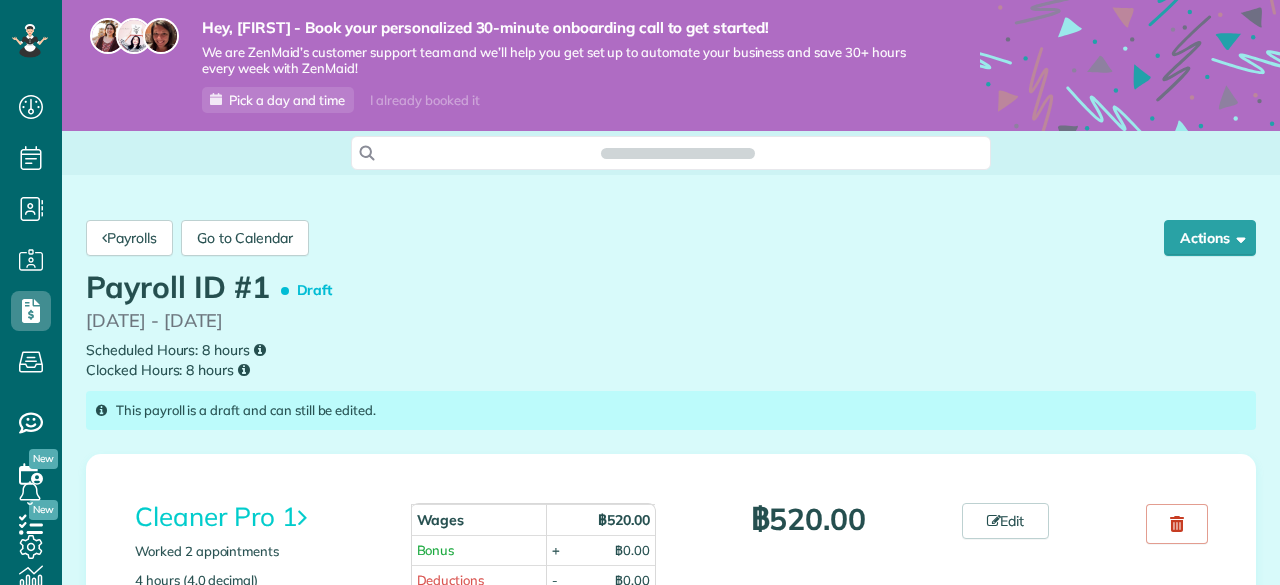 scroll, scrollTop: 0, scrollLeft: 0, axis: both 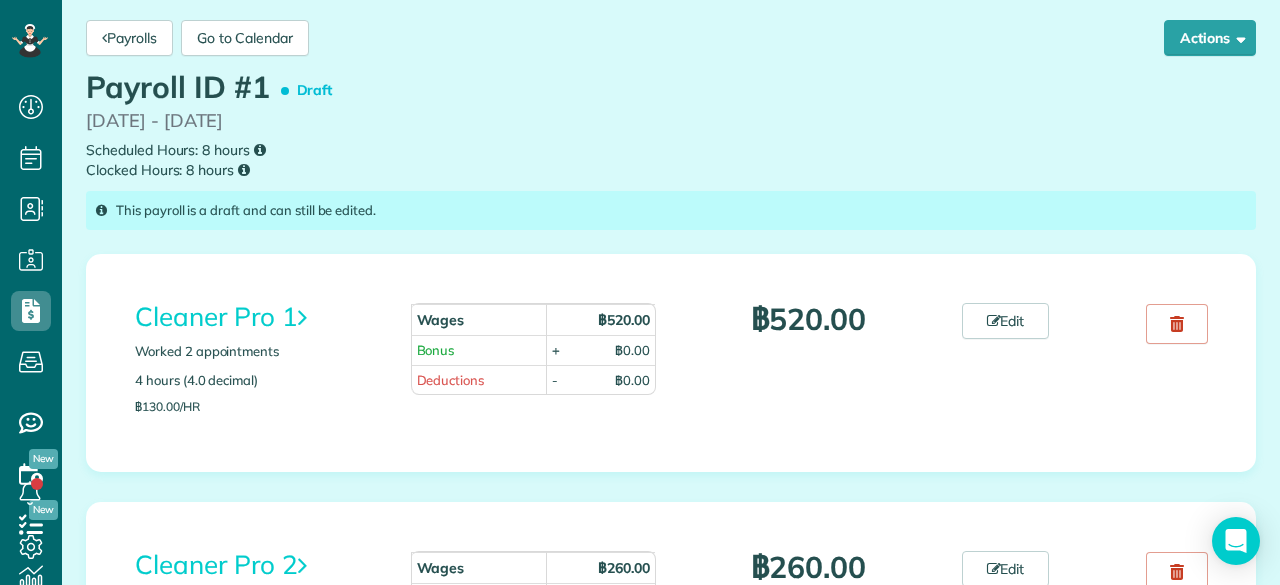 click on "Deductions" at bounding box center (479, 380) 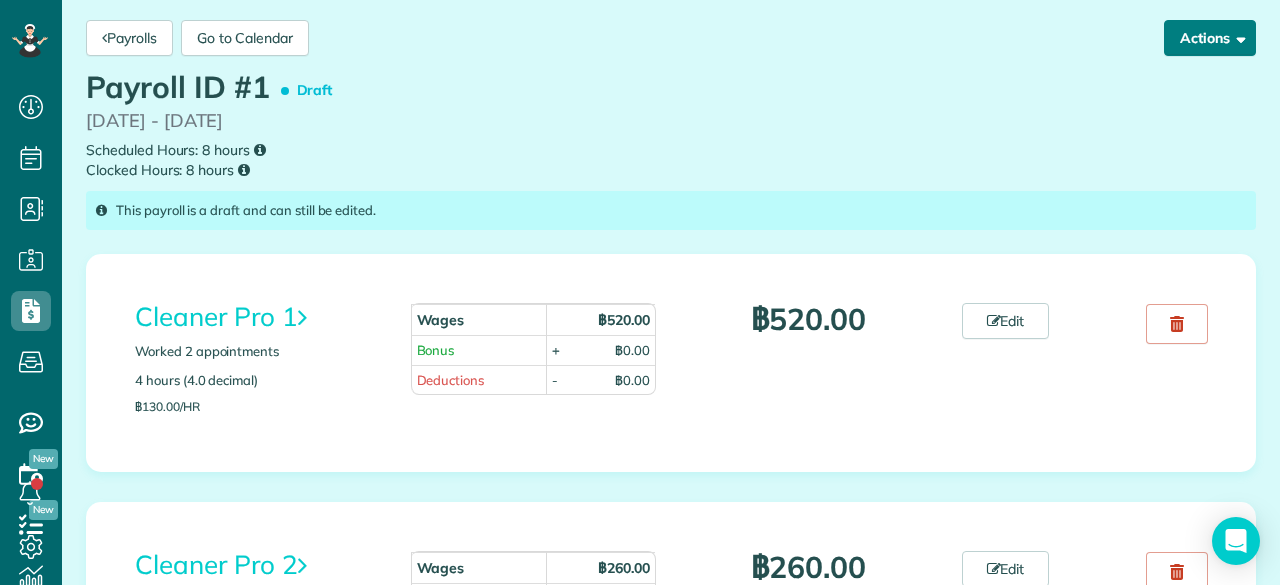 click at bounding box center (1237, 37) 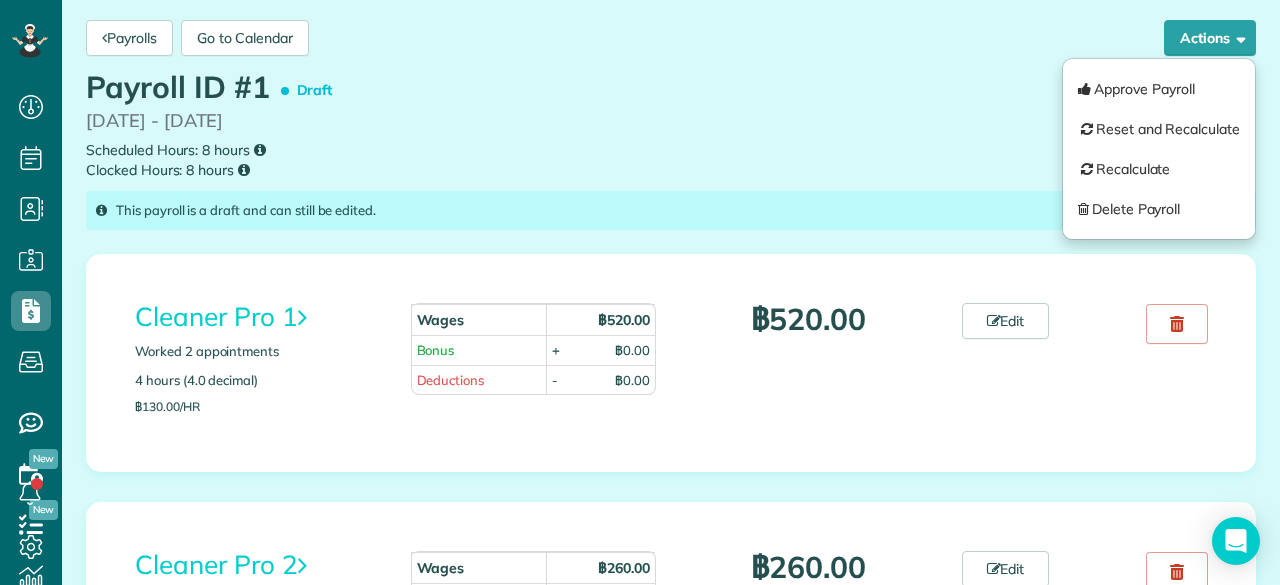 click on "Scheduled Hours: 8 hours
Clocked Hours:  8 hours" at bounding box center [671, 160] 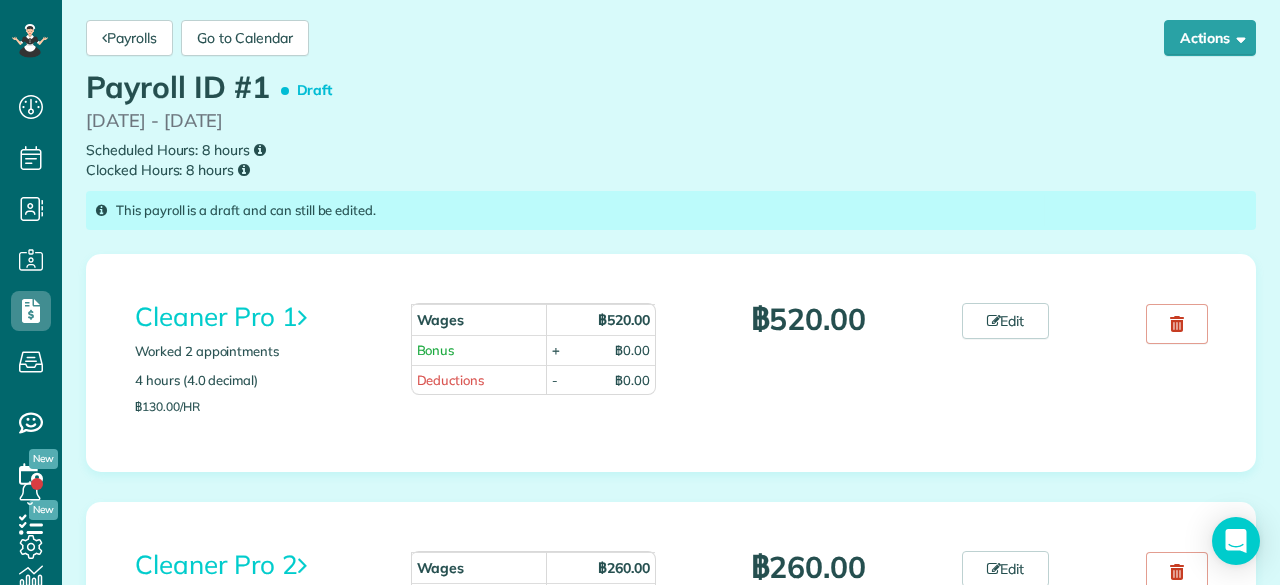 click on "+
฿0.00" at bounding box center (600, 350) 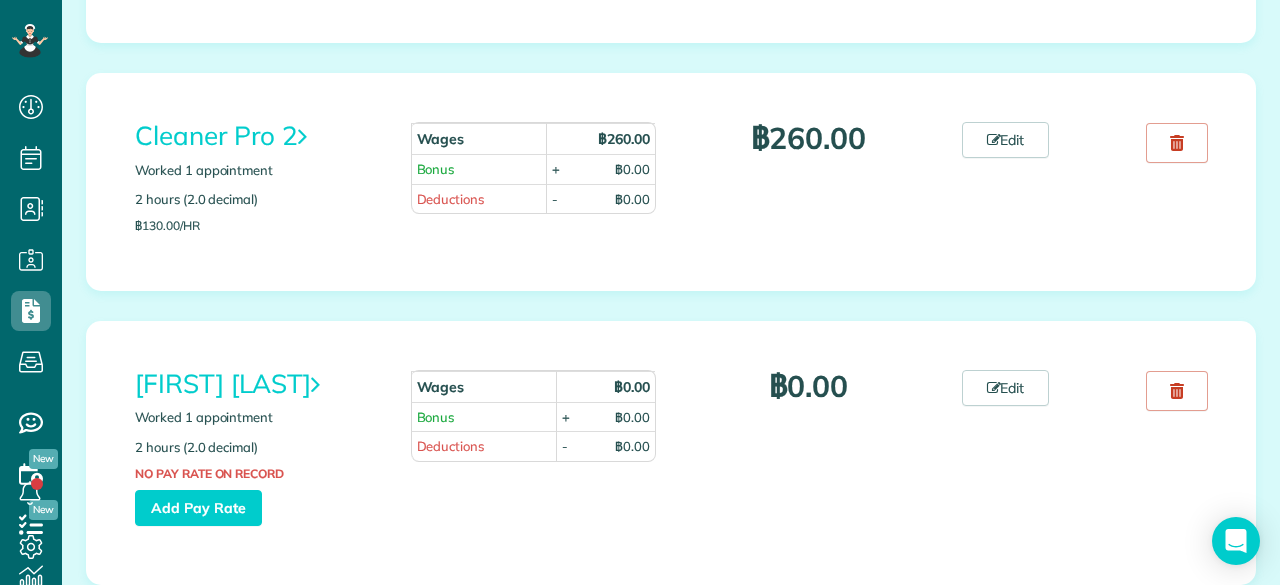 scroll, scrollTop: 741, scrollLeft: 0, axis: vertical 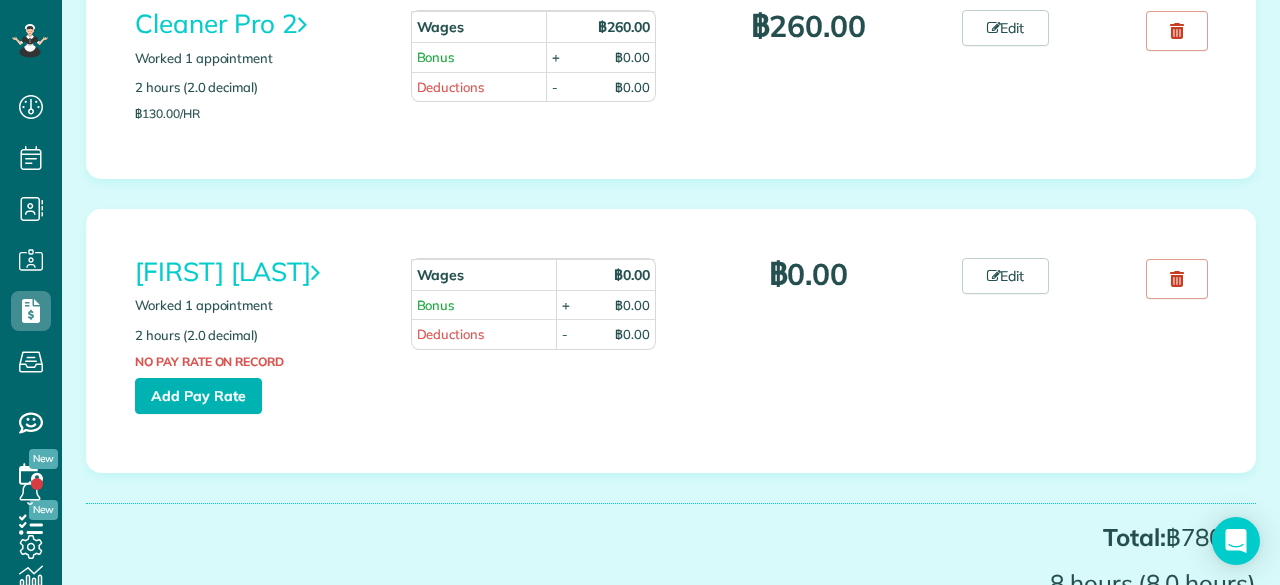 click on "Add Pay Rate" at bounding box center (198, 396) 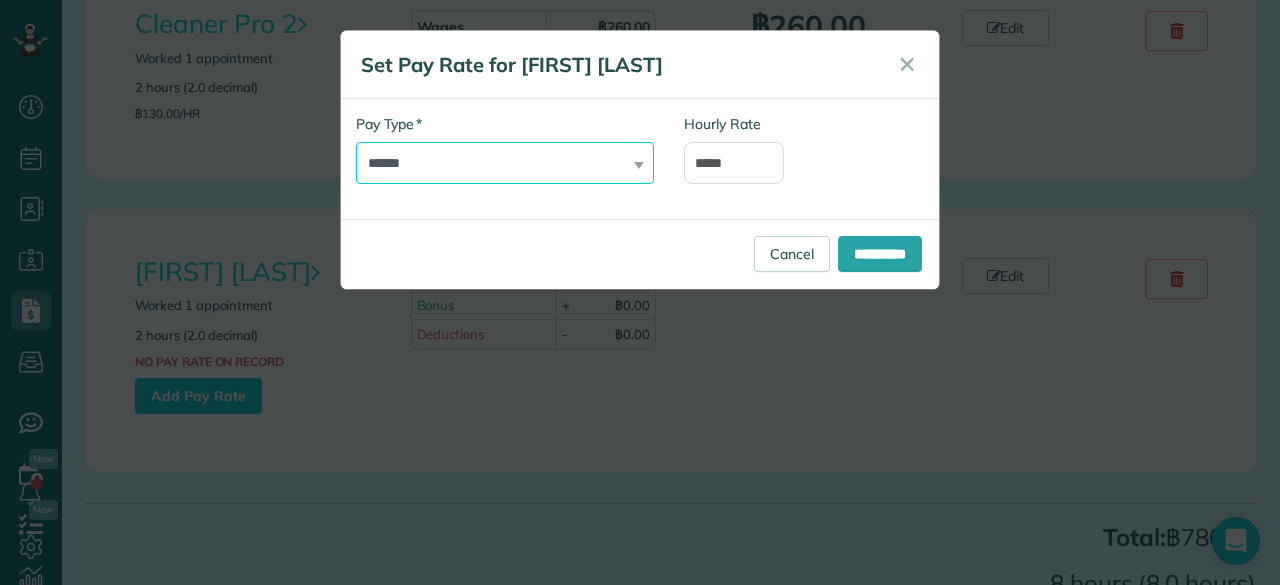 click on "**********" at bounding box center [505, 163] 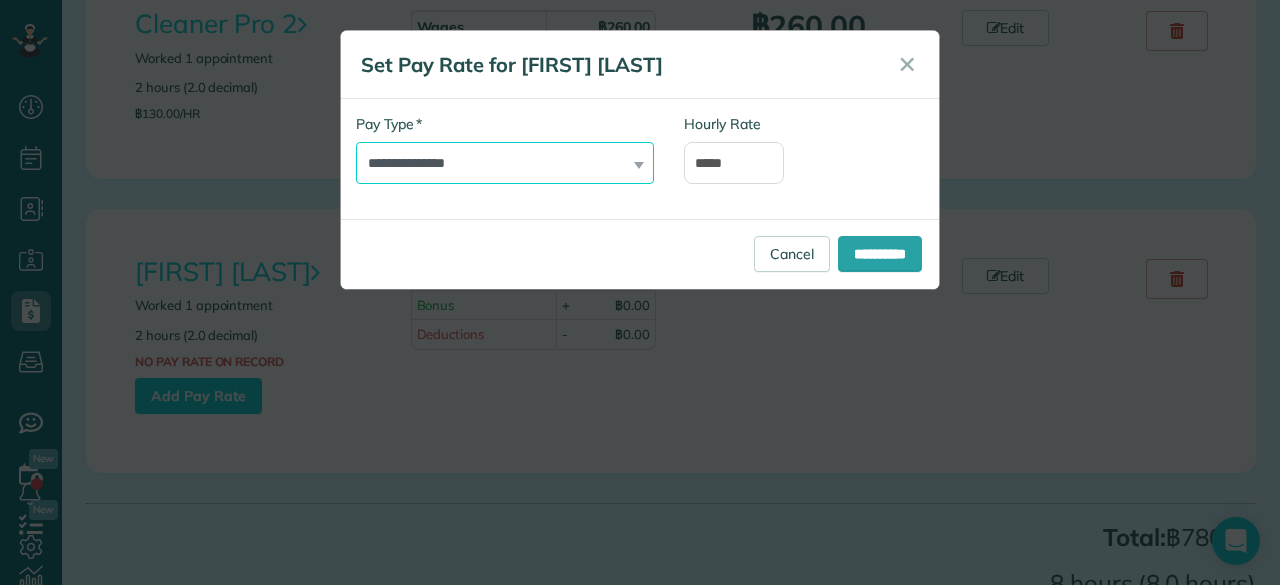 click on "**********" at bounding box center (505, 163) 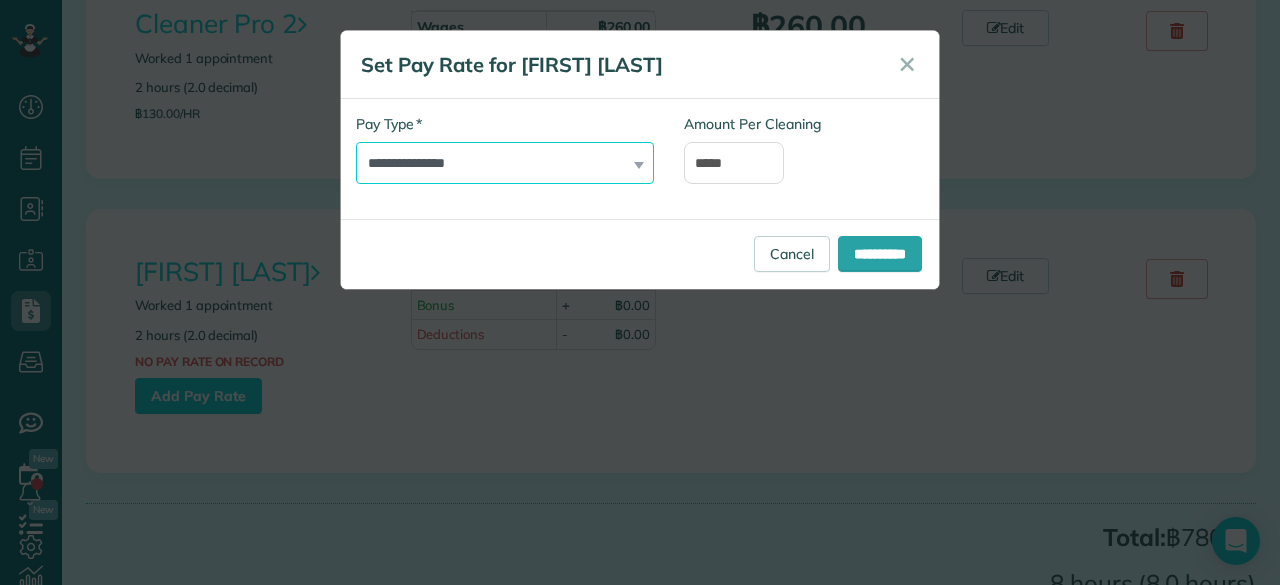 click on "**********" at bounding box center [505, 163] 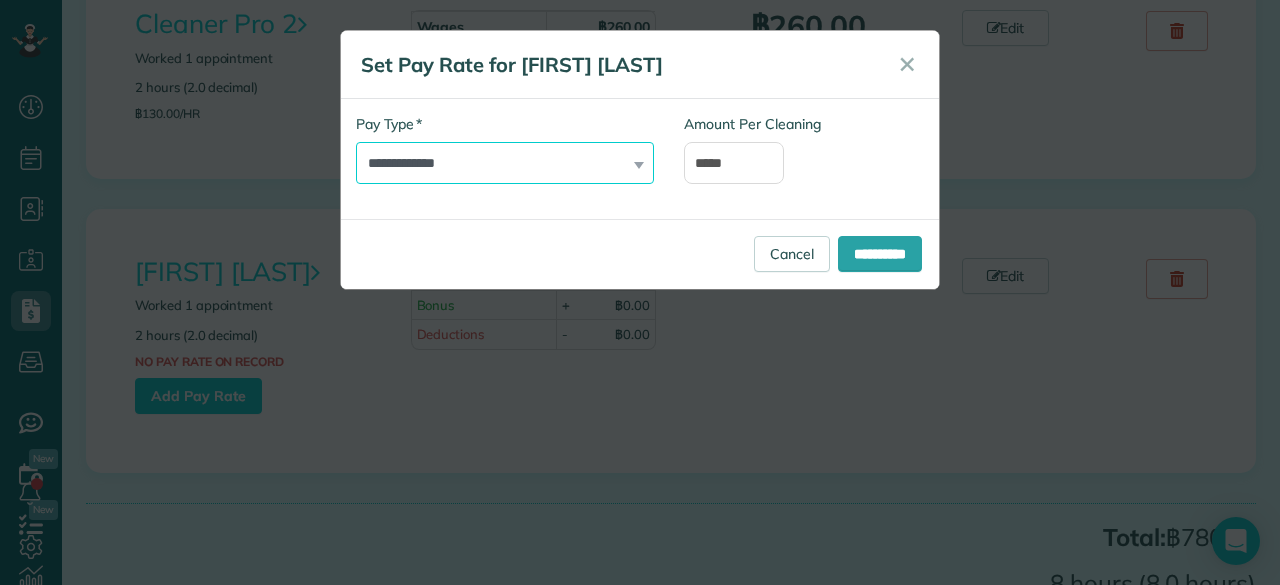 click on "**********" at bounding box center (505, 163) 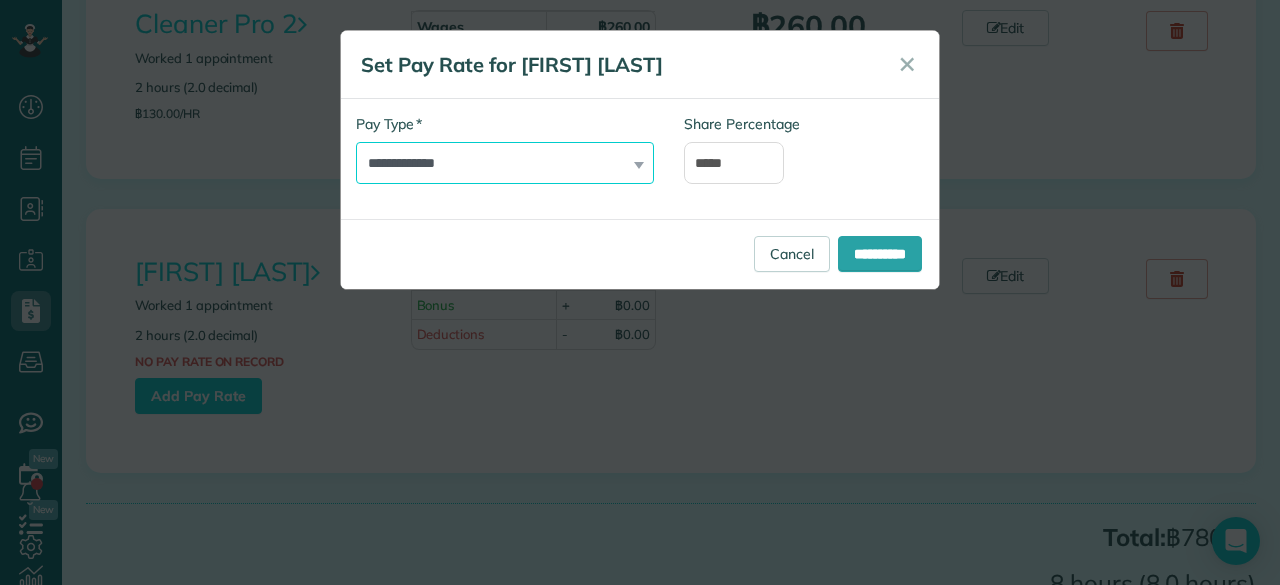 click on "**********" at bounding box center (505, 163) 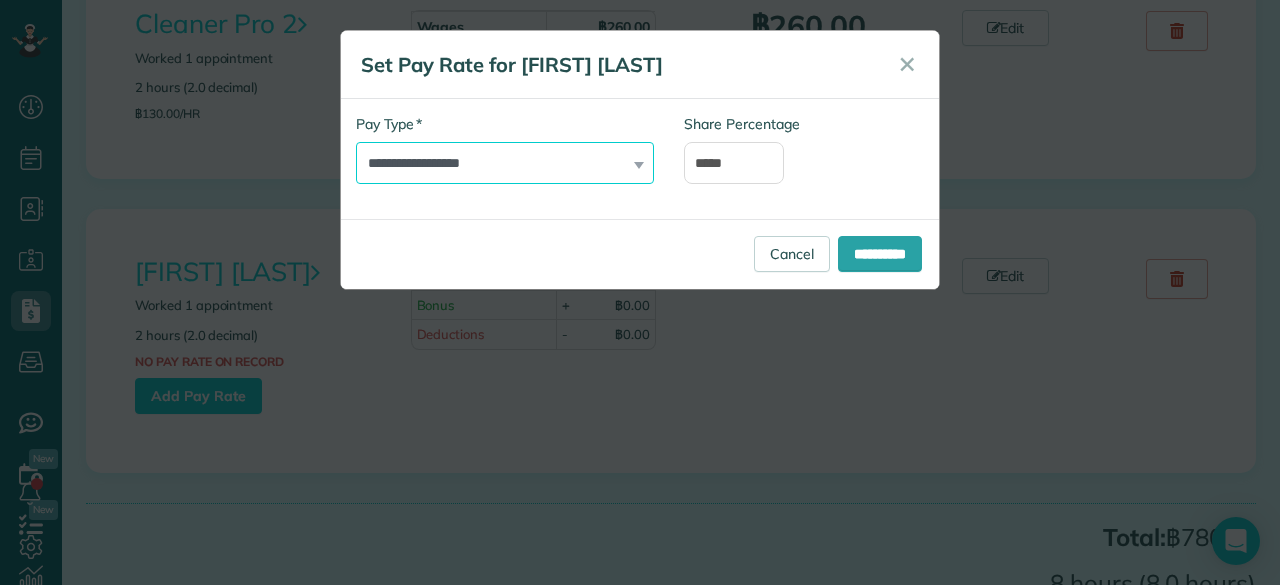 click on "**********" at bounding box center (505, 163) 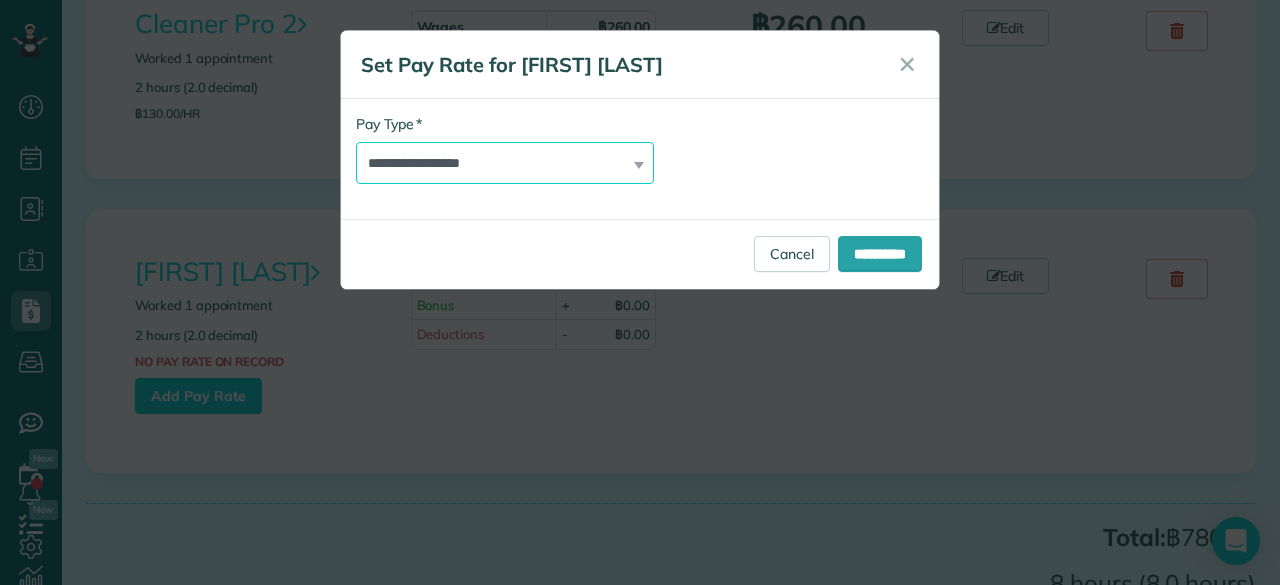 click on "**********" at bounding box center (505, 163) 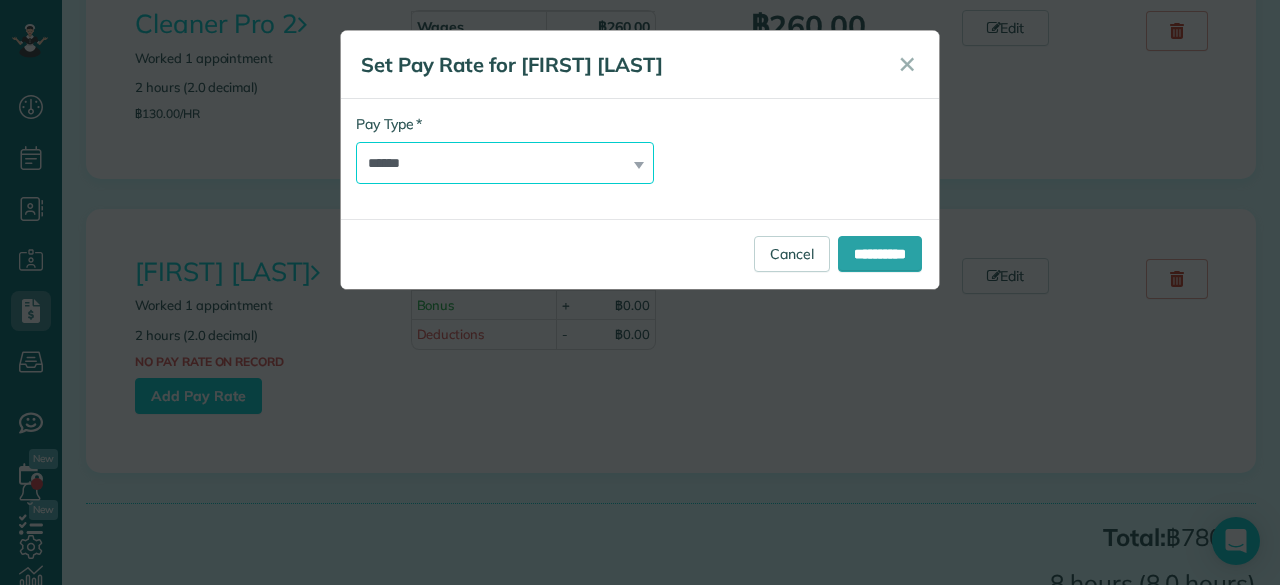 click on "**********" at bounding box center [505, 163] 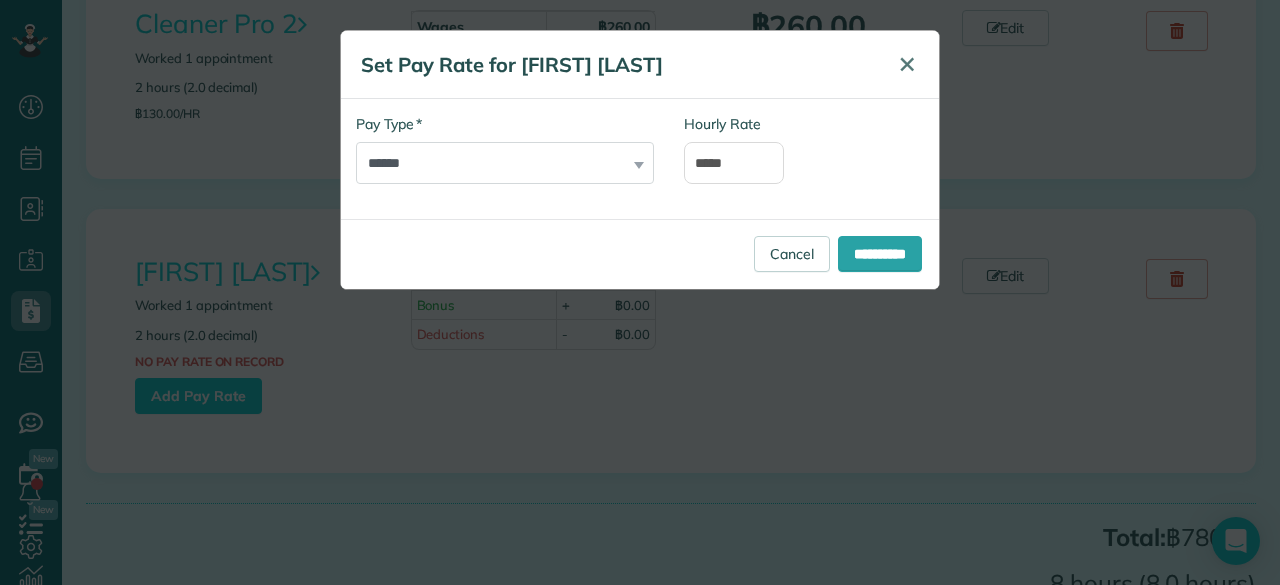 click on "✕" at bounding box center [907, 64] 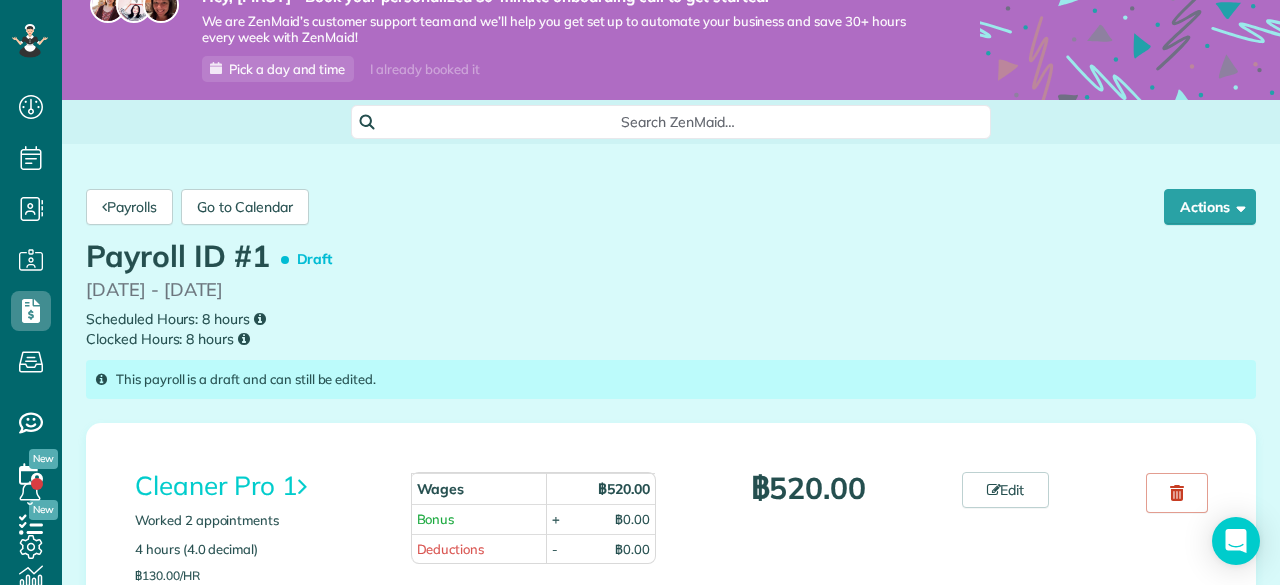 scroll, scrollTop: 0, scrollLeft: 0, axis: both 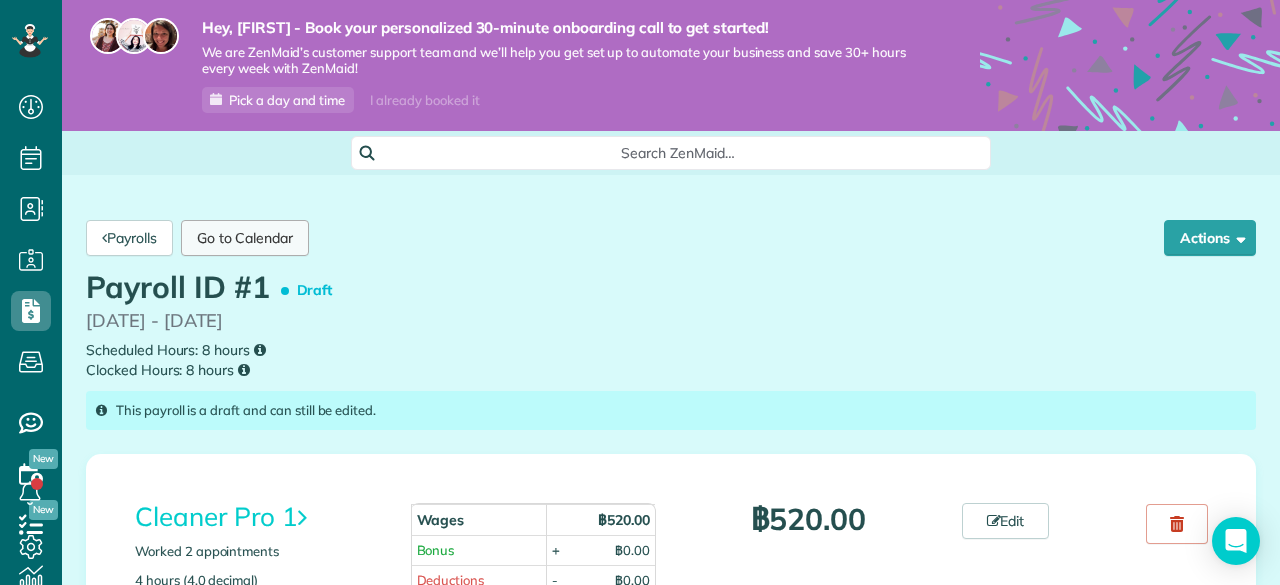 click on "Go to Calendar" at bounding box center [245, 238] 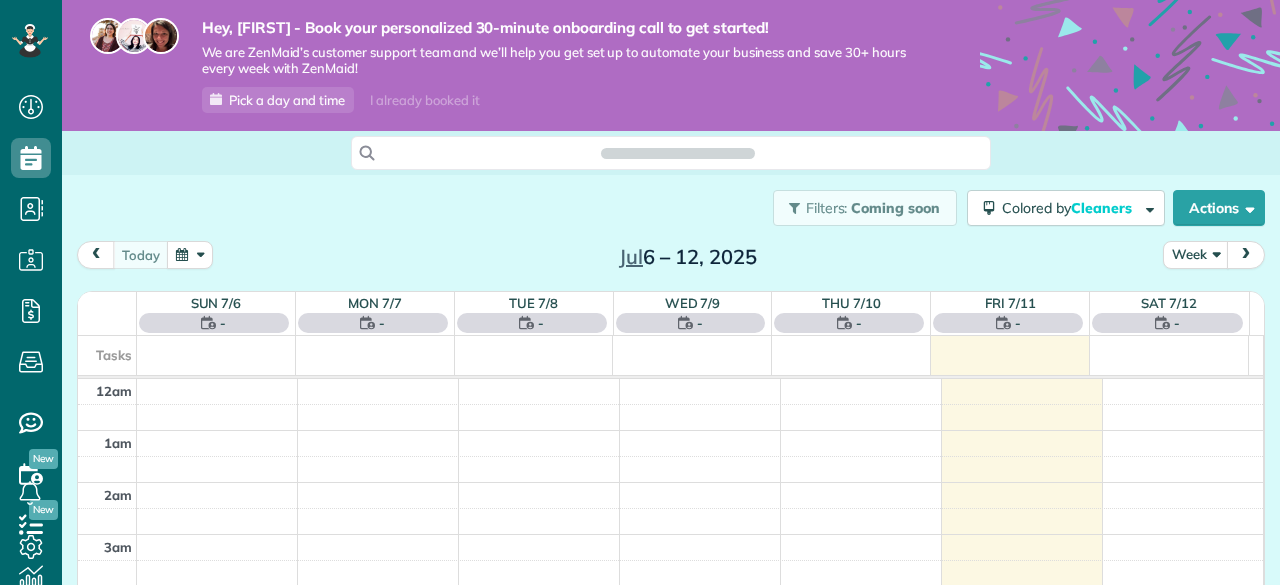 scroll, scrollTop: 0, scrollLeft: 0, axis: both 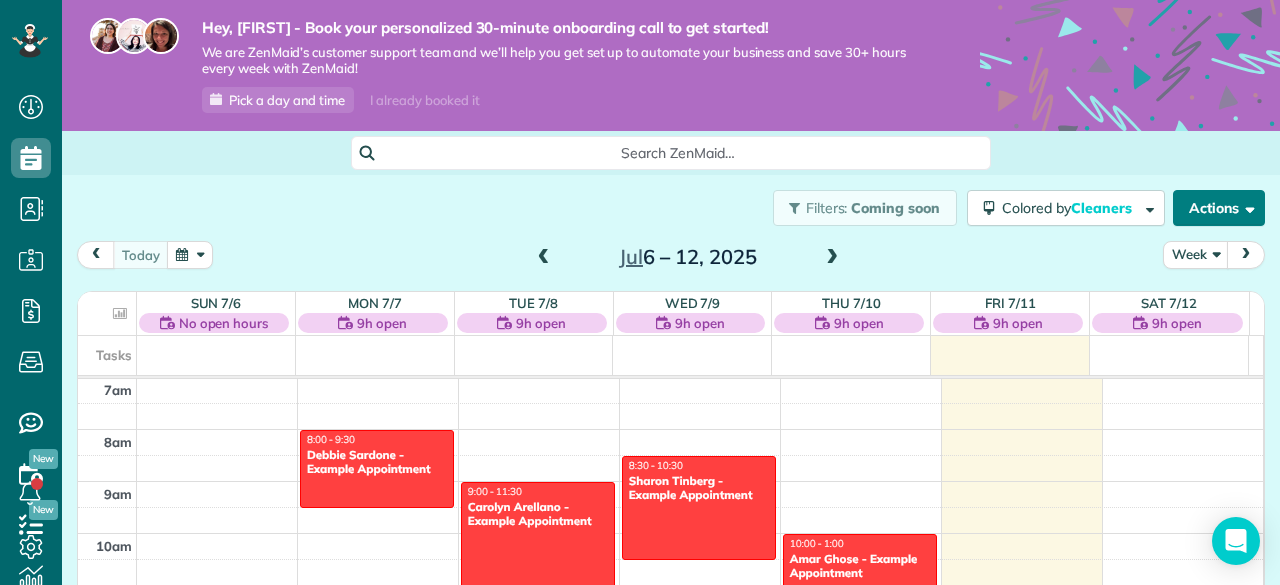 click on "Actions" at bounding box center [1219, 208] 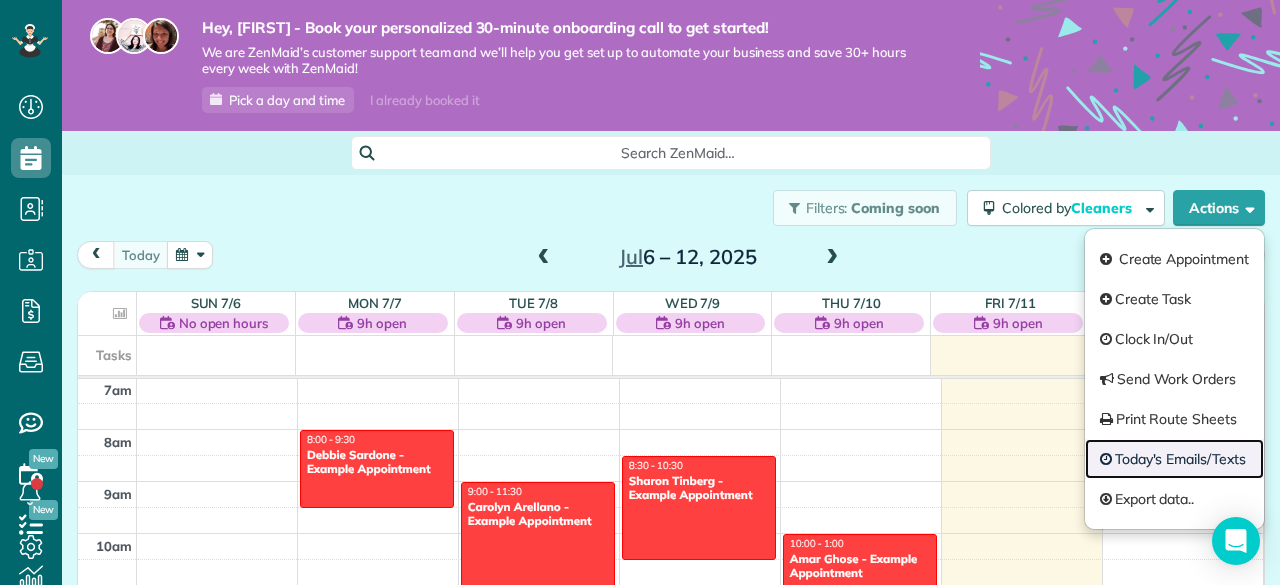 click on "Today's Emails/Texts" at bounding box center (1174, 459) 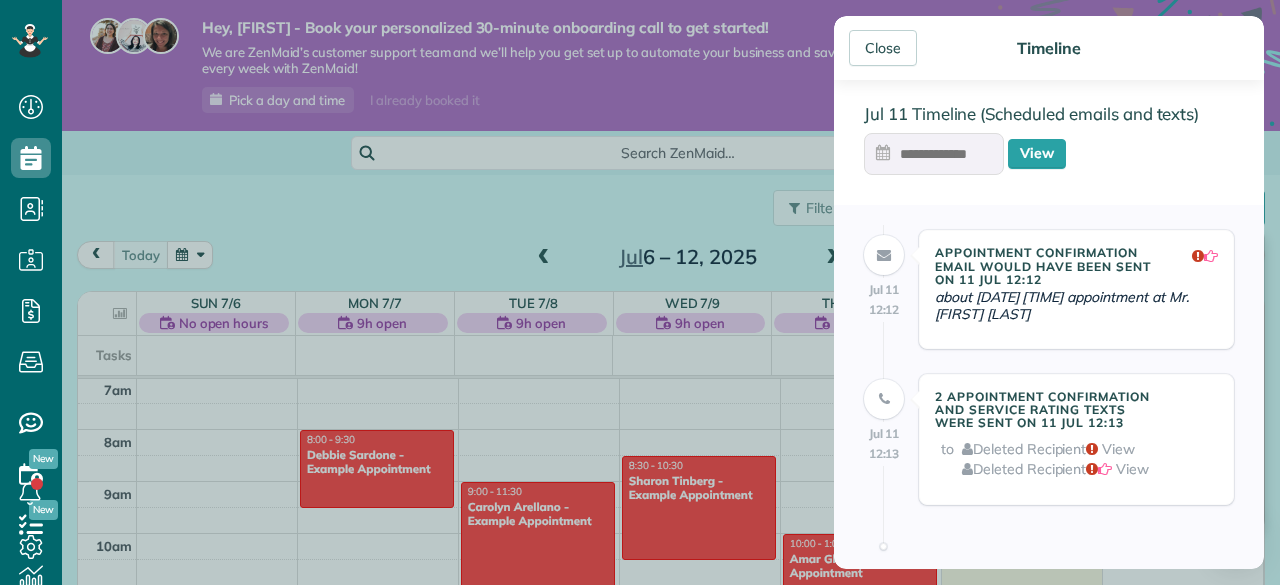 scroll, scrollTop: 0, scrollLeft: 0, axis: both 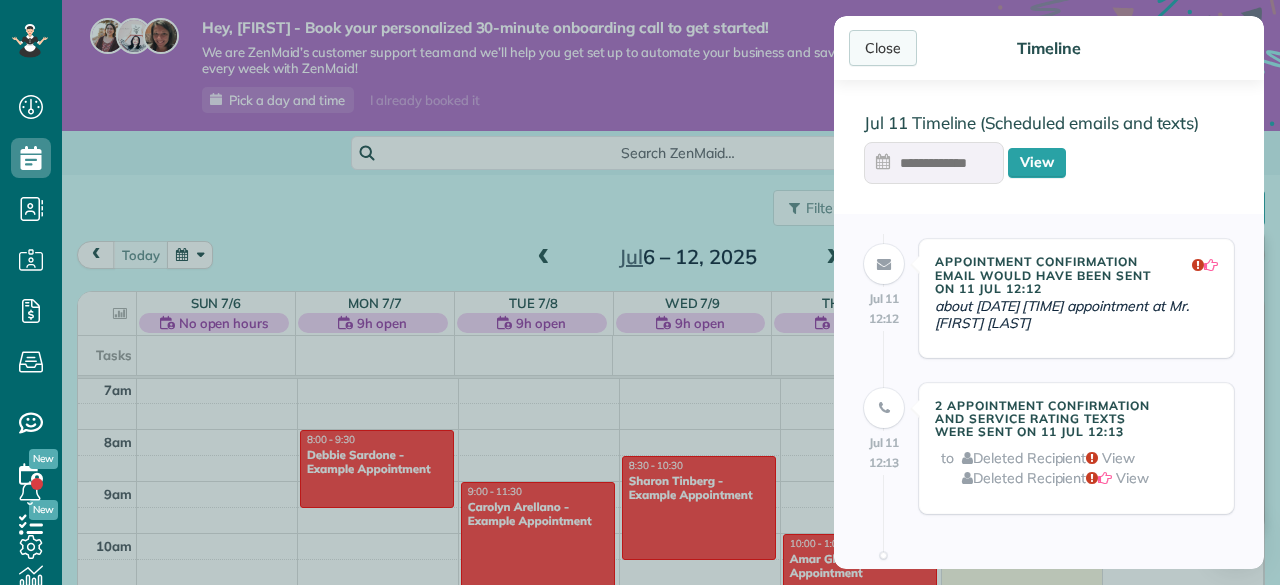 click on "Close" at bounding box center [883, 48] 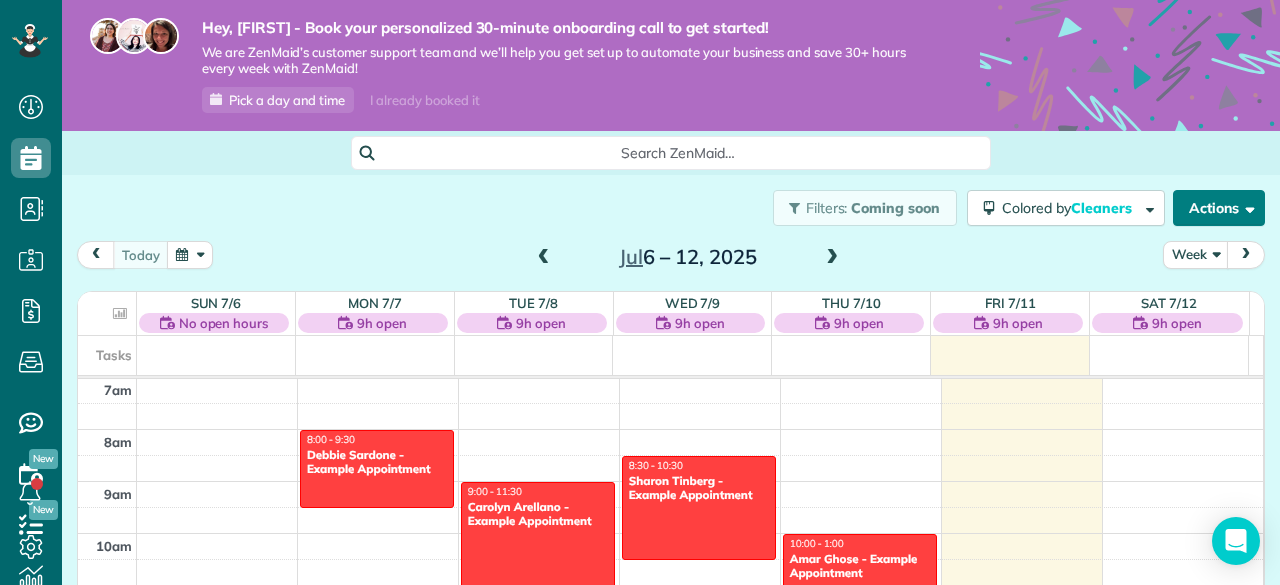 click on "Actions" at bounding box center [1219, 208] 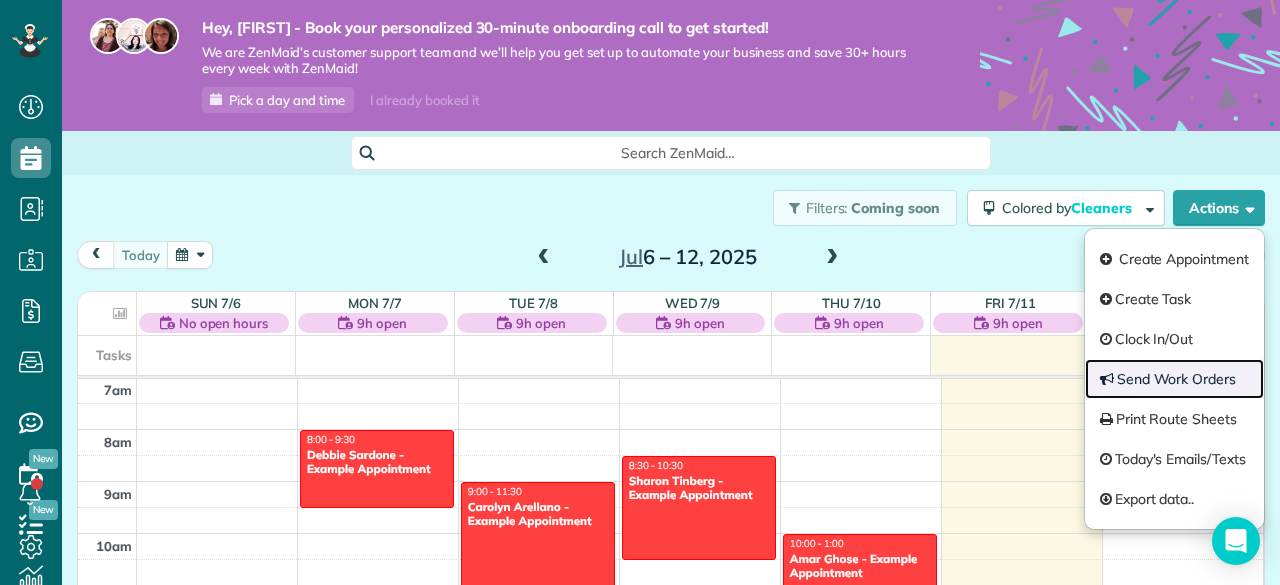 click on "Send Work Orders" at bounding box center [1174, 379] 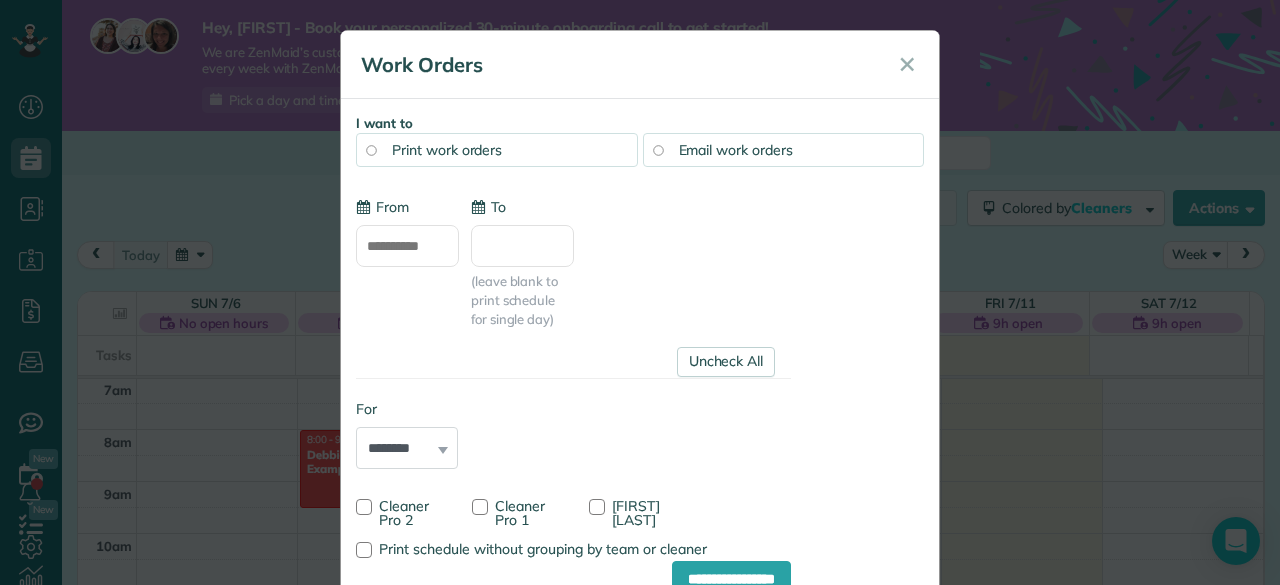 type on "**********" 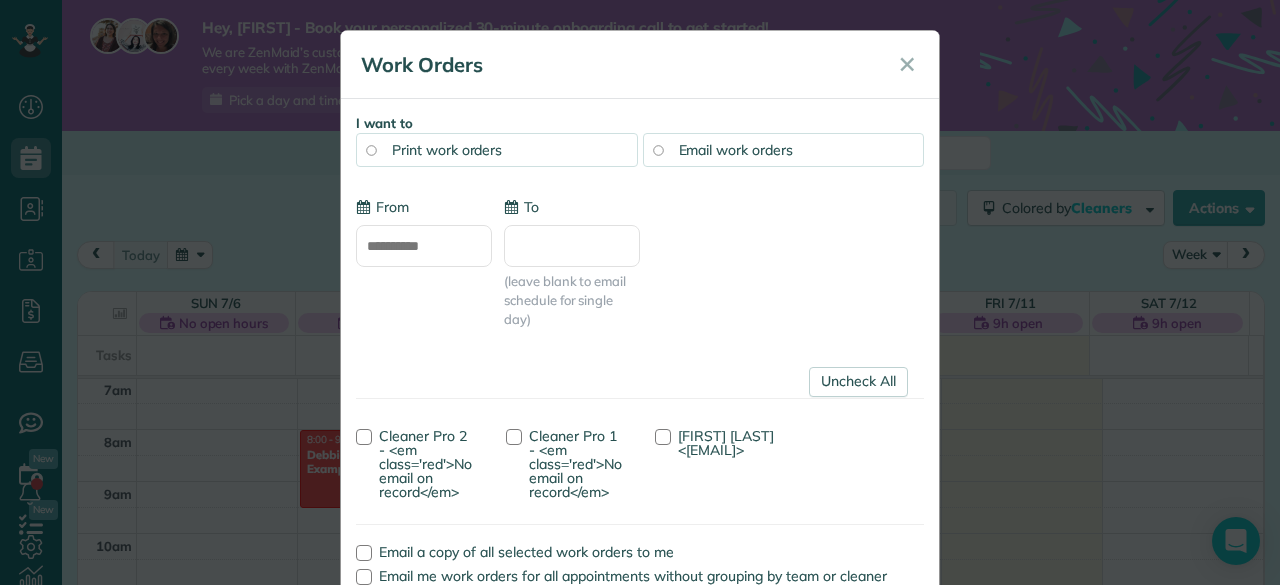 click on "Print work orders" at bounding box center [497, 150] 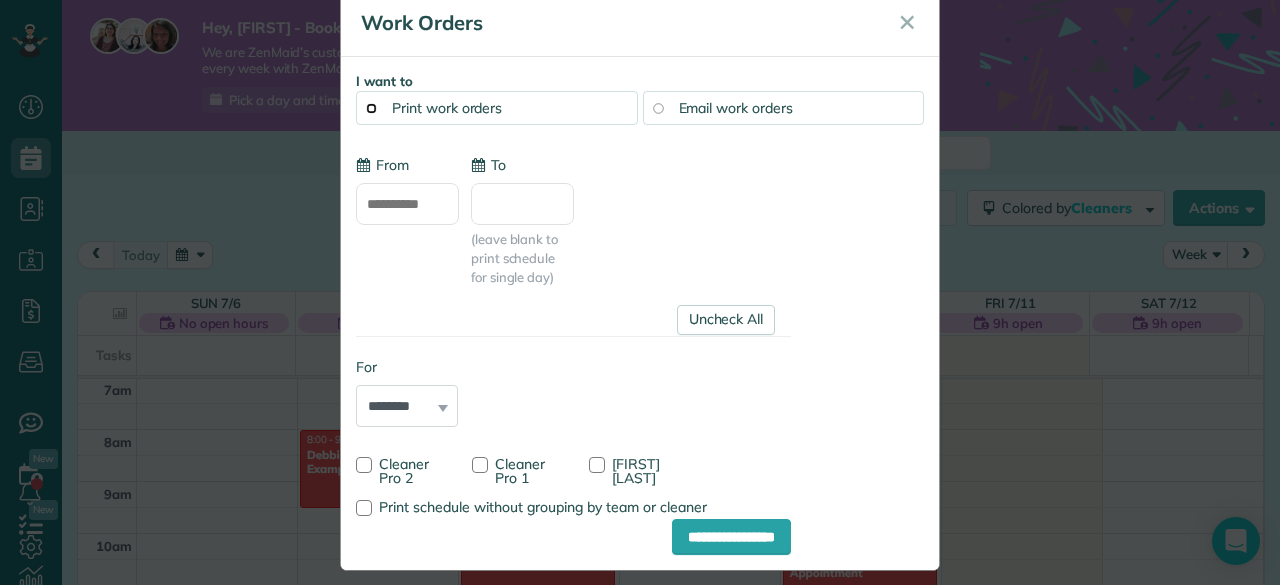 scroll, scrollTop: 58, scrollLeft: 0, axis: vertical 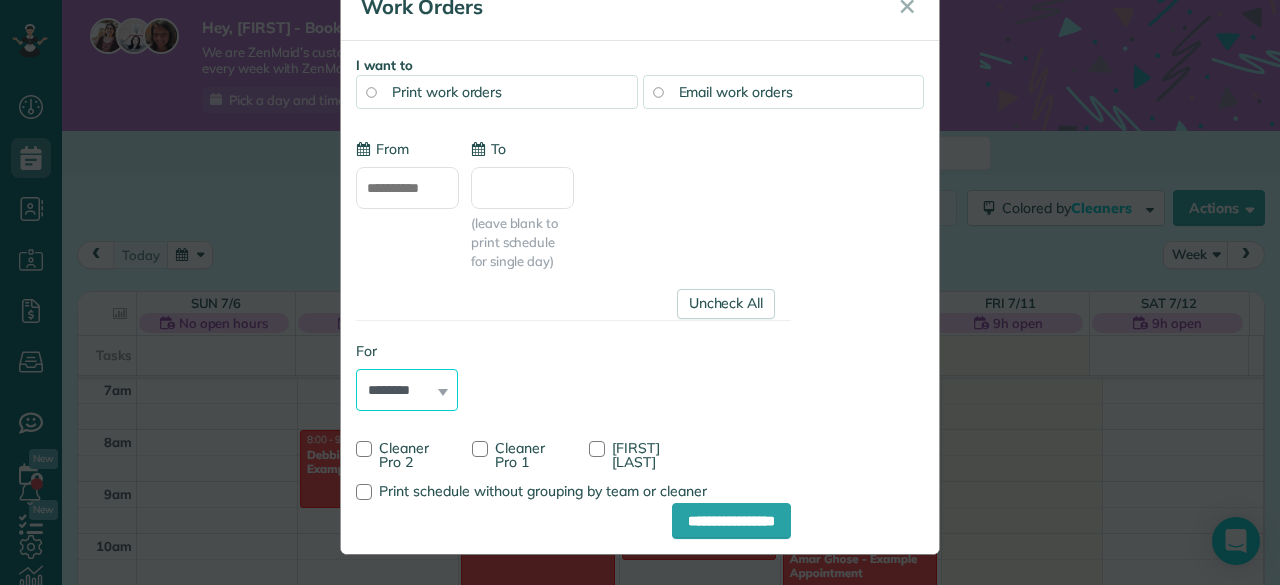 click on "********
*****" at bounding box center (407, 390) 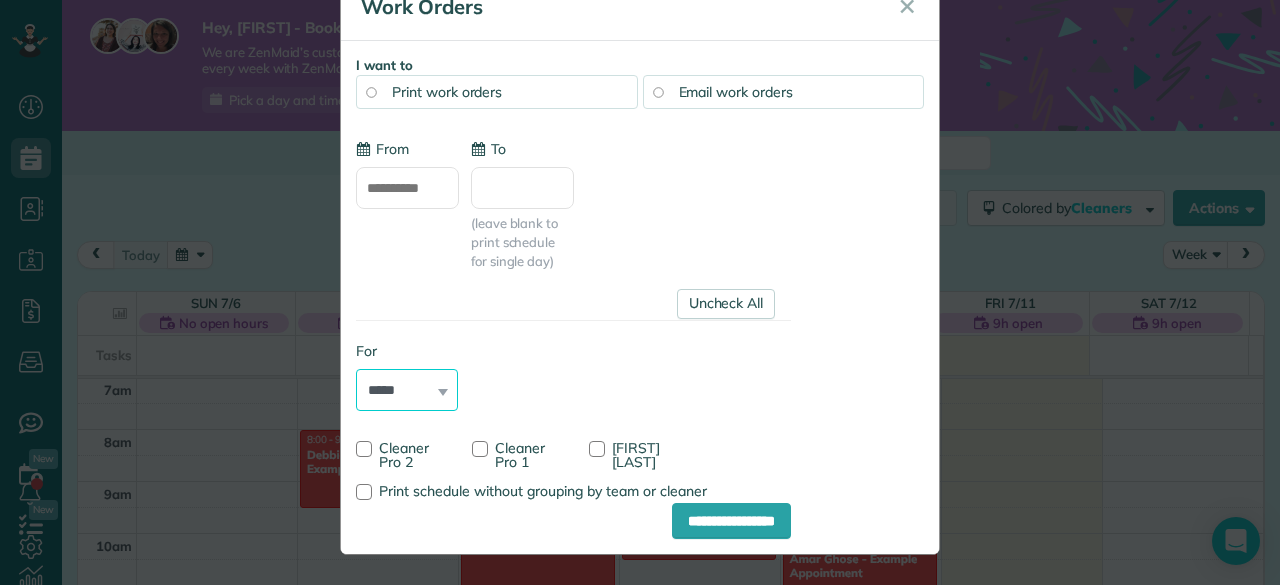 click on "********
*****" at bounding box center [407, 390] 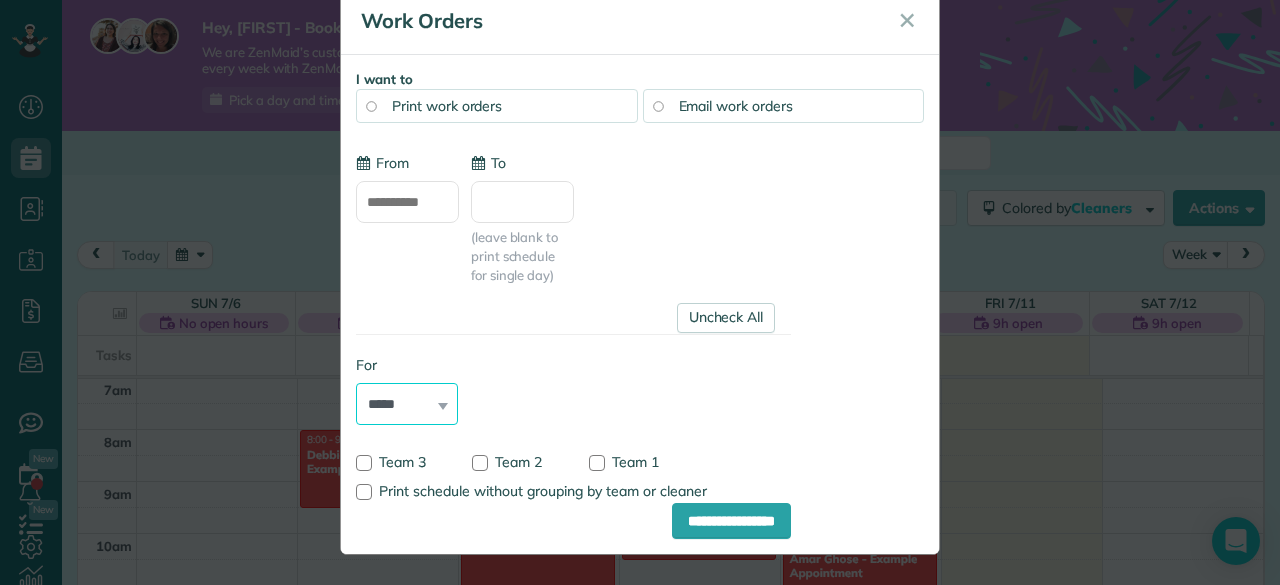 scroll, scrollTop: 44, scrollLeft: 0, axis: vertical 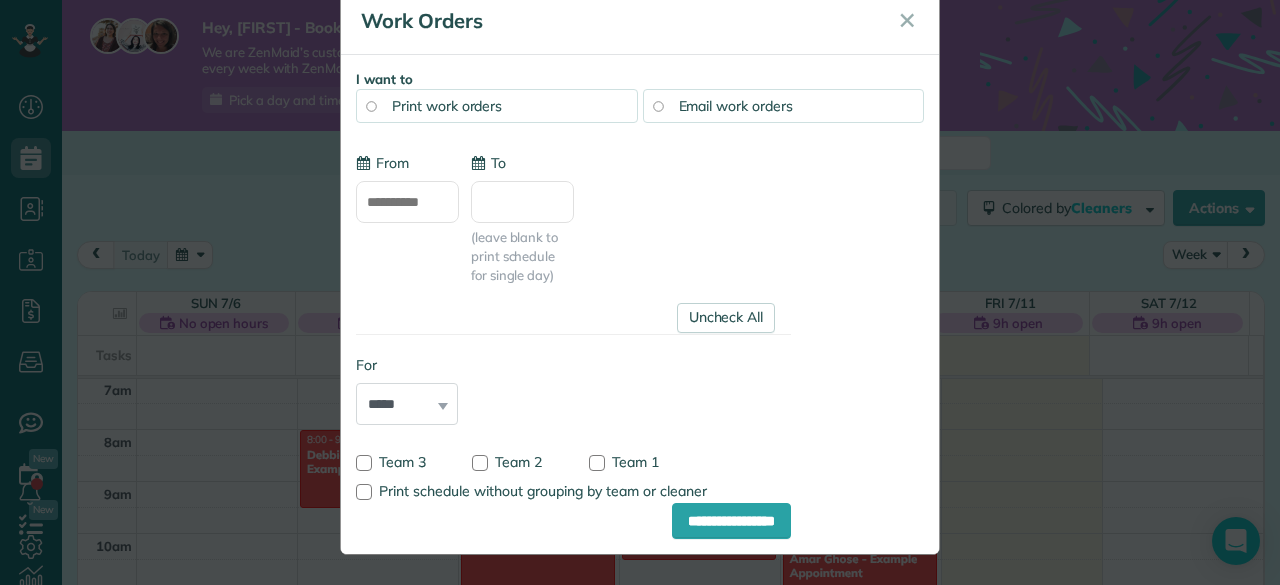 click on "**********" at bounding box center (407, 202) 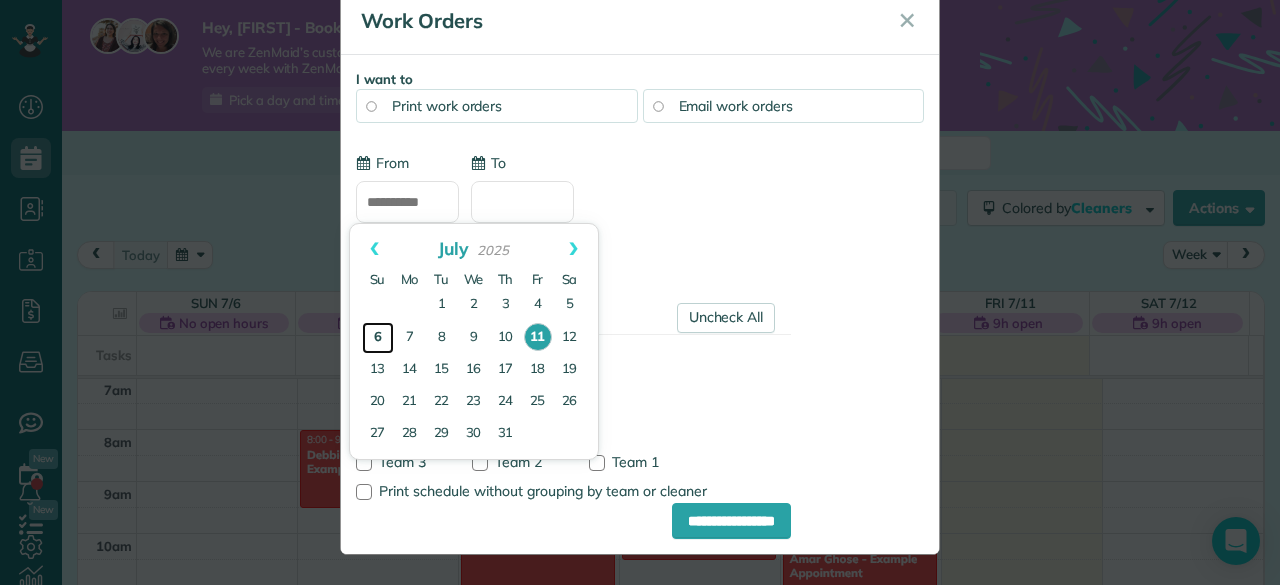 click on "6" at bounding box center [378, 338] 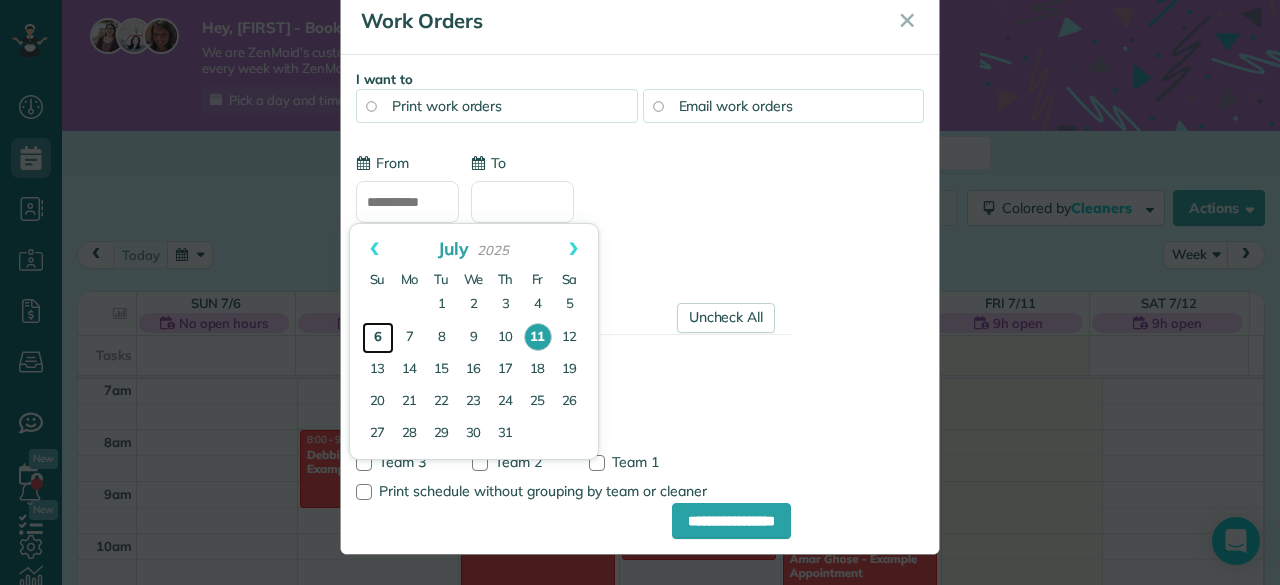 type on "**********" 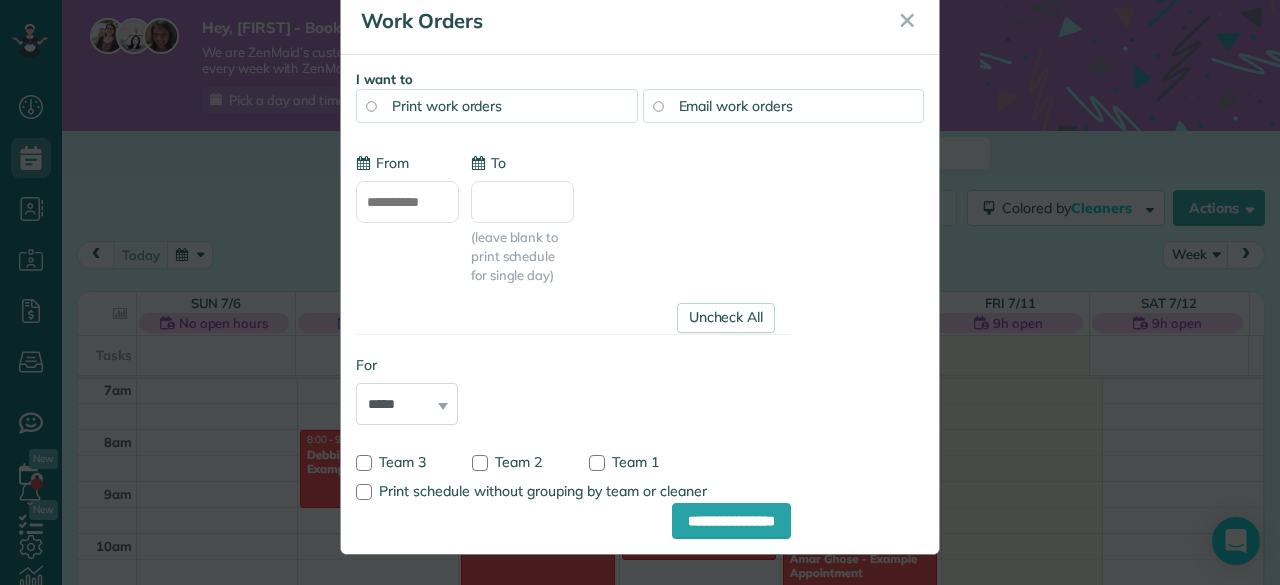 click on "To" at bounding box center [522, 202] 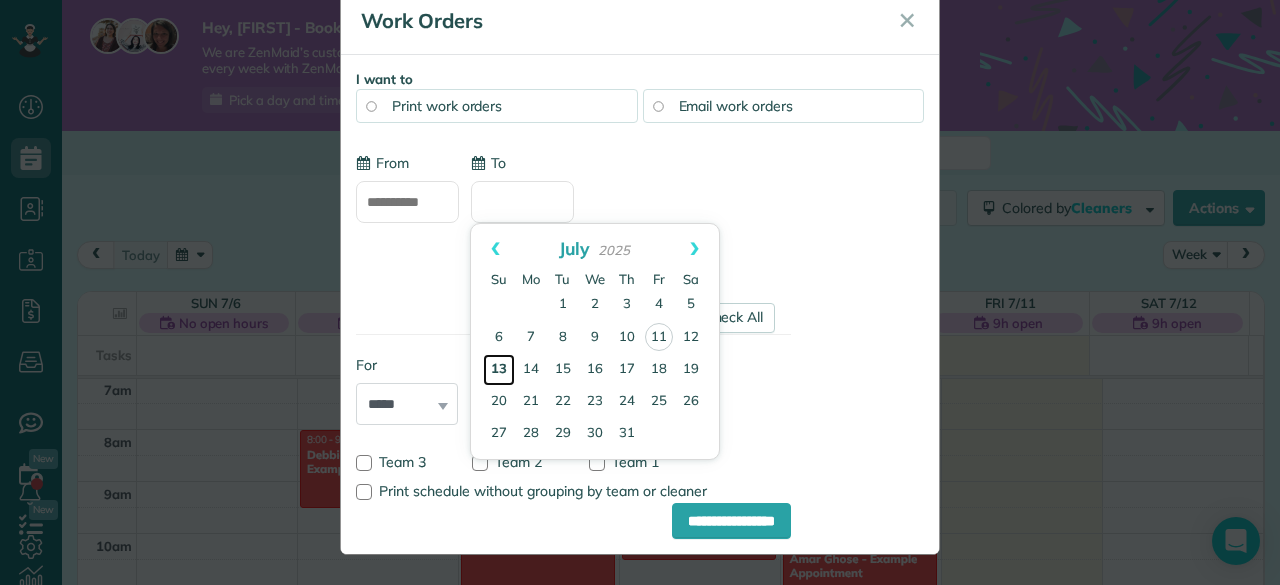 click on "13" at bounding box center (499, 370) 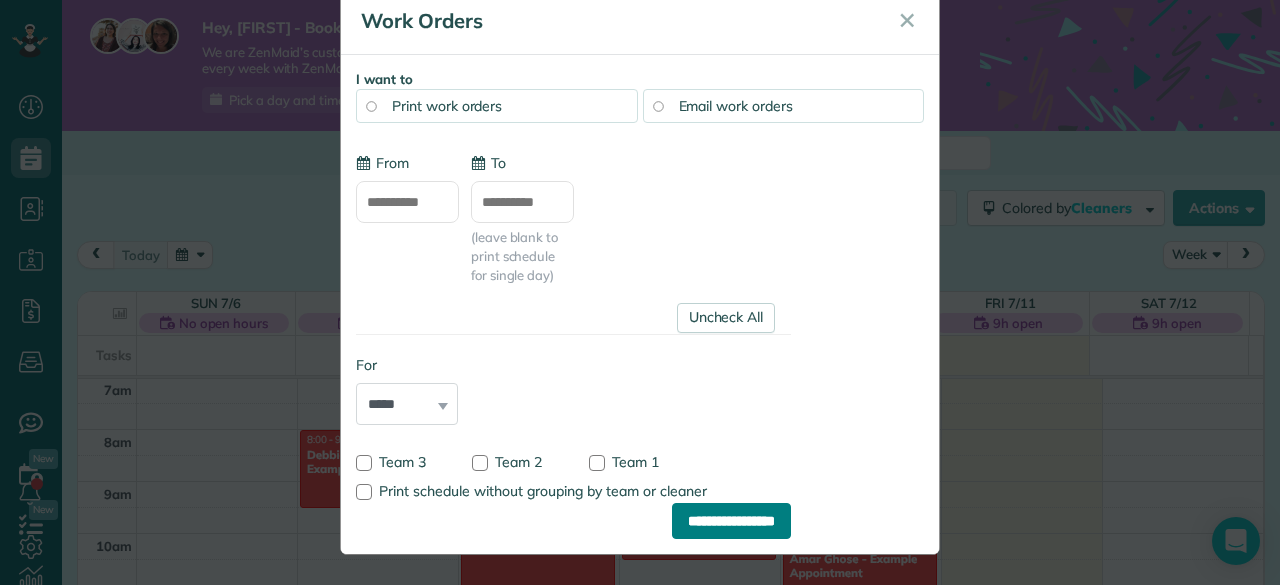 click on "**********" at bounding box center [731, 521] 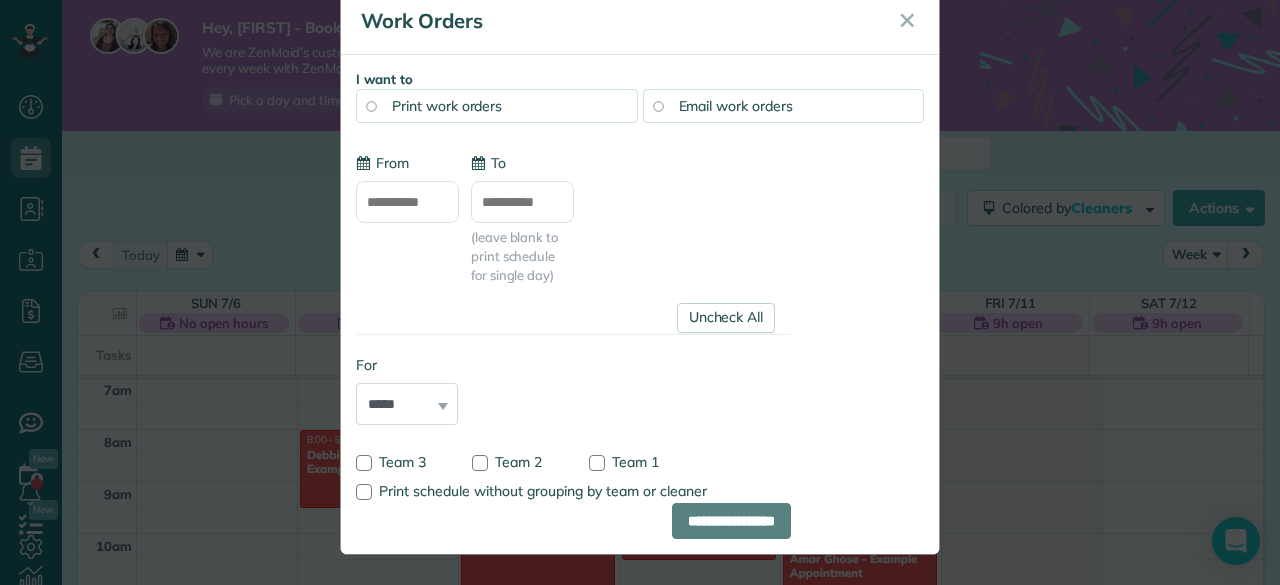 scroll, scrollTop: 0, scrollLeft: 0, axis: both 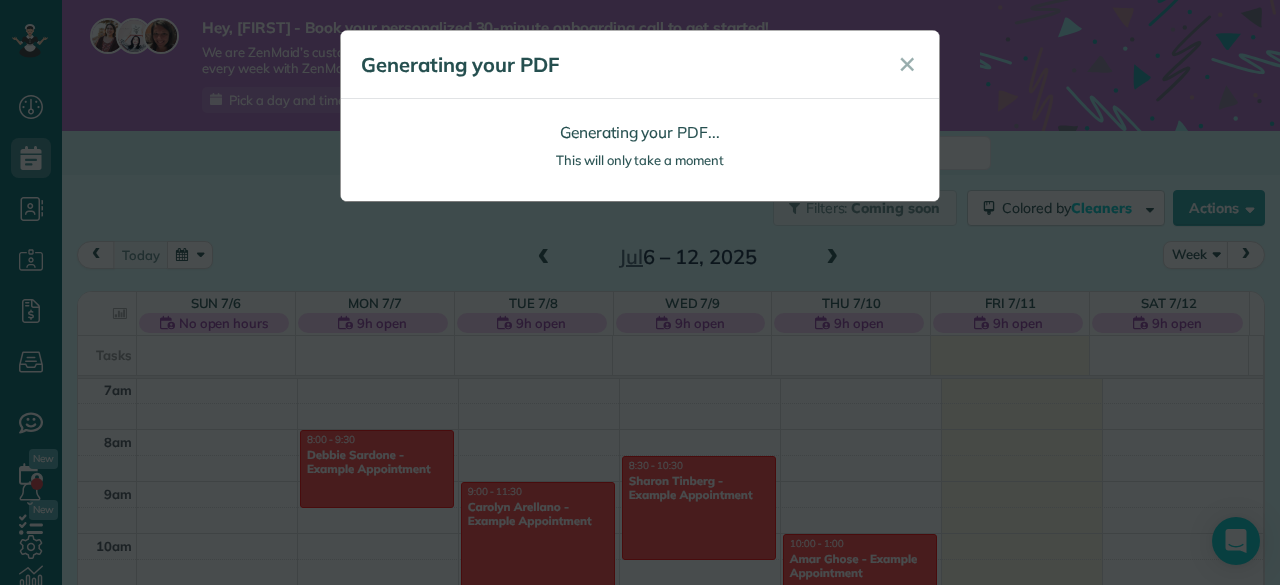 click on "This will only take a moment" at bounding box center (640, 160) 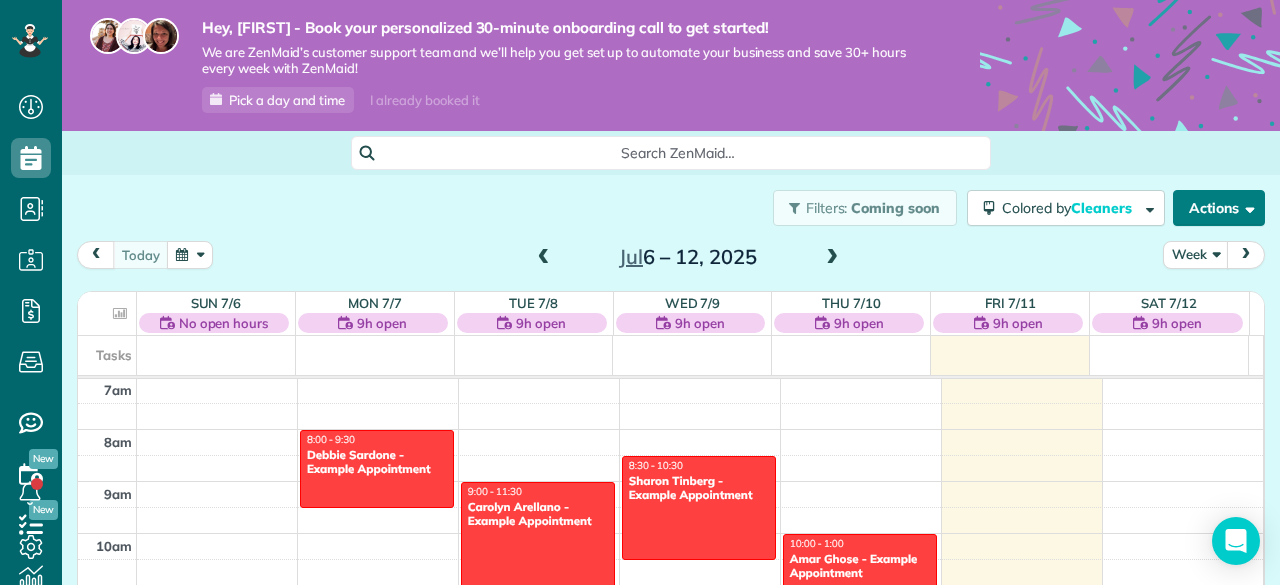 click on "Actions" at bounding box center (1219, 208) 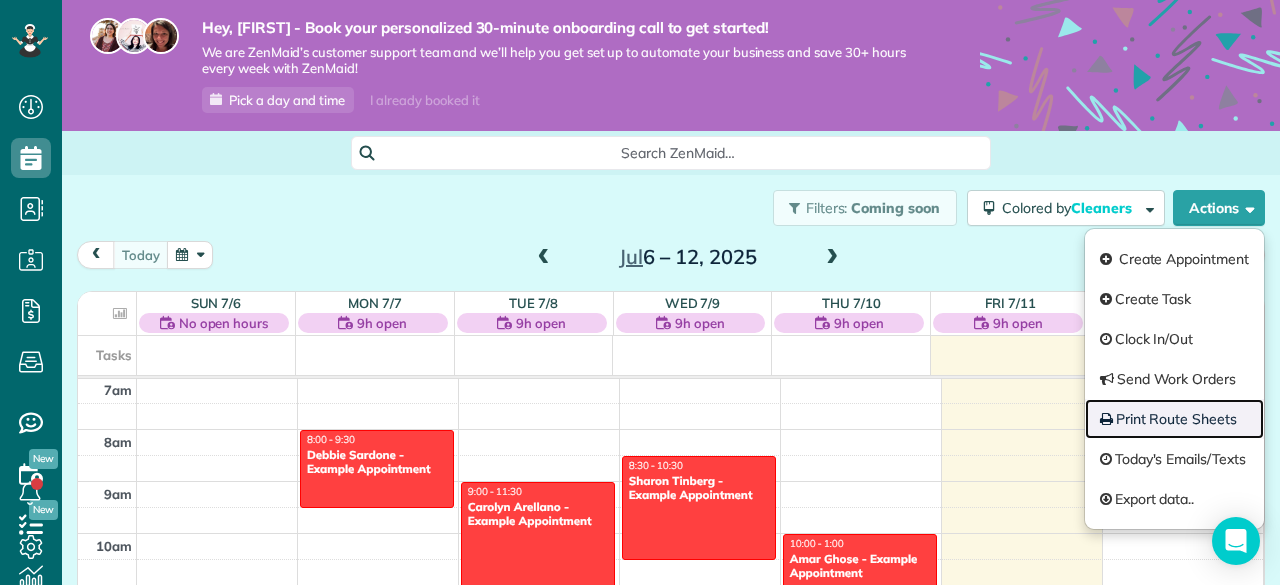 click on "Print Route Sheets" at bounding box center [1174, 419] 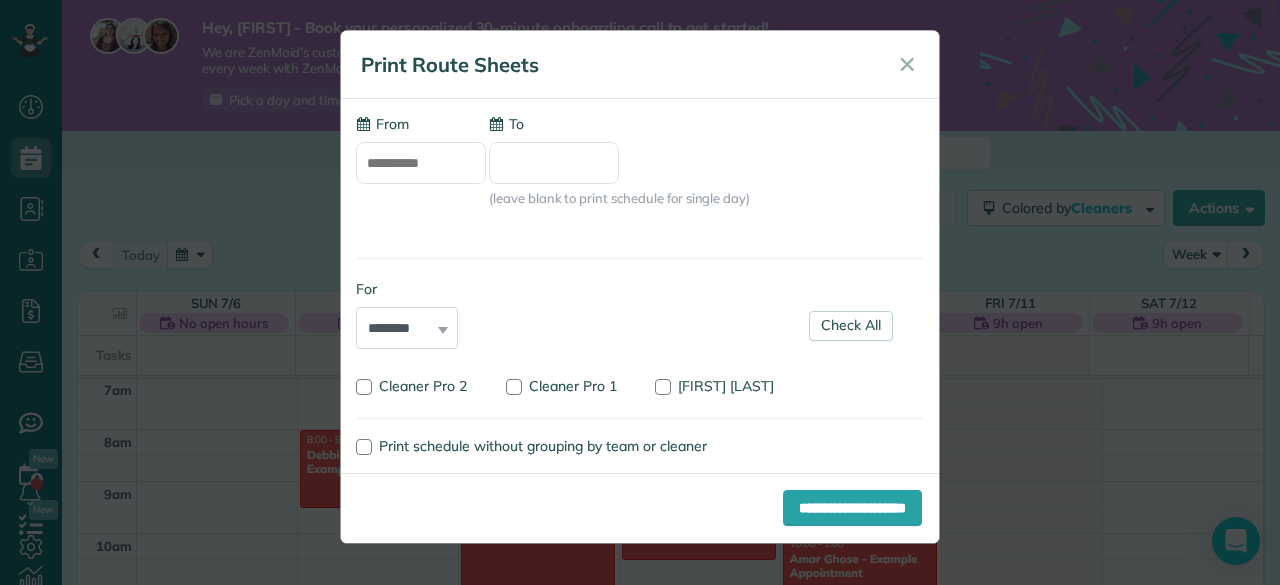 type on "**********" 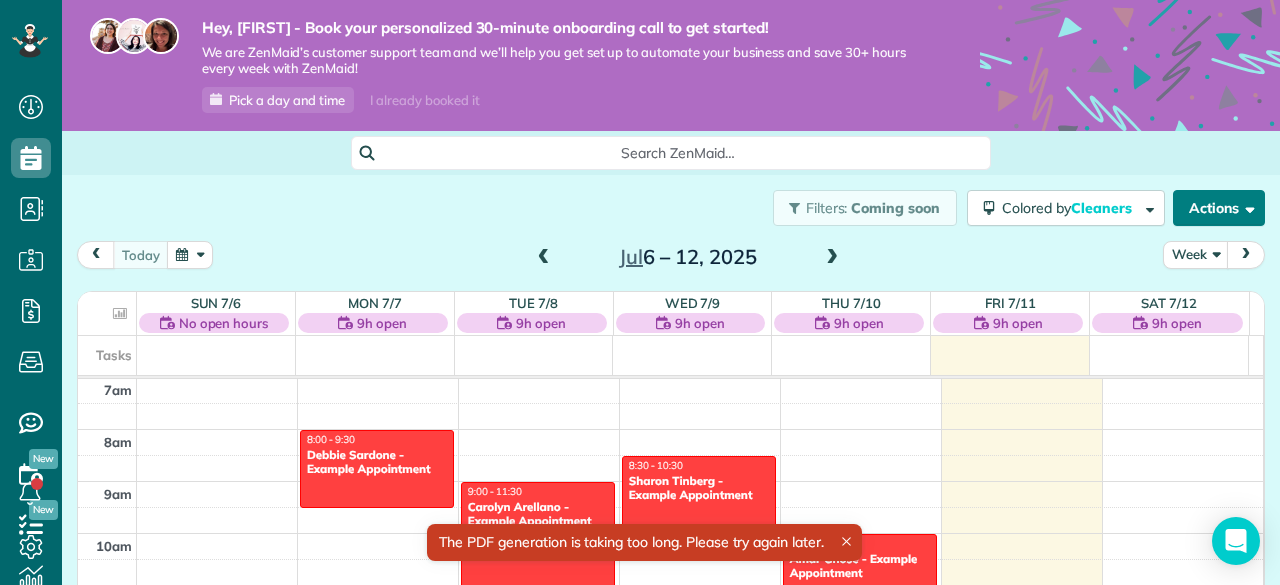 click on "Actions" at bounding box center (1219, 208) 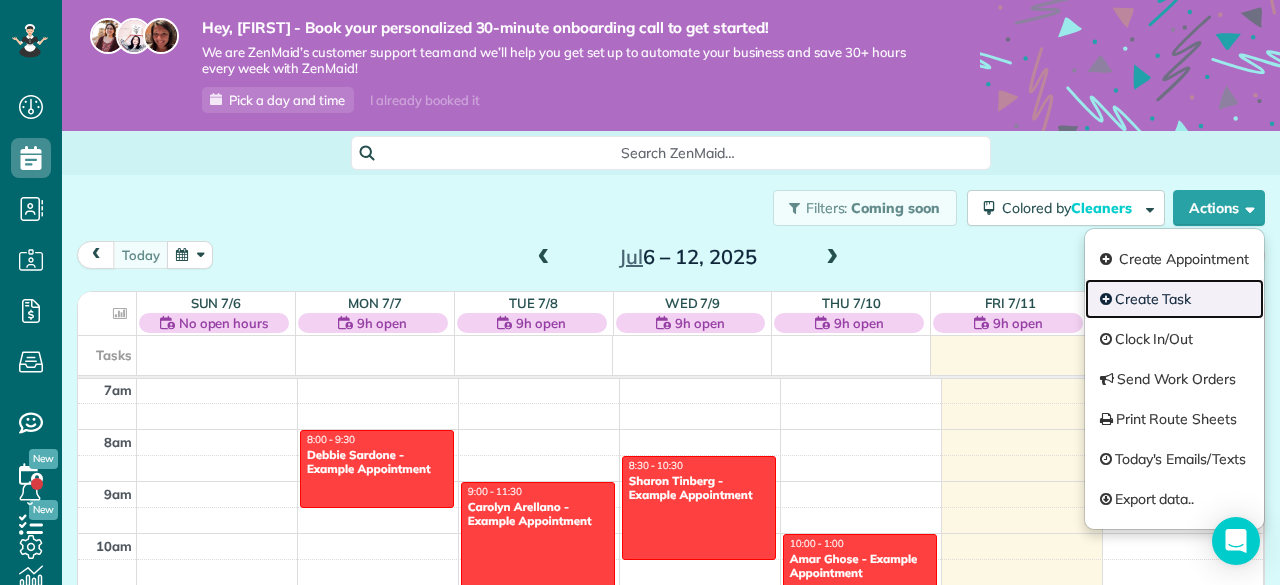 click on "Create Task" at bounding box center (1174, 299) 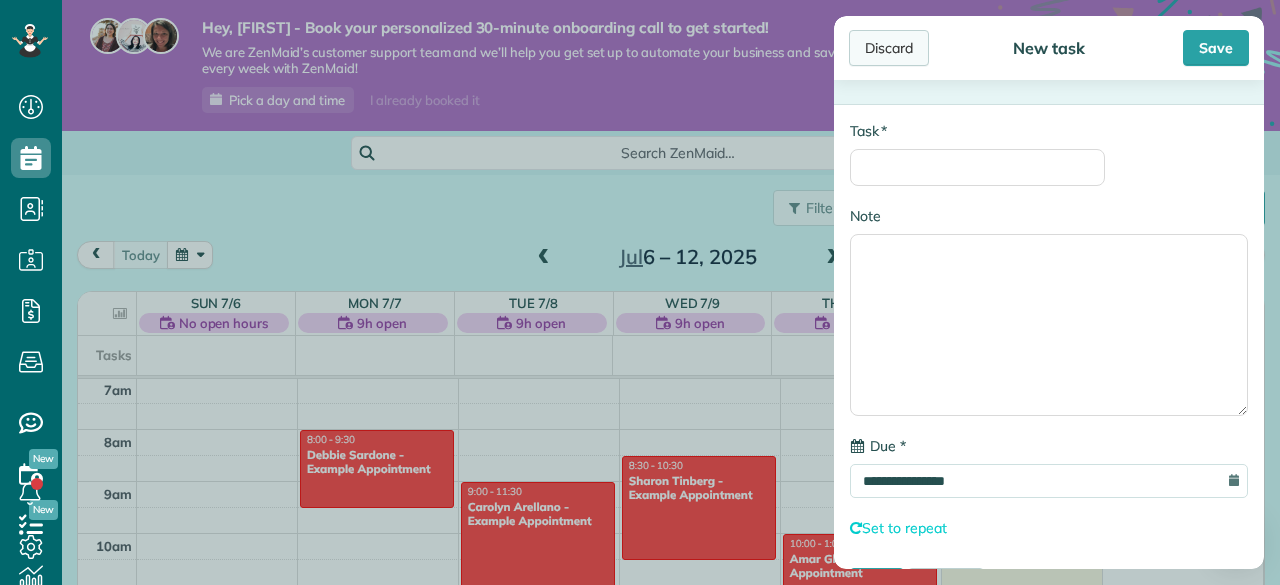 click on "Discard" at bounding box center [889, 48] 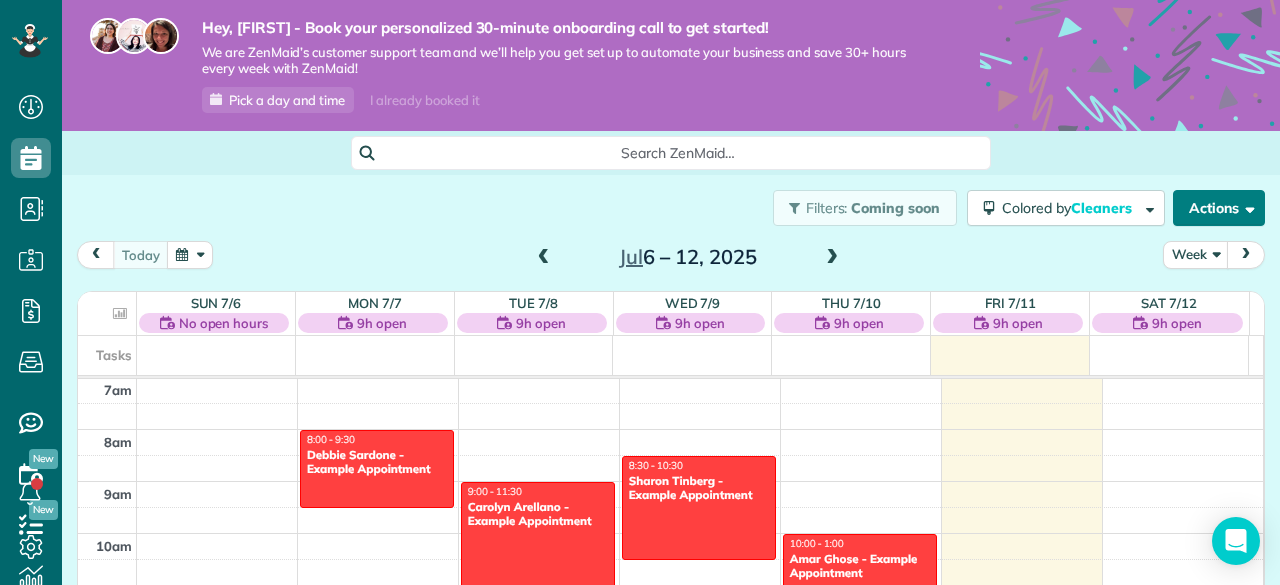 click on "Actions" at bounding box center [1219, 208] 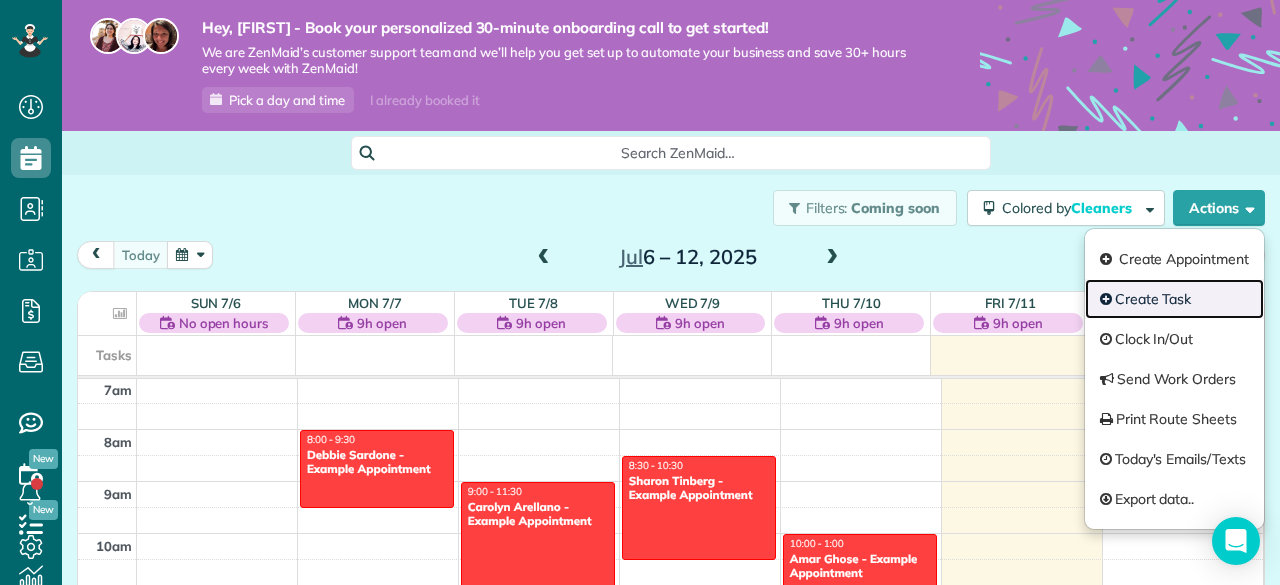click on "Create Task" at bounding box center [1174, 299] 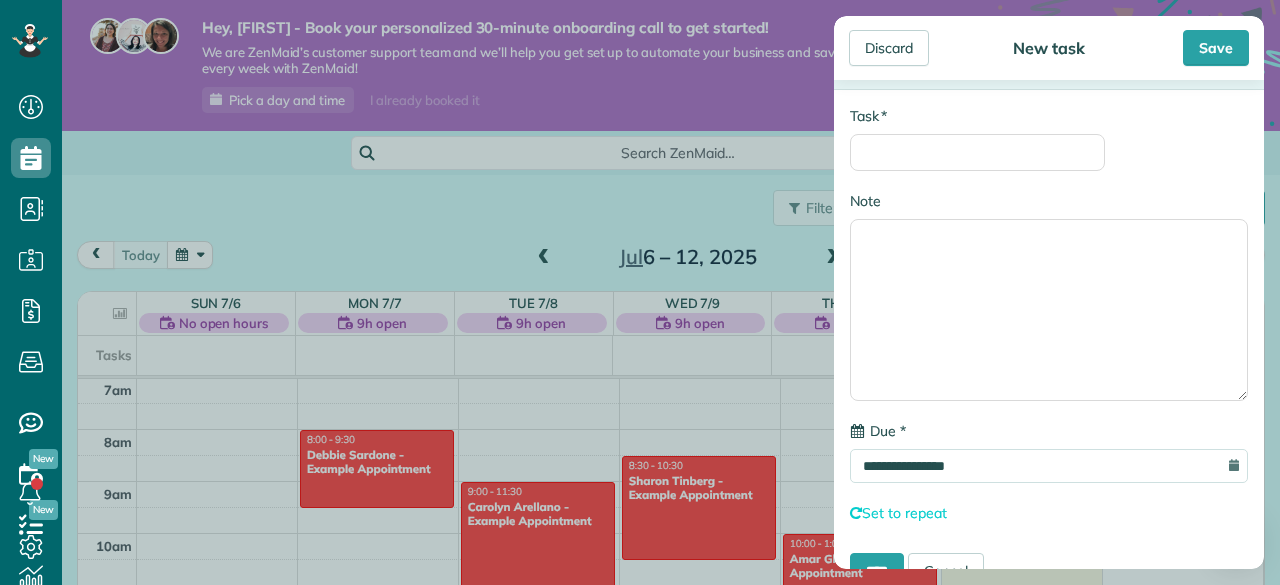 scroll, scrollTop: 0, scrollLeft: 0, axis: both 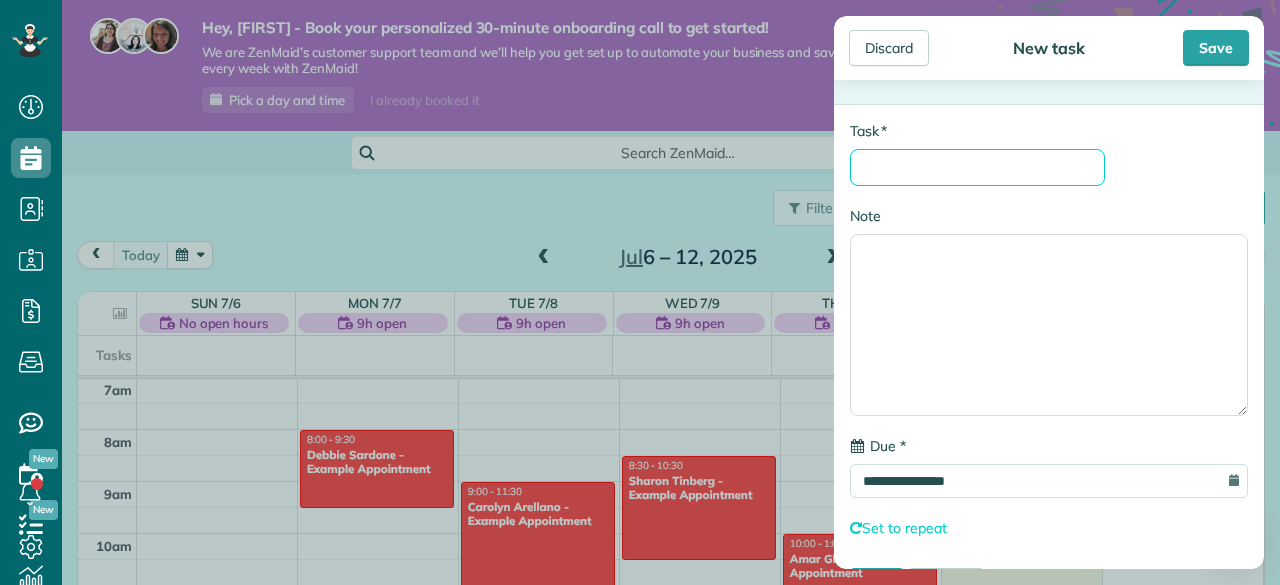 click on "*  Task" at bounding box center [977, 167] 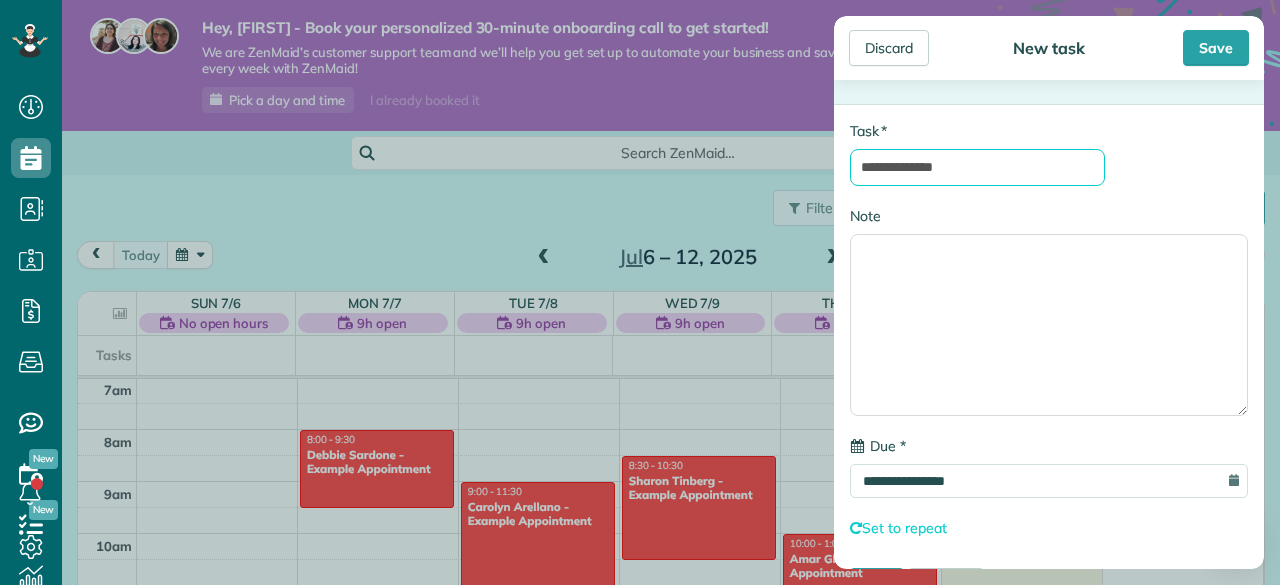 type on "**********" 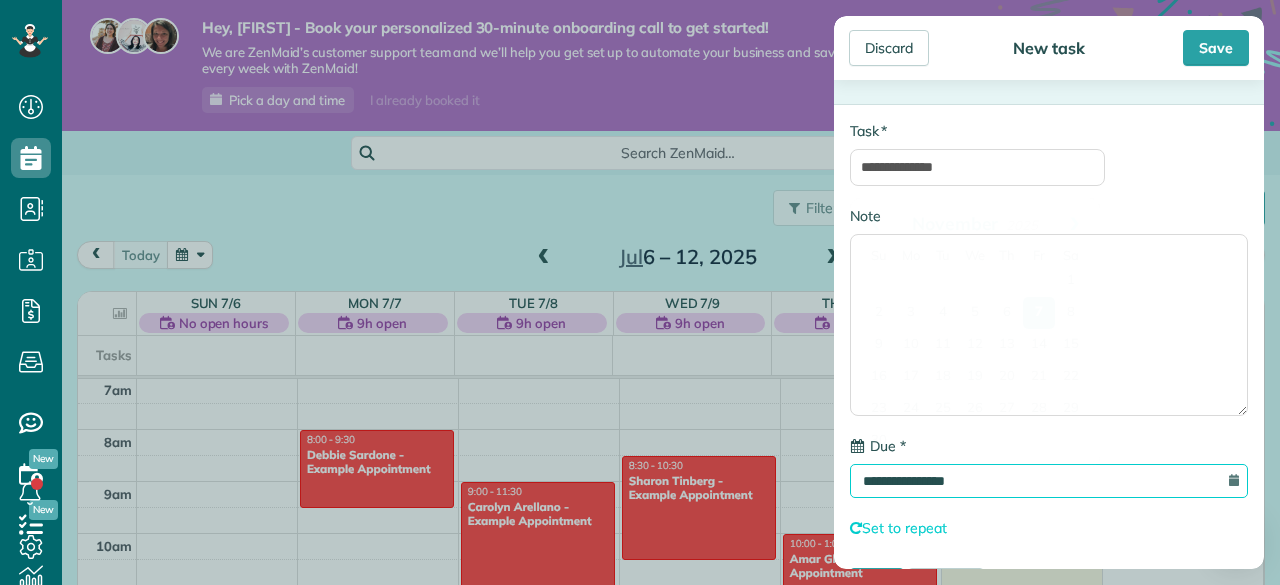 click on "**********" at bounding box center [1049, 481] 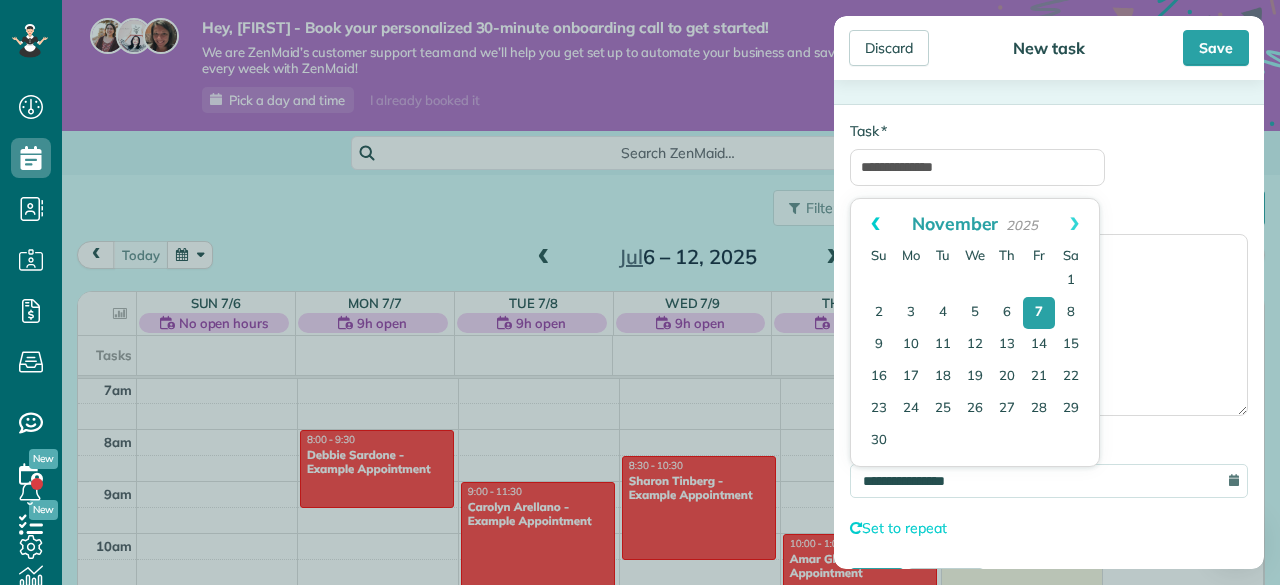 click on "Prev" at bounding box center (875, 224) 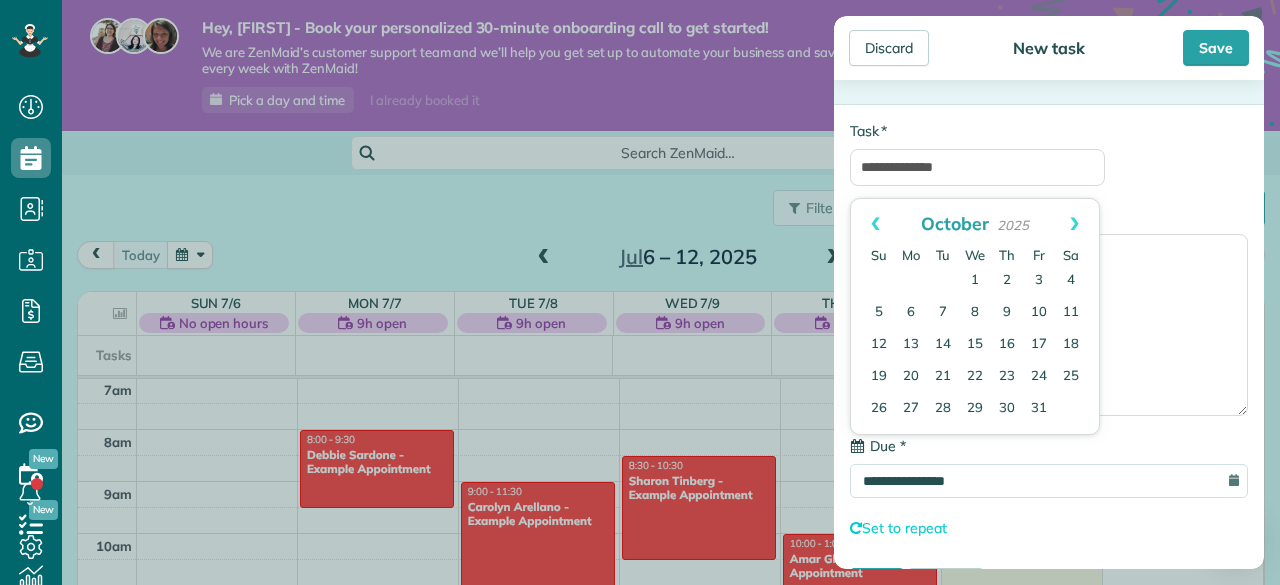 click on "Prev" at bounding box center (875, 224) 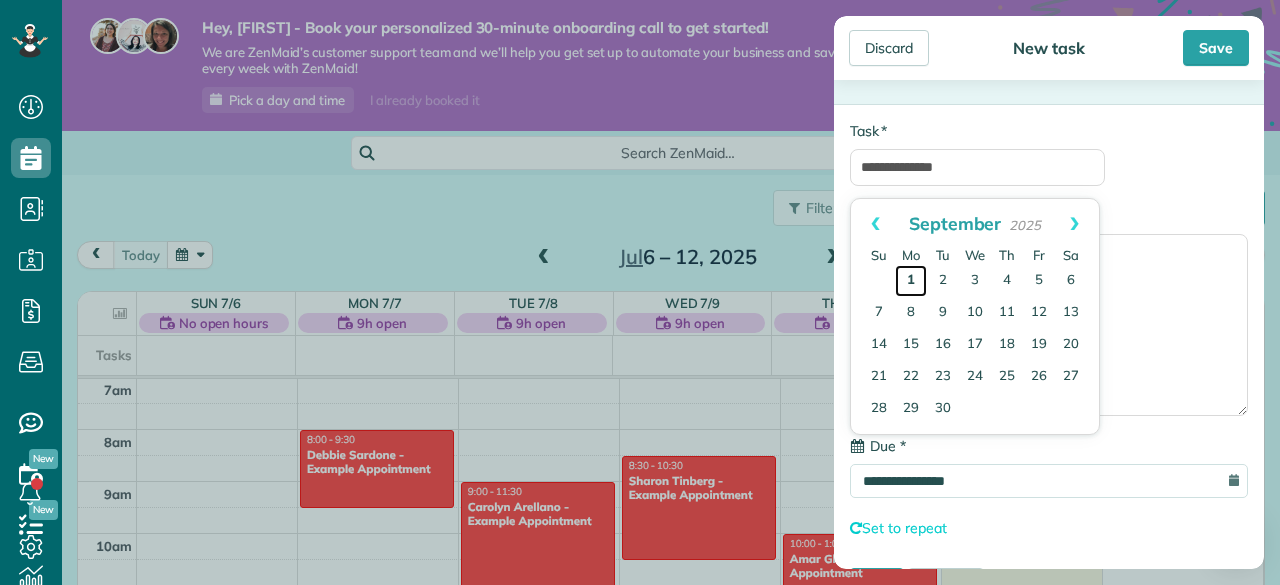click on "1" at bounding box center [911, 281] 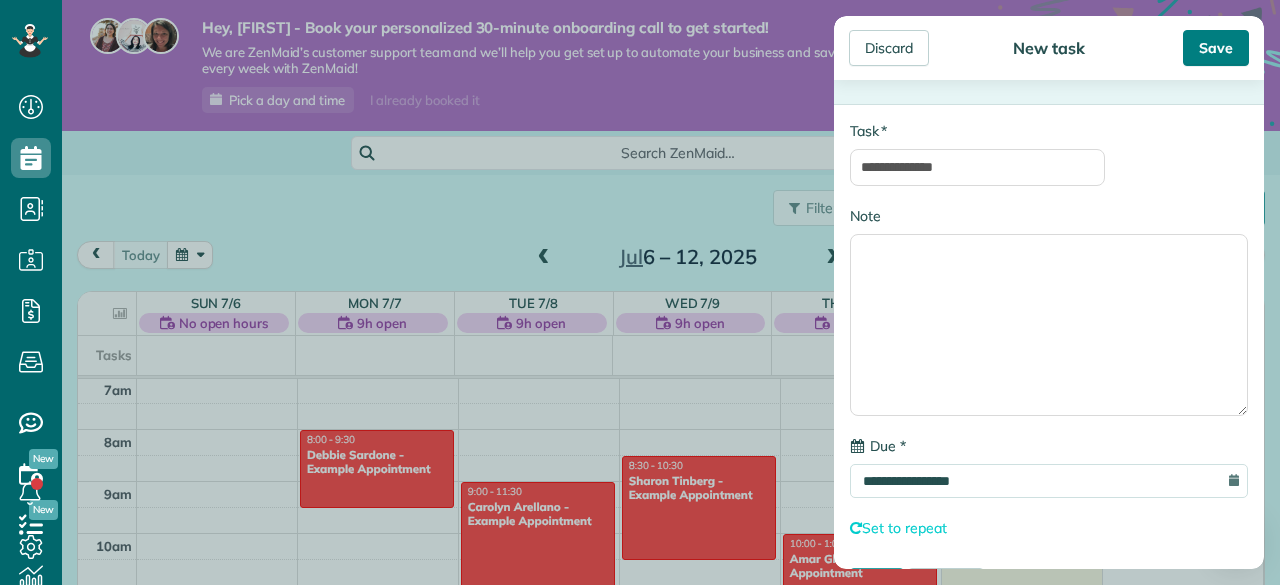 click on "Save" at bounding box center [1216, 48] 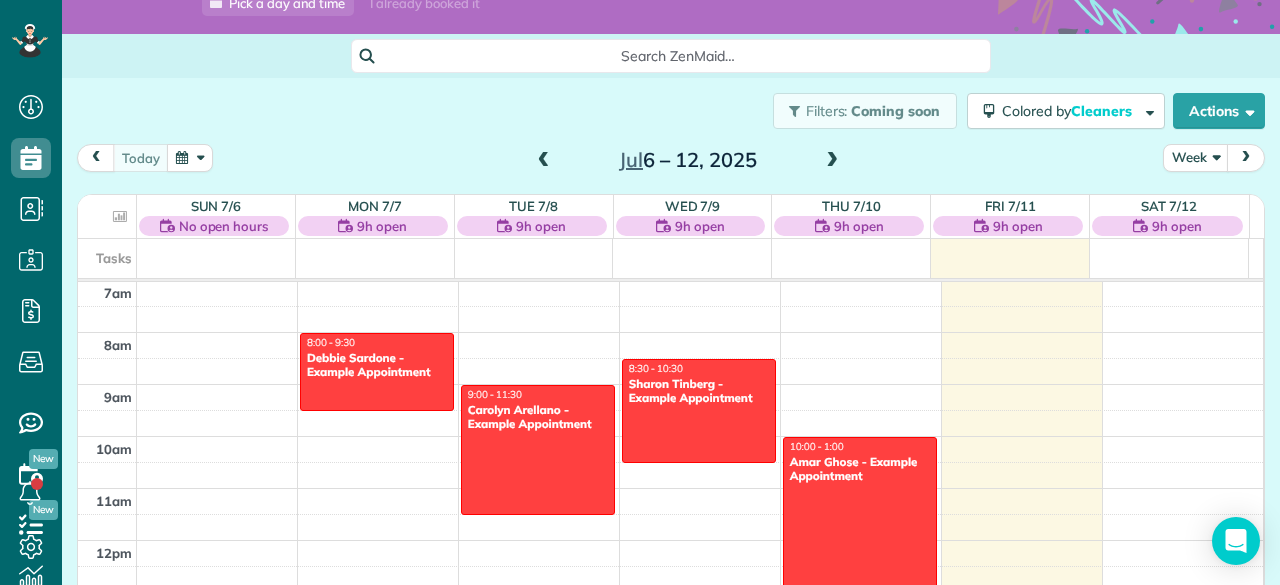 scroll, scrollTop: 156, scrollLeft: 0, axis: vertical 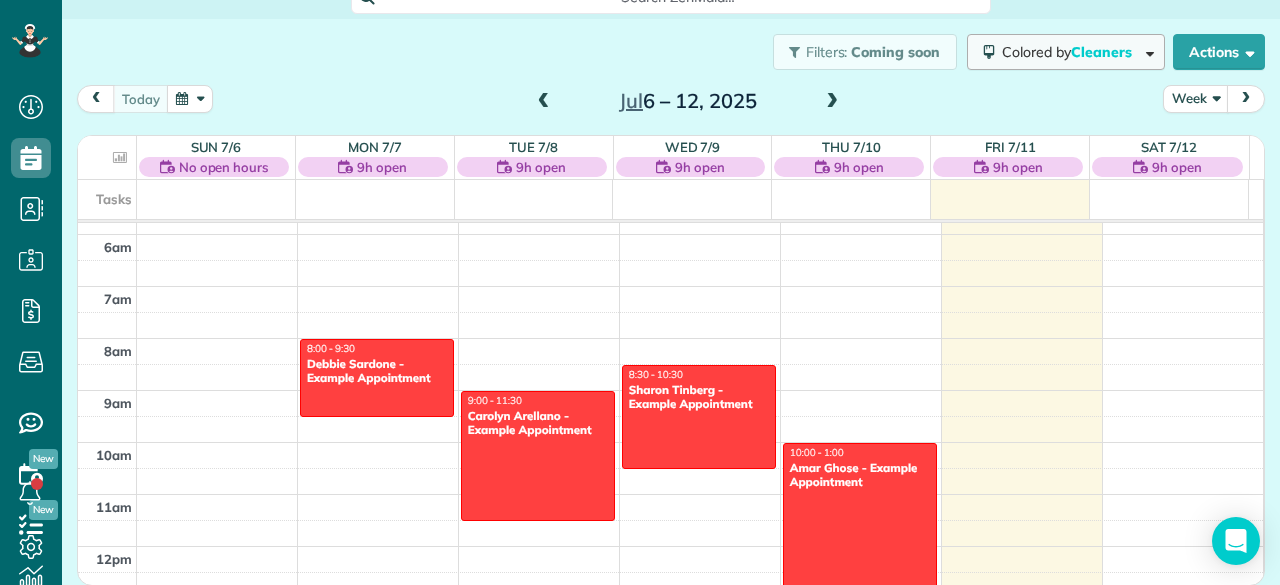 click on "Colored by  Cleaners" at bounding box center (1070, 52) 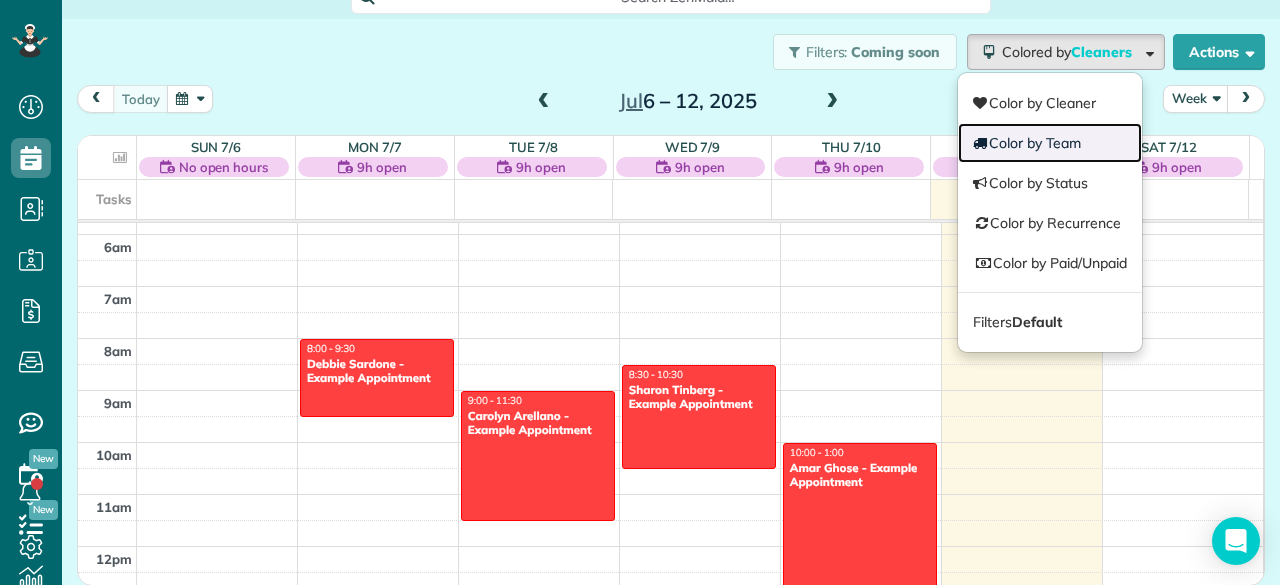 click on "Color by Team" at bounding box center (1050, 143) 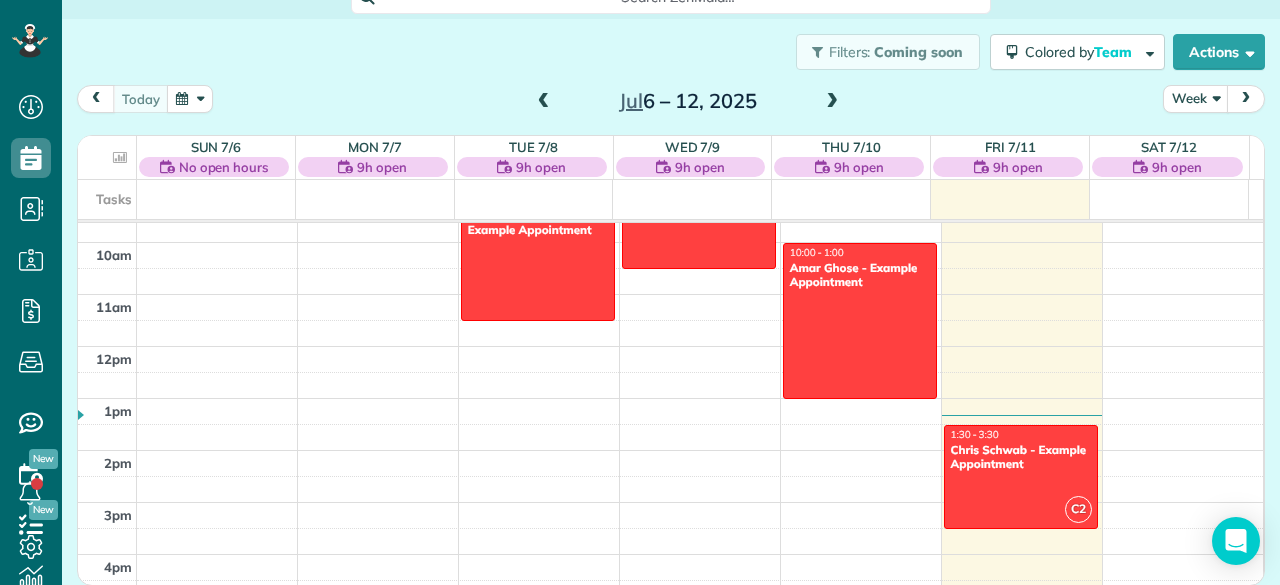 scroll, scrollTop: 300, scrollLeft: 0, axis: vertical 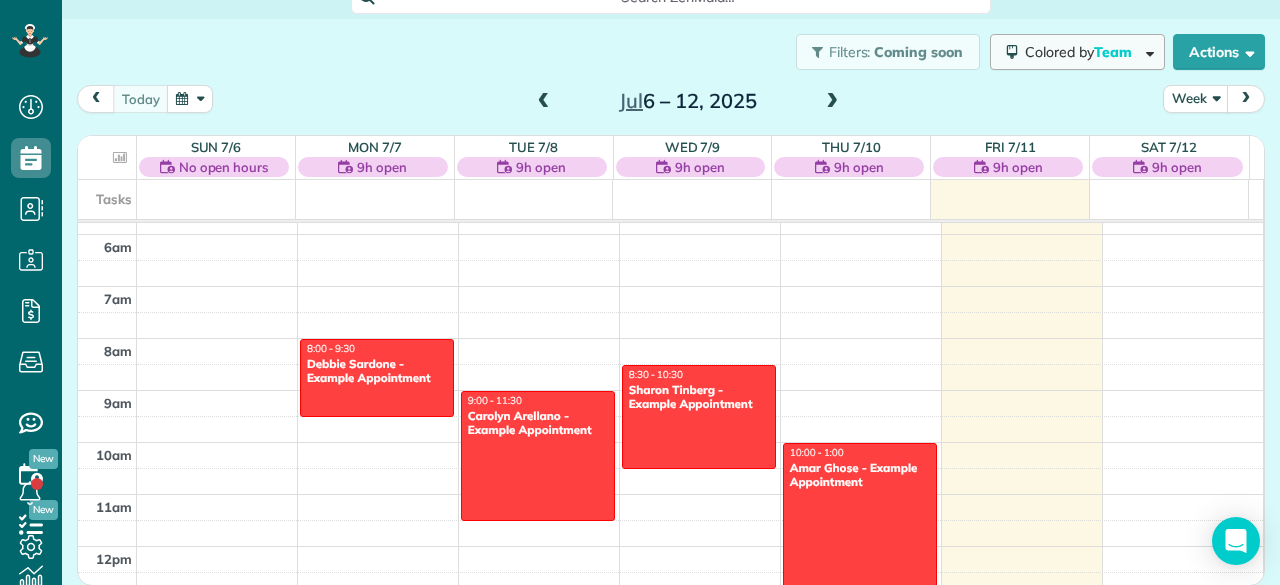 click on "Colored by  Team" at bounding box center [1082, 52] 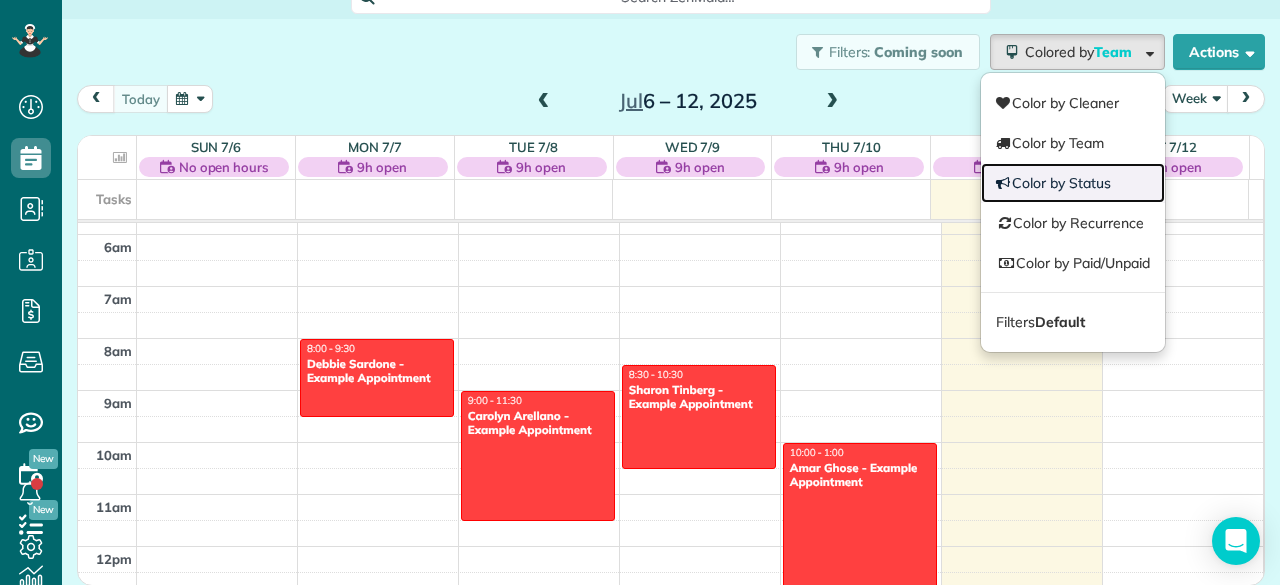 click on "Color by Status" at bounding box center (1073, 183) 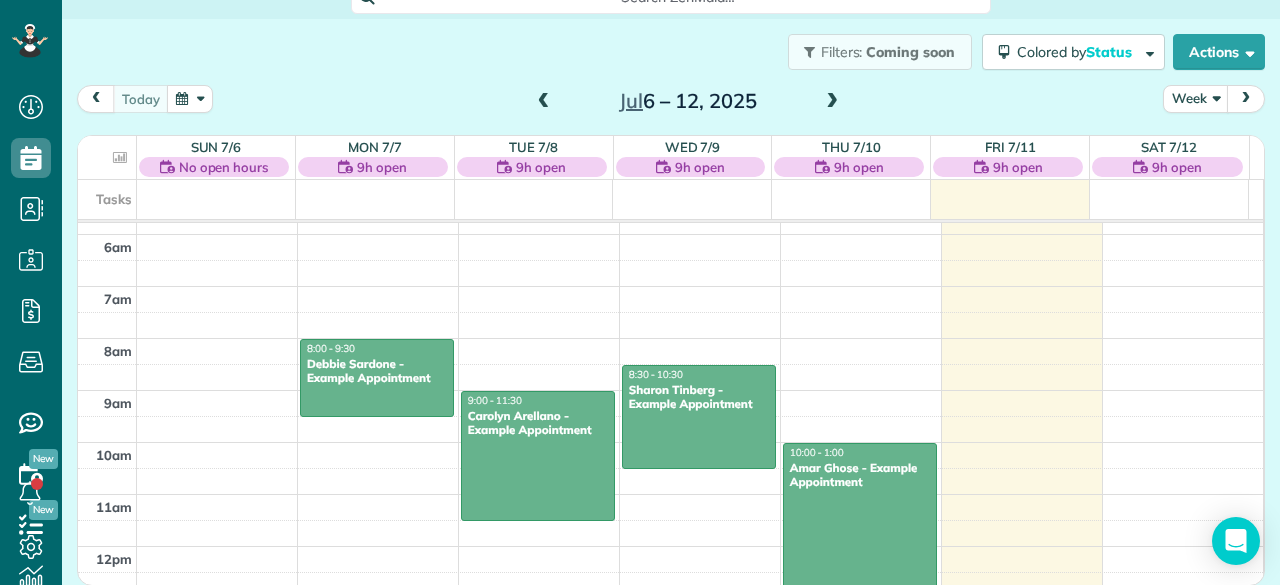 click on "Coming soon" at bounding box center (911, 52) 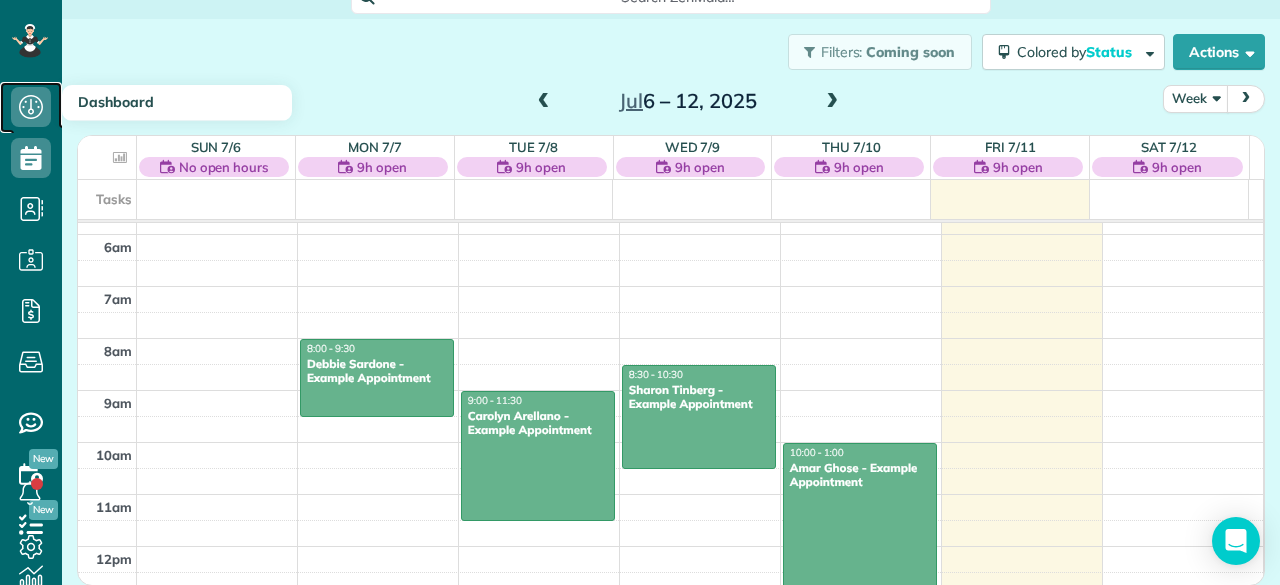 click 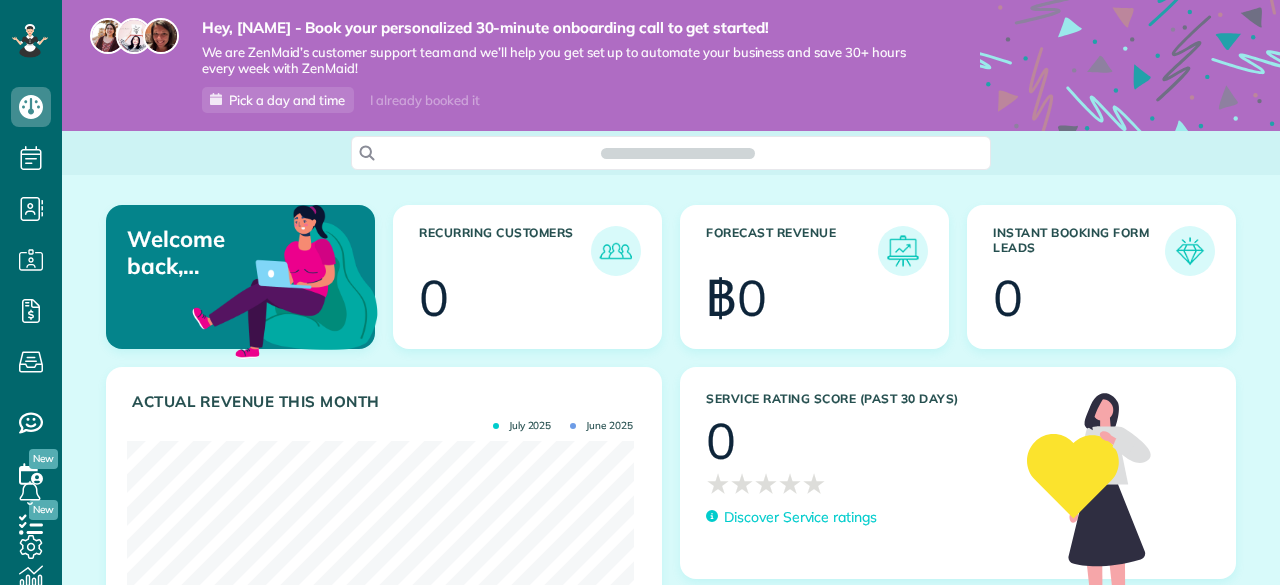 scroll, scrollTop: 0, scrollLeft: 0, axis: both 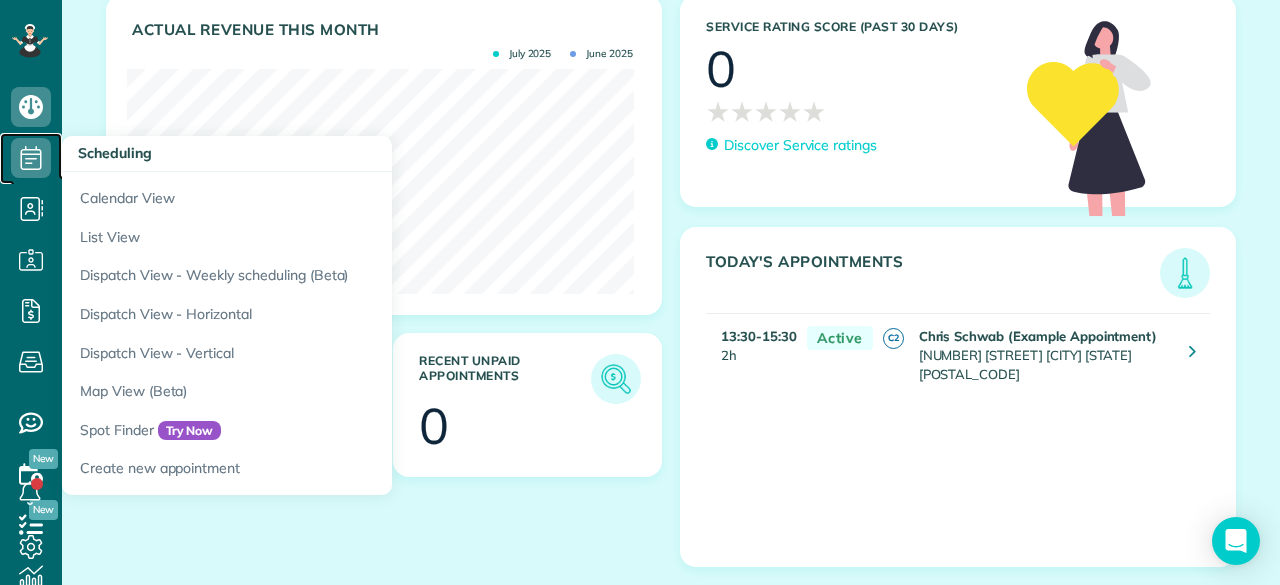 click on "Scheduling" at bounding box center (31, 158) 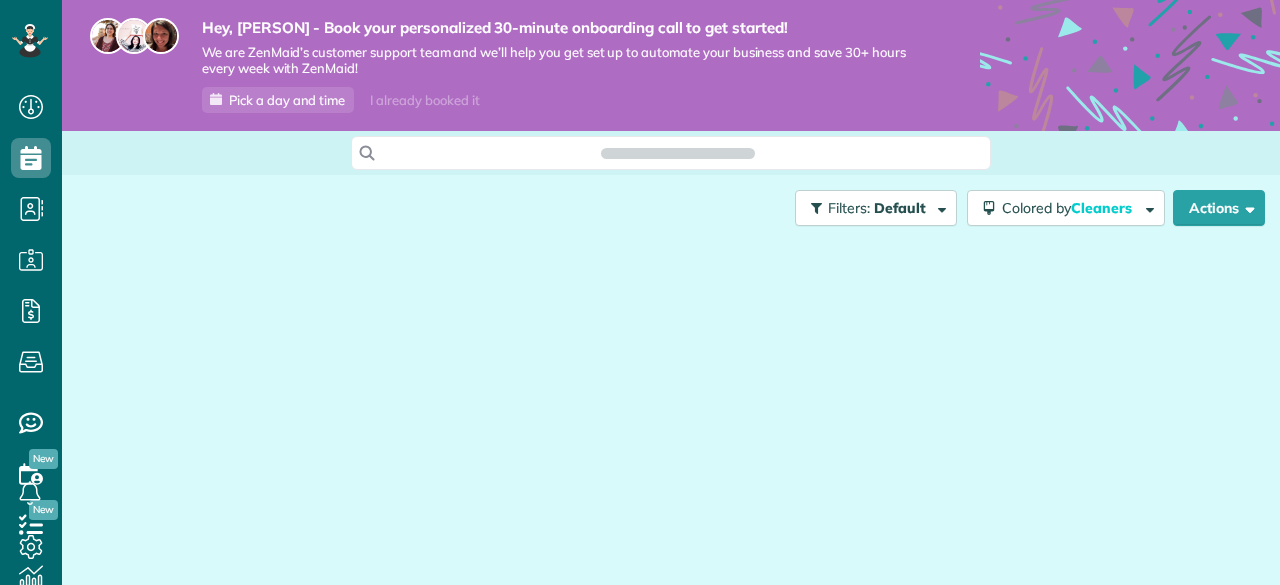 scroll, scrollTop: 0, scrollLeft: 0, axis: both 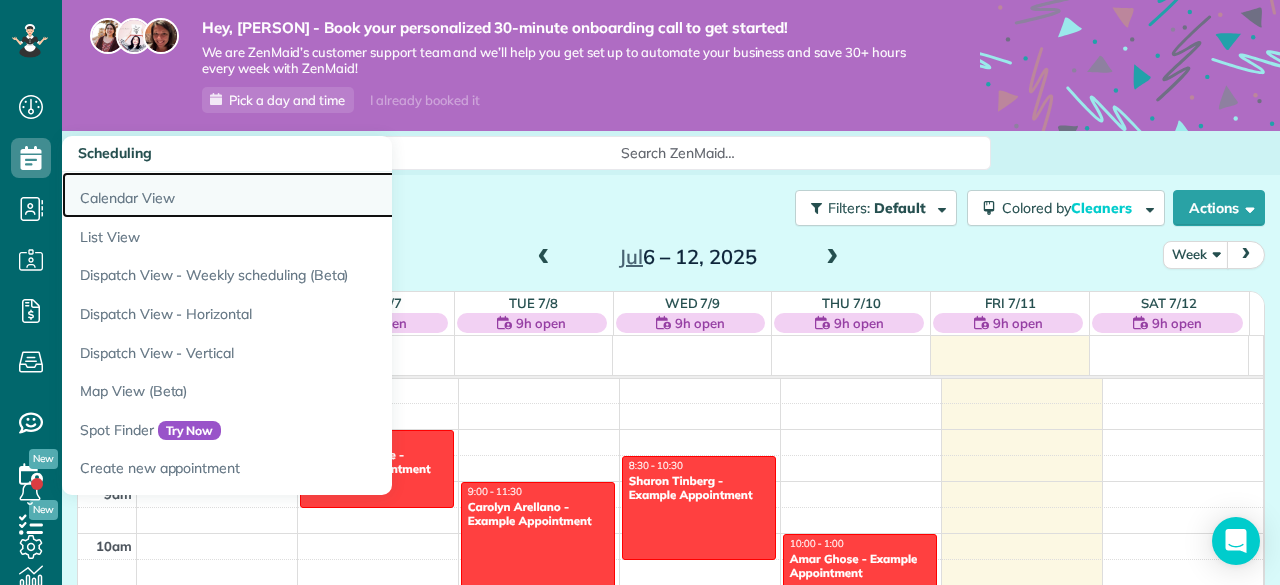 click on "Calendar View" at bounding box center [312, 195] 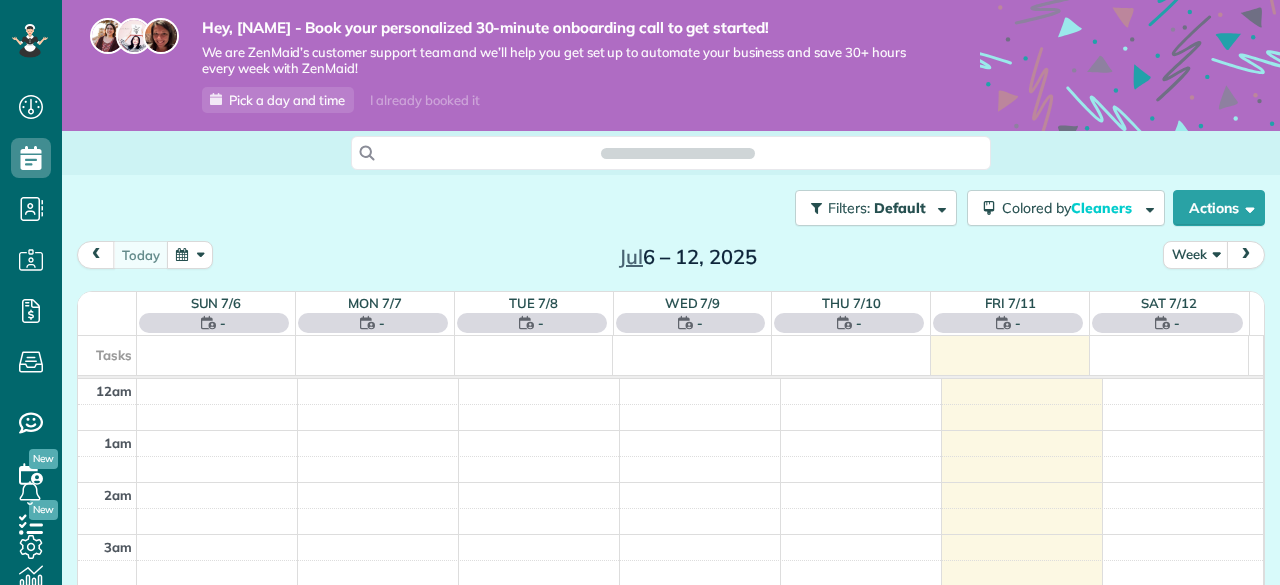 scroll, scrollTop: 0, scrollLeft: 0, axis: both 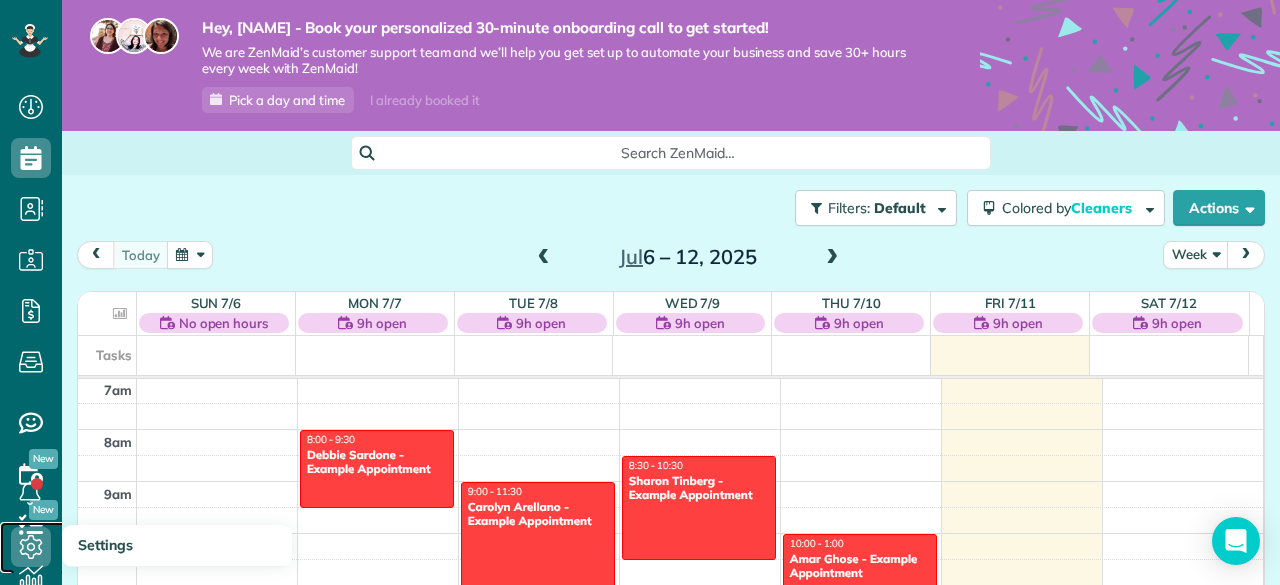 click 